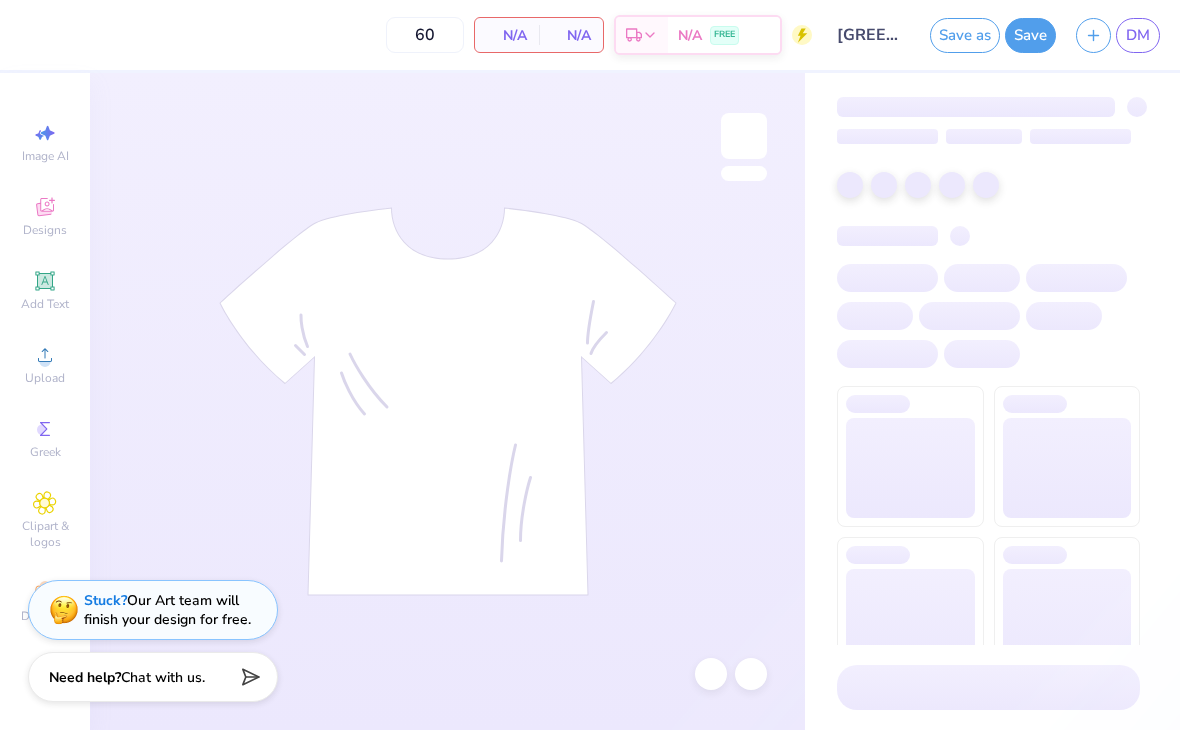 scroll, scrollTop: 0, scrollLeft: 0, axis: both 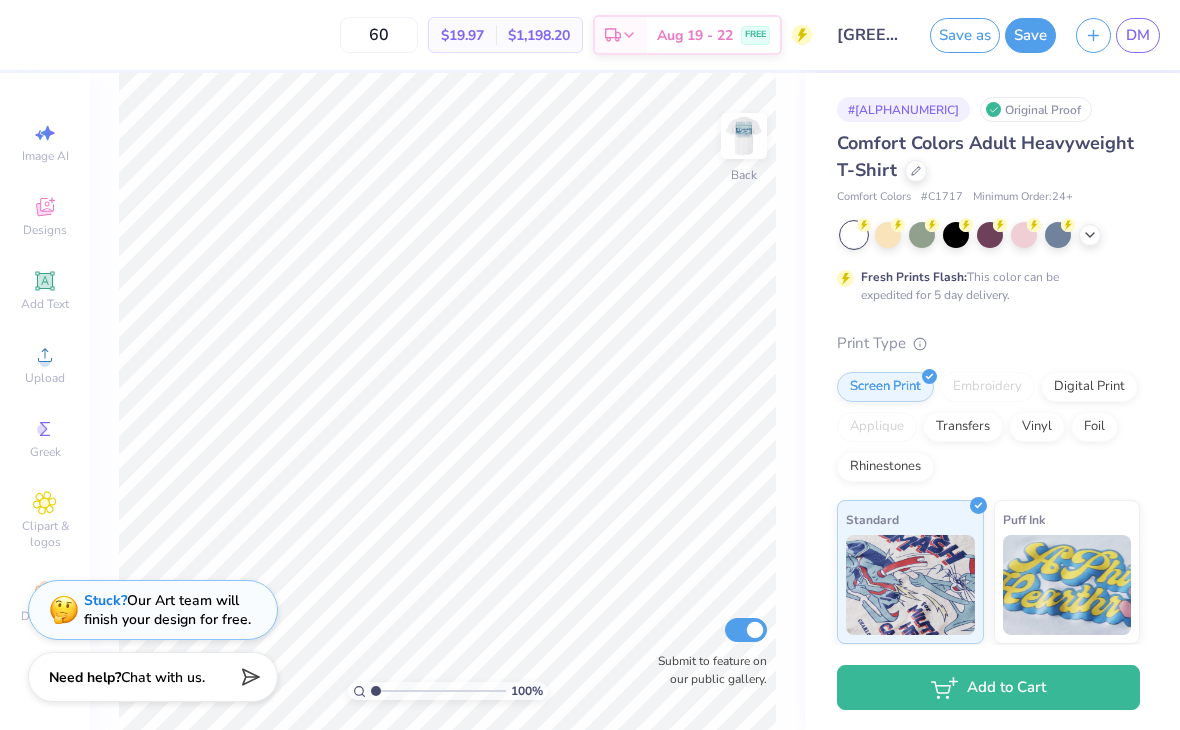 click on "Add Text" at bounding box center (45, 290) 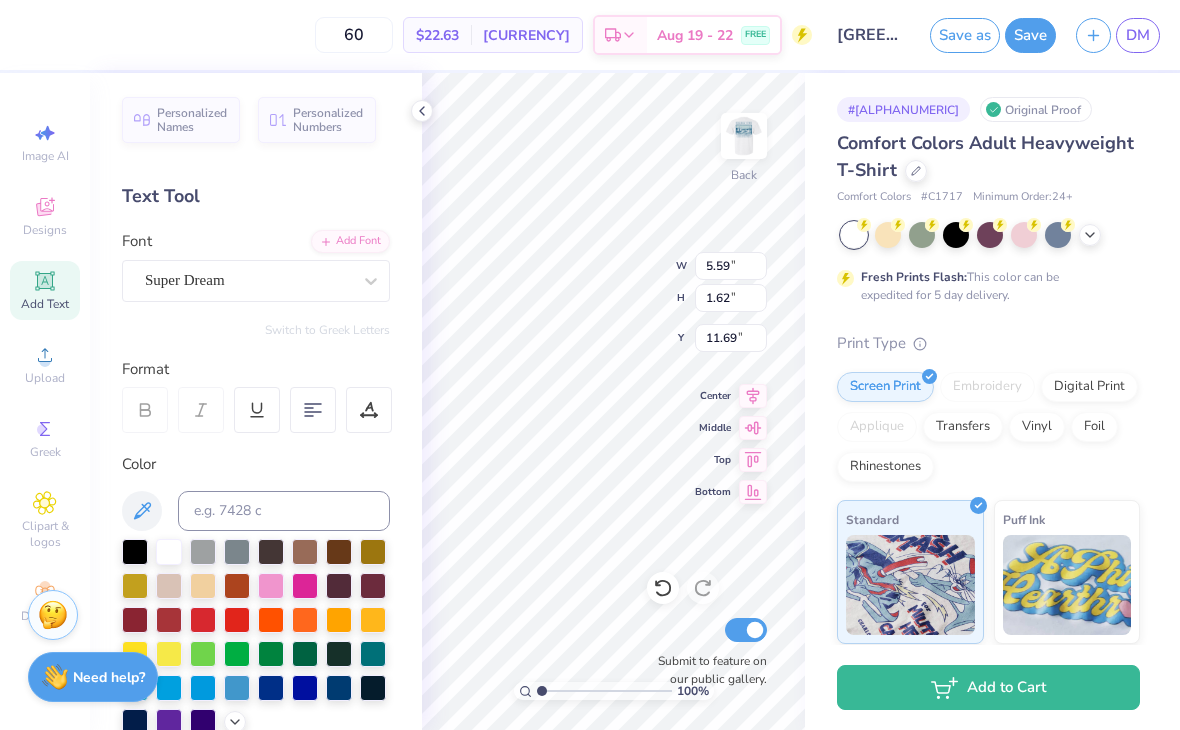click on "Greek" at bounding box center [45, 438] 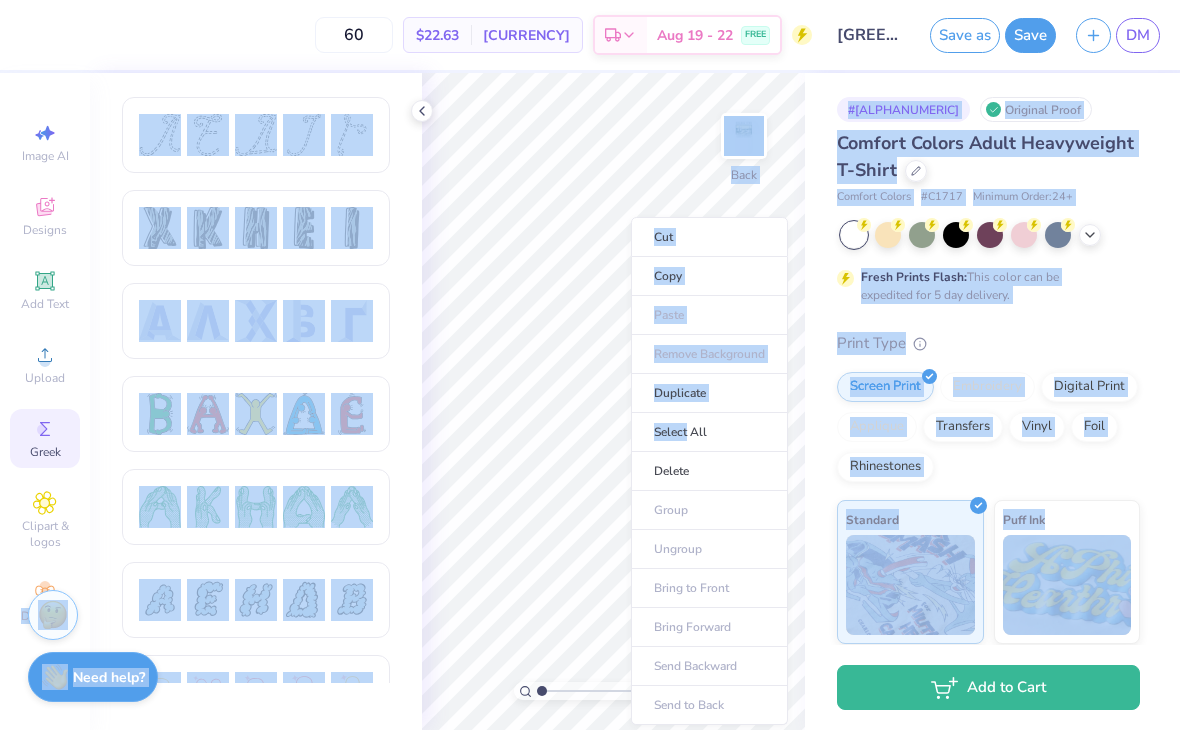 click on "Cut" at bounding box center [709, 237] 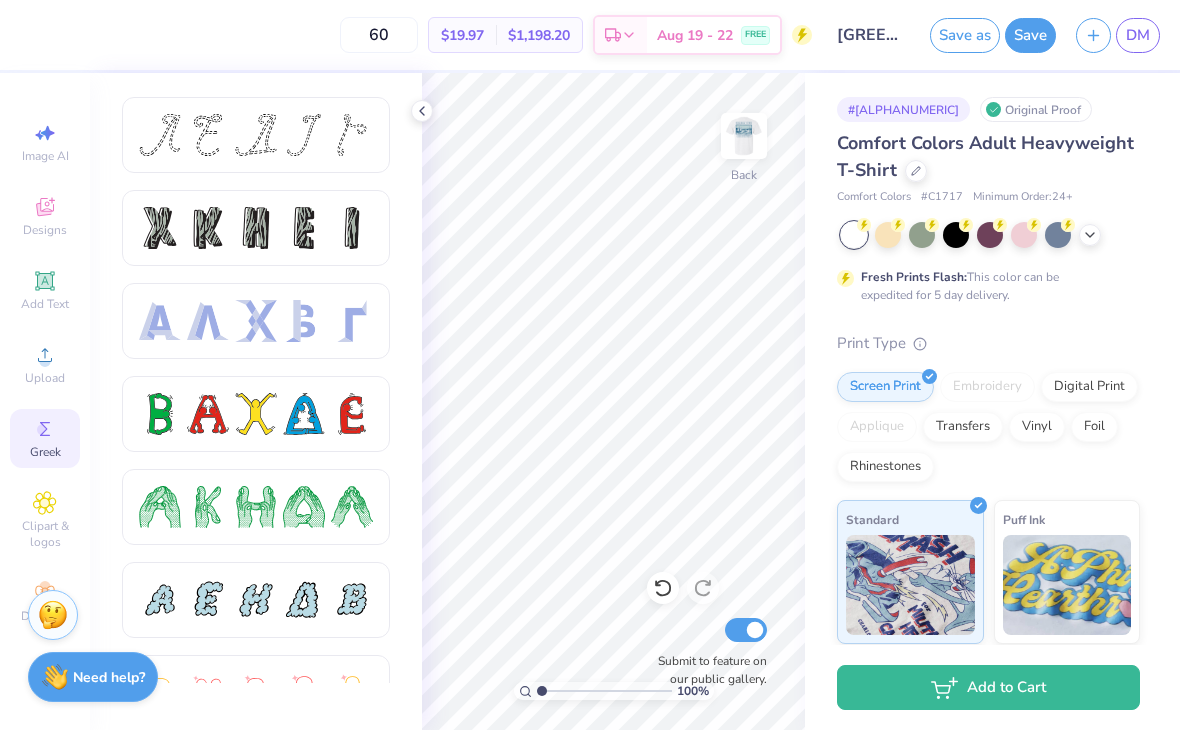 scroll, scrollTop: 0, scrollLeft: 0, axis: both 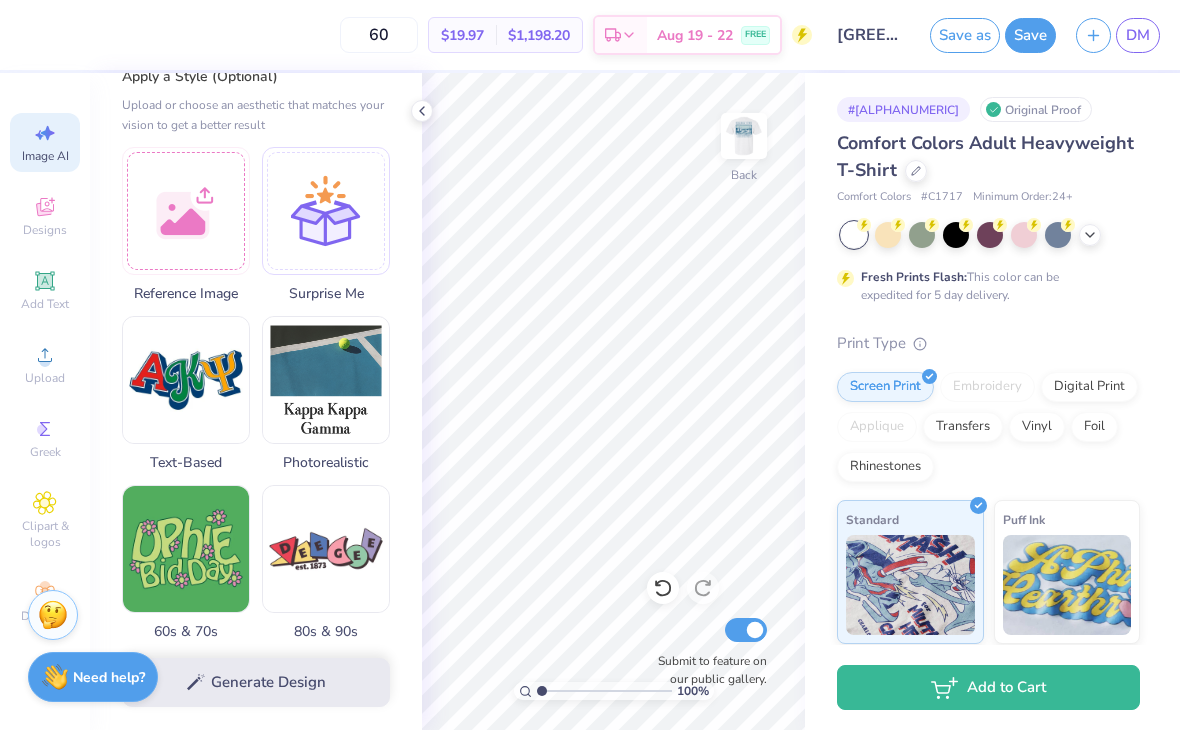 click at bounding box center [186, 380] 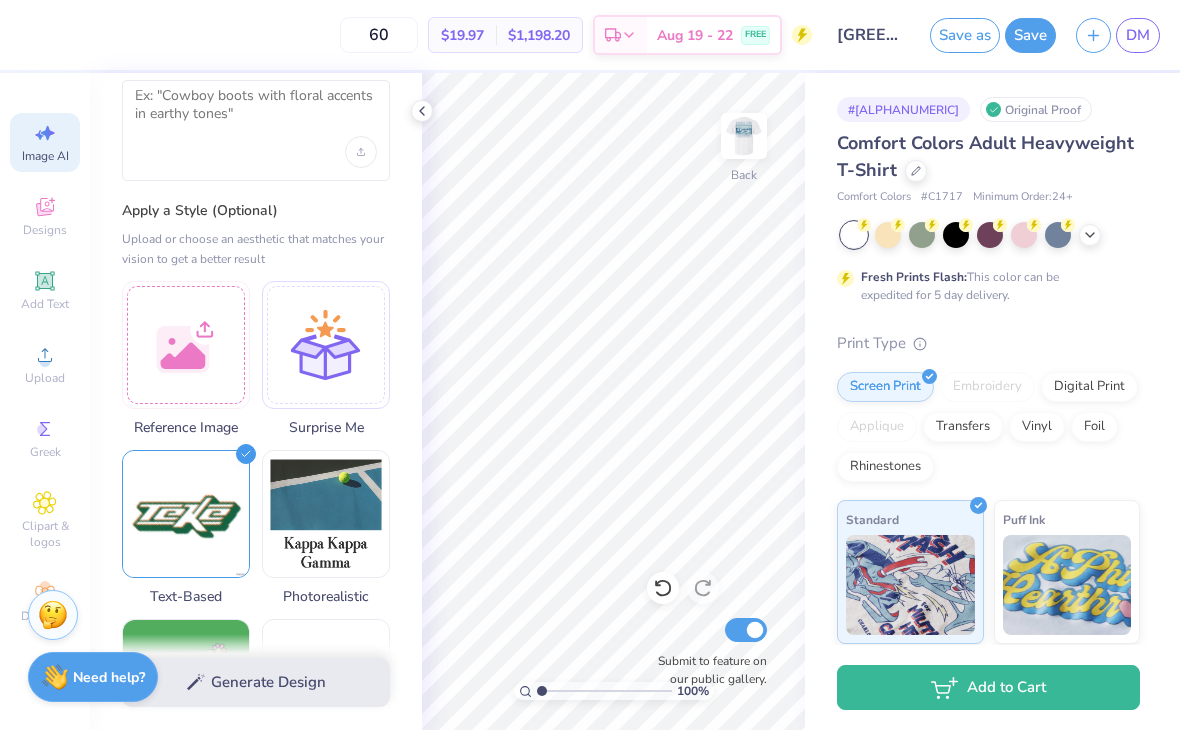 scroll, scrollTop: 94, scrollLeft: 0, axis: vertical 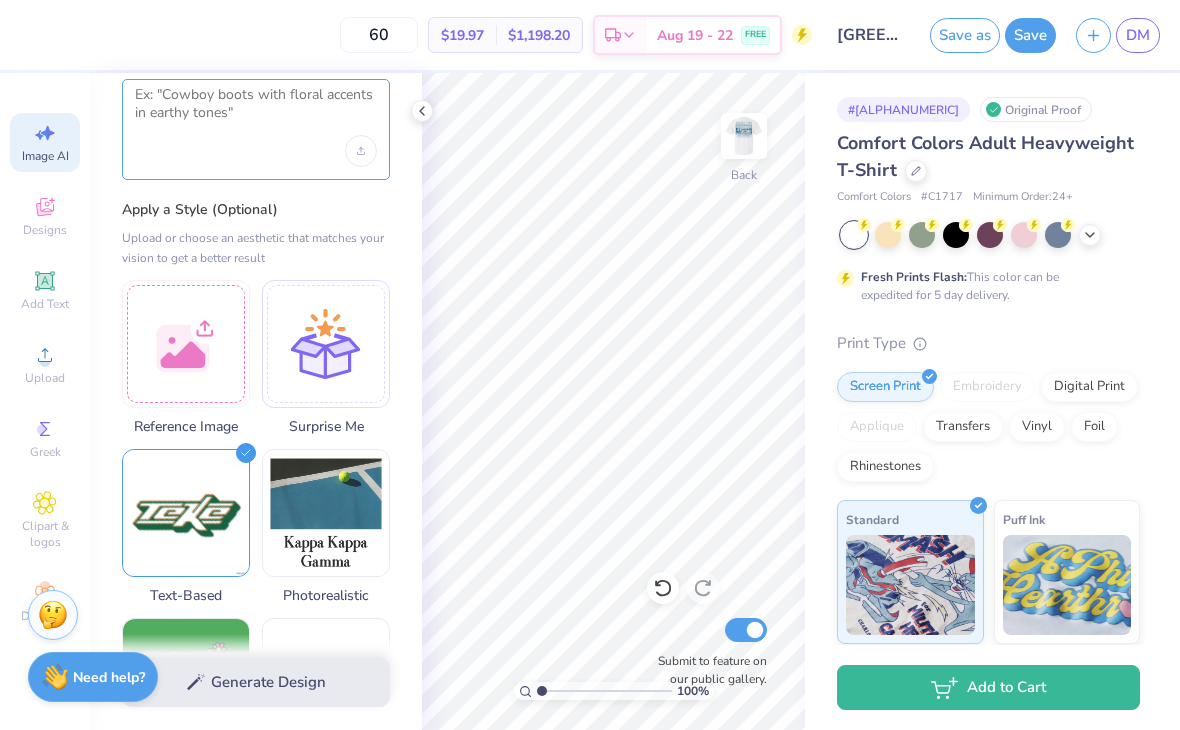 click at bounding box center (256, 111) 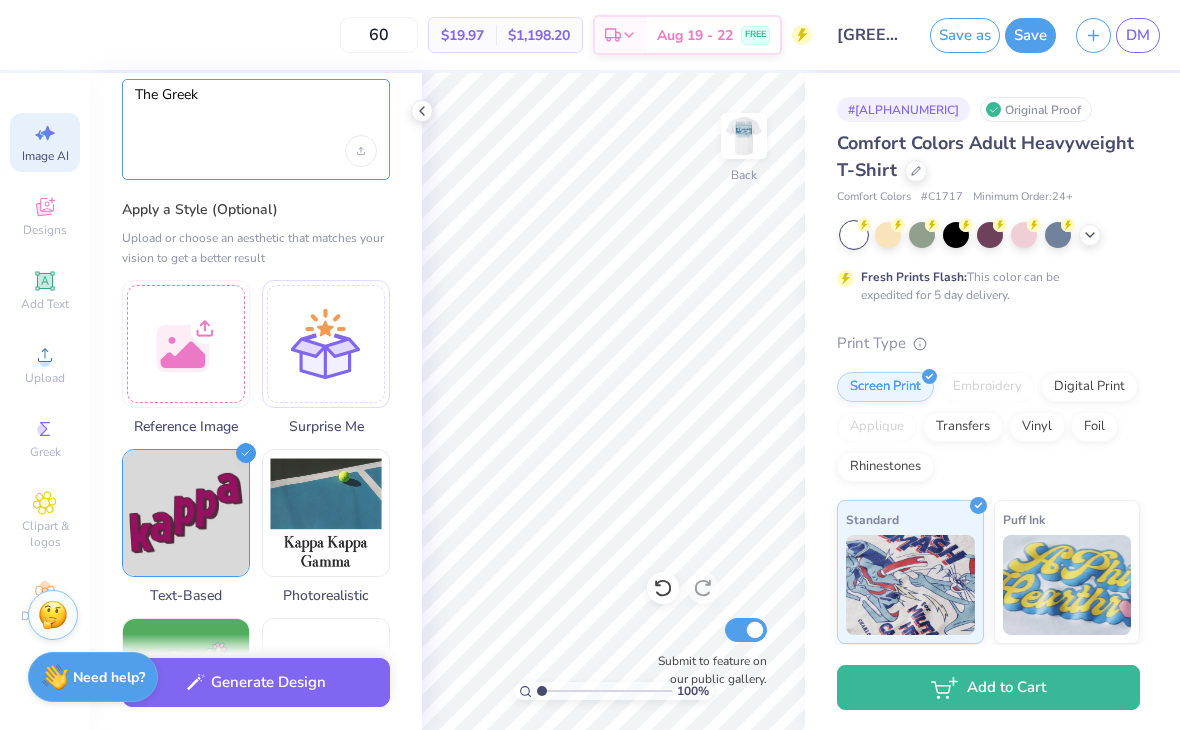 type on "The Greek" 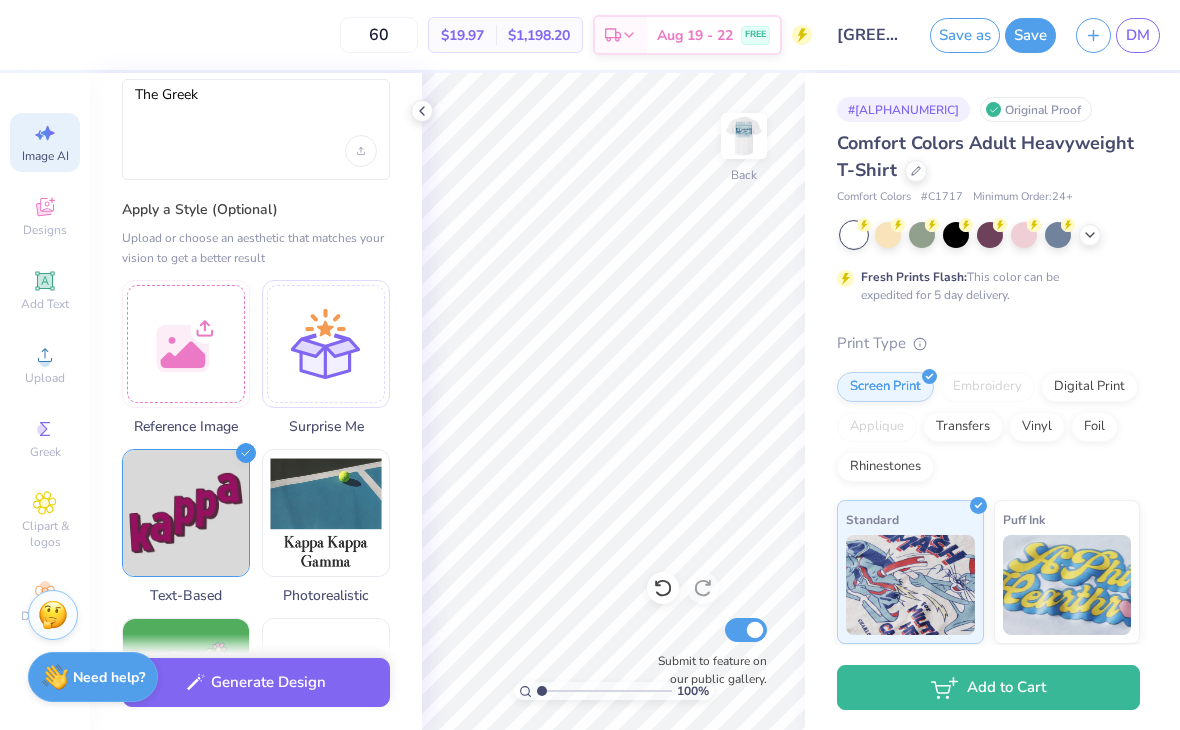 click on "Add to Cart" at bounding box center (988, 687) 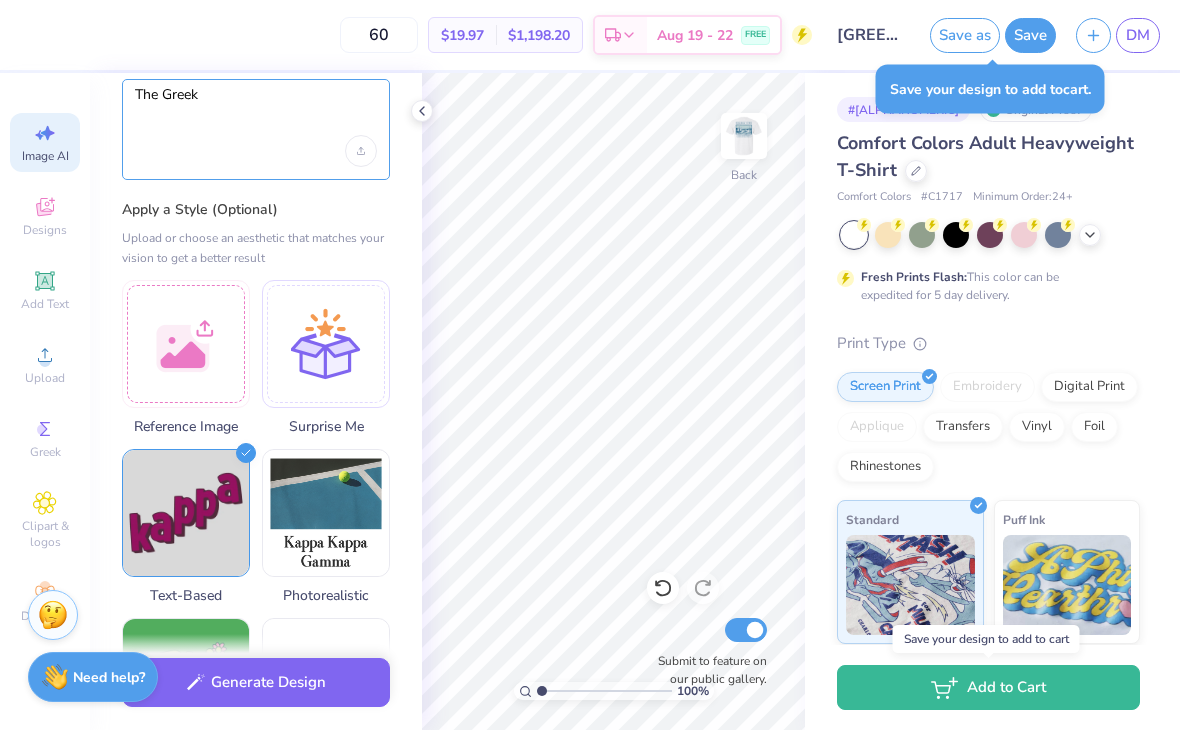 click on "The Greek" at bounding box center [256, 111] 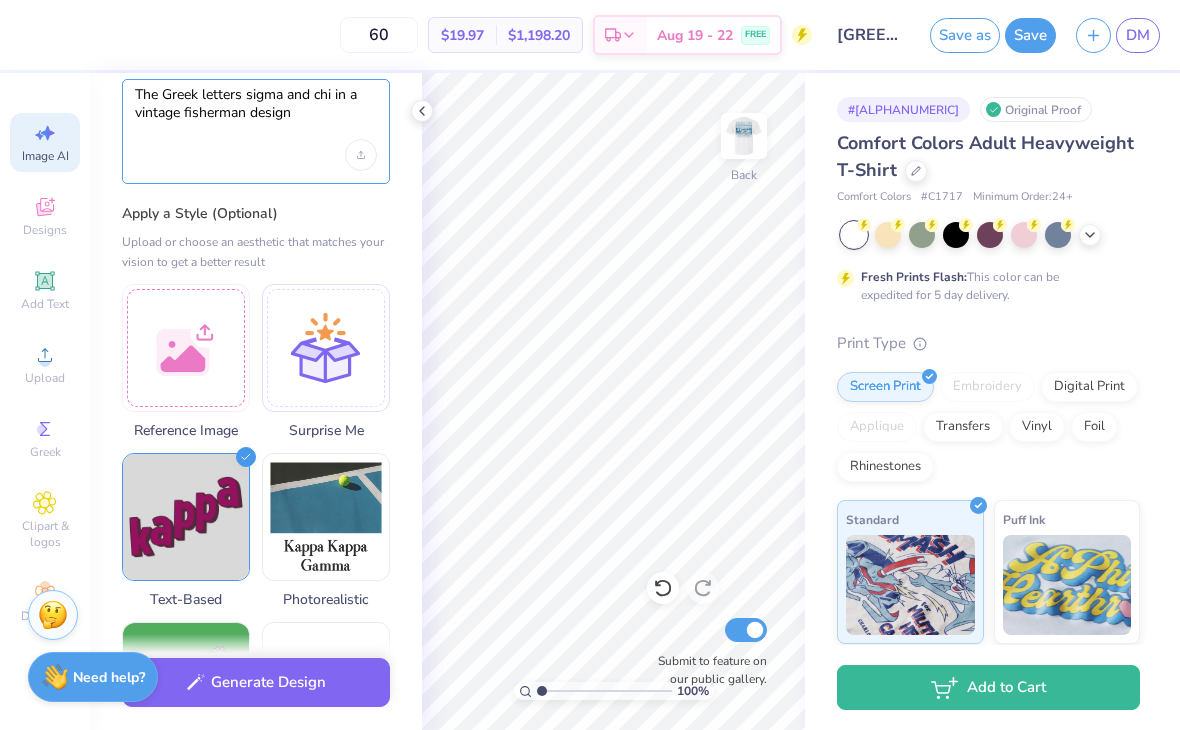 type on "The Greek letters sigma and chi in a vintage fisherman design" 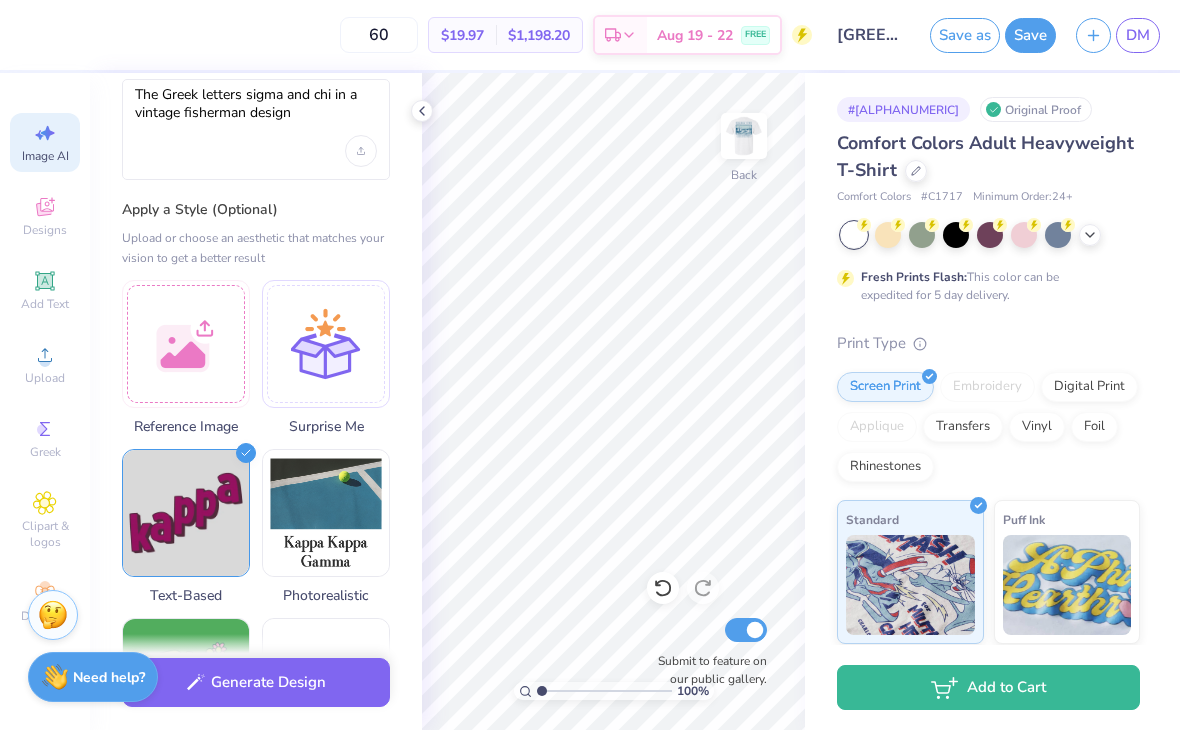 click on "Generate Design" at bounding box center (256, 682) 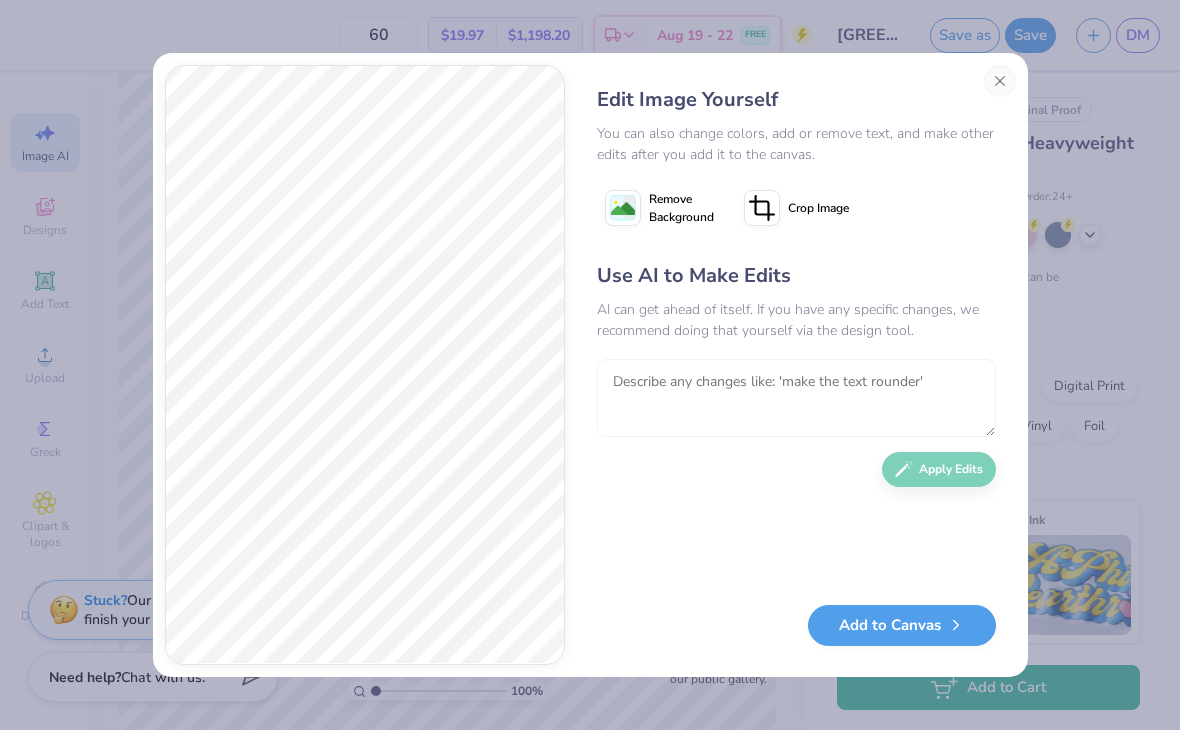 click at bounding box center (796, 398) 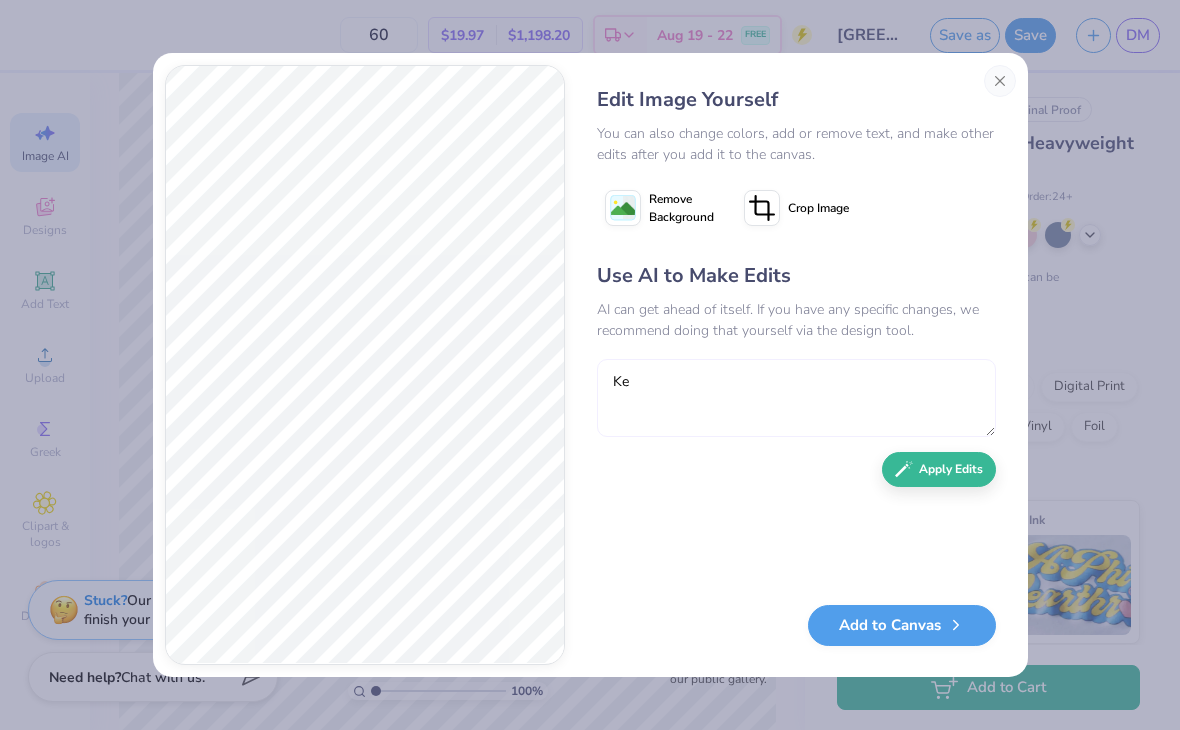 type on "K" 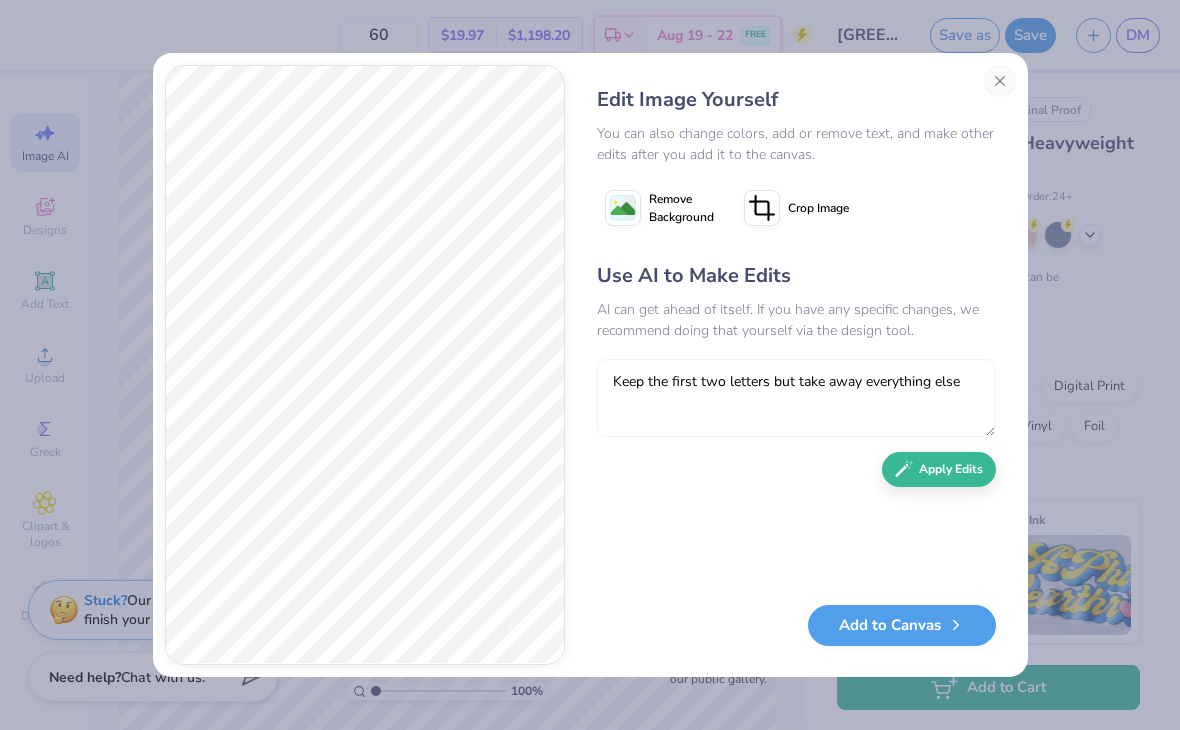 type on "Keep the first two letters but take away everything else" 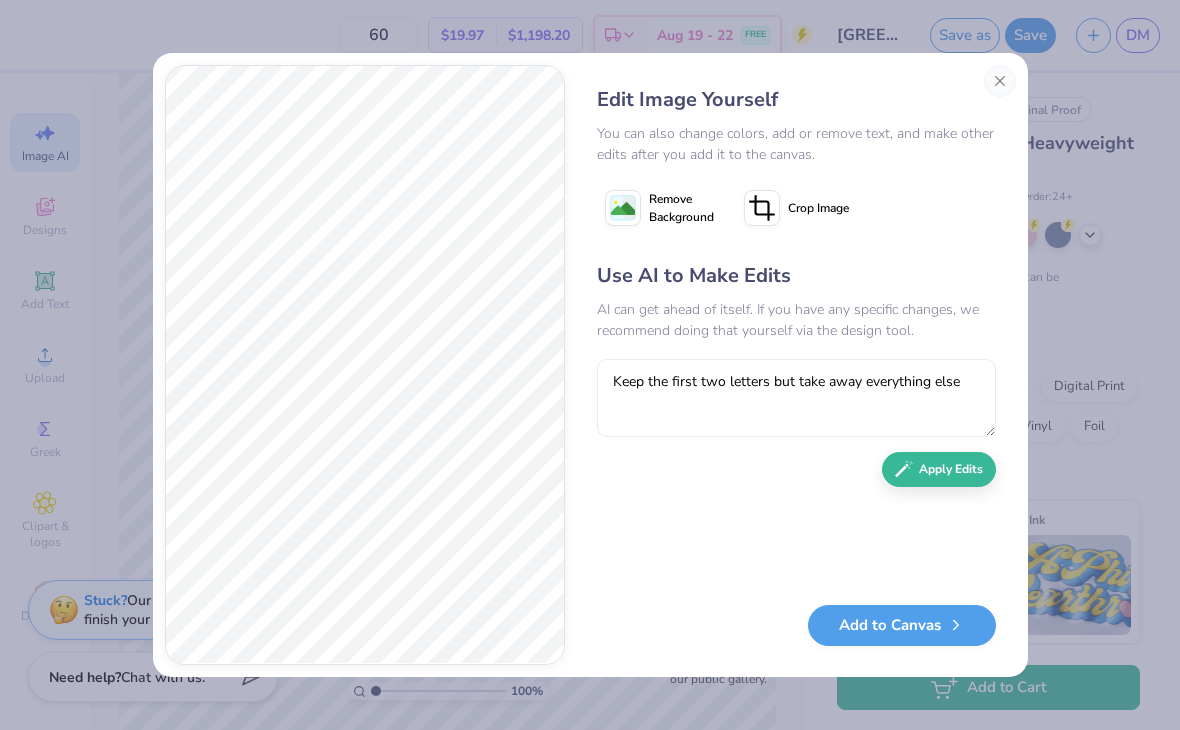 click on "Add to Canvas" at bounding box center (902, 625) 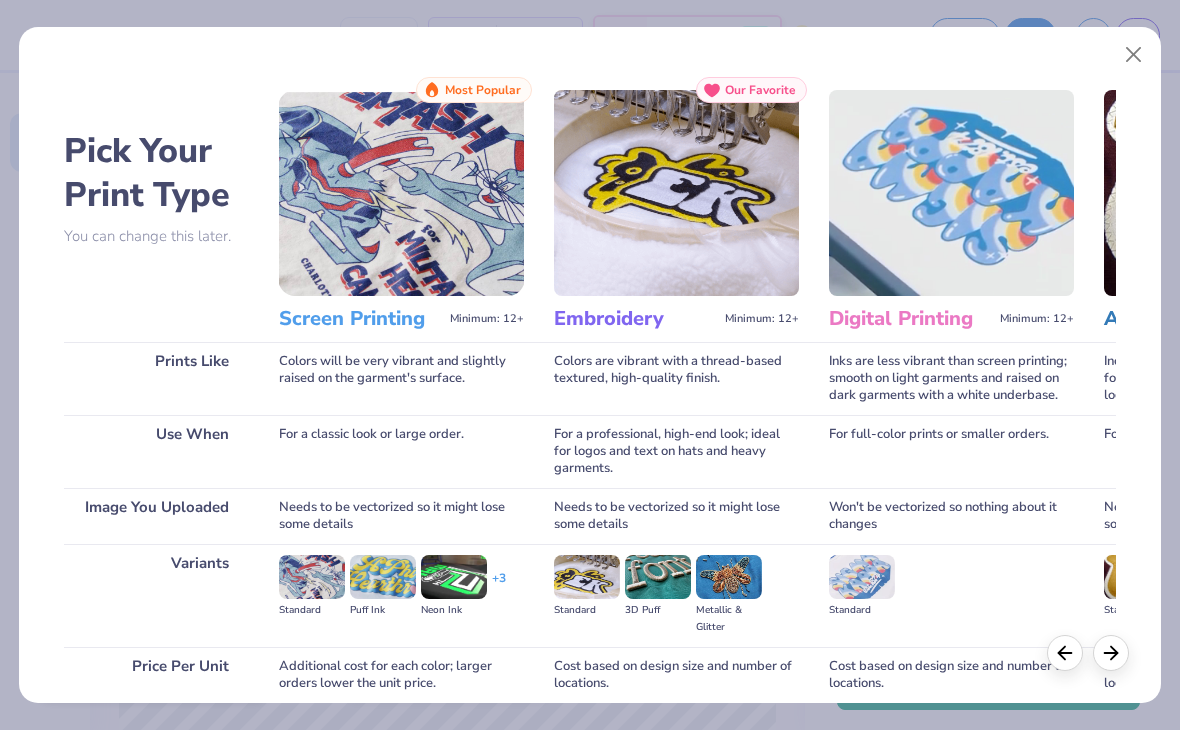 click at bounding box center [1134, 55] 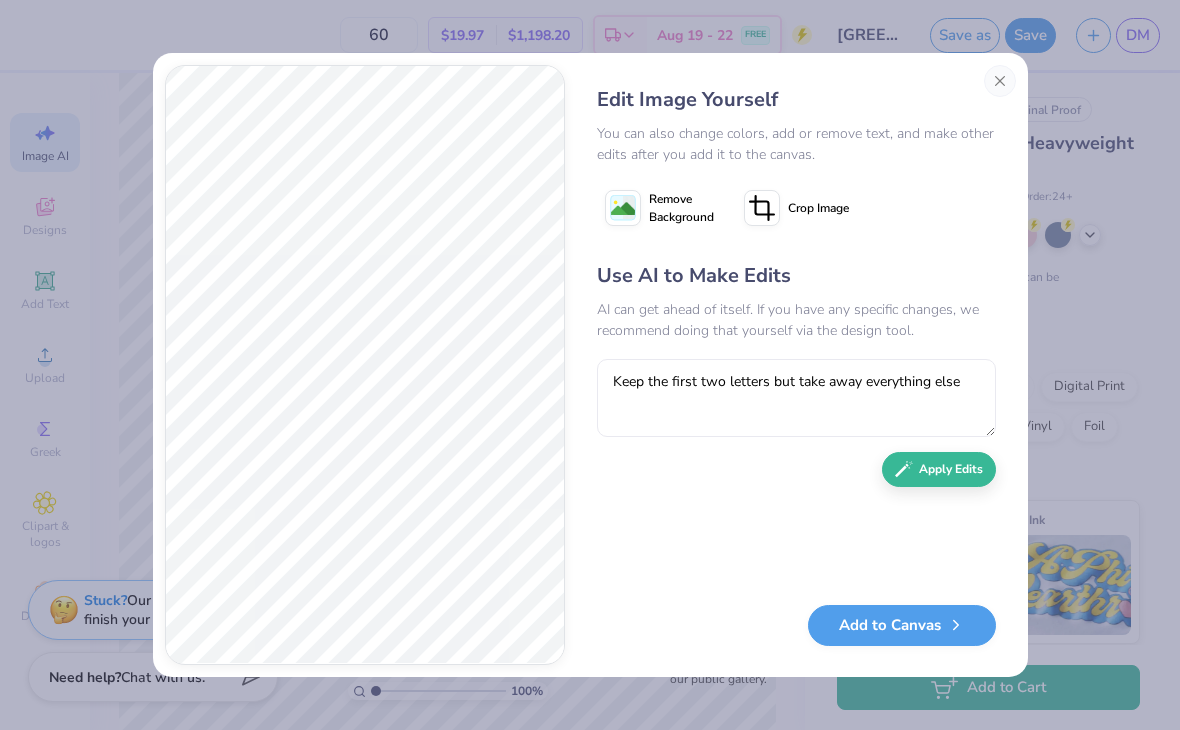 click on "Apply Edits" at bounding box center (939, 469) 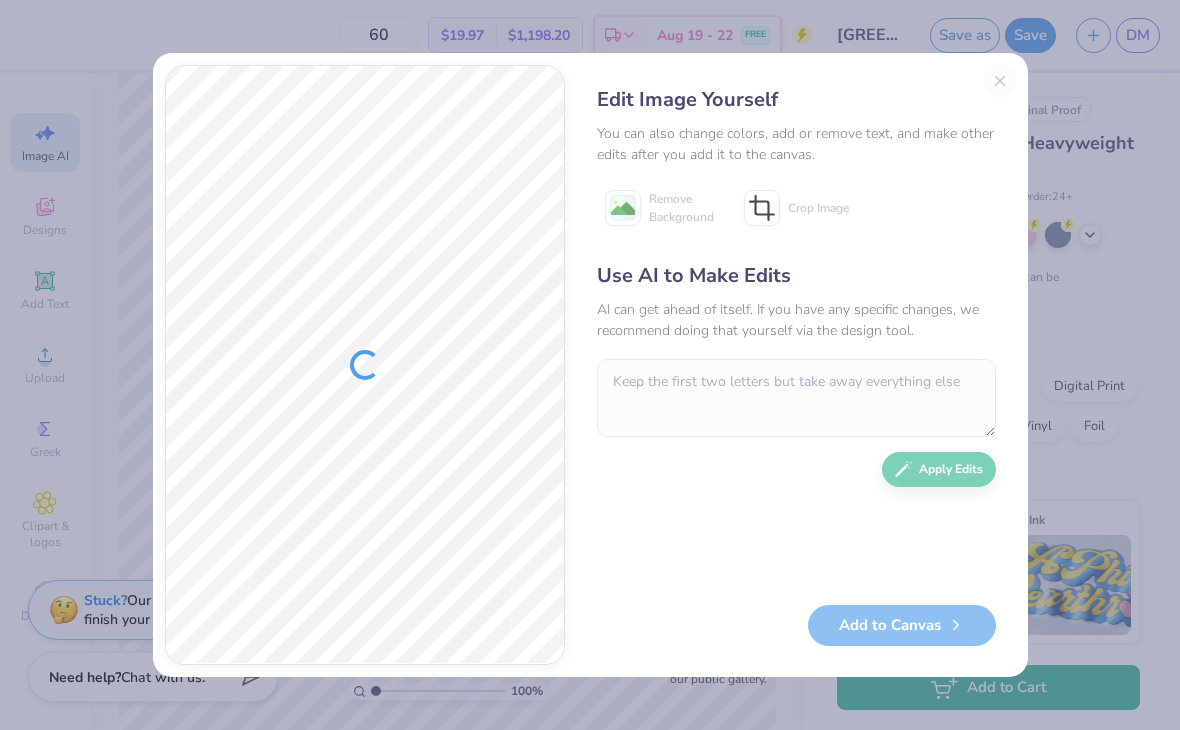 type 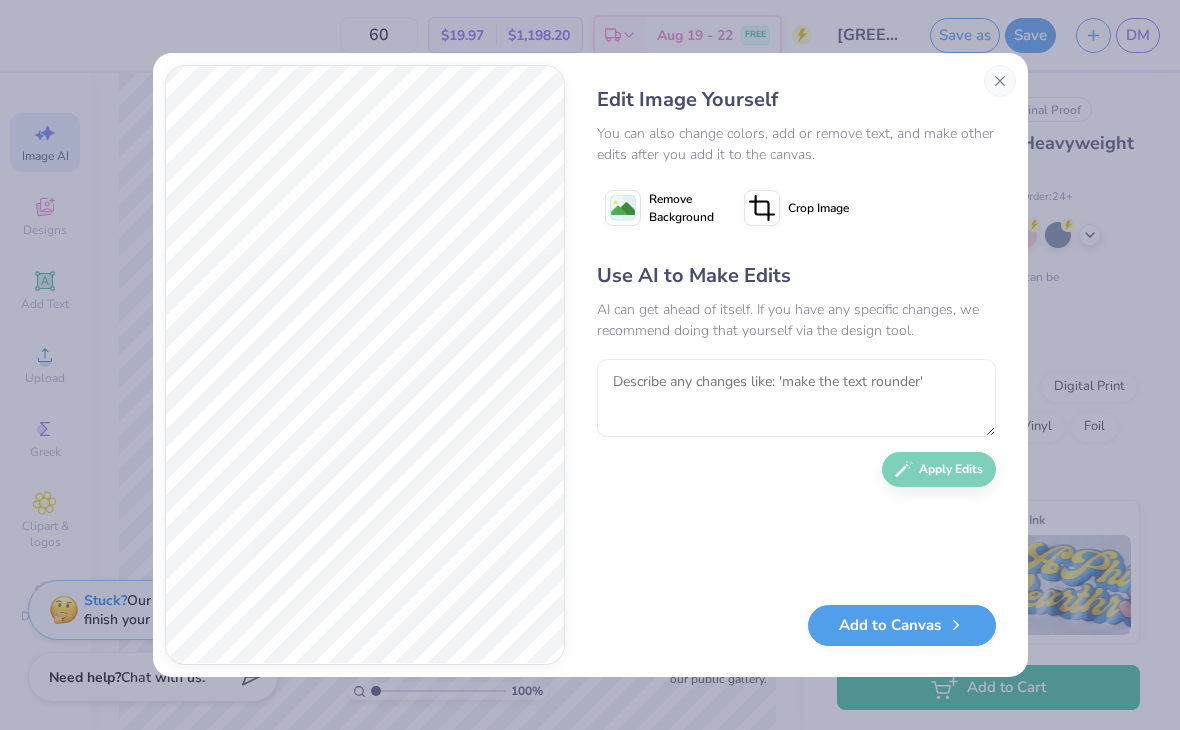 click on "Add to Canvas" at bounding box center [902, 625] 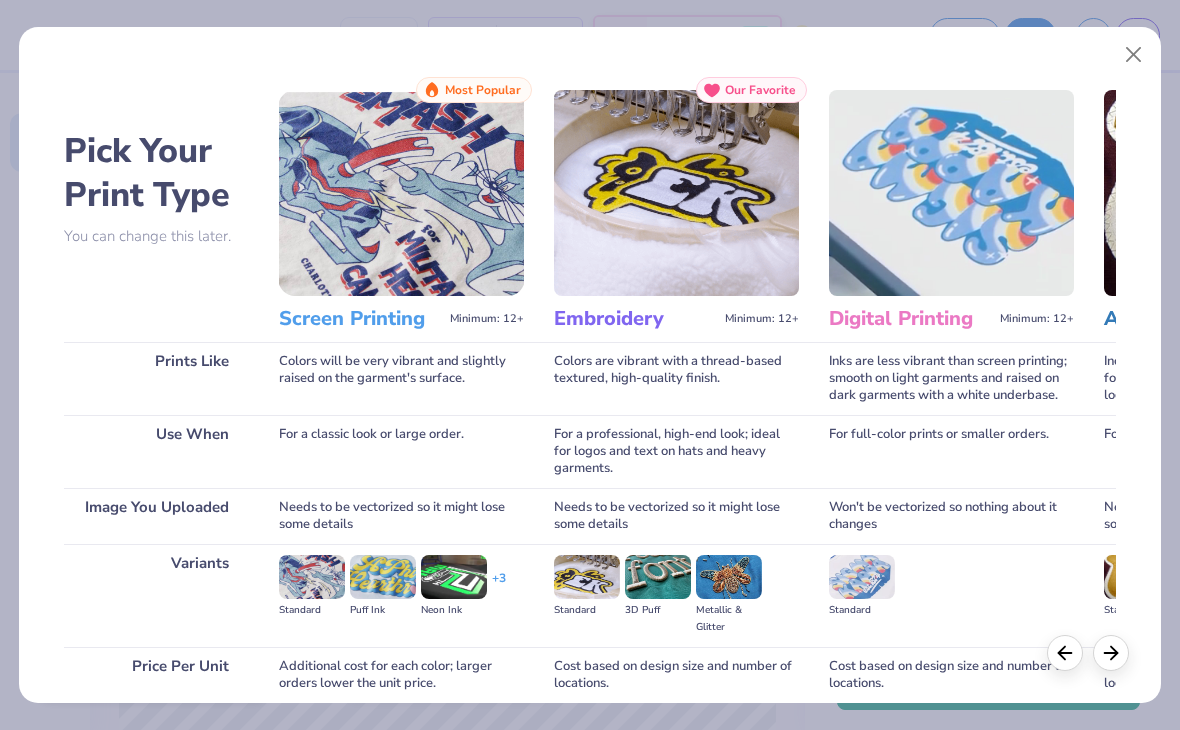 scroll, scrollTop: 0, scrollLeft: 0, axis: both 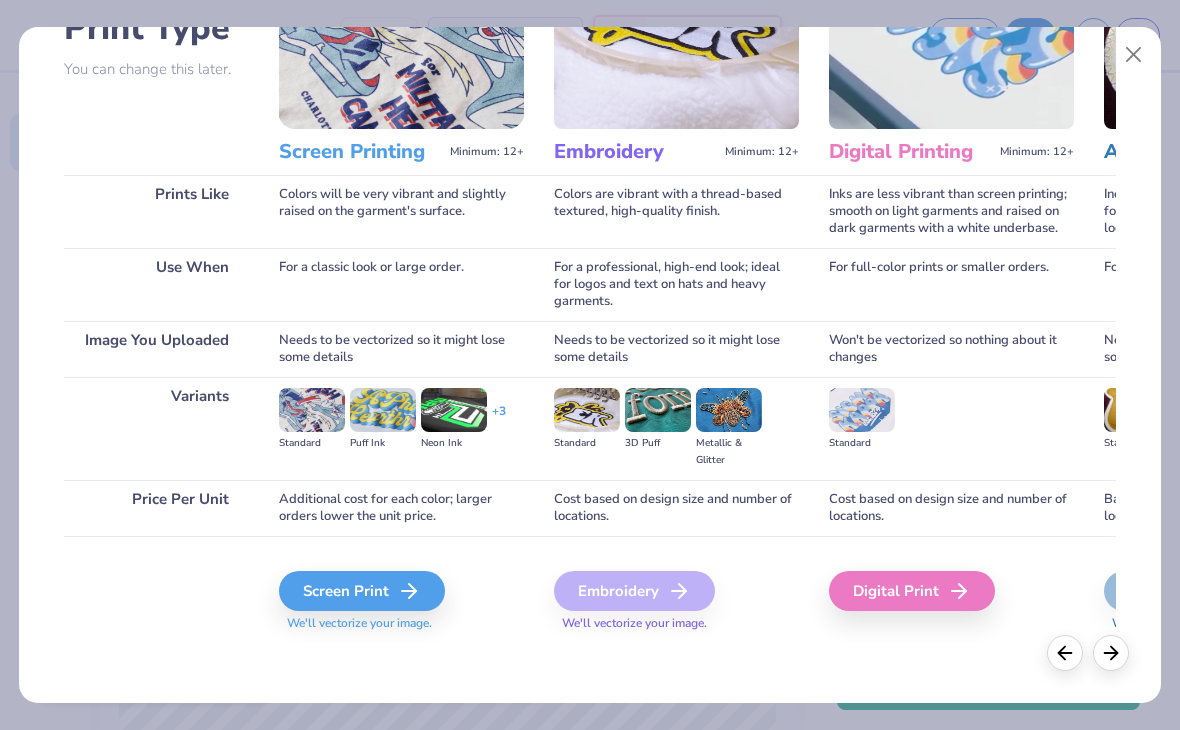click on "Screen Print" at bounding box center (362, 591) 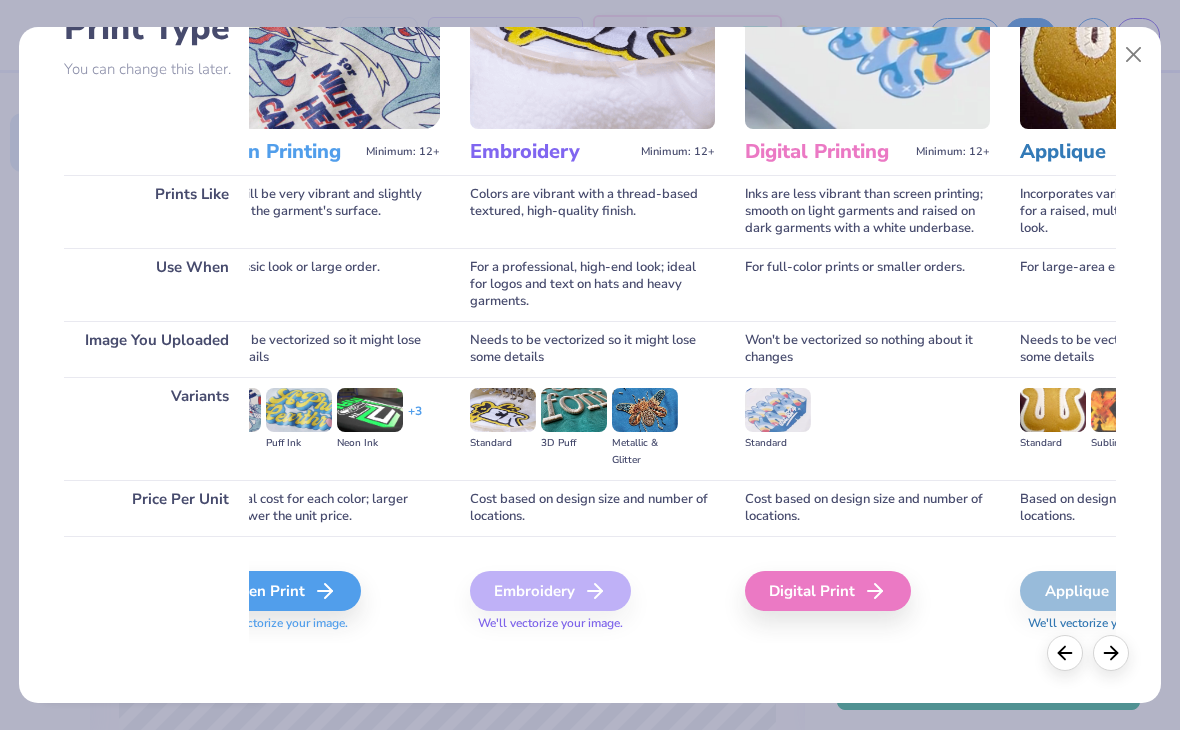 scroll, scrollTop: 0, scrollLeft: 80, axis: horizontal 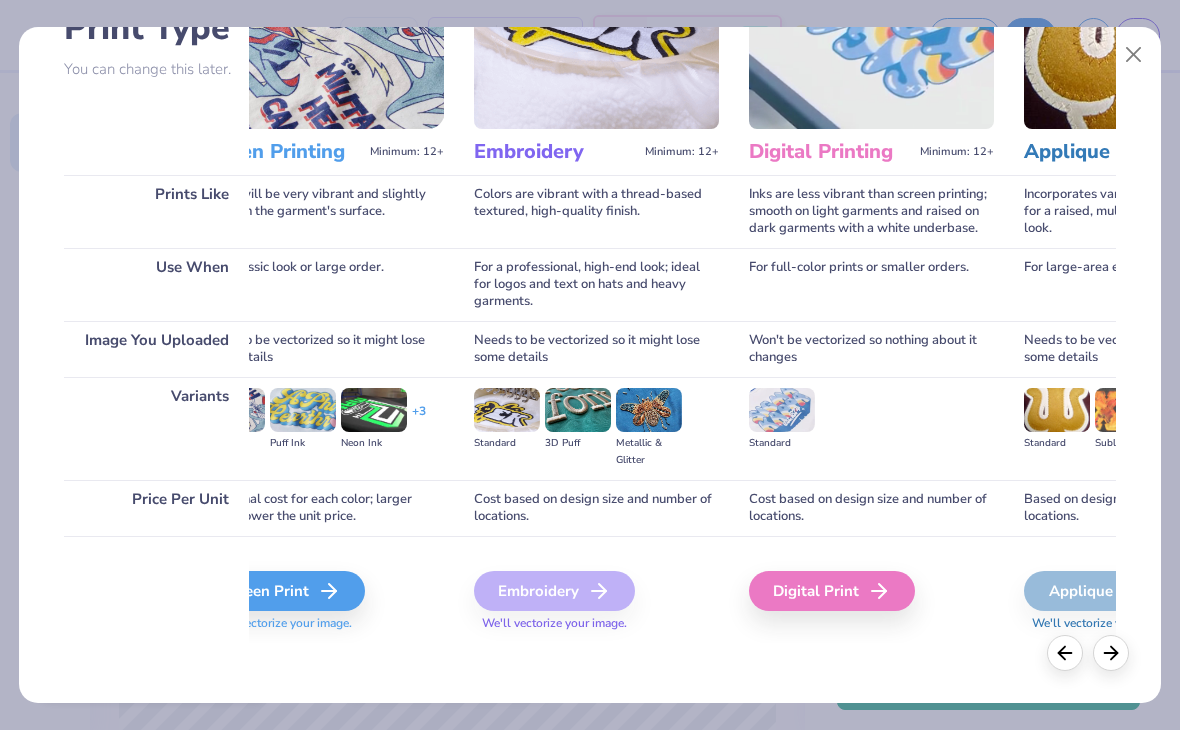 click on "Screen Print" at bounding box center (282, 591) 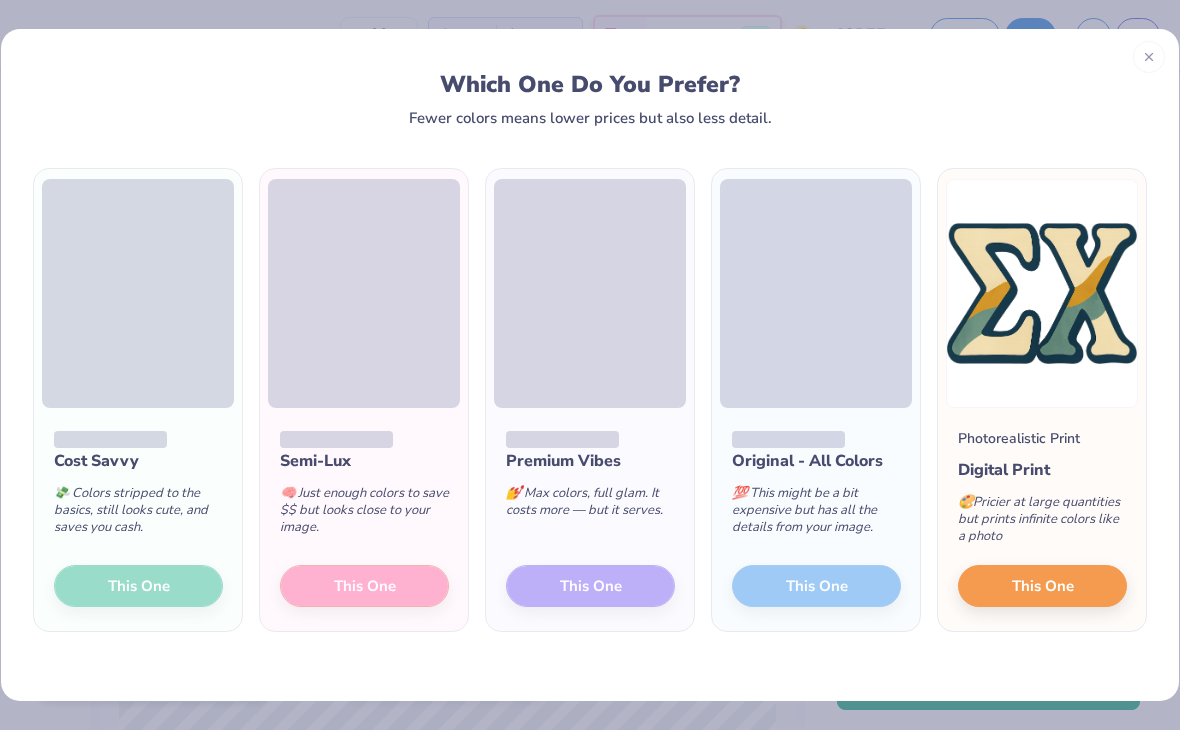 click on "Semi-Lux 🧠   Just enough colors to save $$ but looks close to your image. This One" at bounding box center [364, 519] 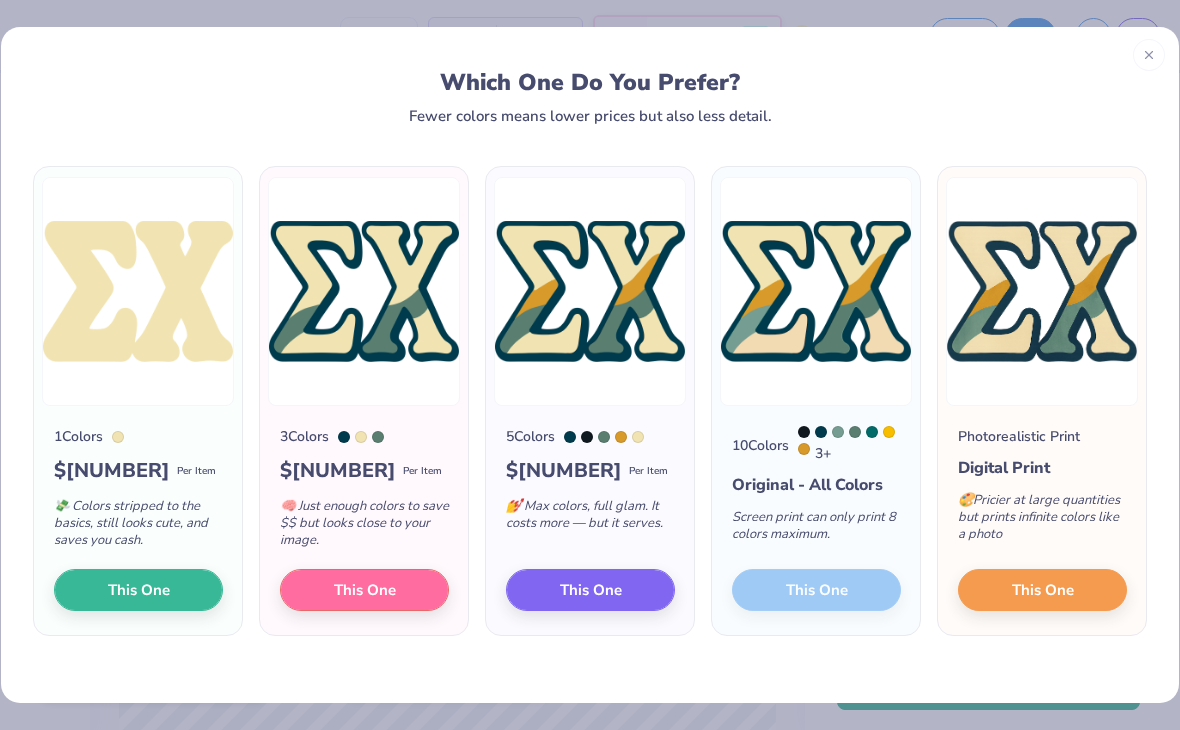 click on "This One" at bounding box center (590, 590) 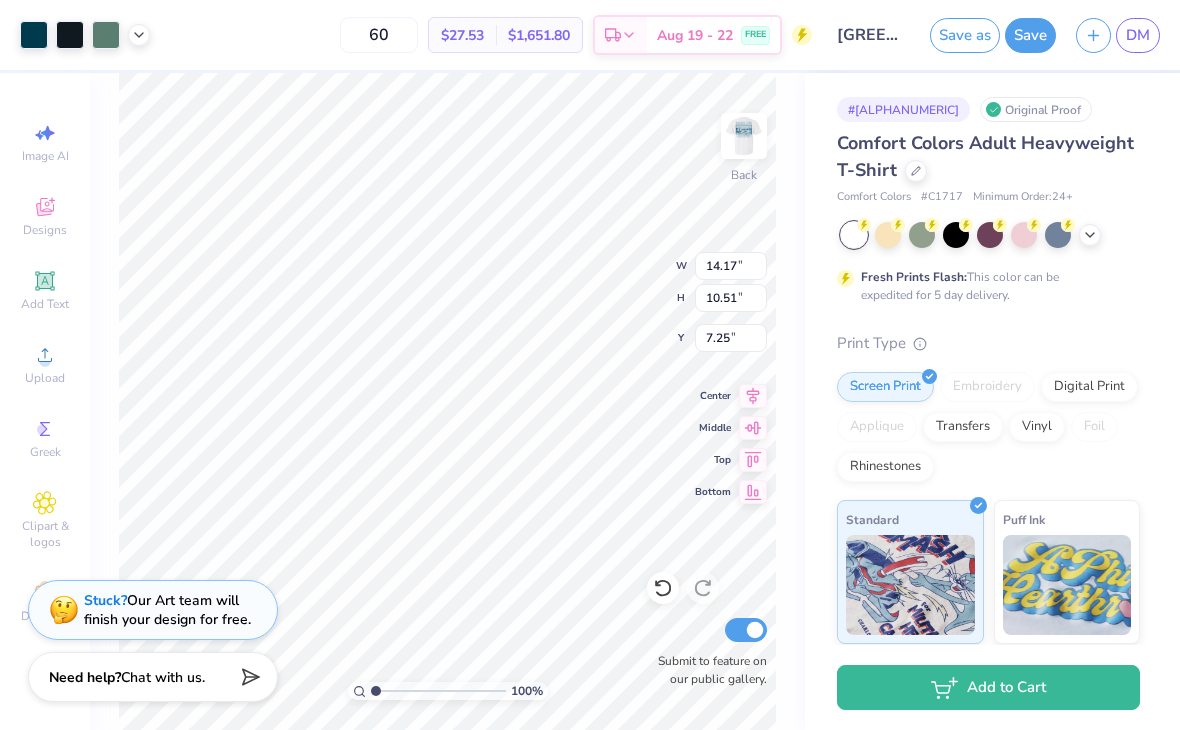 type on "4.70" 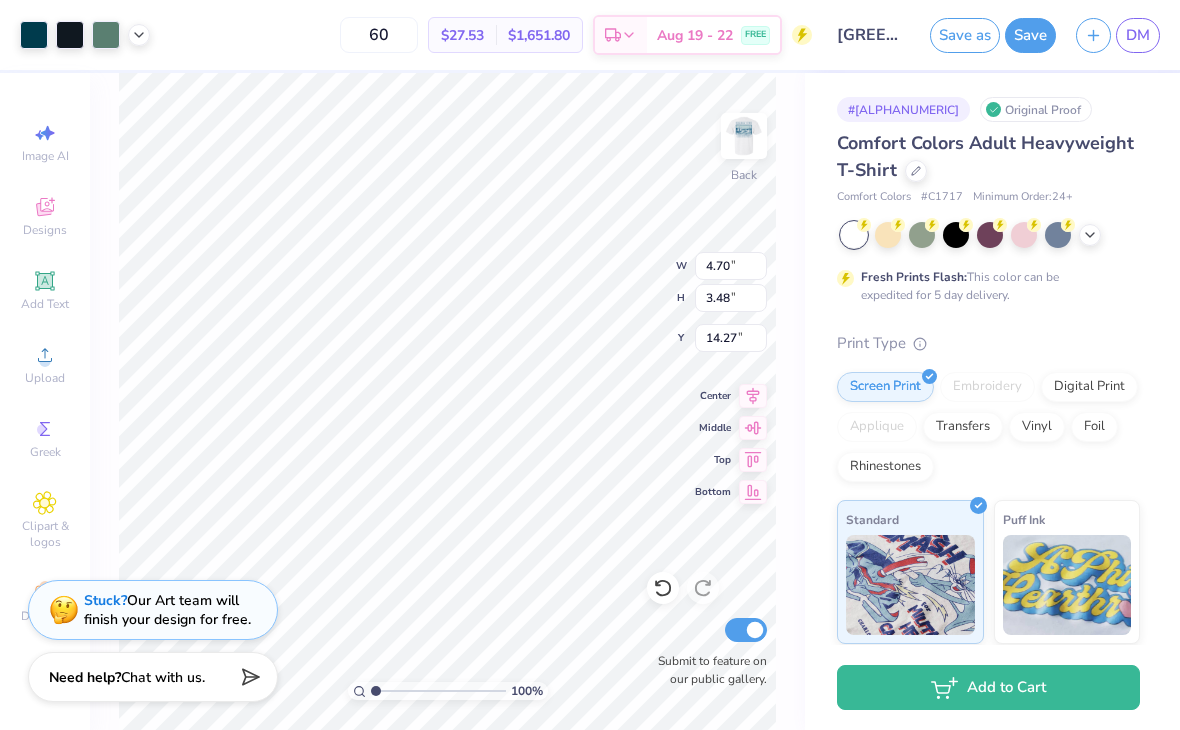 type on "3.00" 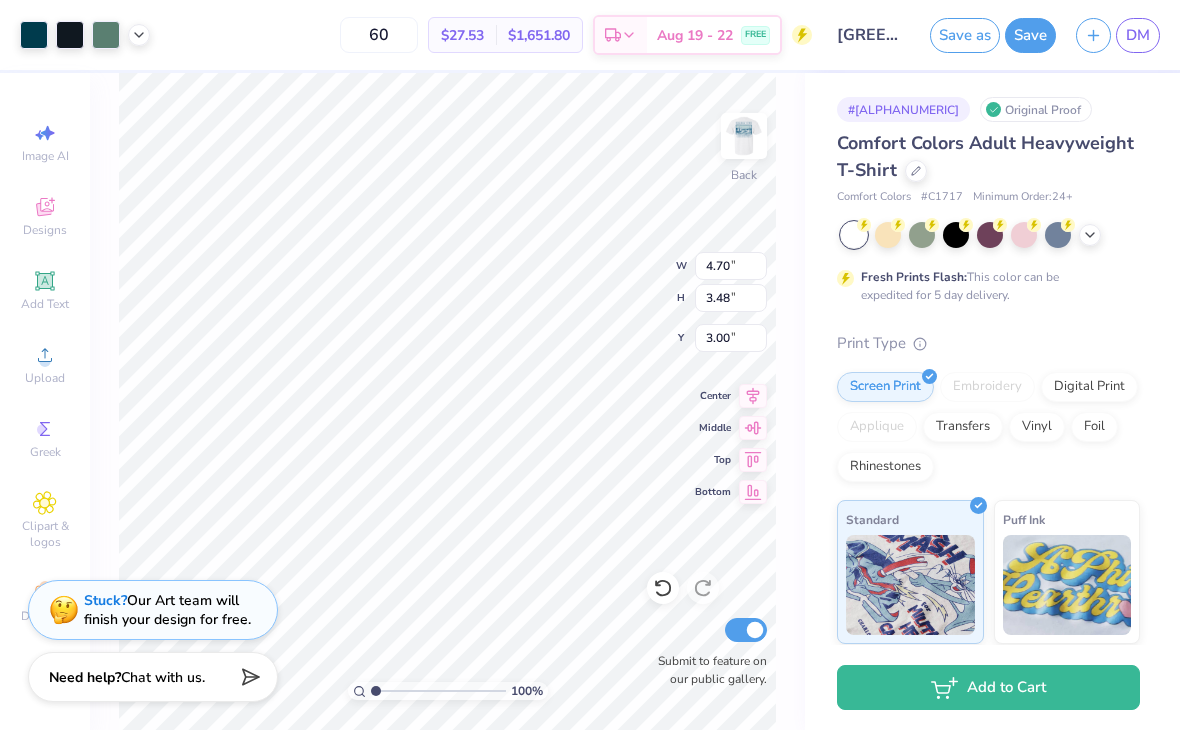type on "3.33" 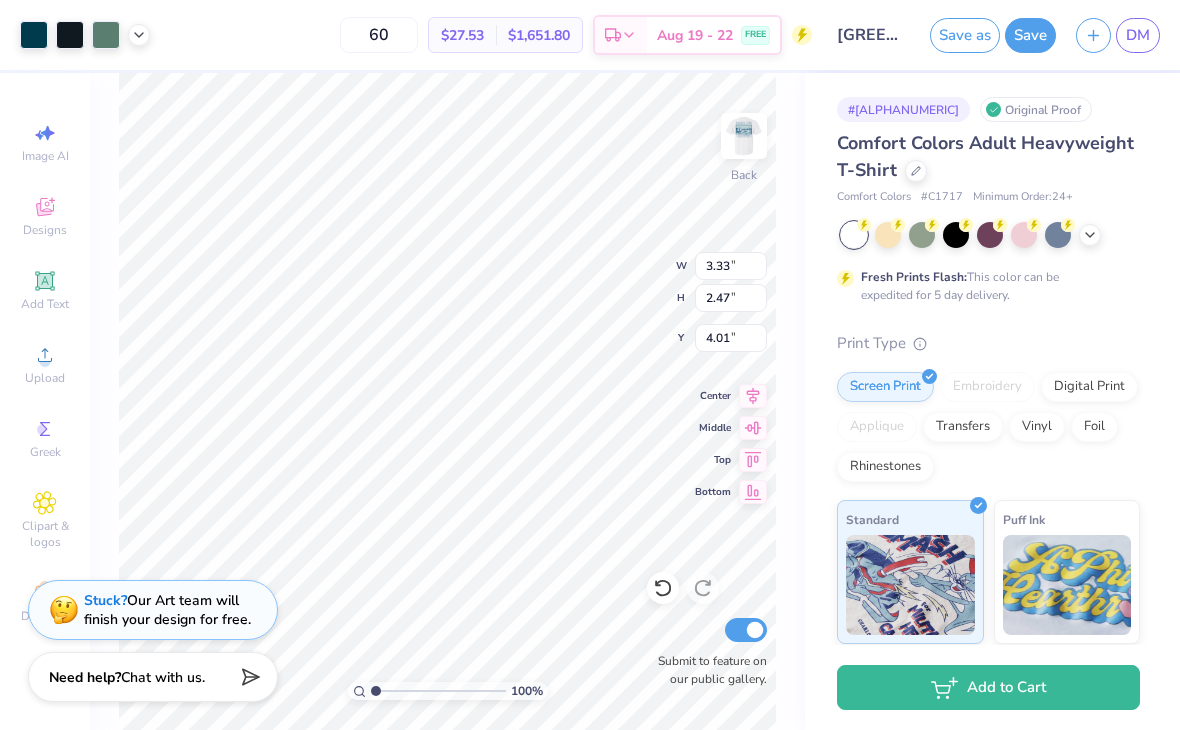 type on "3.00" 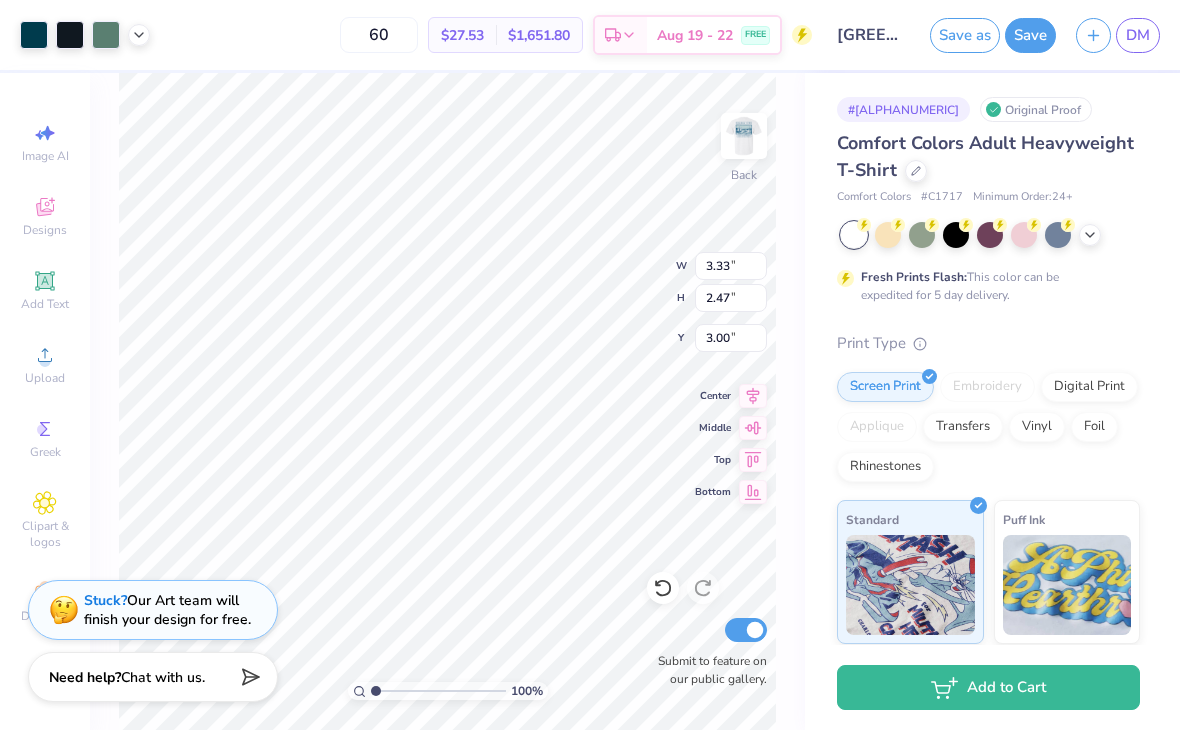 type on "2.03" 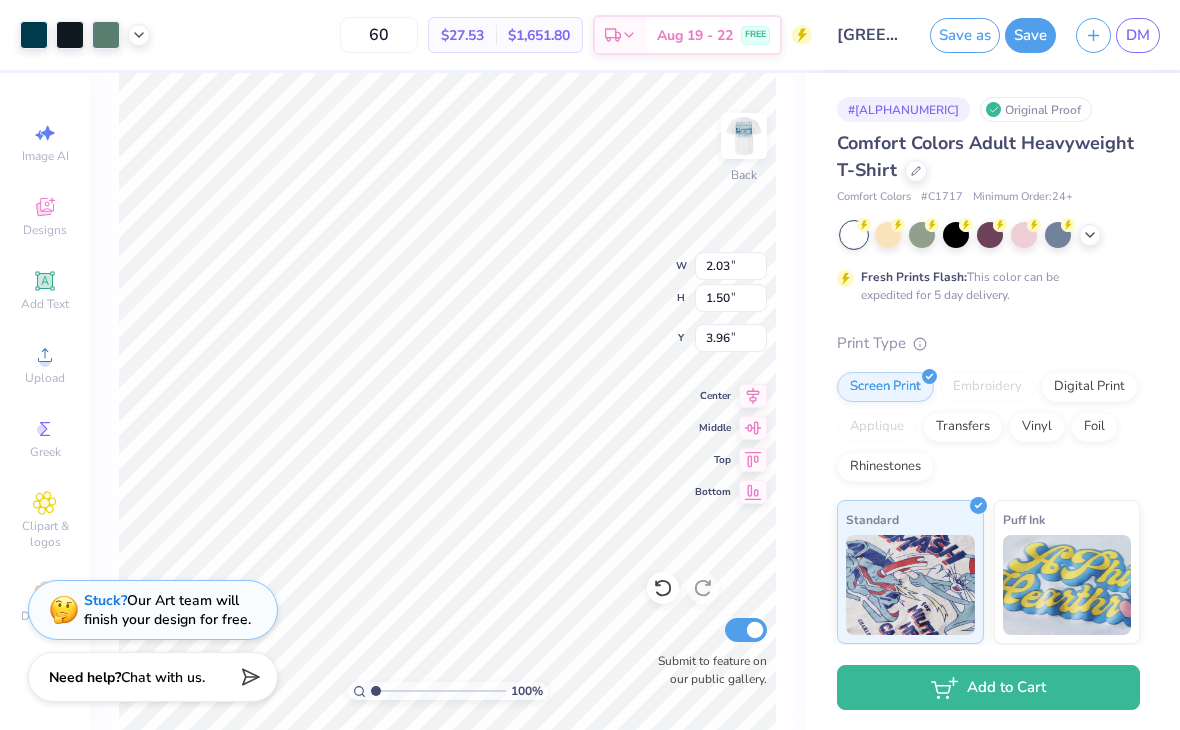 type on "1.61" 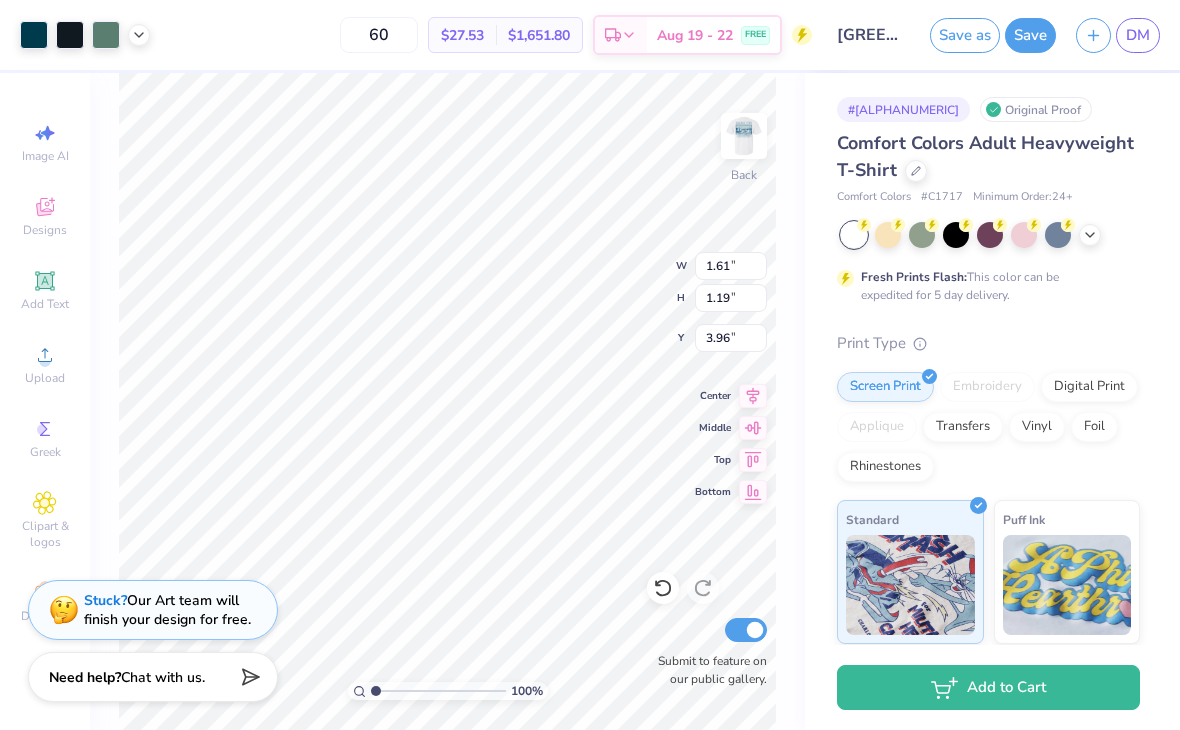 type on "2.68" 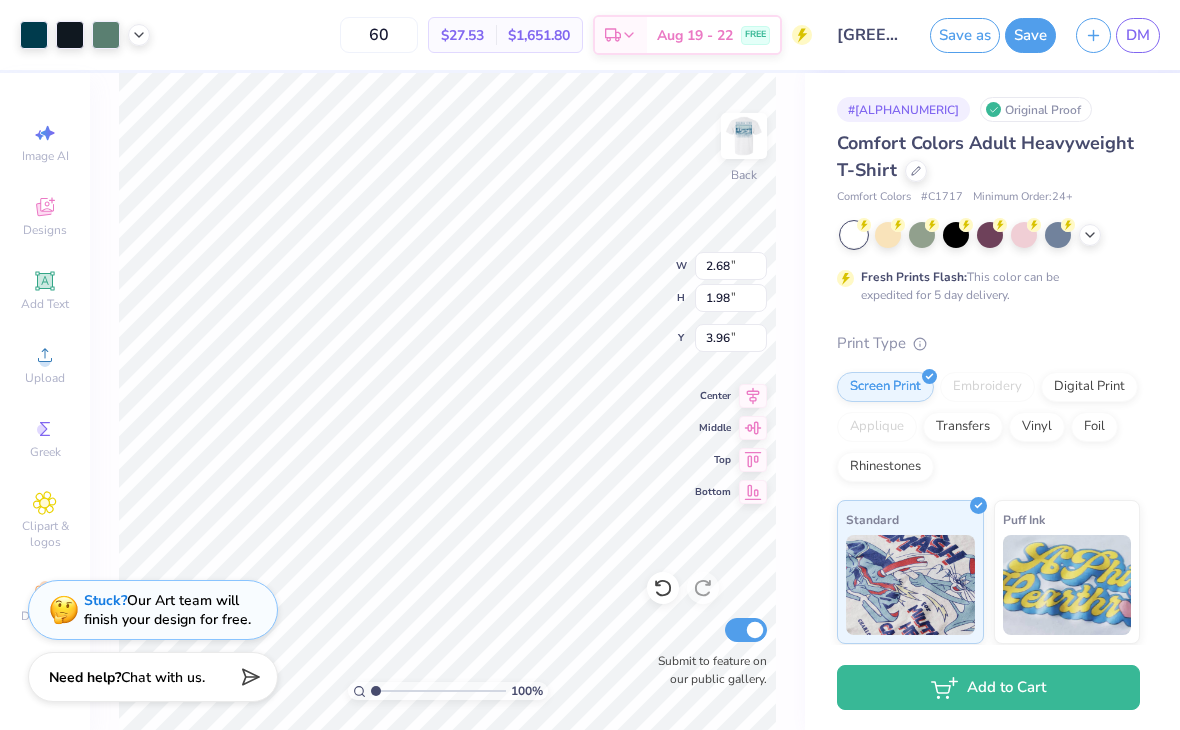 type on "3.00" 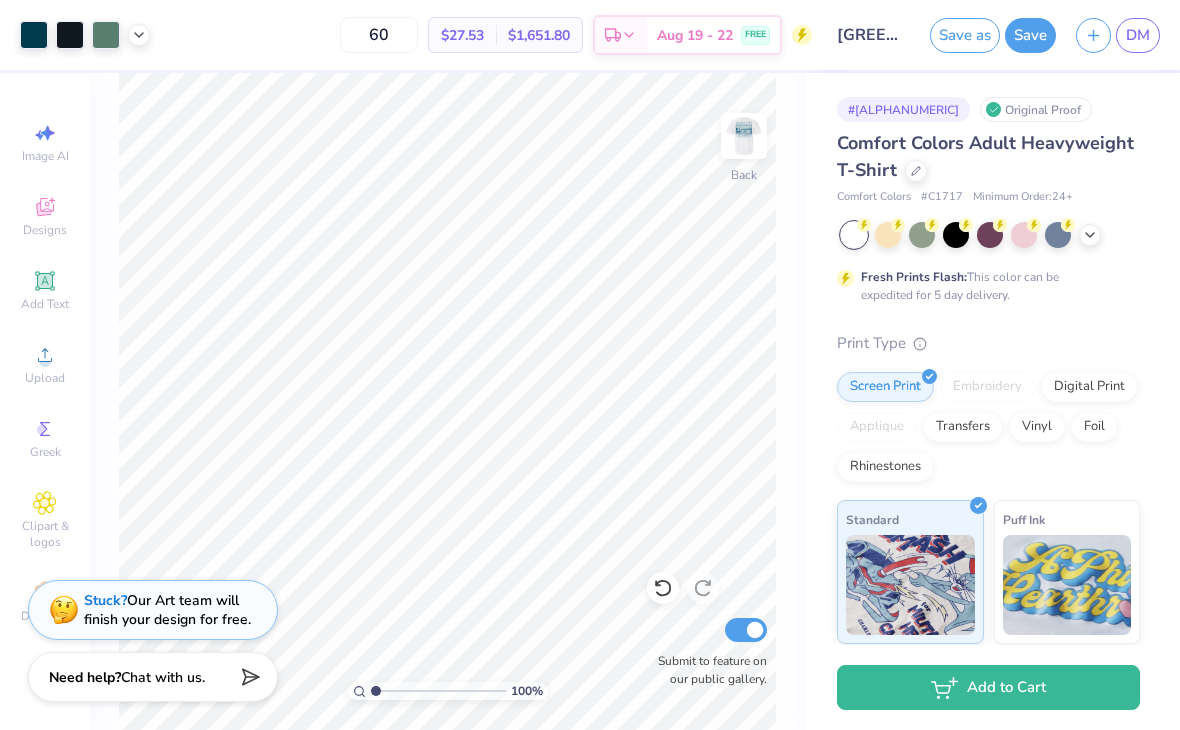 click on "Save" at bounding box center [1030, 35] 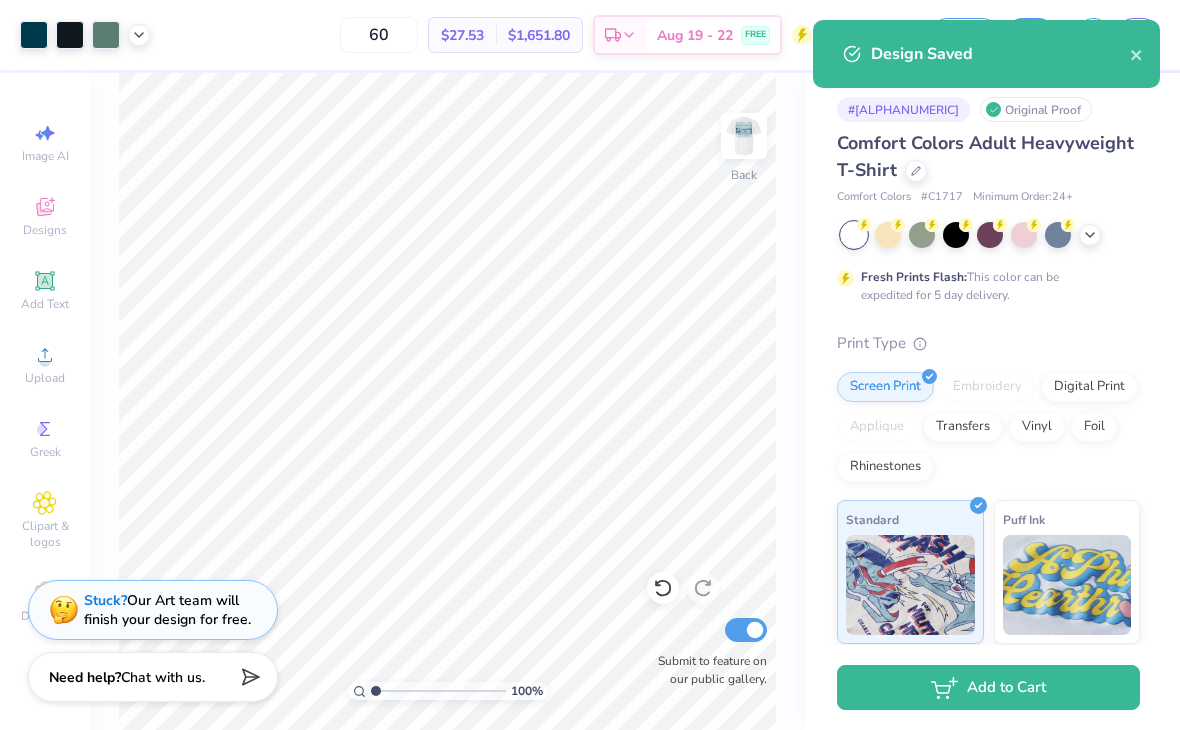 scroll, scrollTop: 0, scrollLeft: 0, axis: both 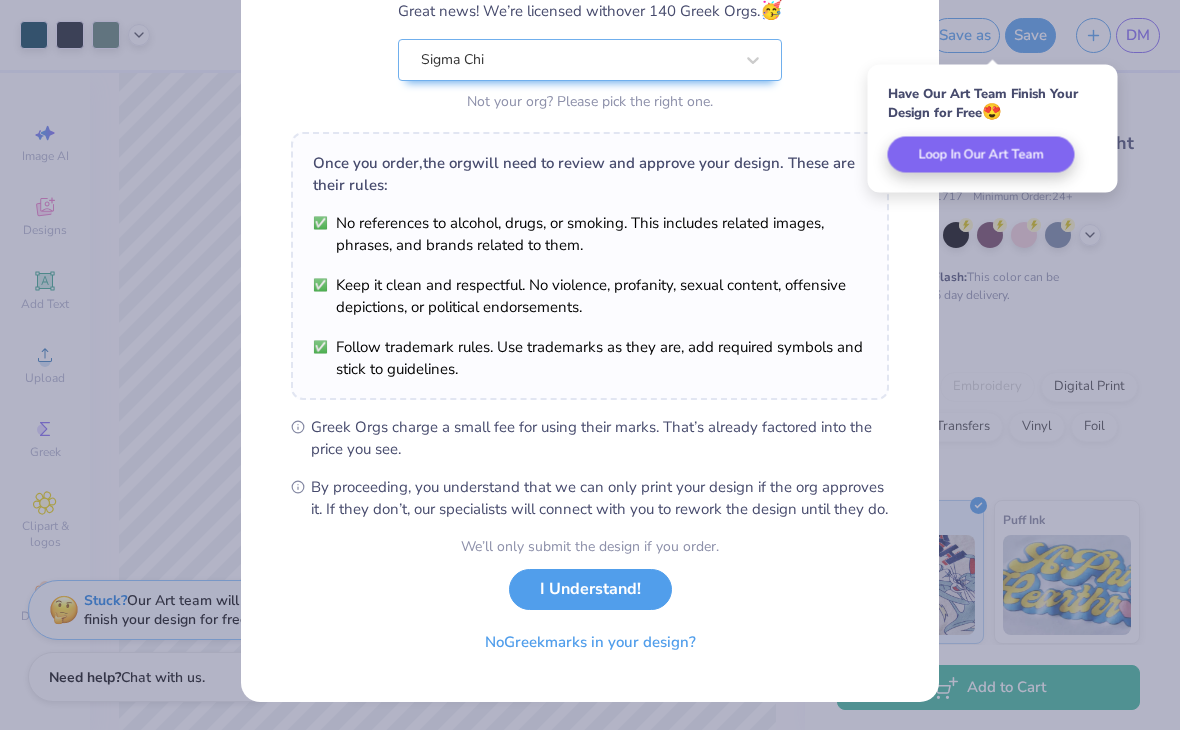click on "I Understand!" at bounding box center [590, 589] 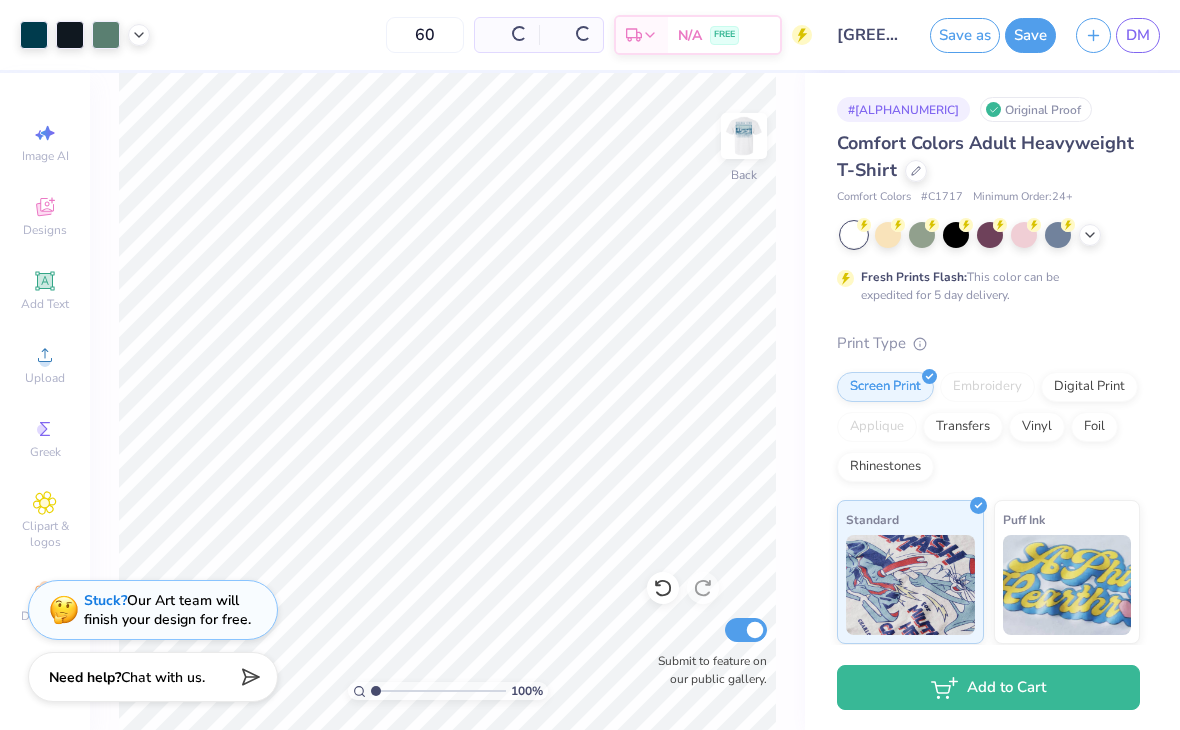 scroll, scrollTop: 0, scrollLeft: 0, axis: both 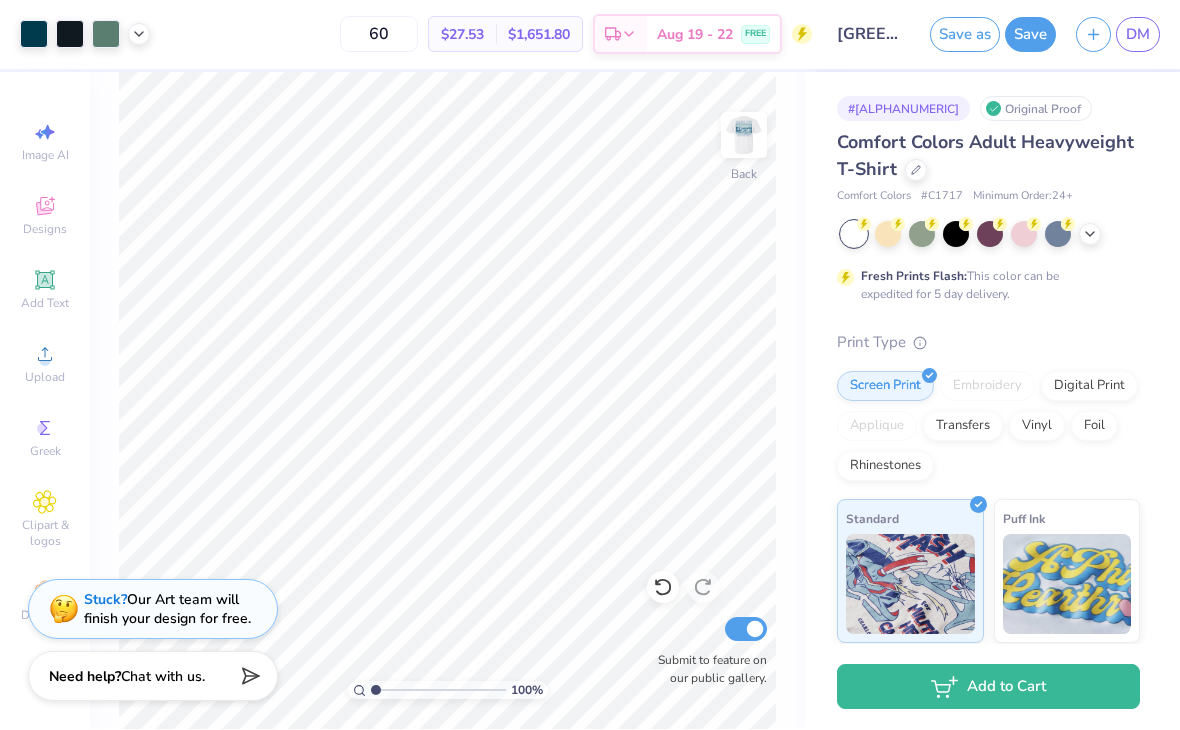 click at bounding box center (744, 136) 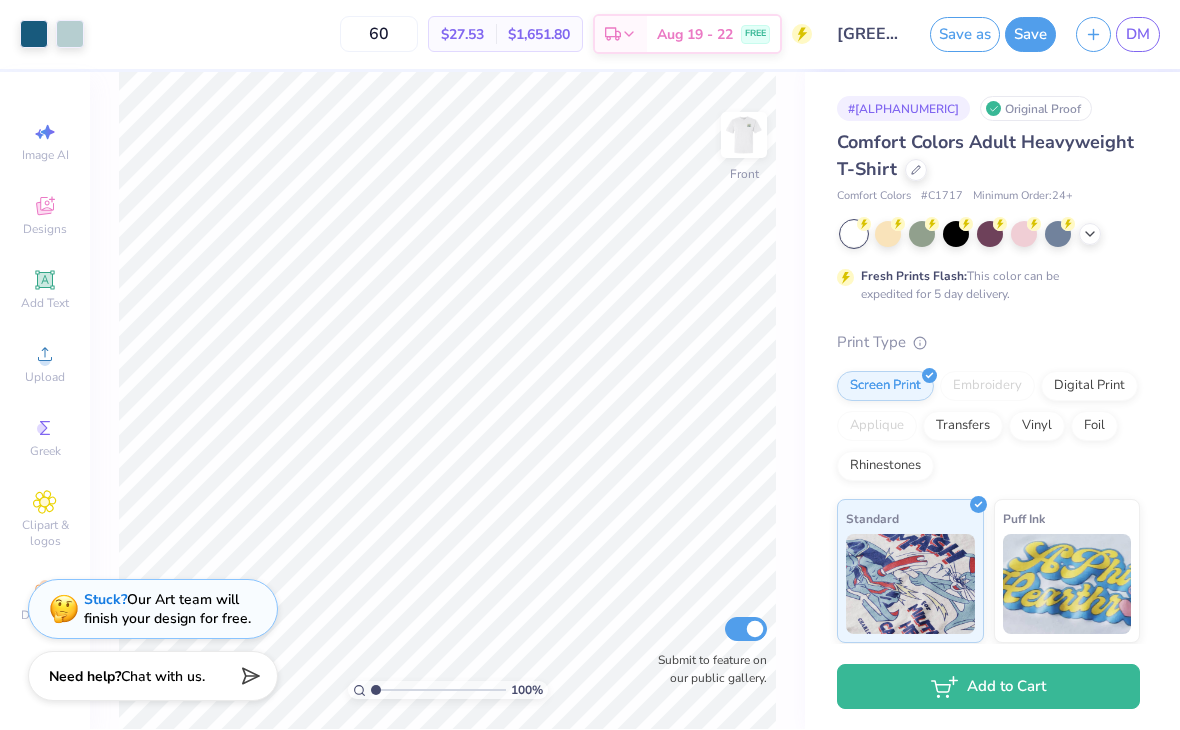 click at bounding box center (744, 136) 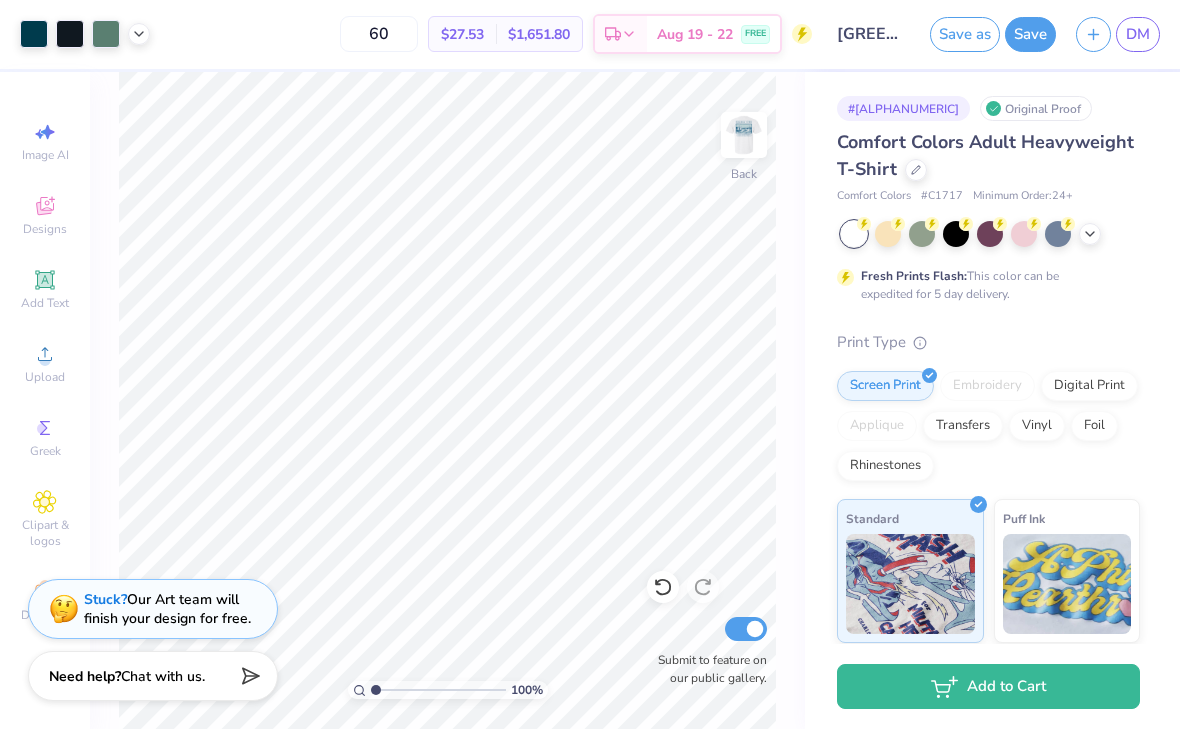 click on "DM" at bounding box center [1138, 35] 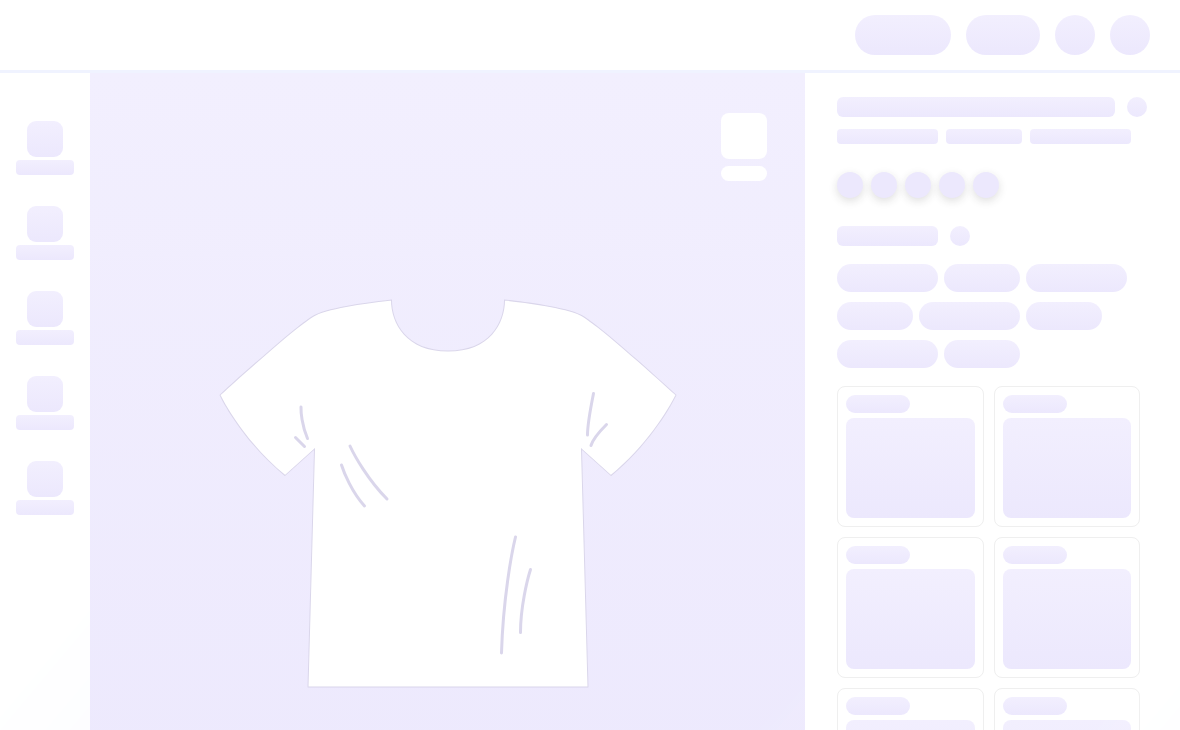scroll, scrollTop: 0, scrollLeft: 0, axis: both 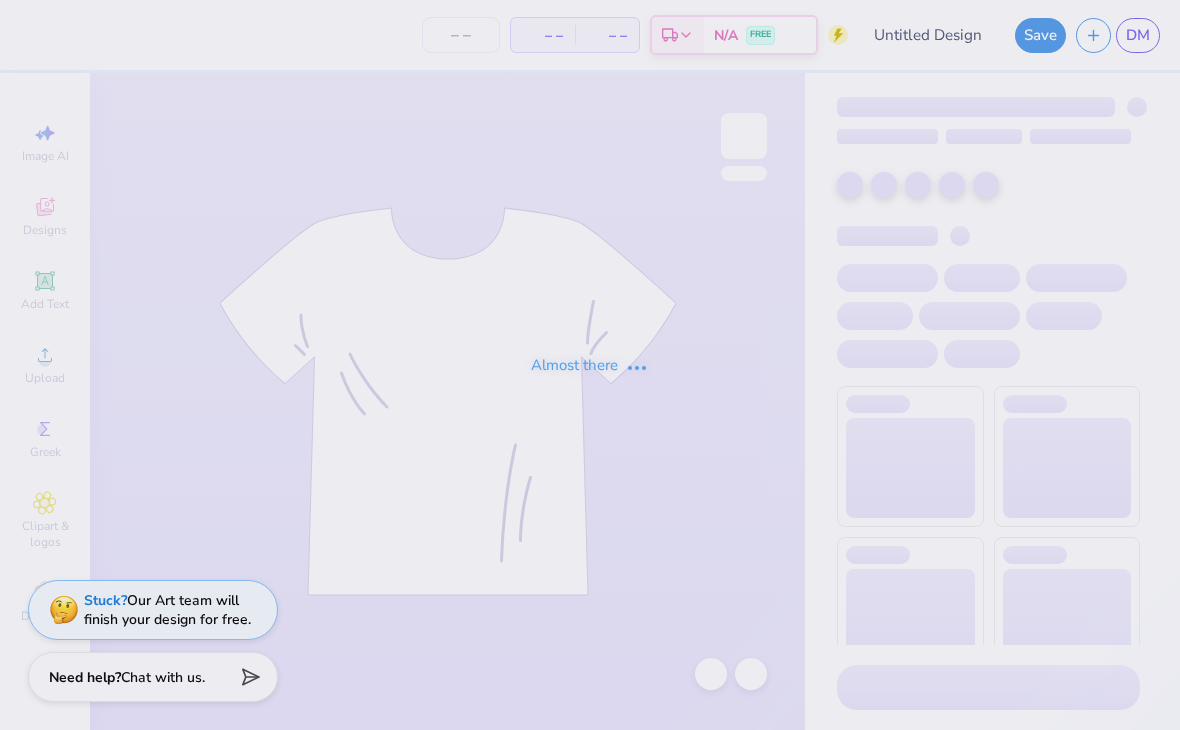 type on "Sigma Chi Fall Rush '25 2" 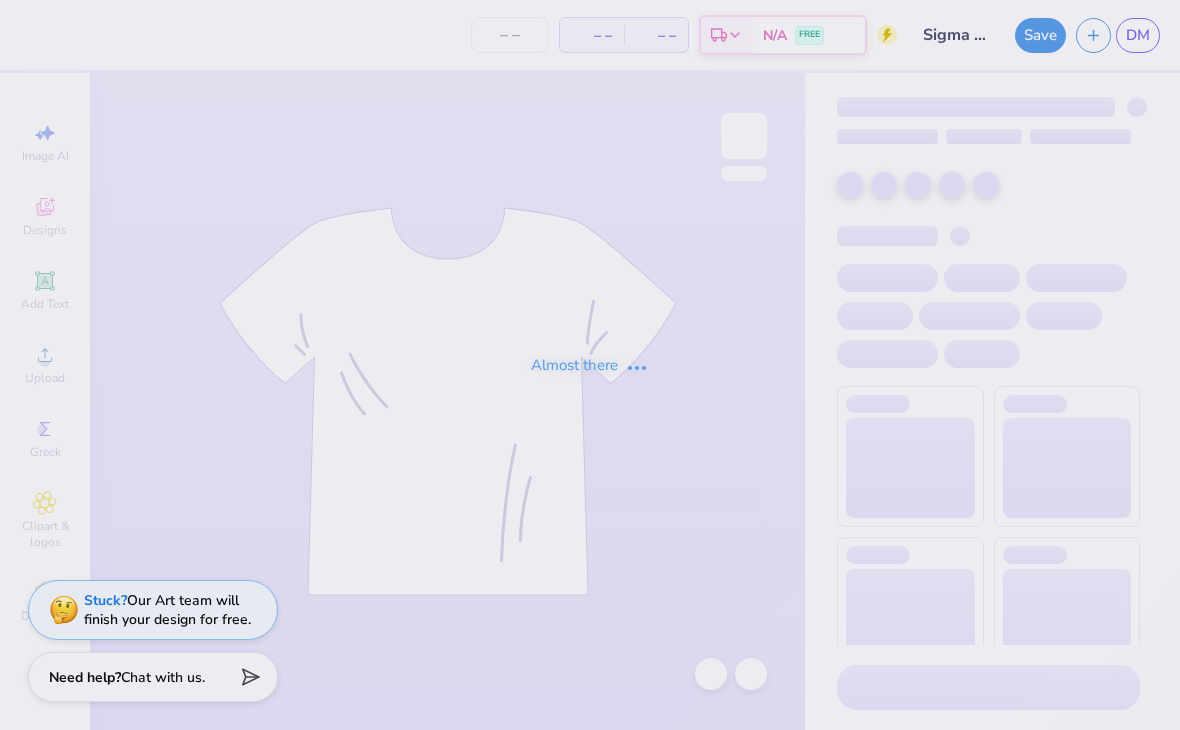 type on "60" 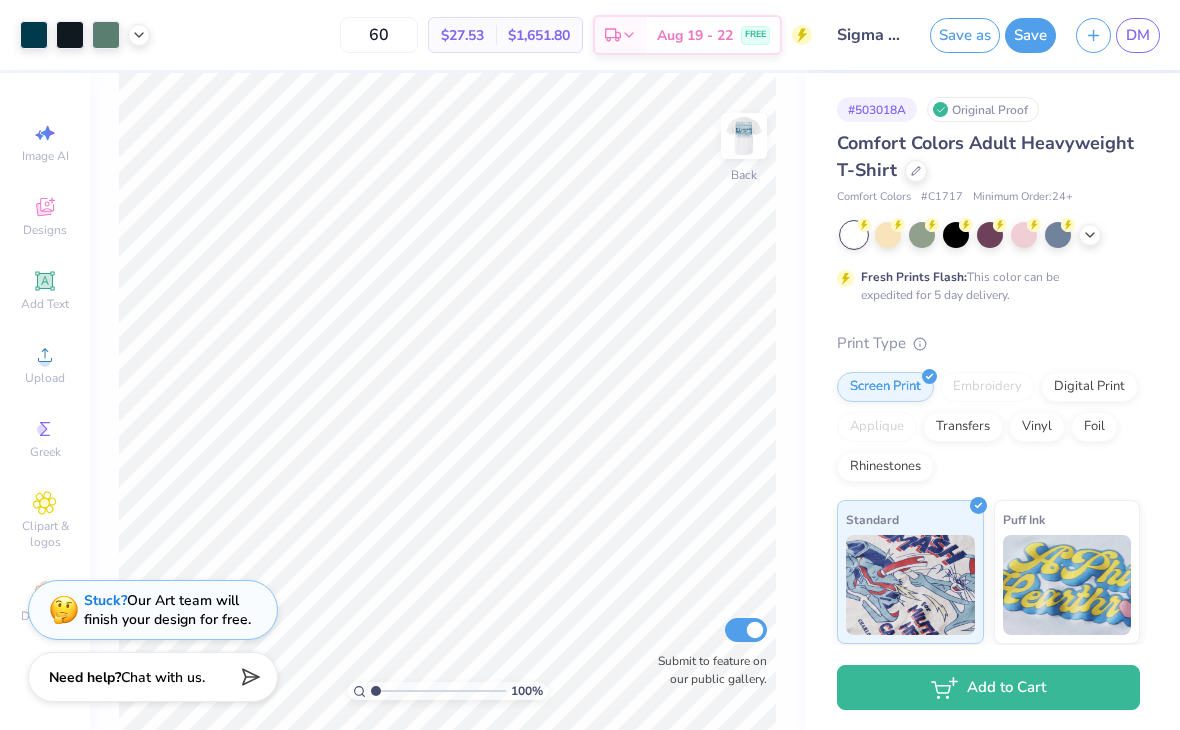 scroll, scrollTop: 0, scrollLeft: 0, axis: both 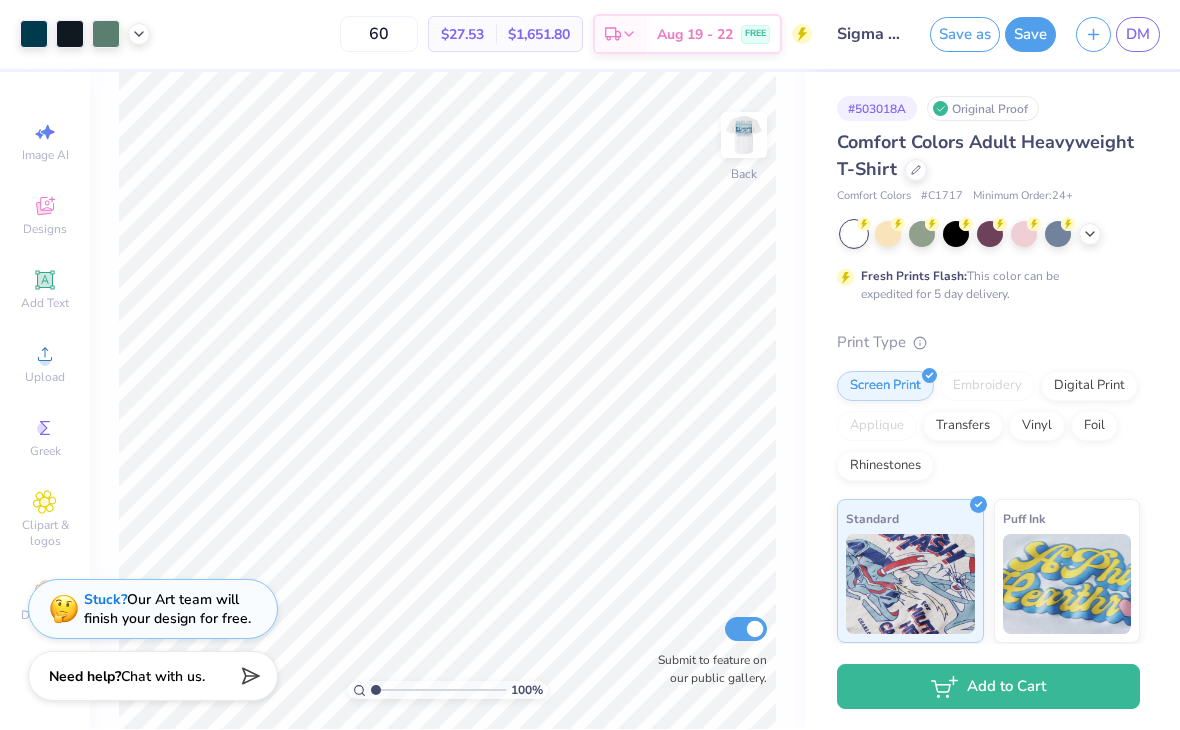 click on "Stuck?  Our Art team will finish your design for free." at bounding box center [153, 610] 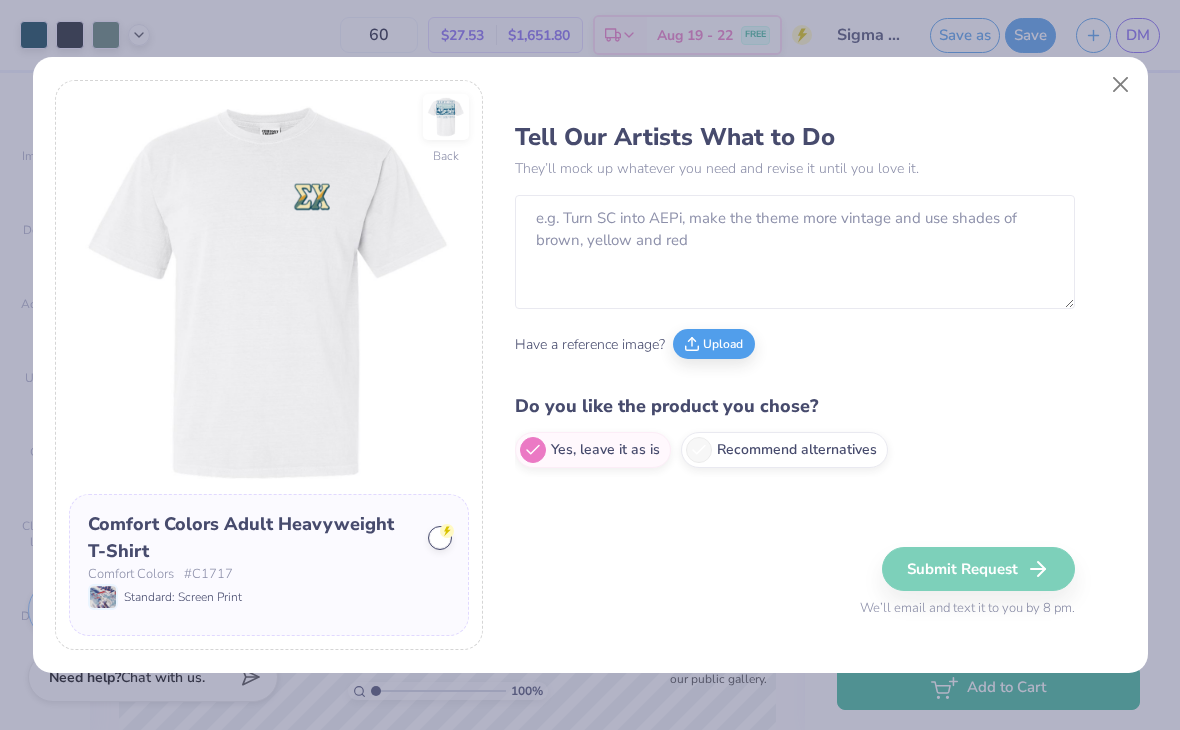 click at bounding box center [1120, 85] 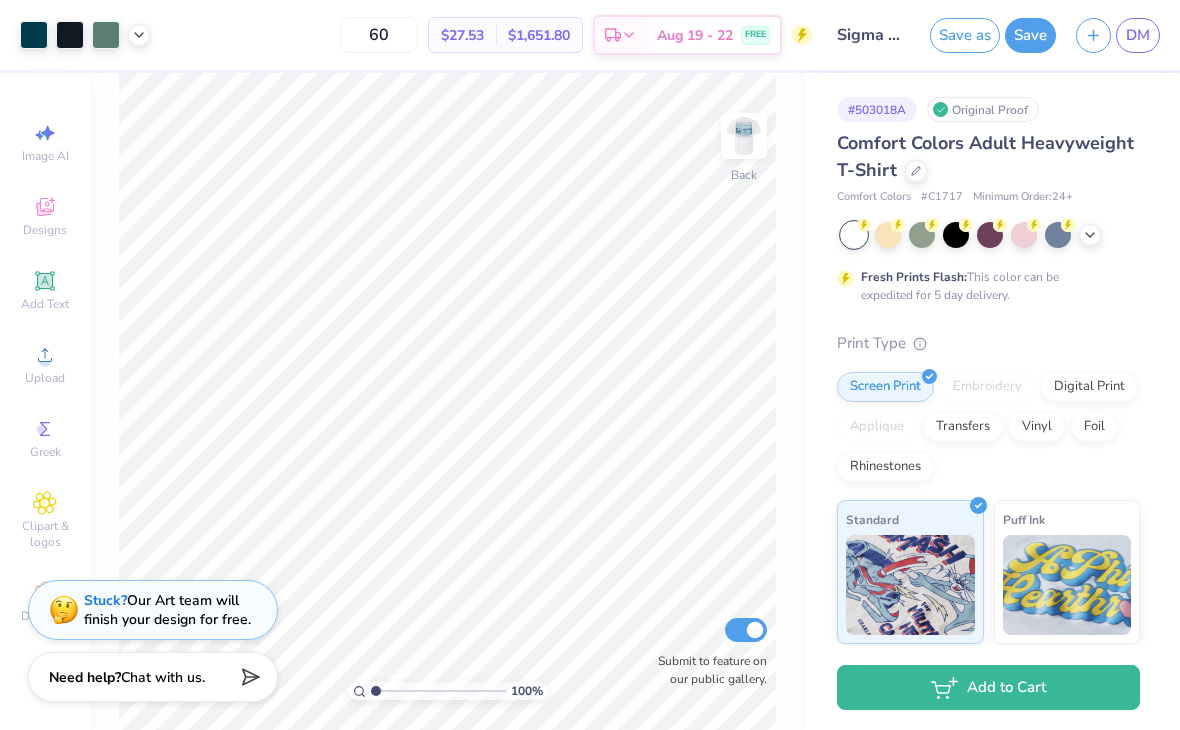click on "Chat with us." at bounding box center [163, 677] 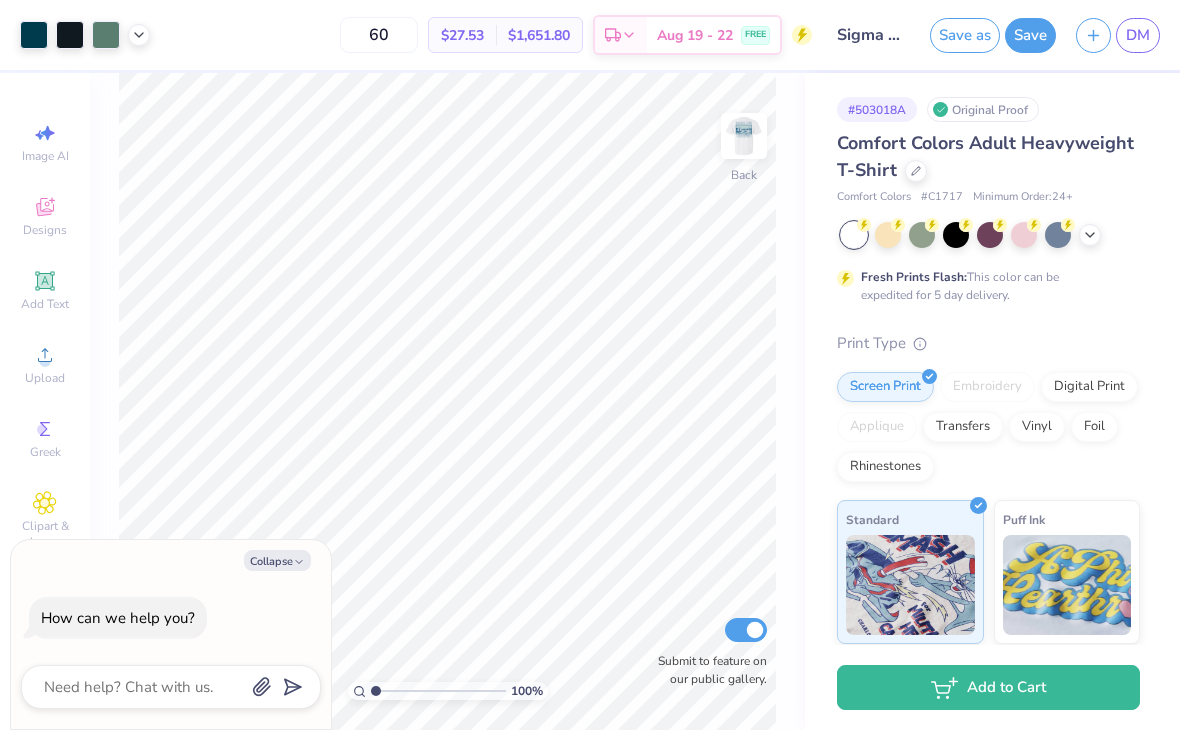 click at bounding box center [171, 687] 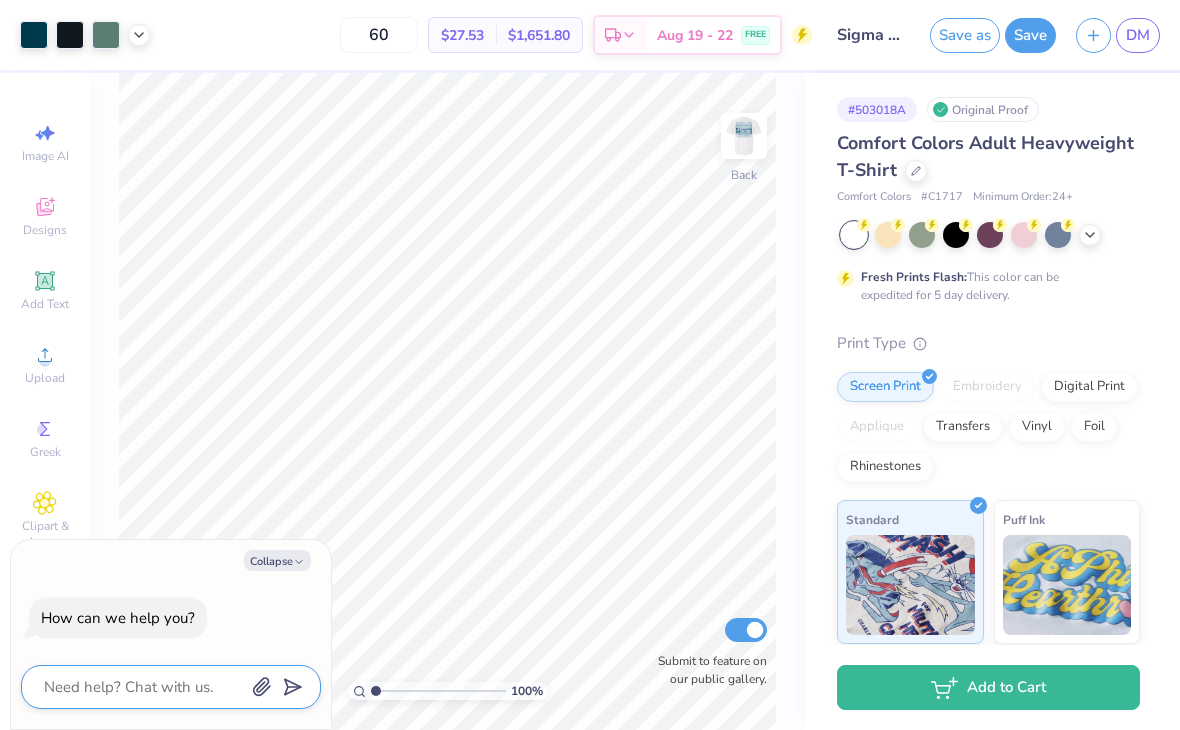 click at bounding box center (143, 687) 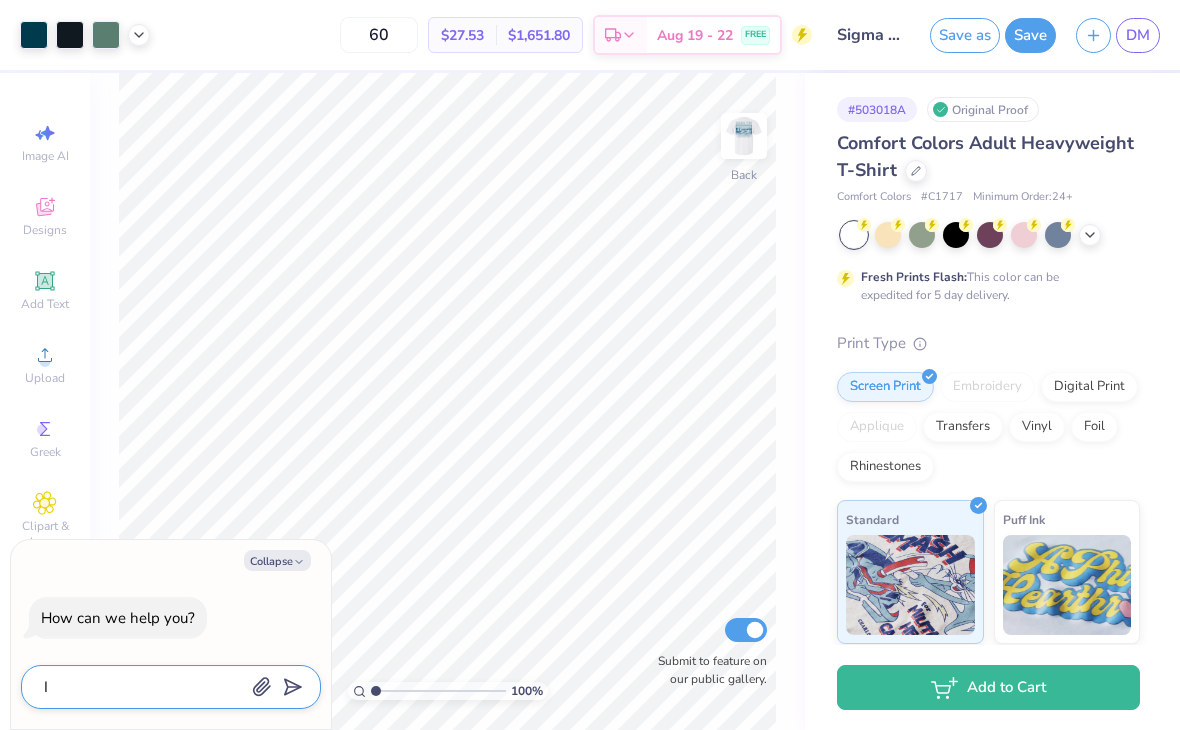 type on "I" 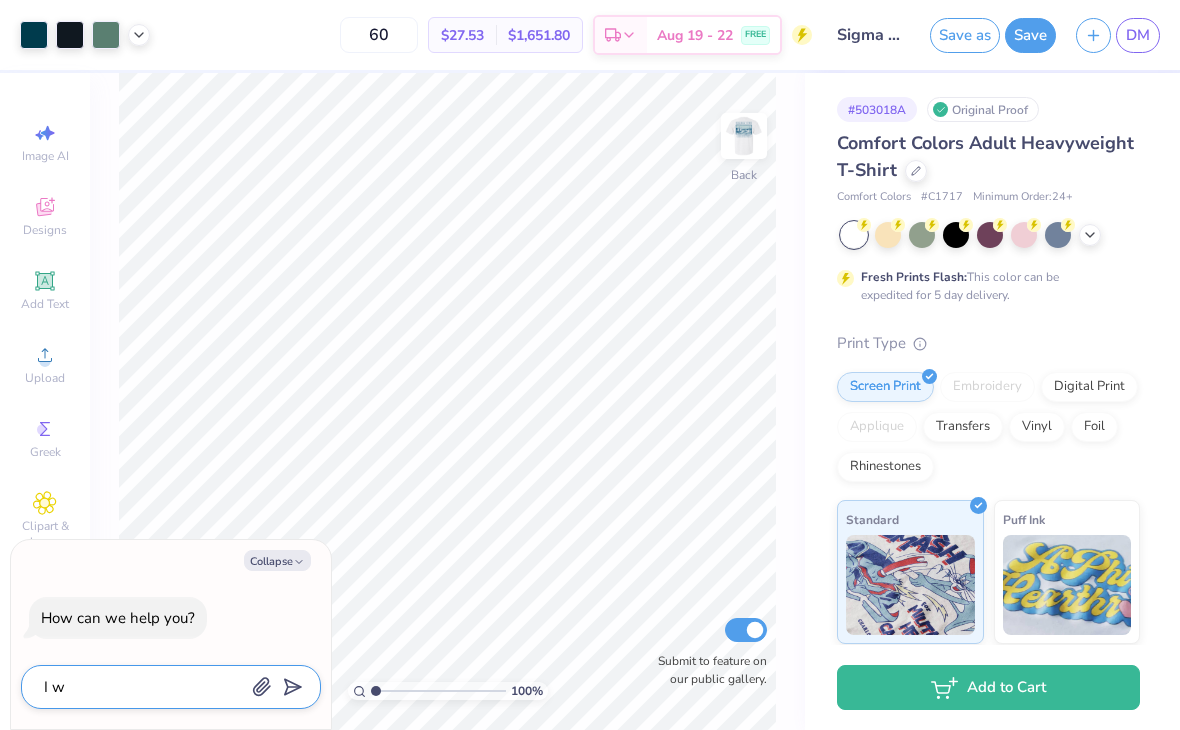 type on "x" 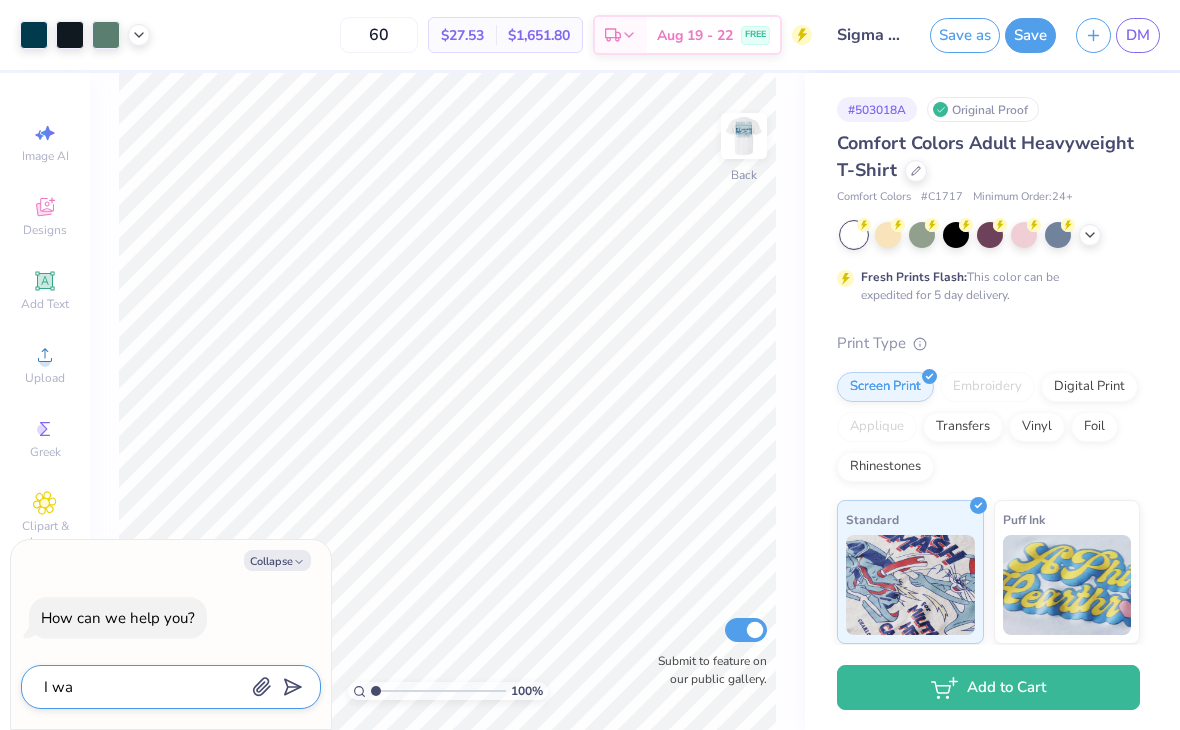 type on "x" 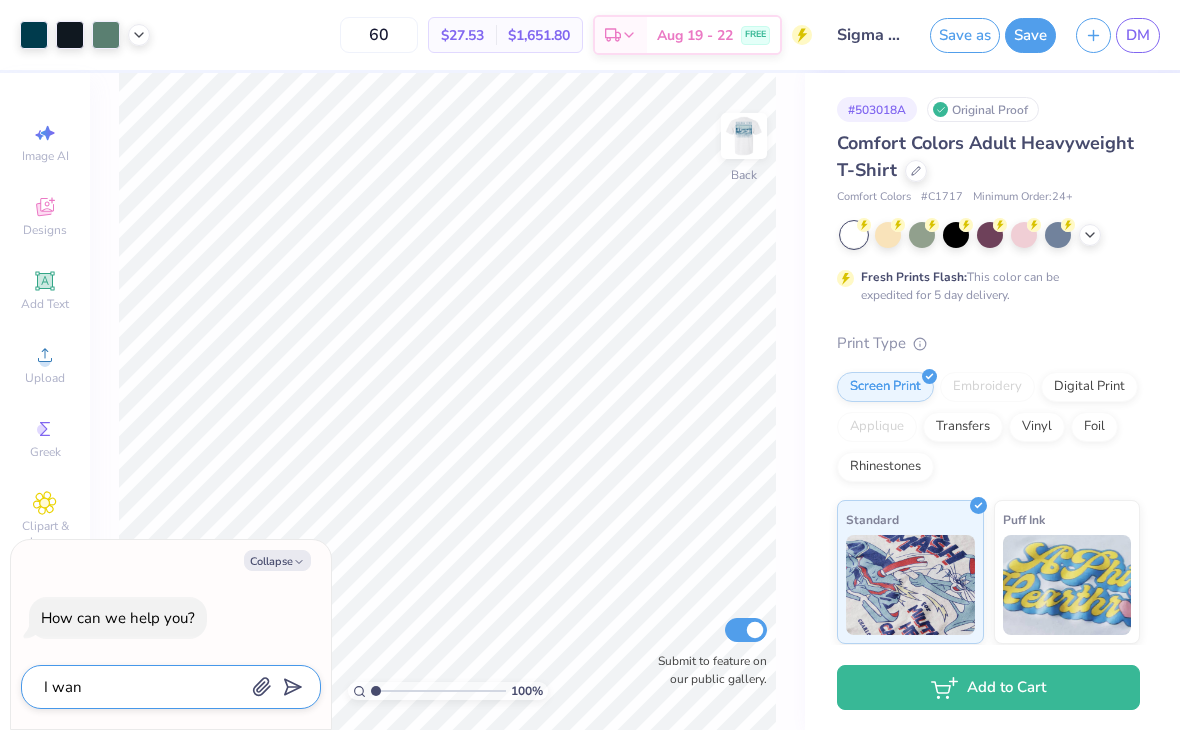 type on "x" 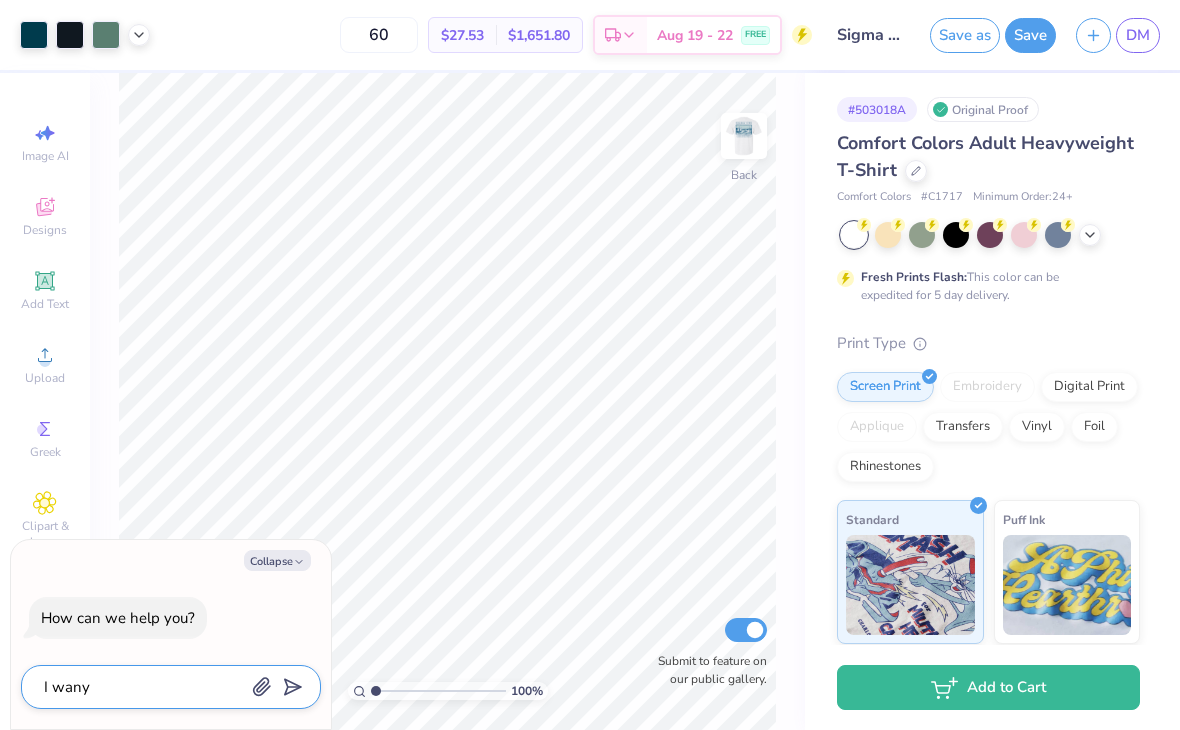 type on "x" 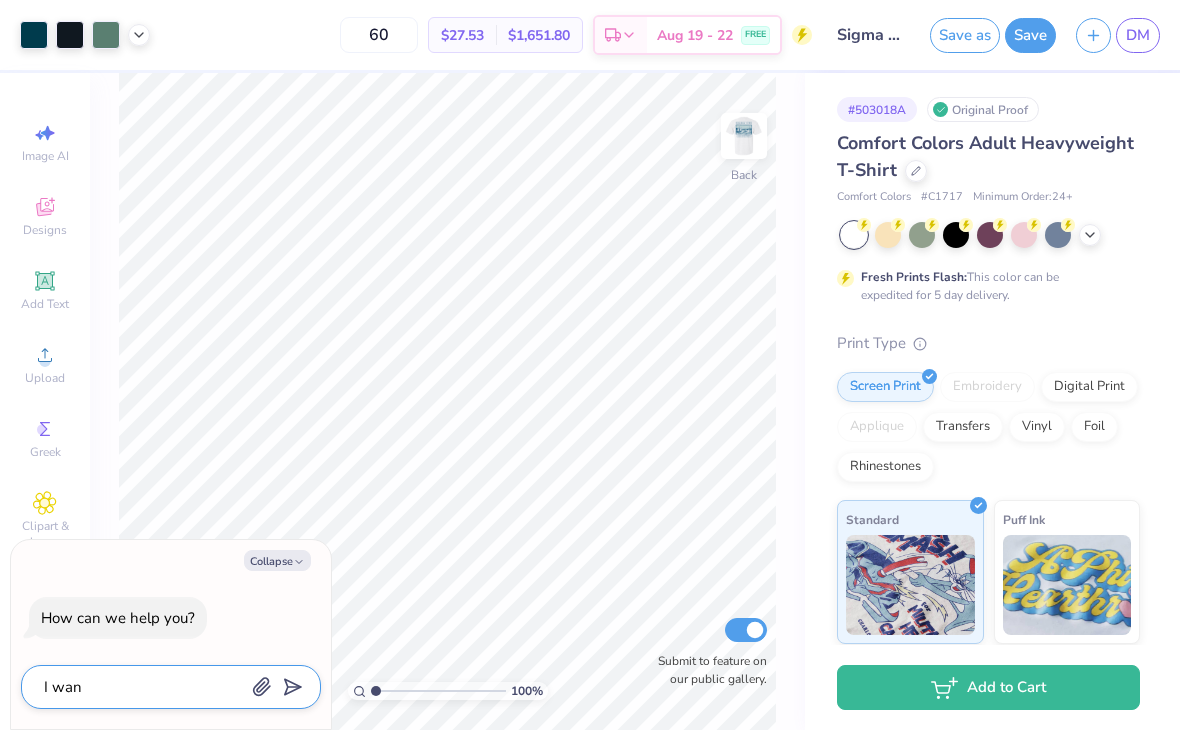 type on "x" 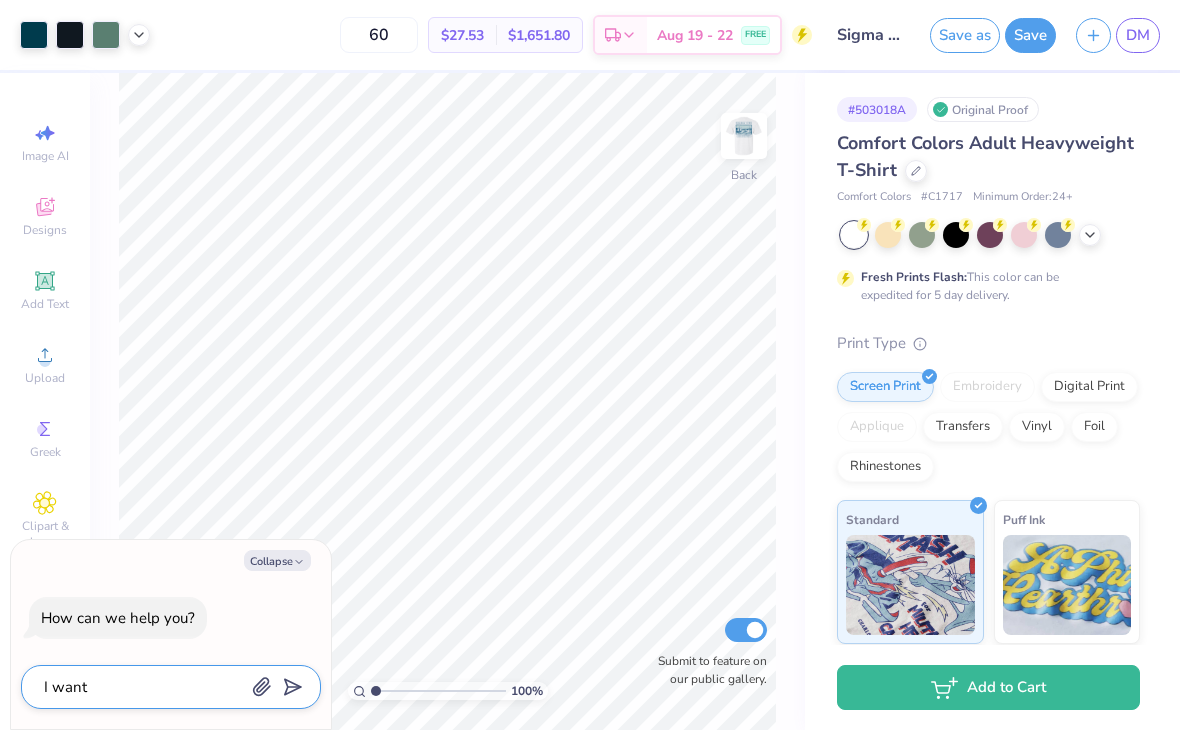 type on "x" 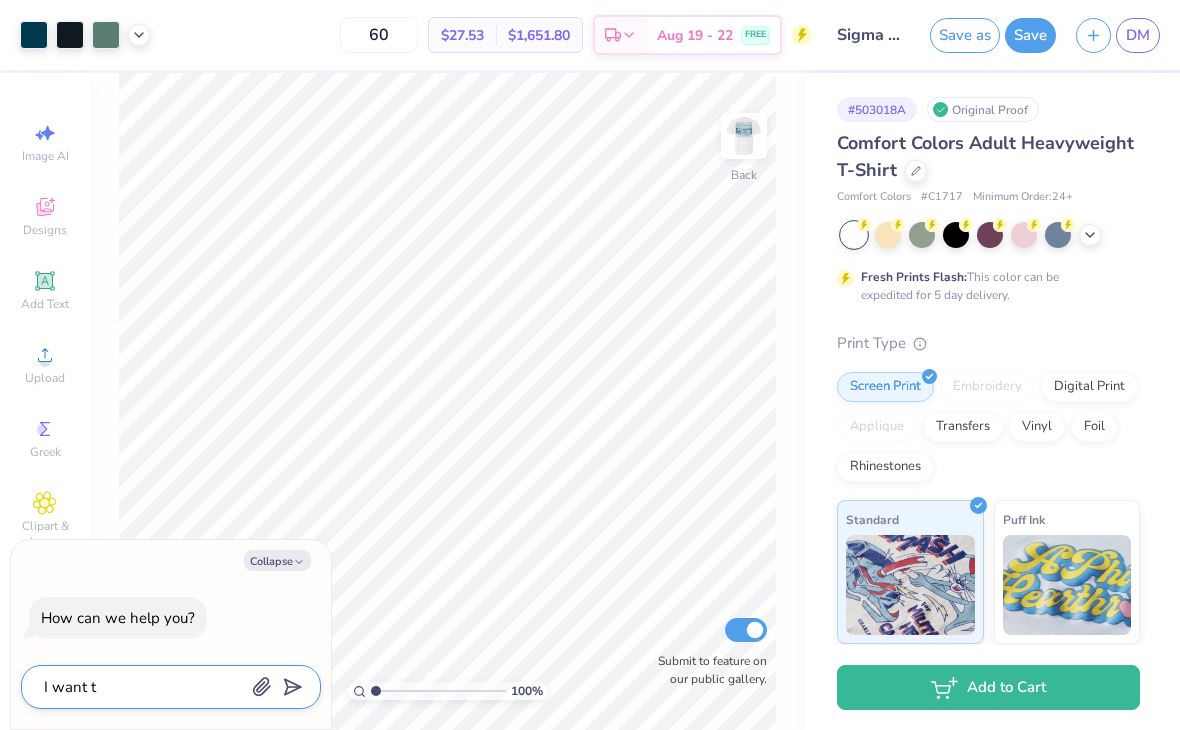 type on "x" 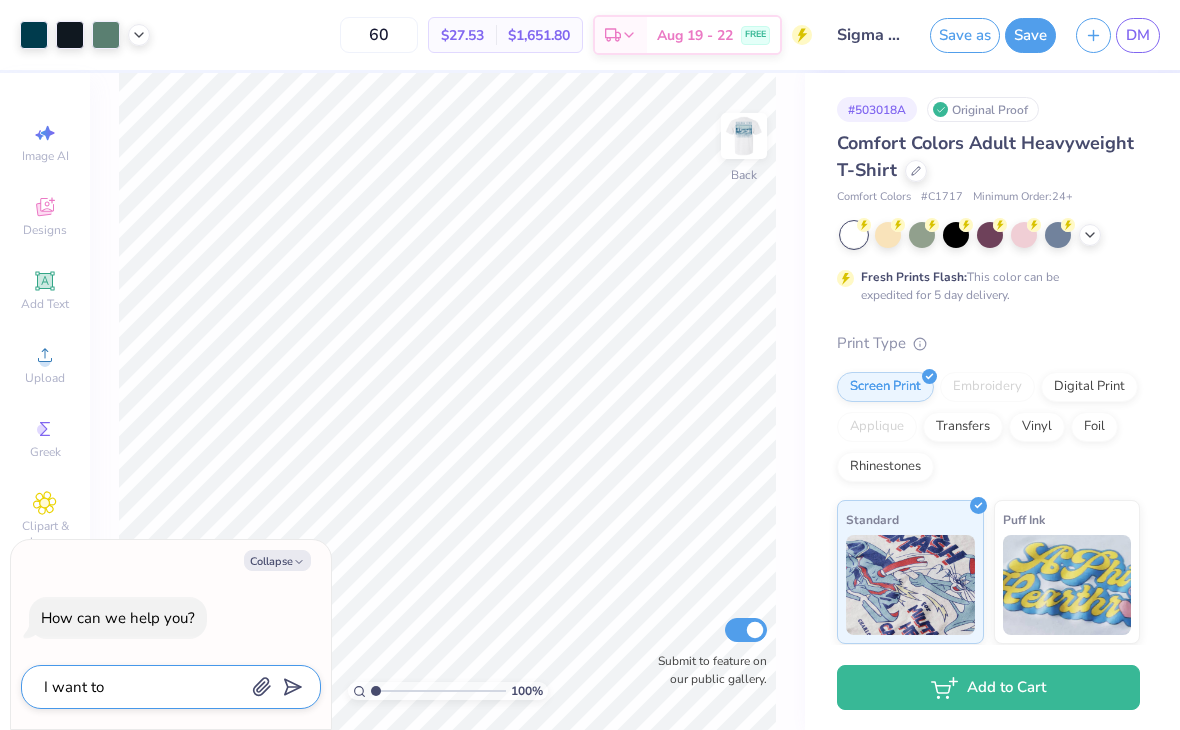 type on "x" 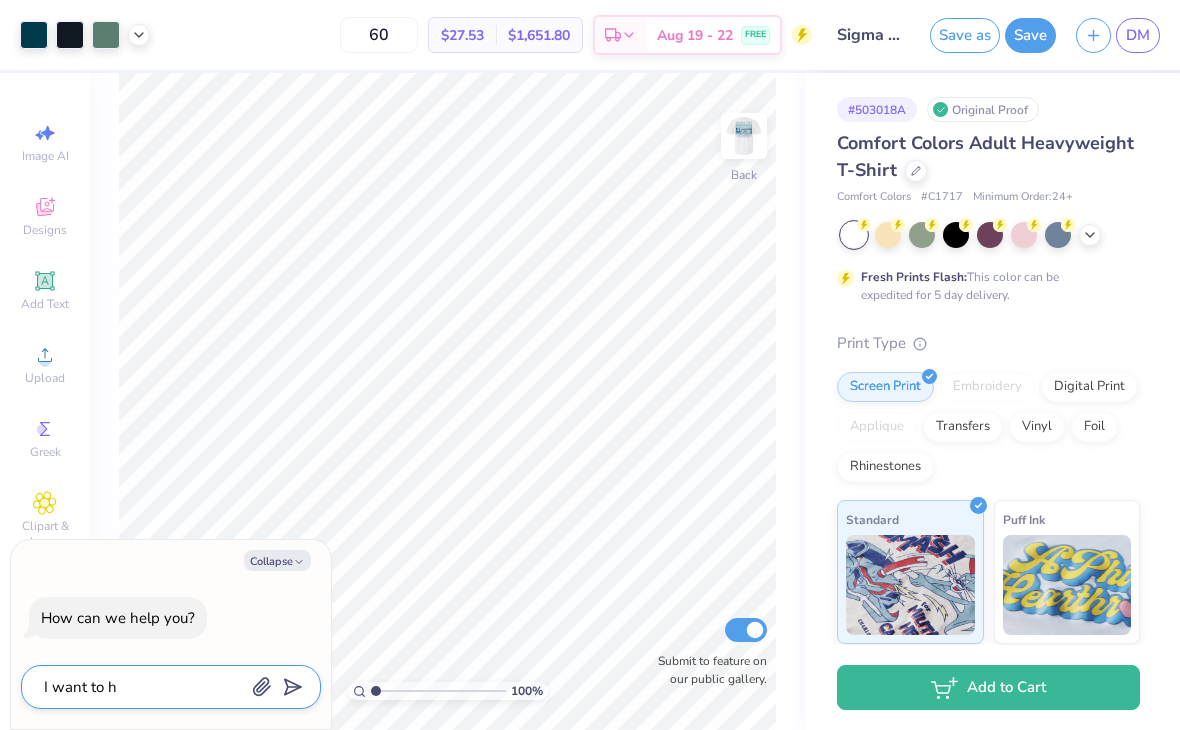type on "x" 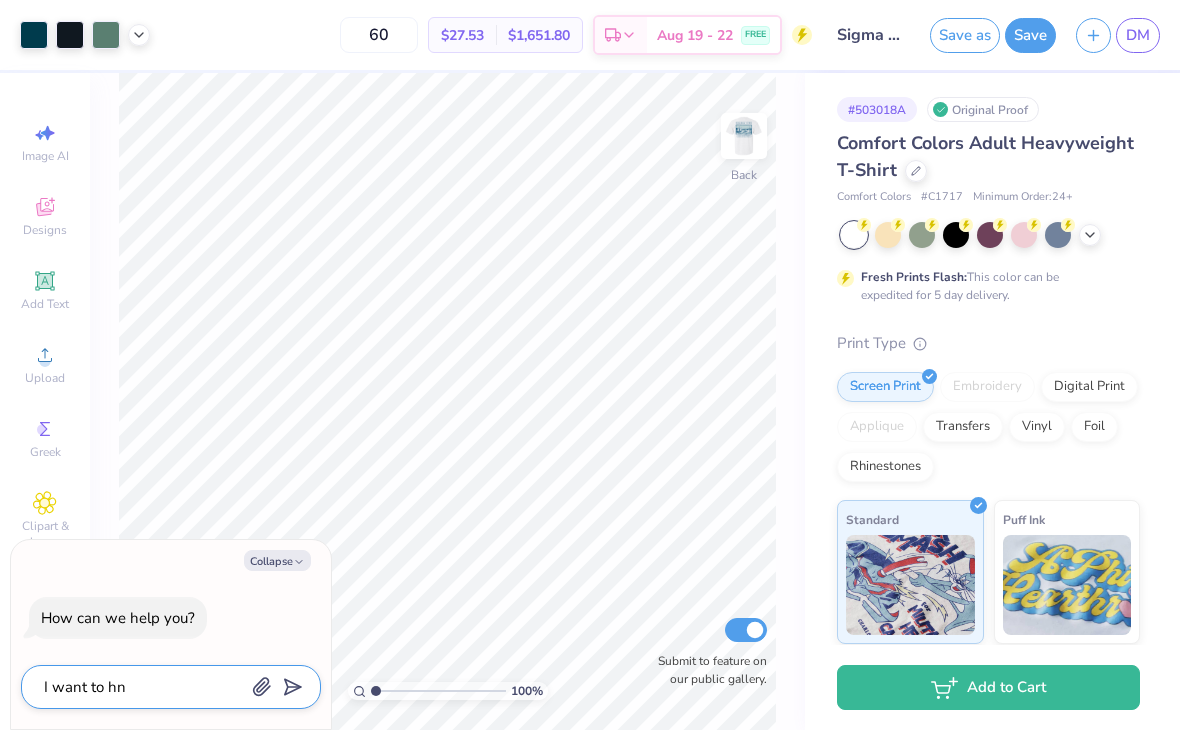 type on "x" 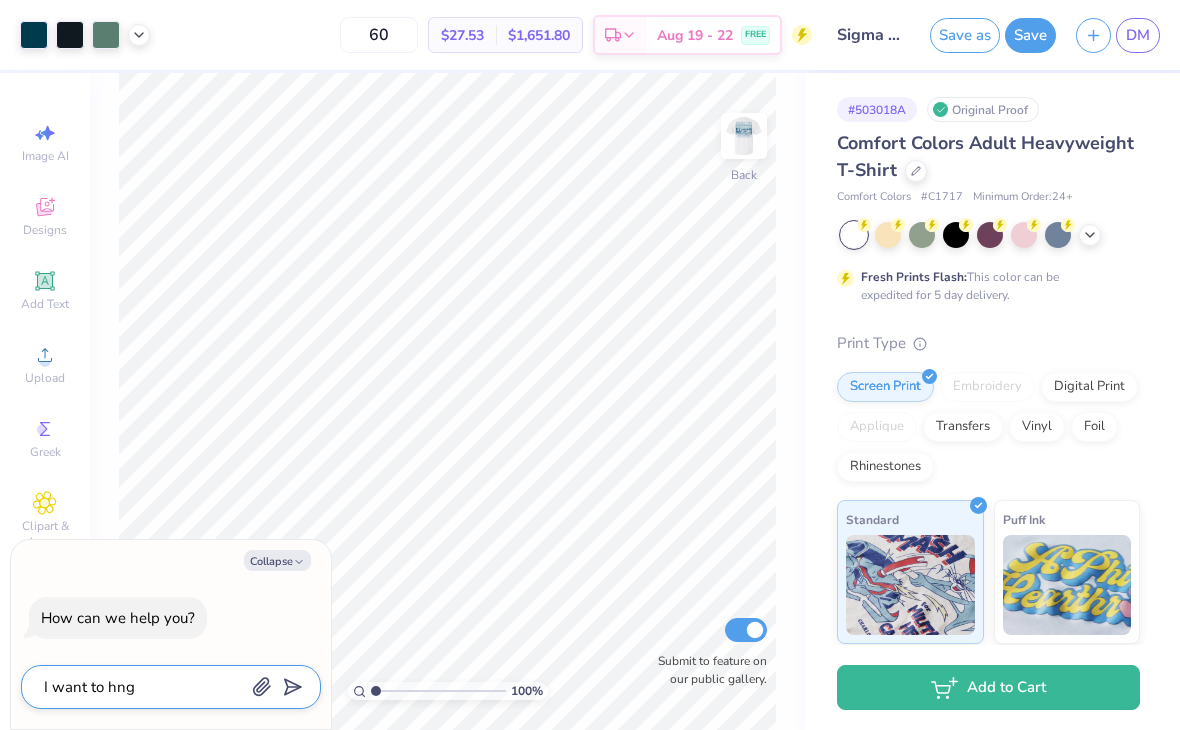 type on "x" 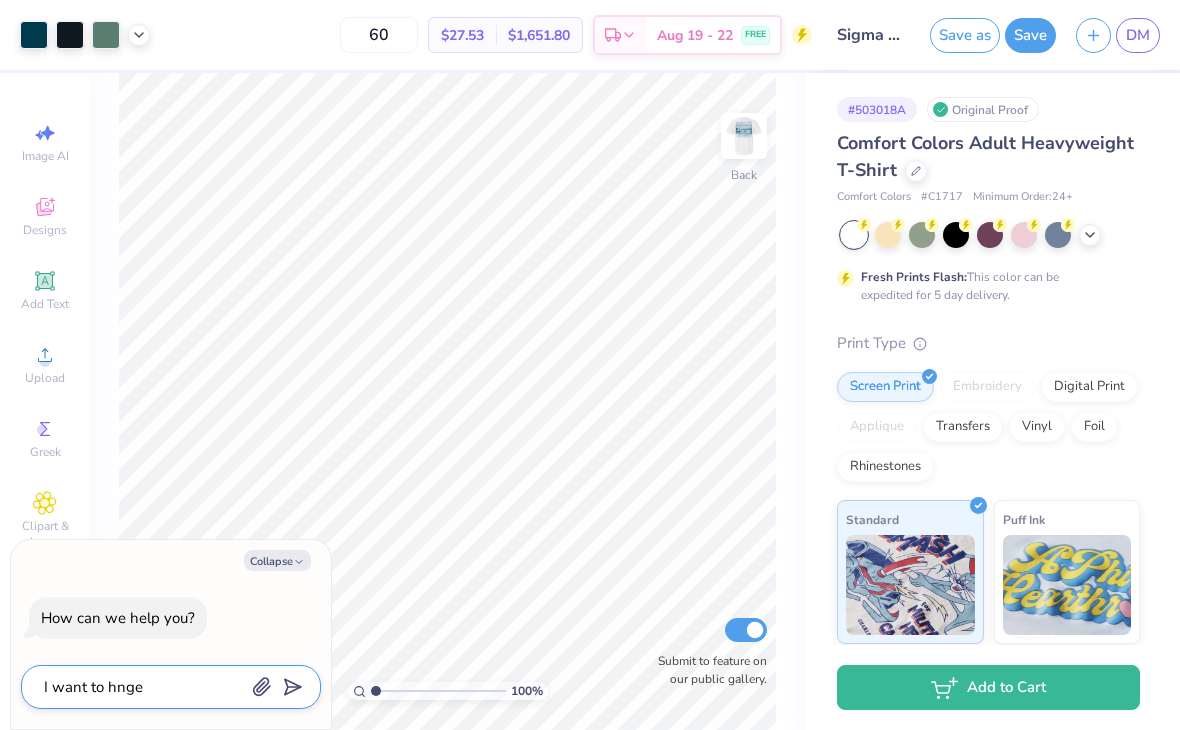 type on "x" 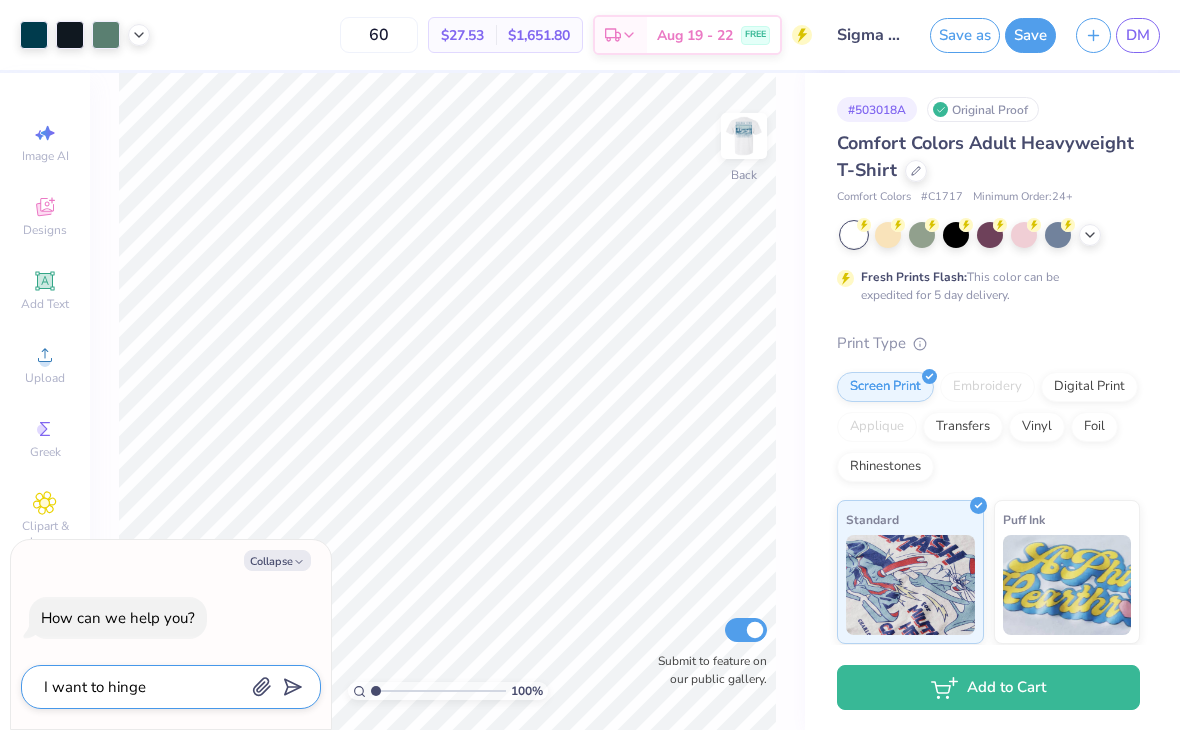 type on "I want to hinge" 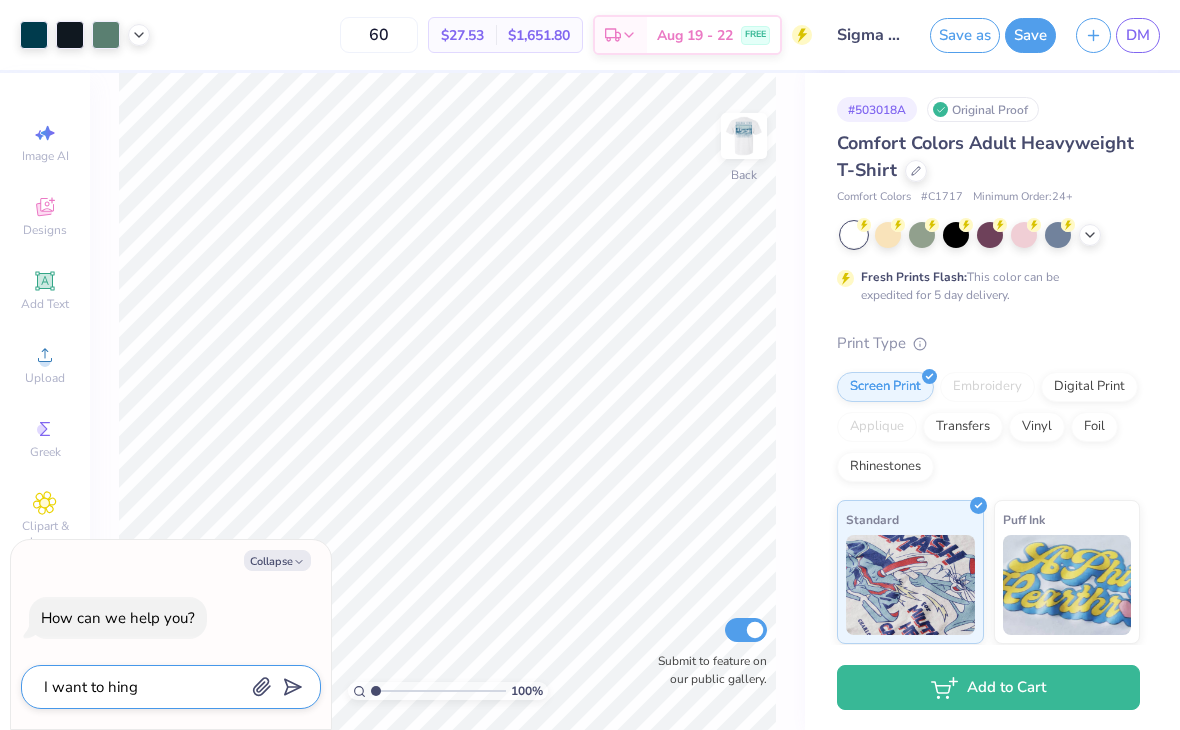 type on "I want to hin" 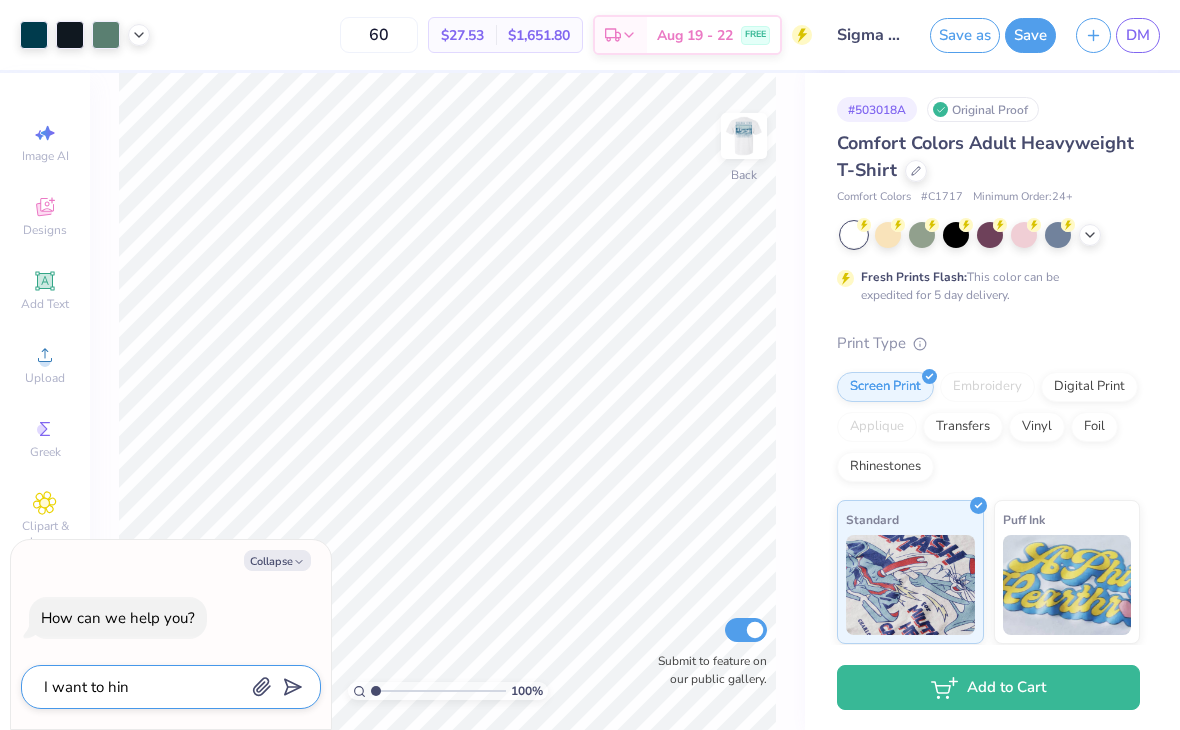 type on "x" 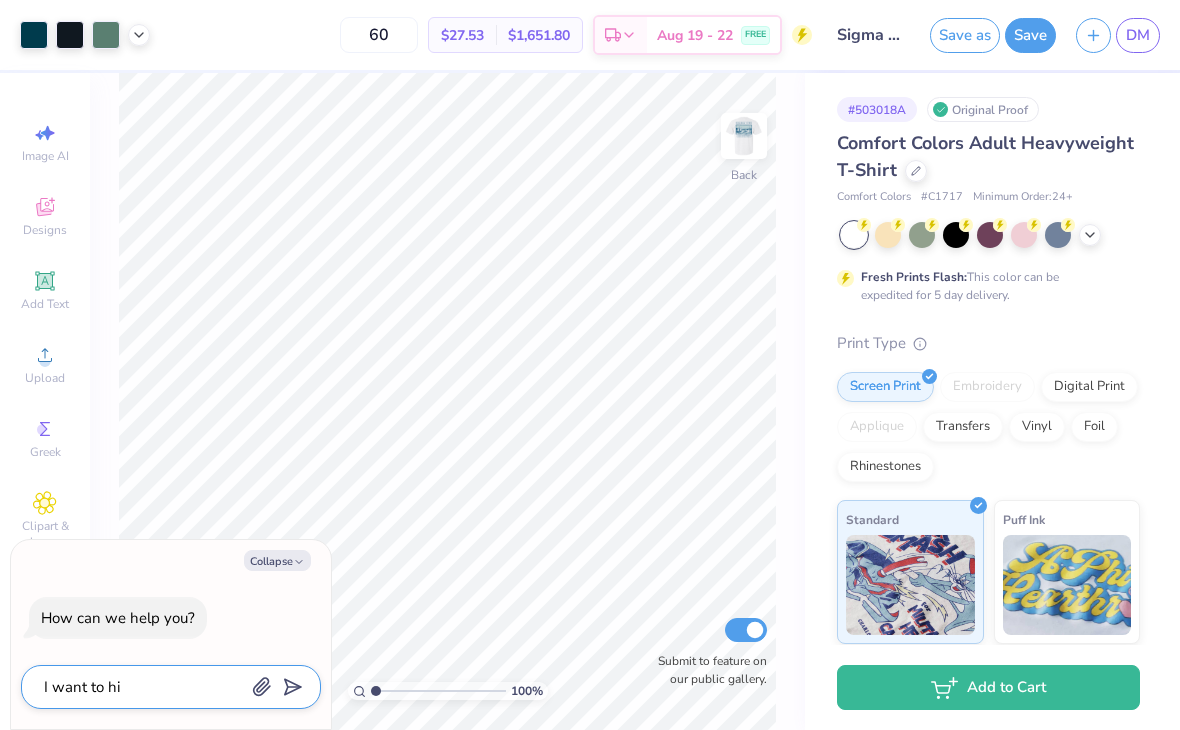 type on "x" 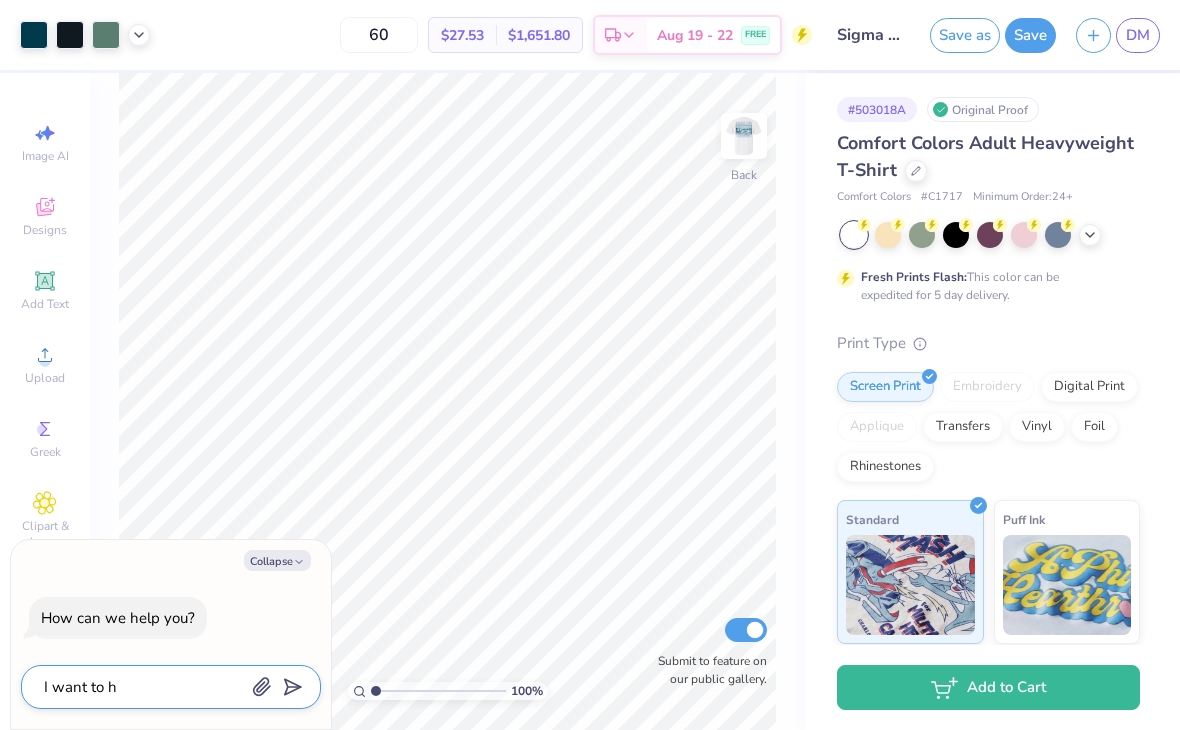 type on "x" 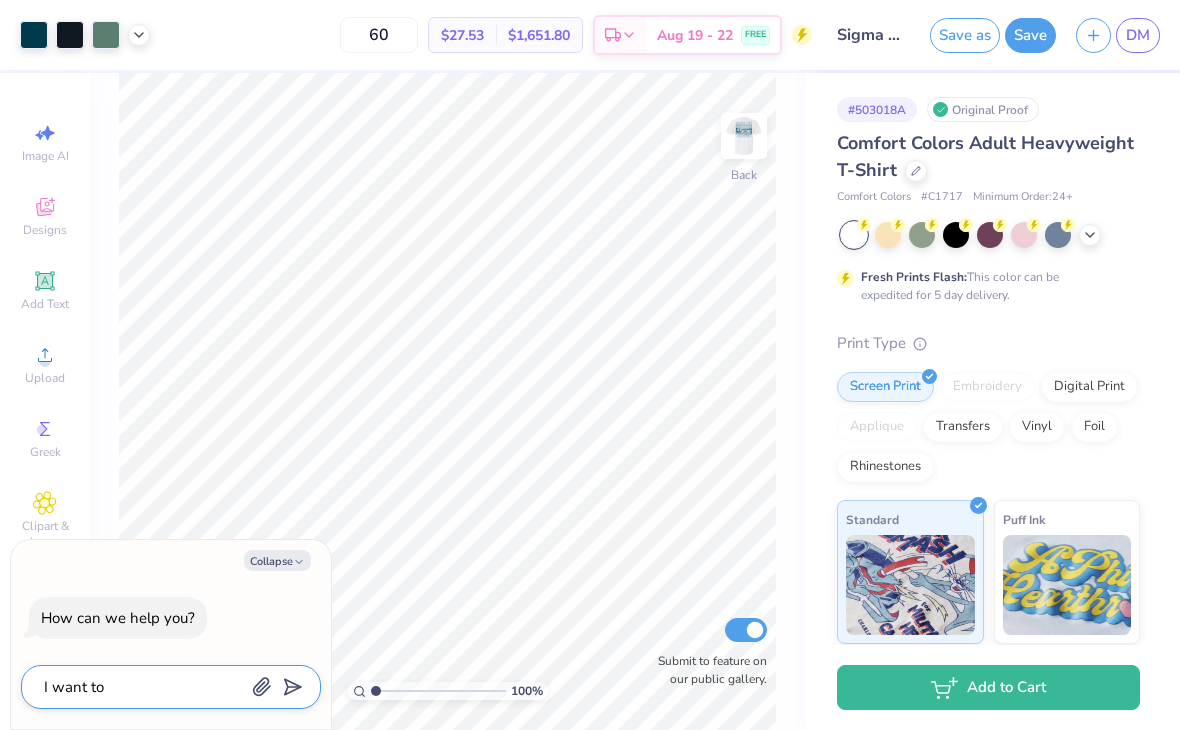 type on "x" 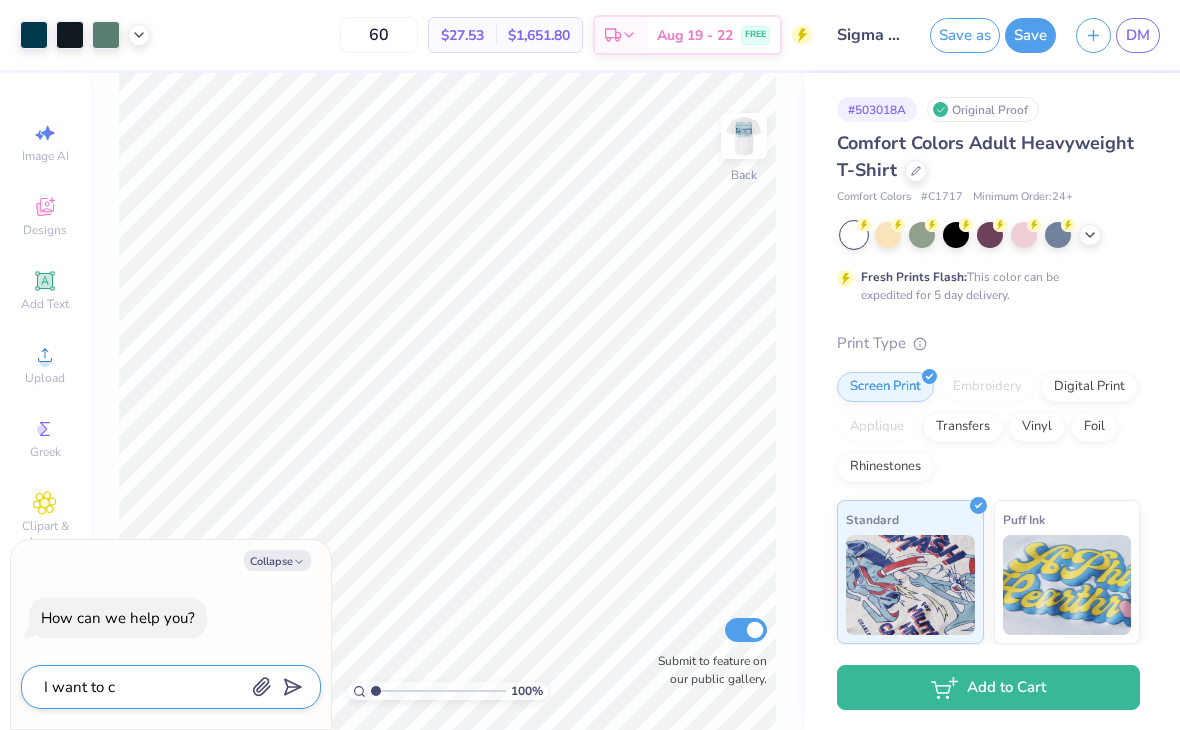 type on "x" 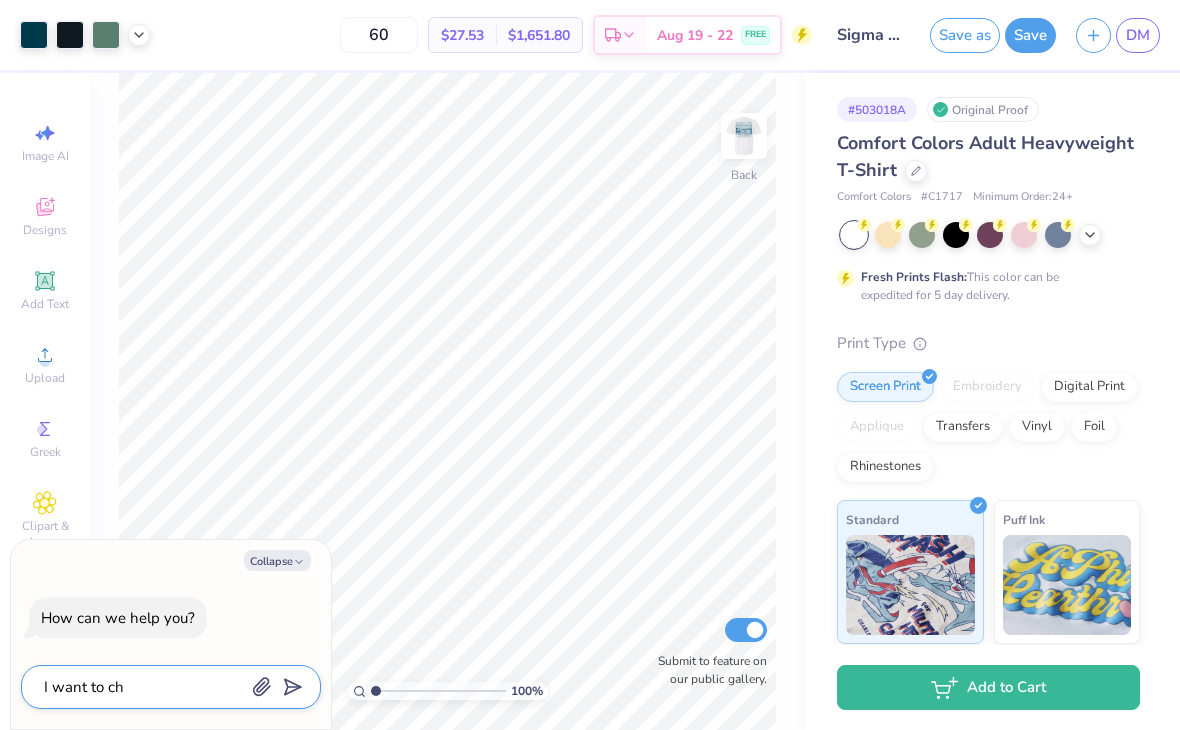type on "x" 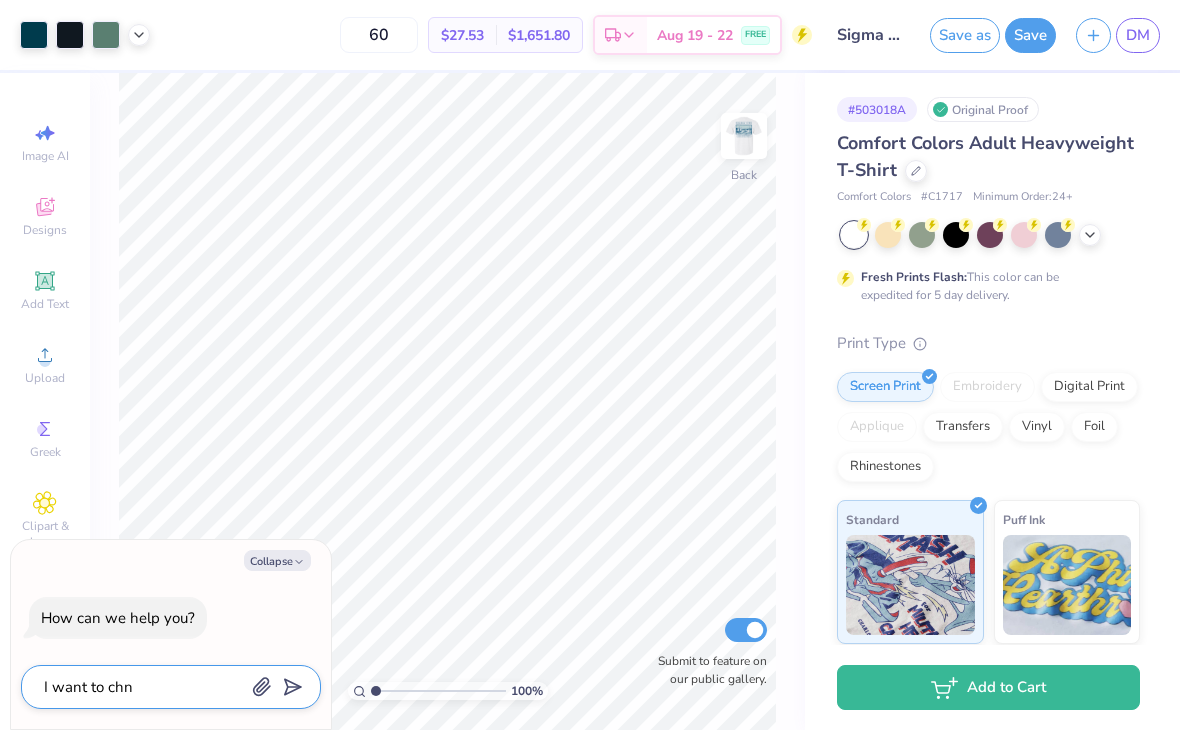 type on "x" 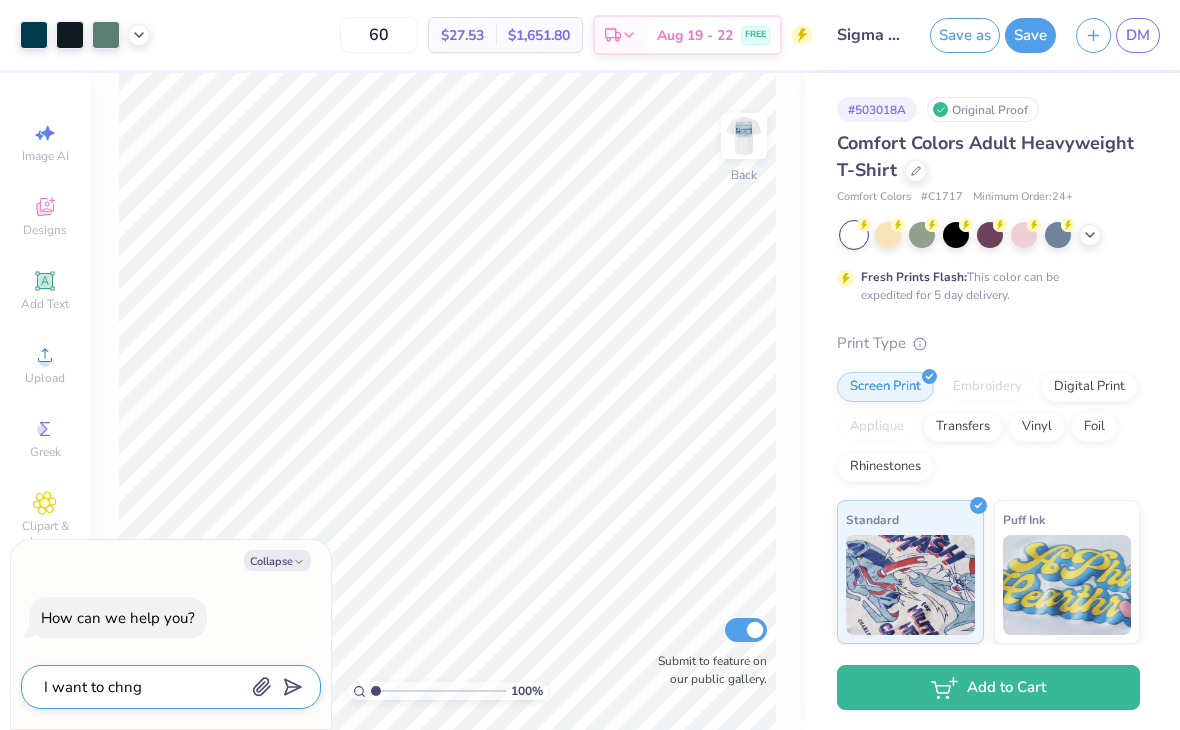 type on "x" 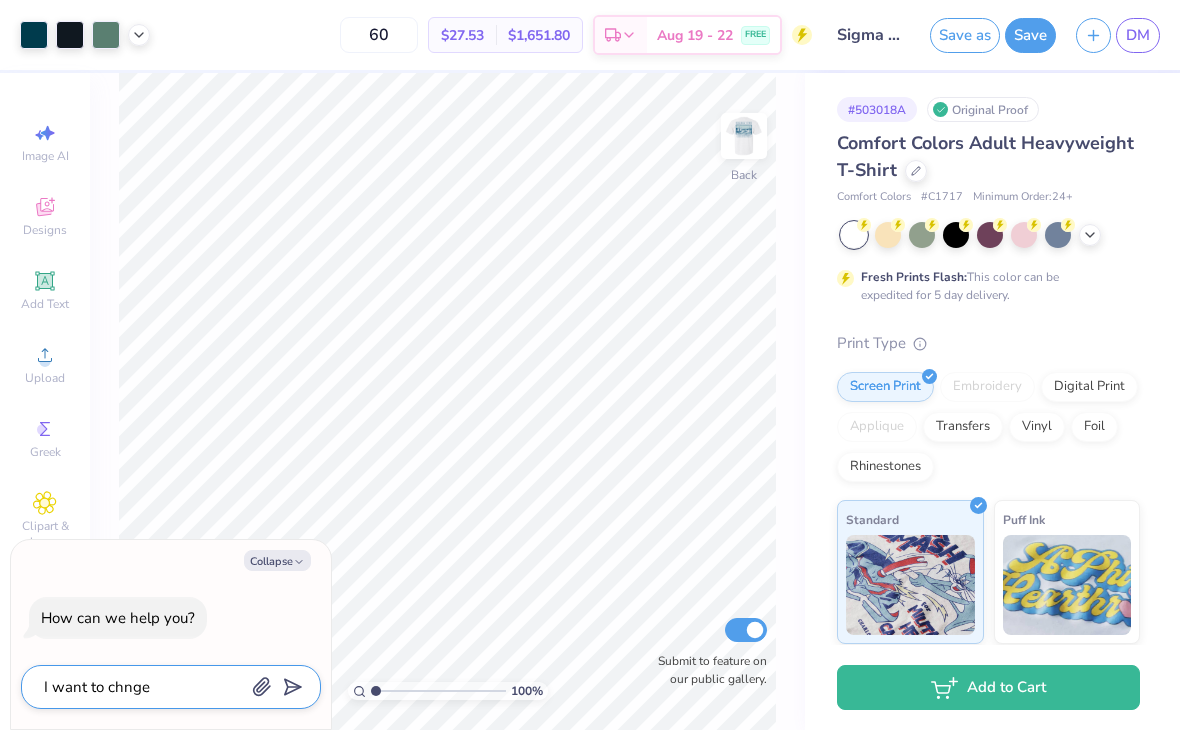 type on "x" 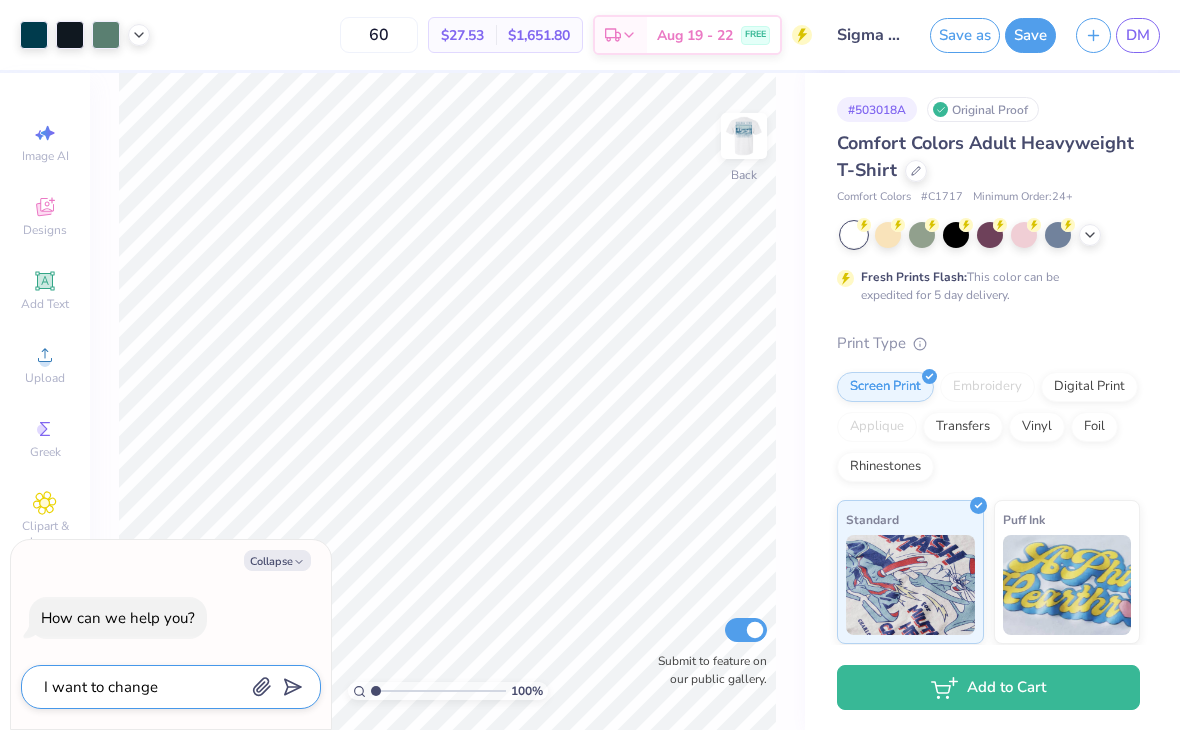 type on "I want to change" 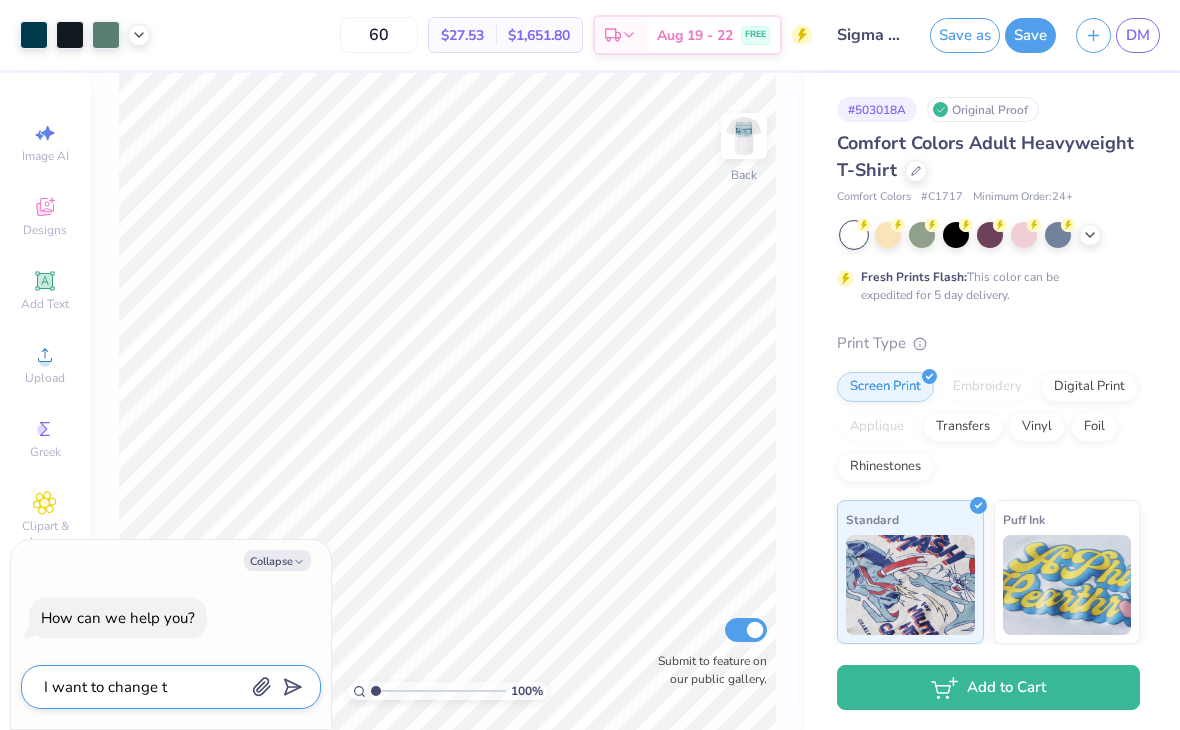 type on "x" 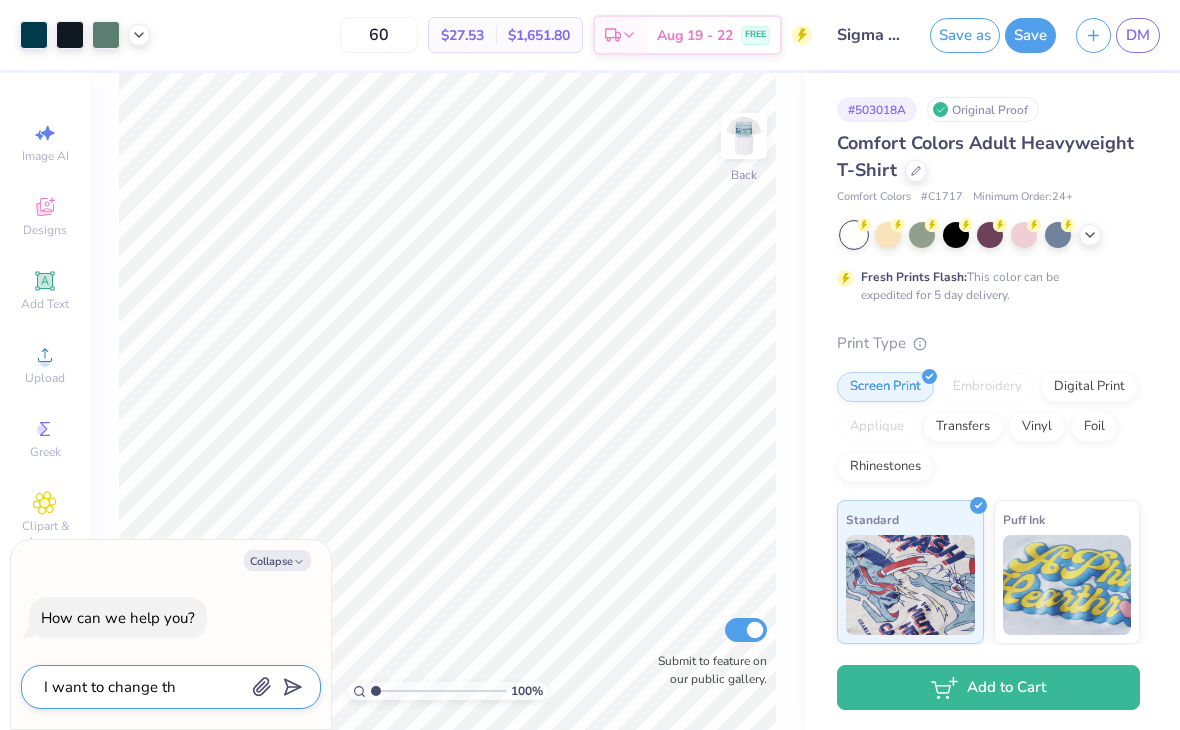 type on "x" 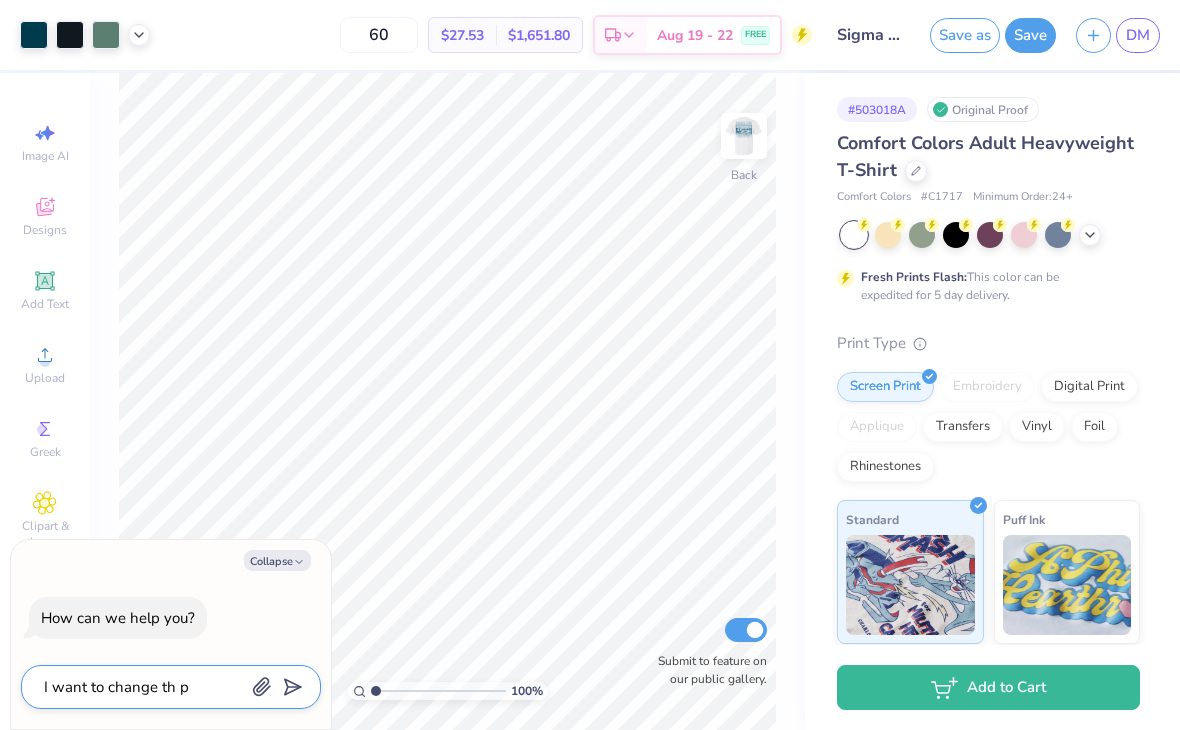 type on "x" 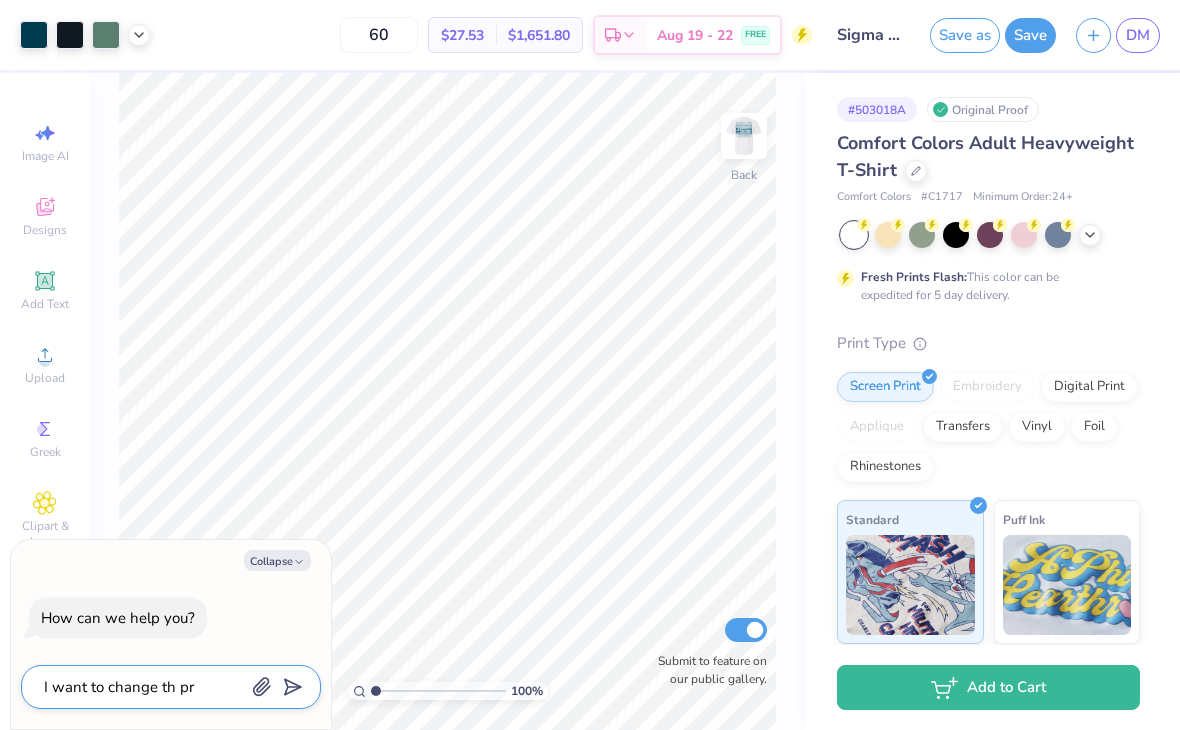 type on "x" 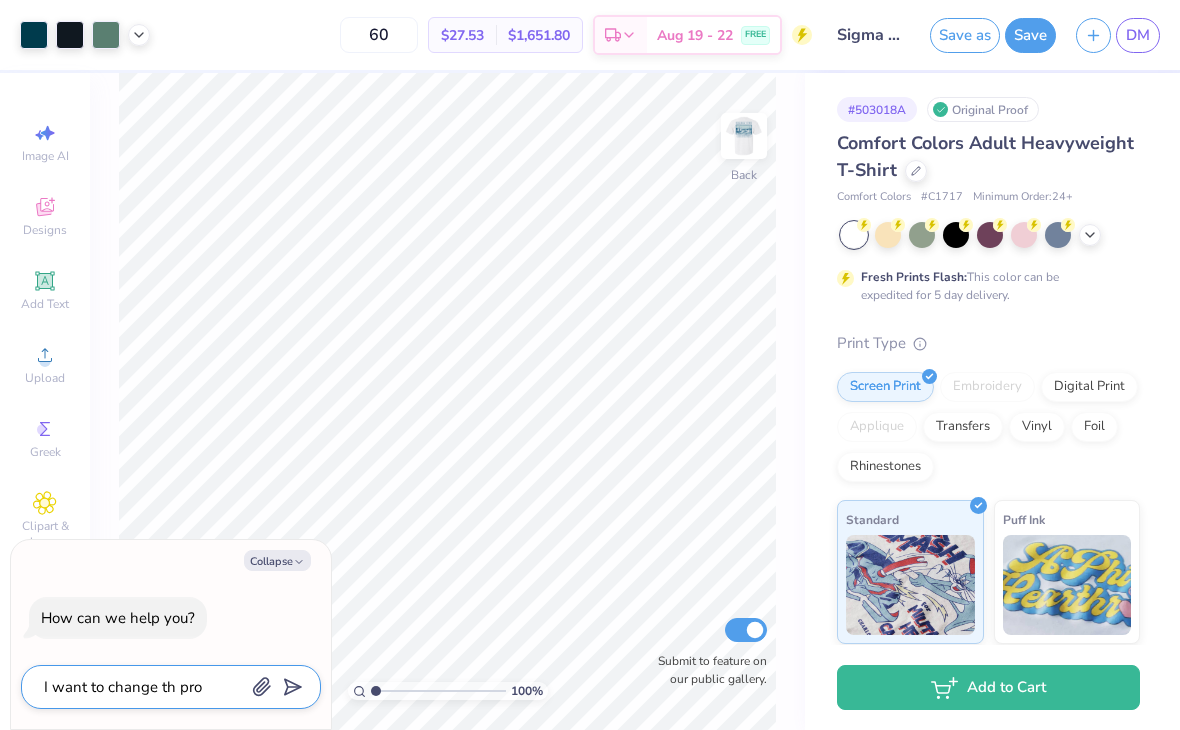 type on "x" 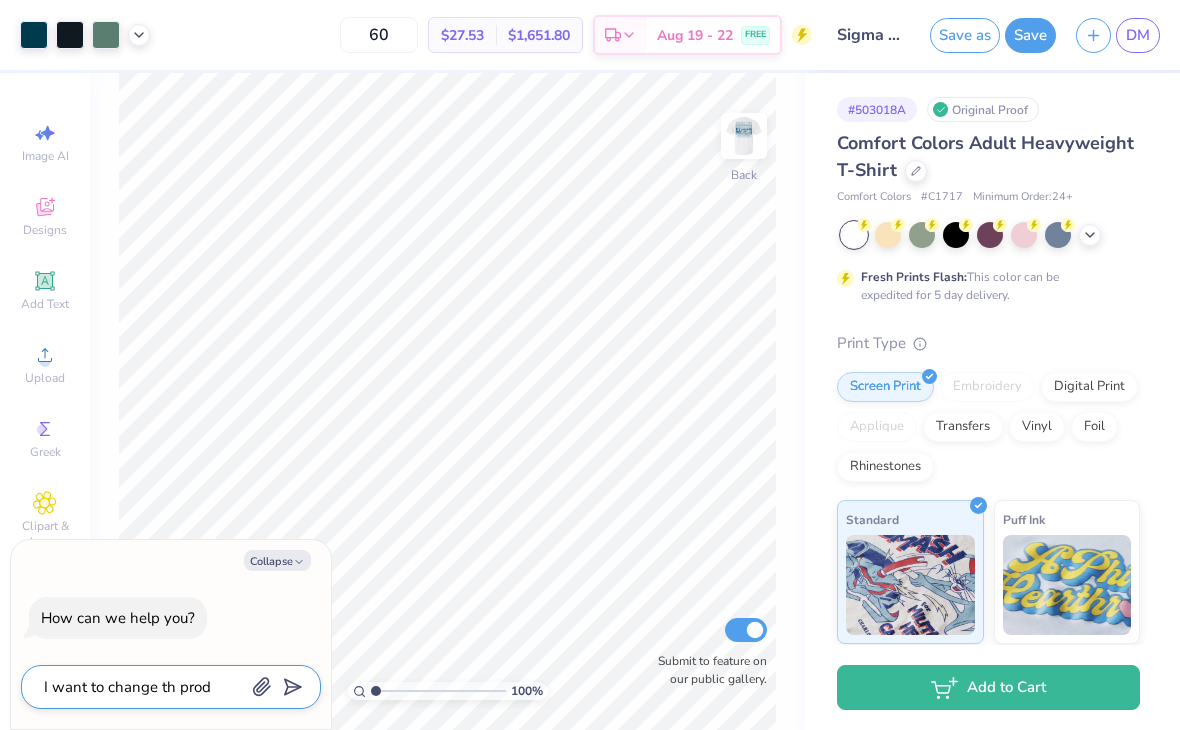 type on "x" 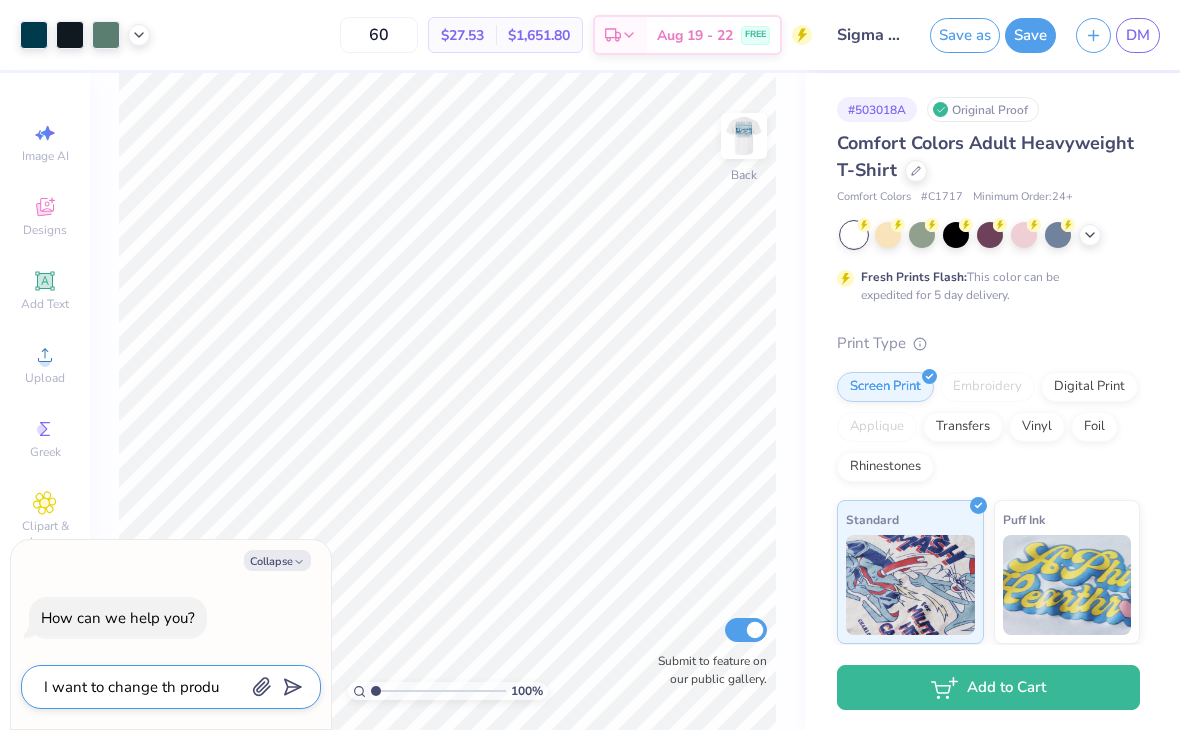 type on "x" 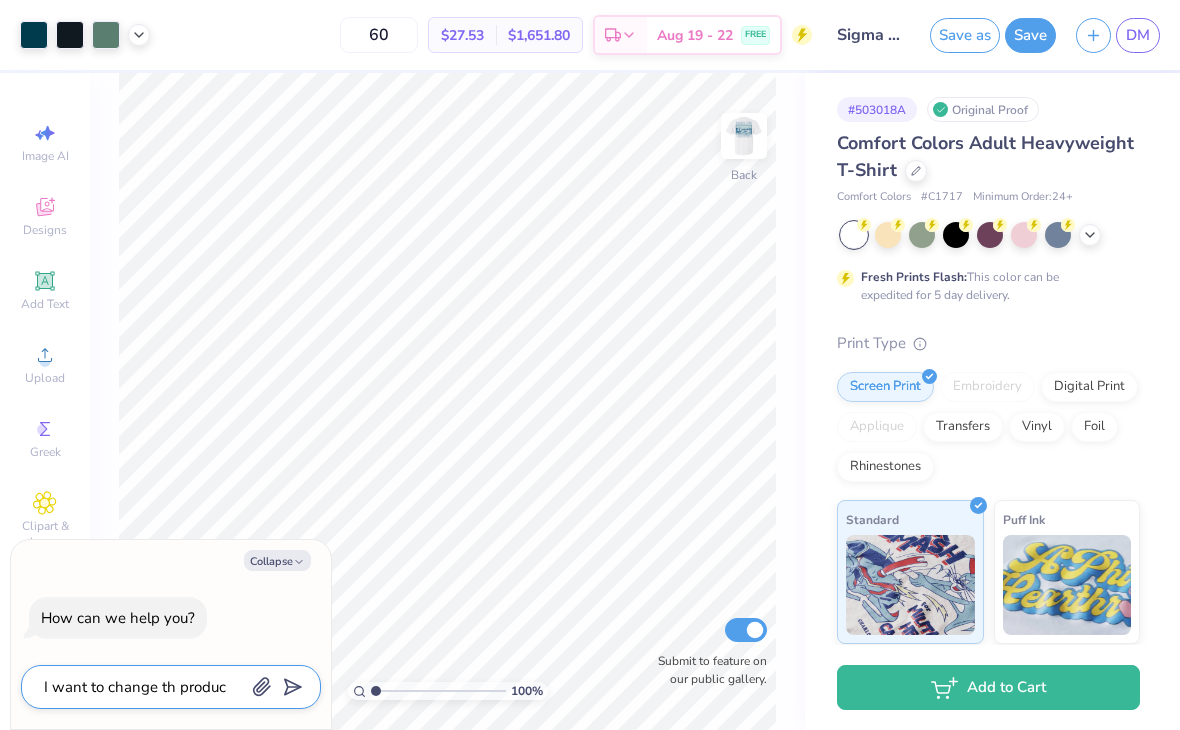 type on "x" 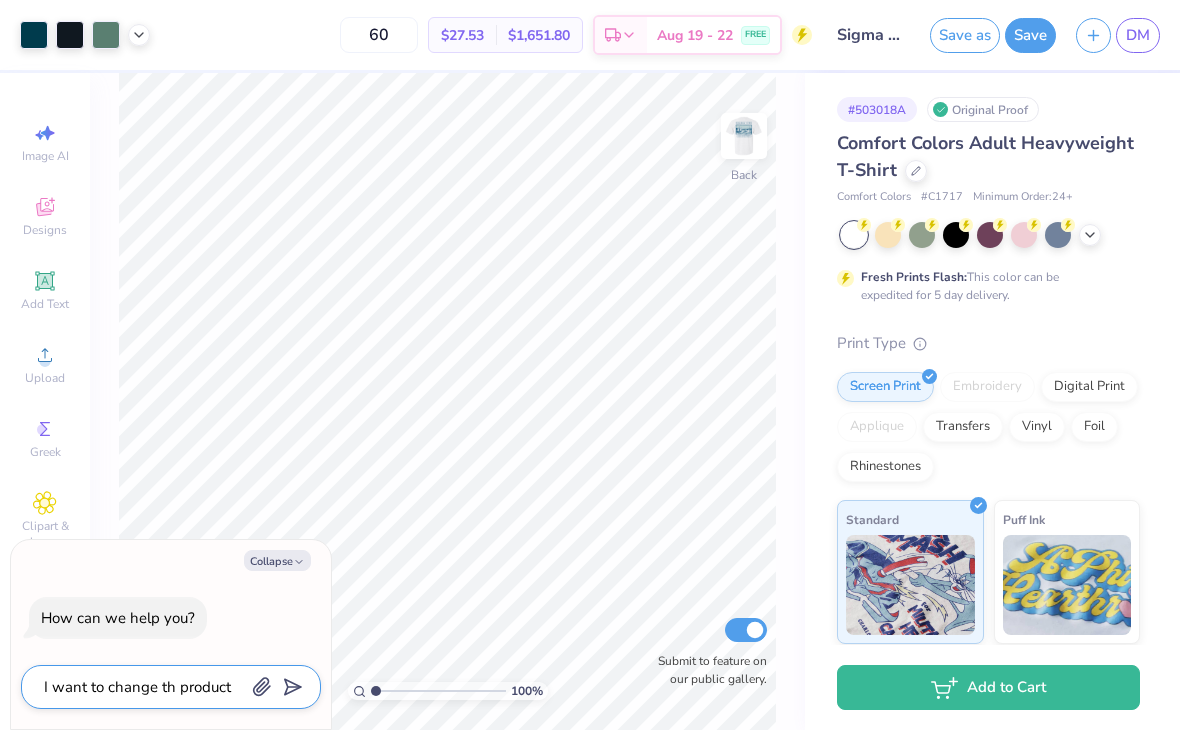 type on "x" 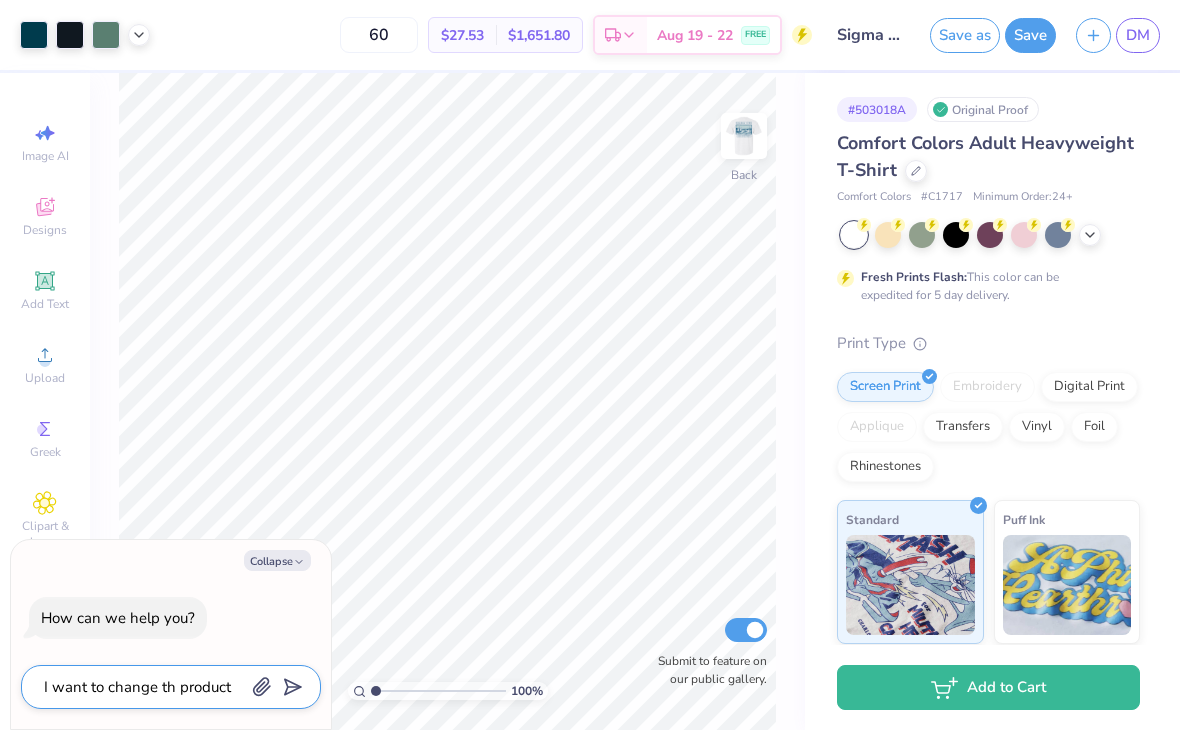 type on "I want to change th product" 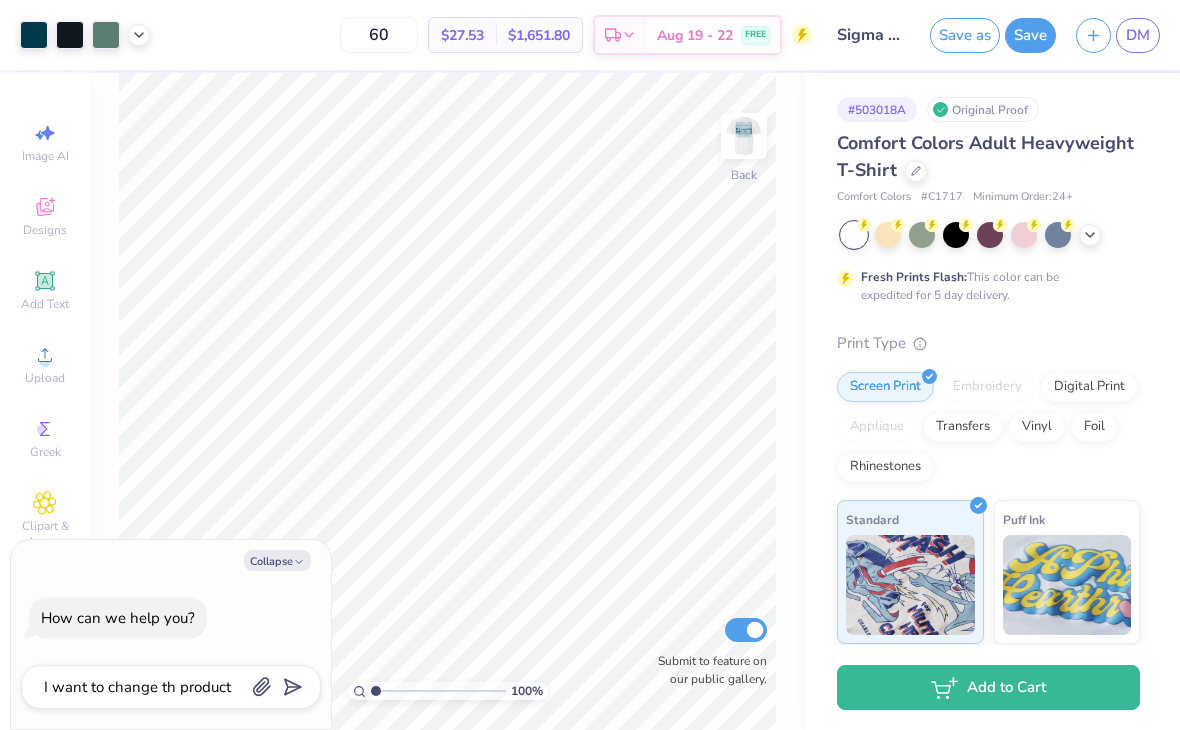 click 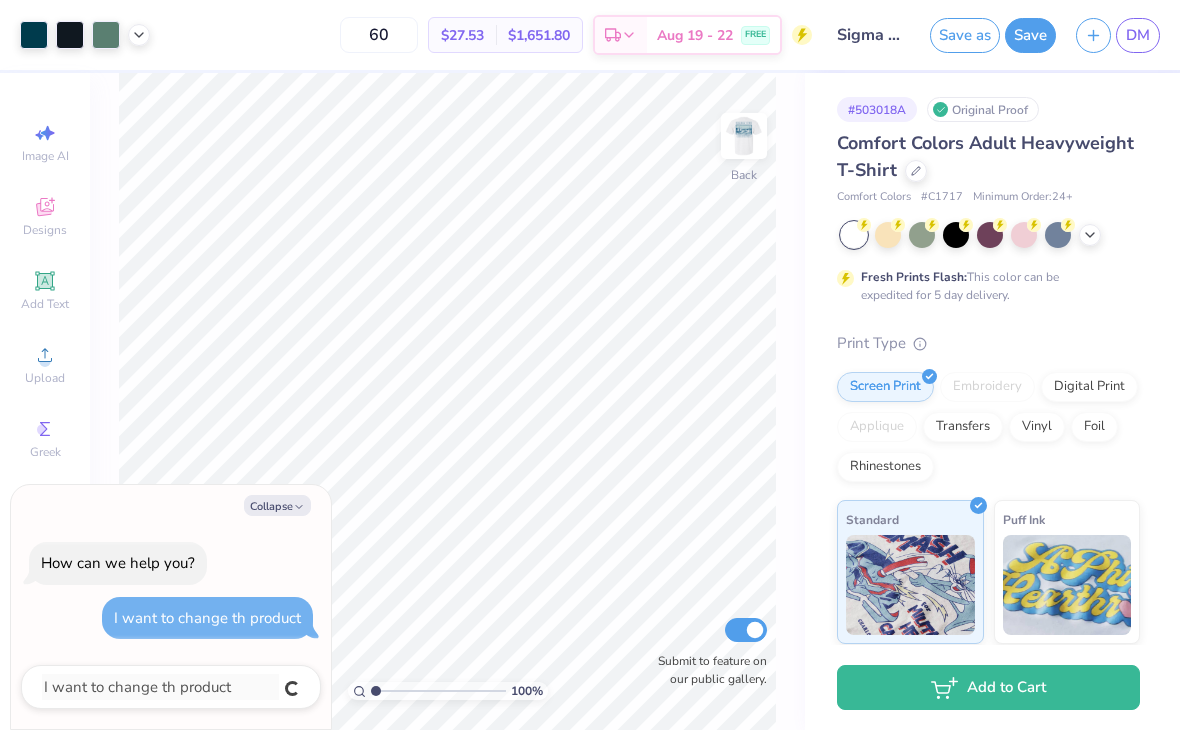 type 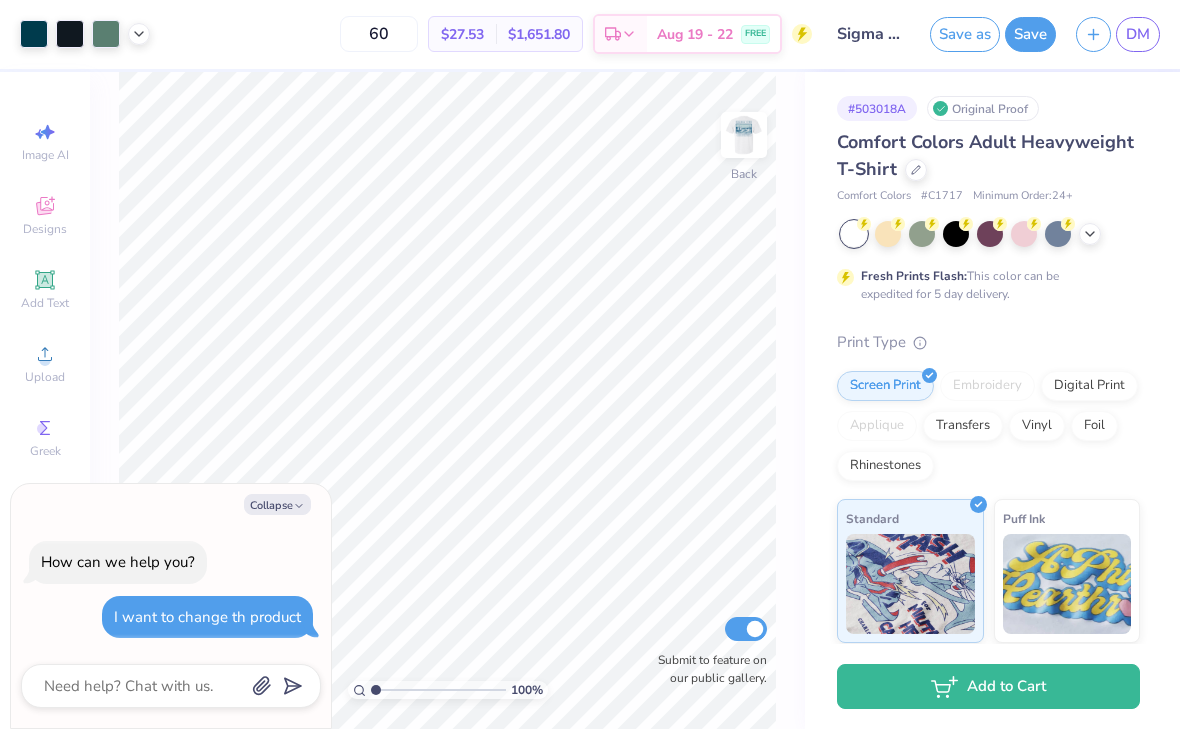 click on "Collapse" at bounding box center [277, 505] 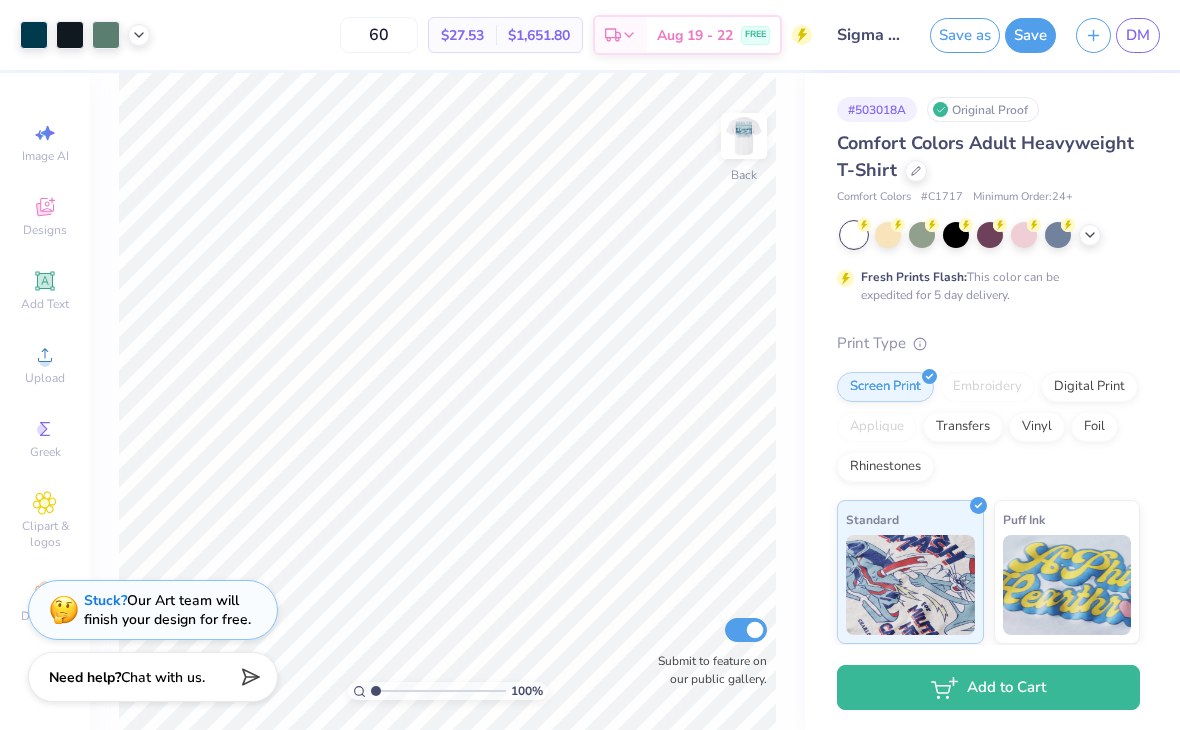 click 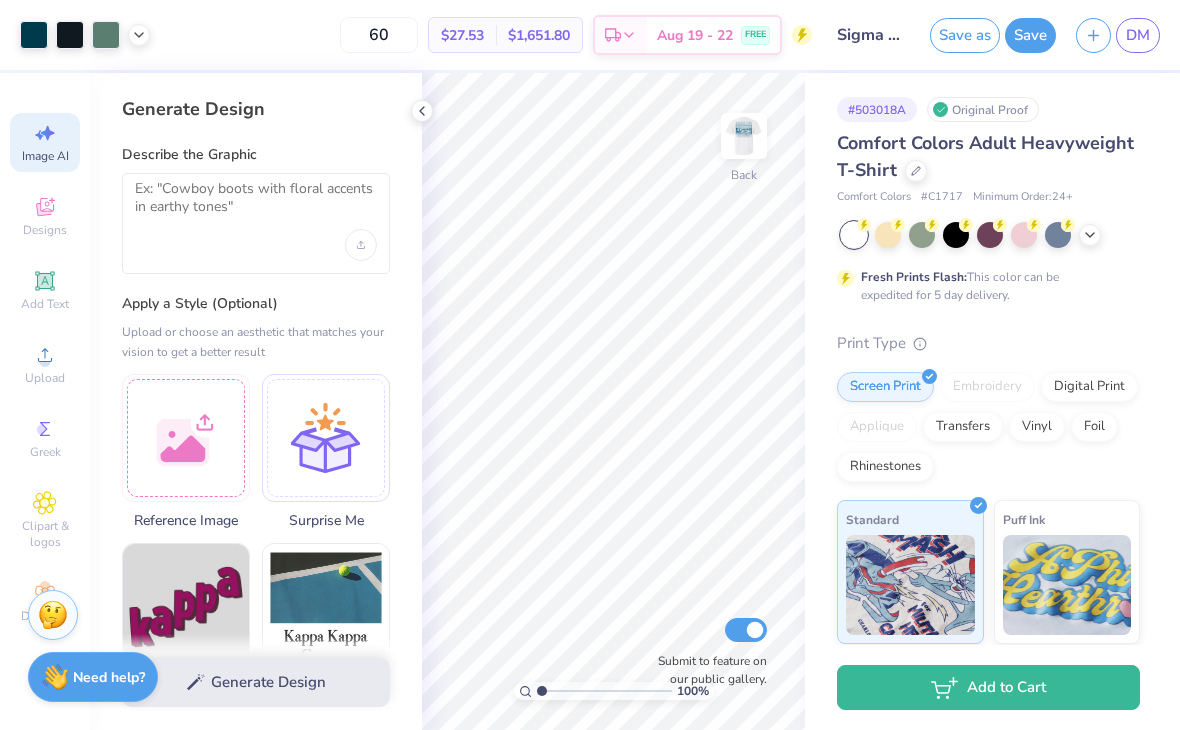 click on "Designs" at bounding box center (45, 230) 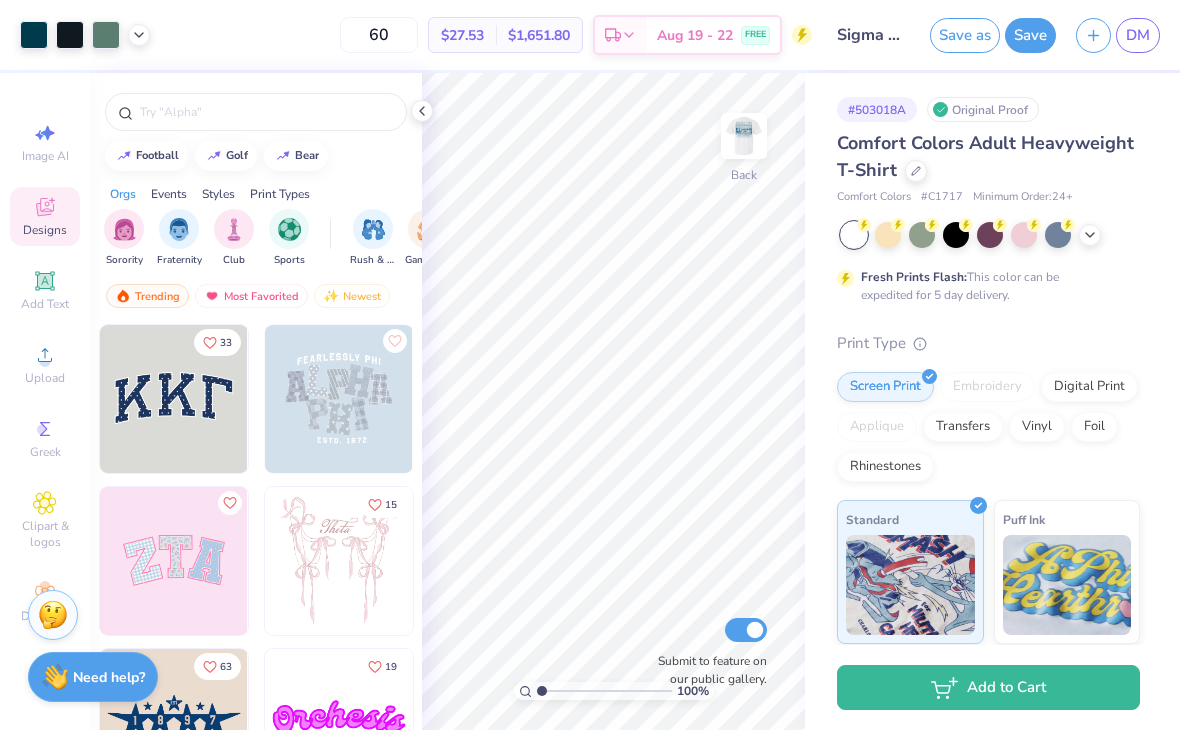 click 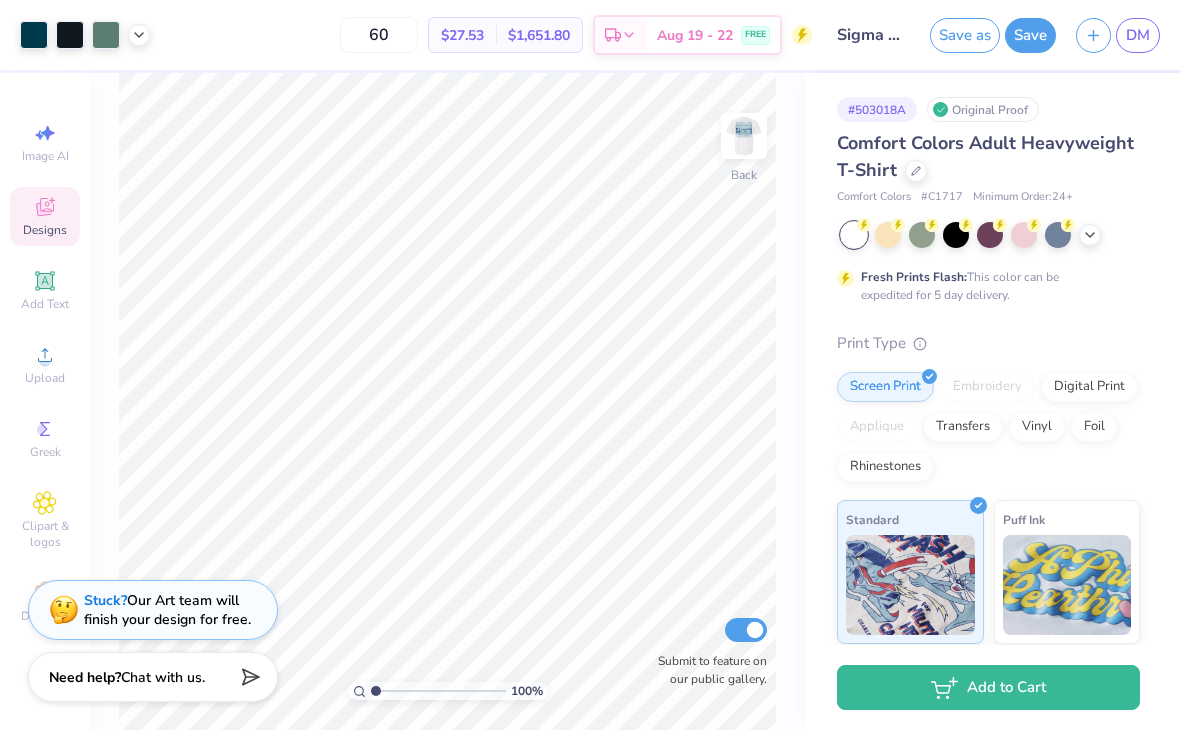 click on "Need help?  Chat with us." at bounding box center (153, 677) 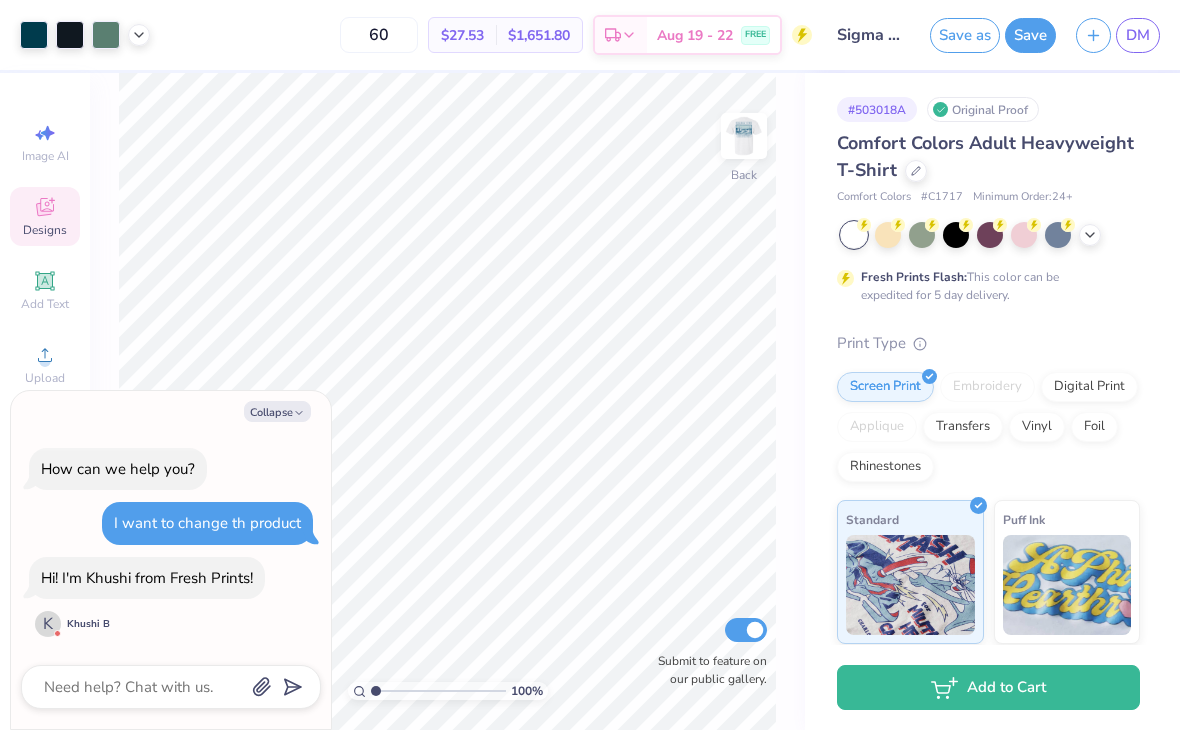 click at bounding box center (990, 235) 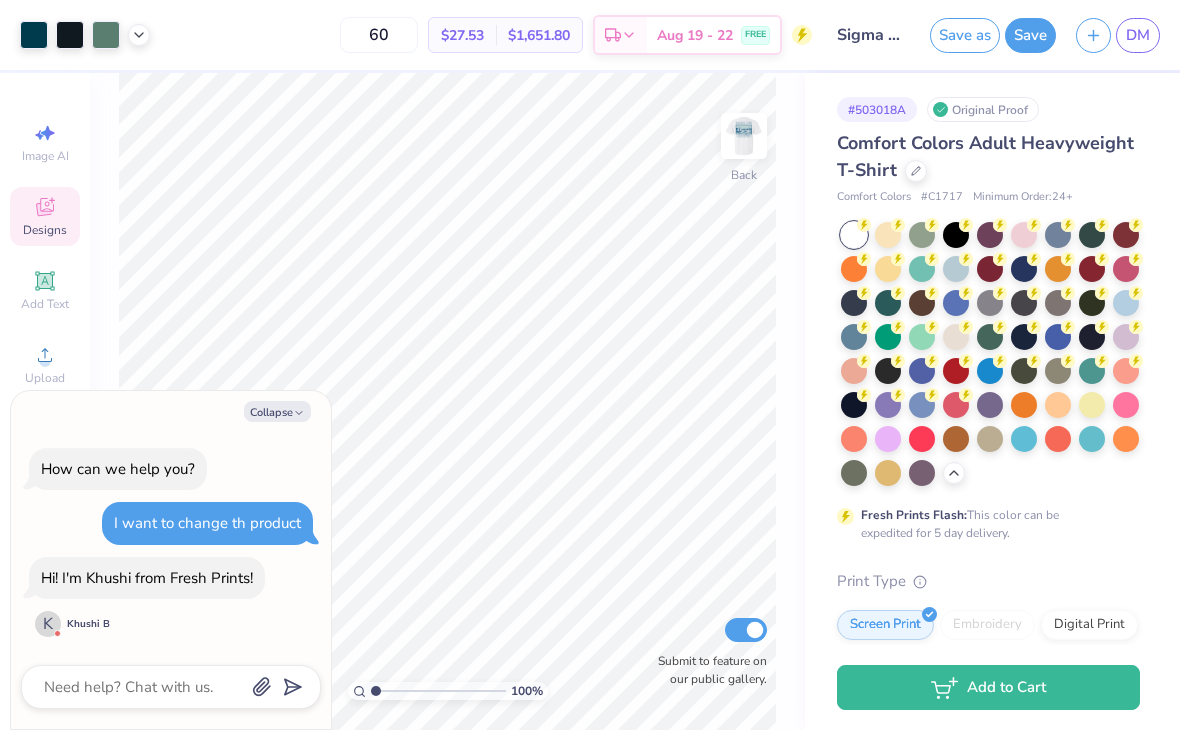 scroll, scrollTop: 0, scrollLeft: 0, axis: both 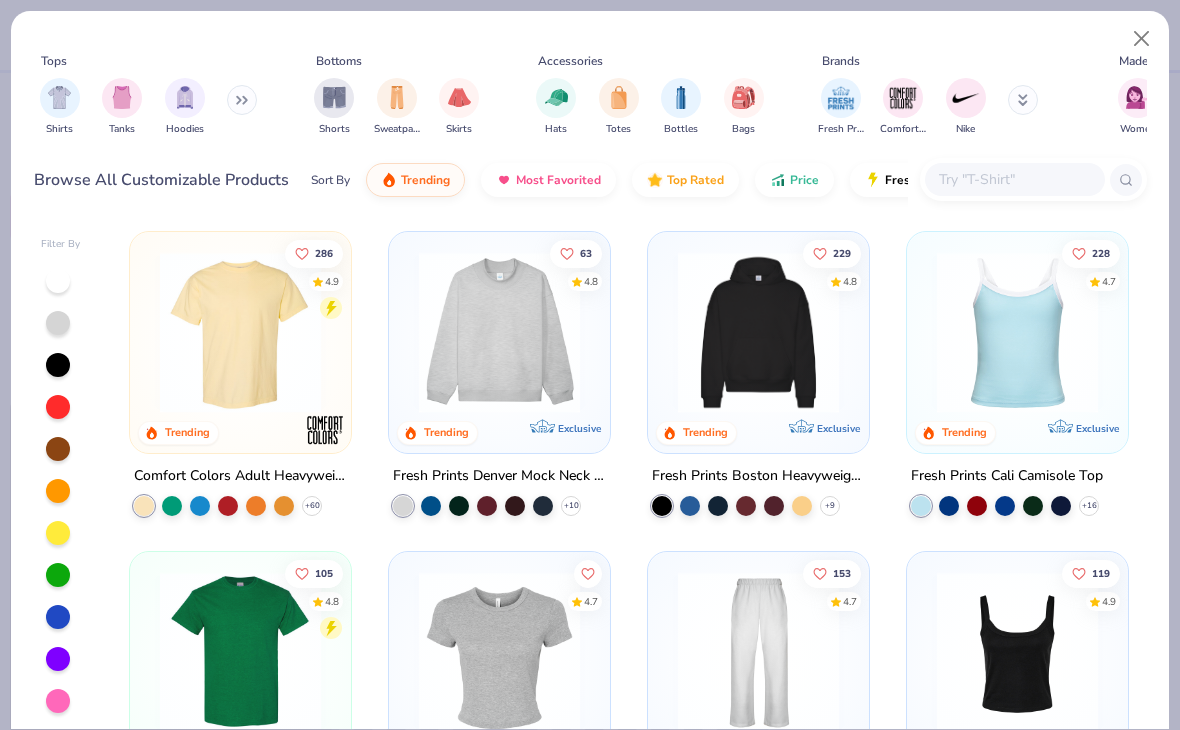 click at bounding box center (1033, 179) 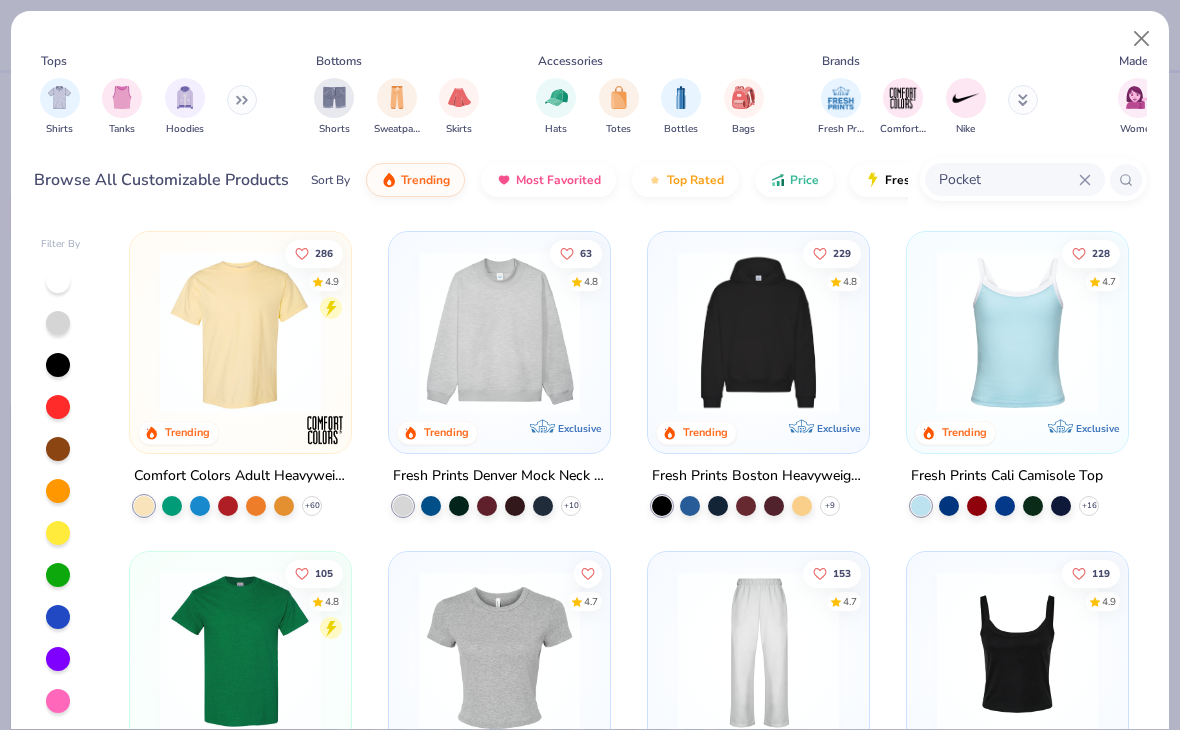 type on "Pocket" 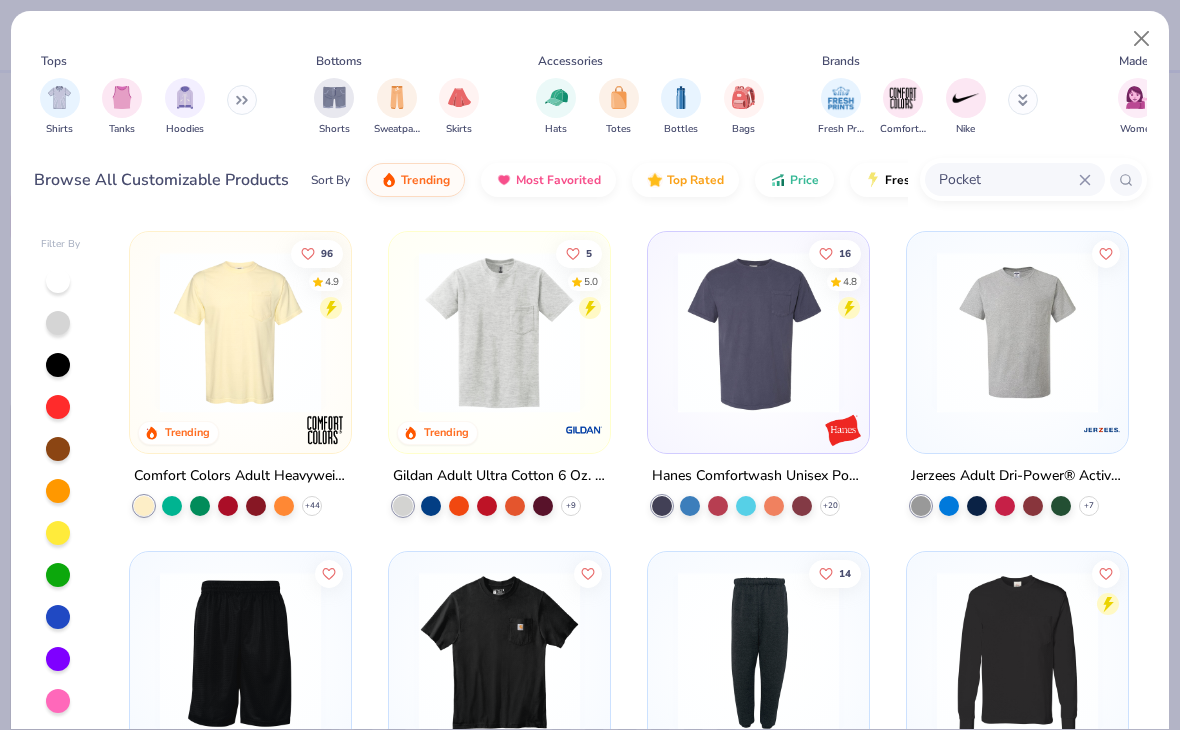 click 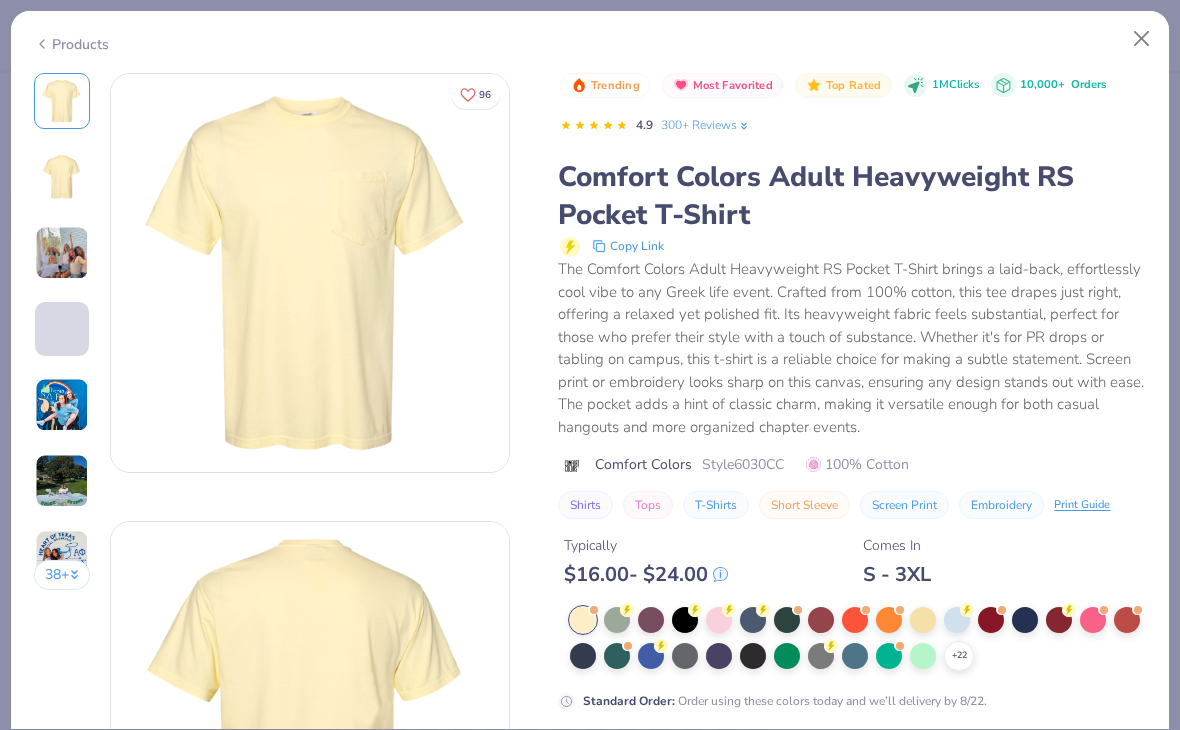 click on "+ 22" at bounding box center (959, 656) 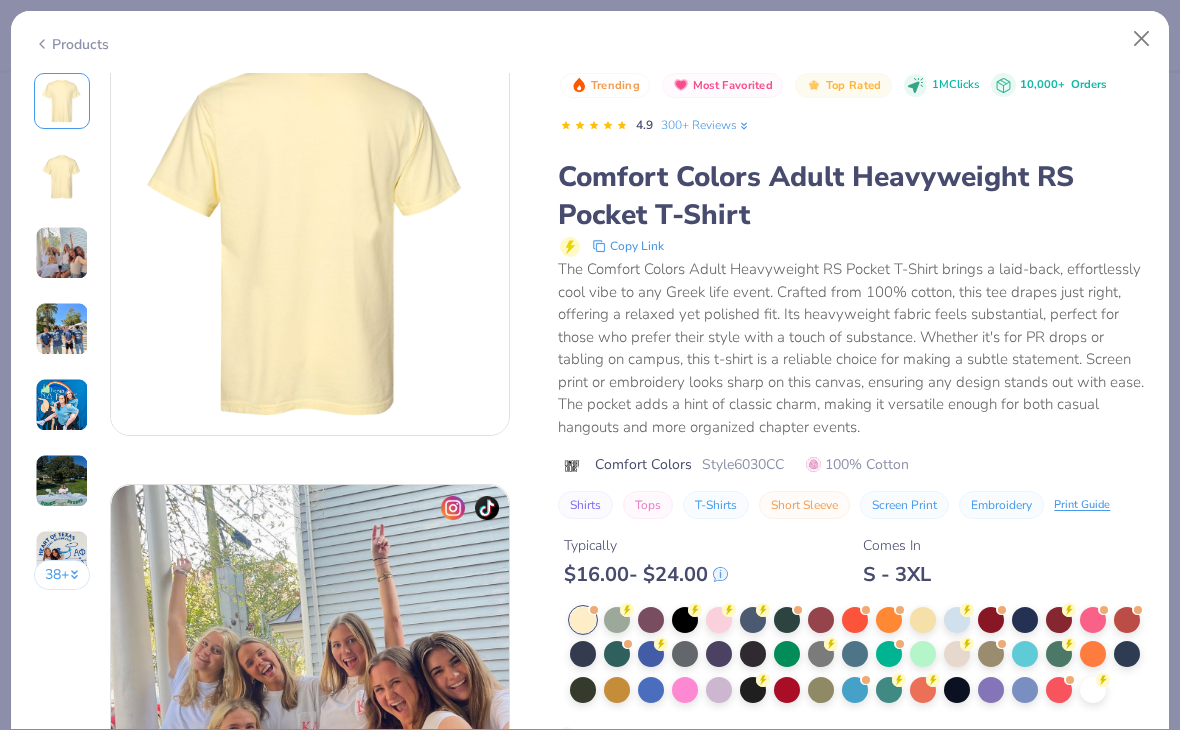 scroll, scrollTop: 479, scrollLeft: 0, axis: vertical 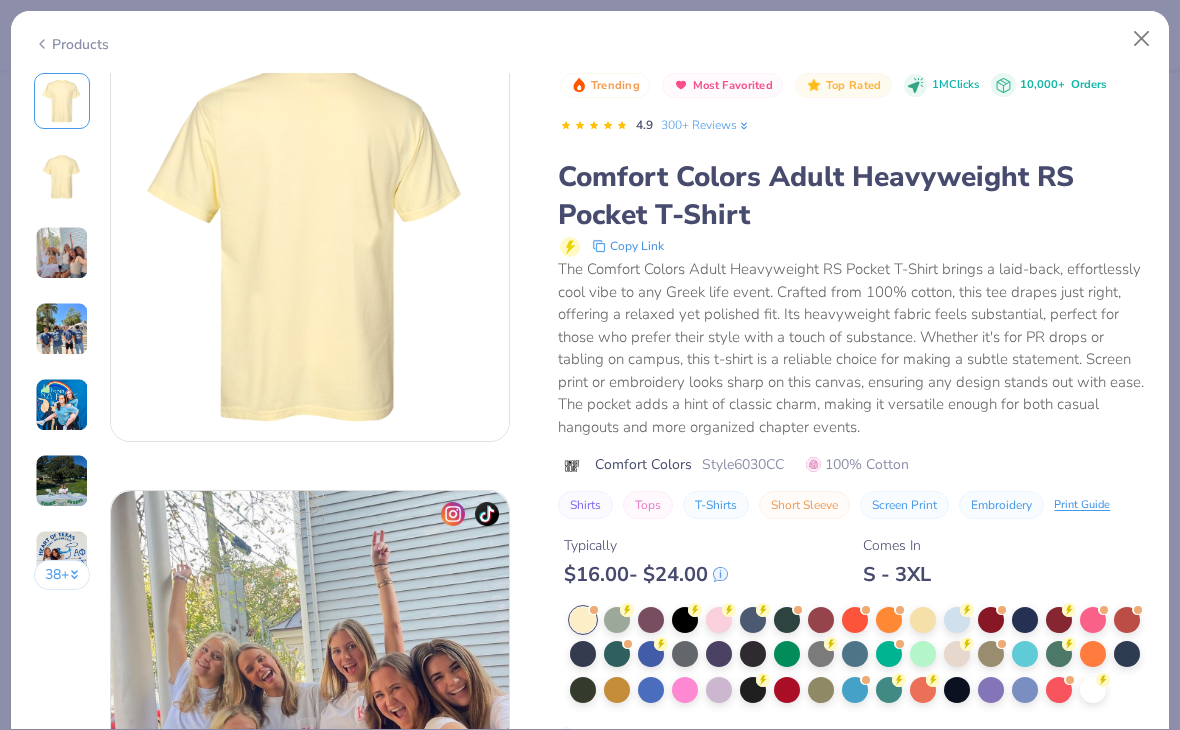 click at bounding box center [1093, 690] 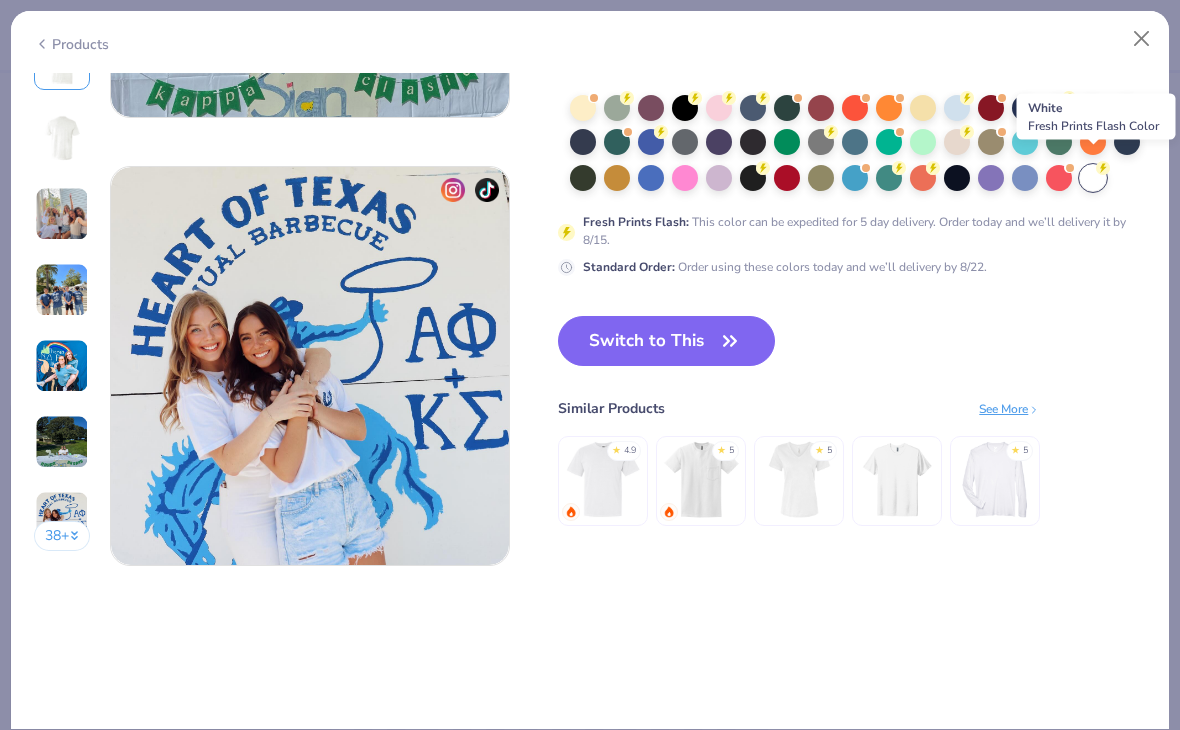 scroll, scrollTop: 2599, scrollLeft: 0, axis: vertical 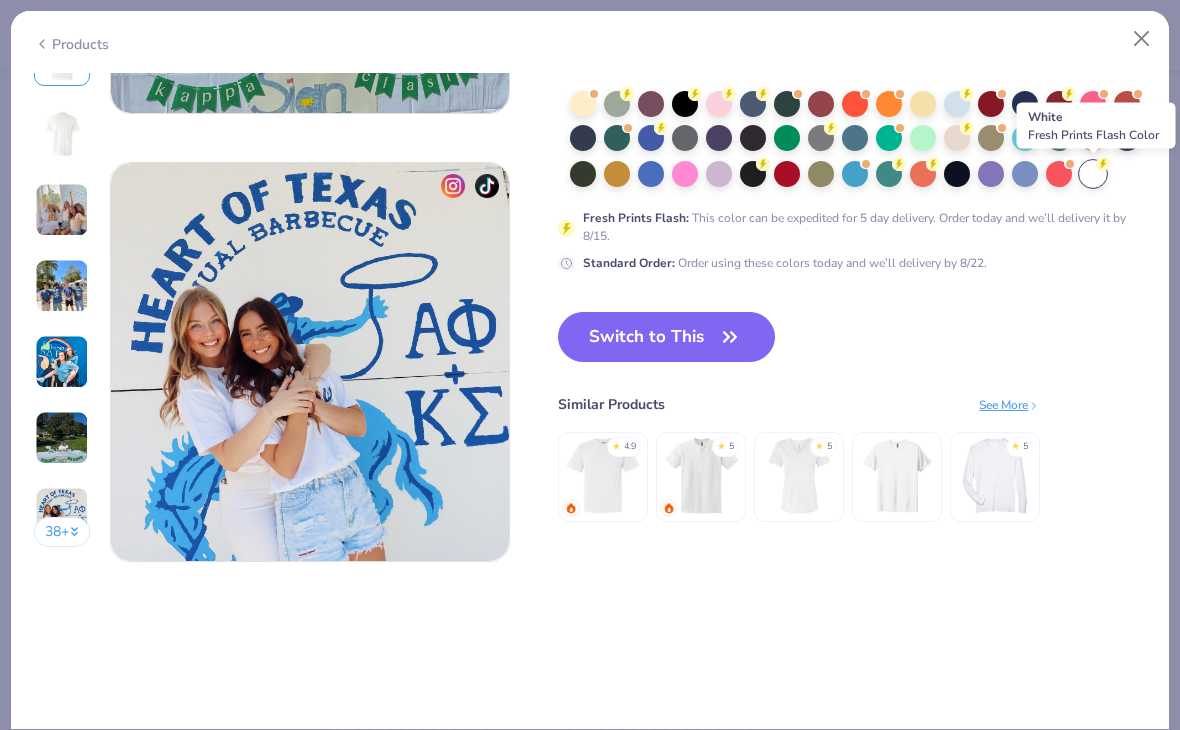 click on "Switch to This" at bounding box center [666, 337] 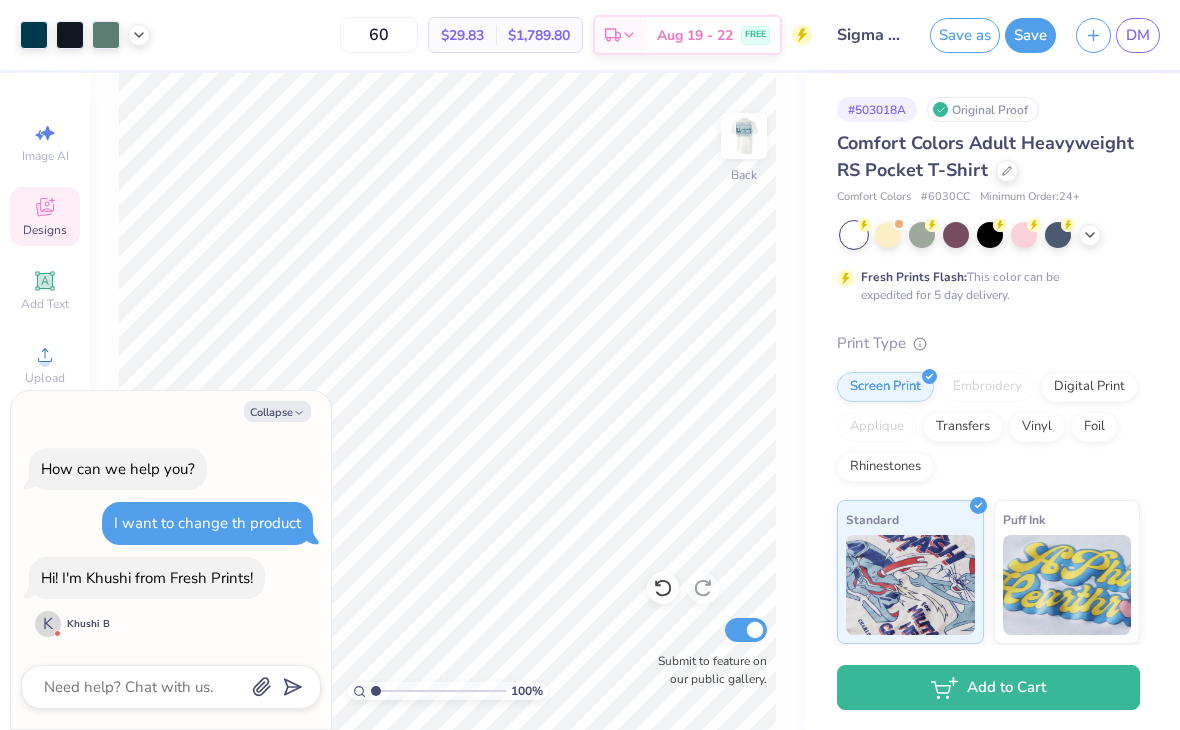 click at bounding box center [744, 136] 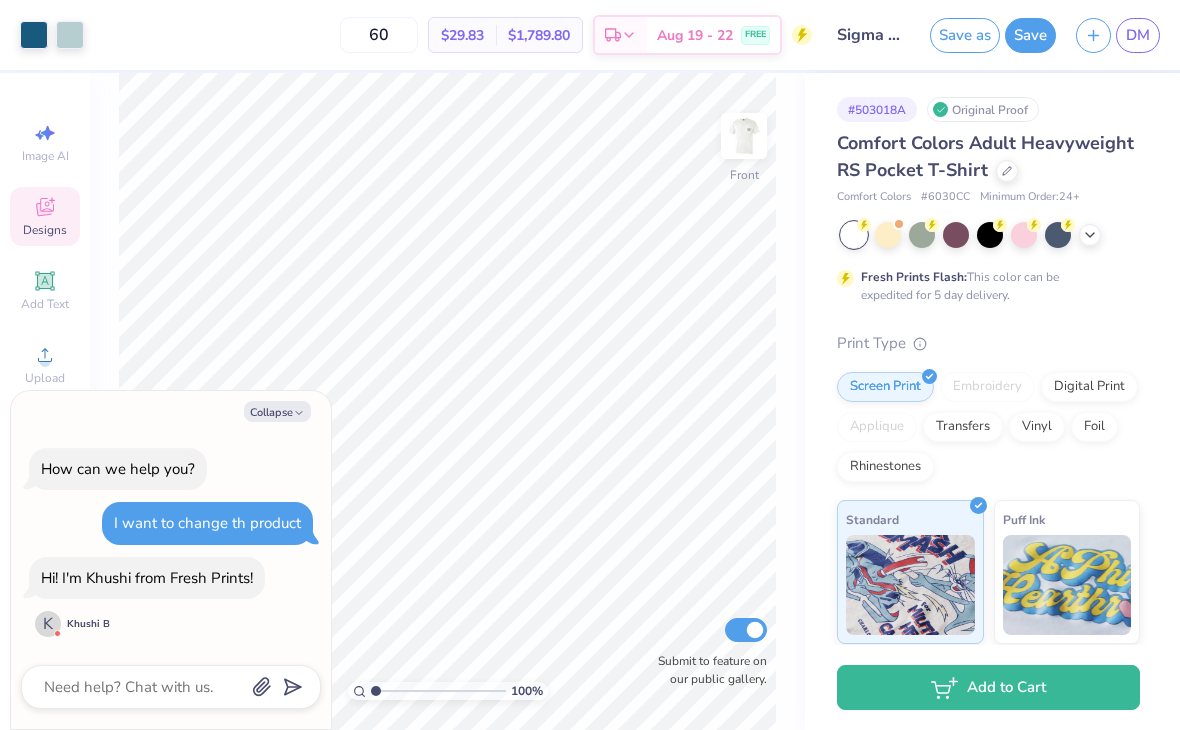 click at bounding box center [744, 136] 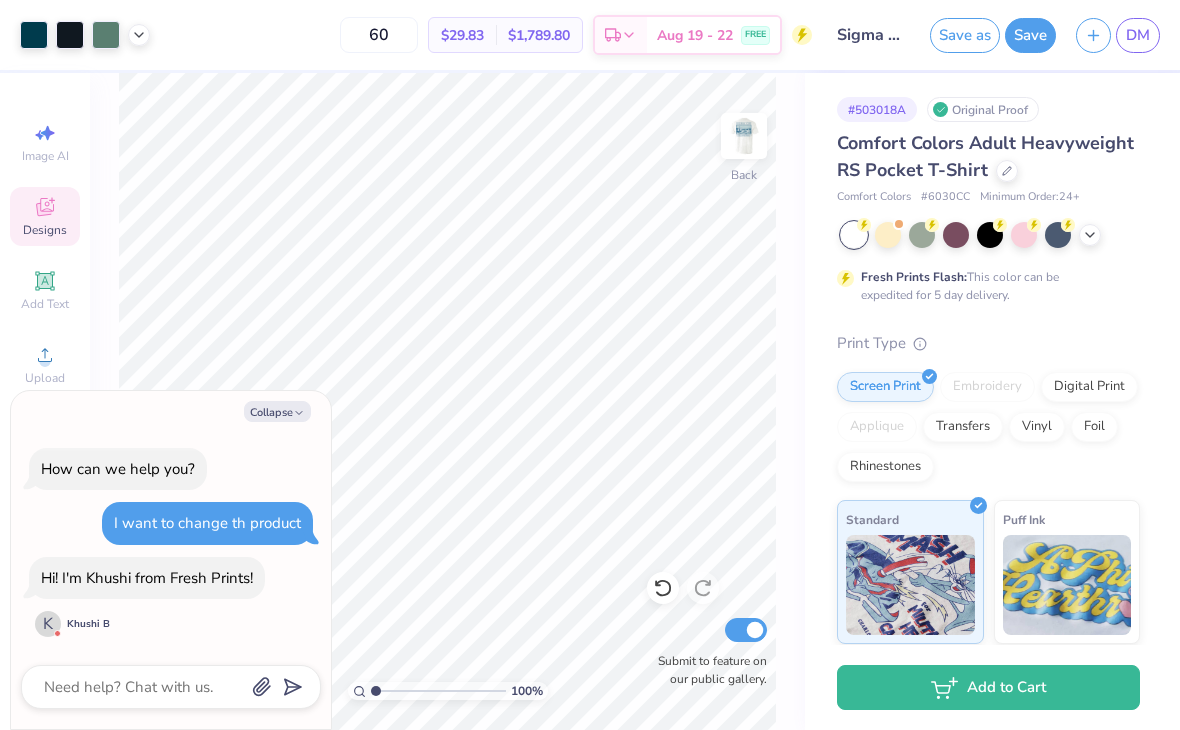 click on "Collapse" at bounding box center (277, 411) 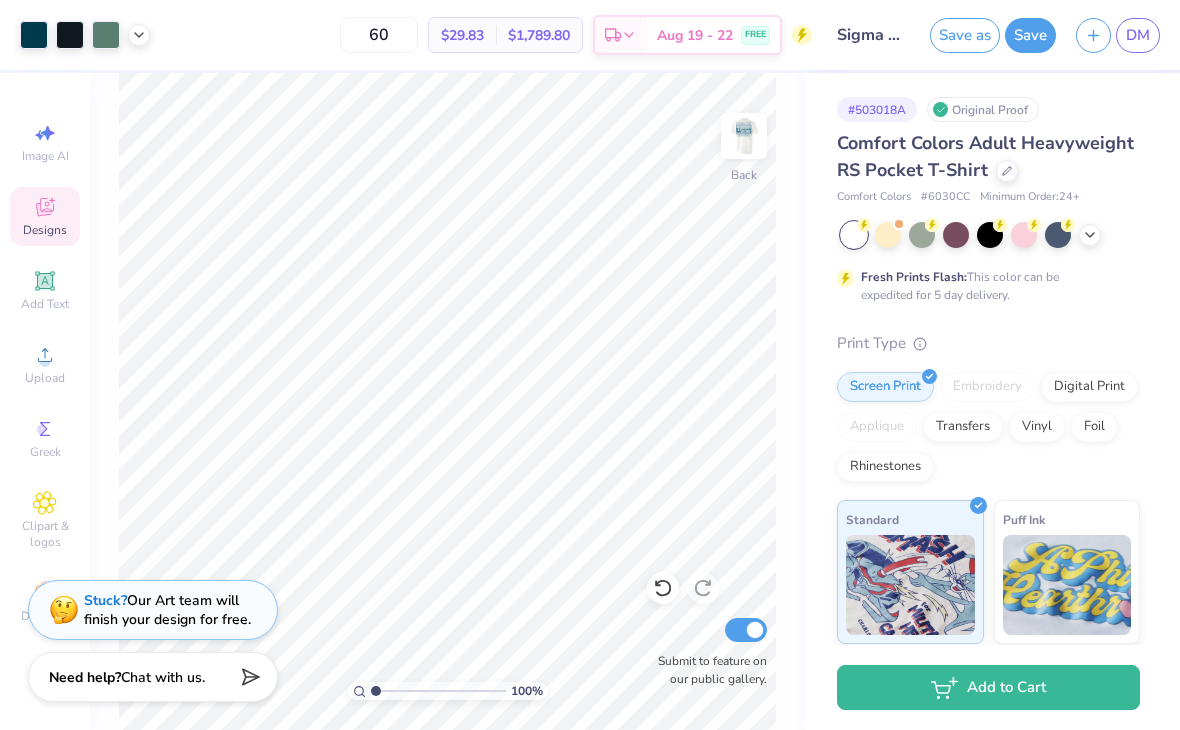 click at bounding box center [744, 136] 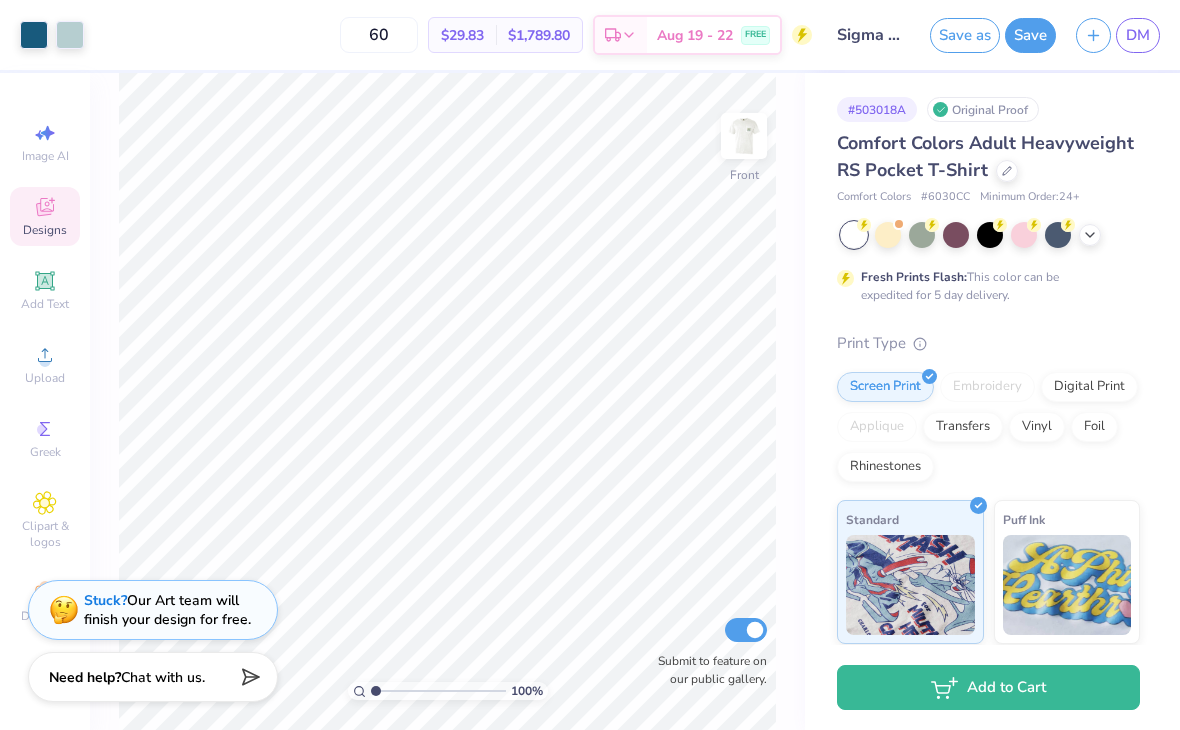 click at bounding box center [744, 136] 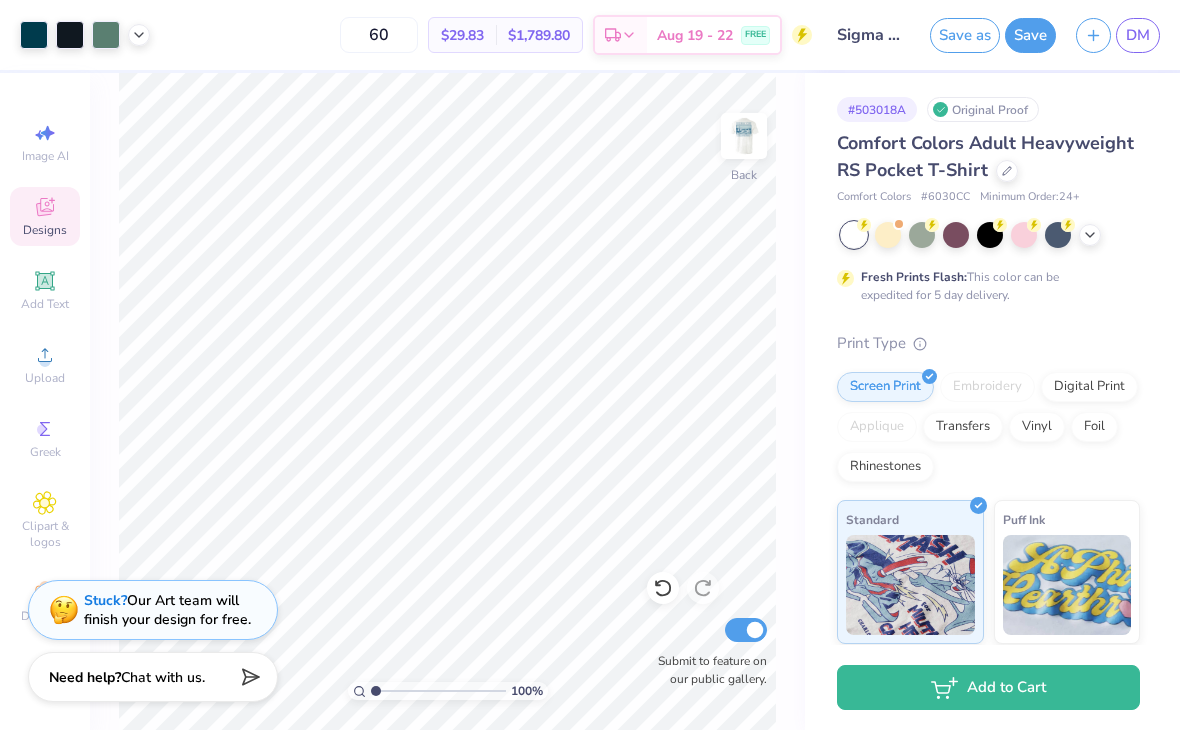 click on "Save" at bounding box center (1030, 35) 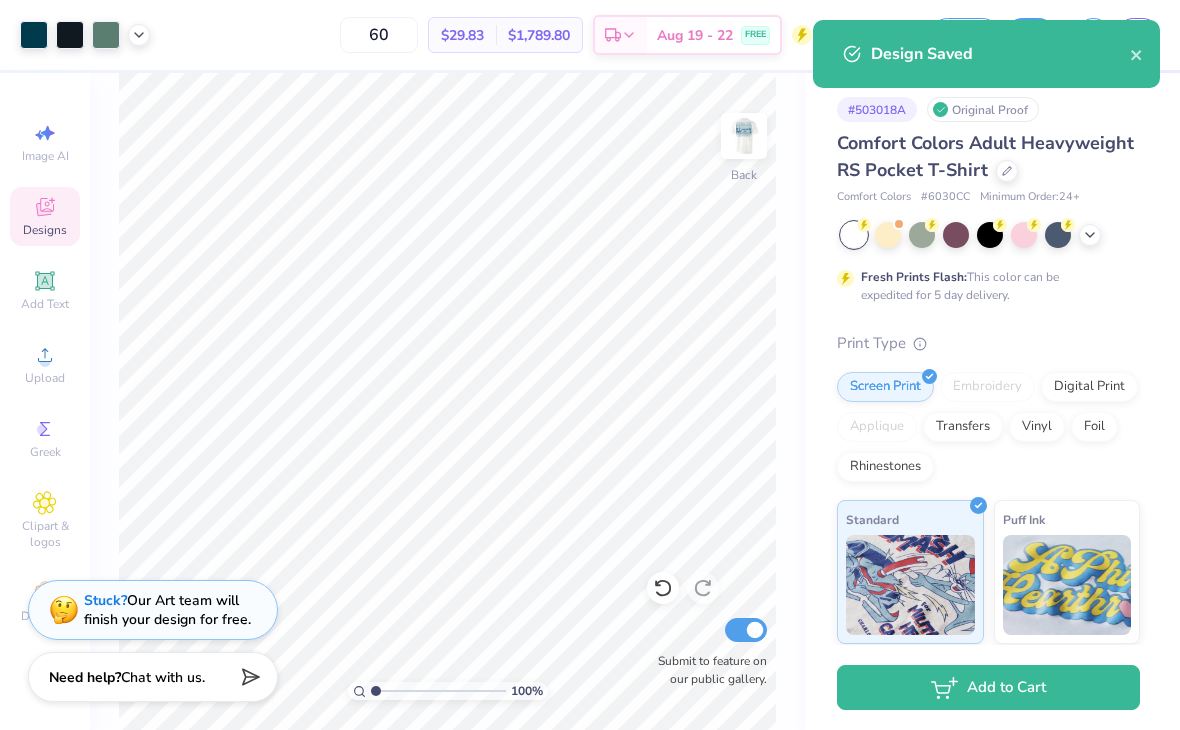 click 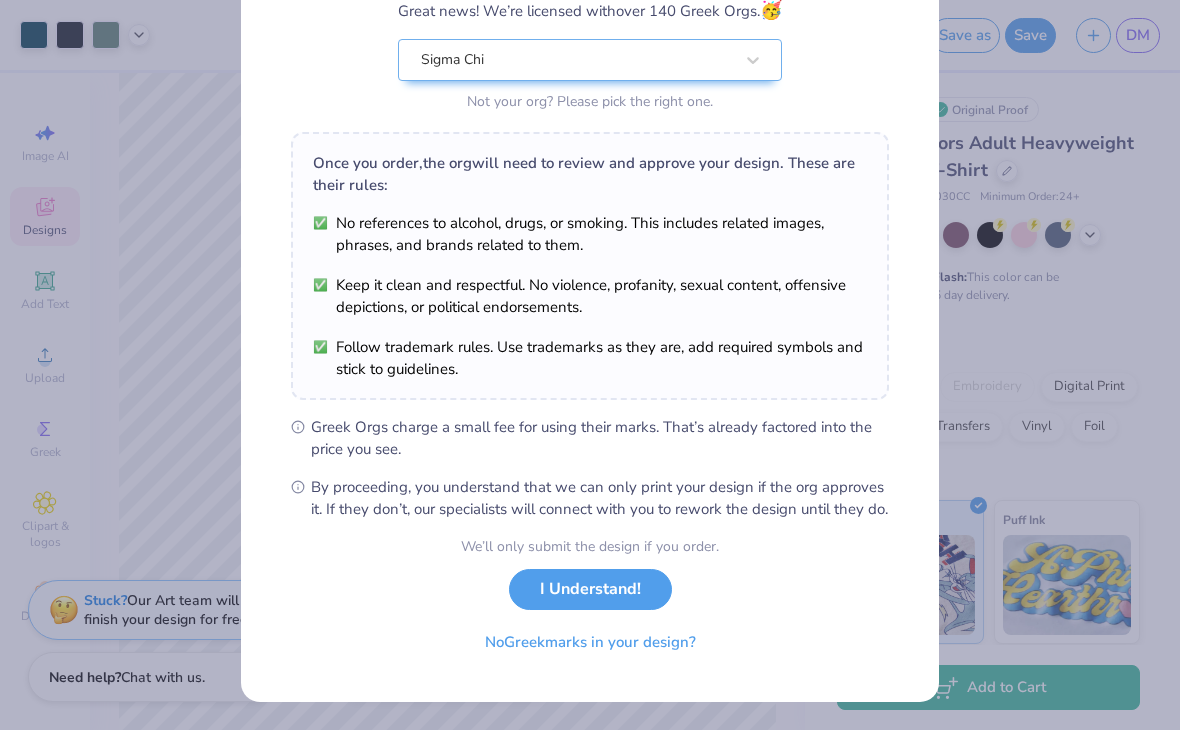 scroll, scrollTop: 206, scrollLeft: 0, axis: vertical 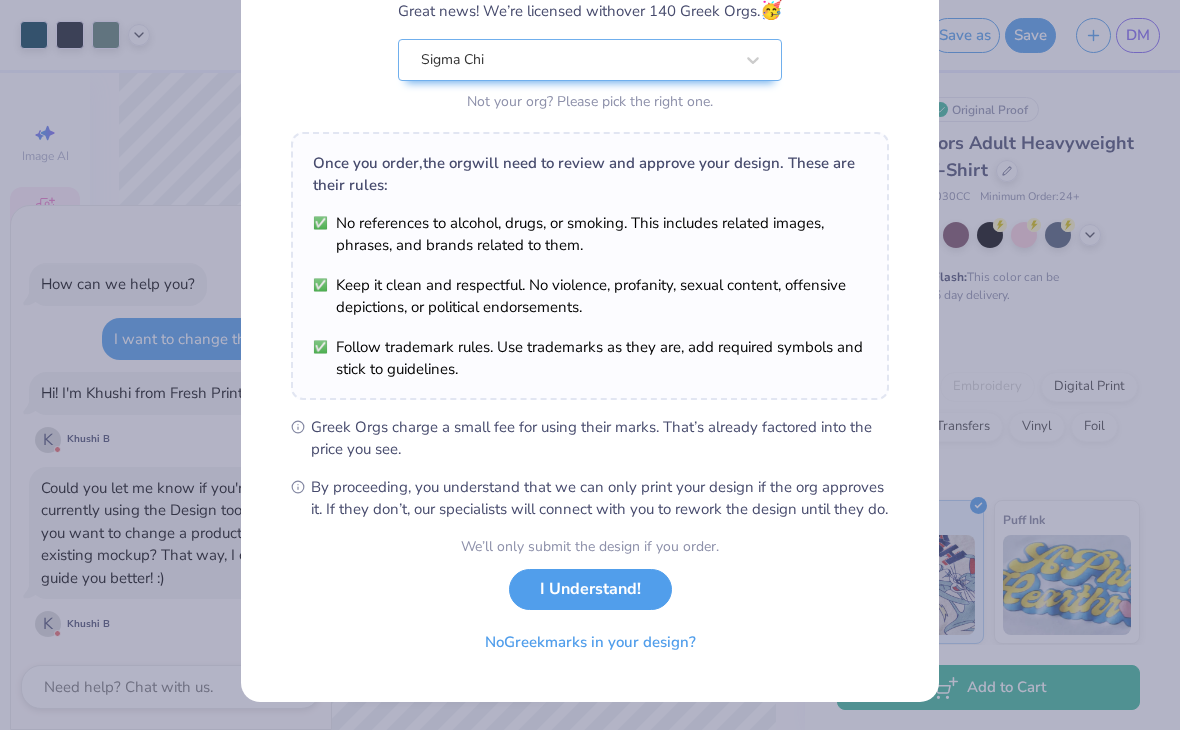 click on "I Understand!" at bounding box center [590, 589] 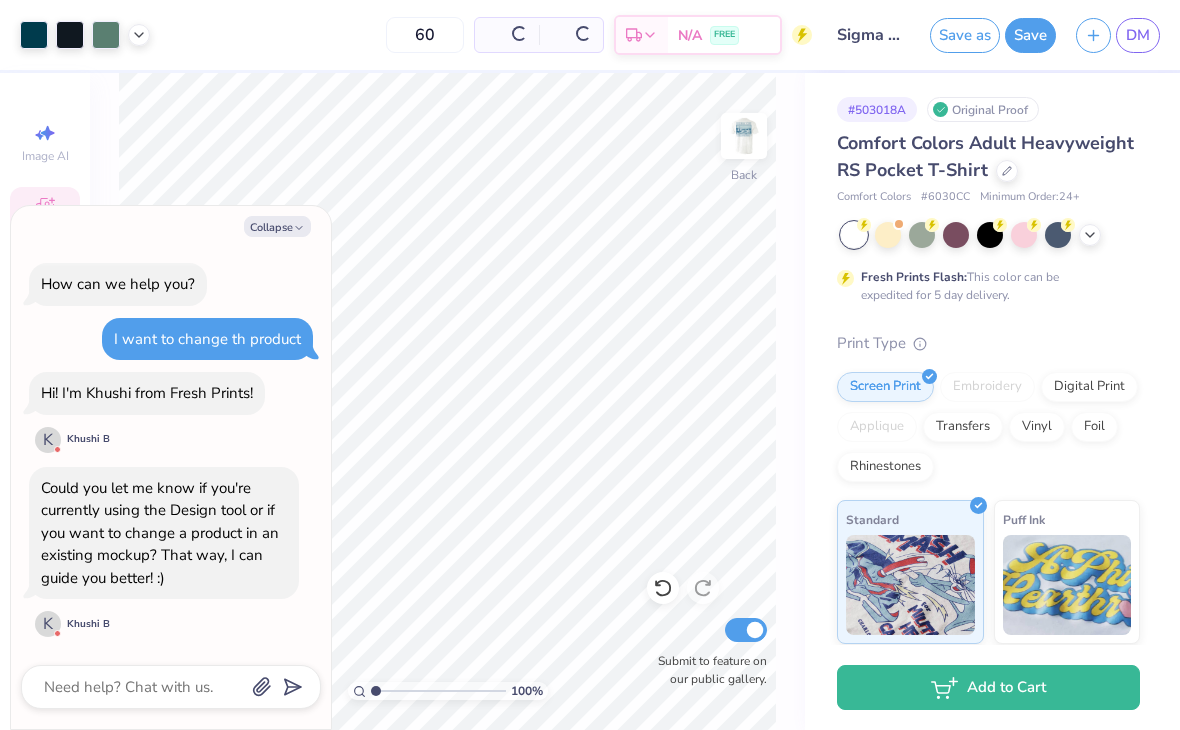 scroll, scrollTop: 0, scrollLeft: 0, axis: both 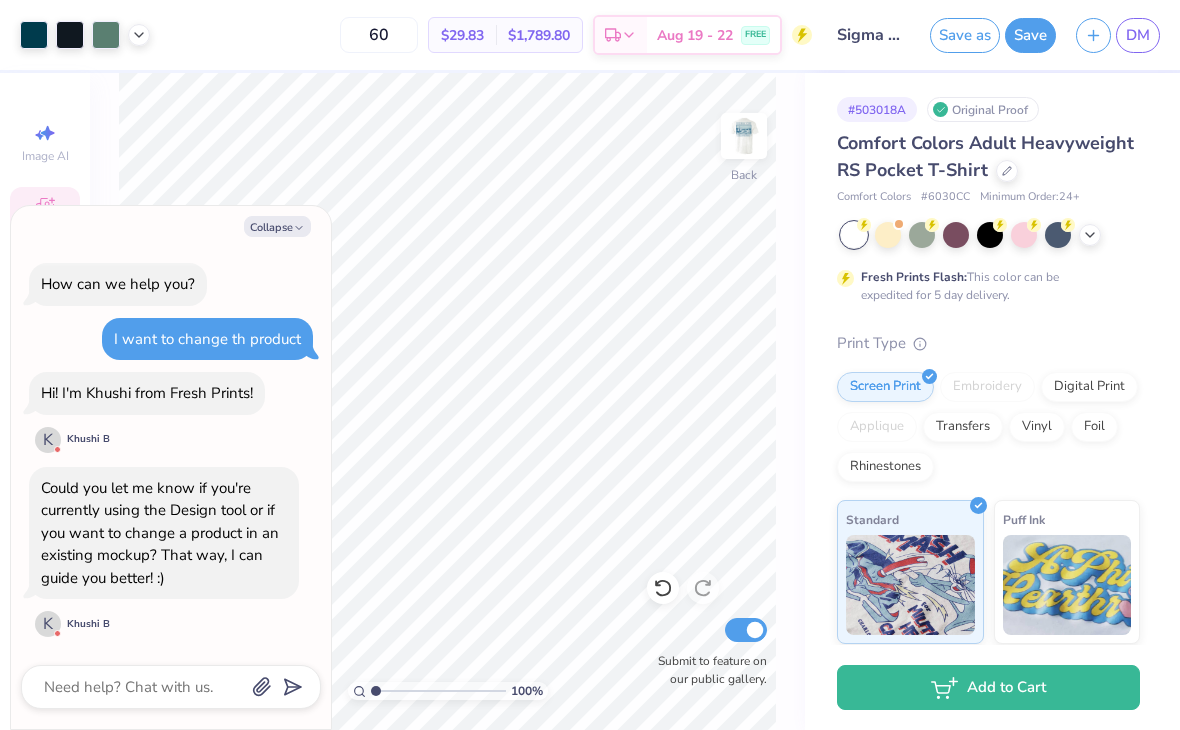 click on "Collapse" at bounding box center [277, 226] 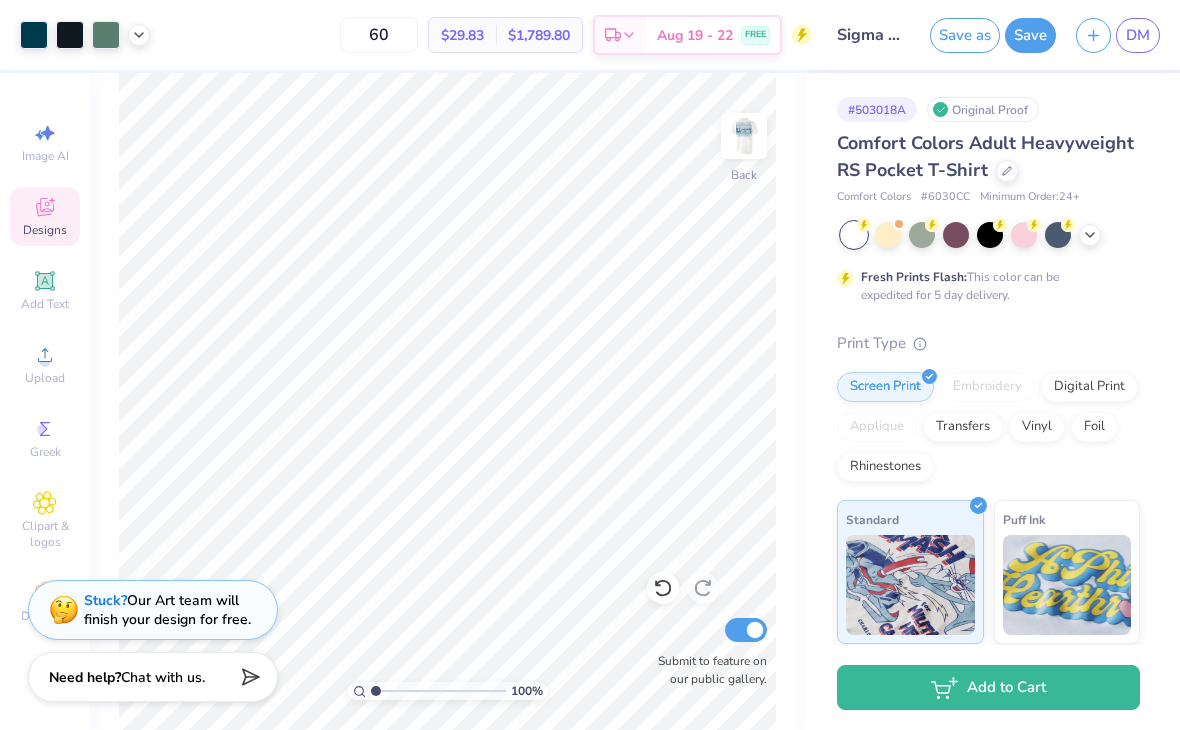 click on "DM" at bounding box center (1138, 35) 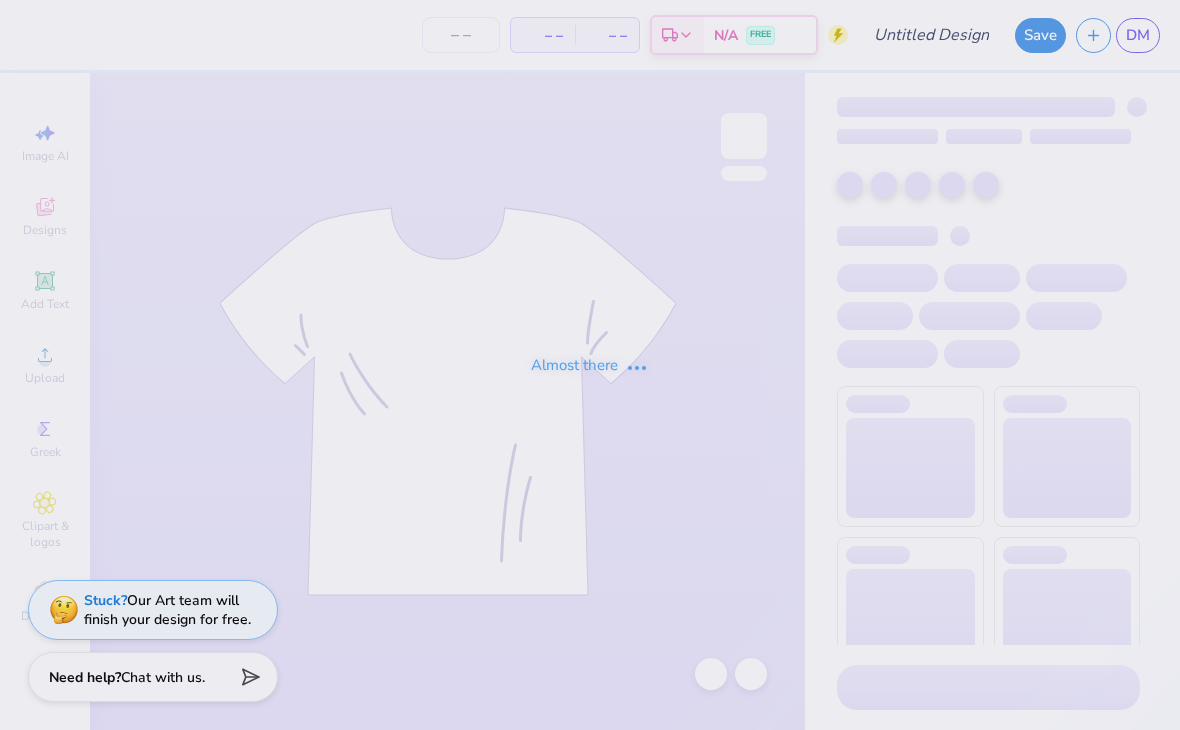 scroll, scrollTop: 0, scrollLeft: 0, axis: both 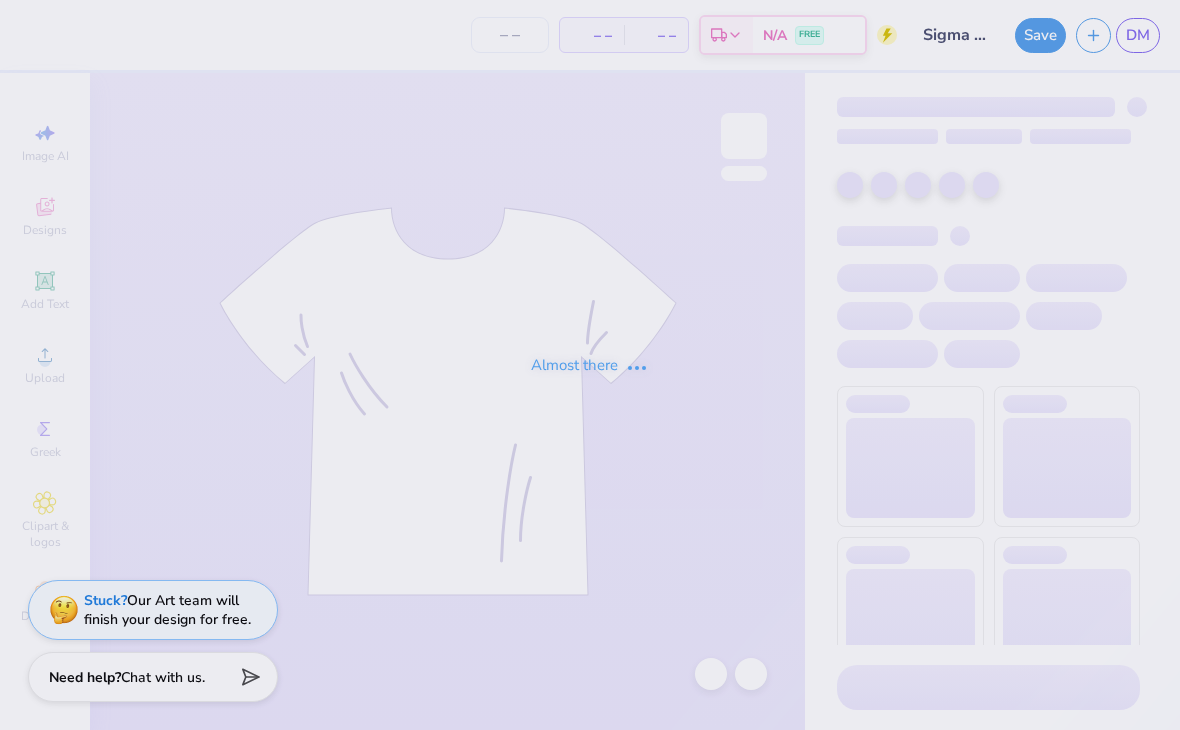 type on "60" 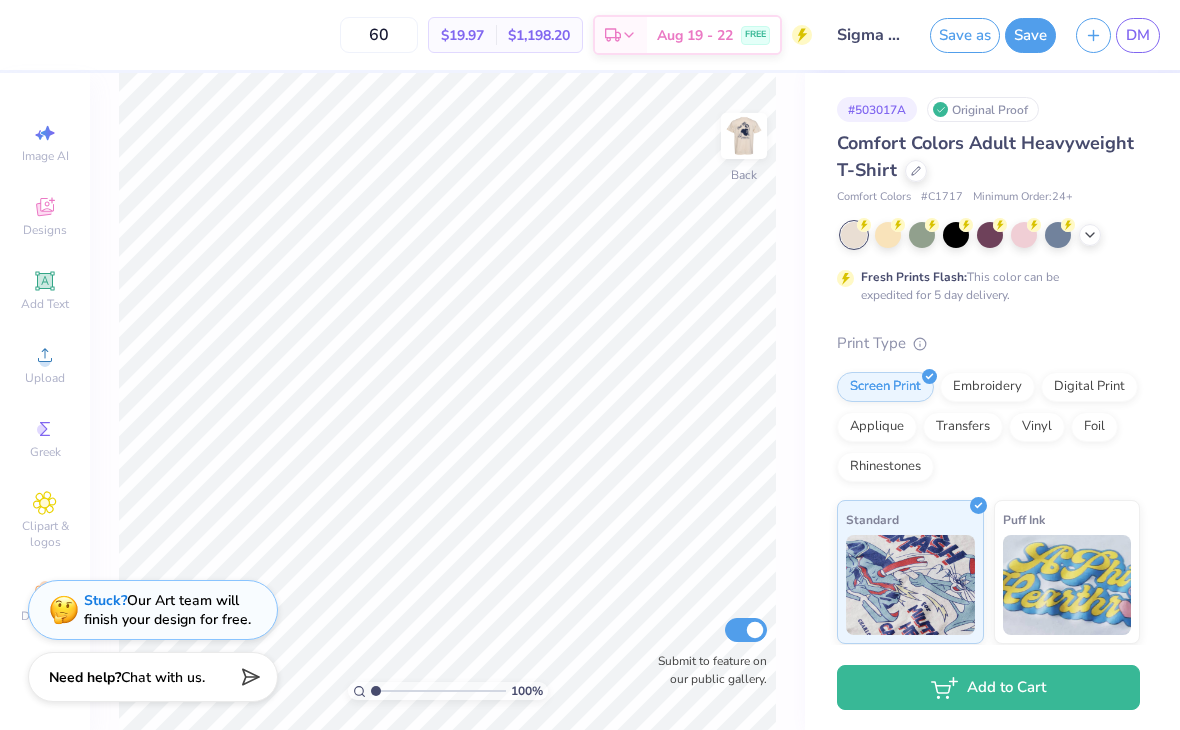 click on "Greek" at bounding box center (45, 452) 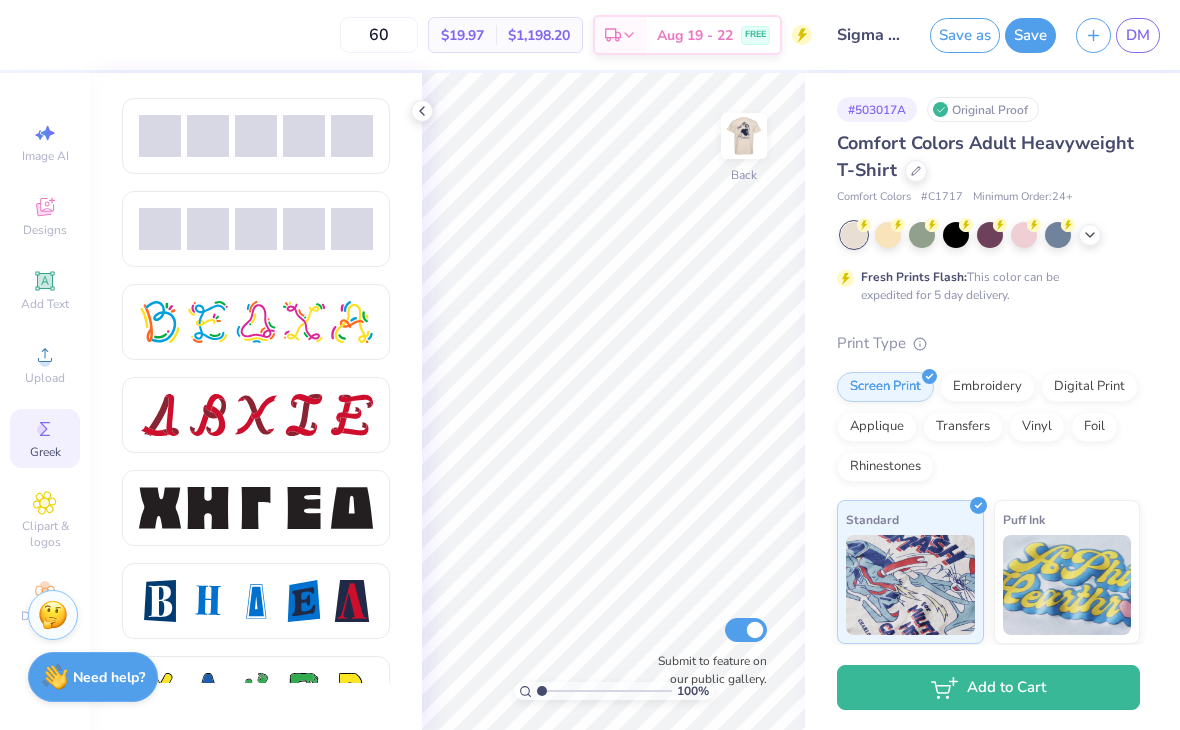 scroll, scrollTop: 2383, scrollLeft: 0, axis: vertical 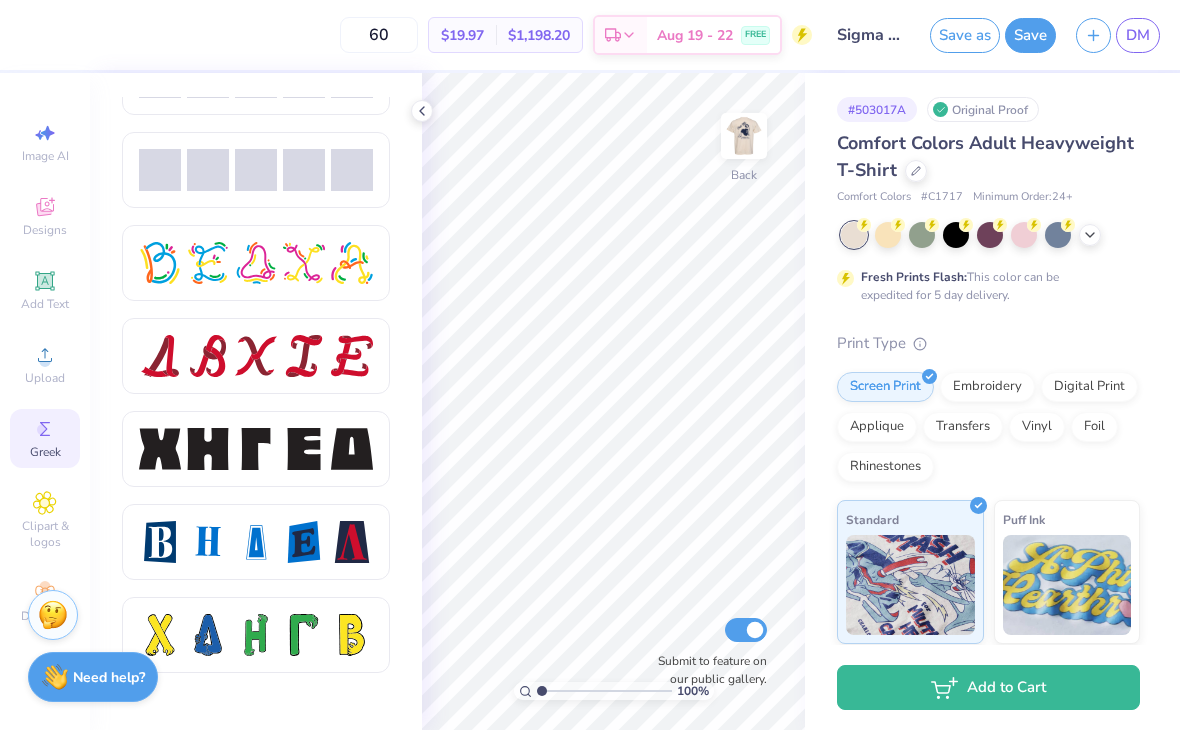 click at bounding box center [352, 449] 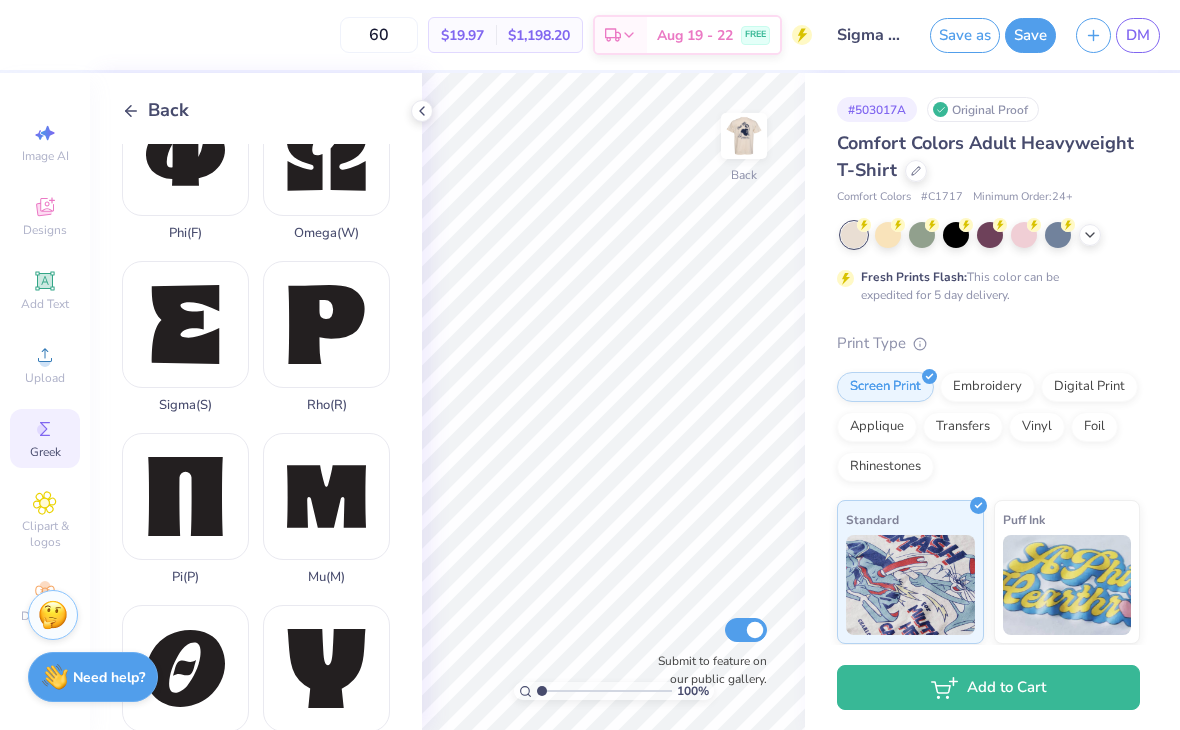scroll, scrollTop: 1262, scrollLeft: 0, axis: vertical 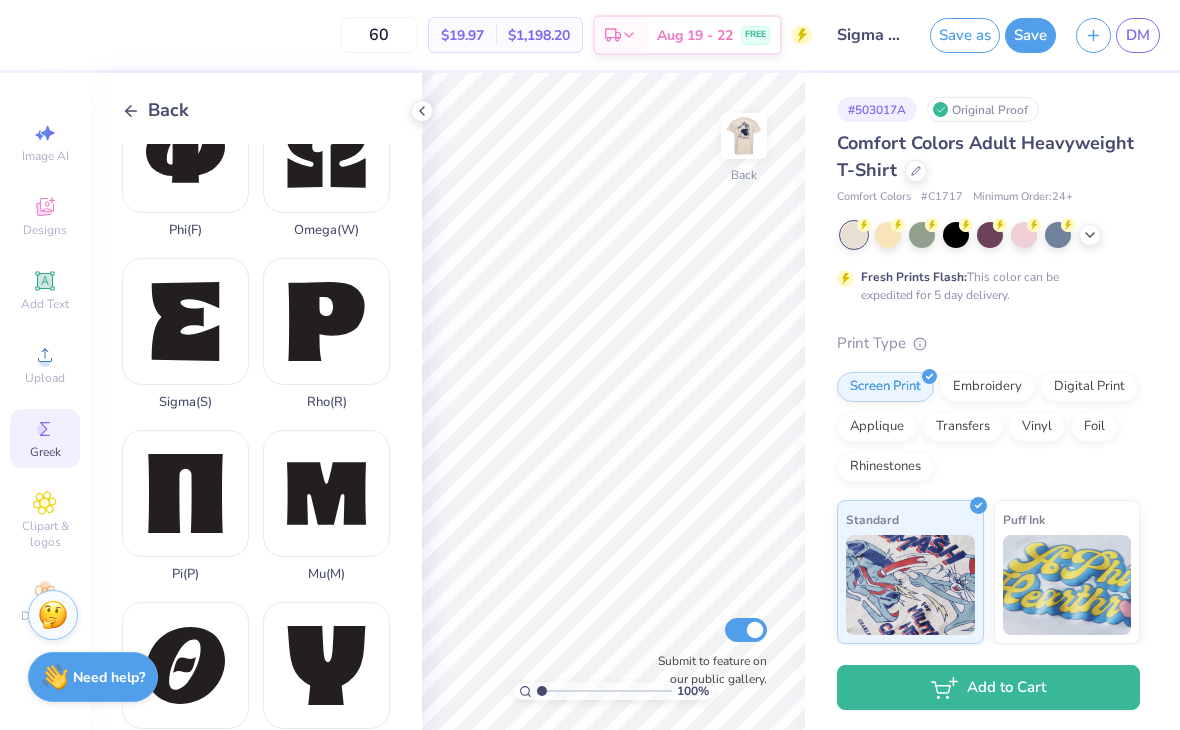 click on "Sigma  ( S )" at bounding box center [185, 334] 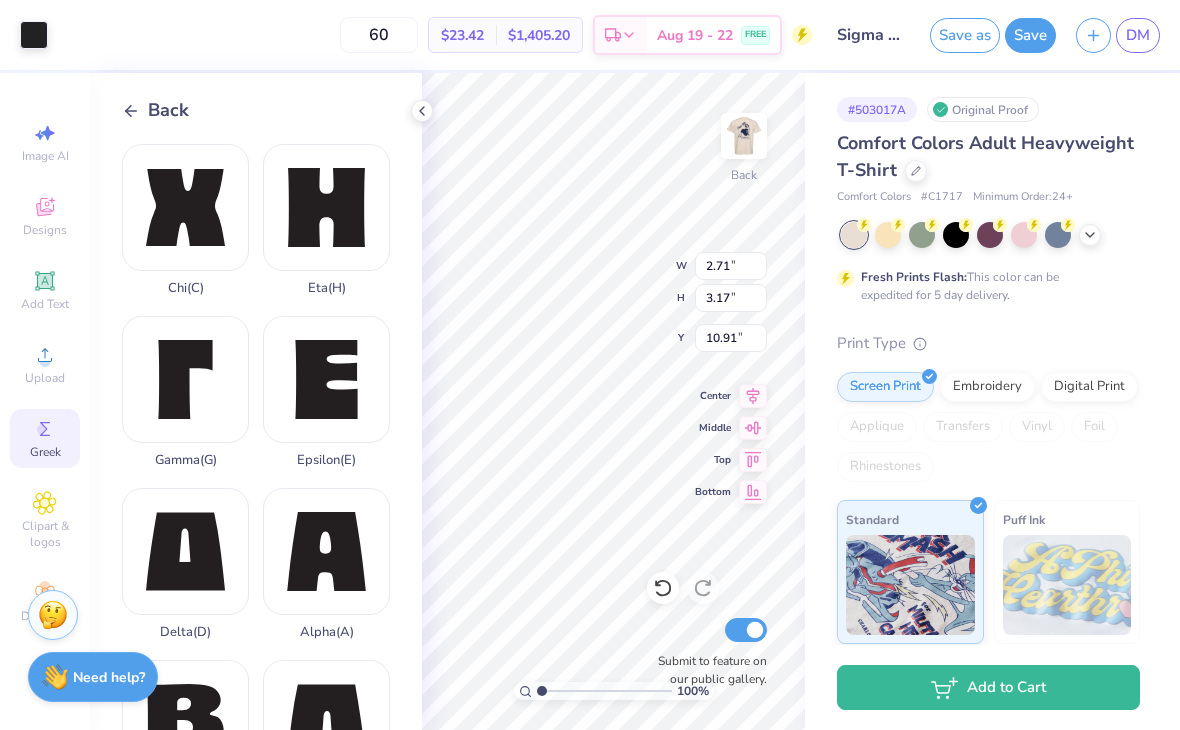 scroll, scrollTop: 0, scrollLeft: 0, axis: both 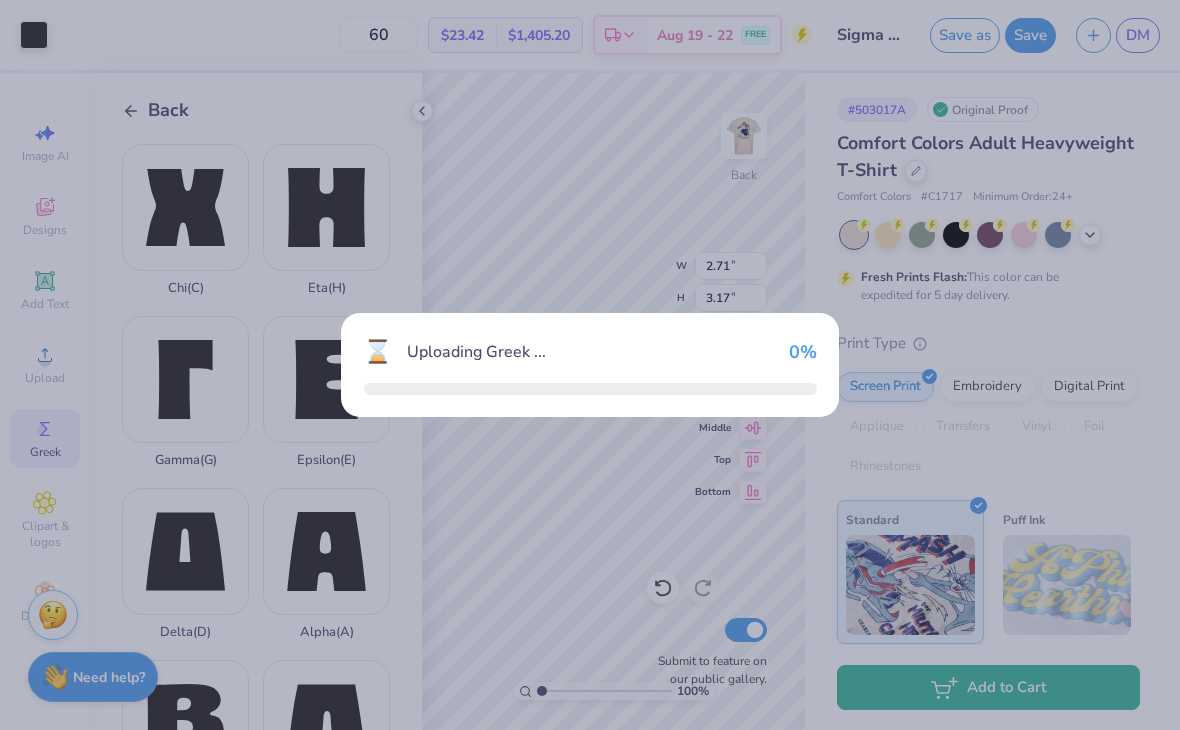 type on "3.23" 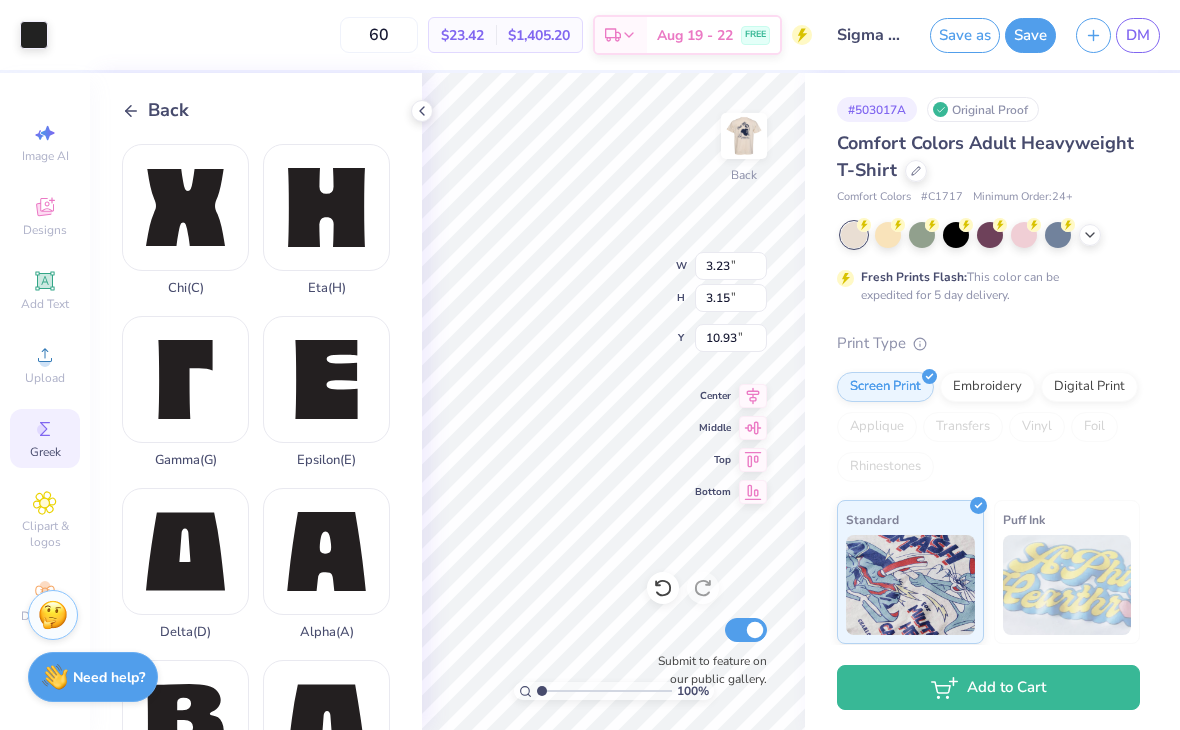 type on "3.00" 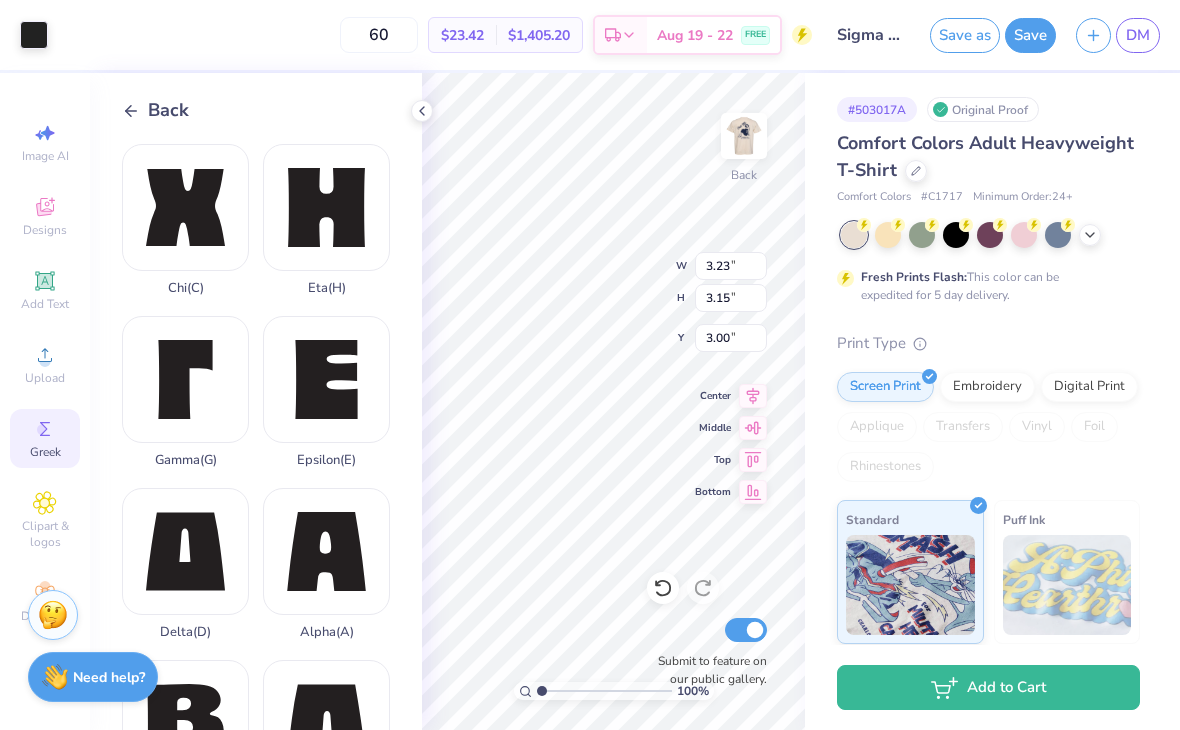type on "2.71" 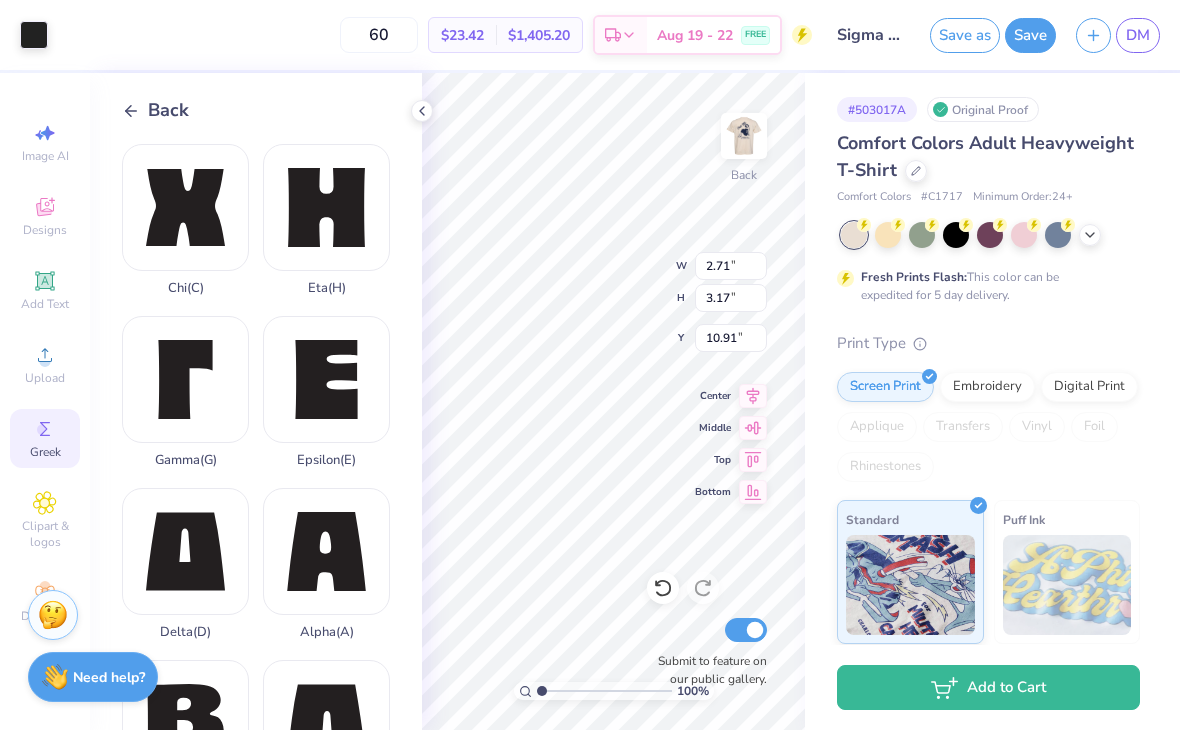 type on "3.00" 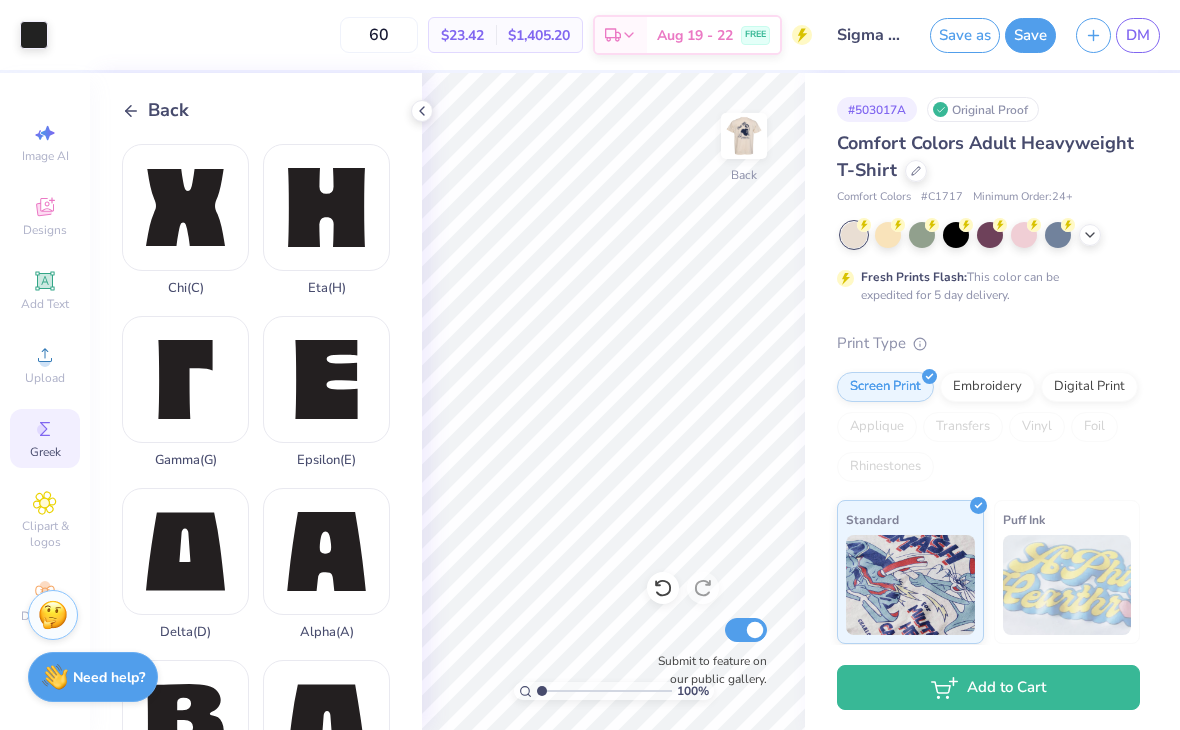click 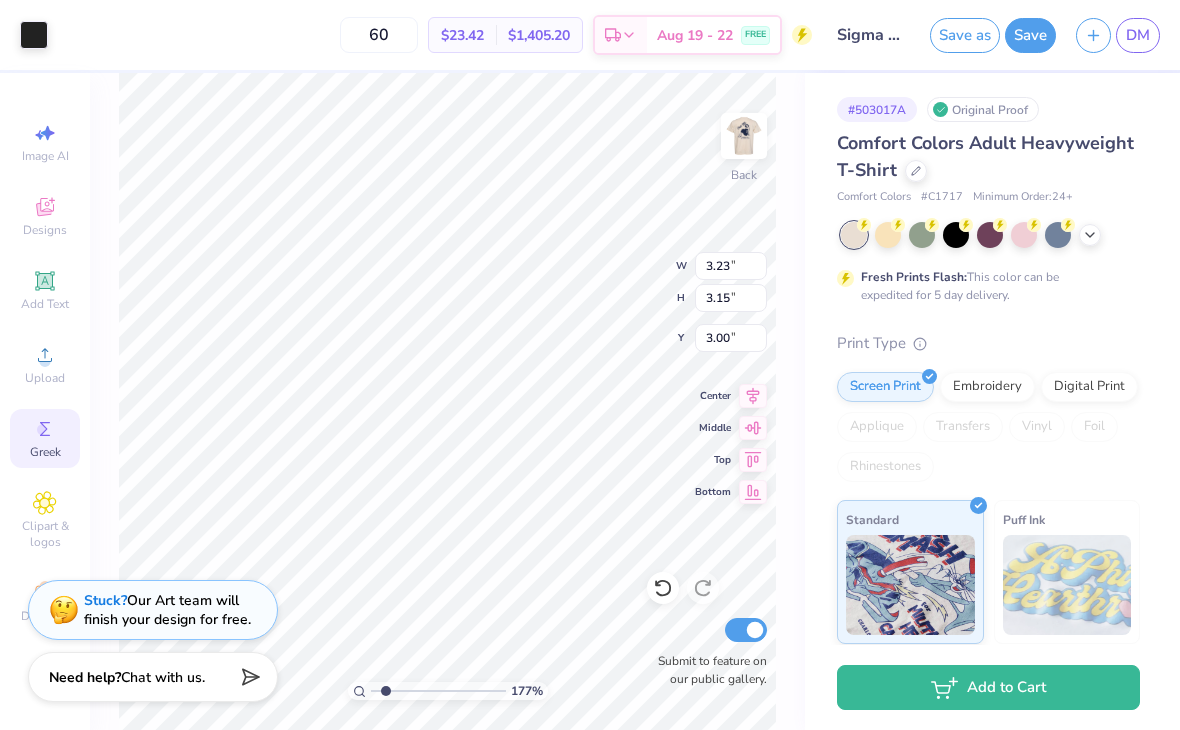 type on "1.77374778954459" 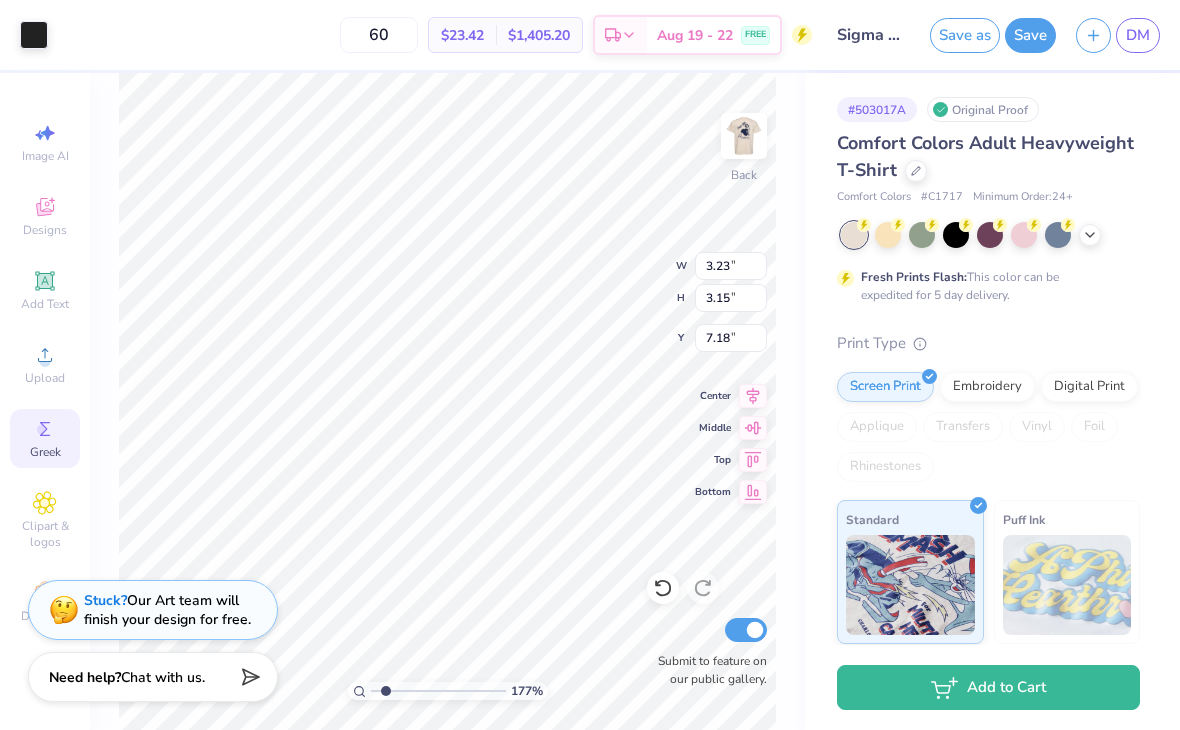 type on "1.77374778954459" 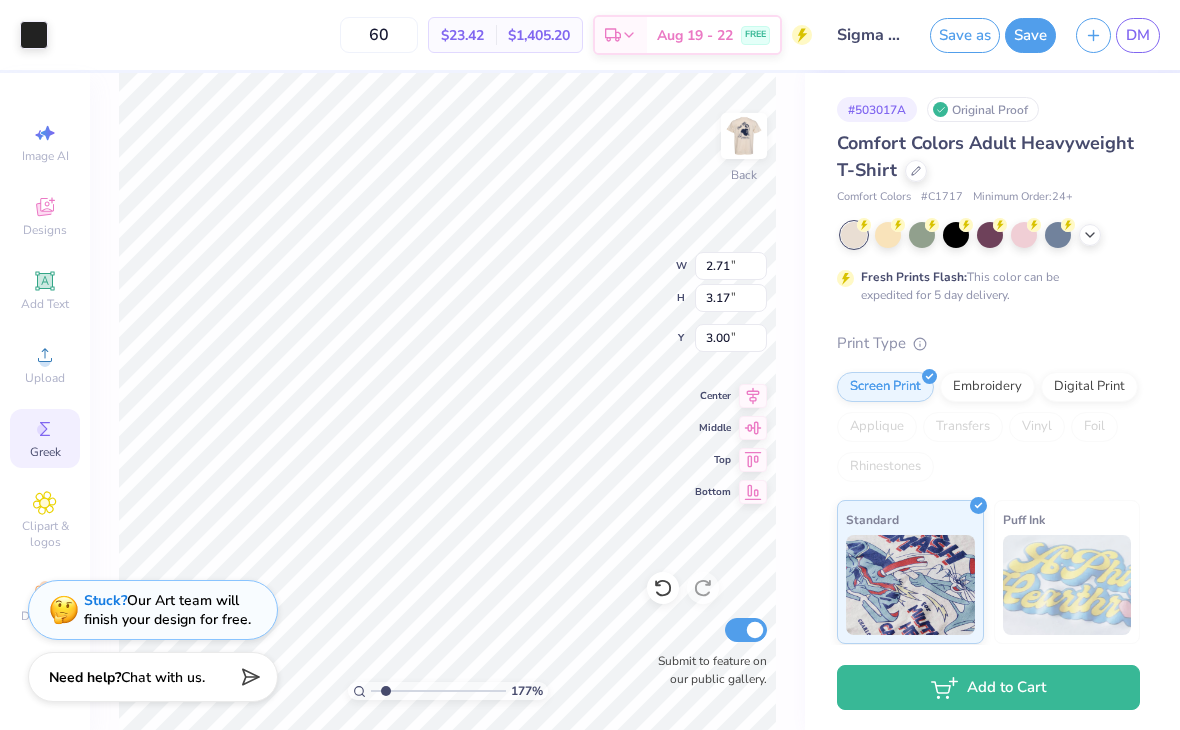 type on "1.77374778954459" 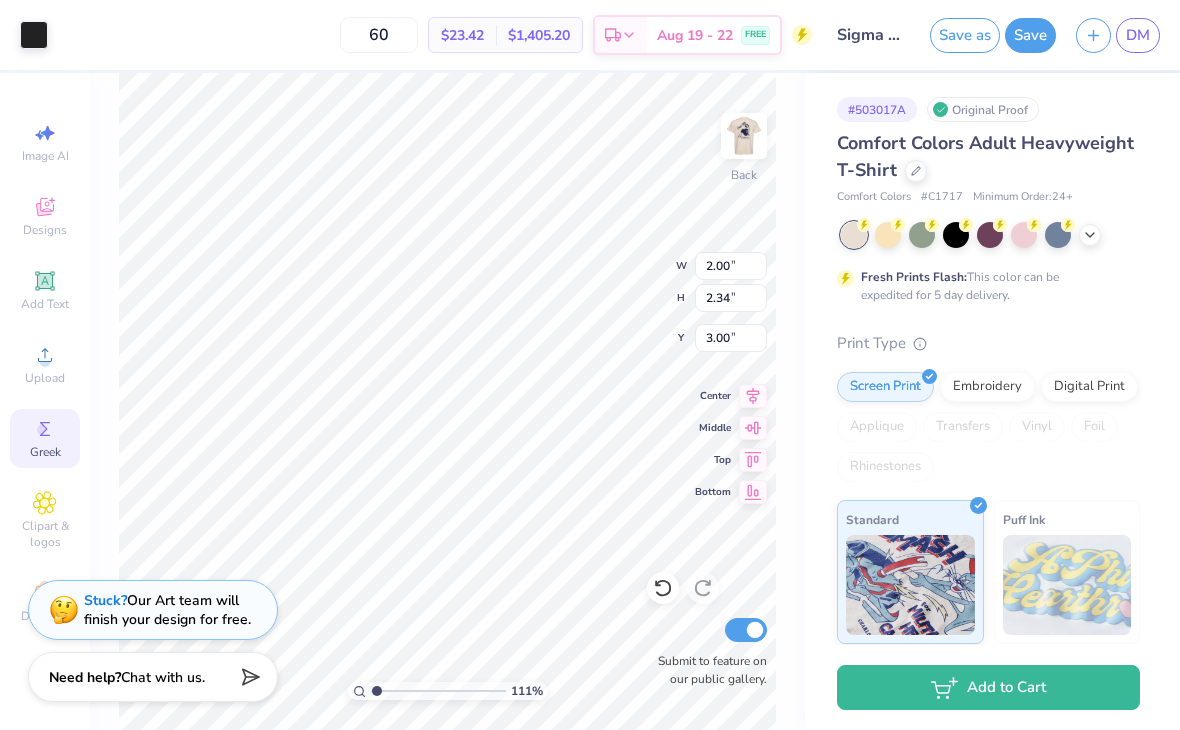 type on "1.10704968574971" 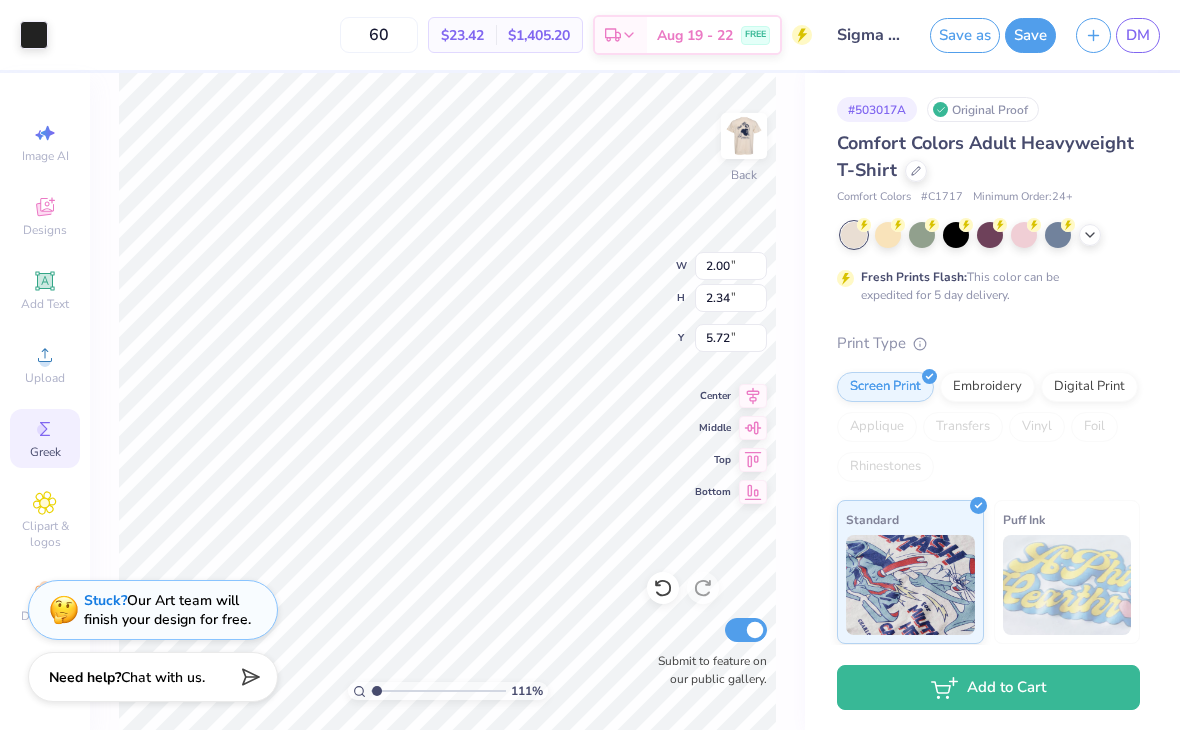 type on "1.10704968574971" 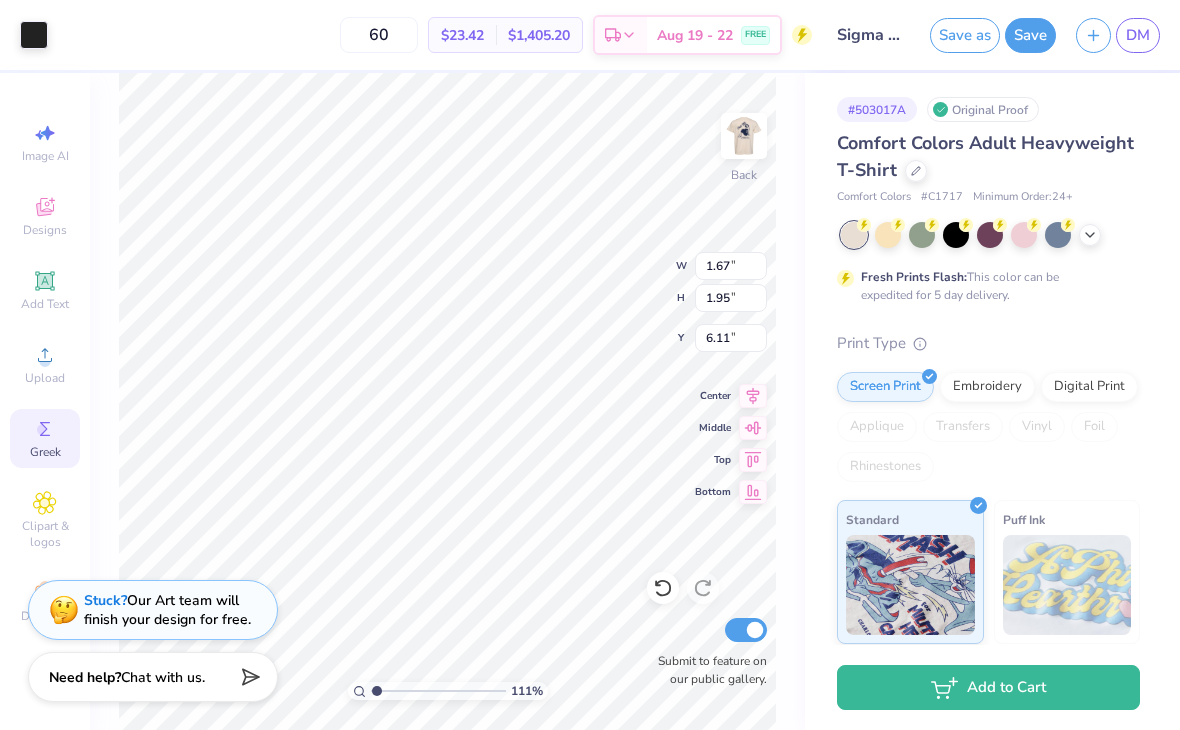 type on "1.10704968574971" 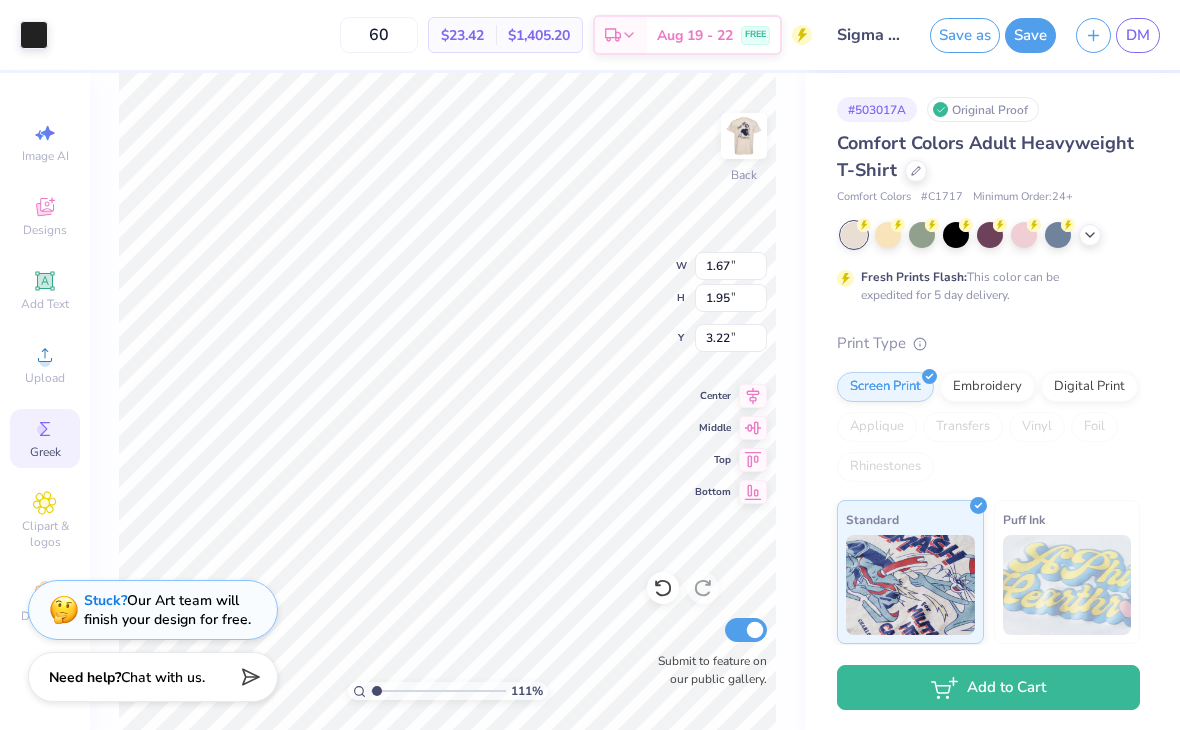 type on "1.10704968574971" 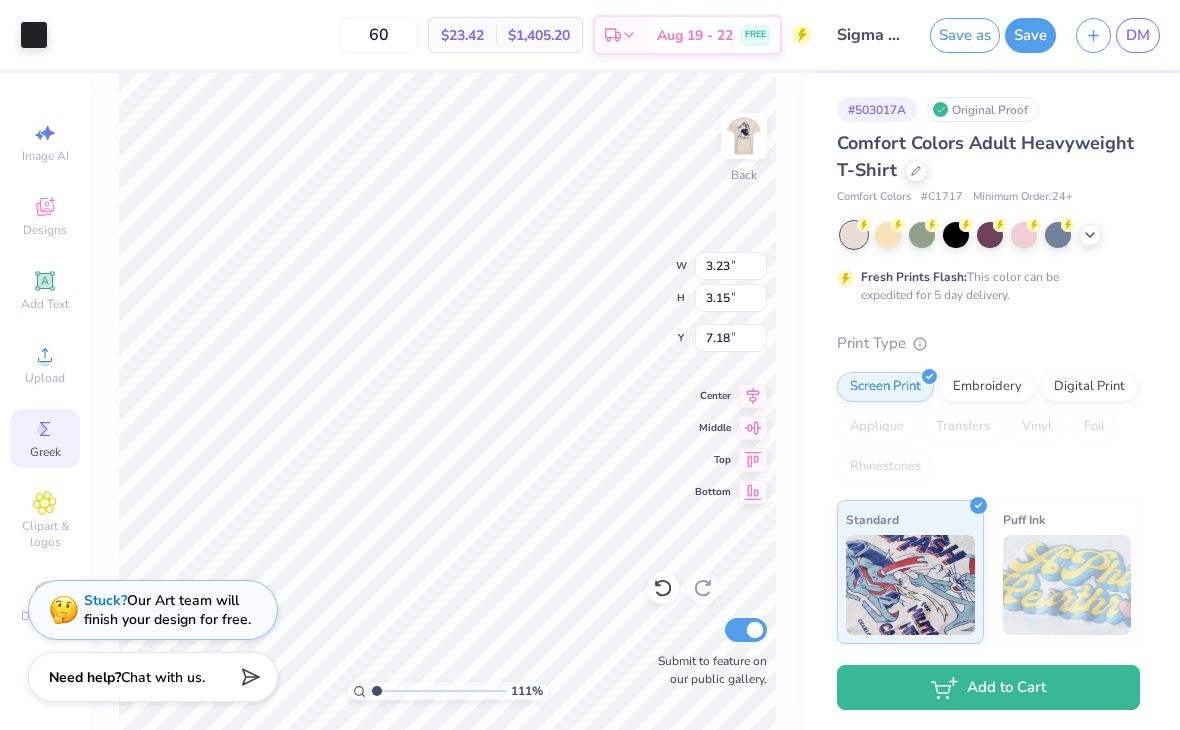 type on "1.10704968574971" 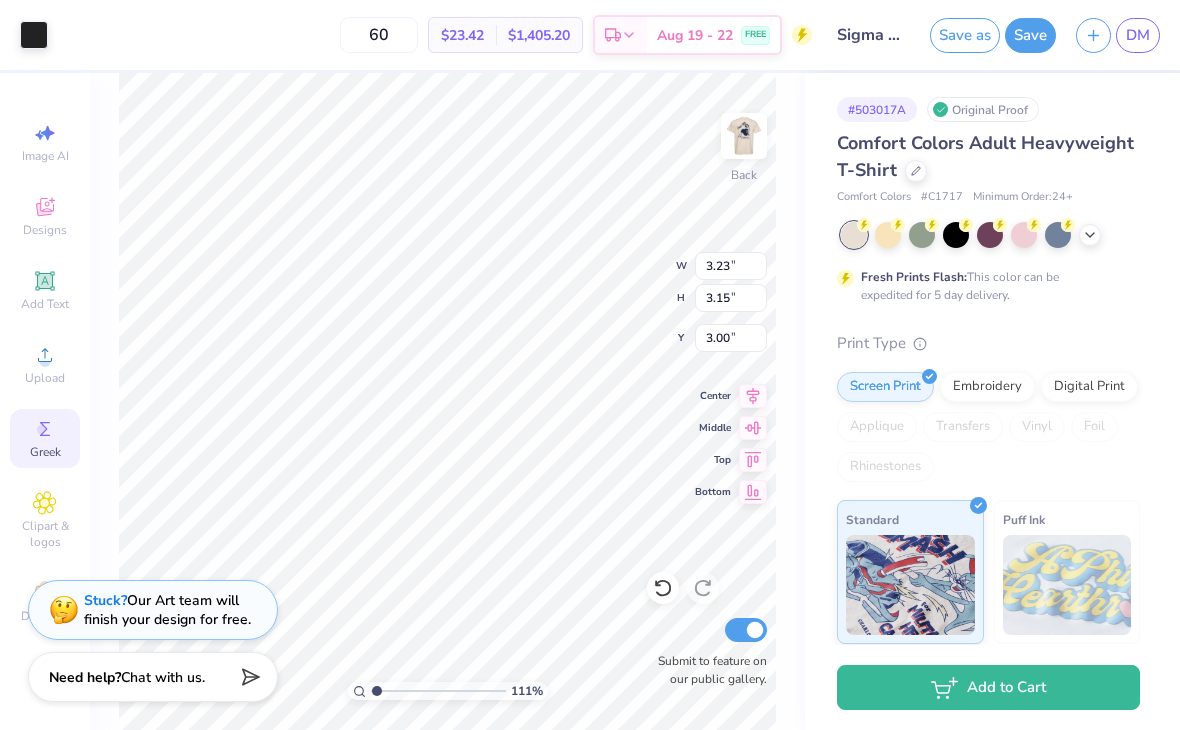 type on "1.10704968574971" 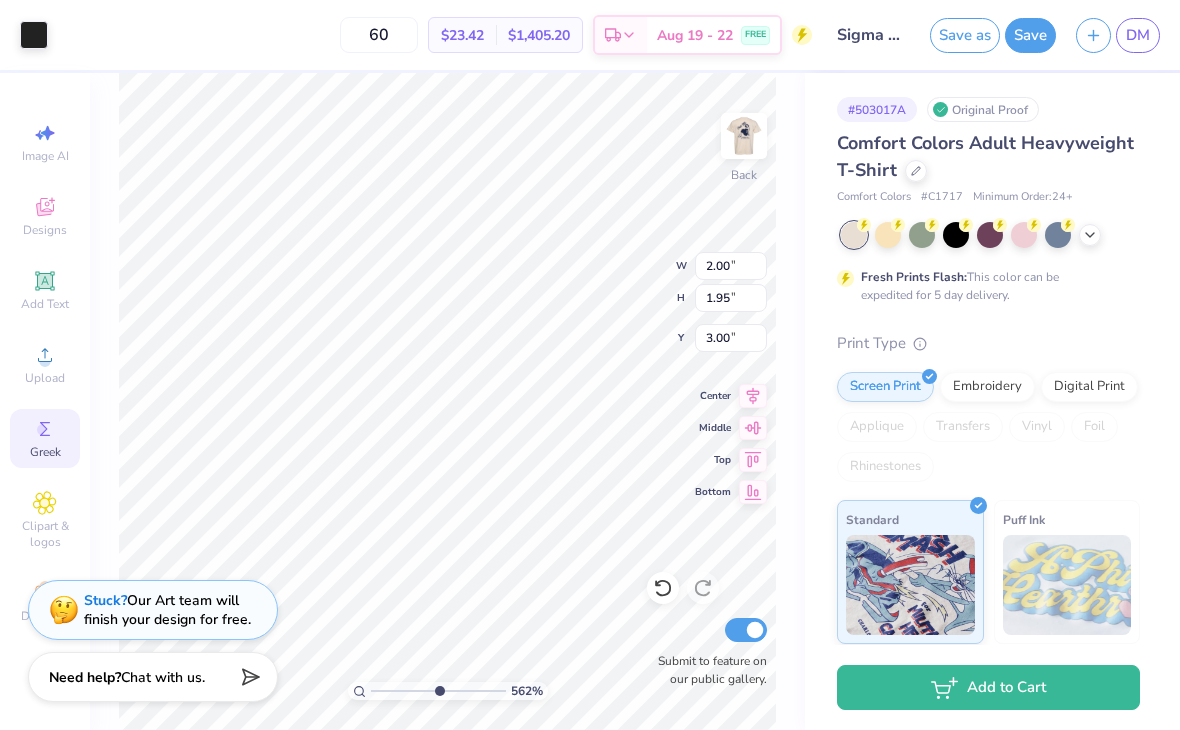 type on "5.61793680862885" 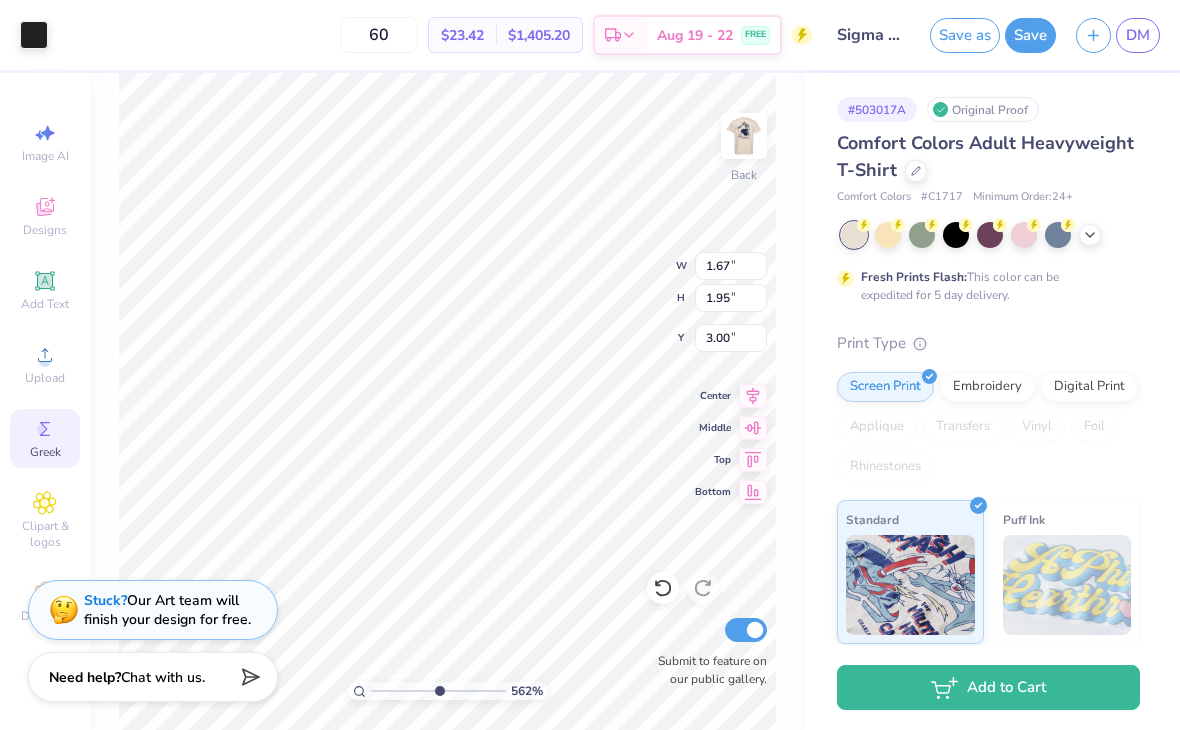 type on "5.61793680862885" 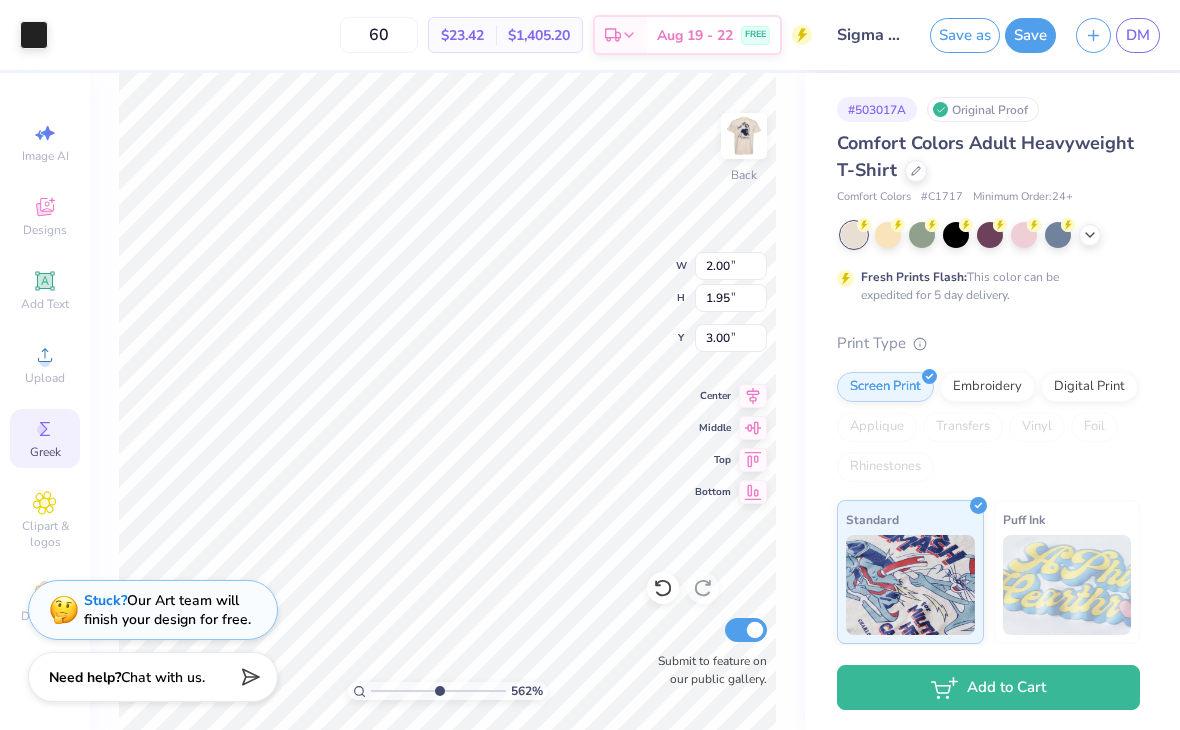 type on "5.61793680862885" 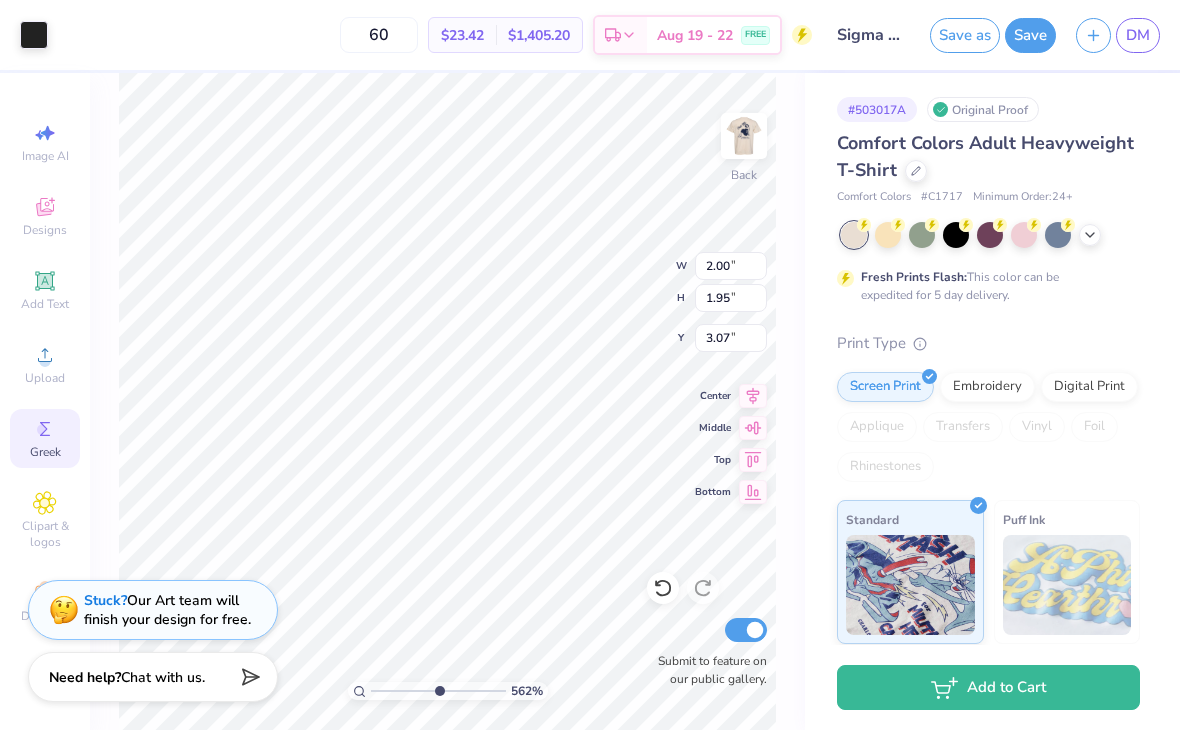 type on "5.61793680862885" 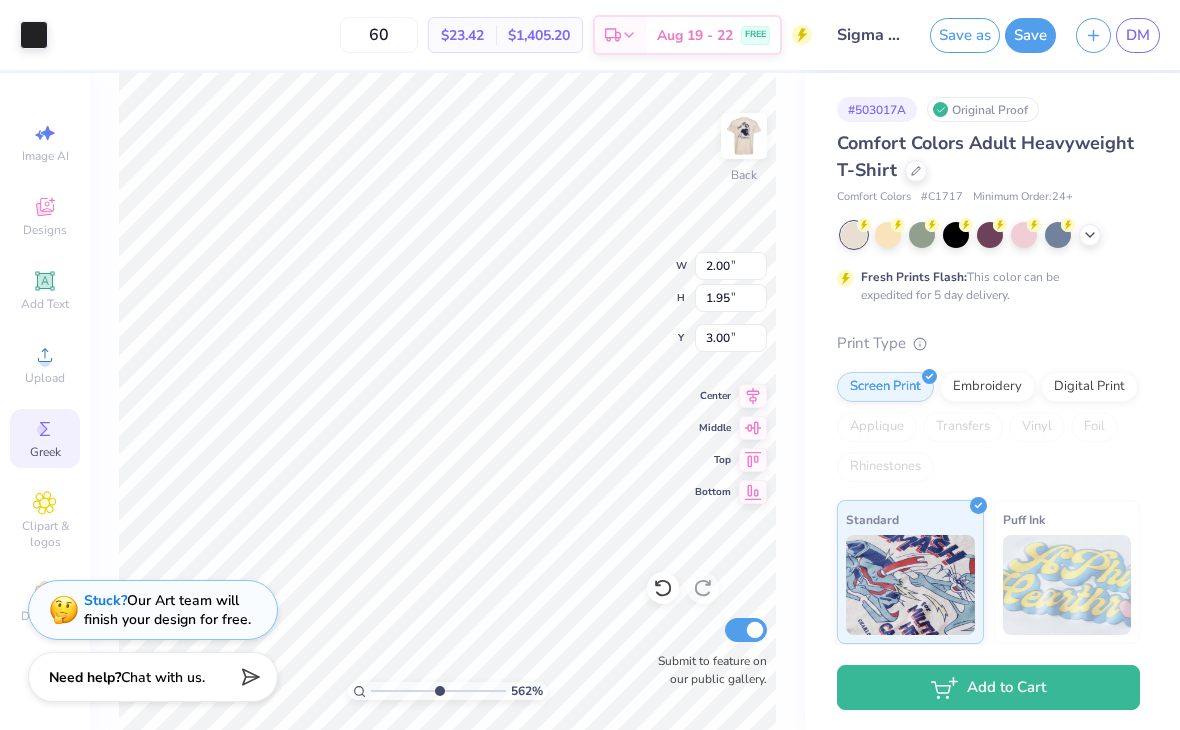 type on "5.61793680862885" 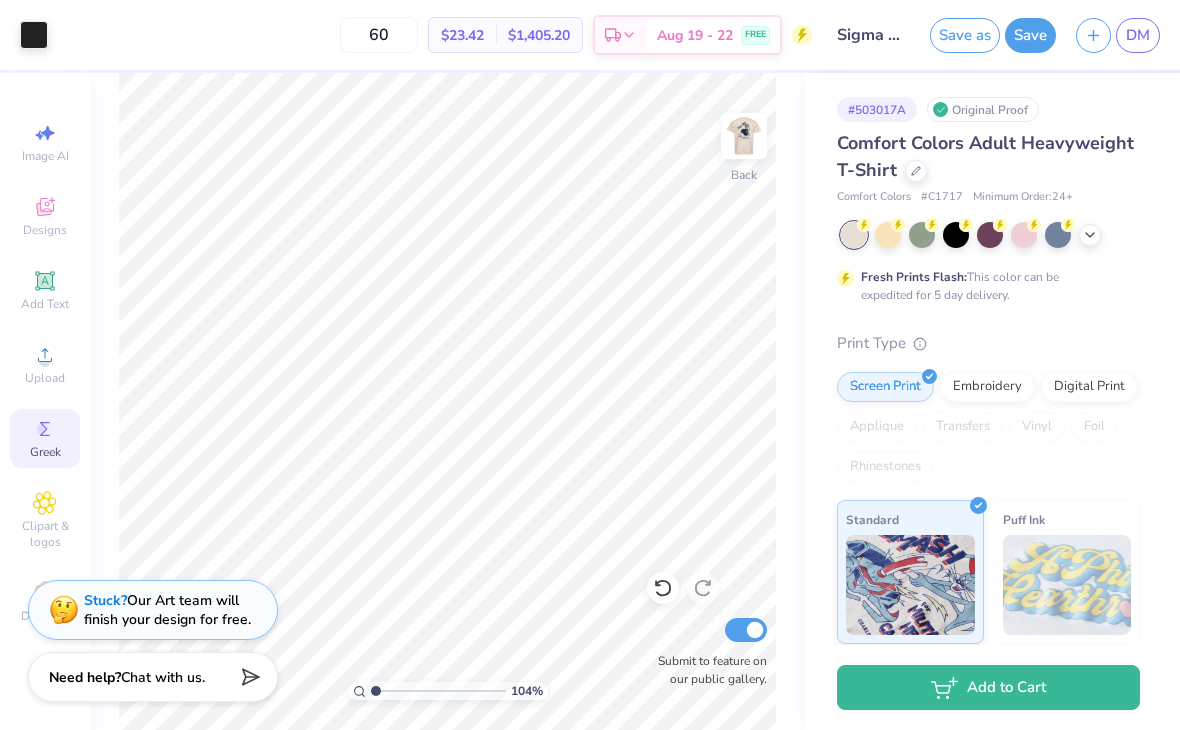 type on "1" 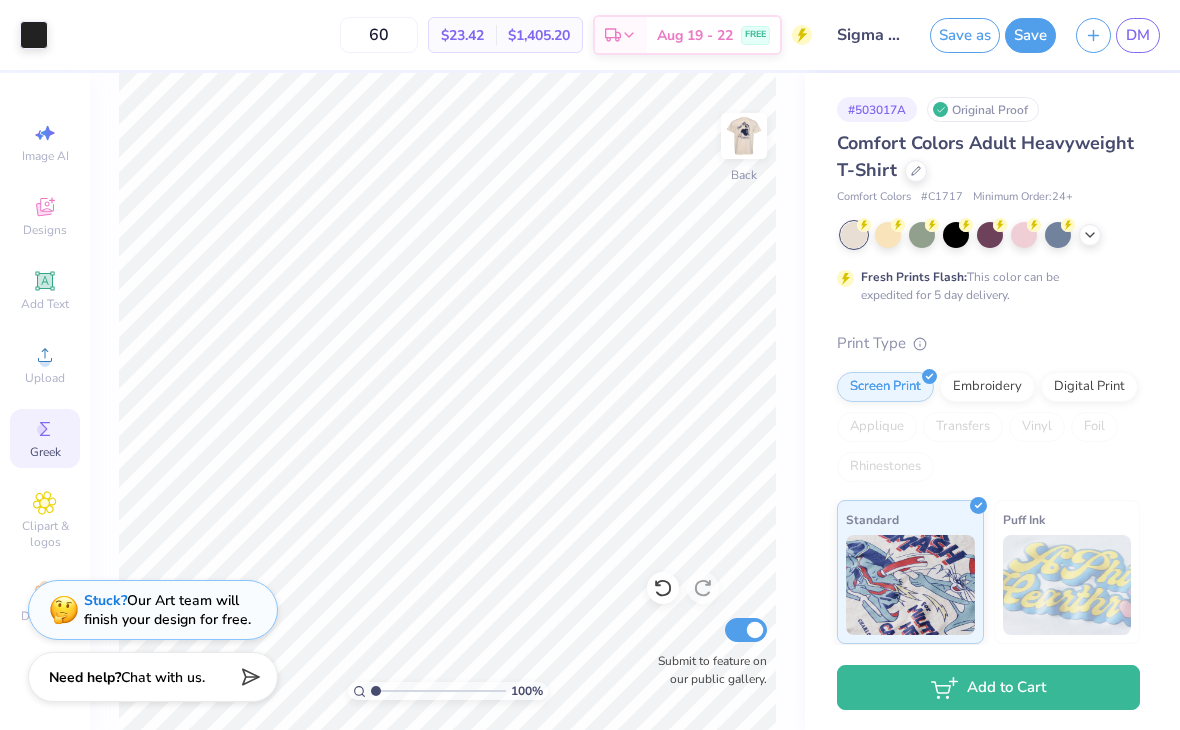 click on "Add Text" at bounding box center (45, 290) 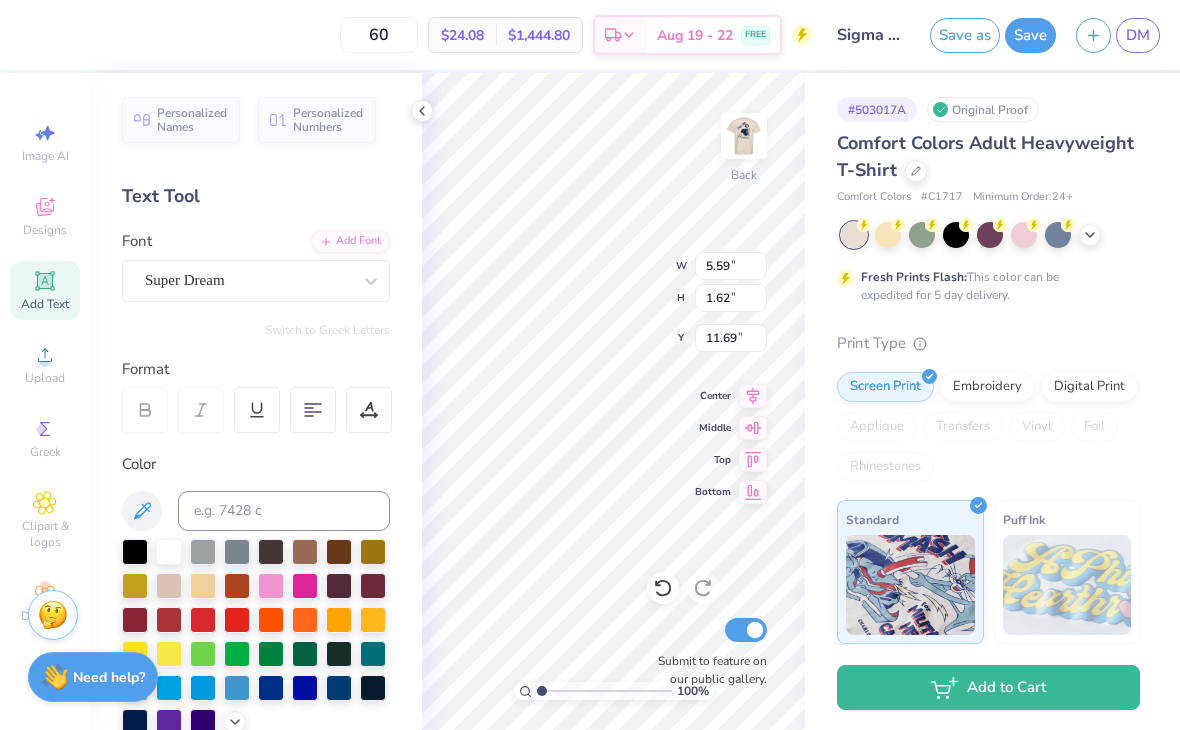 scroll, scrollTop: 0, scrollLeft: 2, axis: horizontal 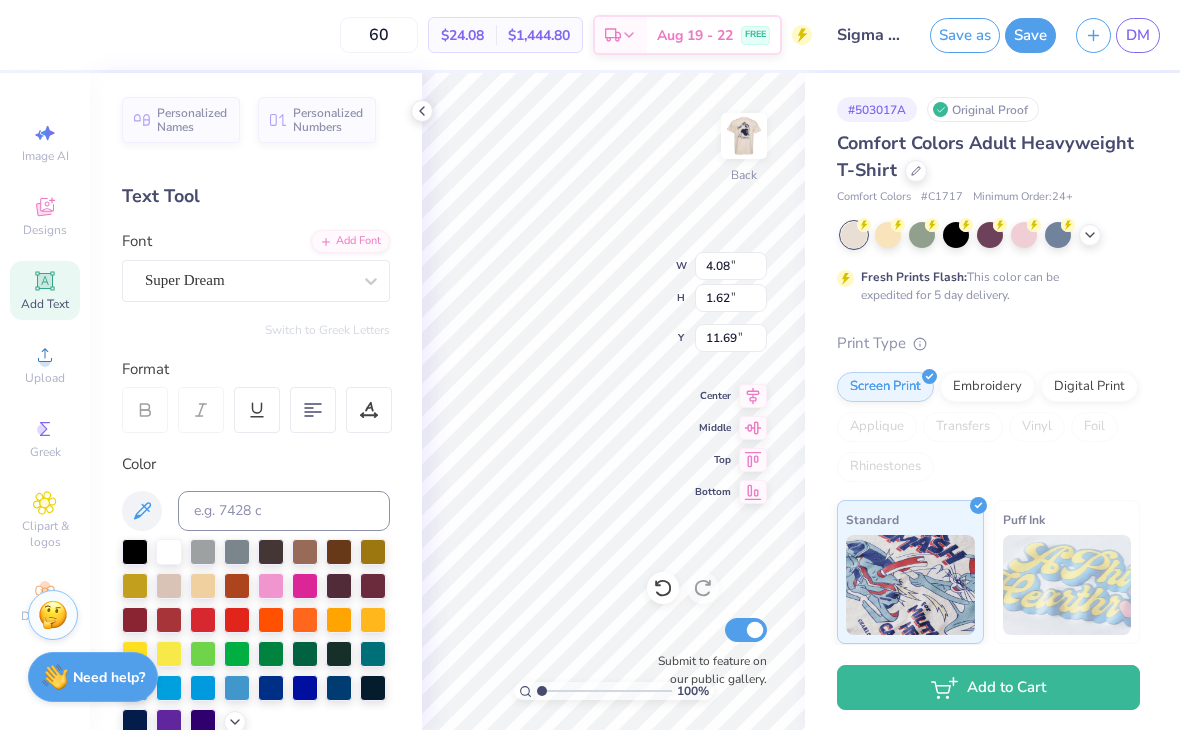 type on "T" 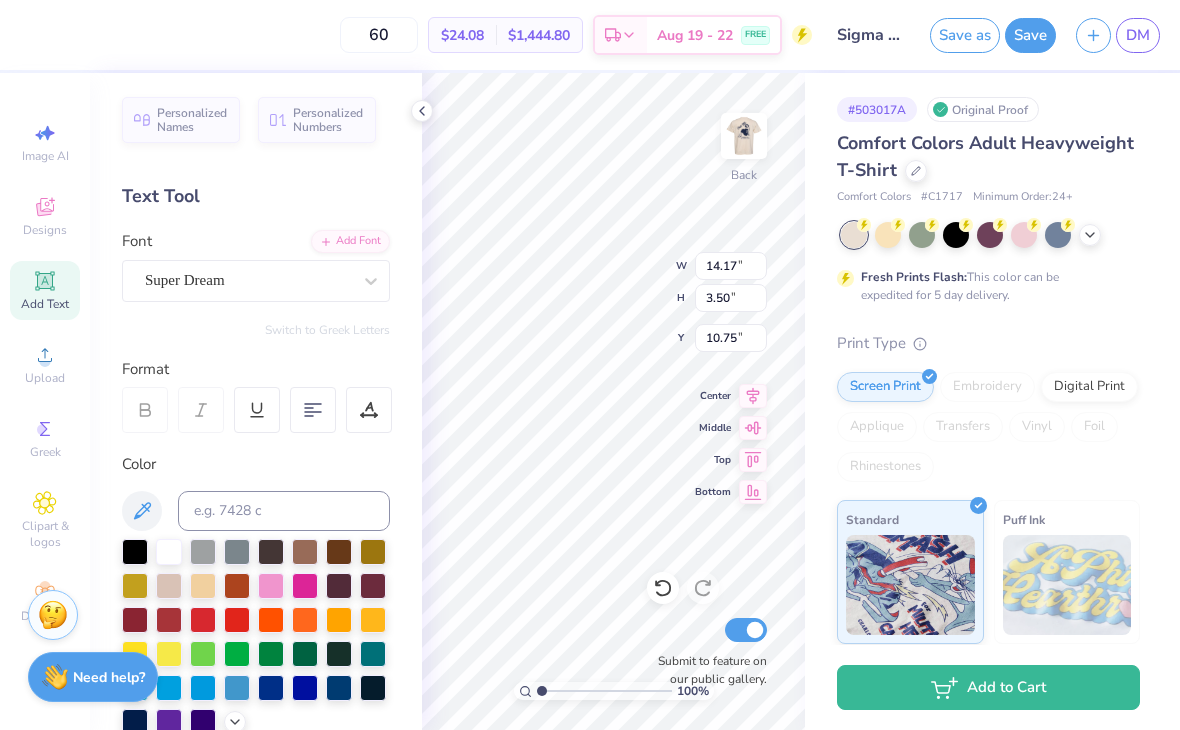 type on "14.17" 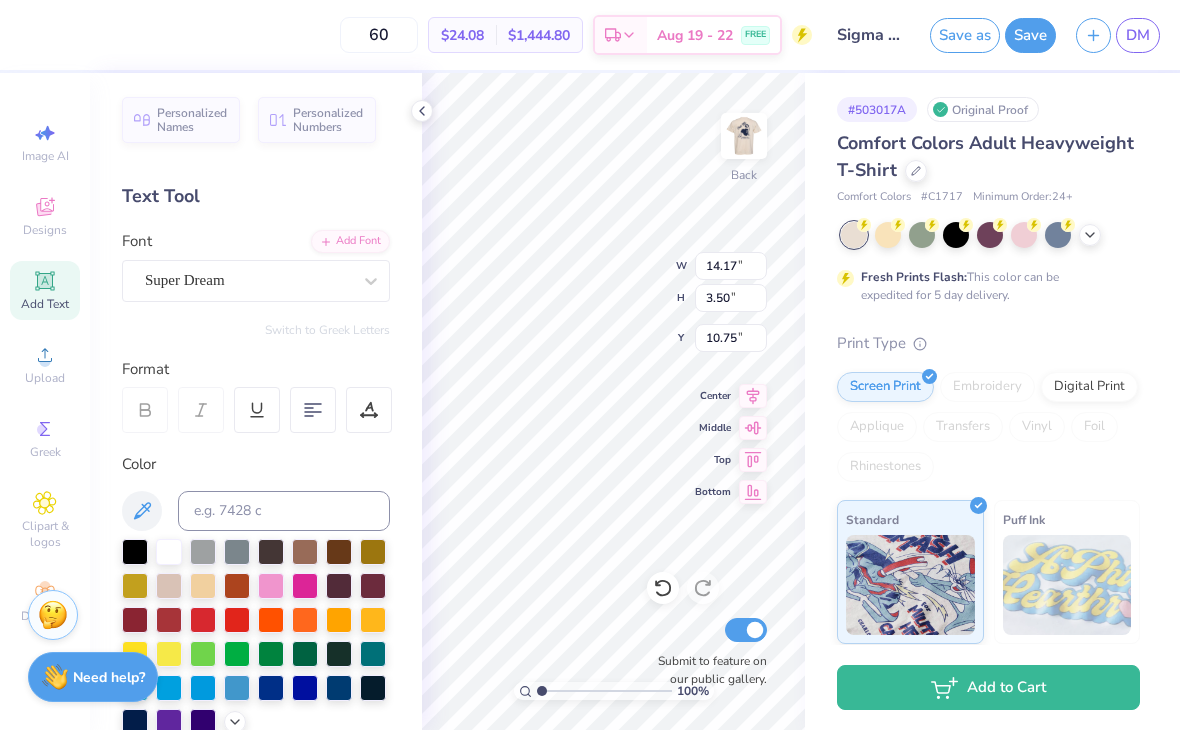 scroll, scrollTop: 2, scrollLeft: 1, axis: both 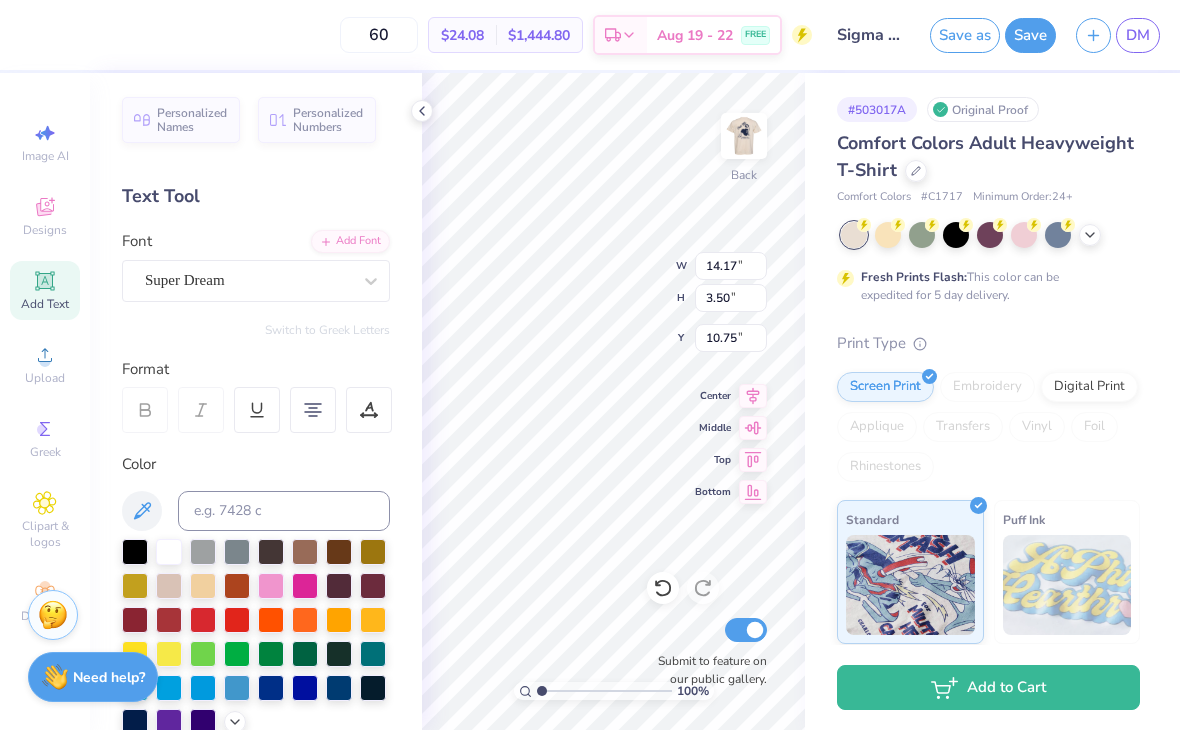 click at bounding box center [135, 552] 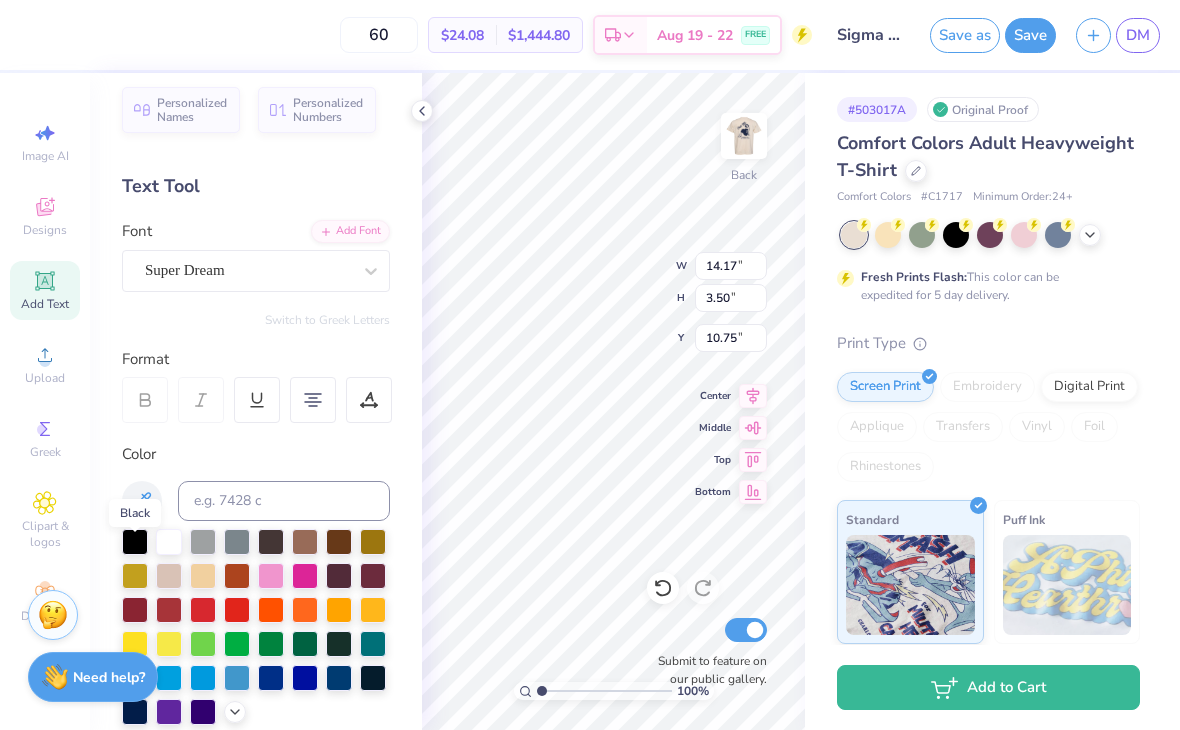 scroll, scrollTop: 3, scrollLeft: 0, axis: vertical 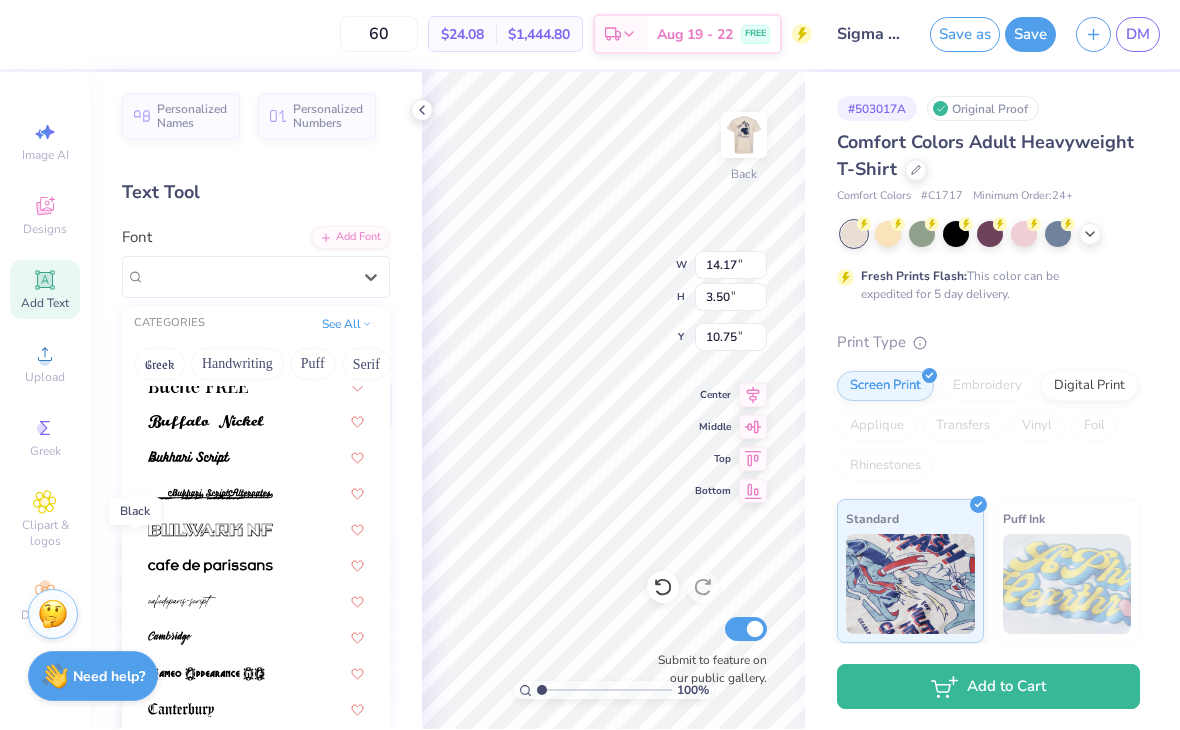 click at bounding box center [256, 565] 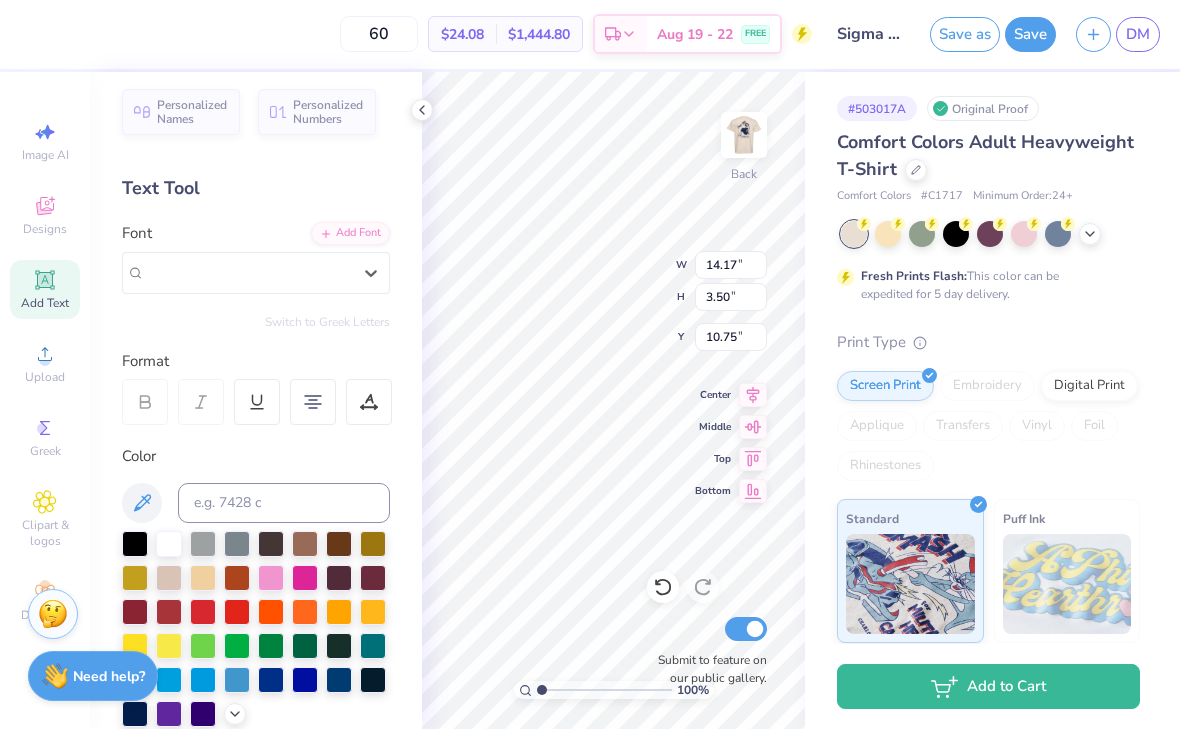 scroll, scrollTop: 8, scrollLeft: 0, axis: vertical 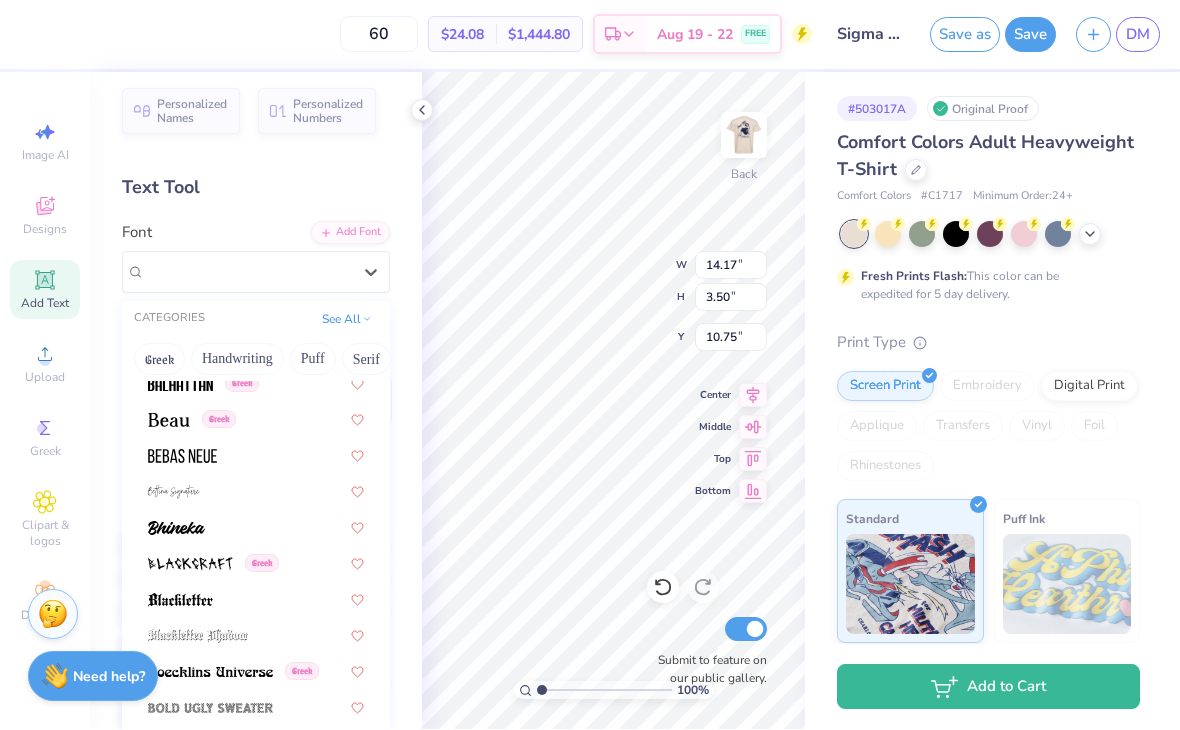 click on "Puff" at bounding box center [313, 360] 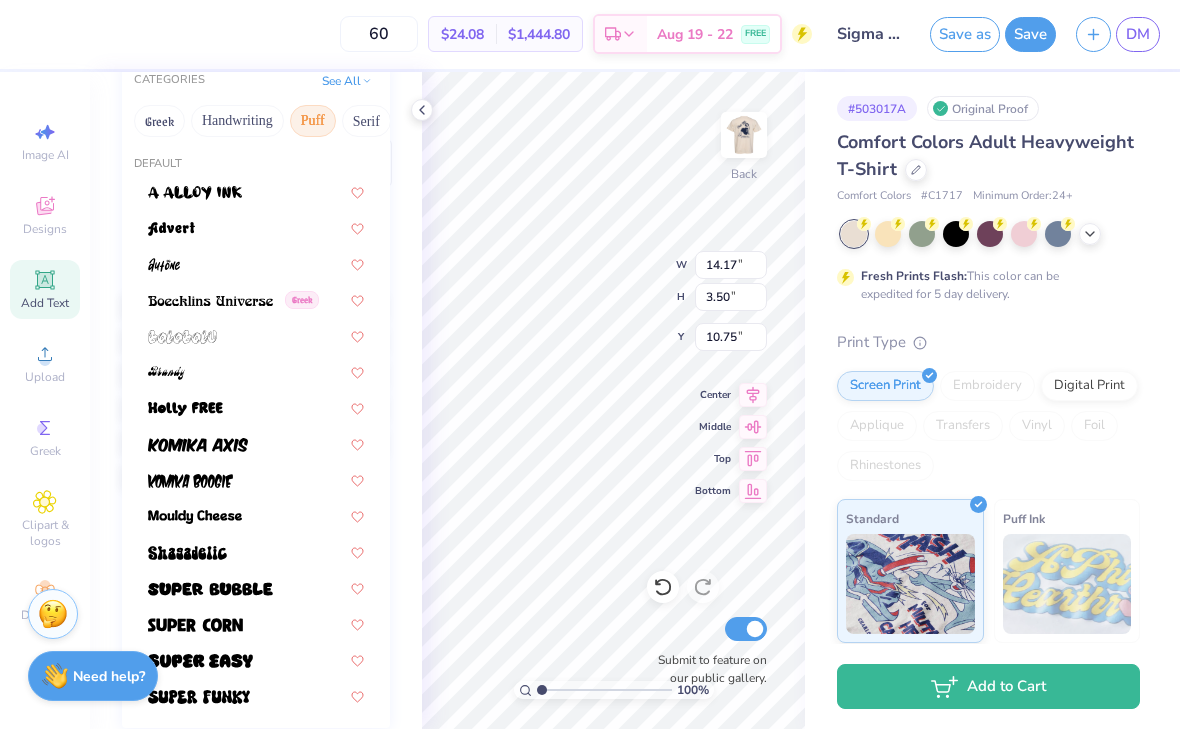 scroll, scrollTop: 288, scrollLeft: 0, axis: vertical 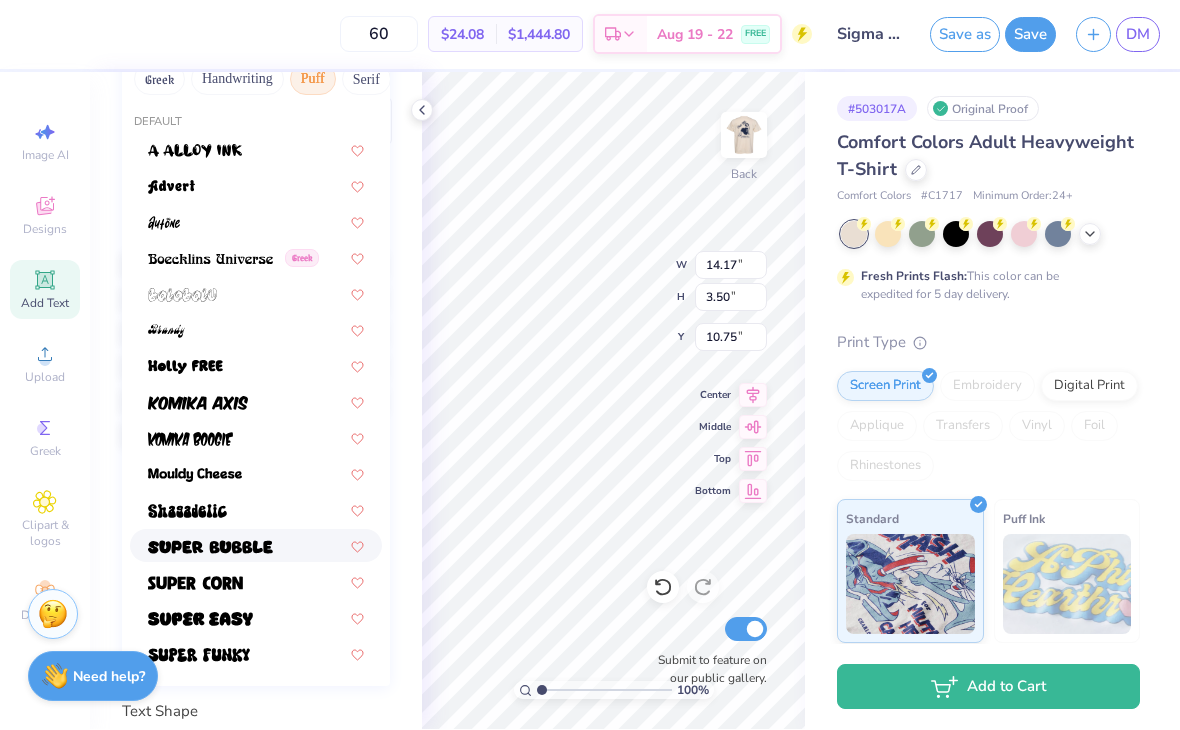 click at bounding box center (210, 548) 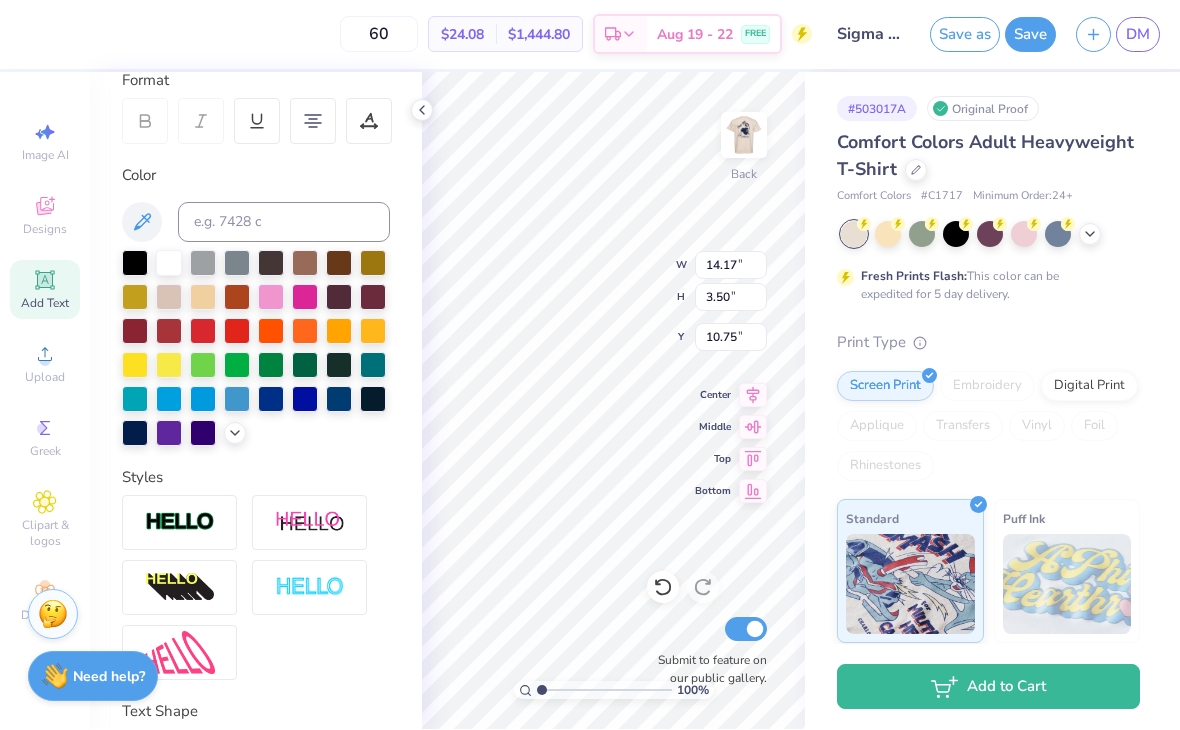 click at bounding box center [310, 523] 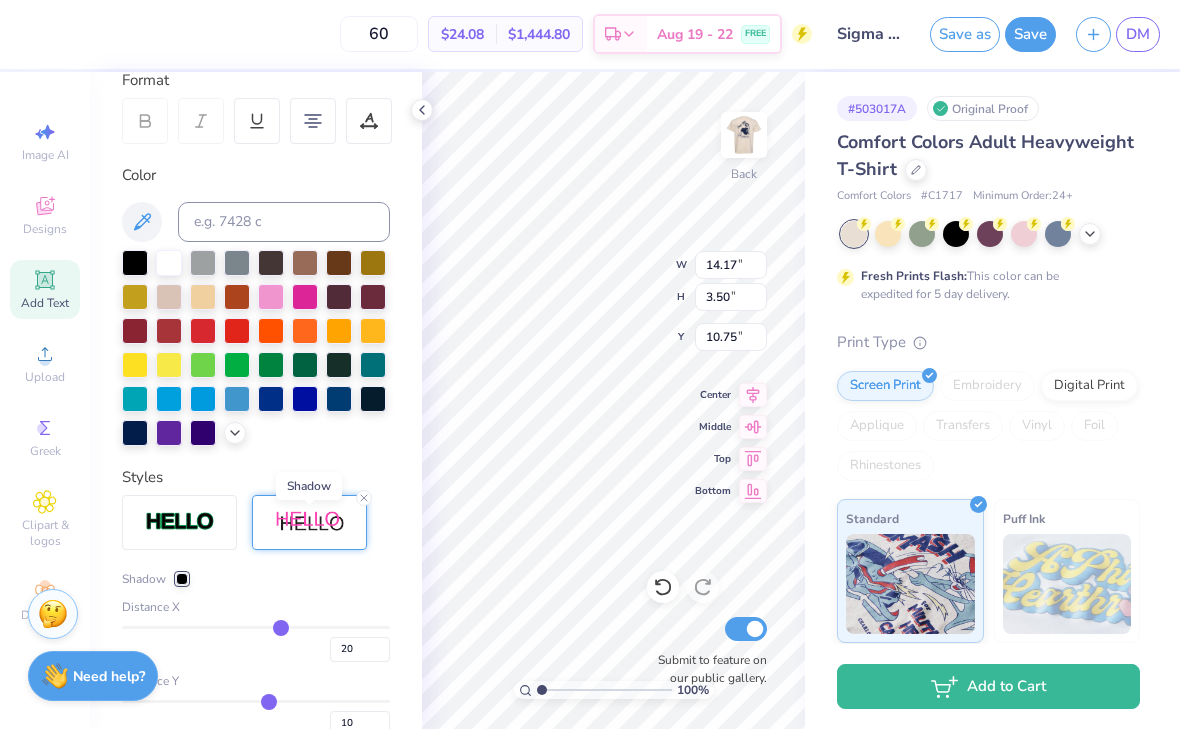 click at bounding box center (310, 523) 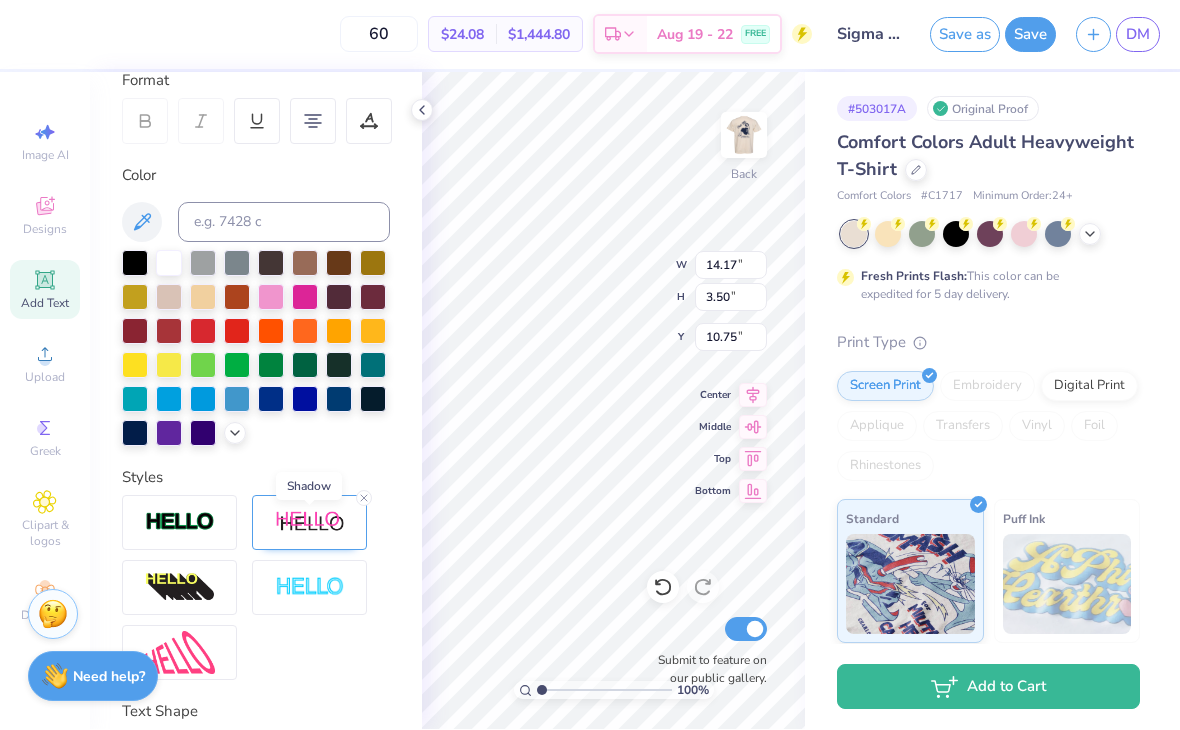 click at bounding box center (309, 523) 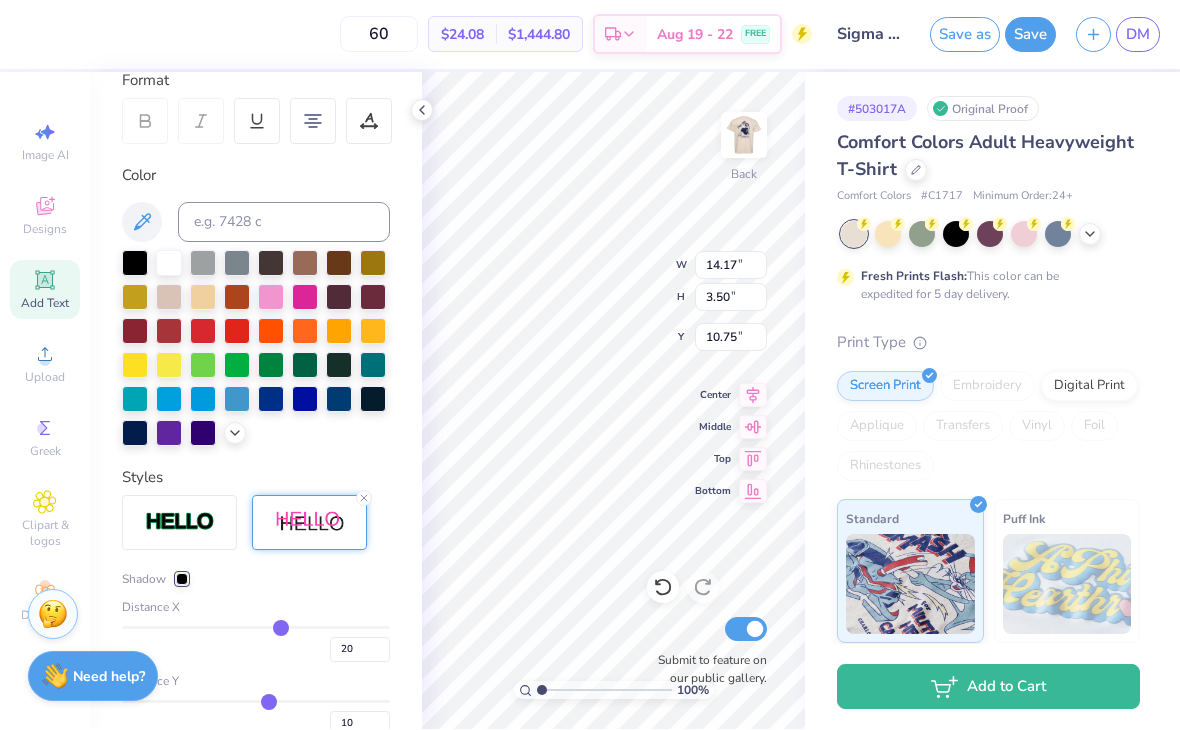 click 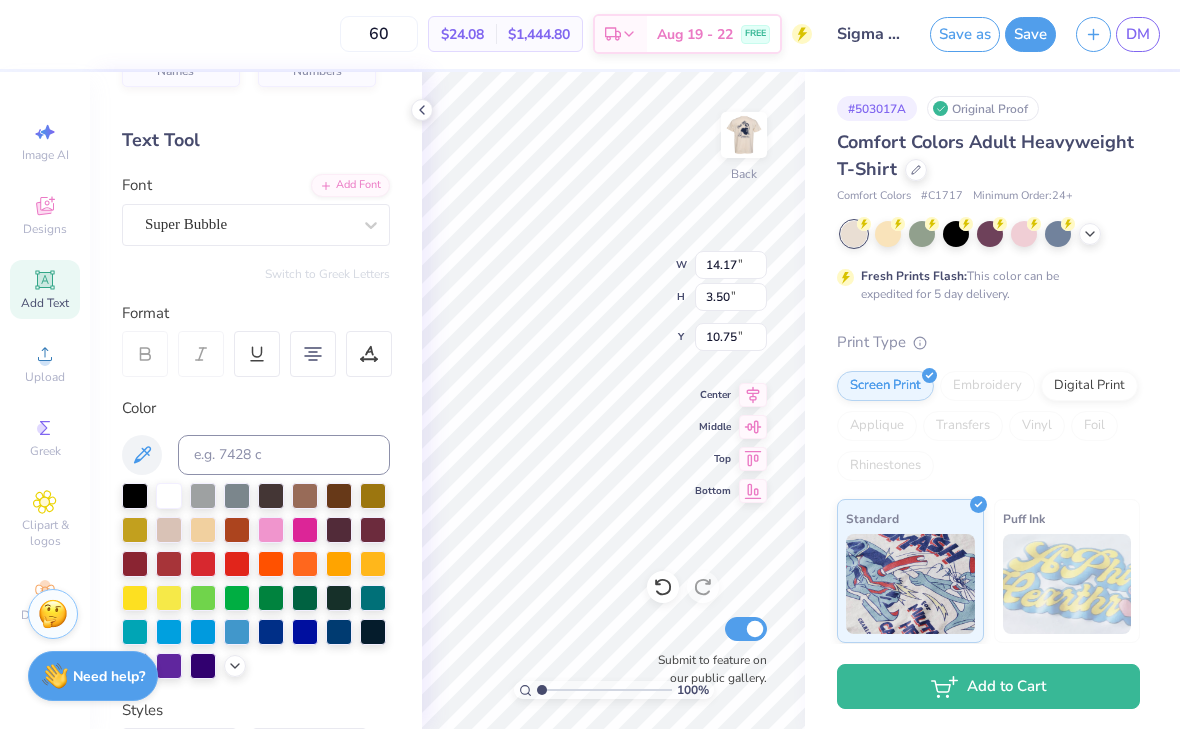 scroll, scrollTop: 52, scrollLeft: 0, axis: vertical 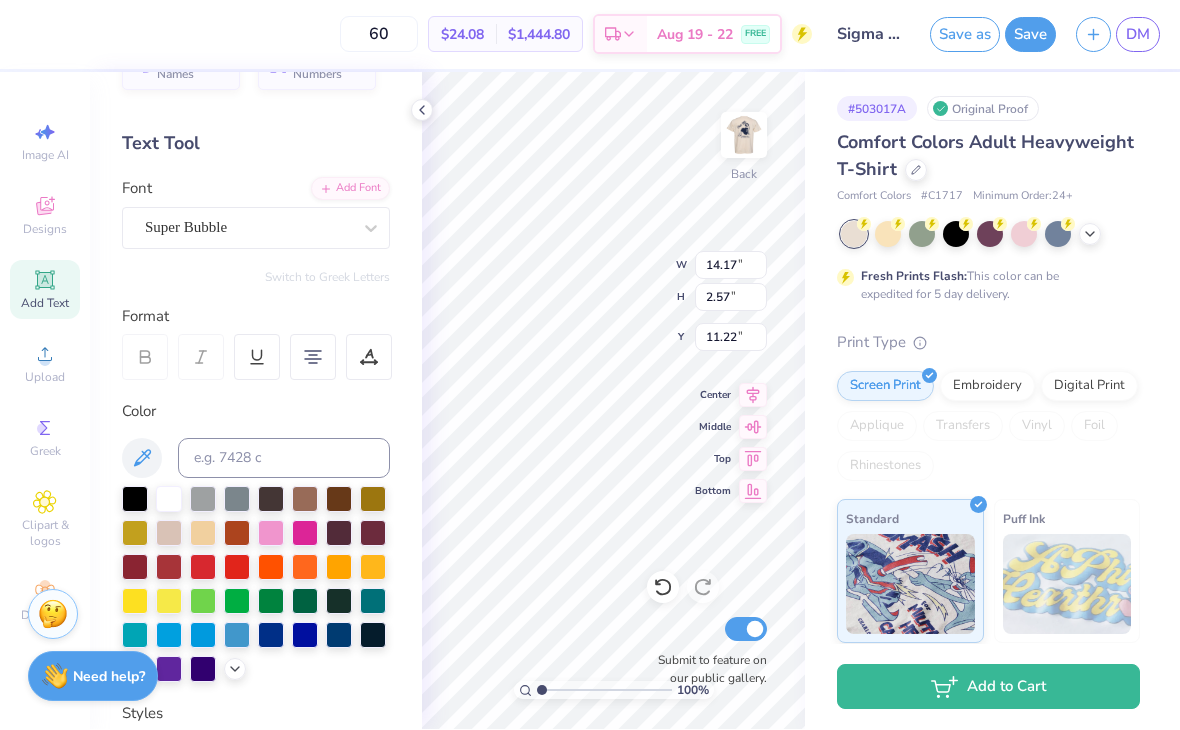 type on "5.43" 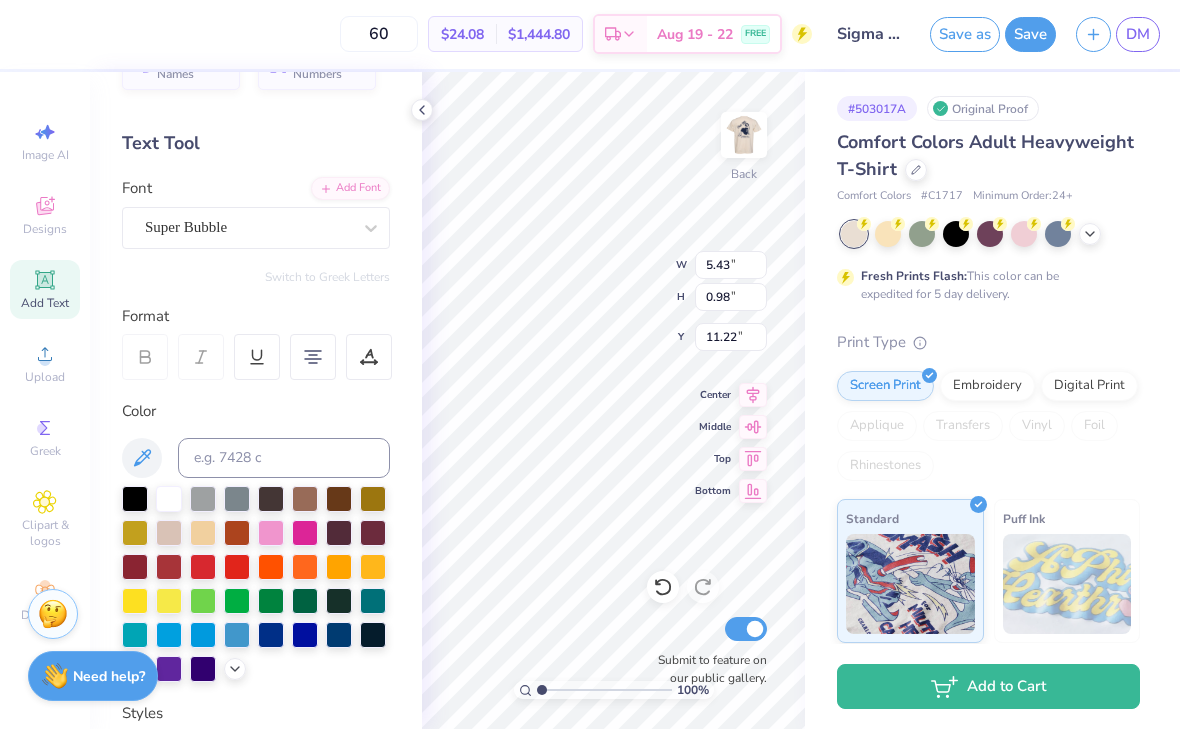 type on "5.47" 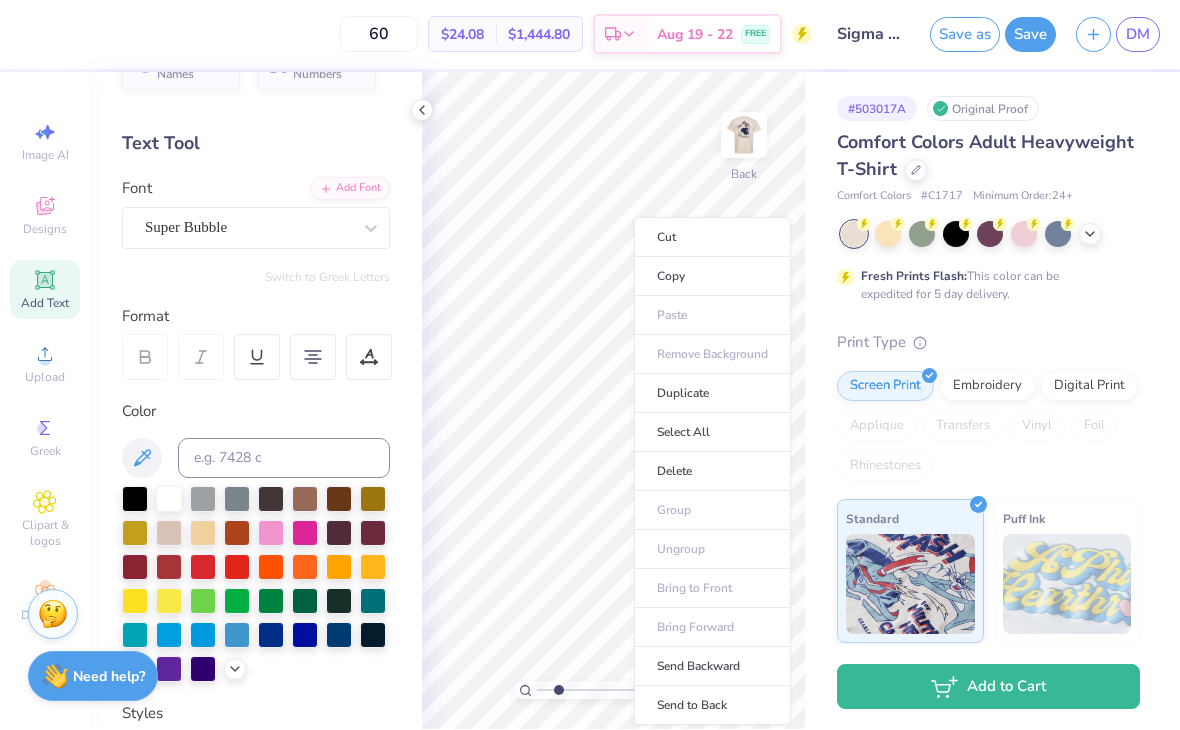 type on "2.22699017151466" 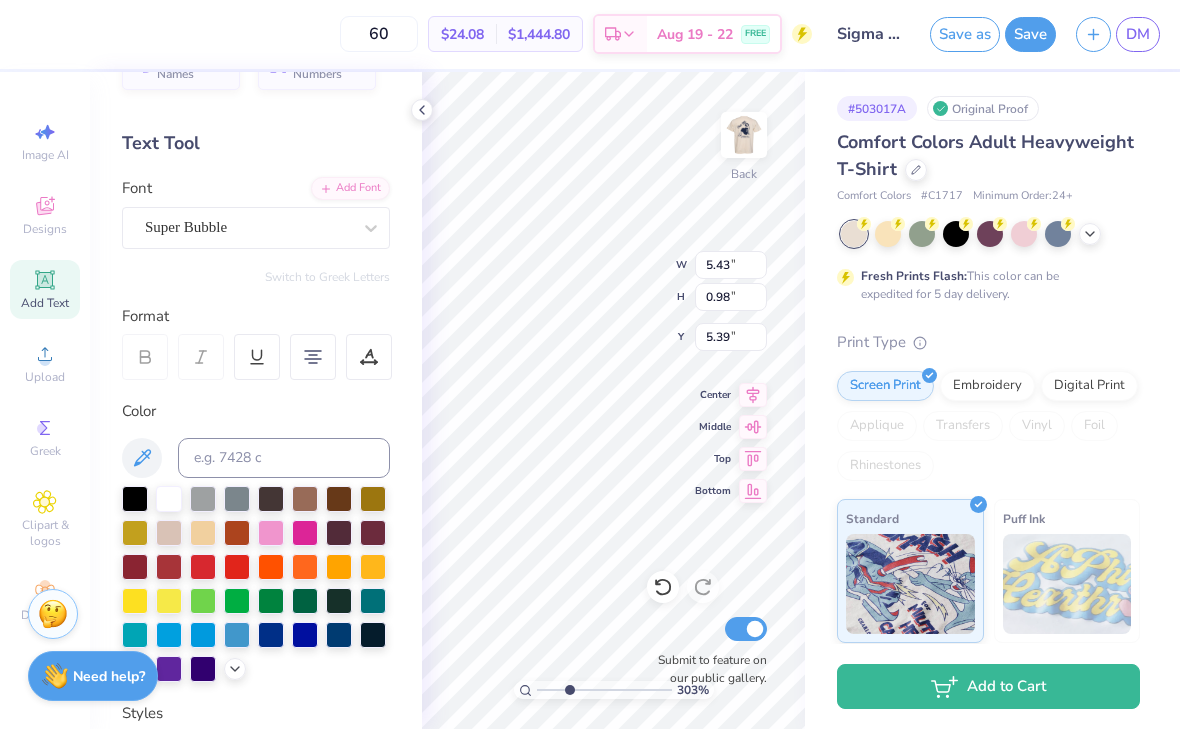 type on "3.02732477431116" 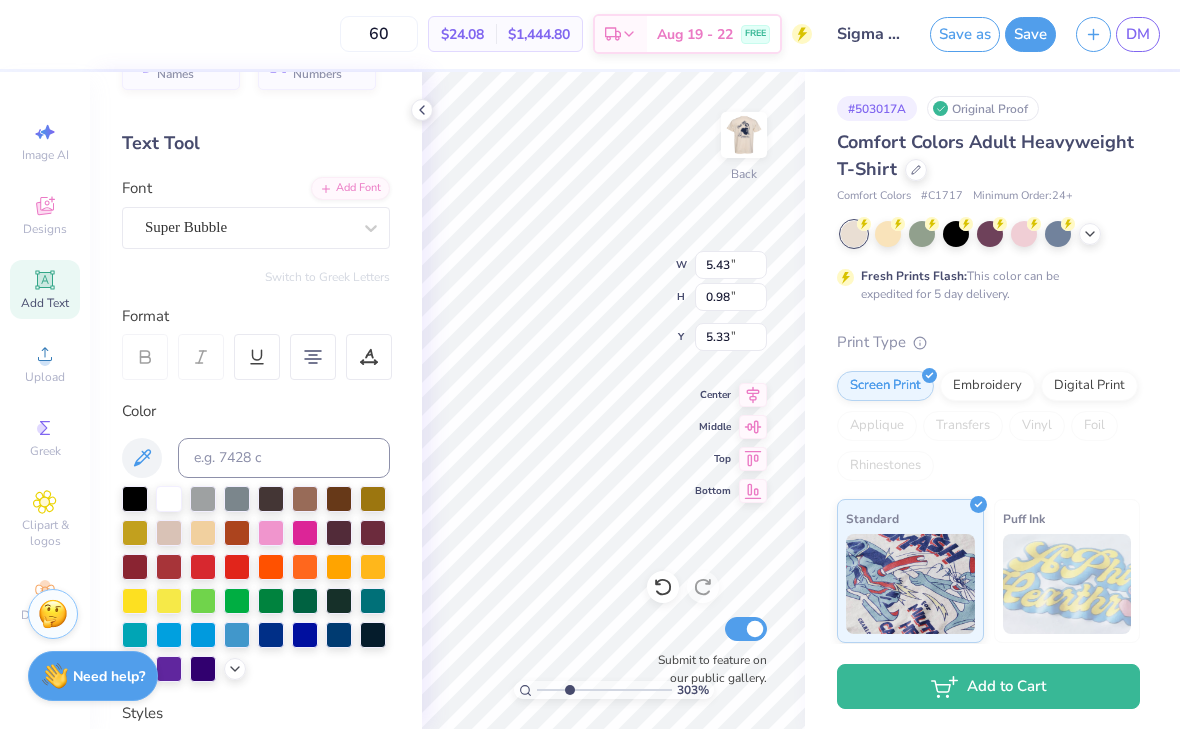 type on "3.02732477431116" 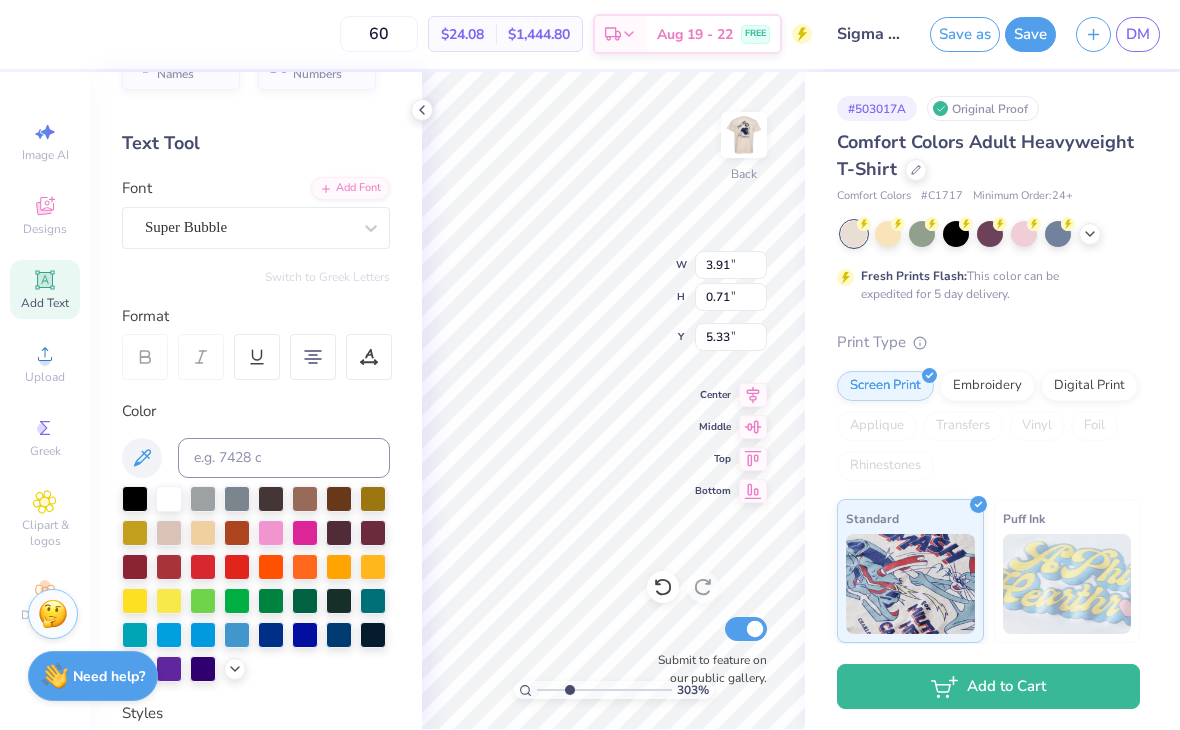 type on "3.02732477431116" 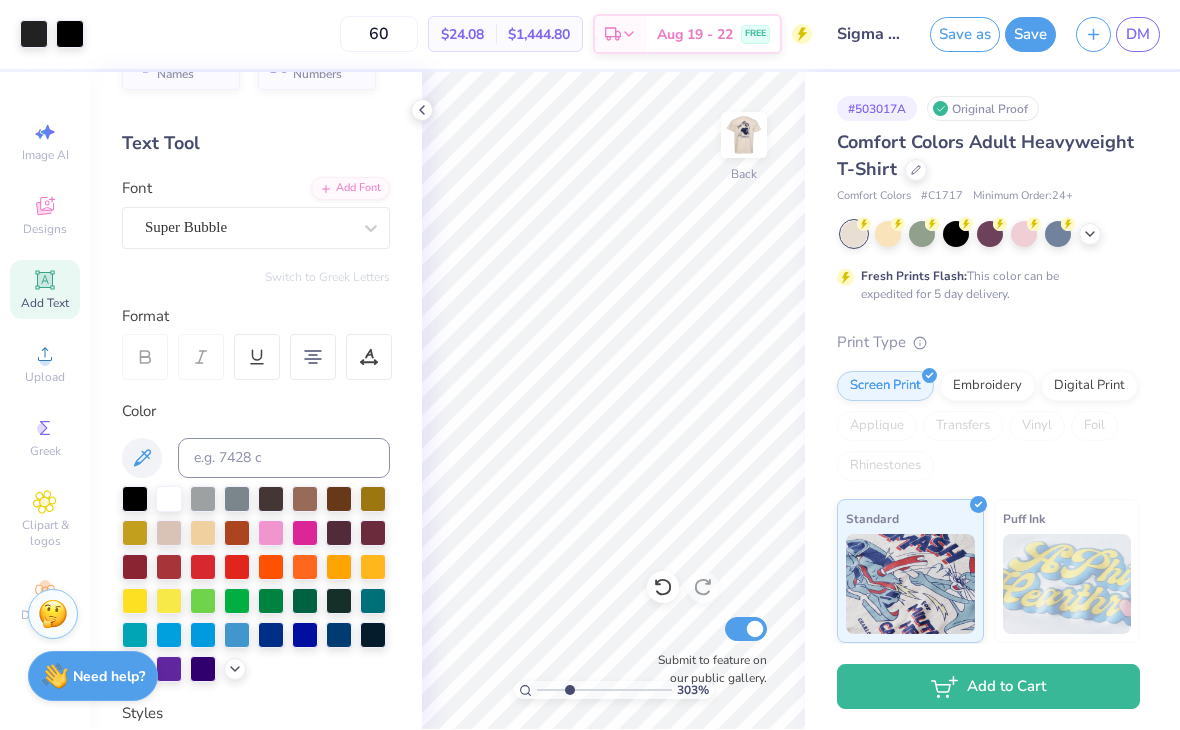 click on "Comfort Colors Adult Heavyweight T-Shirt Comfort Colors # C1717 Minimum Order:  24 +   Fresh Prints Flash:  This color can be expedited for 5 day delivery. Print Type Screen Print Embroidery Digital Print Applique Transfers Vinyl Foil Rhinestones Standard Puff Ink Neon Ink Metallic & Glitter Ink Glow in the Dark Ink Water based Ink" at bounding box center (988, 541) 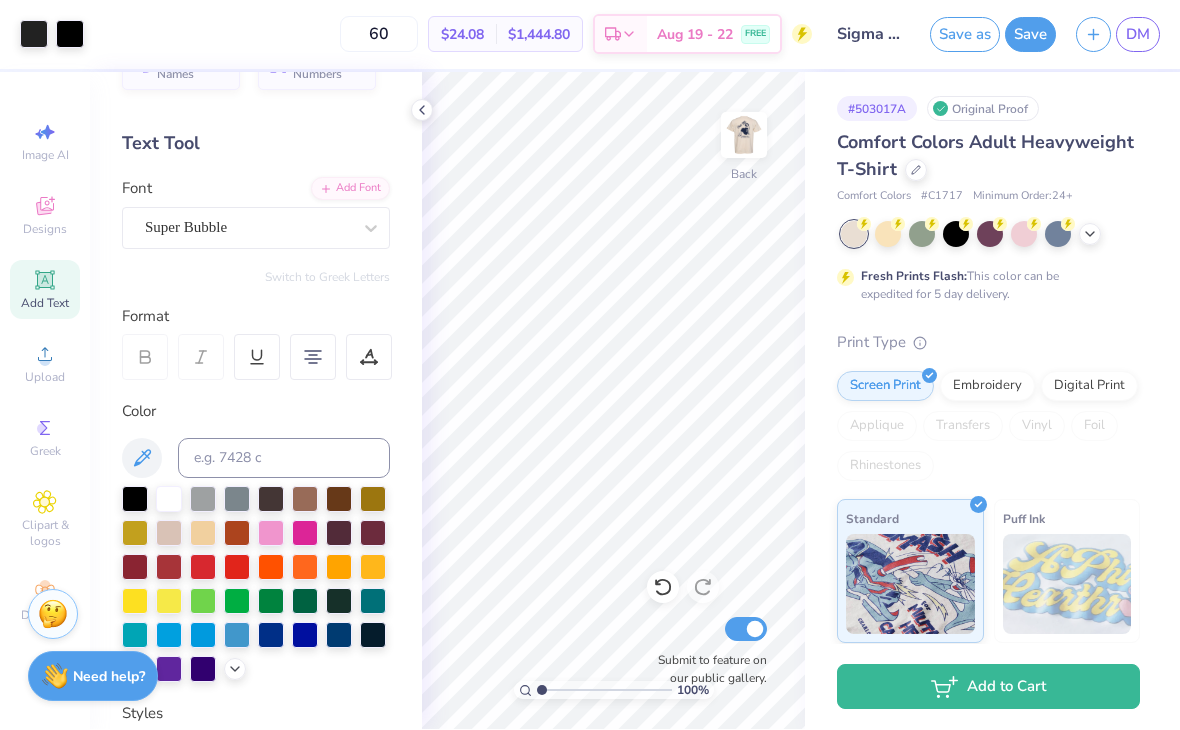type on "1" 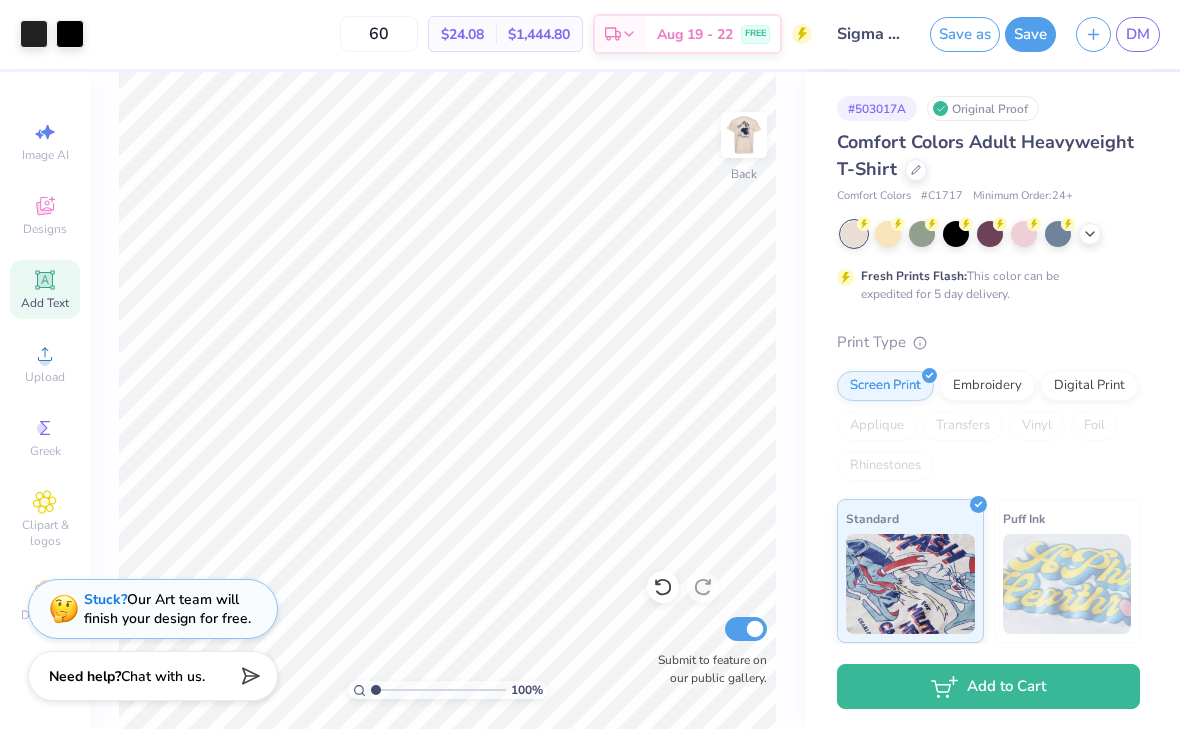 click on "Save" at bounding box center [1030, 35] 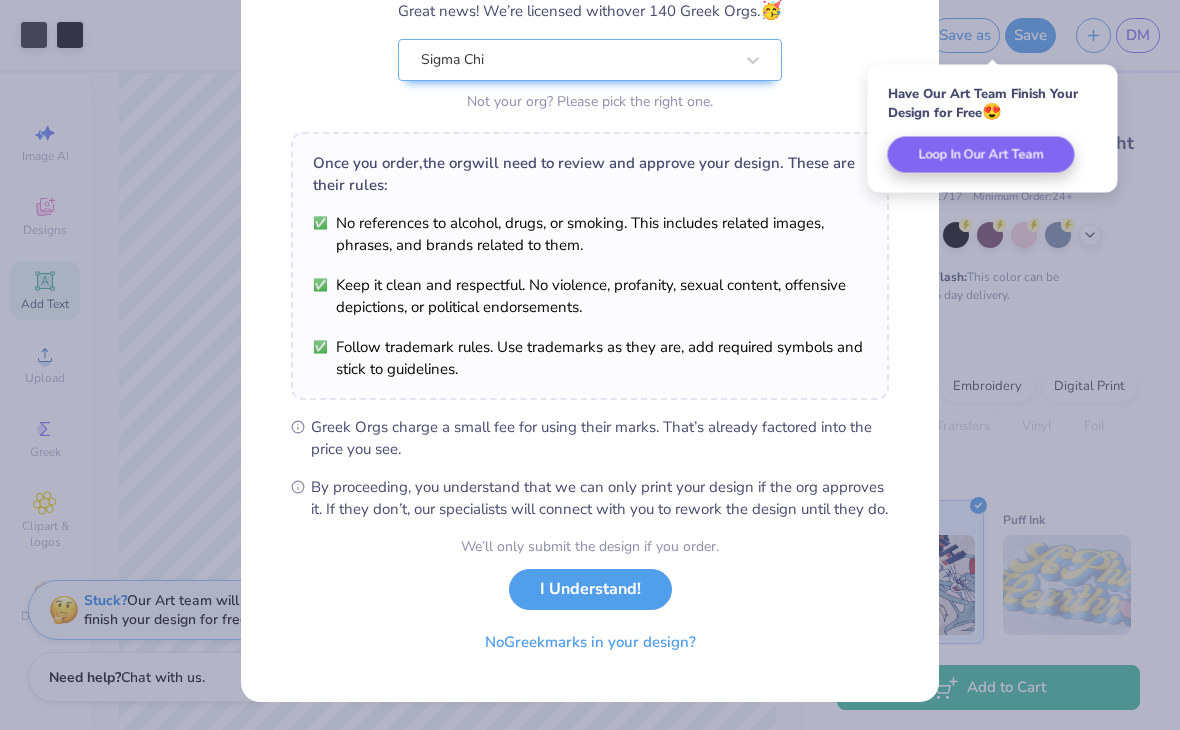 scroll, scrollTop: 0, scrollLeft: 0, axis: both 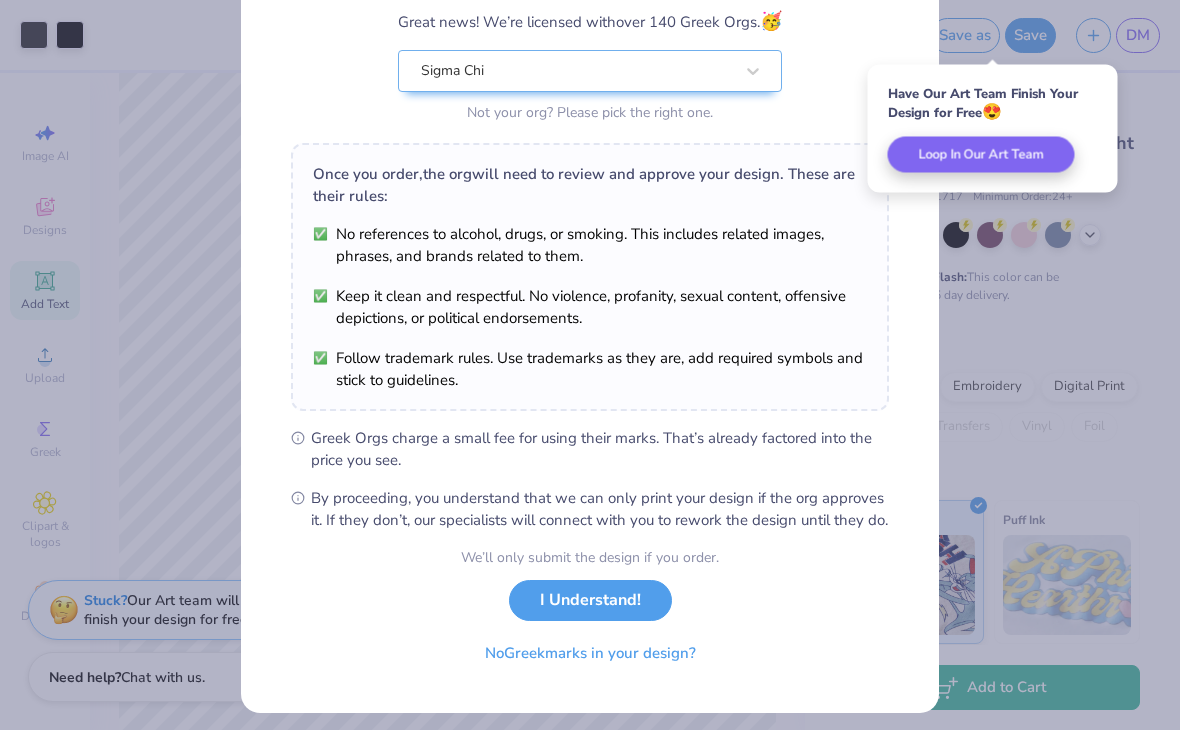 click on "I Understand!" at bounding box center (590, 600) 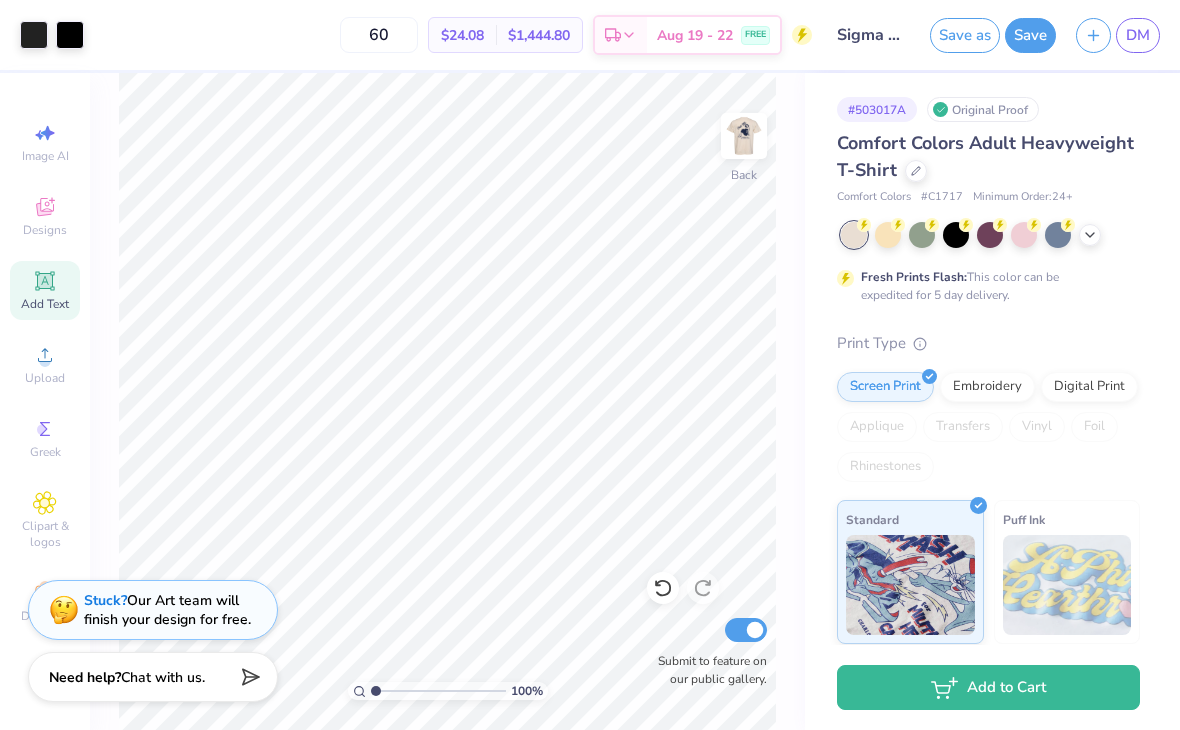 click on "Save" at bounding box center [1030, 35] 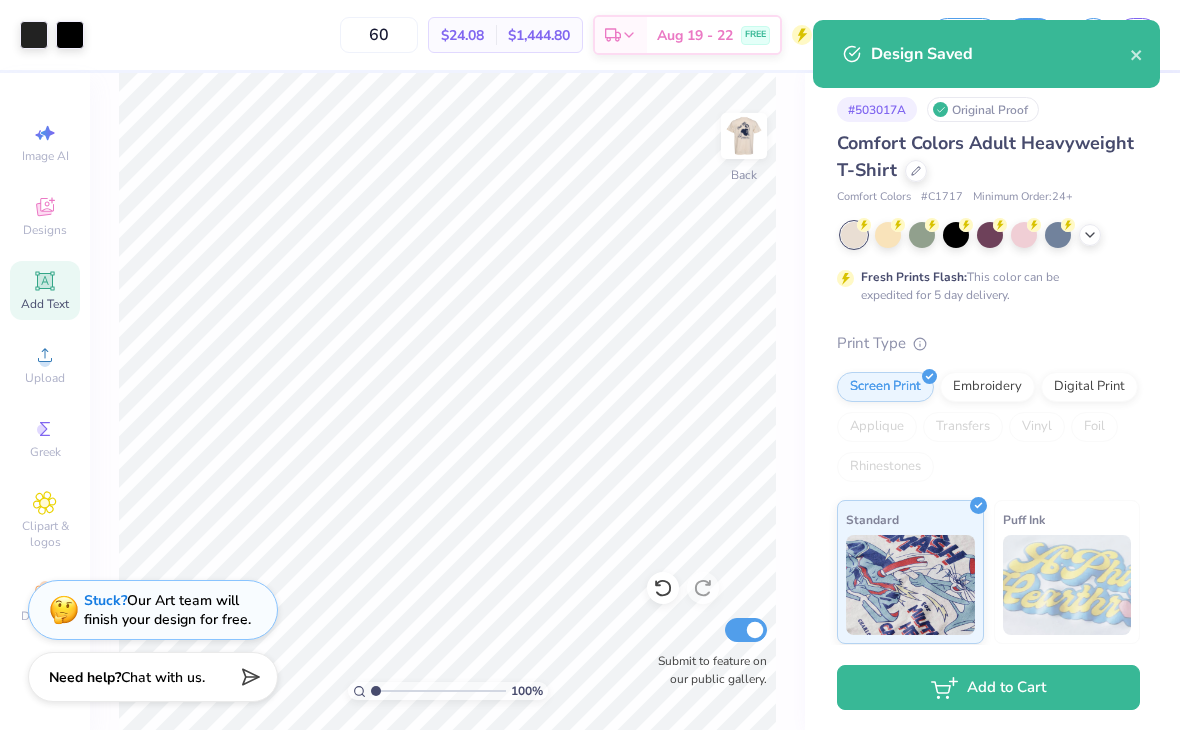 click 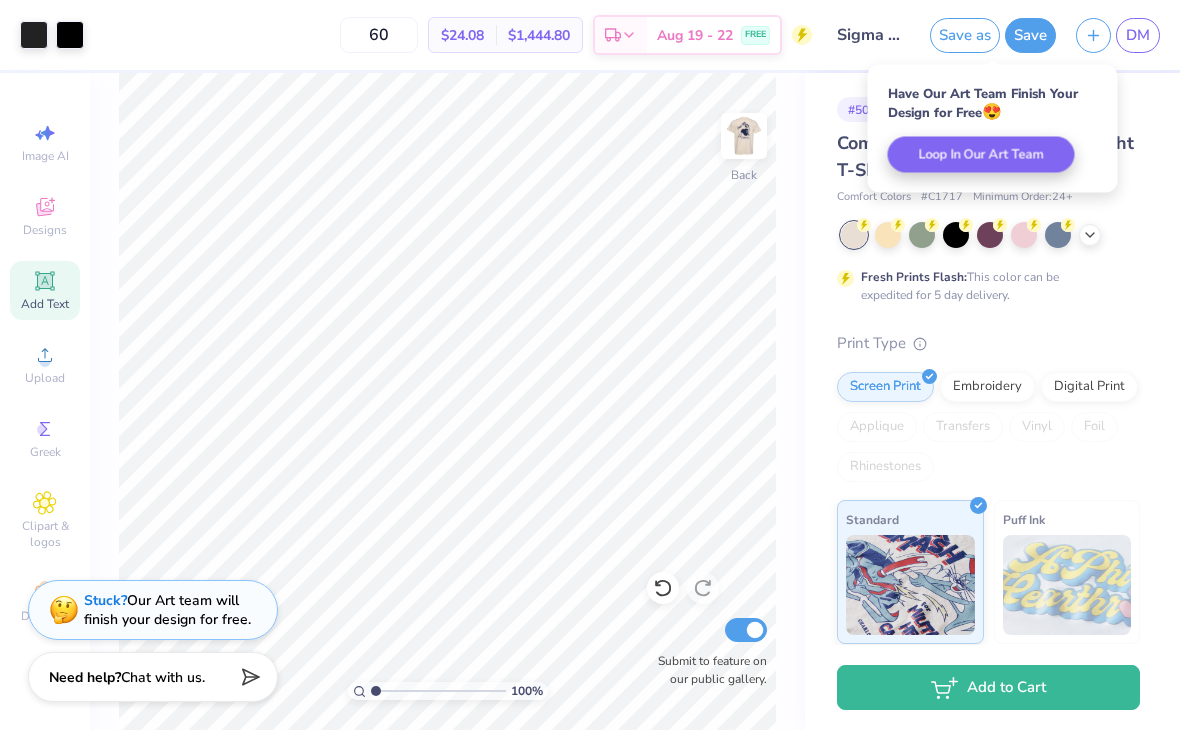 click on "# 503017A Original Proof Comfort Colors Adult Heavyweight T-Shirt Comfort Colors # C1717 Minimum Order:  24 +   Fresh Prints Flash:  This color can be expedited for 5 day delivery. Print Type Screen Print Embroidery Digital Print Applique Transfers Vinyl Foil Rhinestones Standard Puff Ink Neon Ink Metallic & Glitter Ink Glow in the Dark Ink Water based Ink" at bounding box center (992, 512) 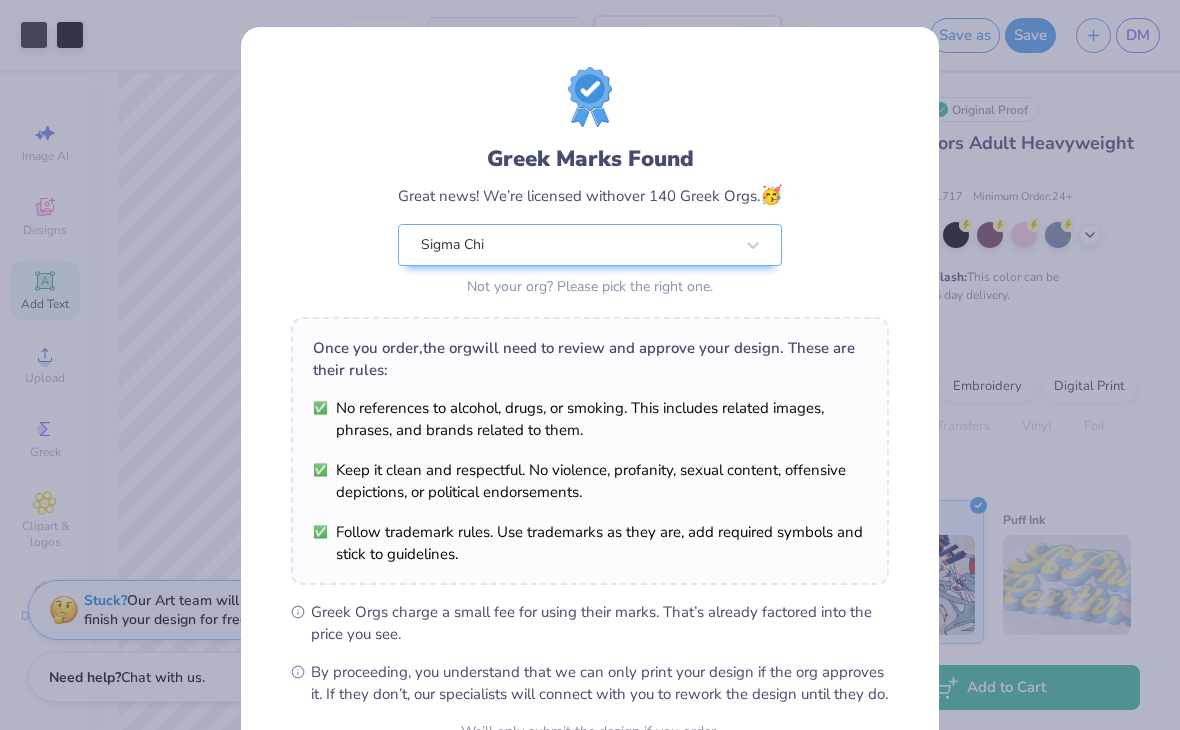click on "Greek Marks Found Great news! We’re licensed with  over 140 Greek Orgs. 🥳 Sigma Chi Not your org? Please pick the right one. Once you order,  the org  will need to review and approve your design. These are their rules: No references to alcohol, drugs, or smoking. This includes related images, phrases, and brands related to them. Keep it clean and respectful. No violence, profanity, sexual content, offensive depictions, or political endorsements. Follow trademark rules. Use trademarks as they are, add required symbols and stick to guidelines. Greek Orgs charge a small fee for using their marks. That’s already factored into the price you see. By proceeding, you understand that we can only print your design if the org approves it. If they don’t, our specialists will connect with you to rework the design until they do. We’ll only submit the design if you order. I Understand! No  Greek  marks in your design?" at bounding box center (590, 365) 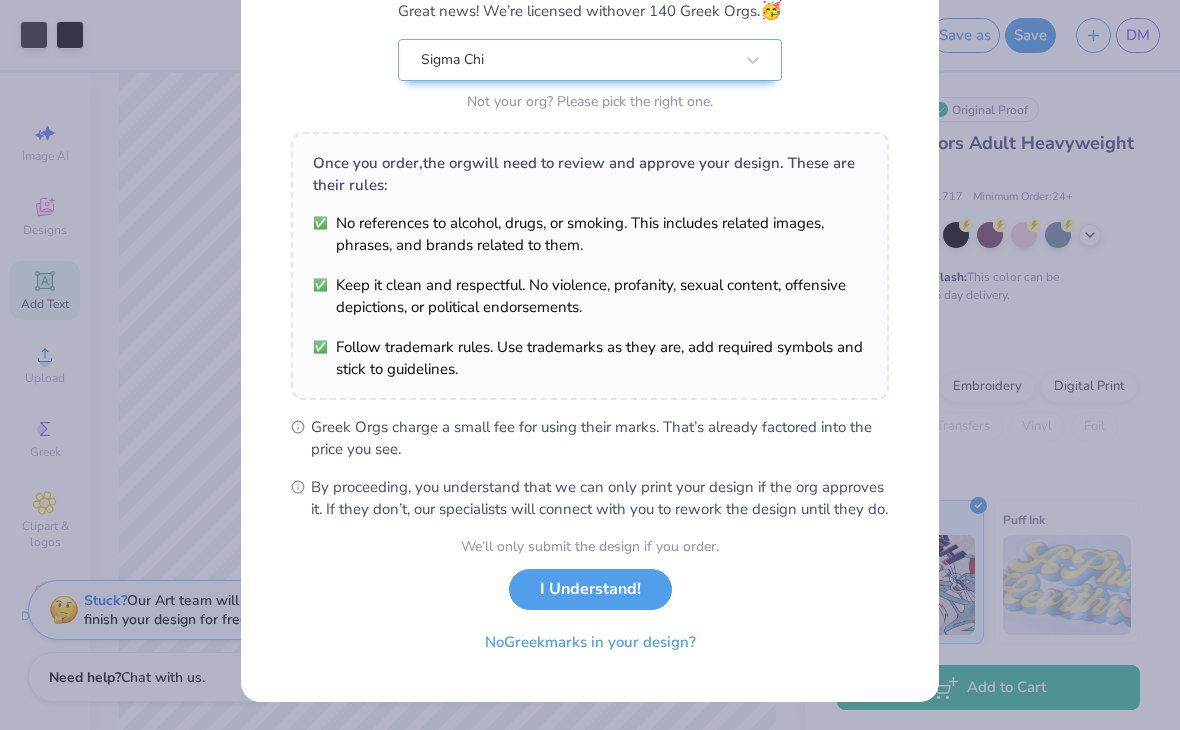 scroll, scrollTop: 206, scrollLeft: 0, axis: vertical 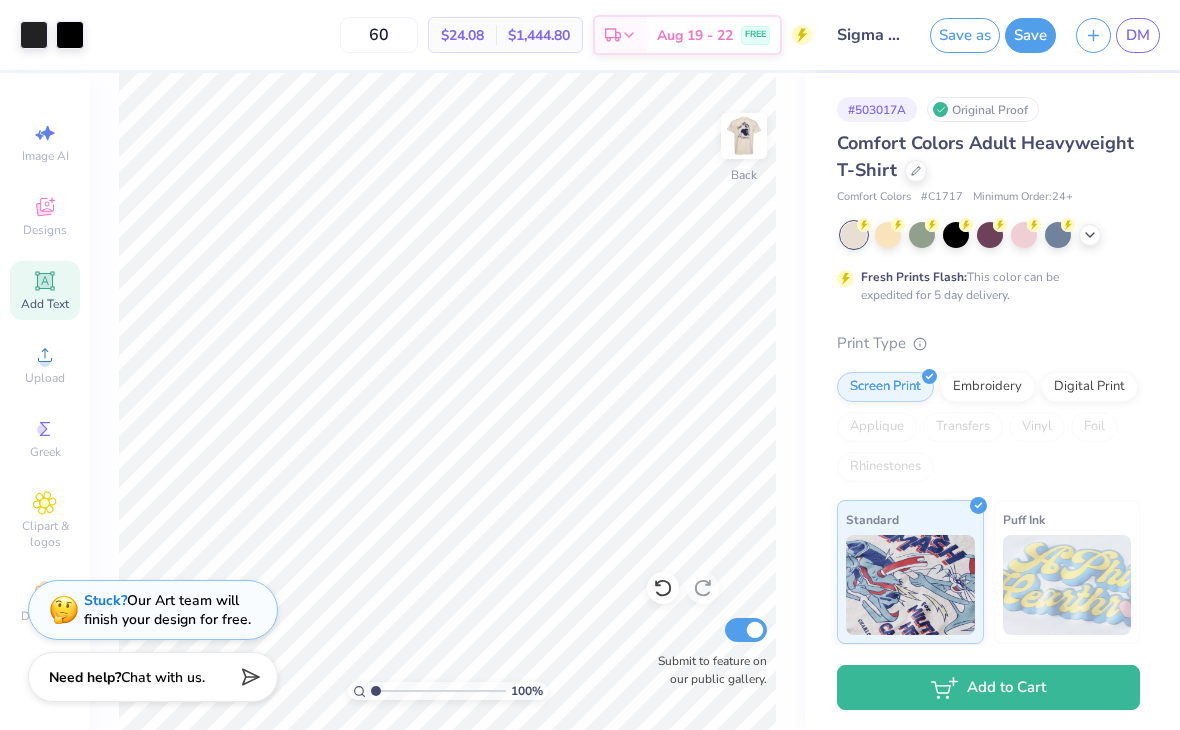click on "DM" at bounding box center (1138, 35) 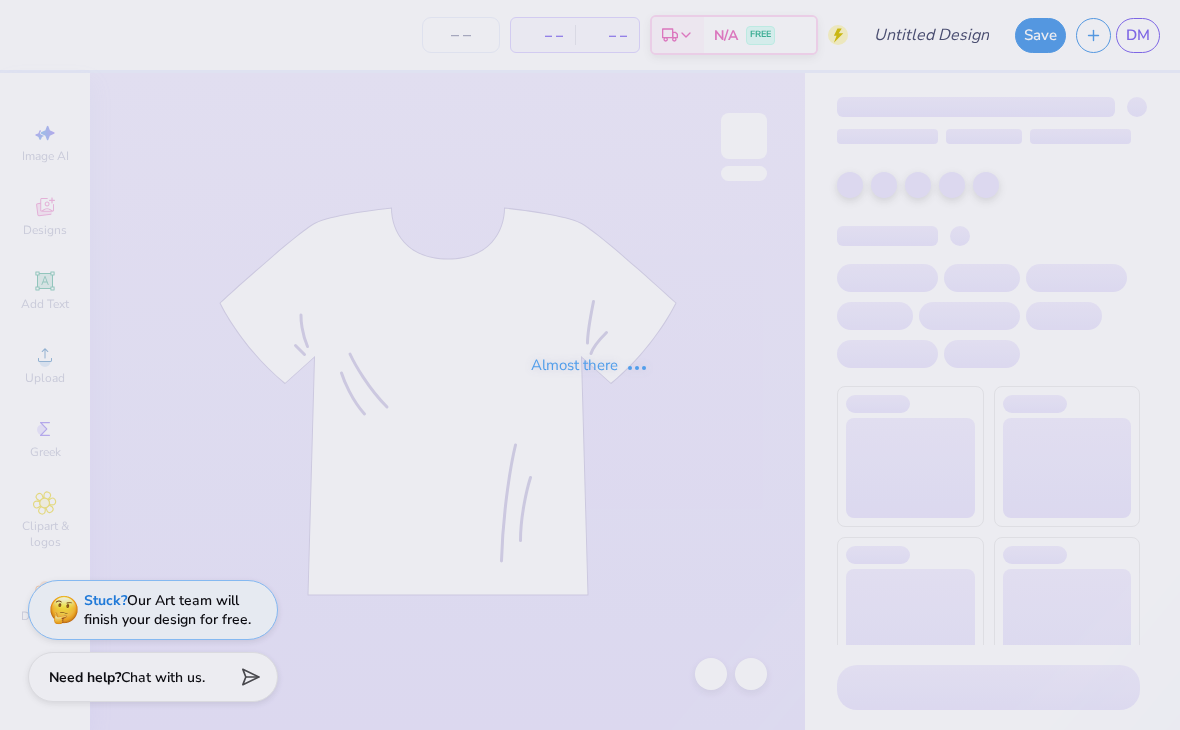 scroll, scrollTop: 0, scrollLeft: 0, axis: both 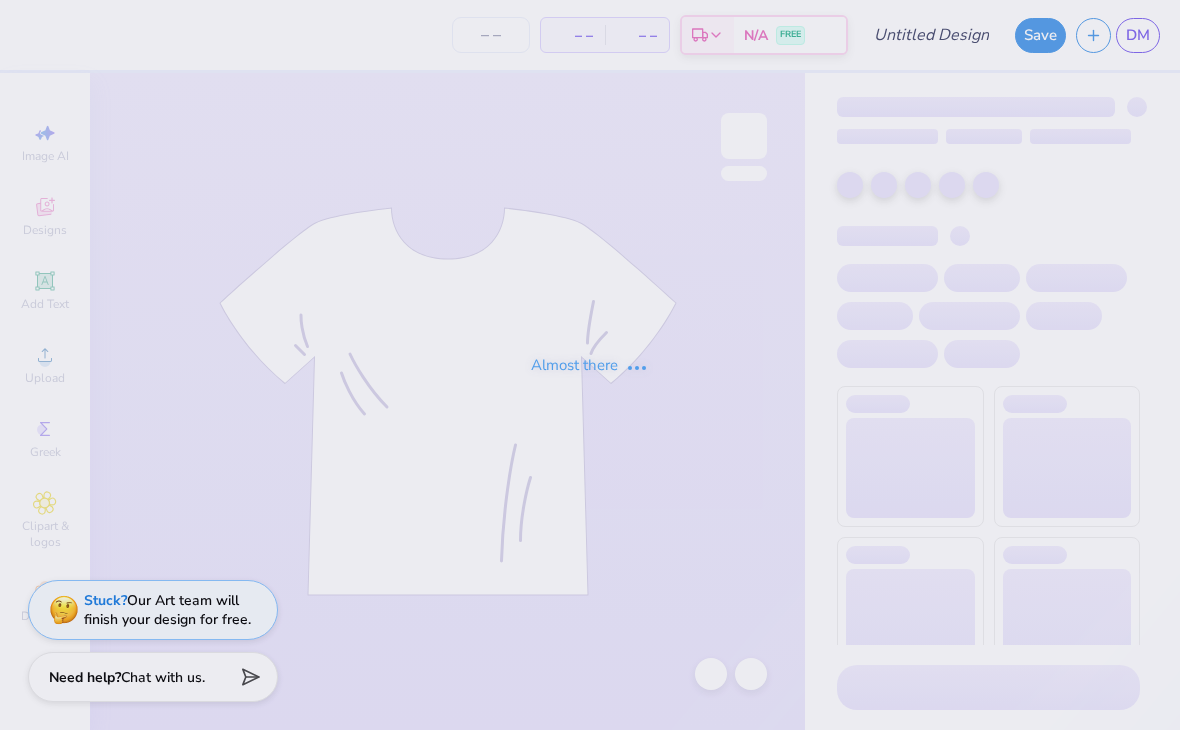type on "70" 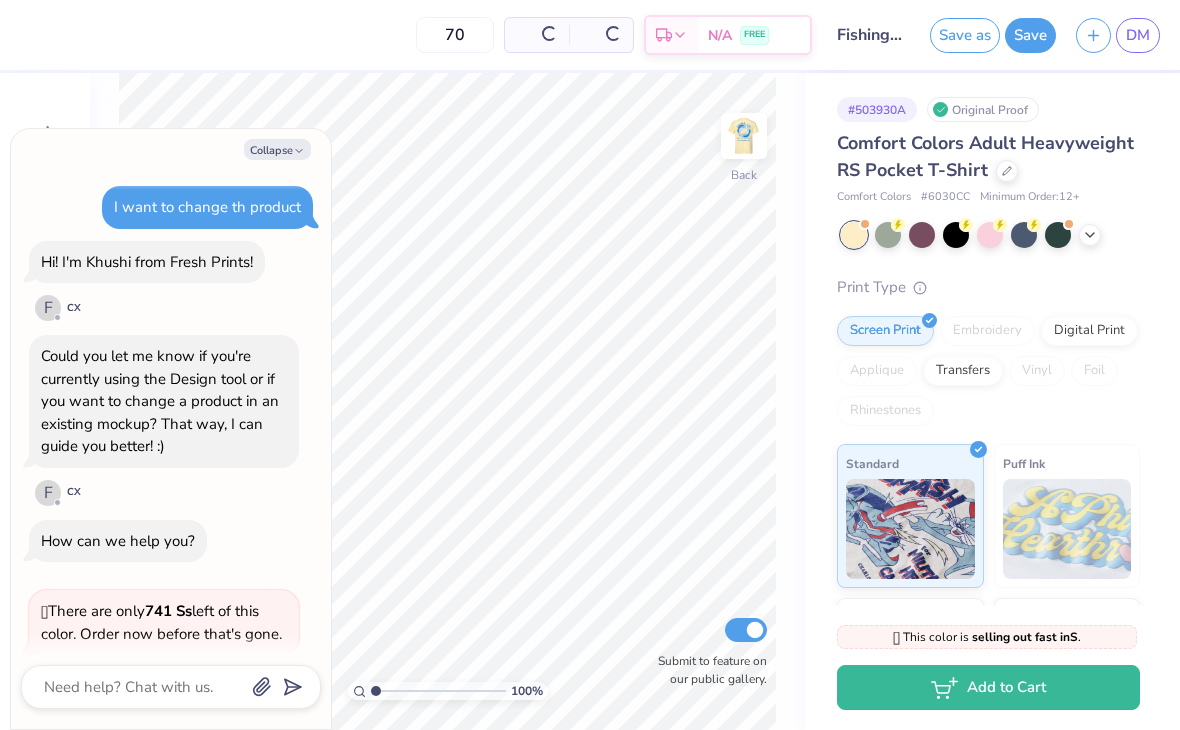 scroll, scrollTop: 187, scrollLeft: 0, axis: vertical 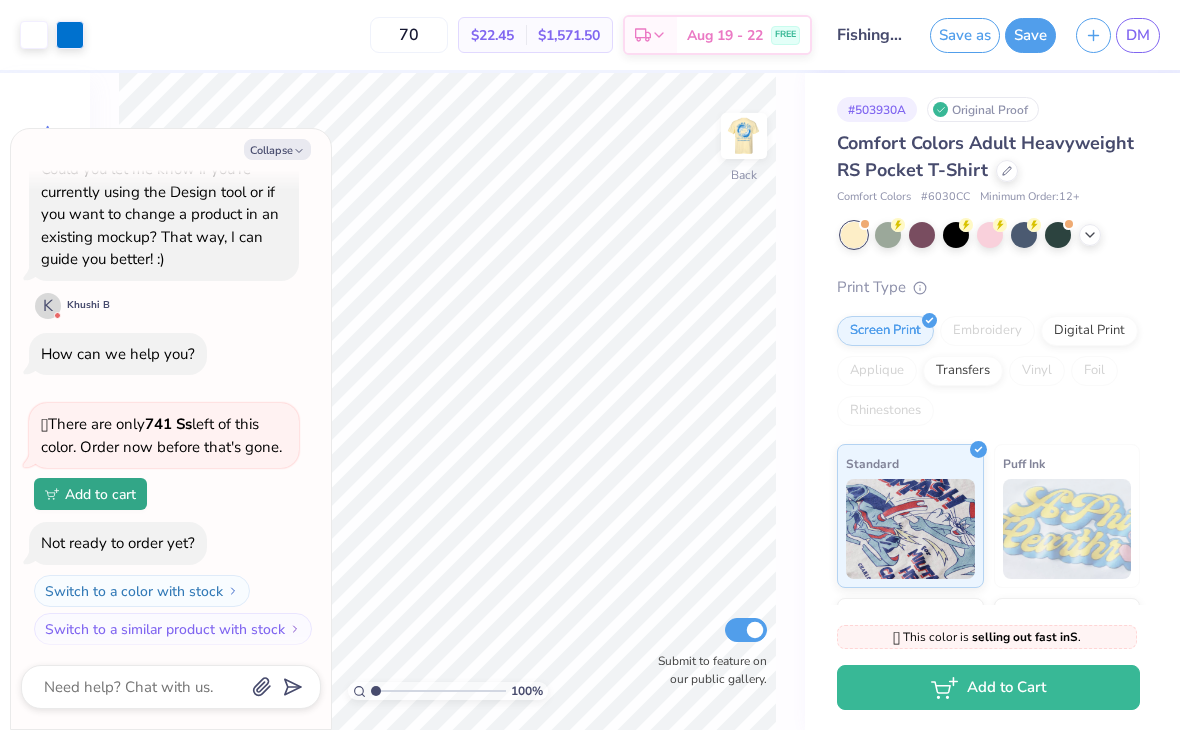 click on "Collapse" at bounding box center (277, 149) 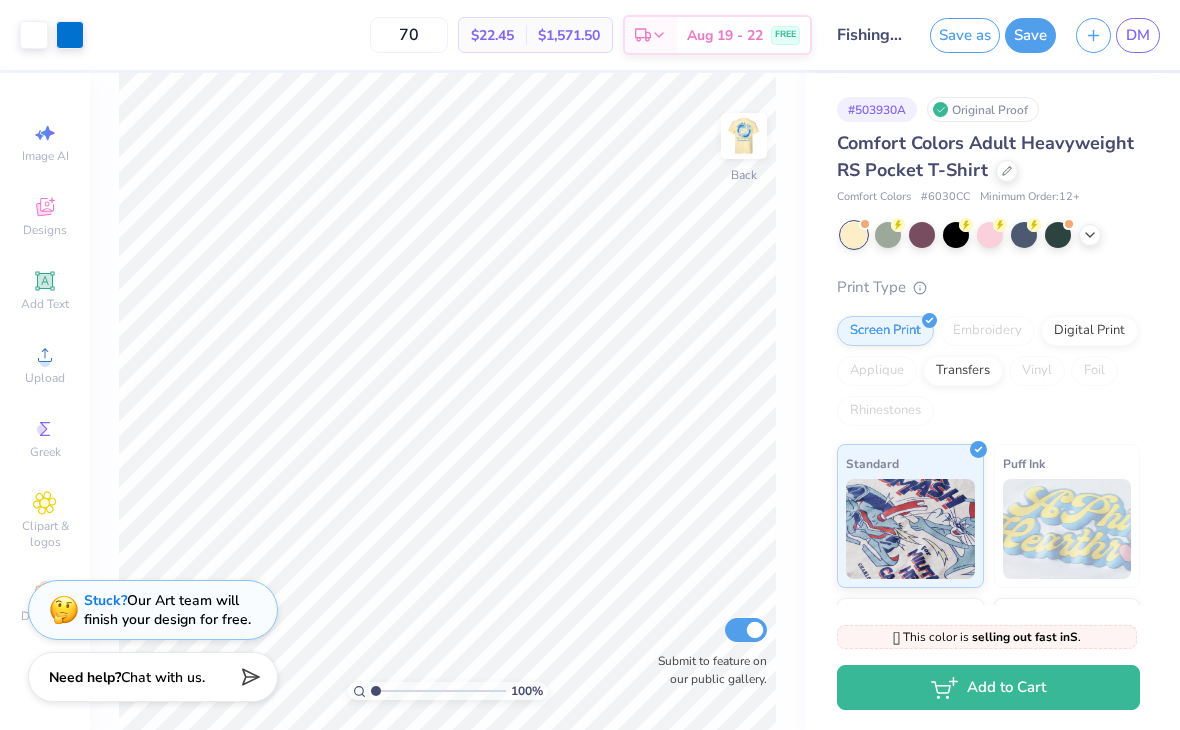 click at bounding box center [1090, 235] 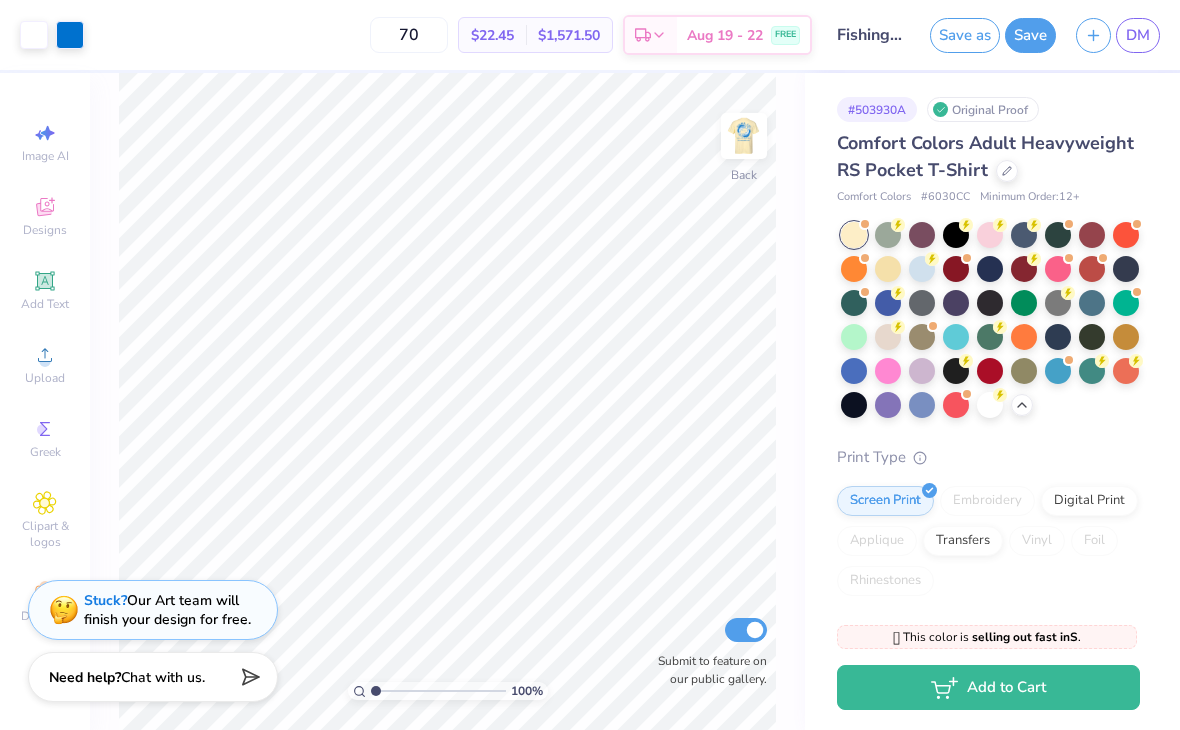 click at bounding box center [744, 136] 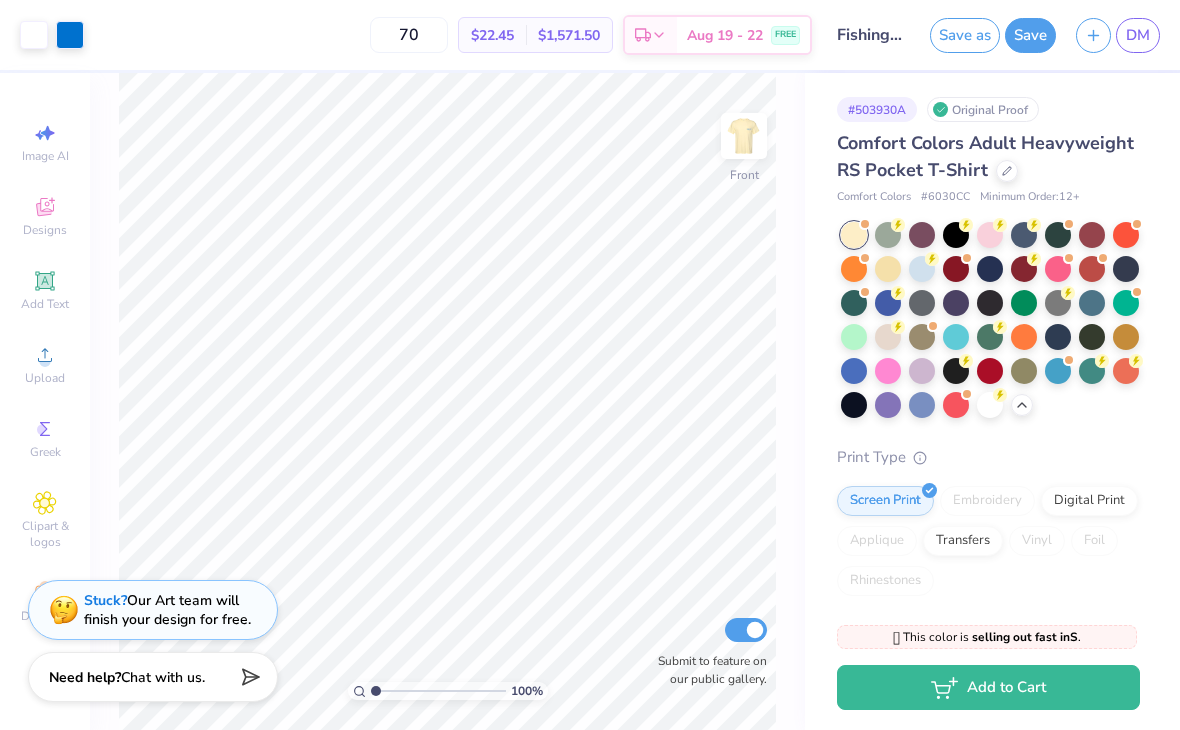click at bounding box center (744, 136) 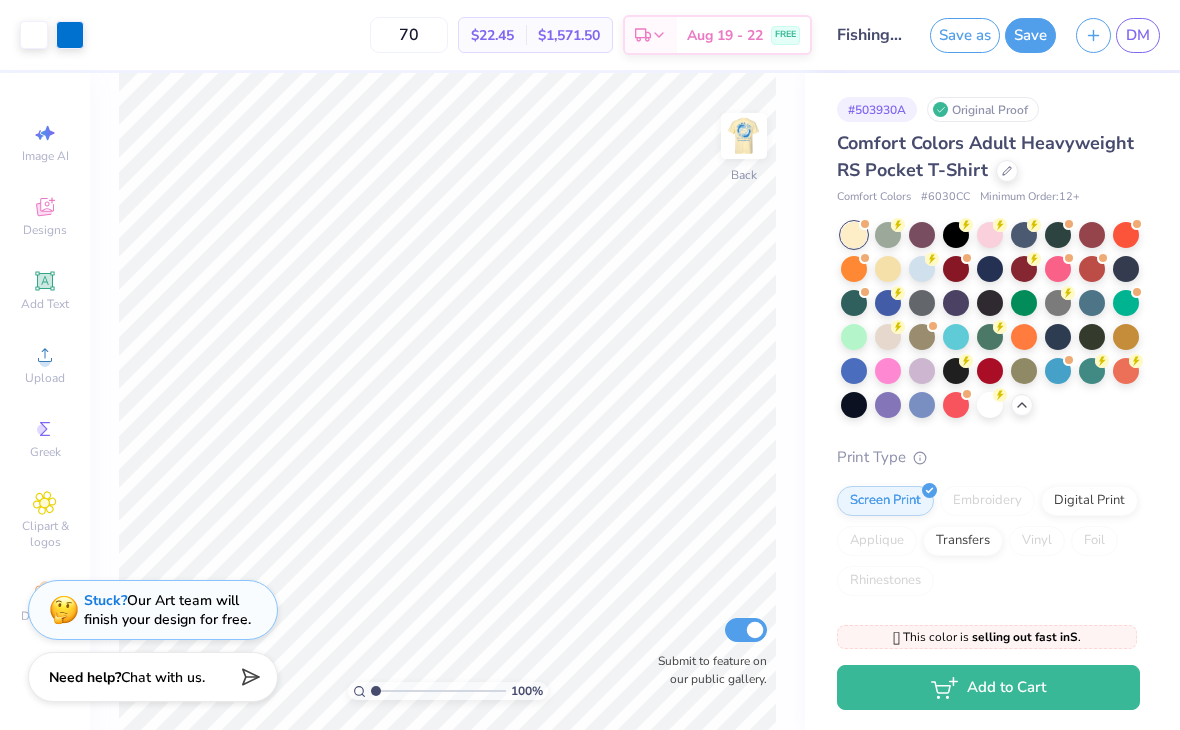 click at bounding box center (744, 136) 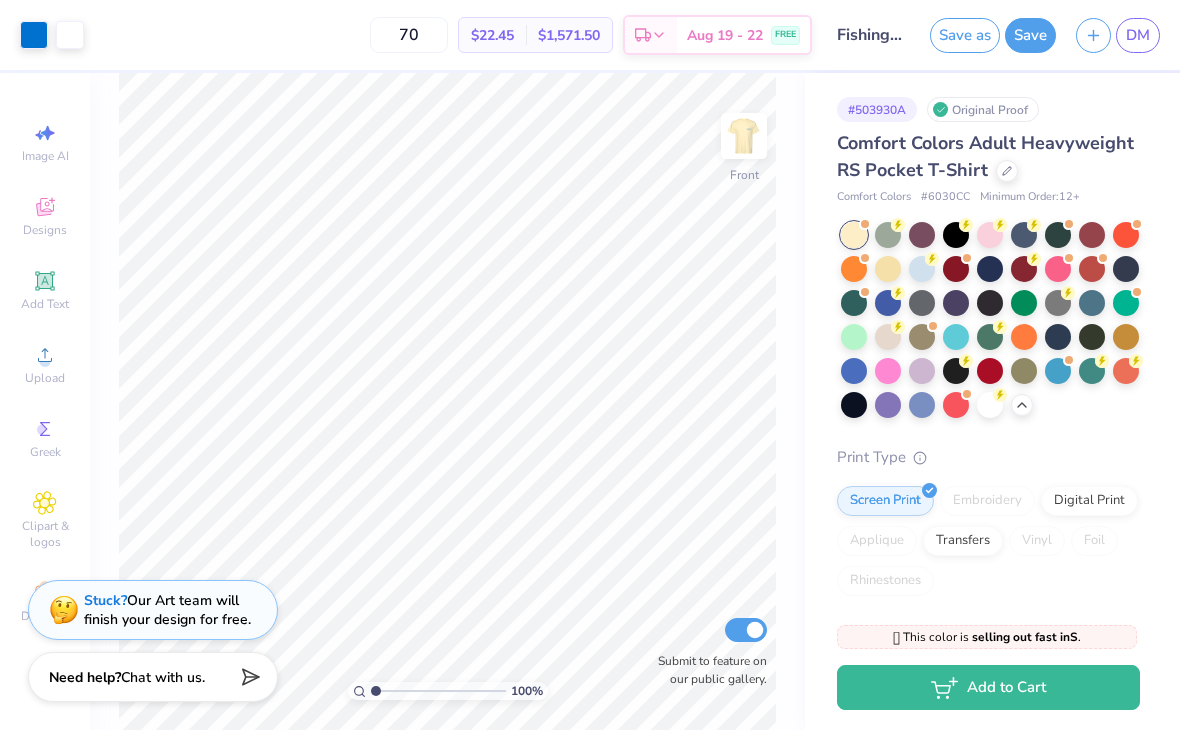 click at bounding box center [744, 136] 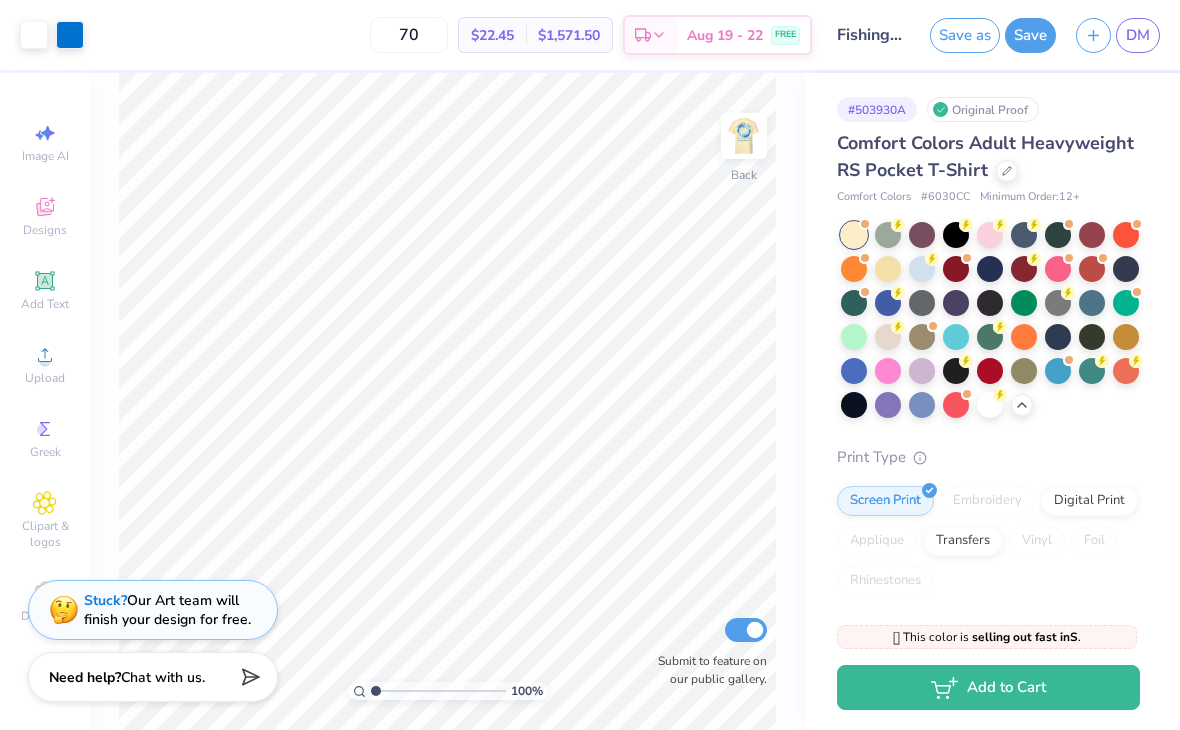 click at bounding box center [744, 136] 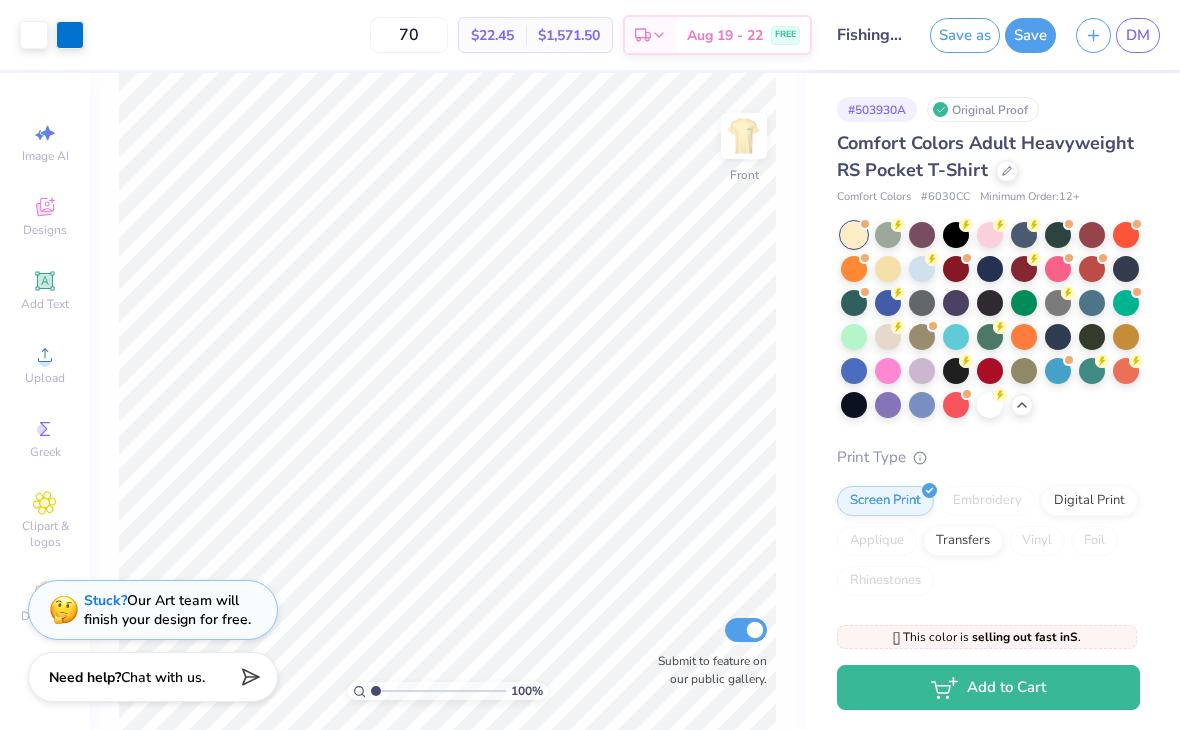 click at bounding box center (744, 136) 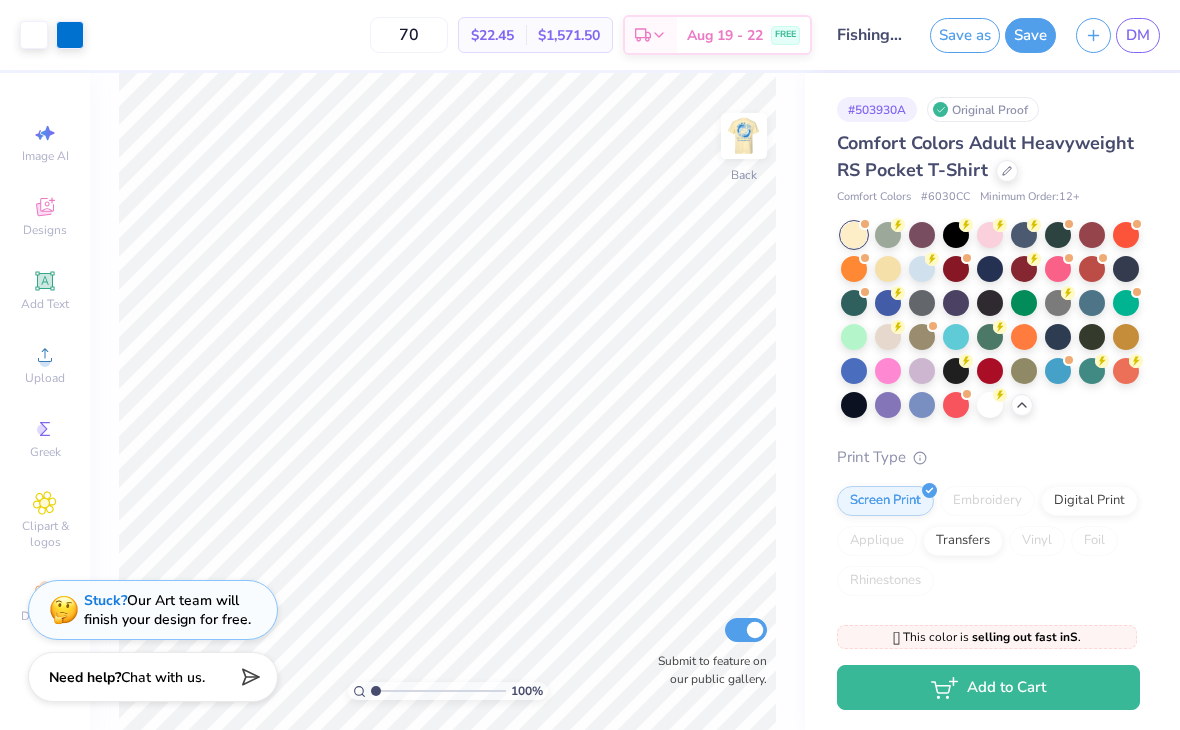click at bounding box center (744, 136) 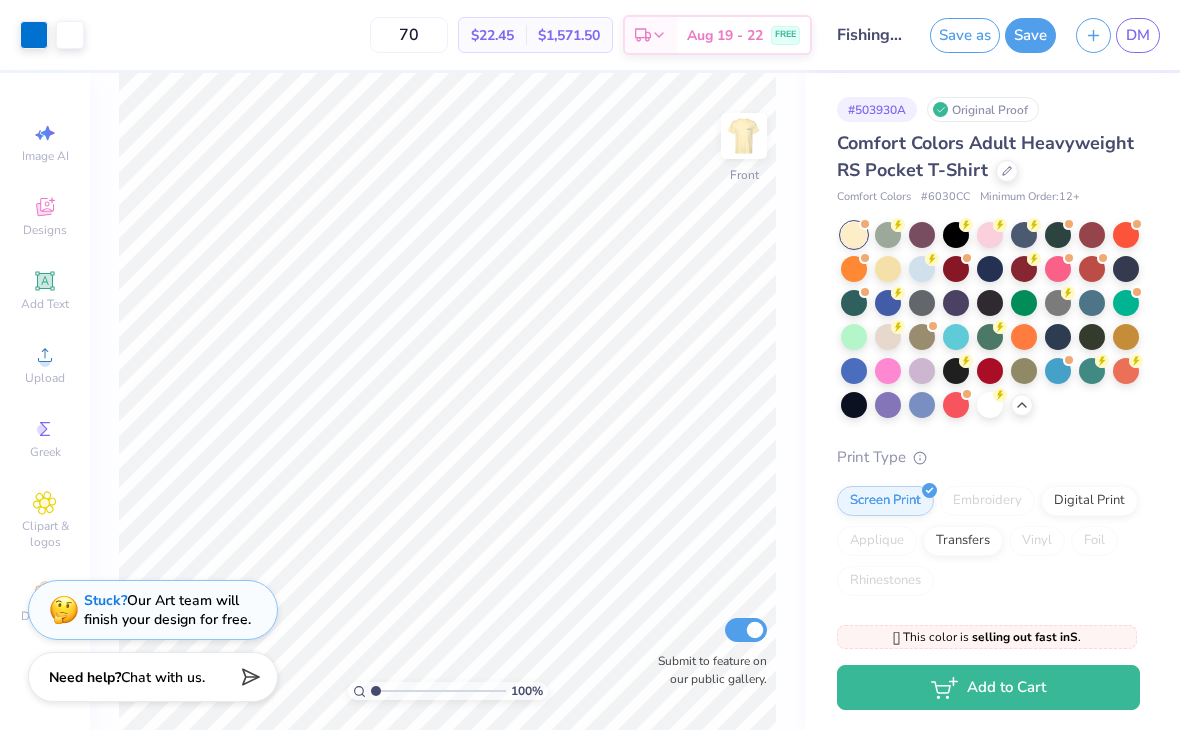 click on "DM" at bounding box center (1138, 35) 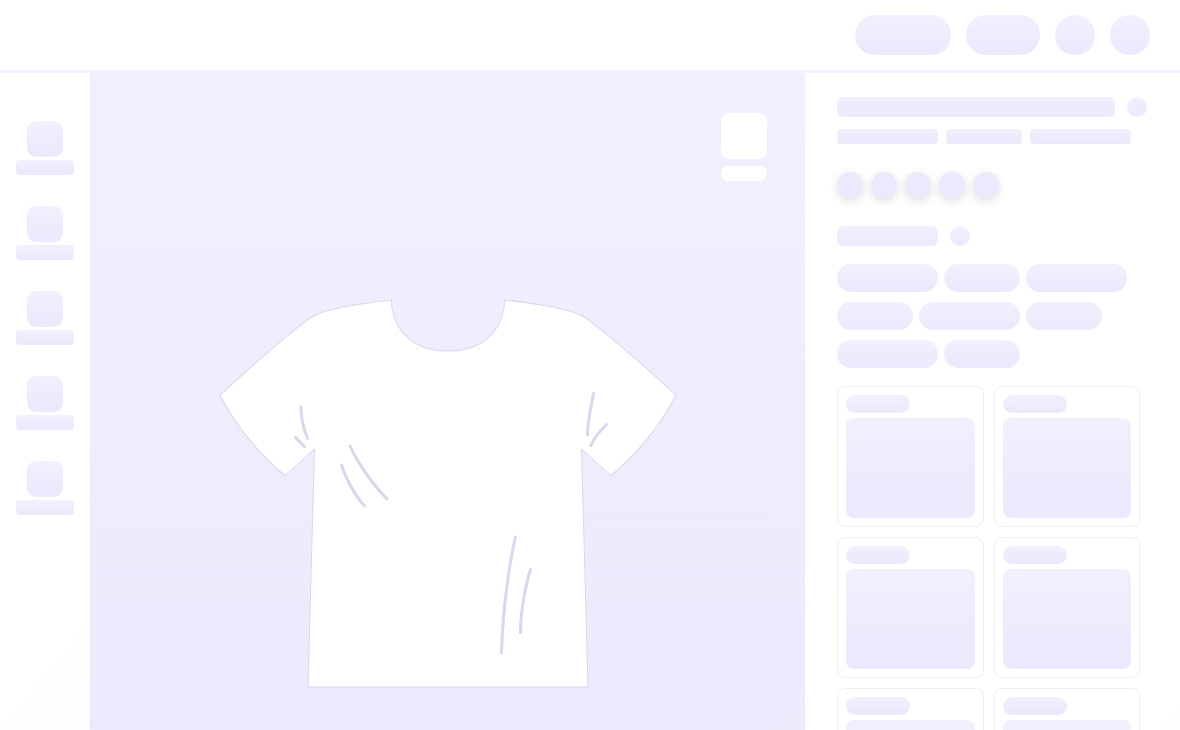 scroll, scrollTop: 0, scrollLeft: 0, axis: both 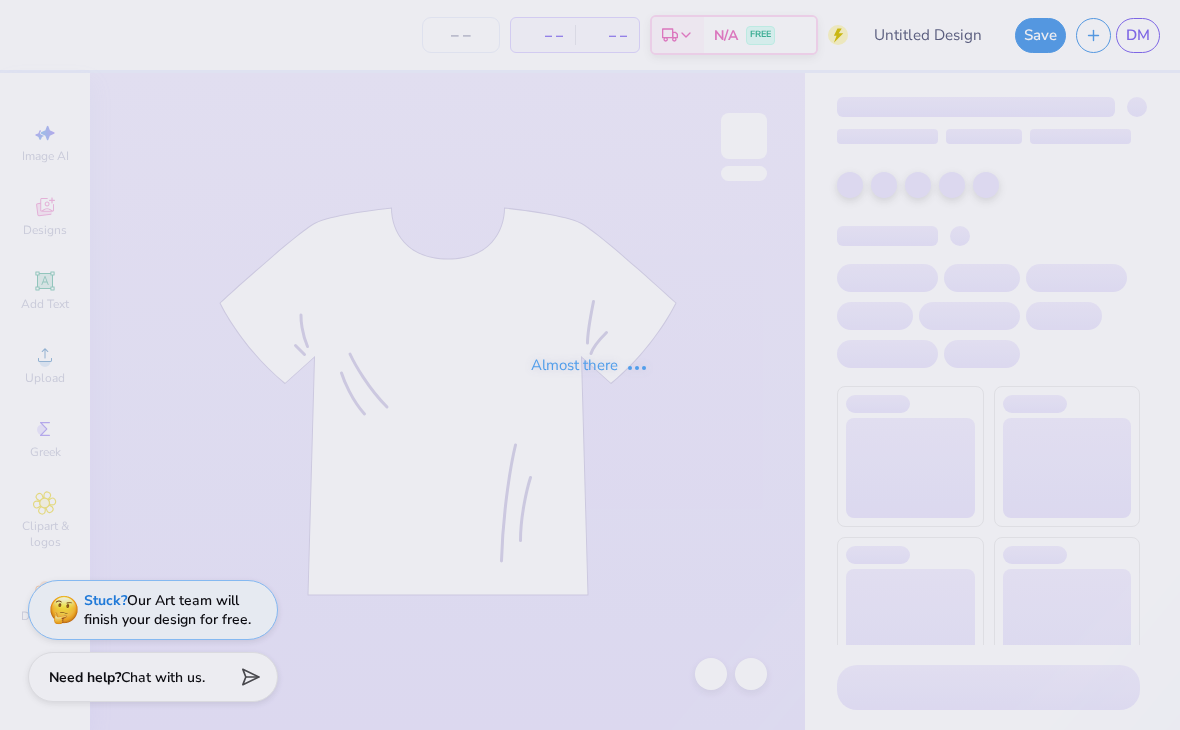 type on "80" 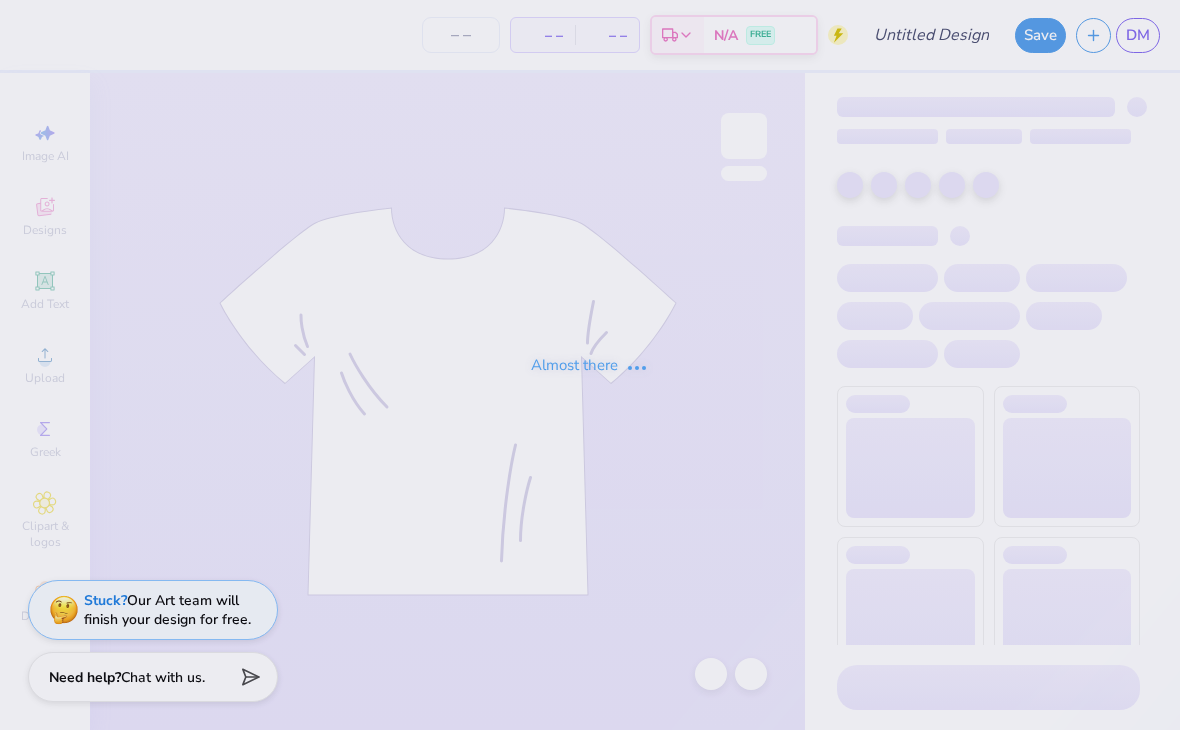 type on "Surf/y2k fall rush" 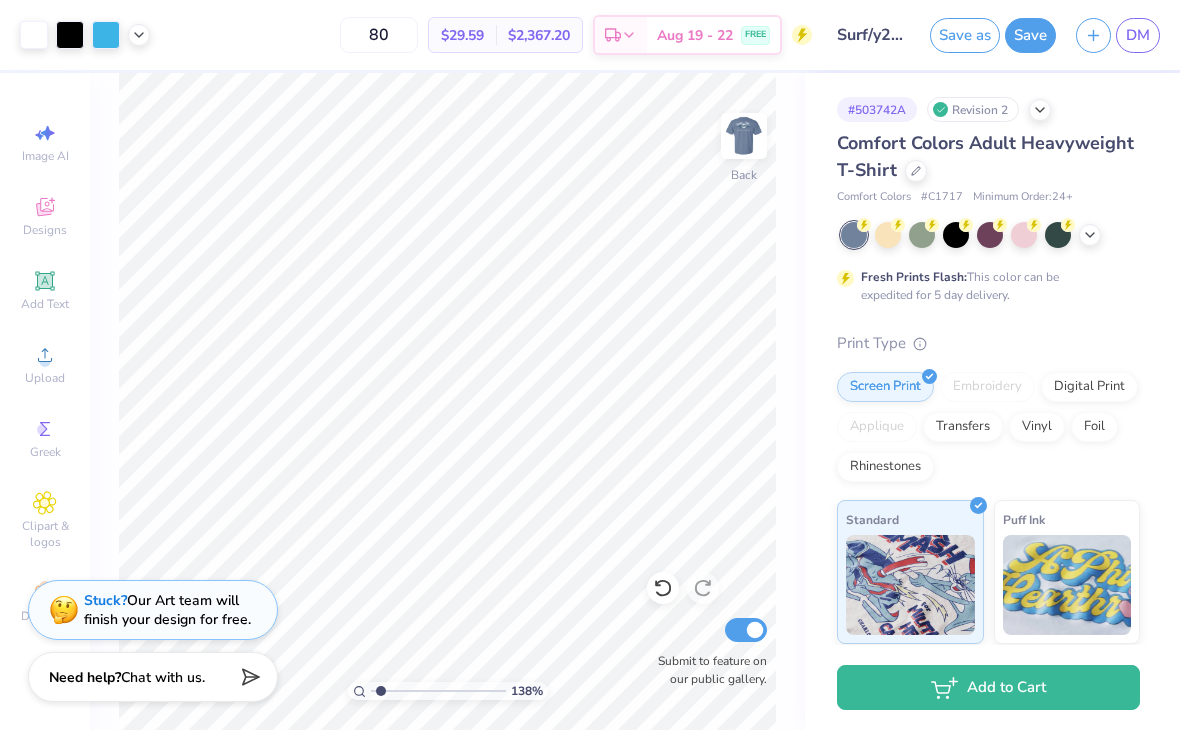 click 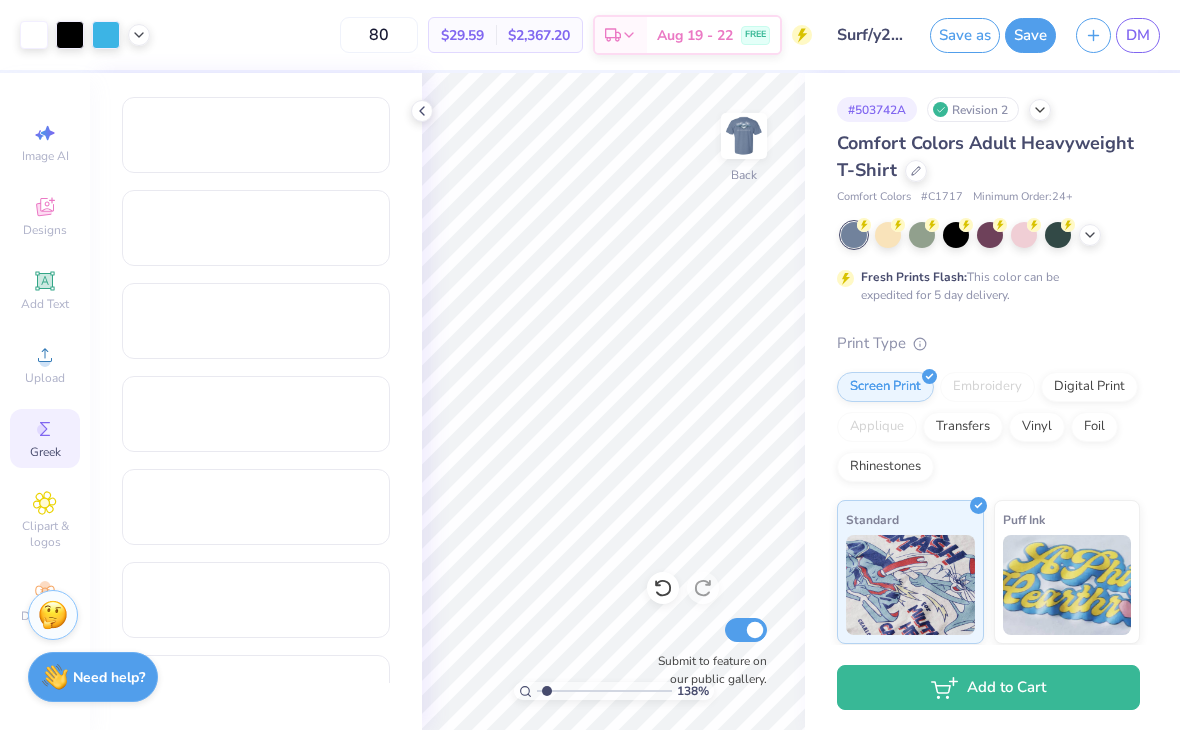 type on "1.38048874000175" 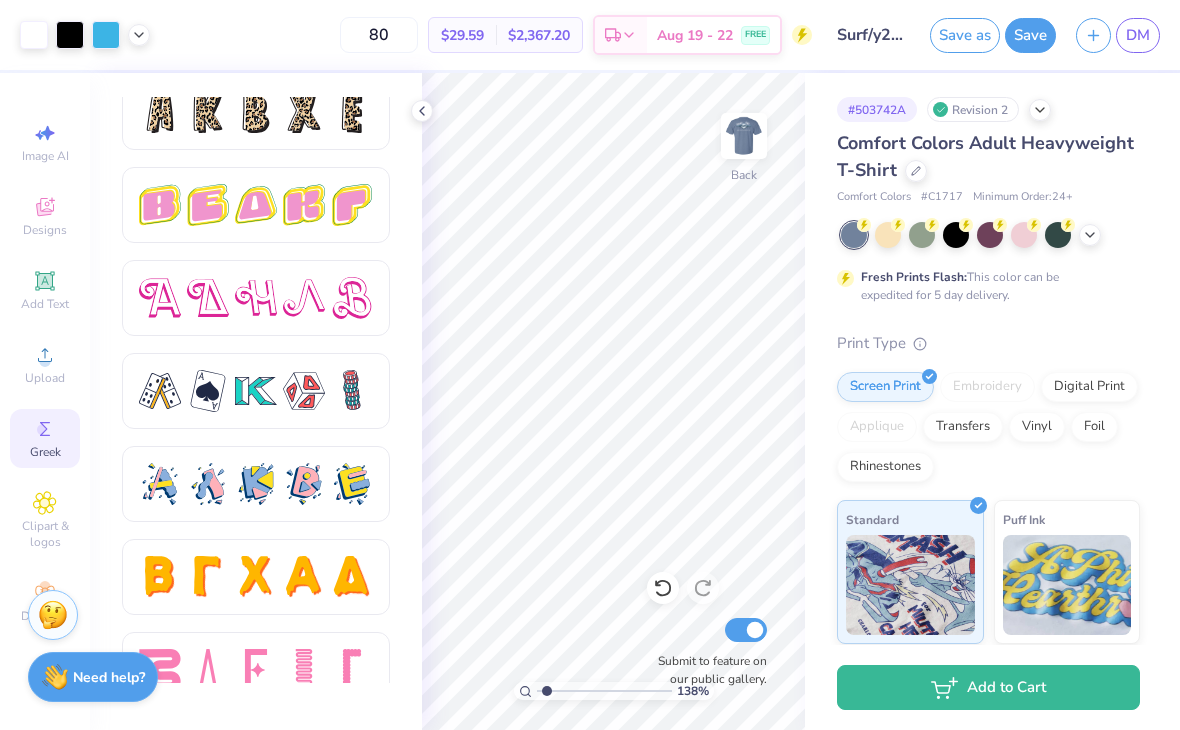 scroll, scrollTop: 3371, scrollLeft: 0, axis: vertical 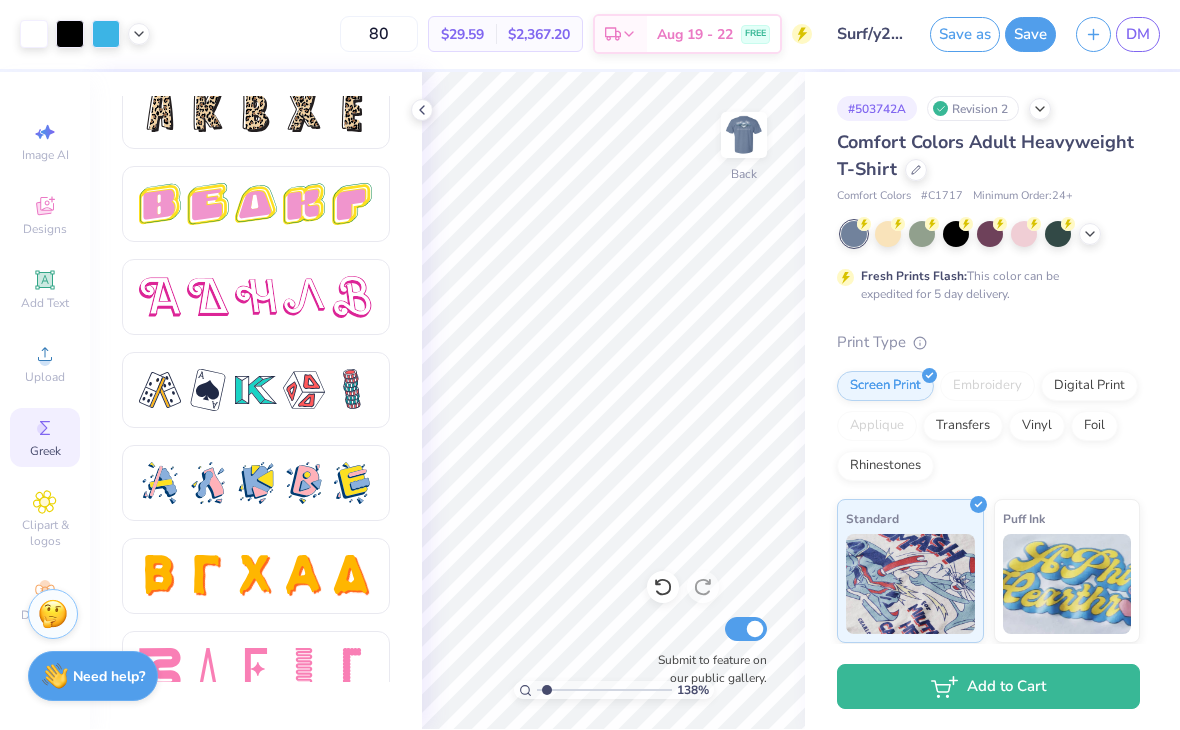 click on "Image AI" at bounding box center (45, 142) 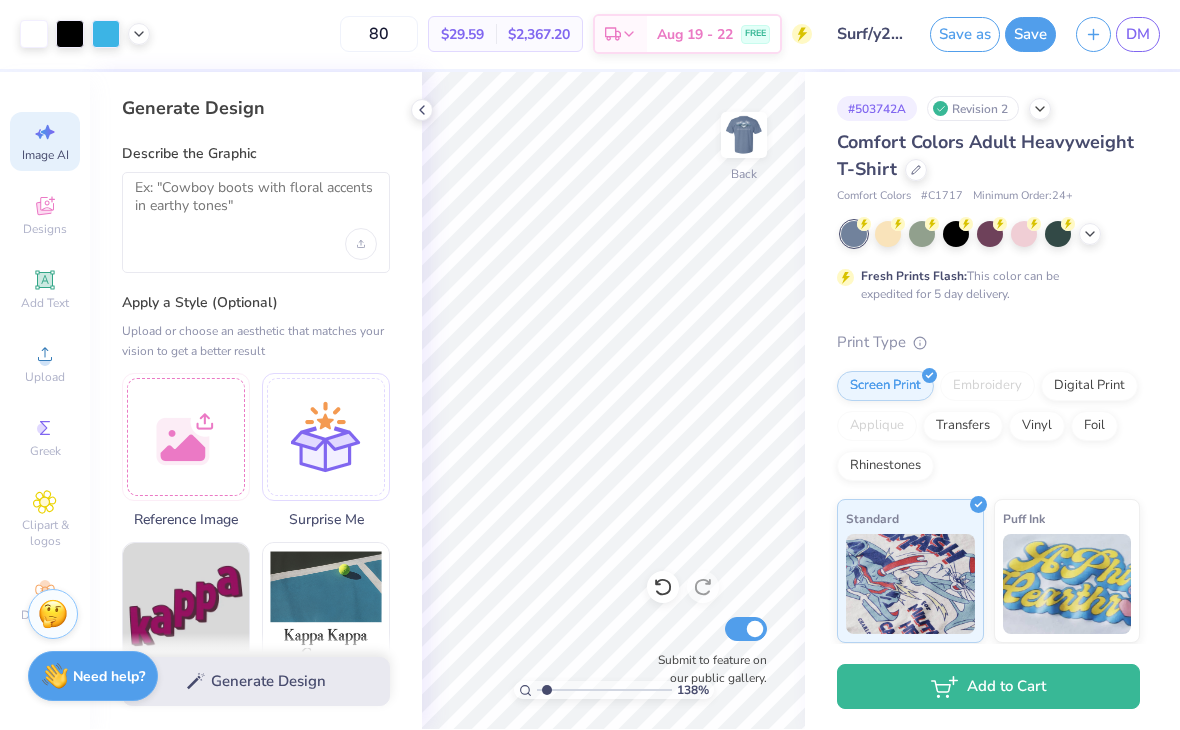 type on "1.38048874000175" 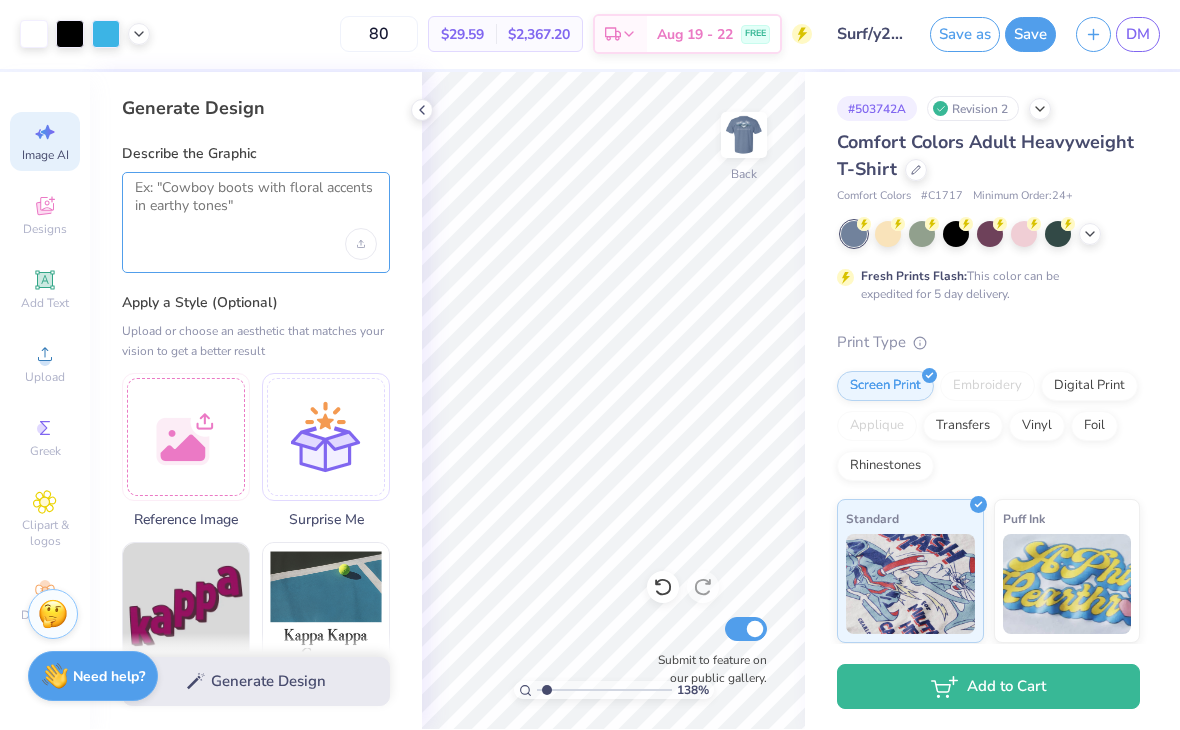 click at bounding box center (256, 205) 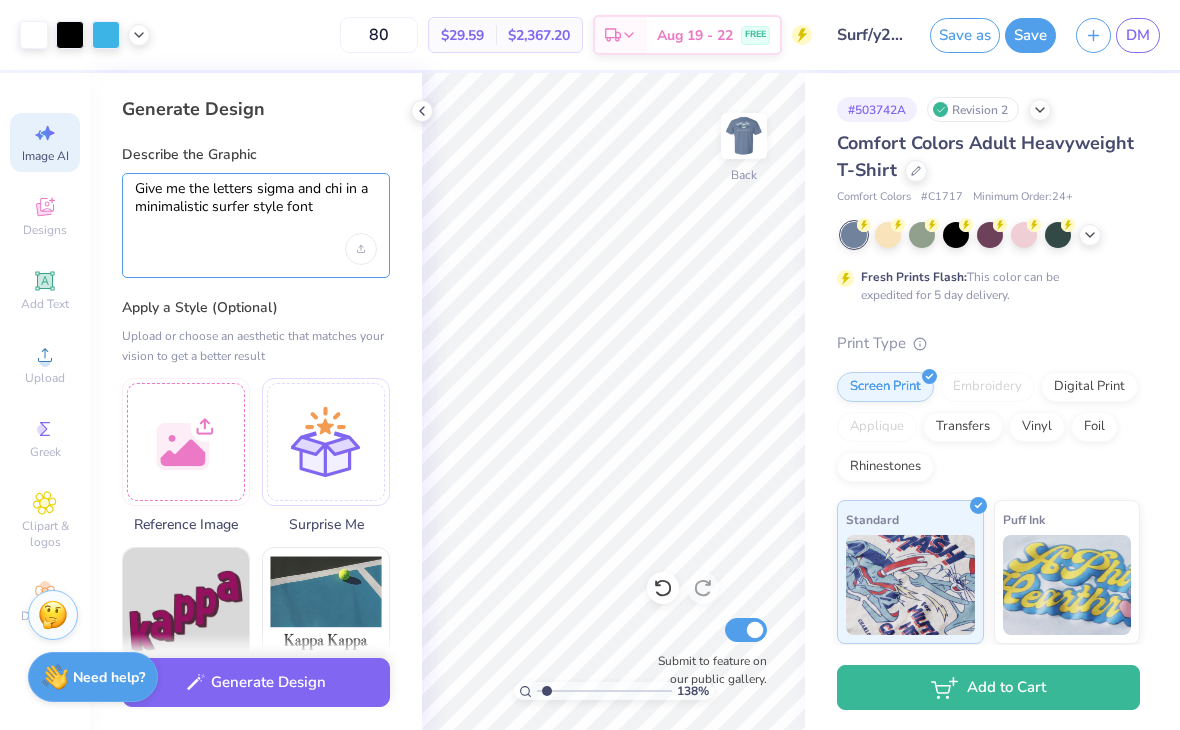 type on "Give me the letters sigma and chi in a minimalistic surfer style font" 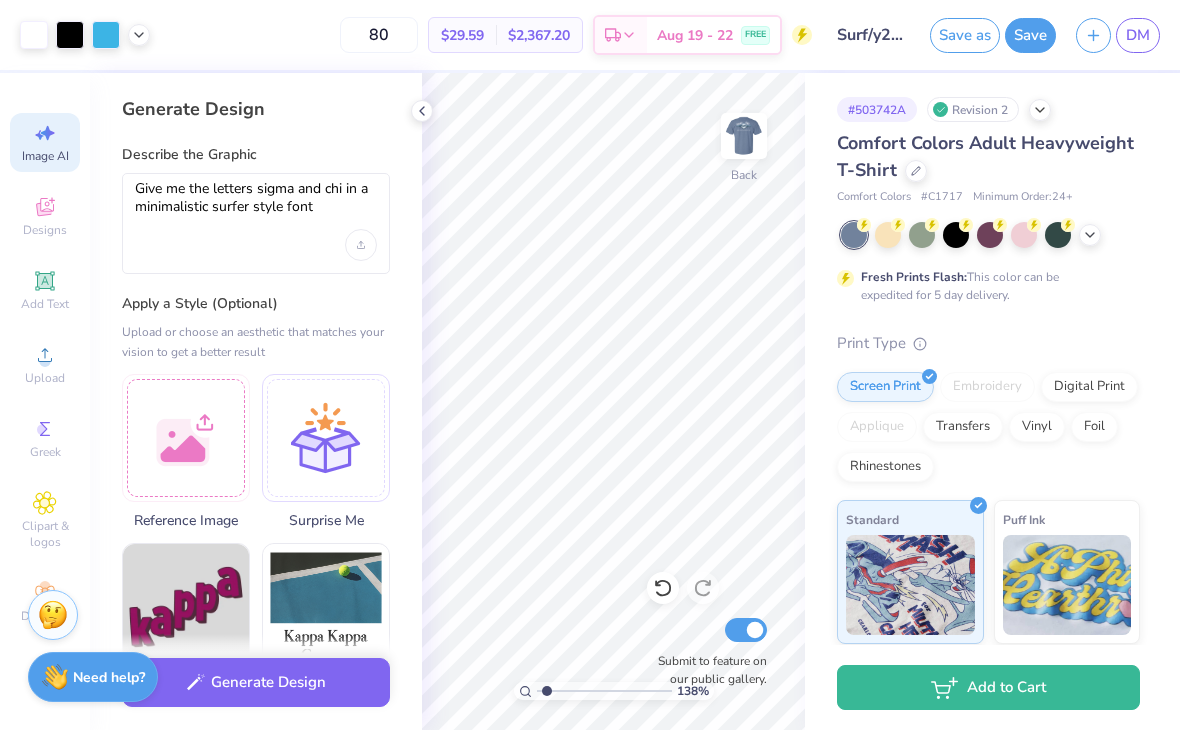 click on "Generate Design" at bounding box center [256, 682] 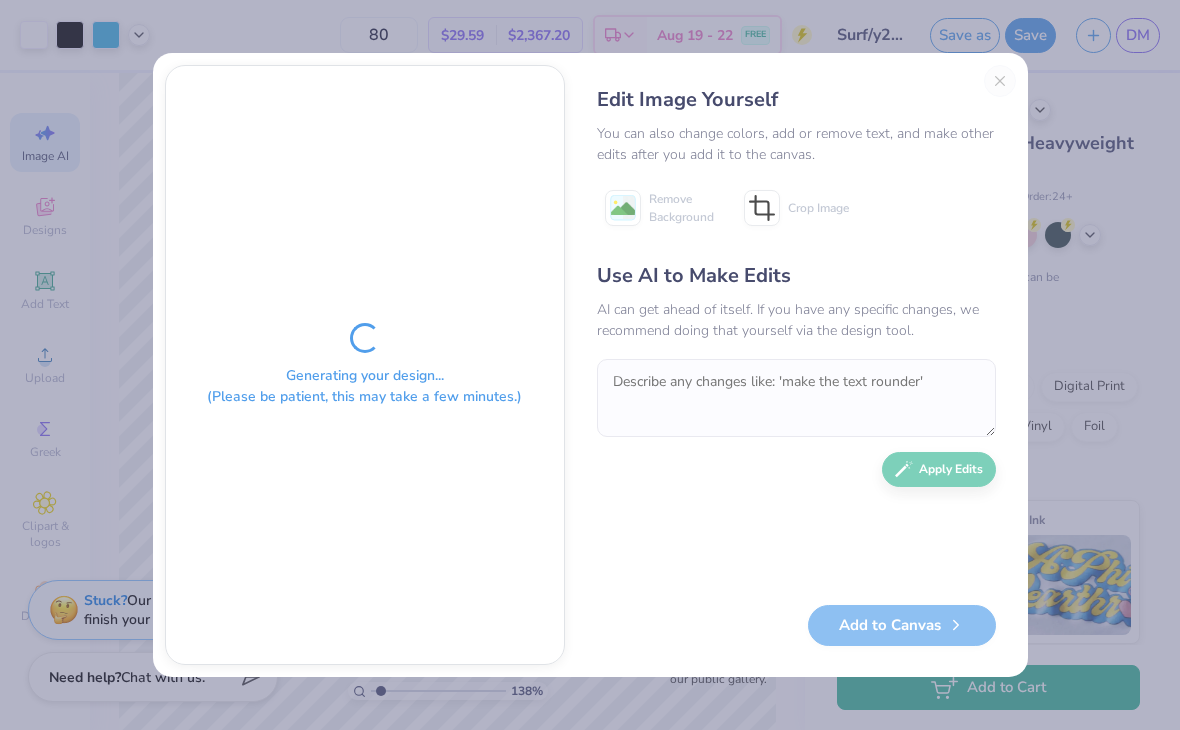 type on "1.38048874000175" 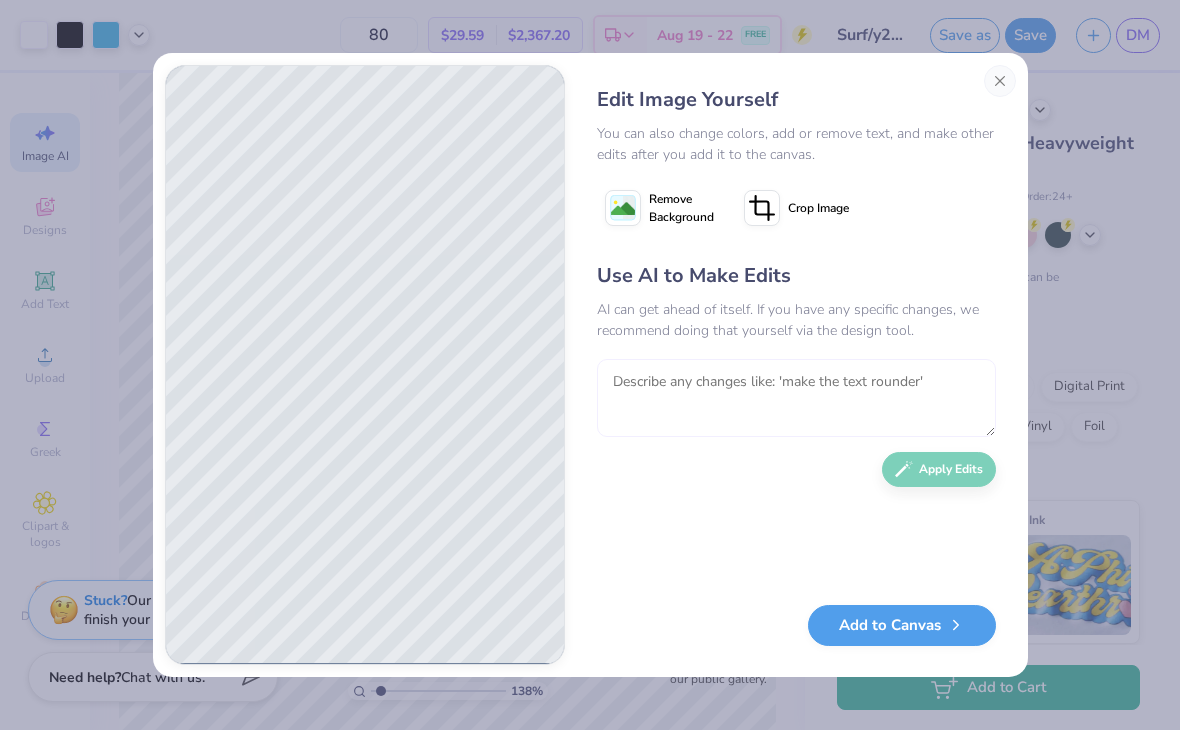 click at bounding box center (796, 398) 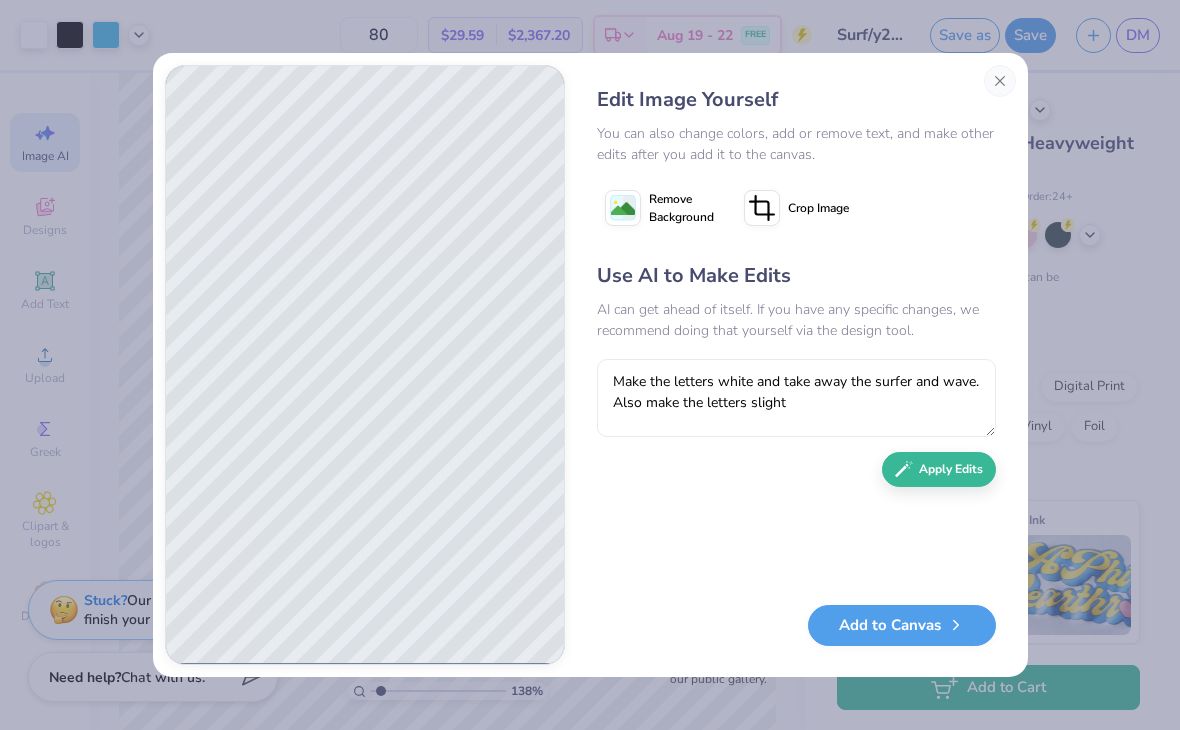 click on "Edit Image Yourself You can also change colors, add or remove text, and make other edits after you add it to the canvas. Remove Background Crop Image Use AI to Make Edits AI can get ahead of itself. If you have any specific changes, we recommend doing that yourself via the design tool. Make the letters white and take away the surfer and wave. Also make the letters slight Apply Edits Add to Canvas" at bounding box center [590, 365] 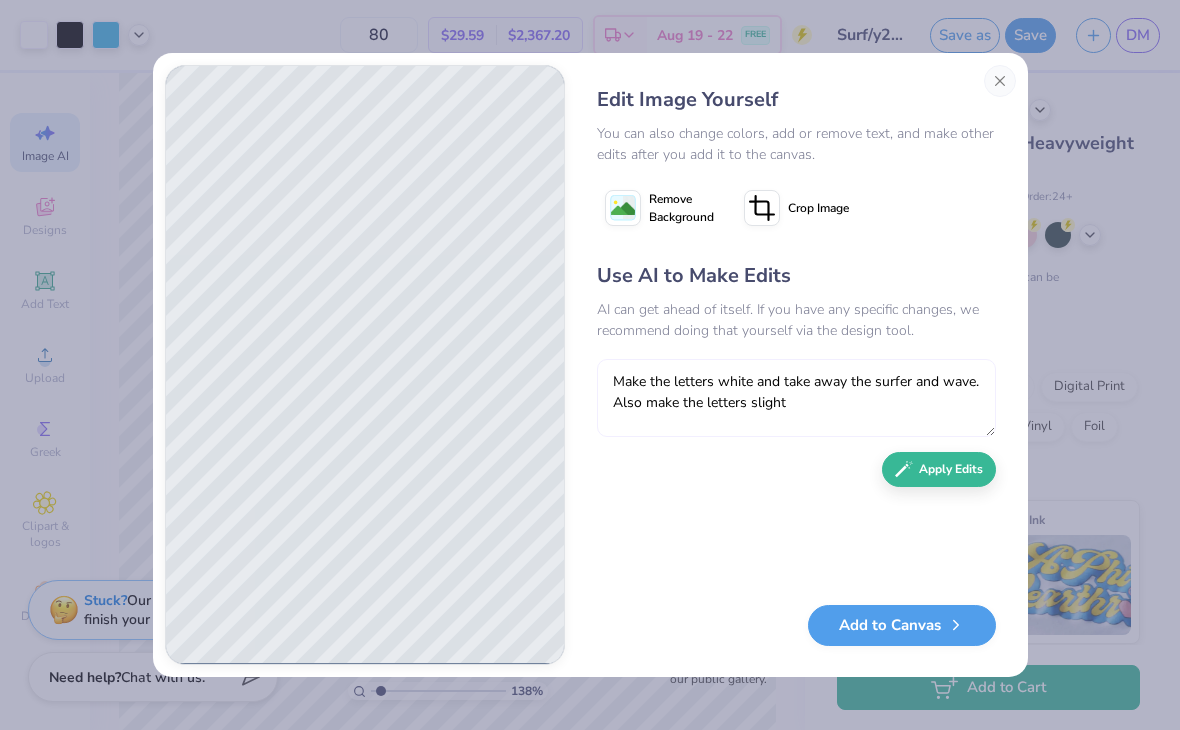 click on "Make the letters white and take away the surfer and wave. Also make the letters slight" at bounding box center [796, 398] 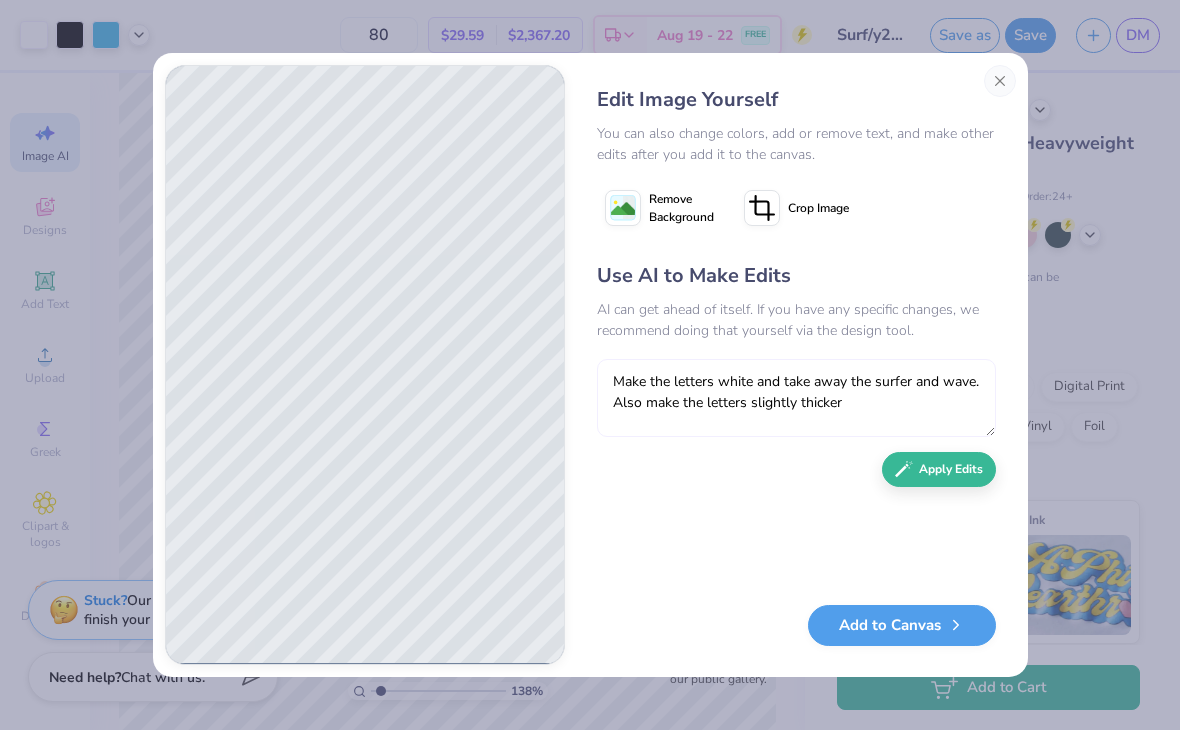 type on "Make the letters white and take away the surfer and wave. Also make the letters slightly thicker" 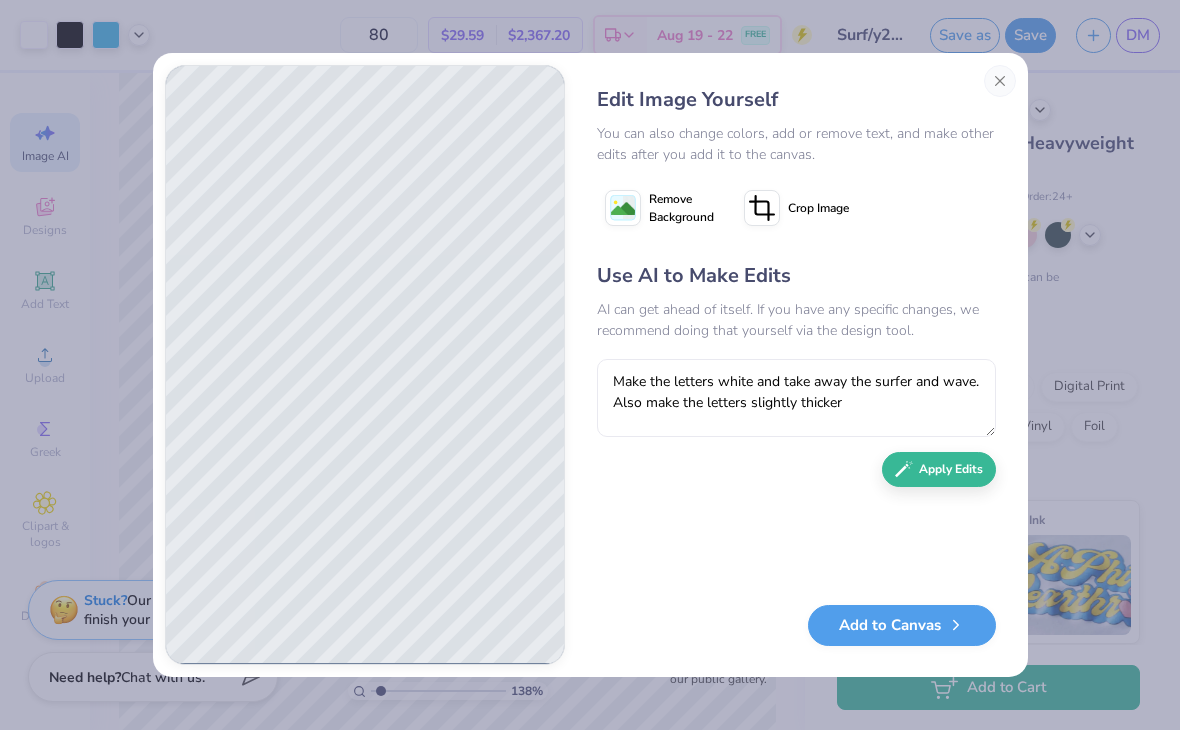 click on "AI can get ahead of itself. If you have any specific changes, we recommend doing that yourself via the design tool." at bounding box center [796, 320] 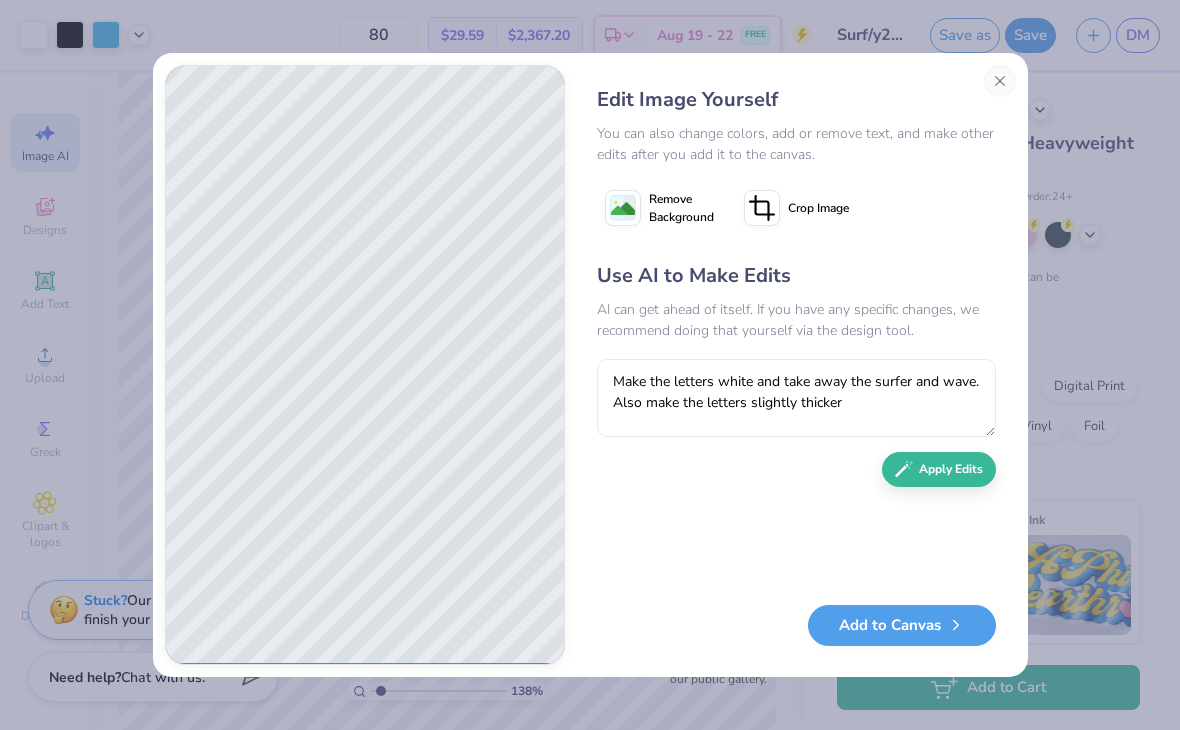 click on "Apply Edits" at bounding box center (939, 469) 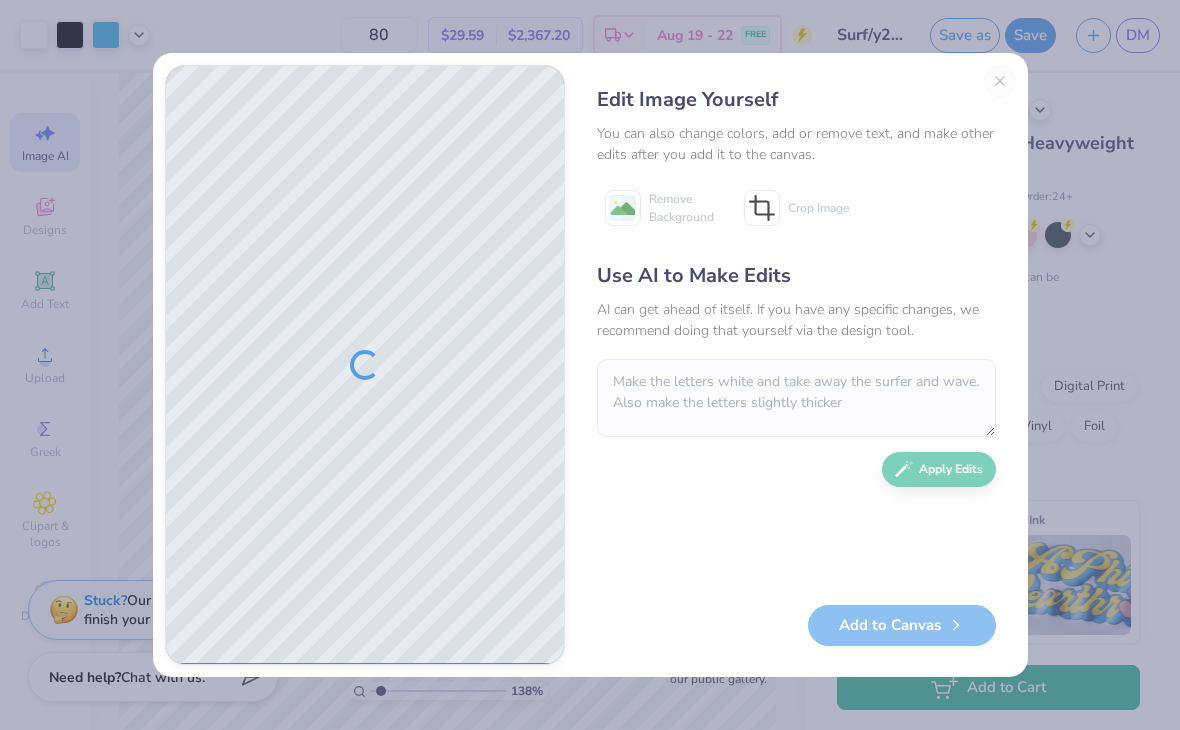 type 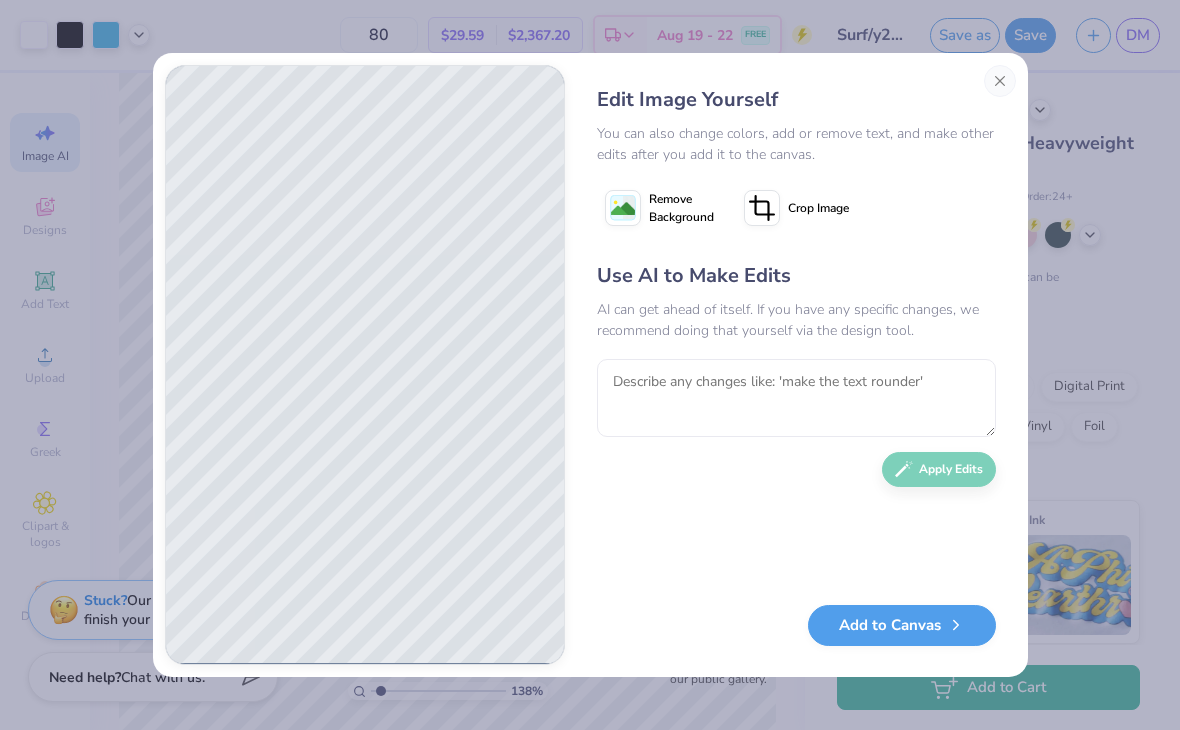 click on "Add to Canvas" at bounding box center [902, 625] 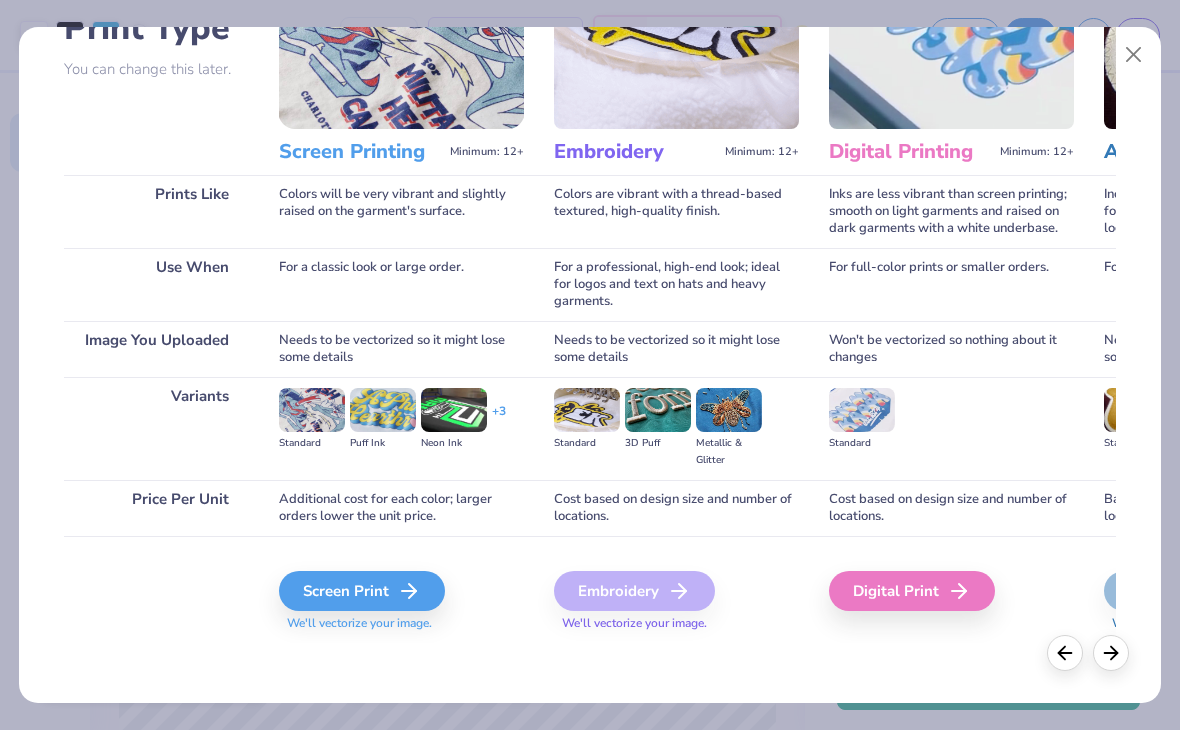 scroll, scrollTop: 167, scrollLeft: 0, axis: vertical 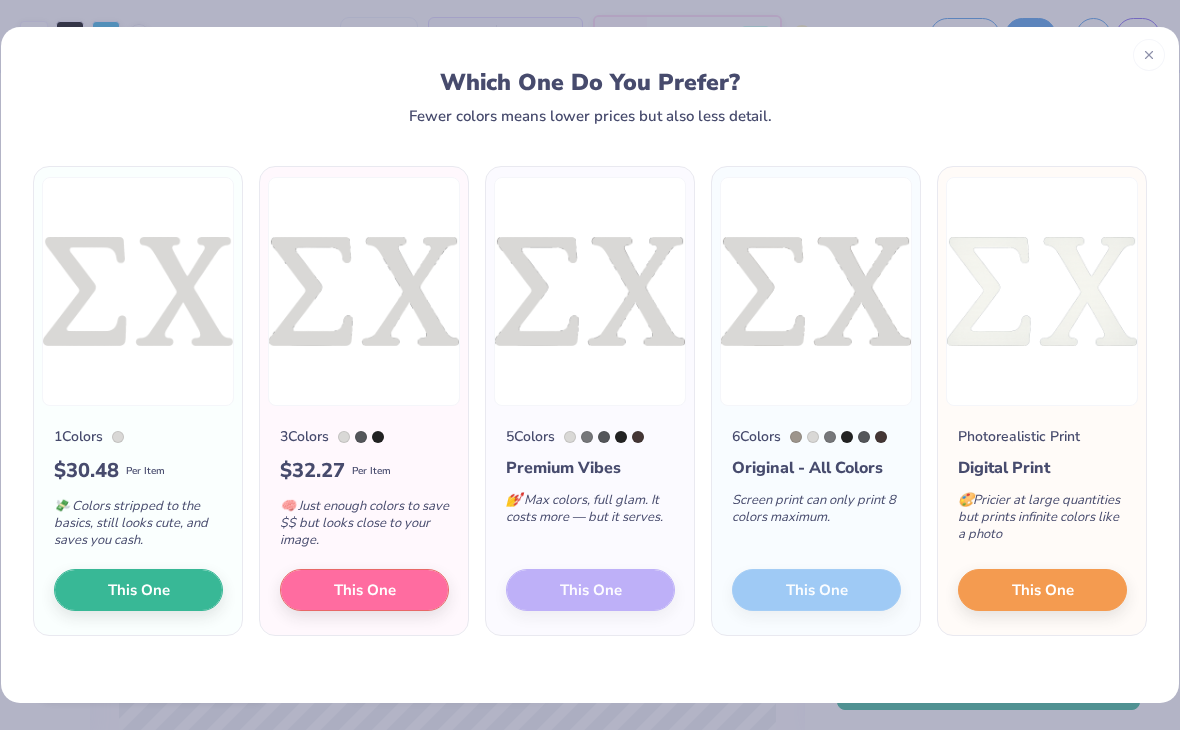 click on "This One" at bounding box center (138, 590) 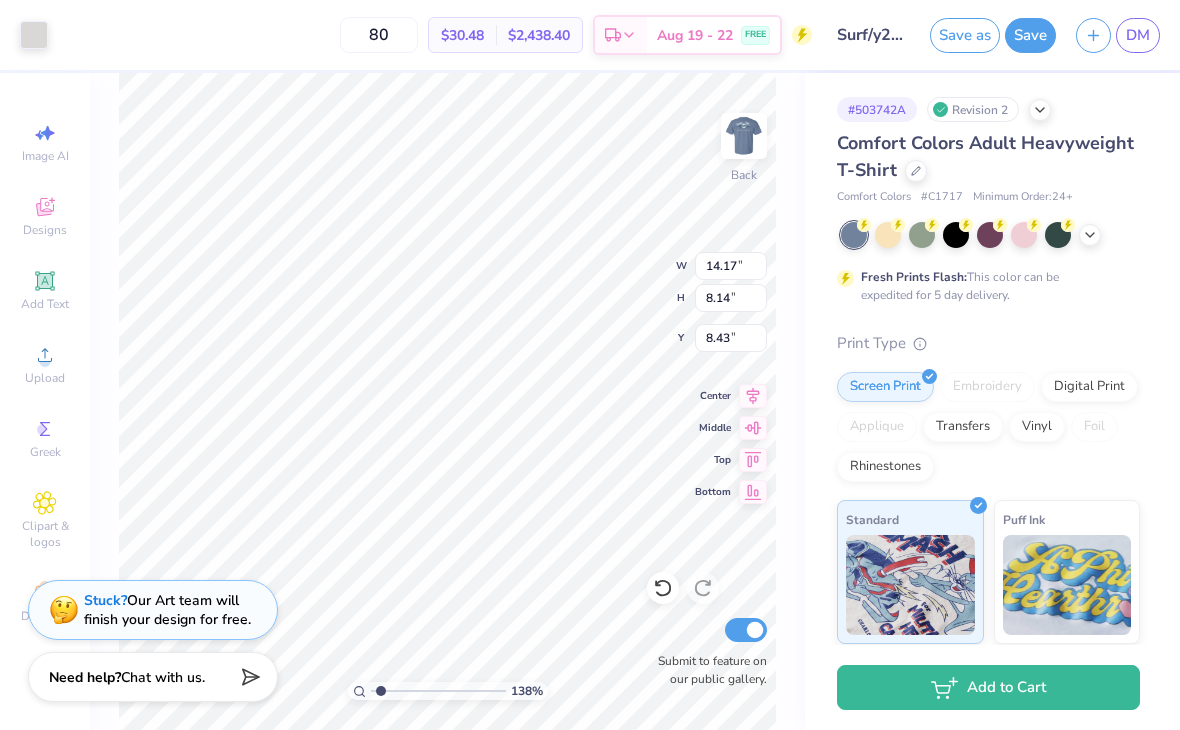 type on "1.38048874000175" 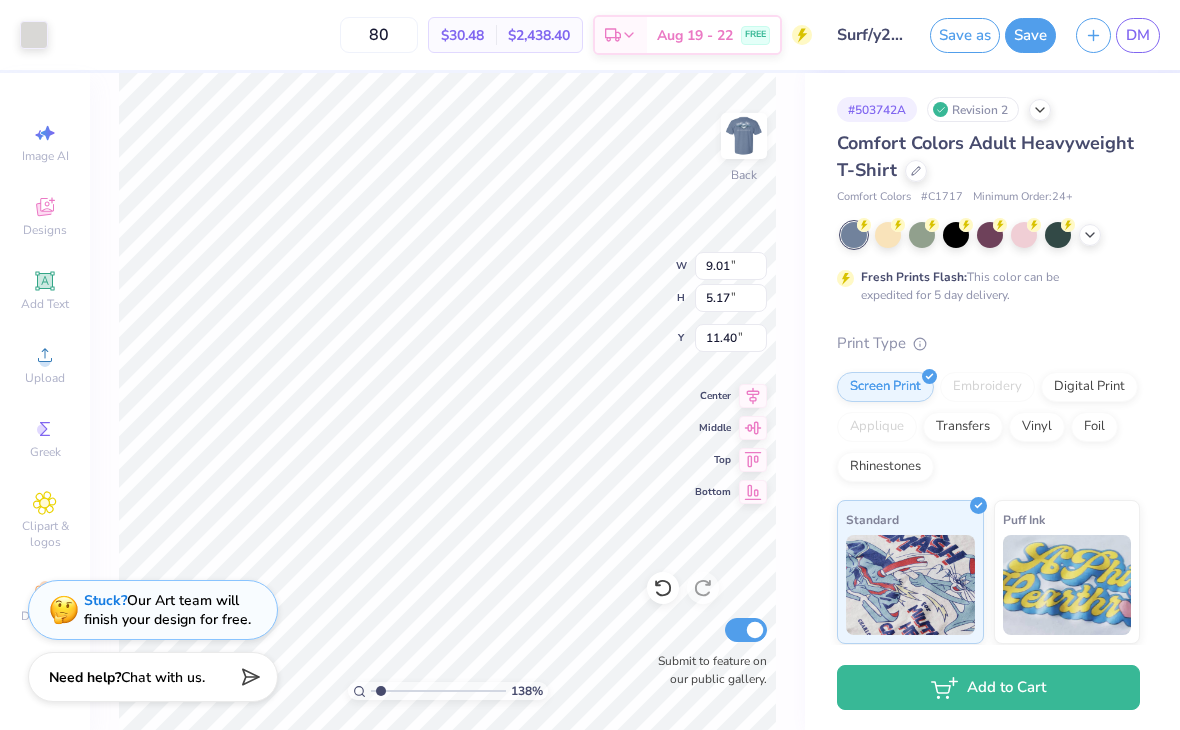 type on "1.38048874000175" 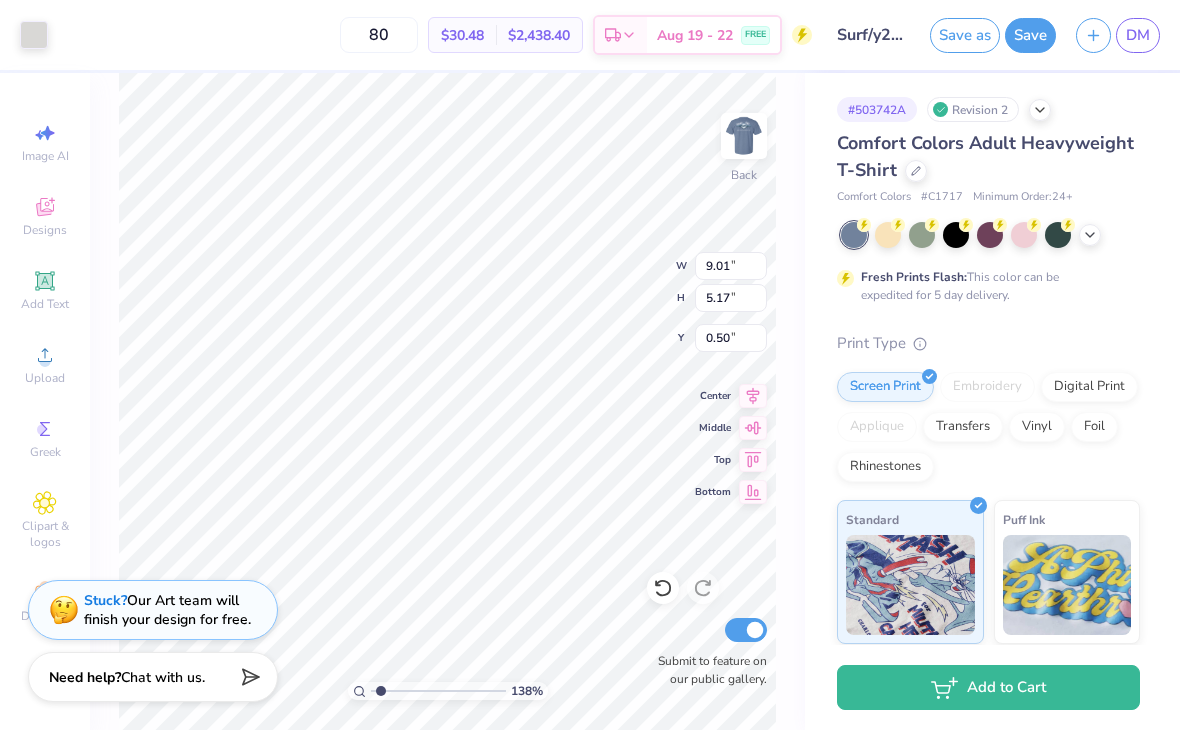 type on "1.38048874000175" 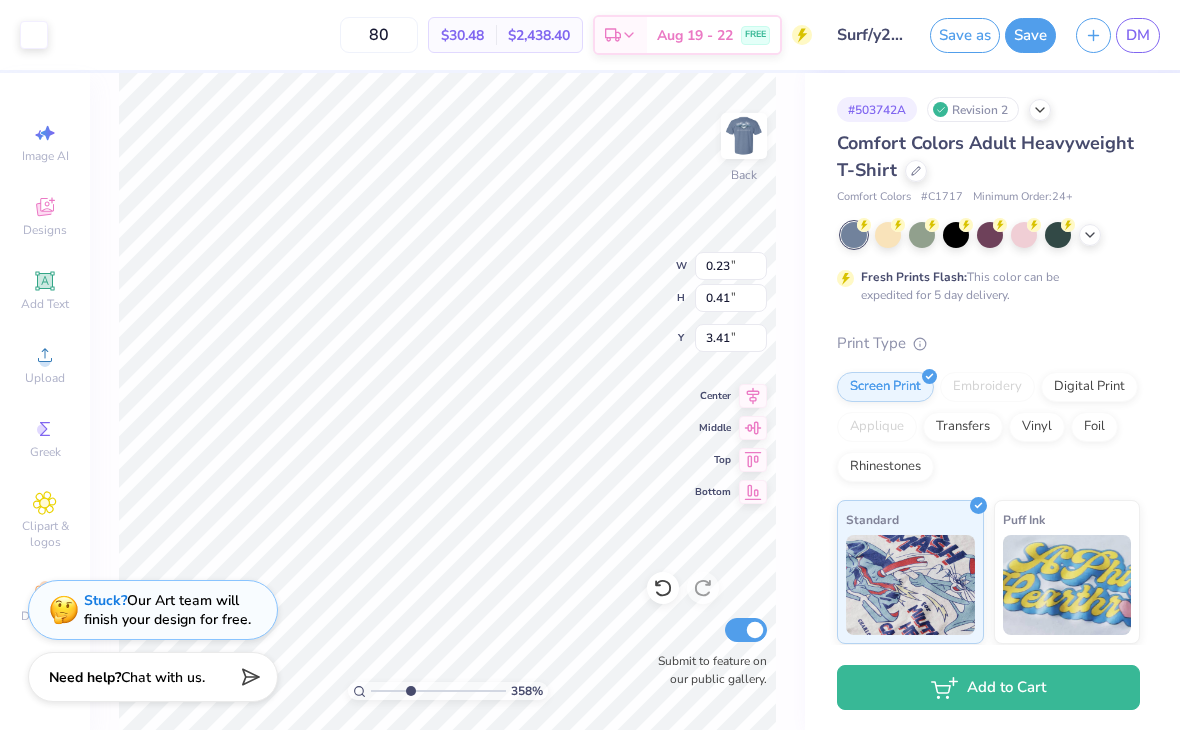 type on "3.57638611213077" 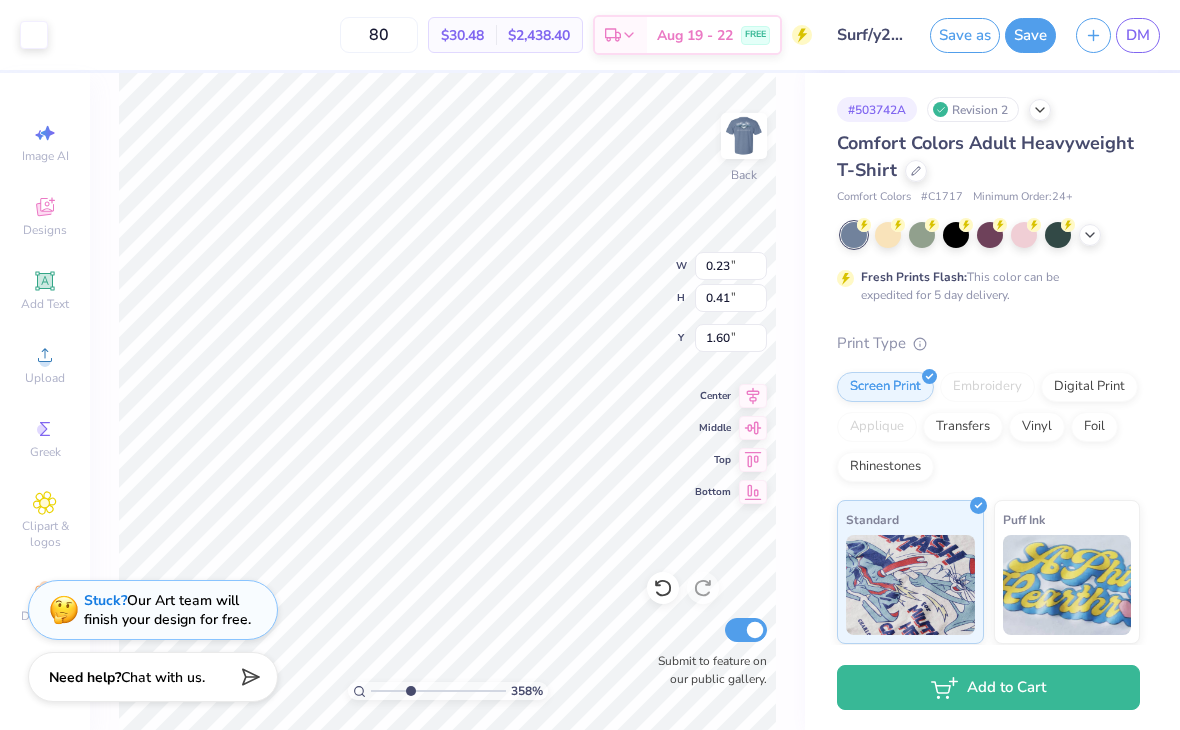 type on "3.57638611213077" 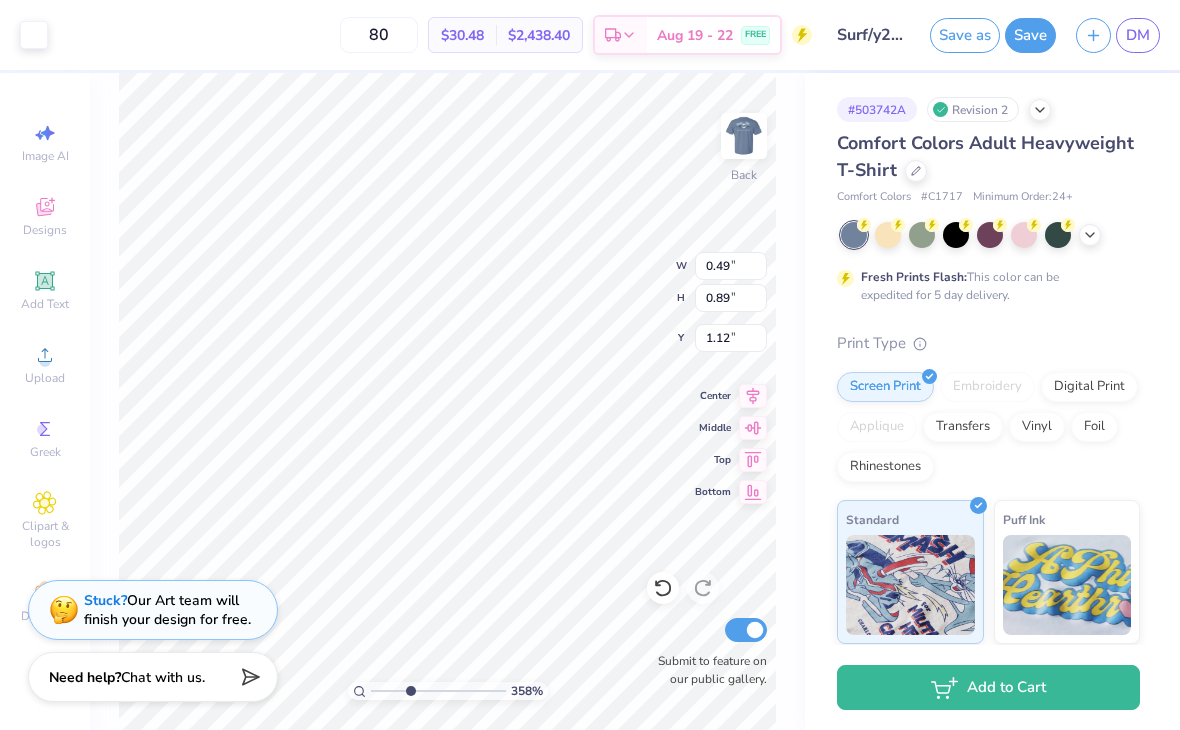 type on "3.57638611213077" 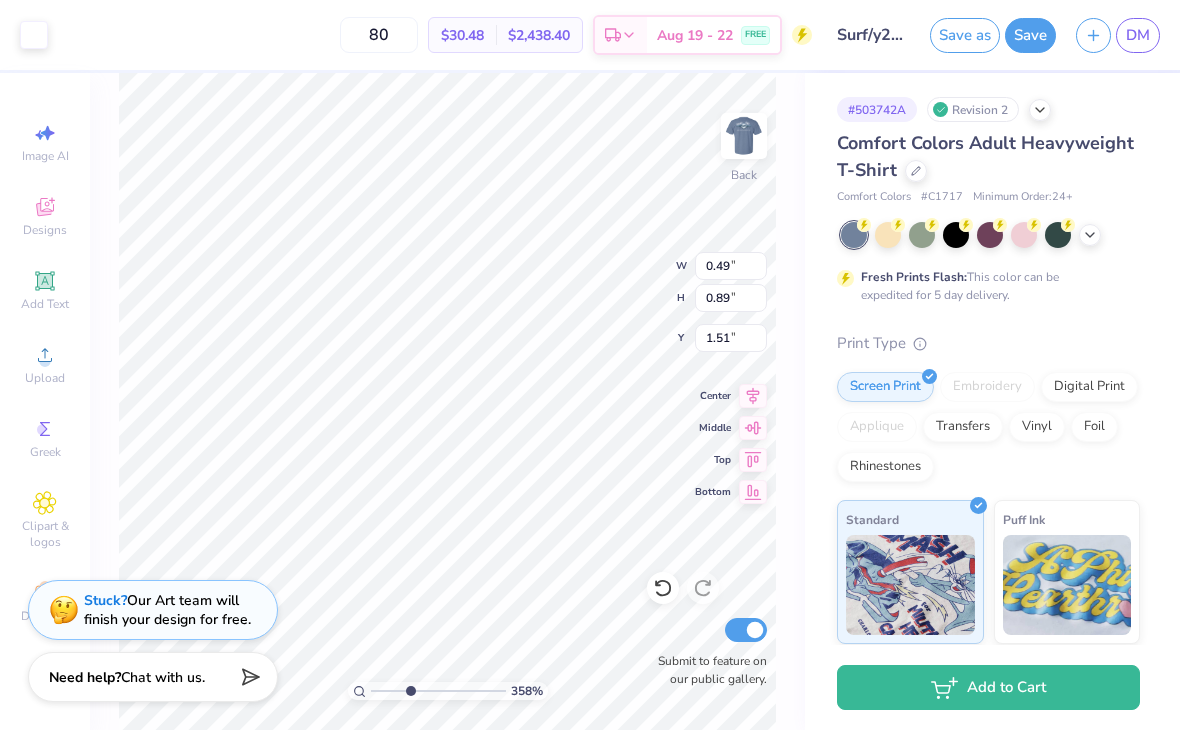 type on "3.57638611213077" 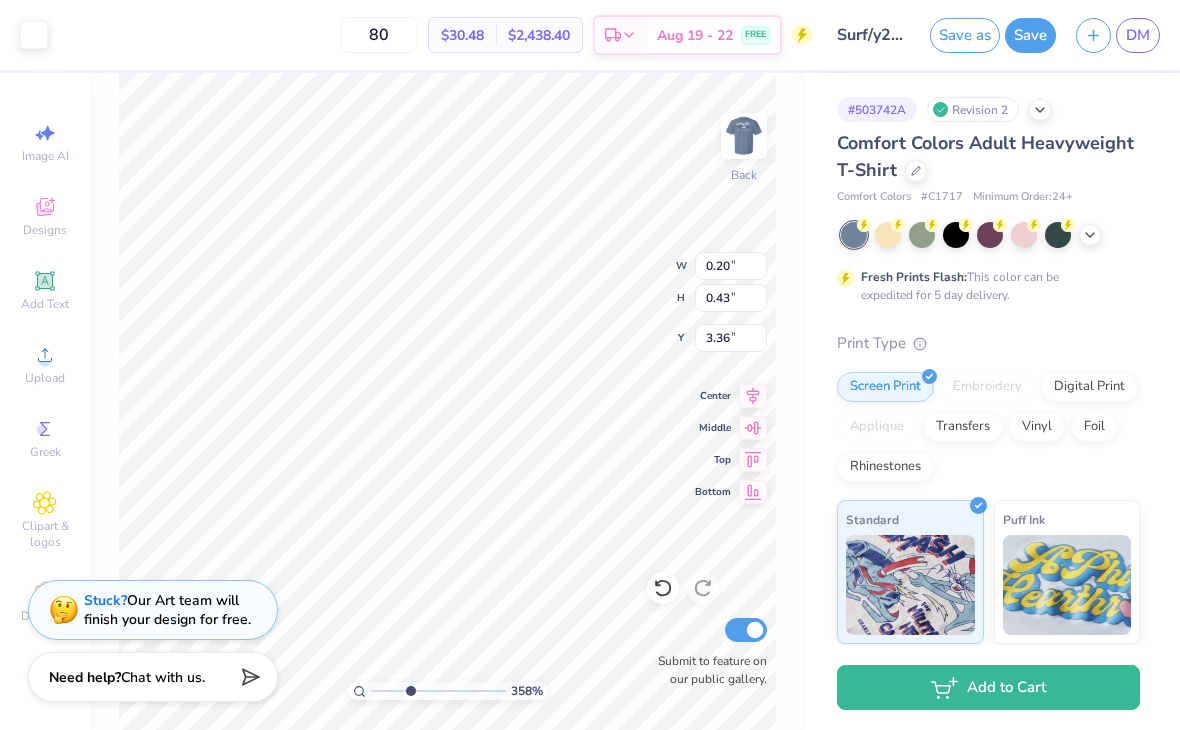 type on "3.57638611213077" 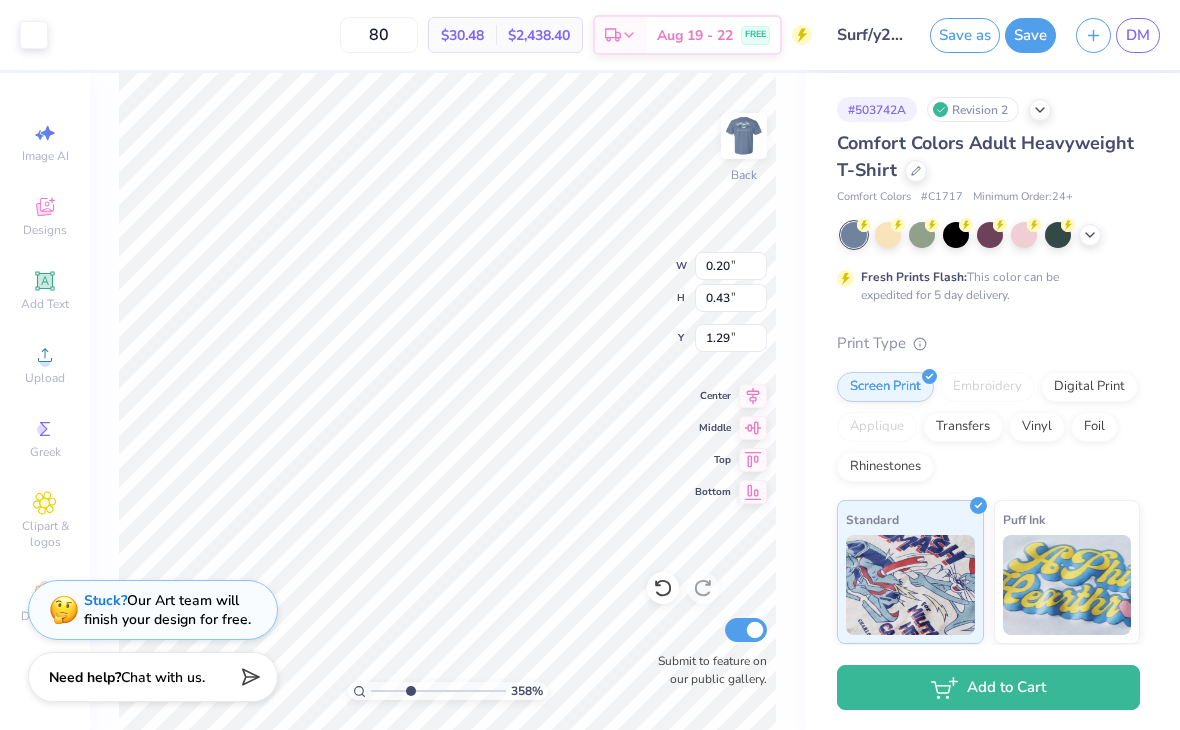 type on "3.57638611213077" 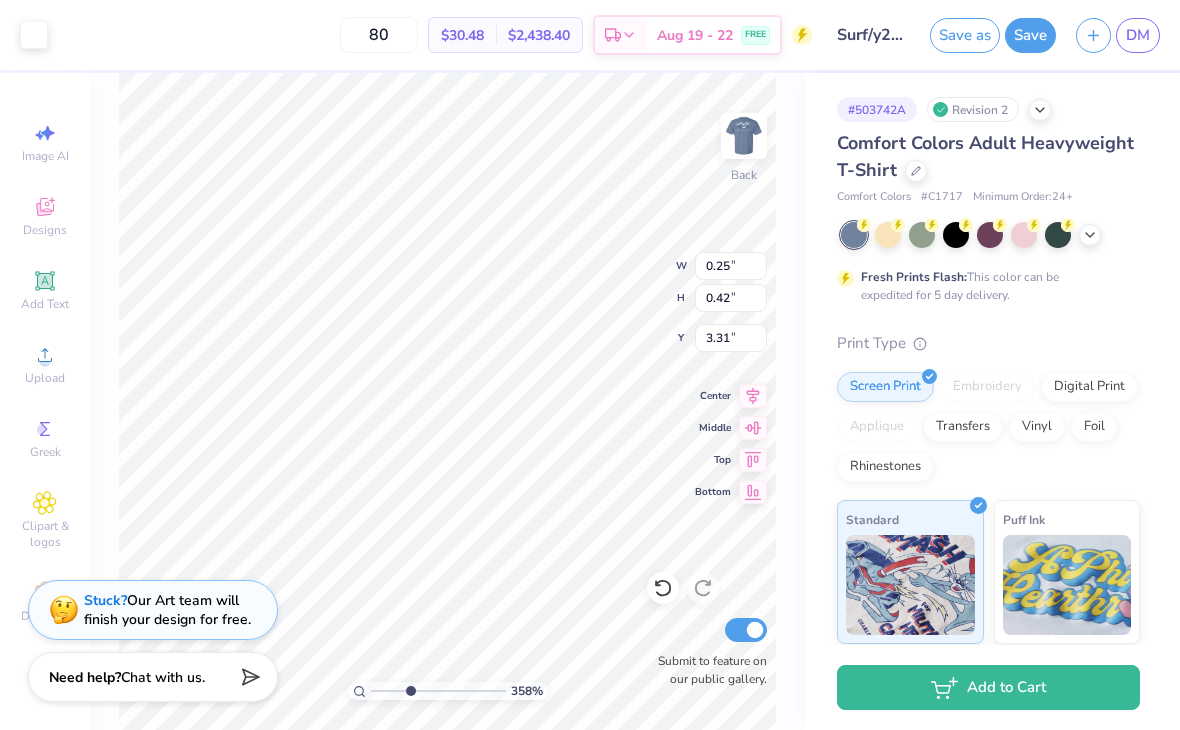 type on "3.57638611213077" 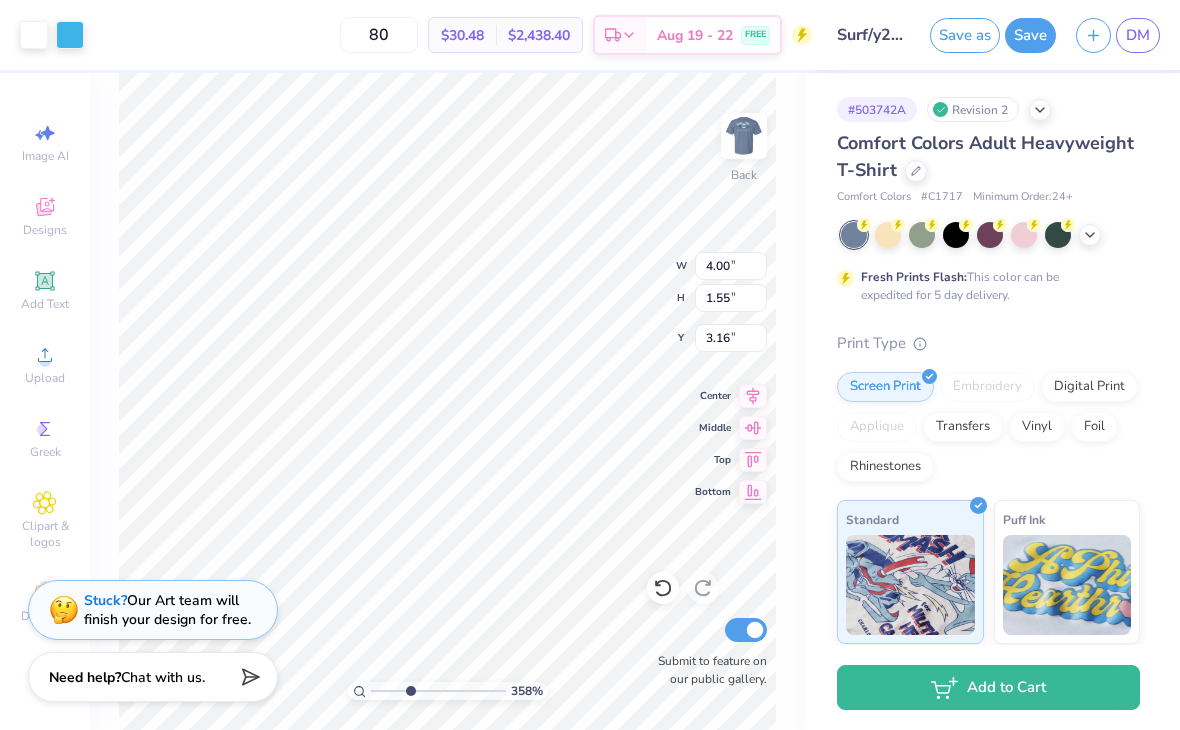 type on "3.57638611213077" 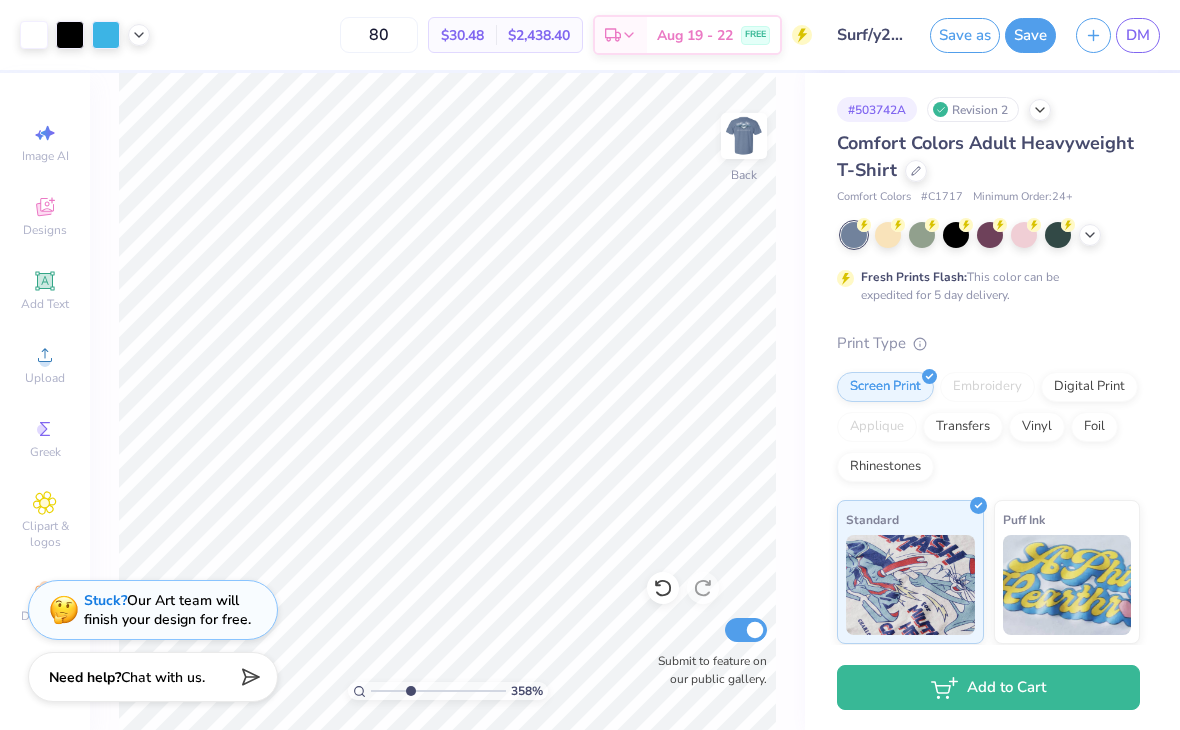 click 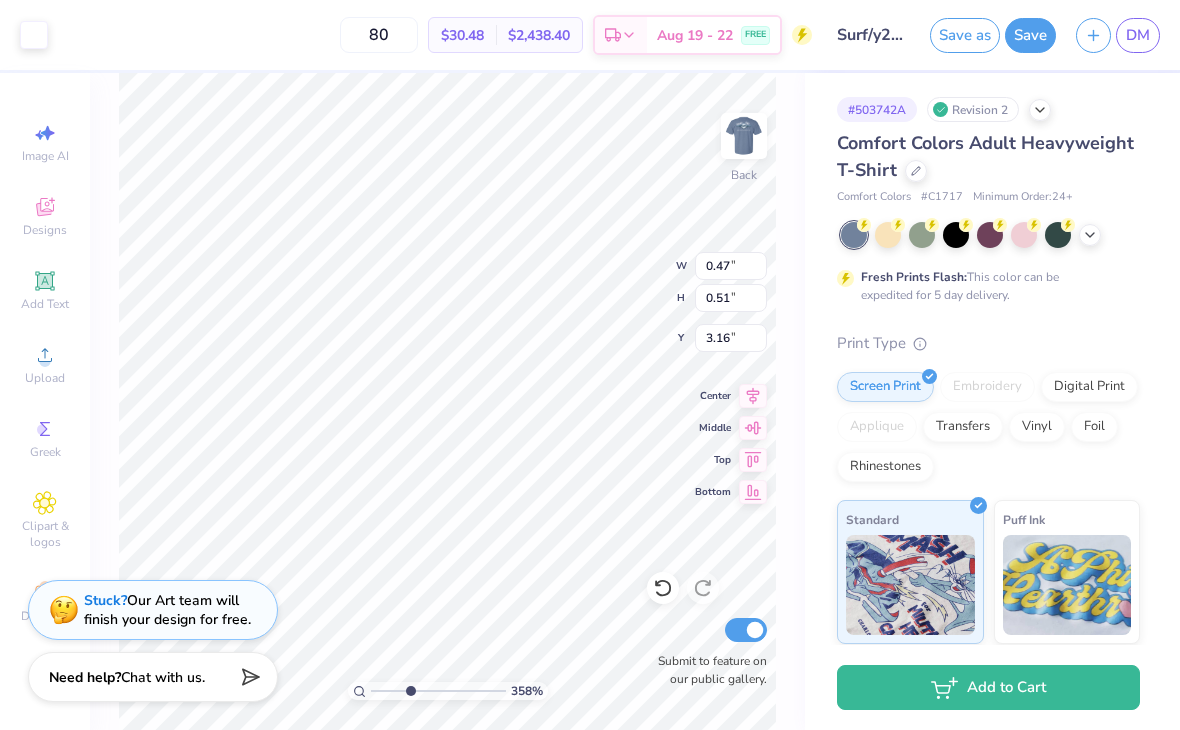 type on "3.57638611213077" 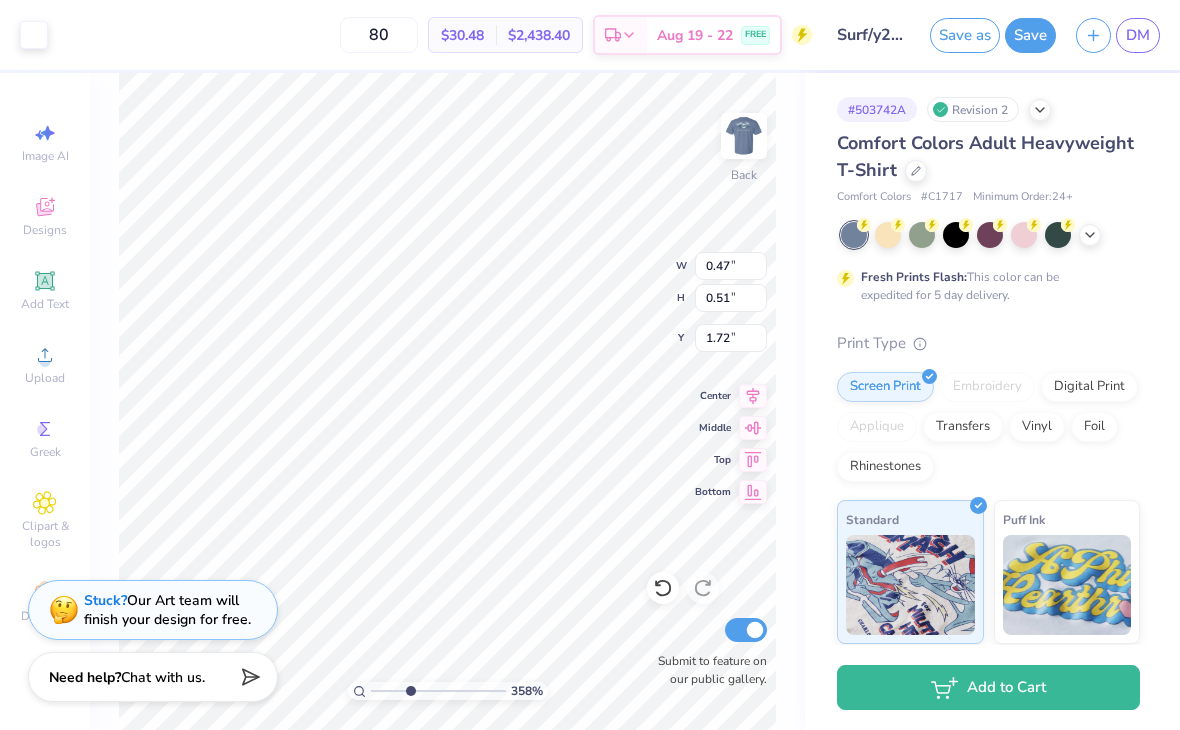 type on "3.57638611213077" 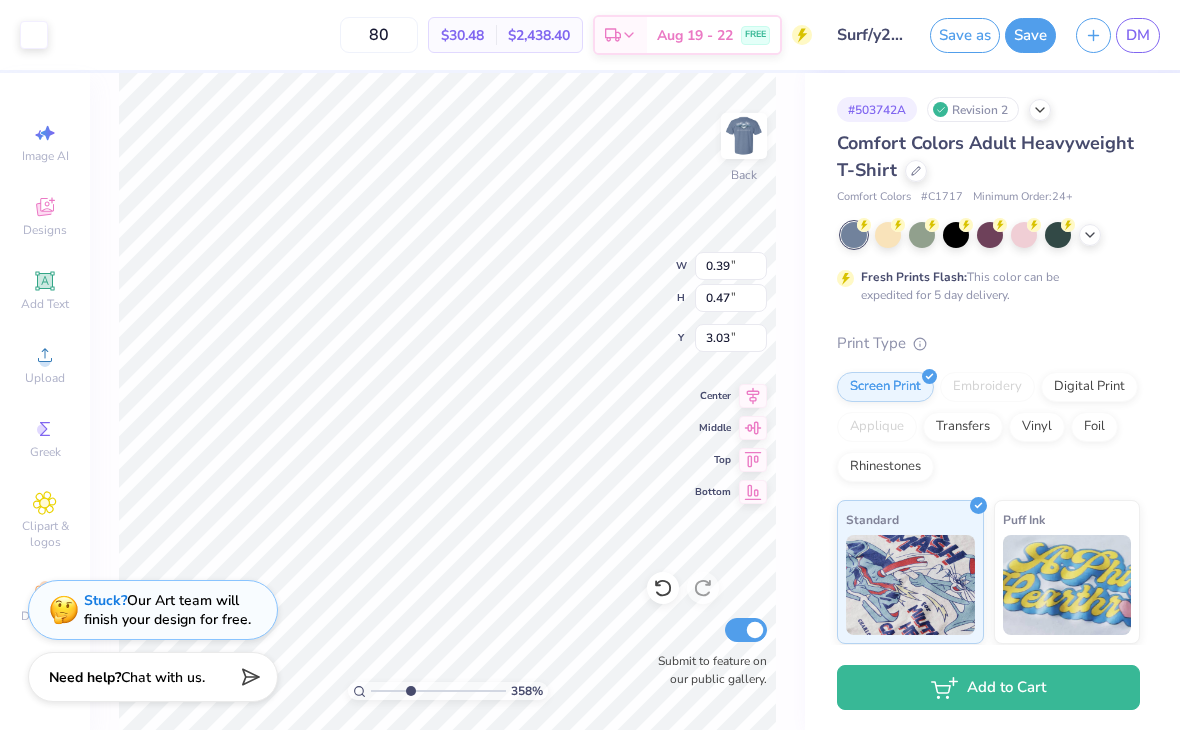 type on "3.57638611213077" 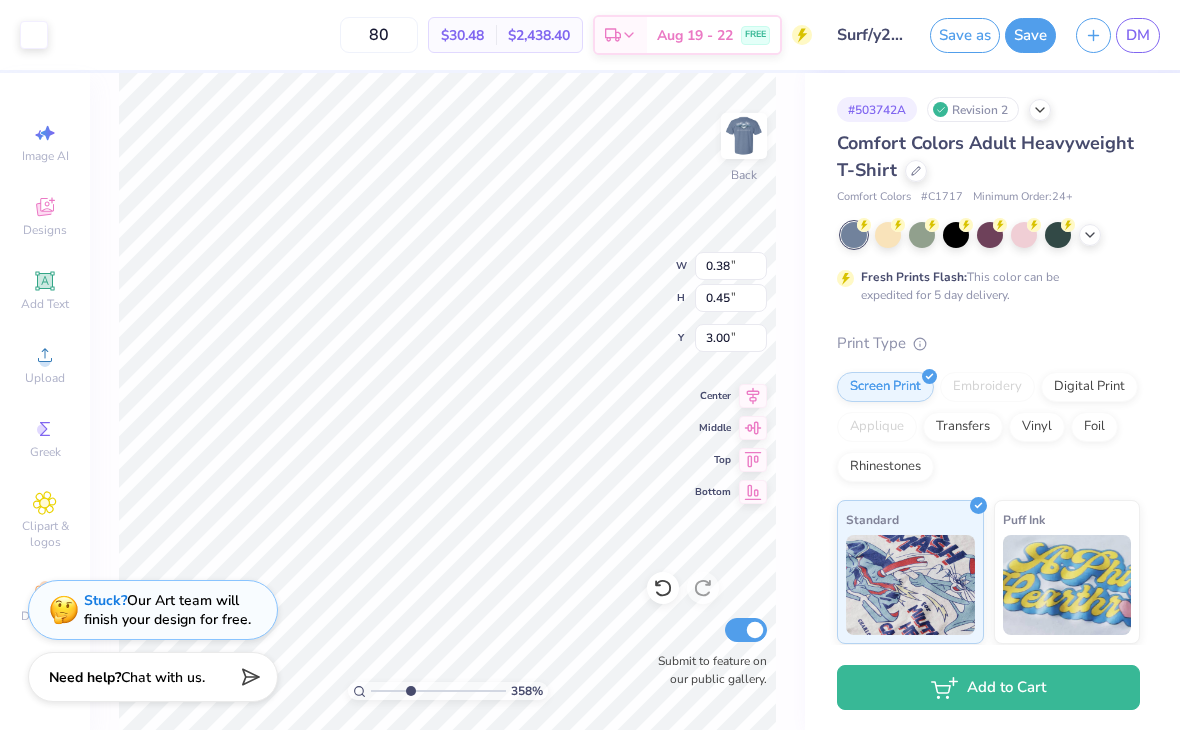 type on "3.57638611213077" 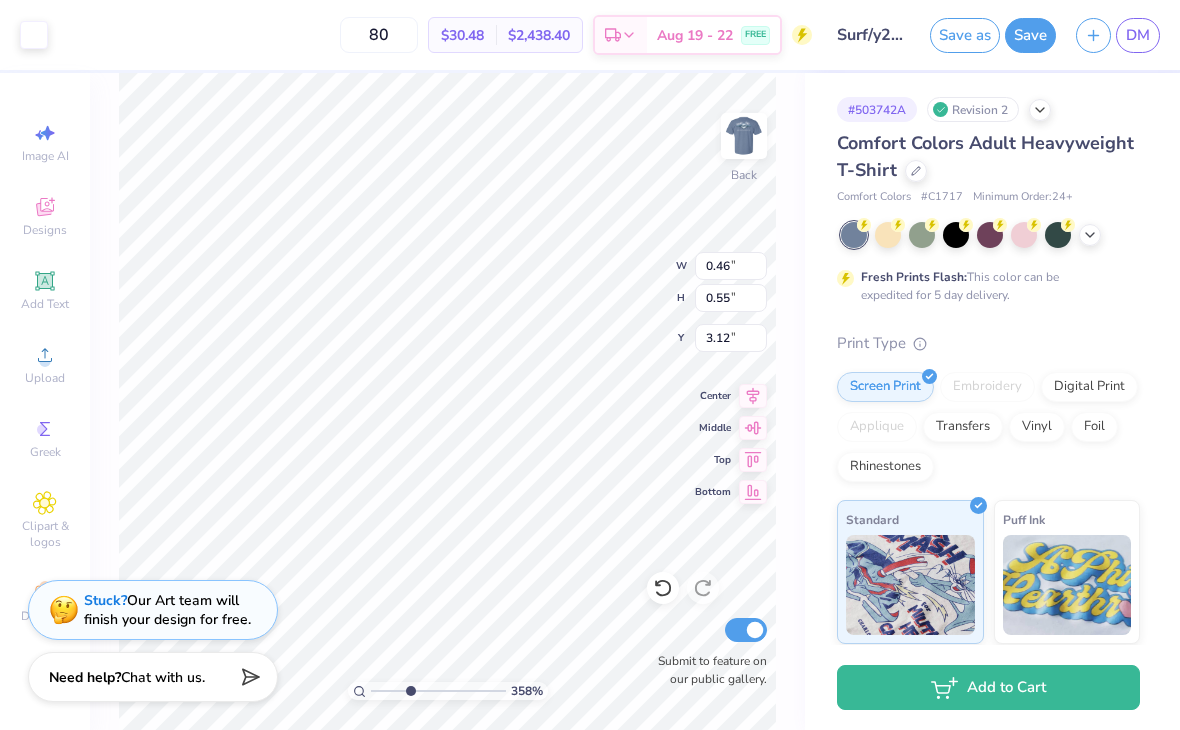 type on "3.57638611213077" 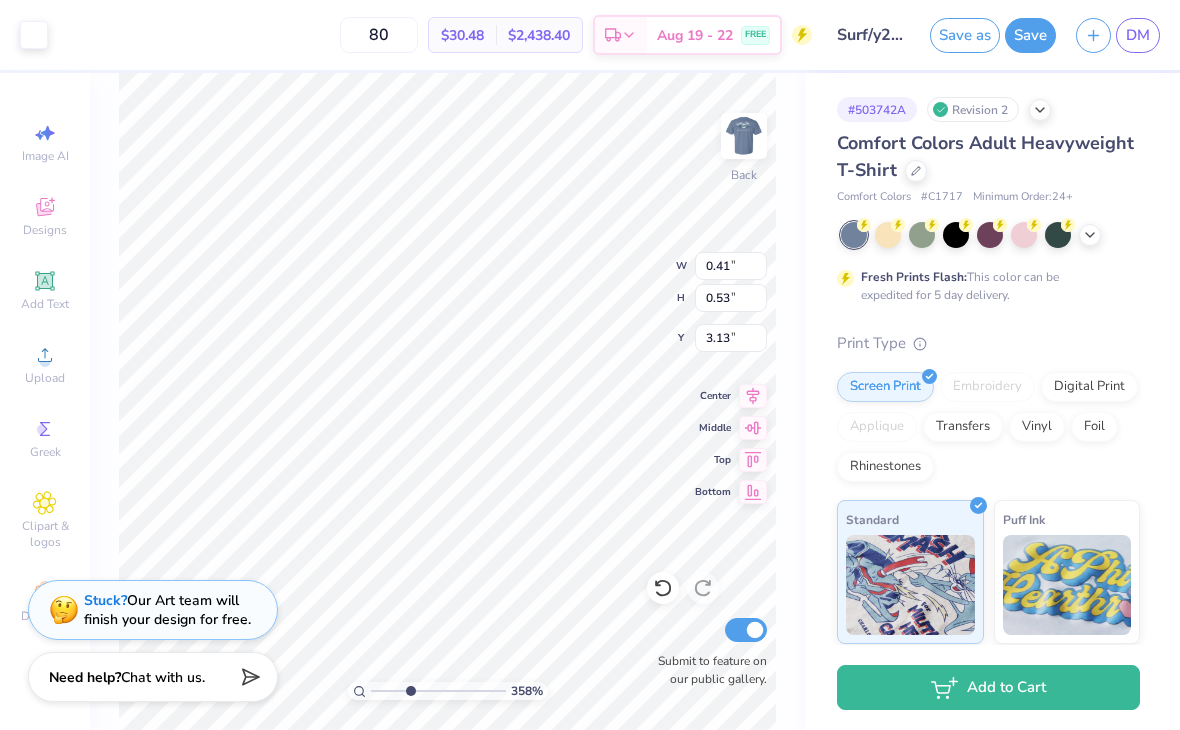 type on "3.57638611213077" 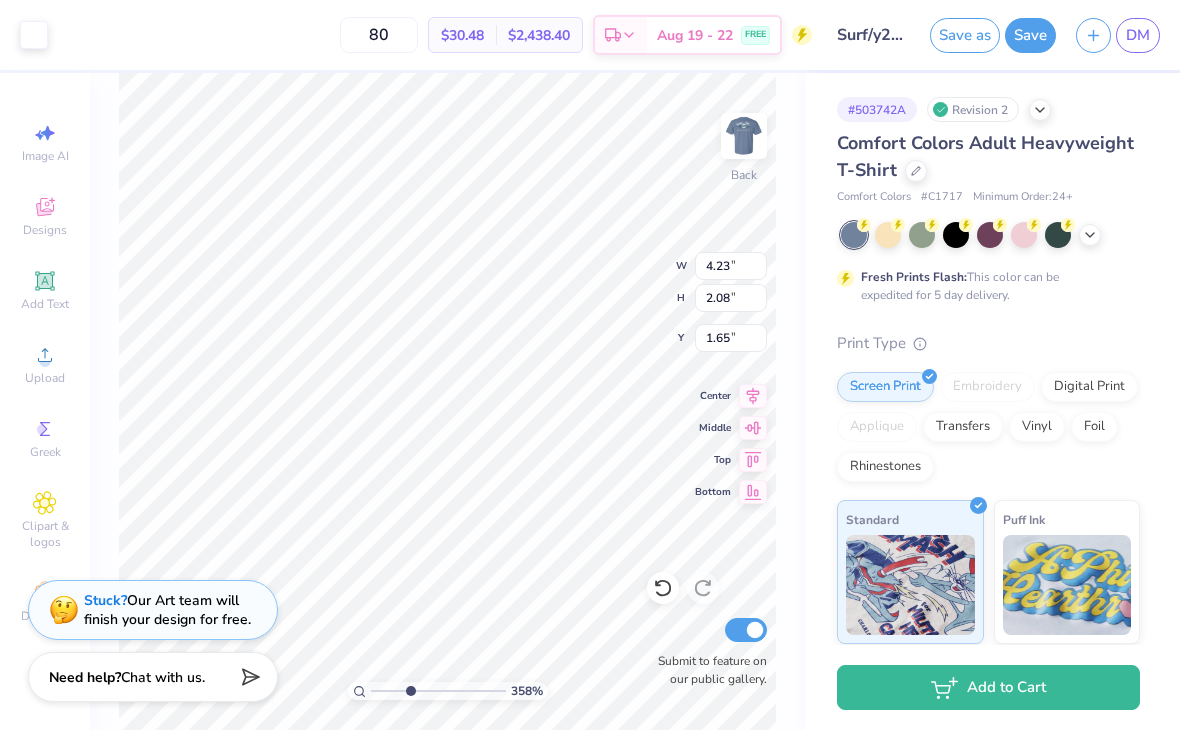 type on "3.57638611213077" 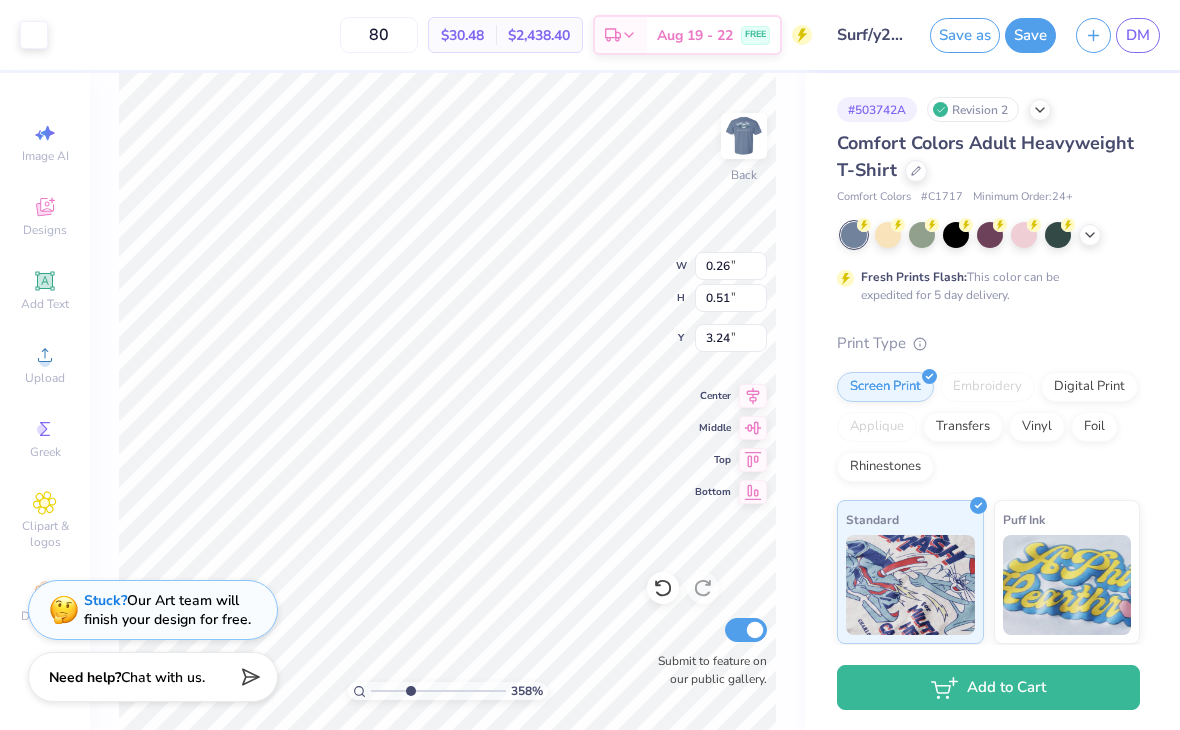 type on "3.57638611213077" 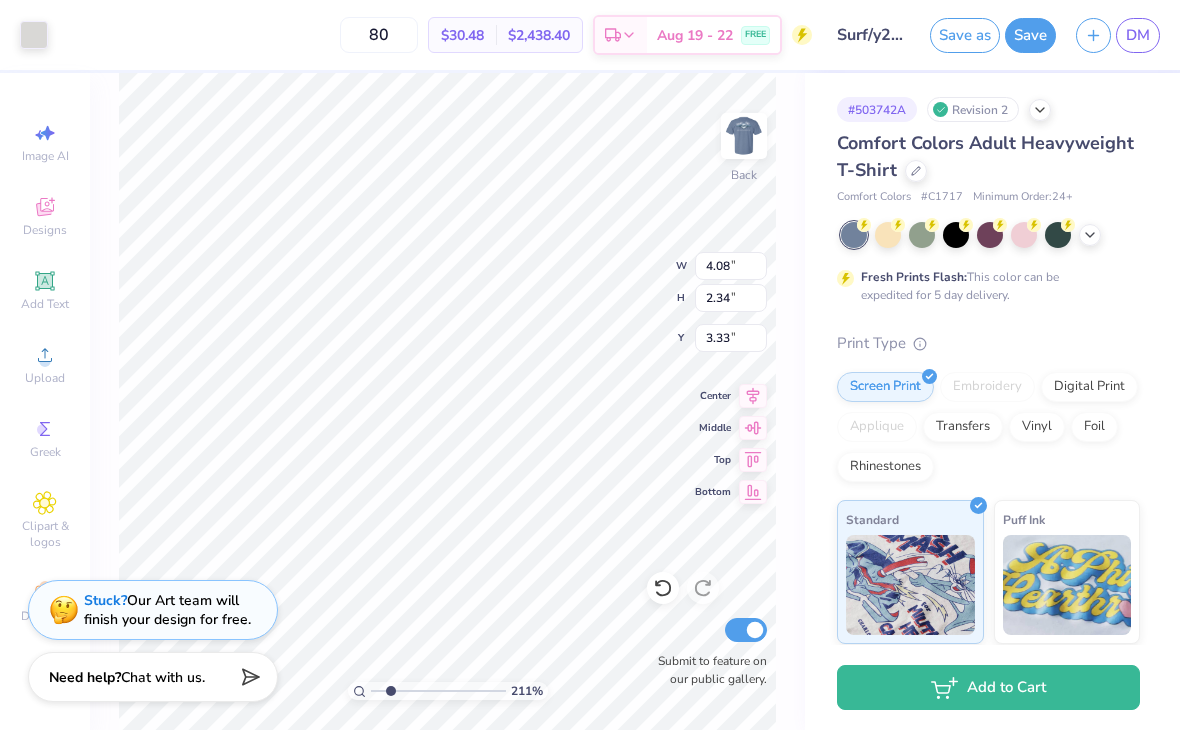 type on "2.10723915301687" 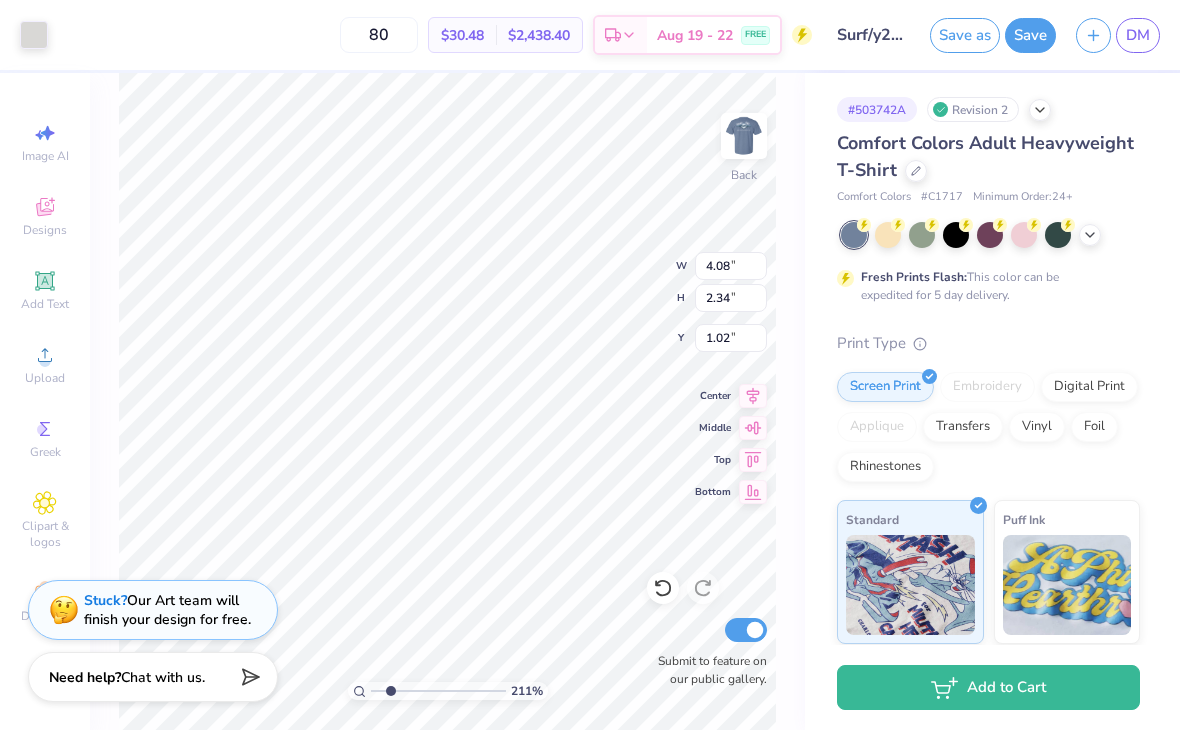 type on "2.10723915301687" 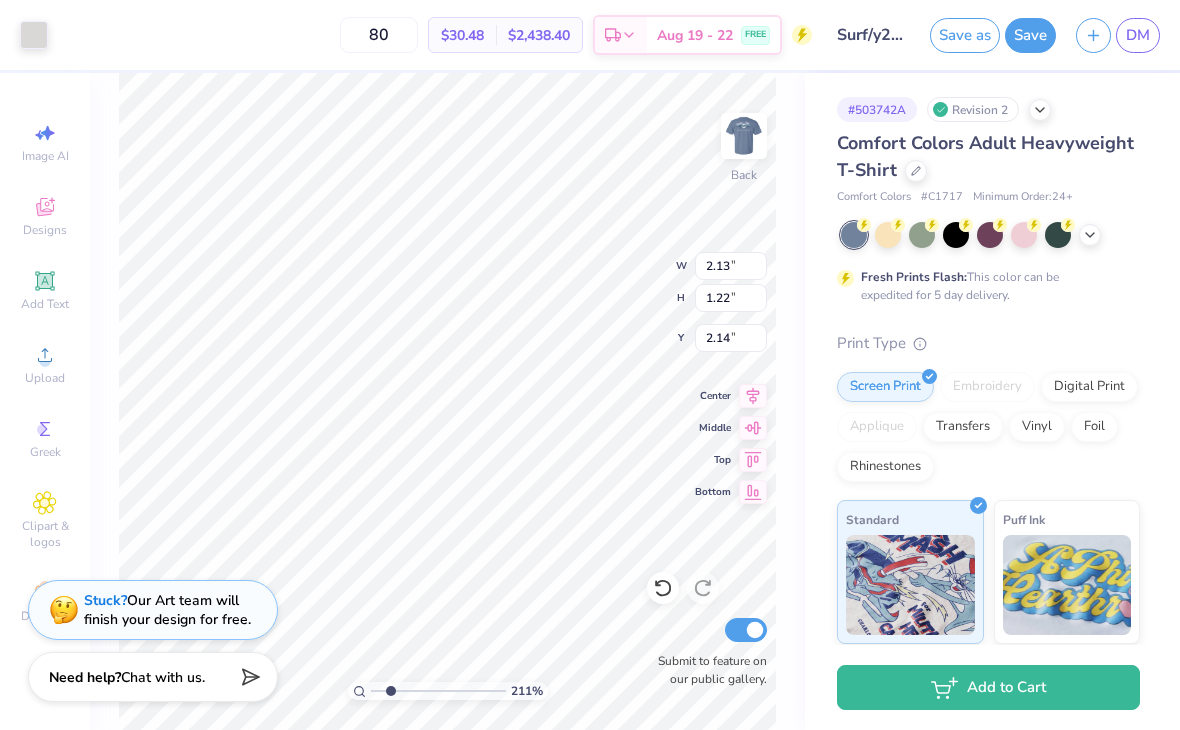 type on "2.10723915301687" 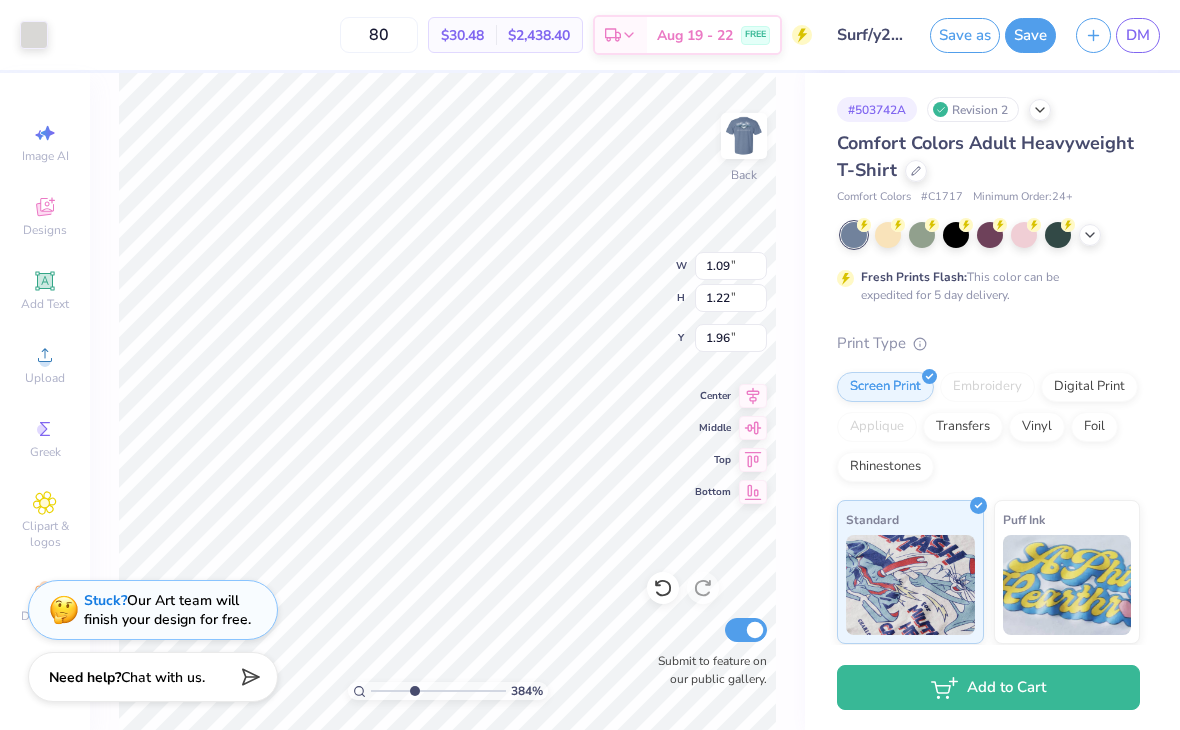type on "3.83968135903315" 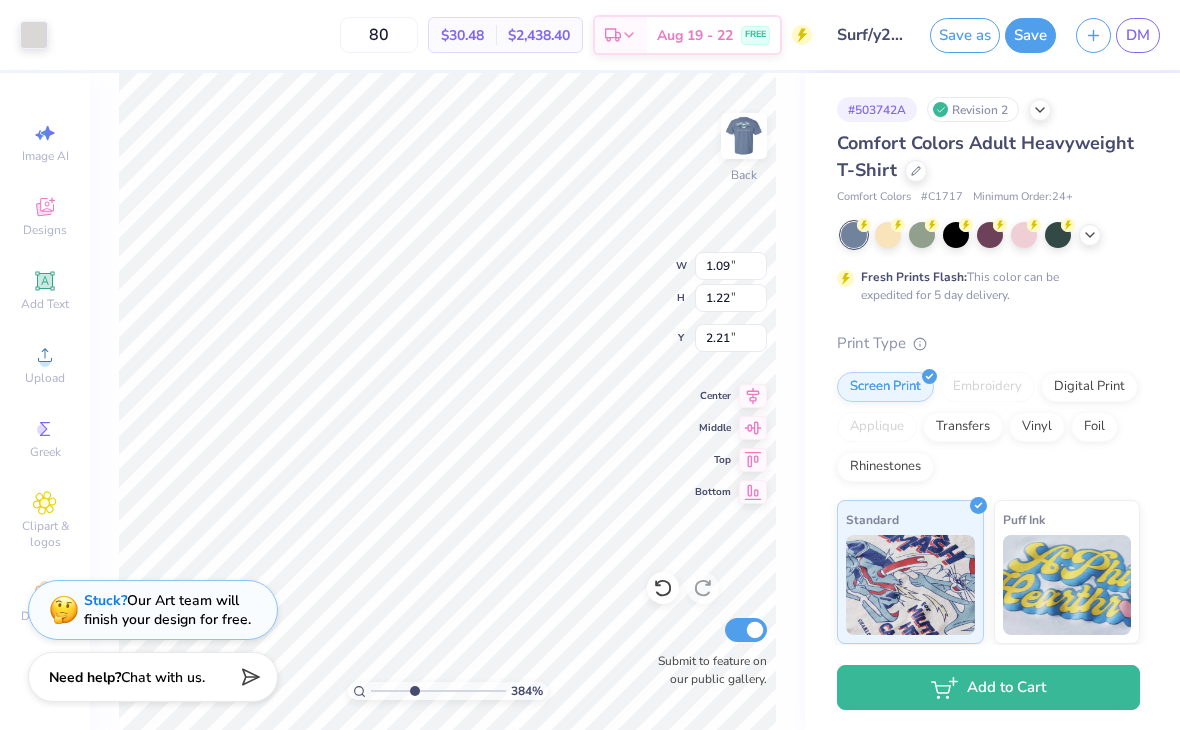 type on "3.83968135903315" 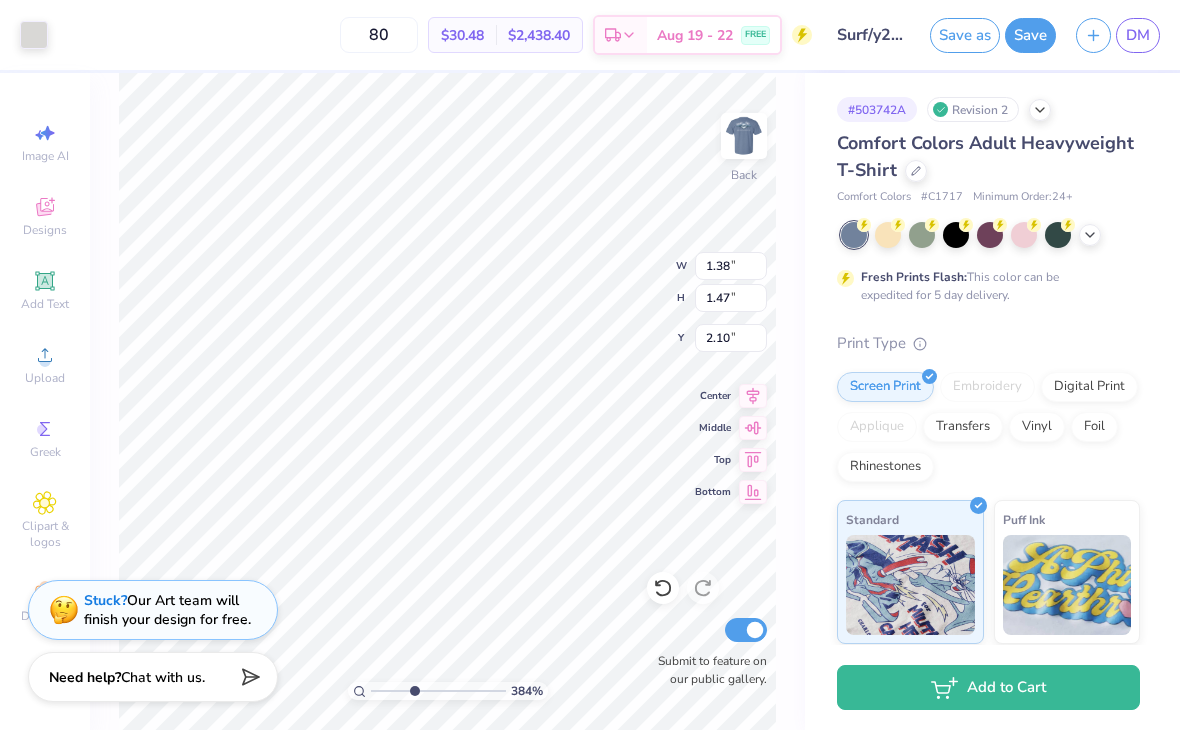 type on "3.83968135903315" 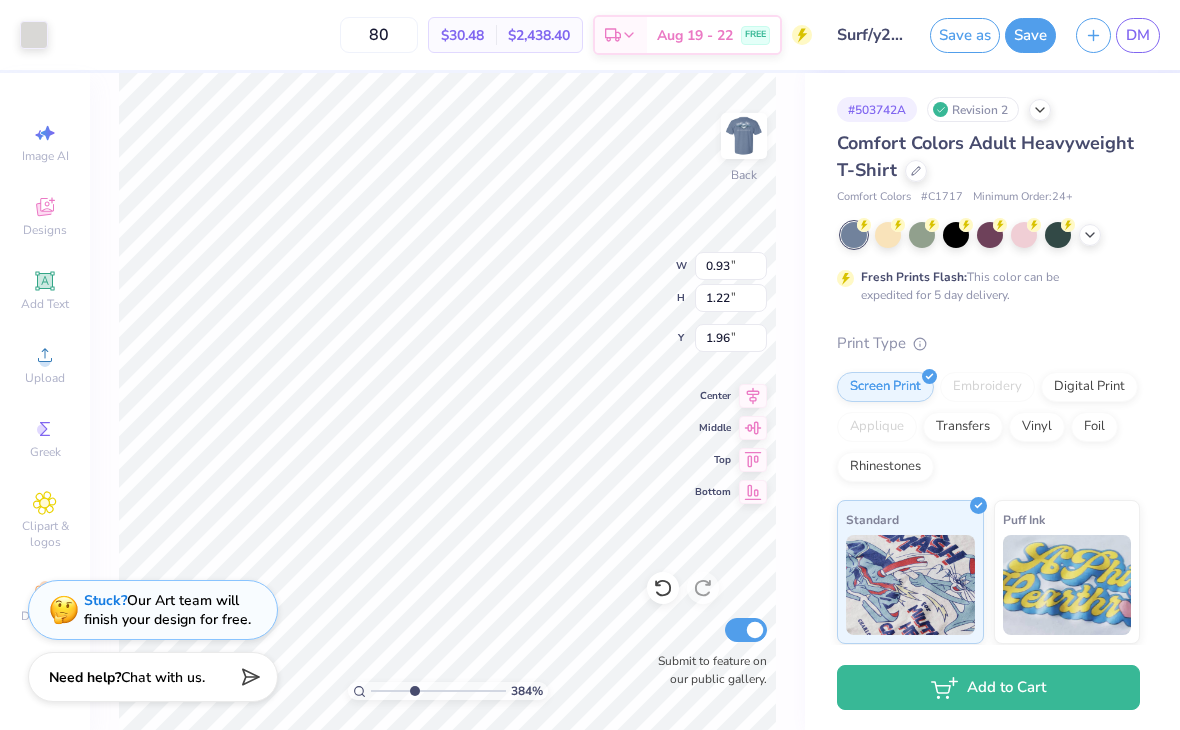 type on "3.83968135903315" 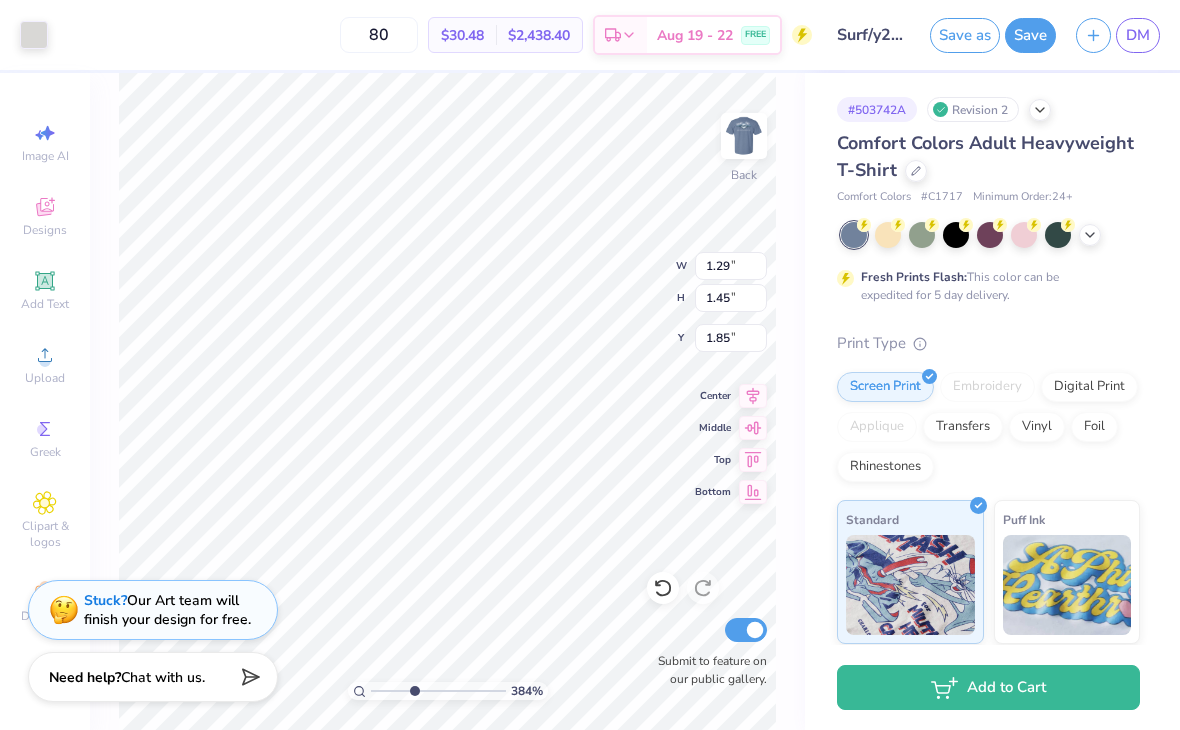 type on "3.83968135903315" 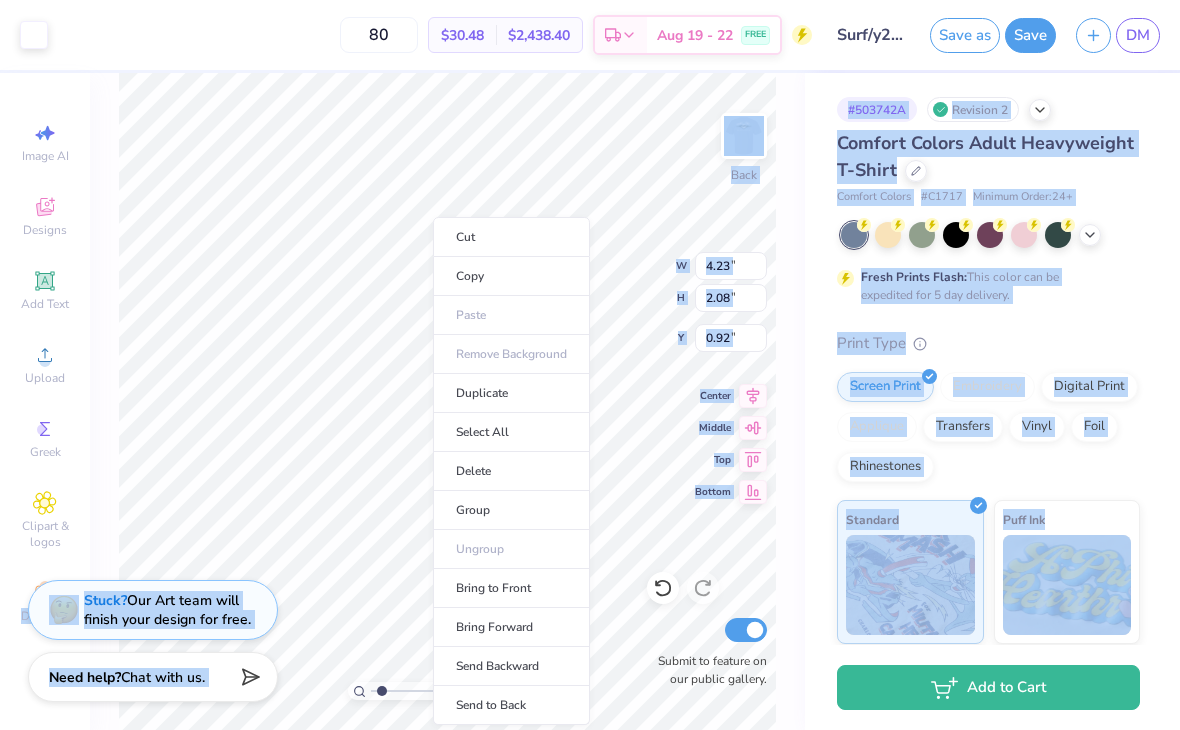 click on "Cut" at bounding box center (511, 237) 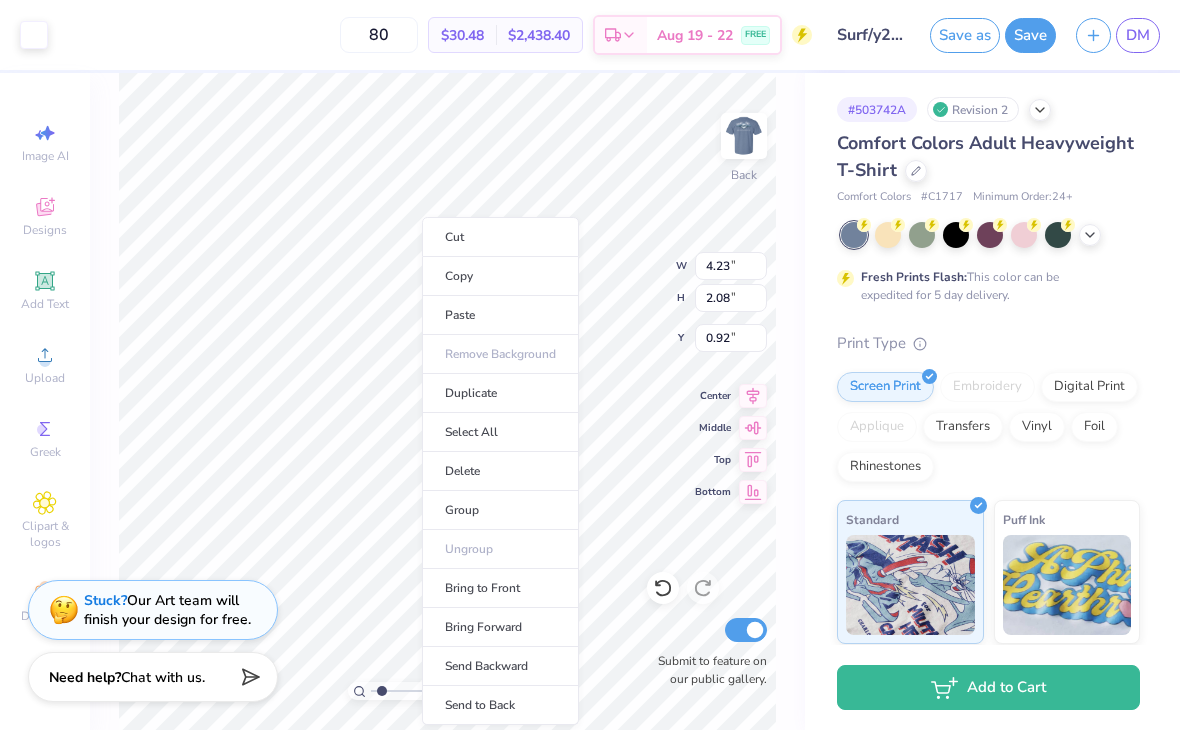 click on "Cut" at bounding box center [500, 237] 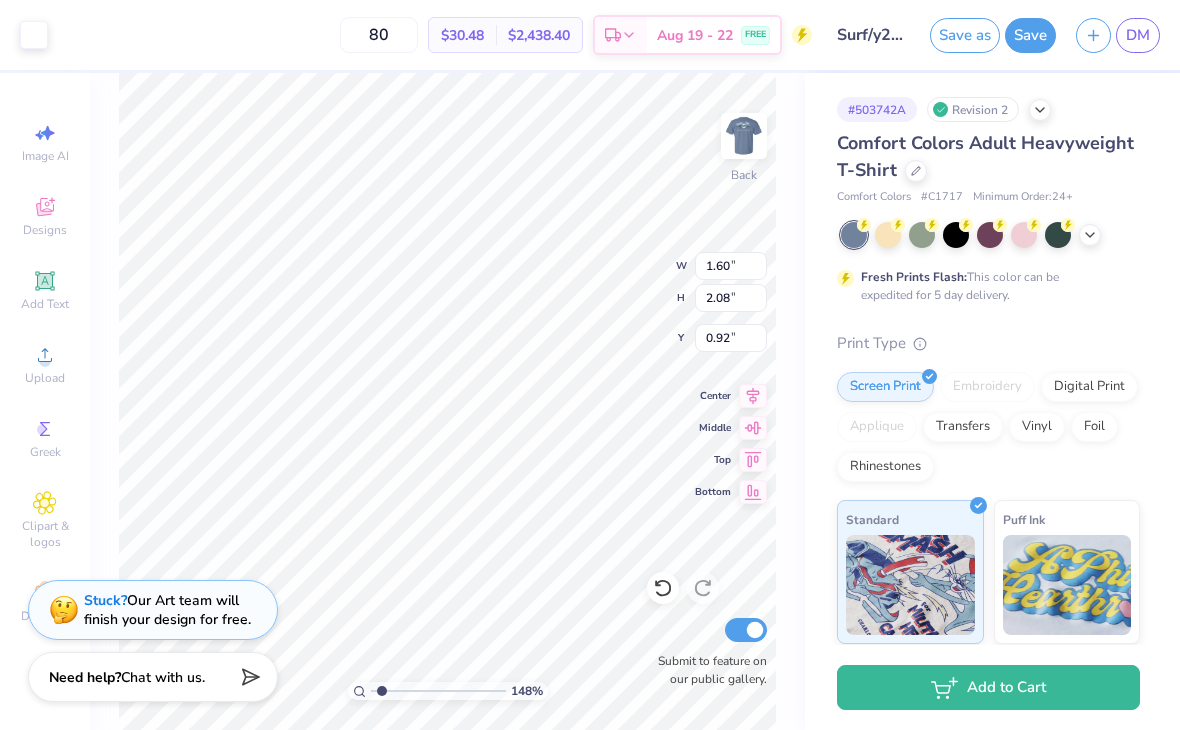 type on "1.48228851124732" 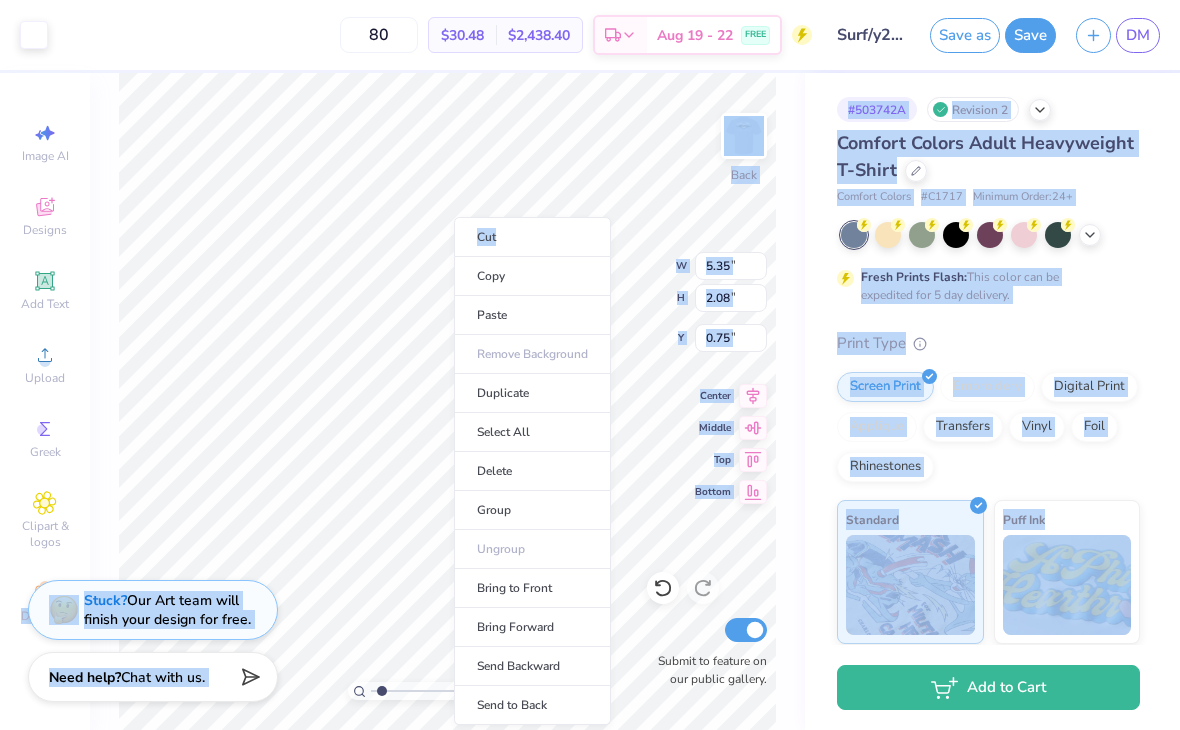 click on "Cut" at bounding box center [532, 237] 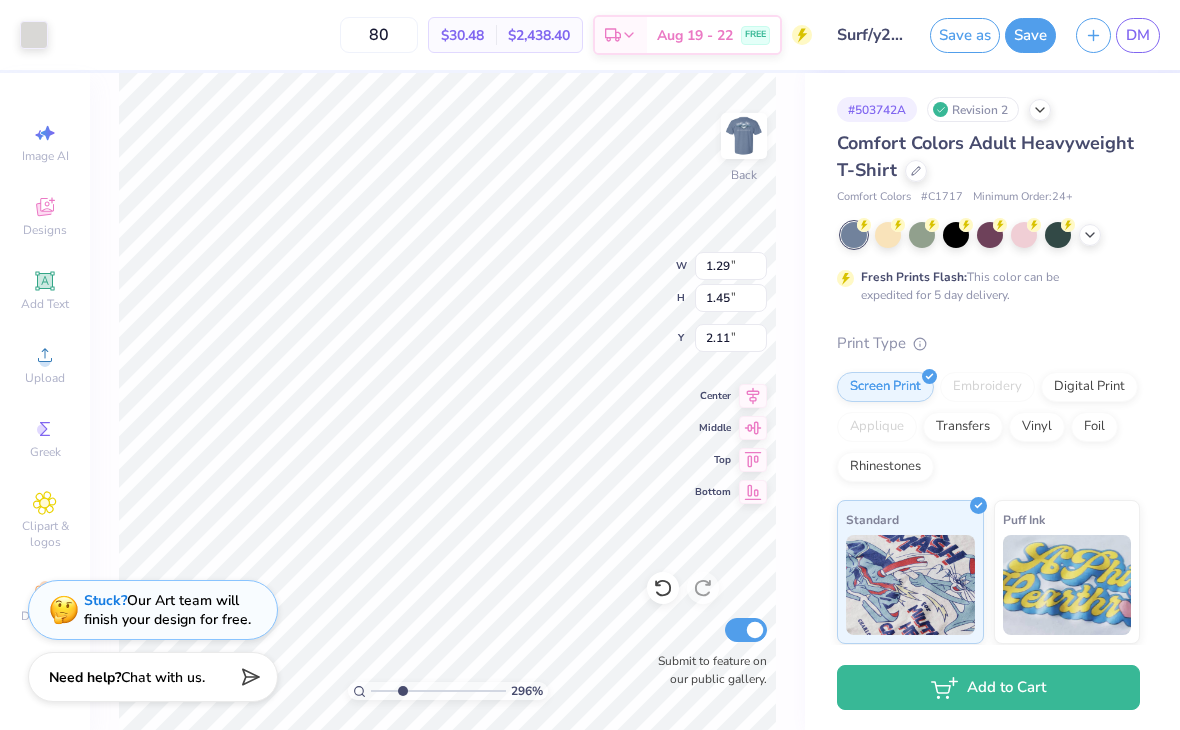 type on "2.96475009357429" 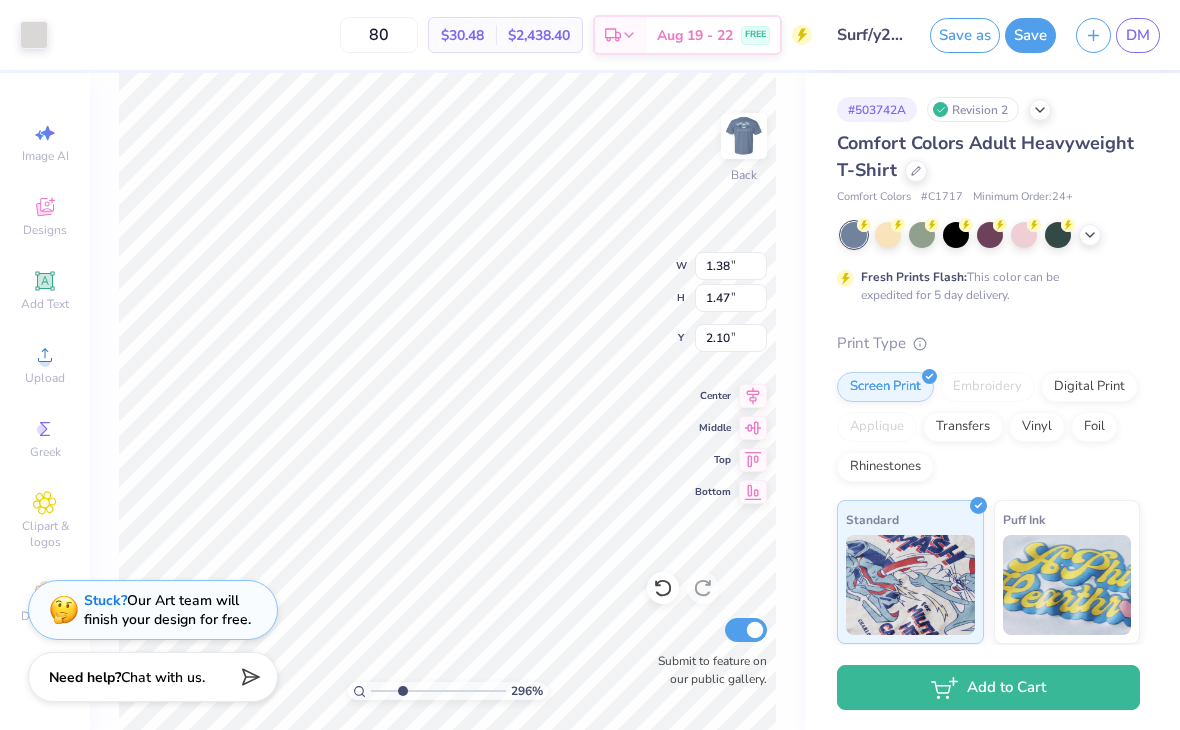 type on "2.96475009357429" 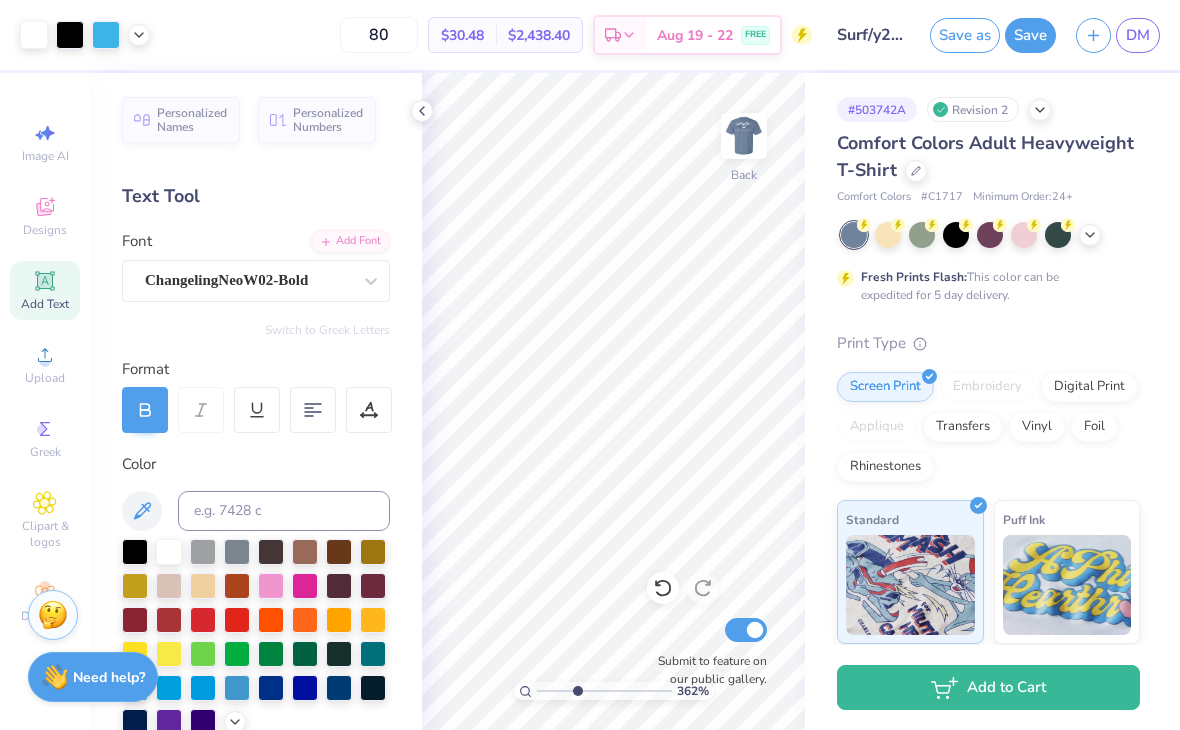 click at bounding box center [422, 111] 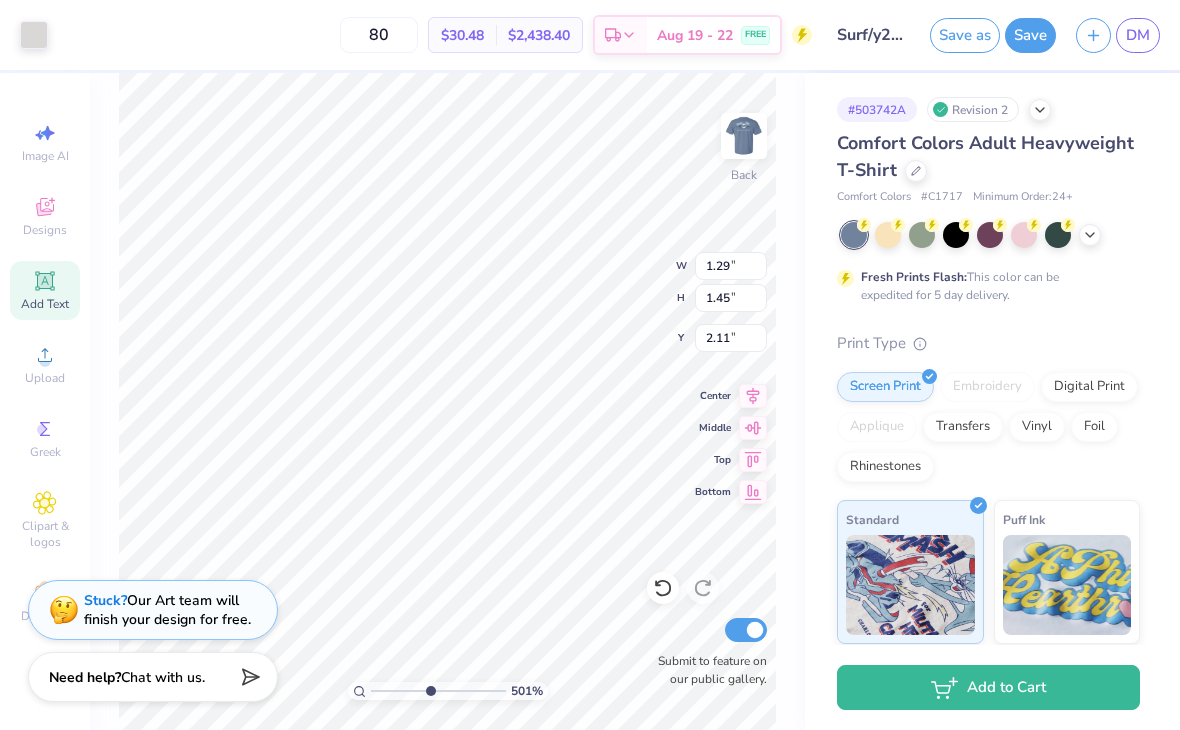 type on "5.01440616935394" 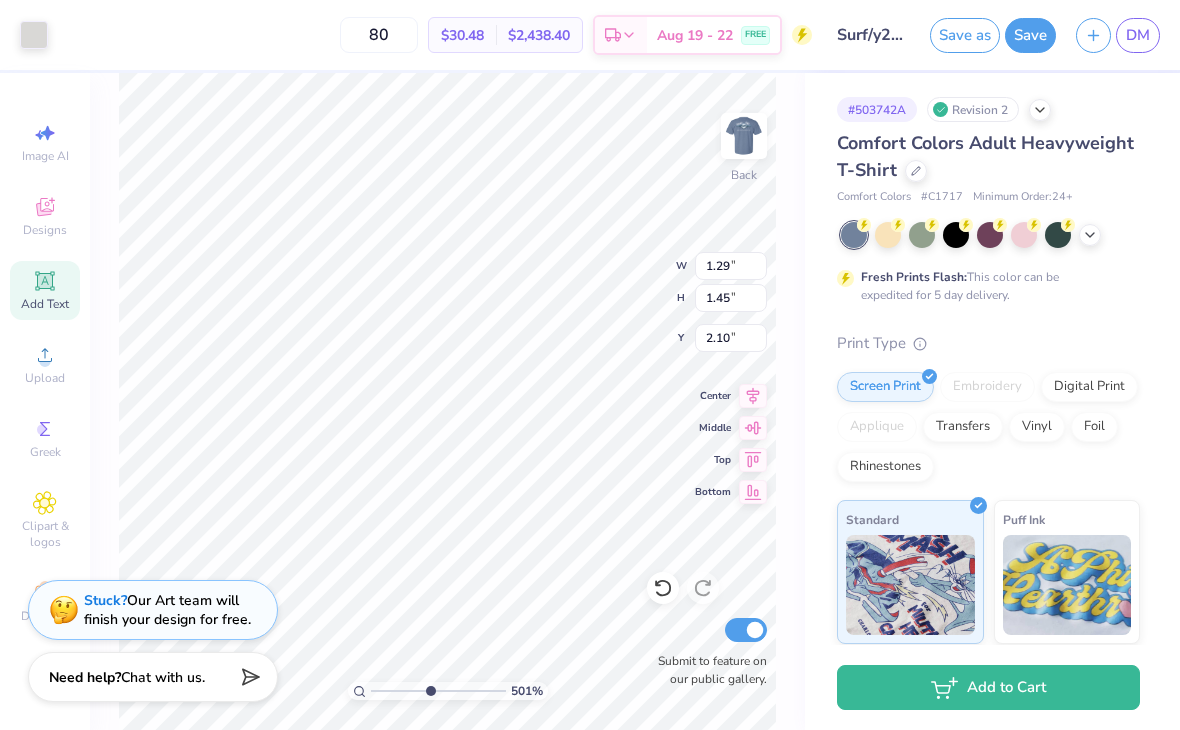 type on "5.01440616935394" 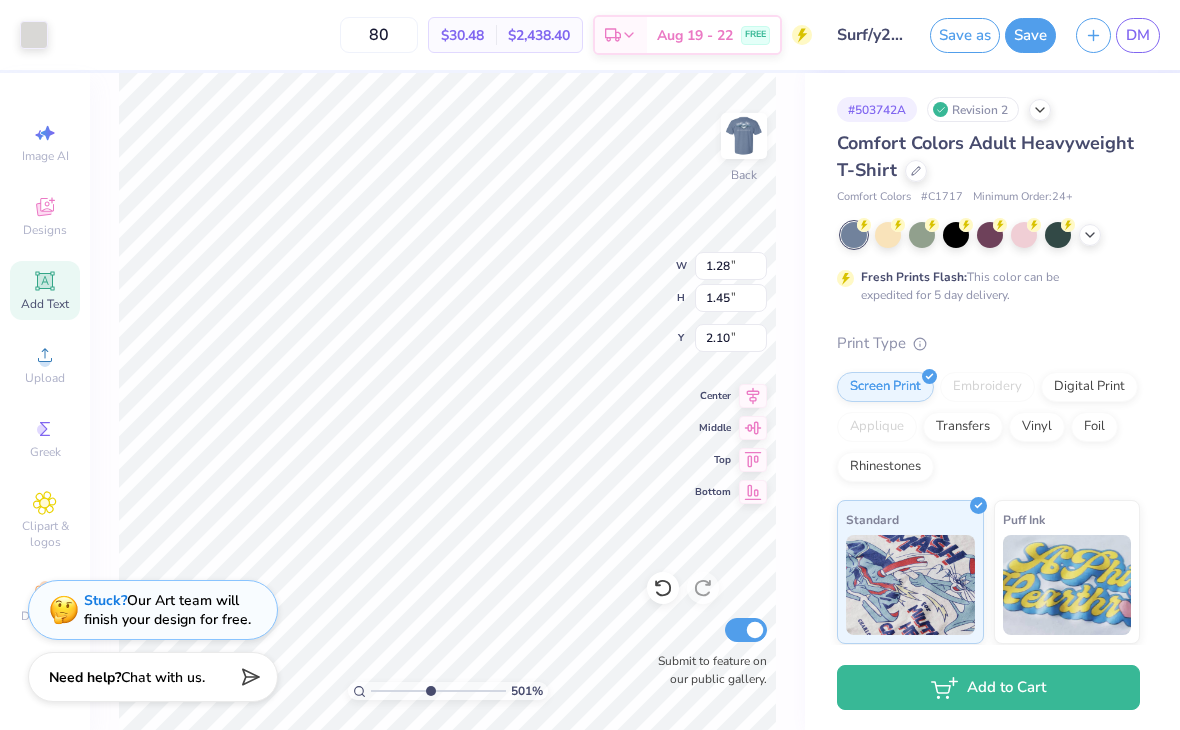 type on "5.01440616935394" 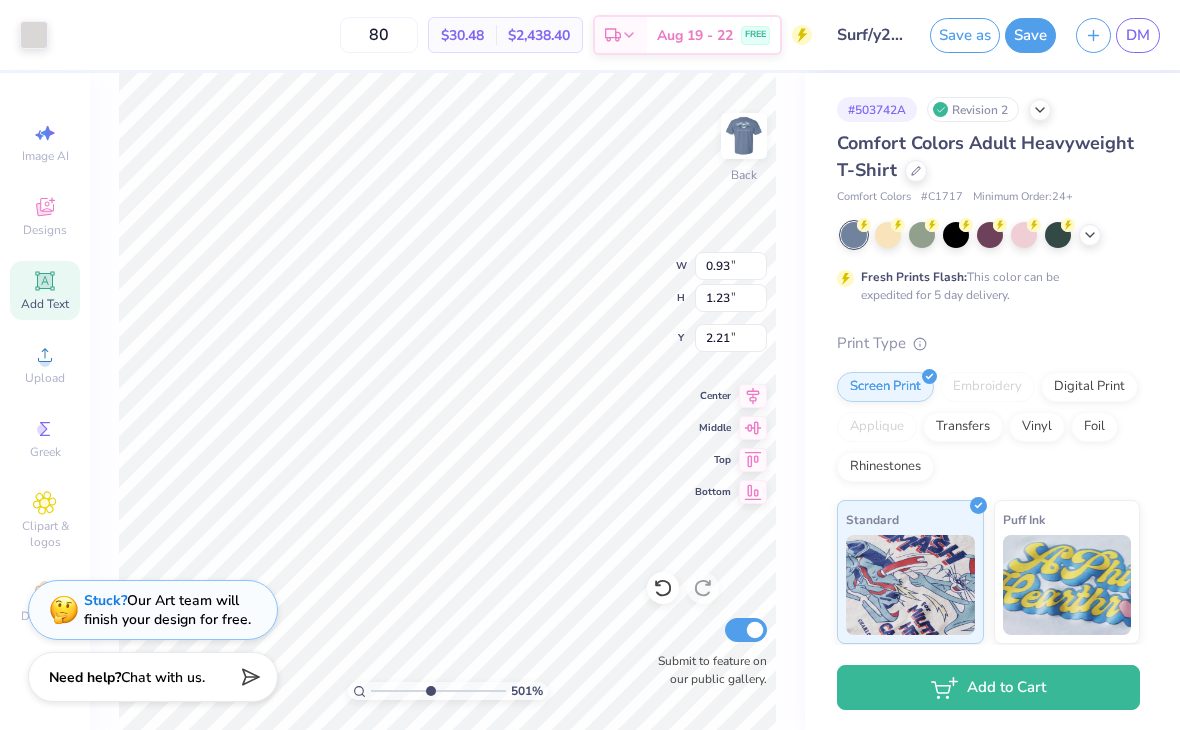type on "5.01440616935394" 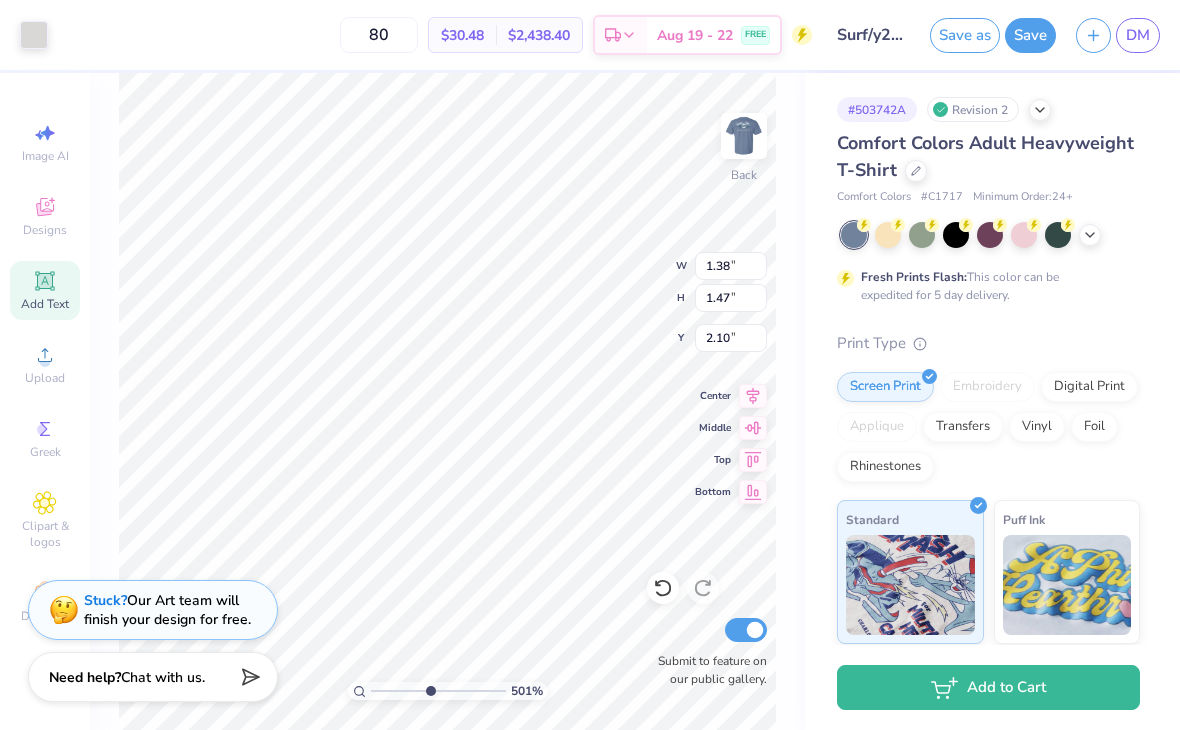 type on "5.01440616935394" 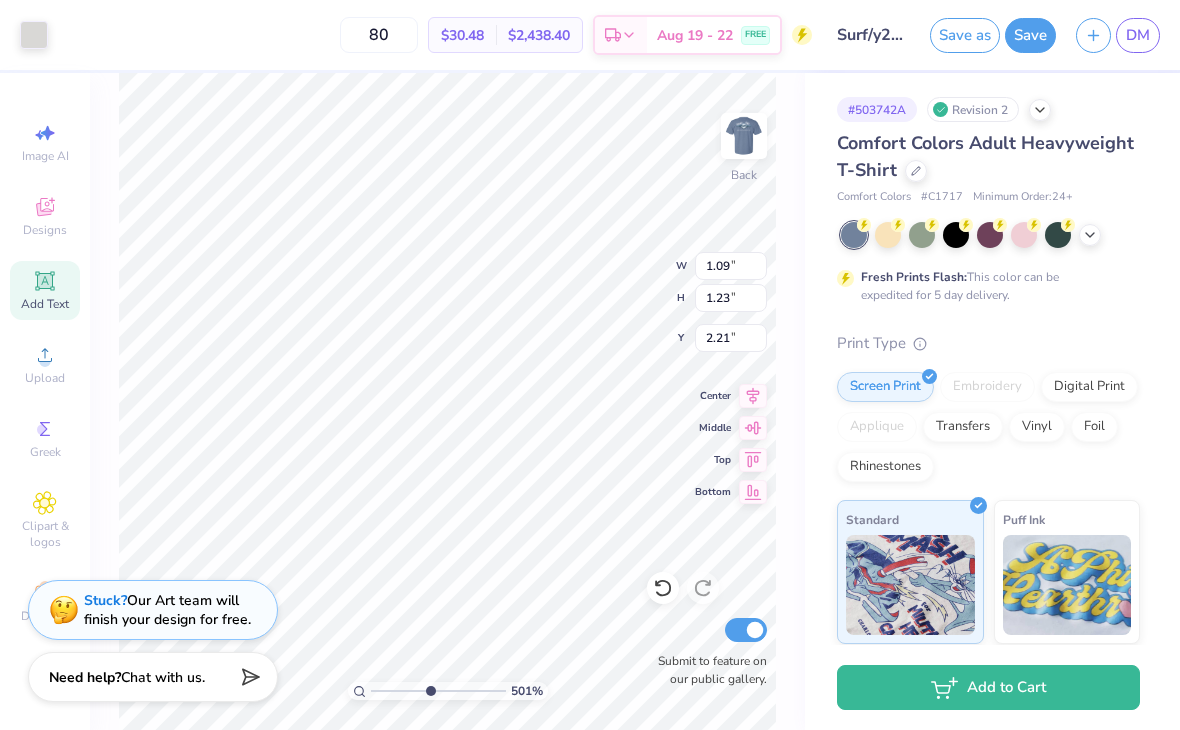 type on "5.01440616935394" 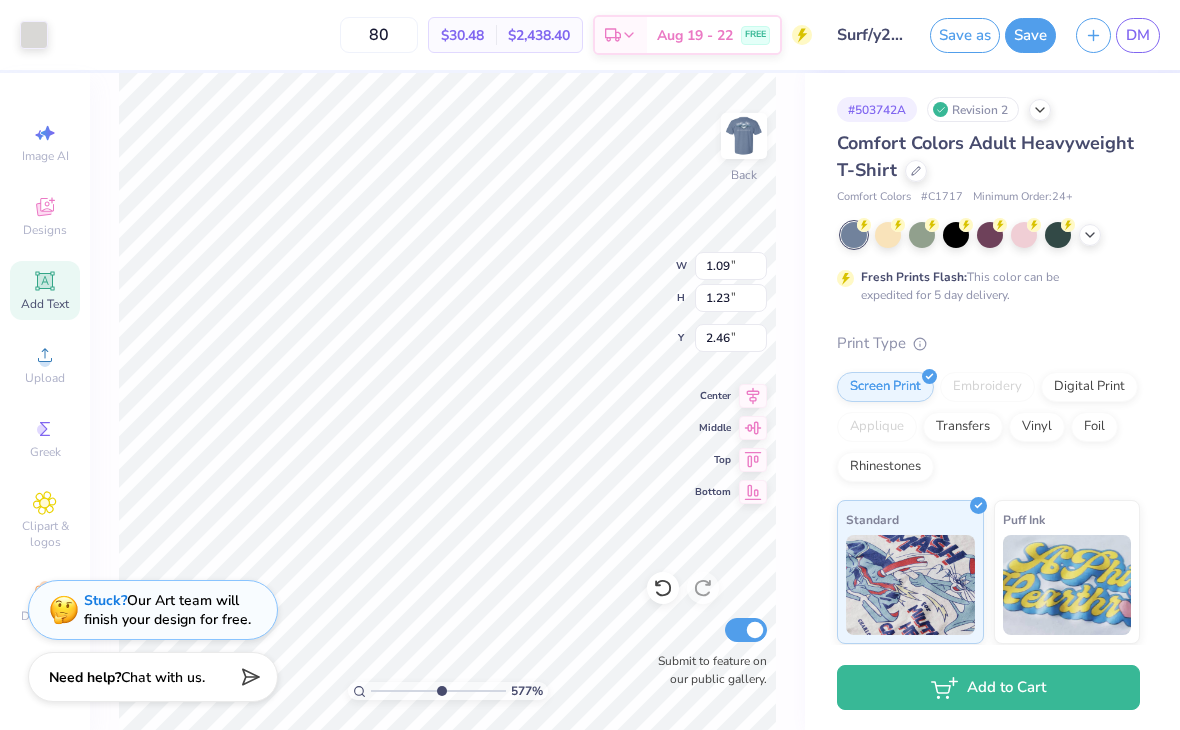 type on "5.77341844778014" 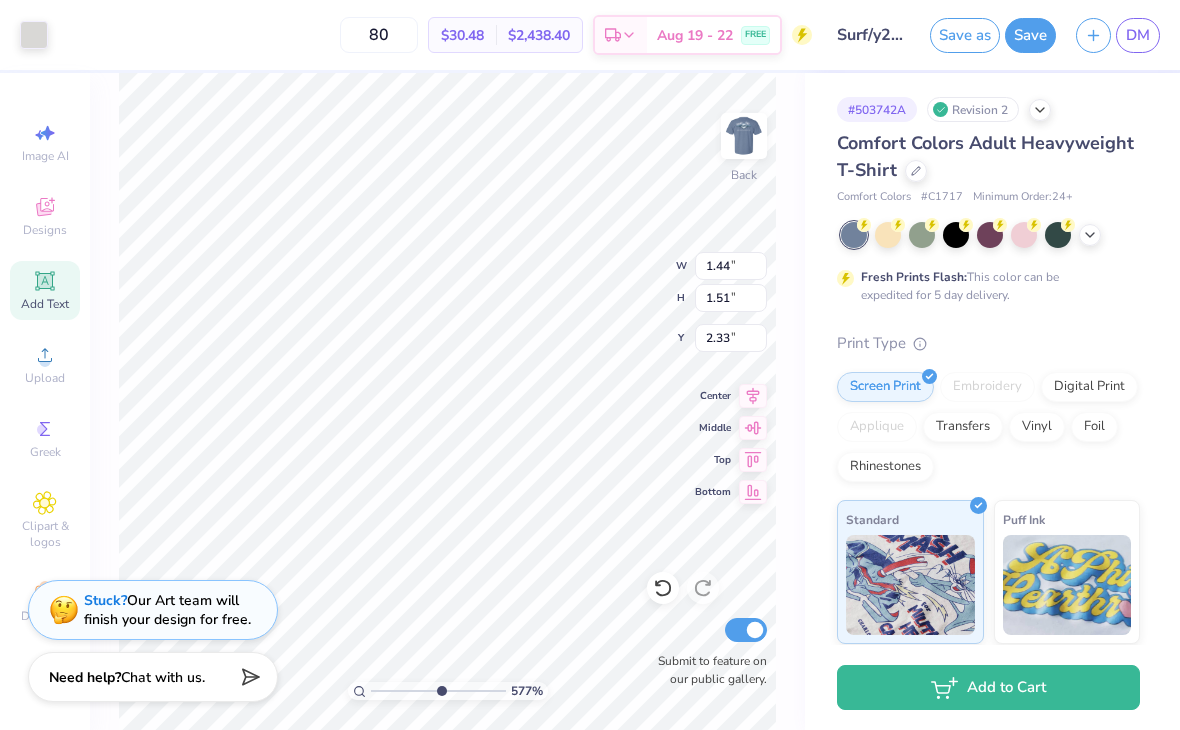 type on "5.77341844778014" 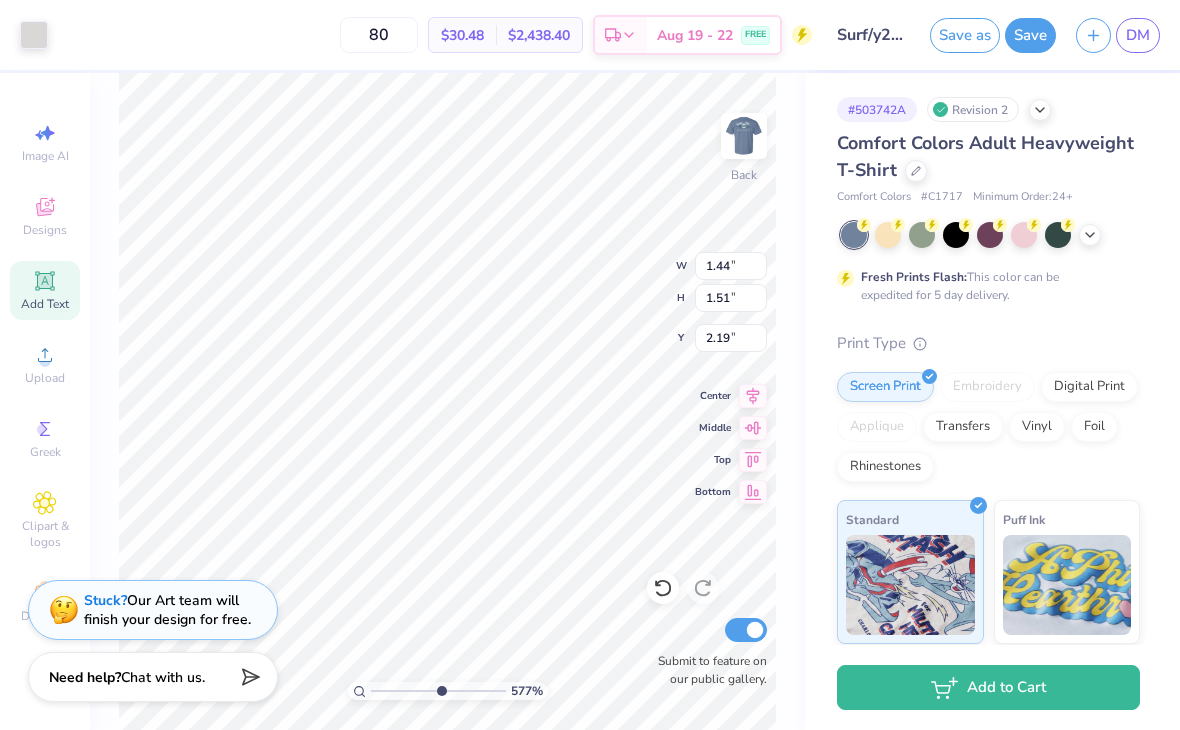 type on "5.77341844778014" 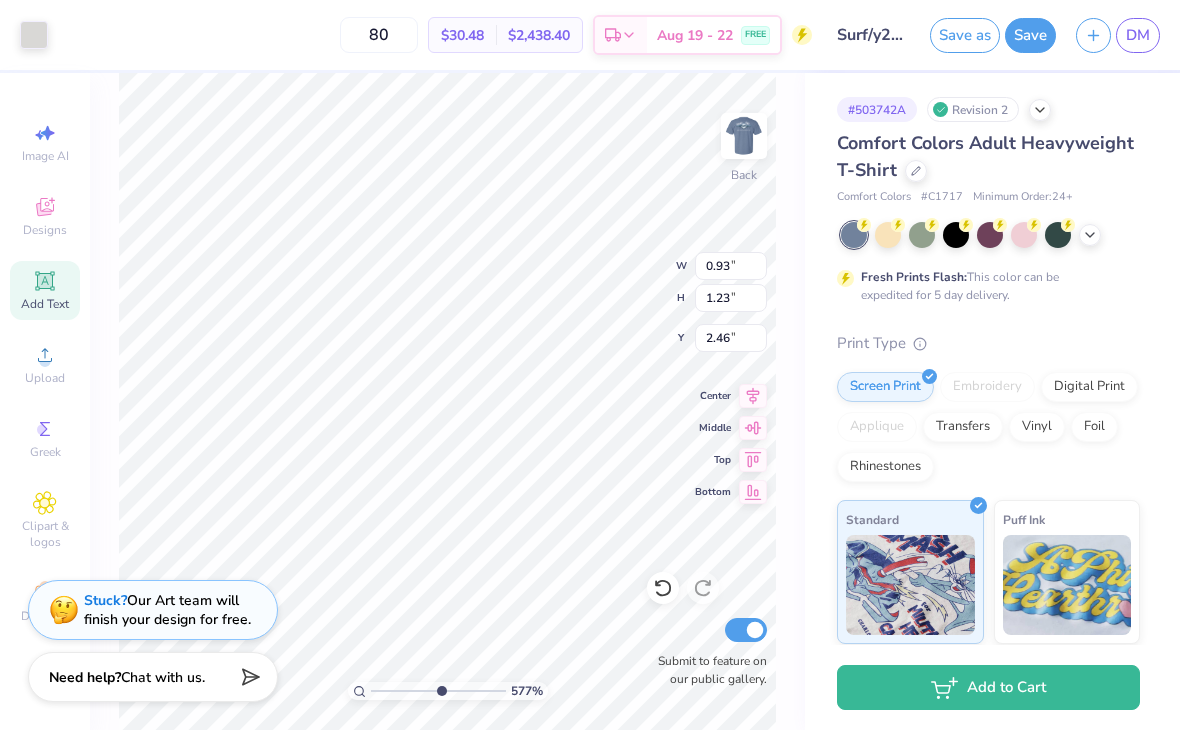 type on "5.77341844778014" 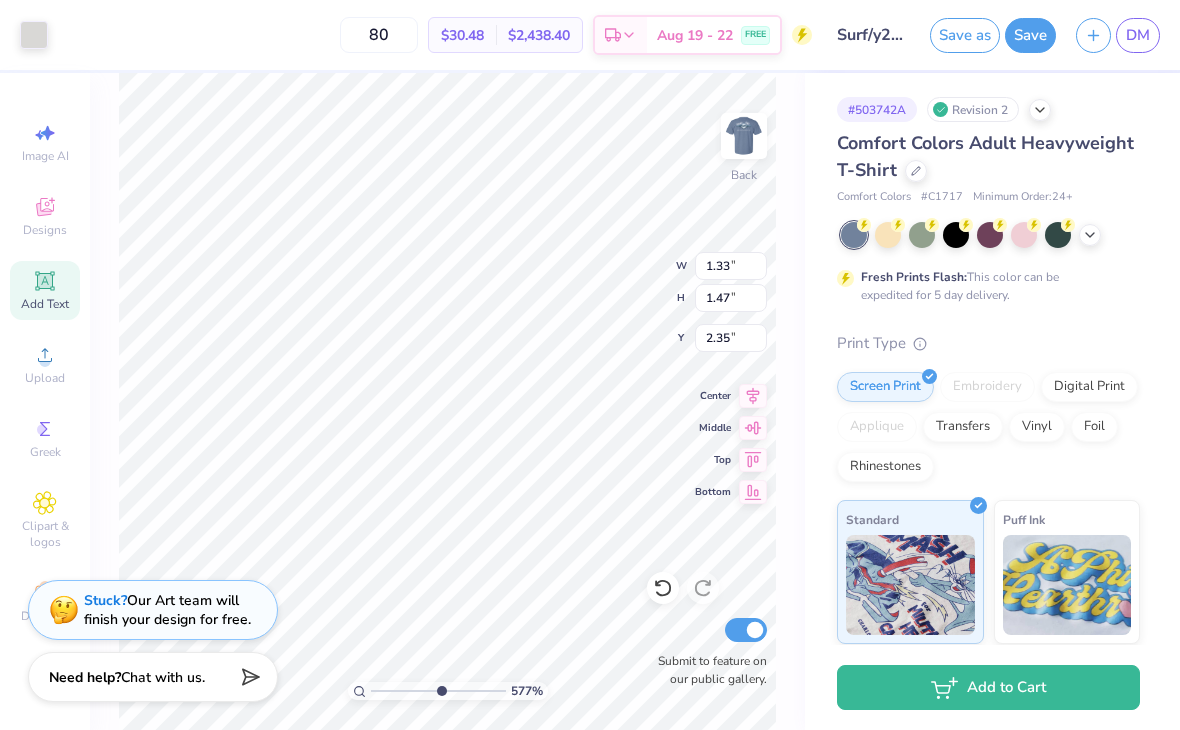 type on "5.77341844778014" 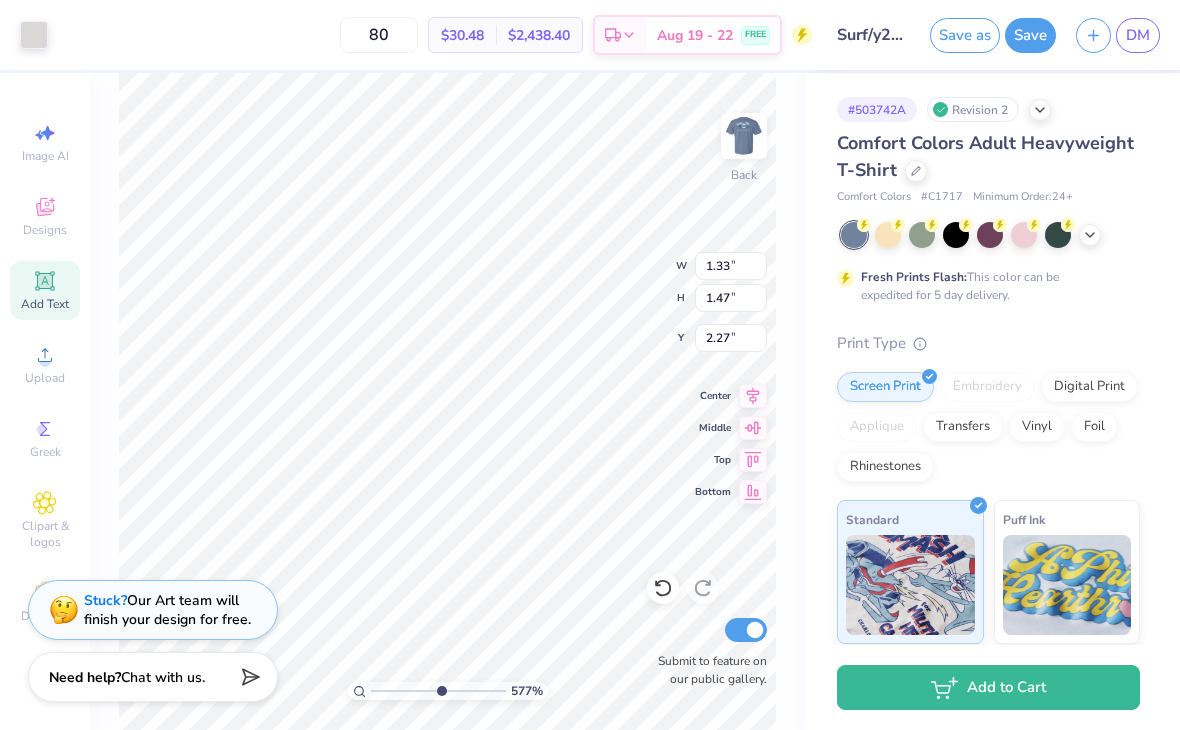 type on "5.77341844778014" 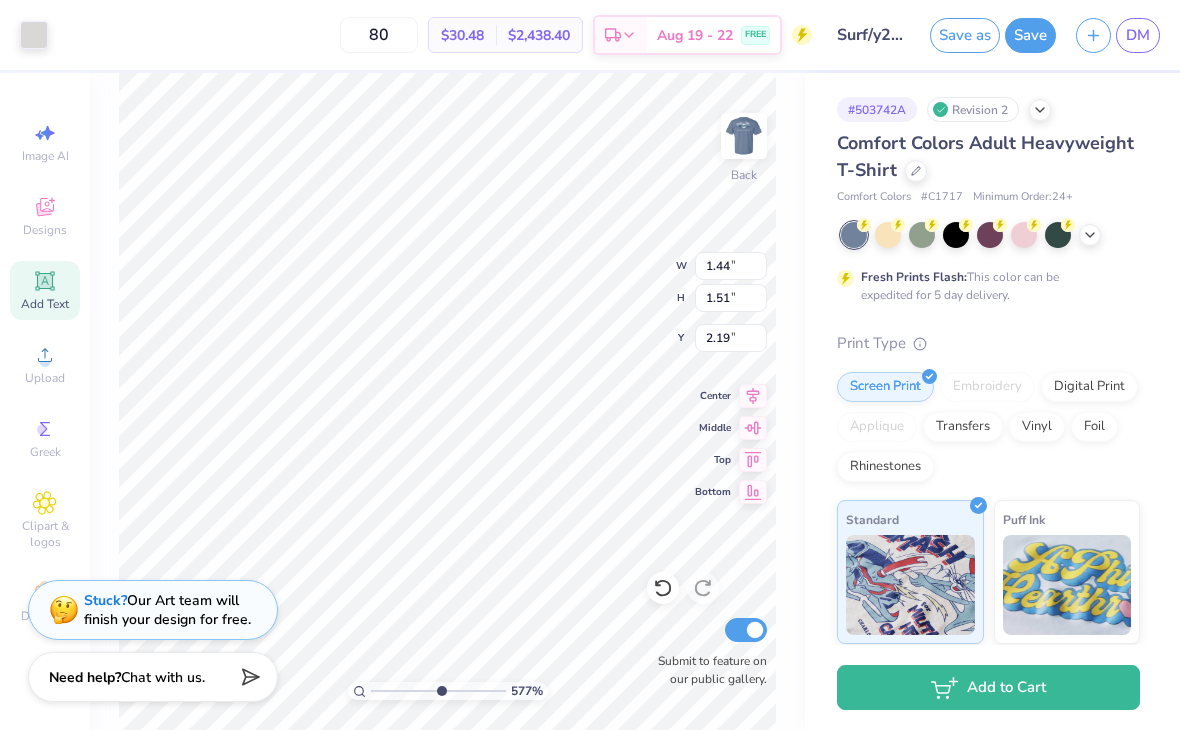 type on "5.77341844778014" 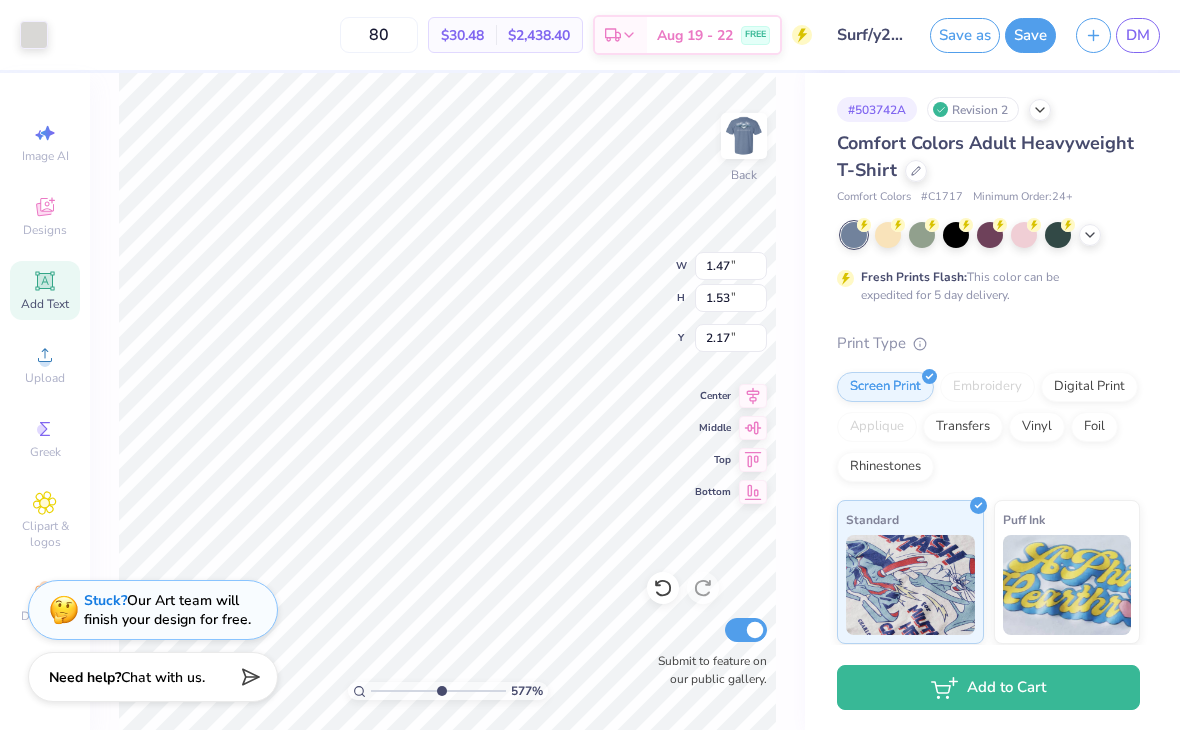 type on "5.77341844778014" 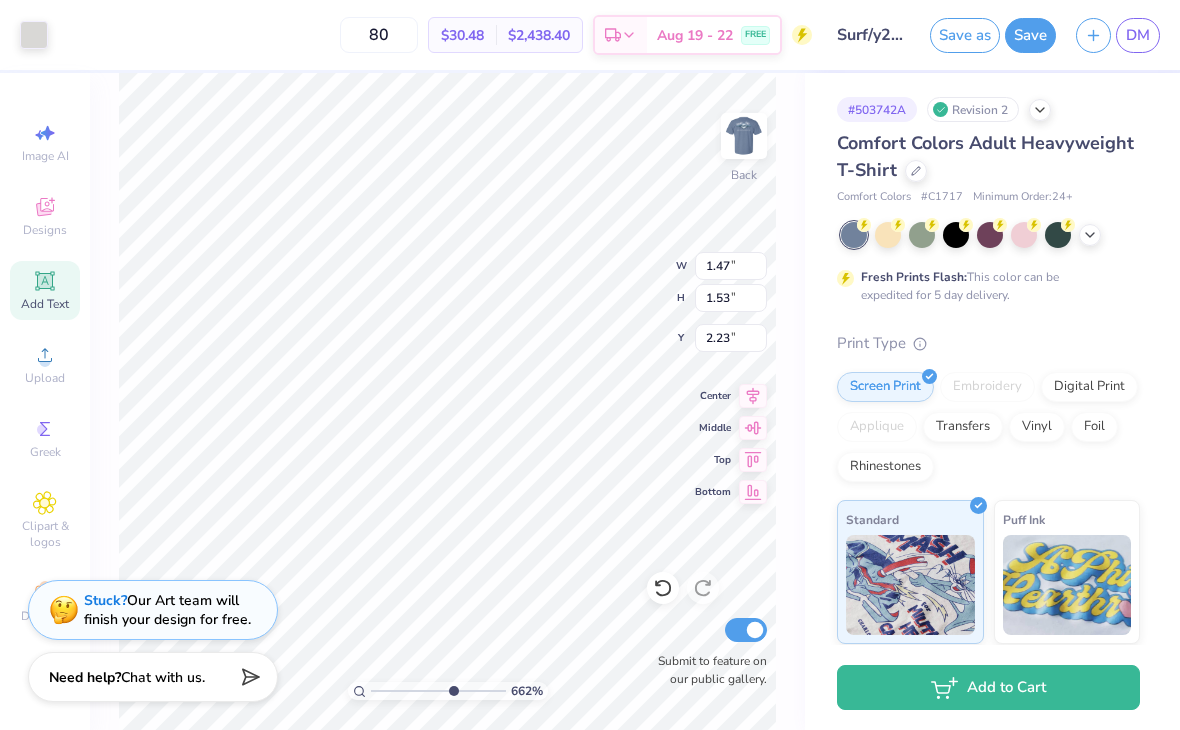 type on "6.61695998081345" 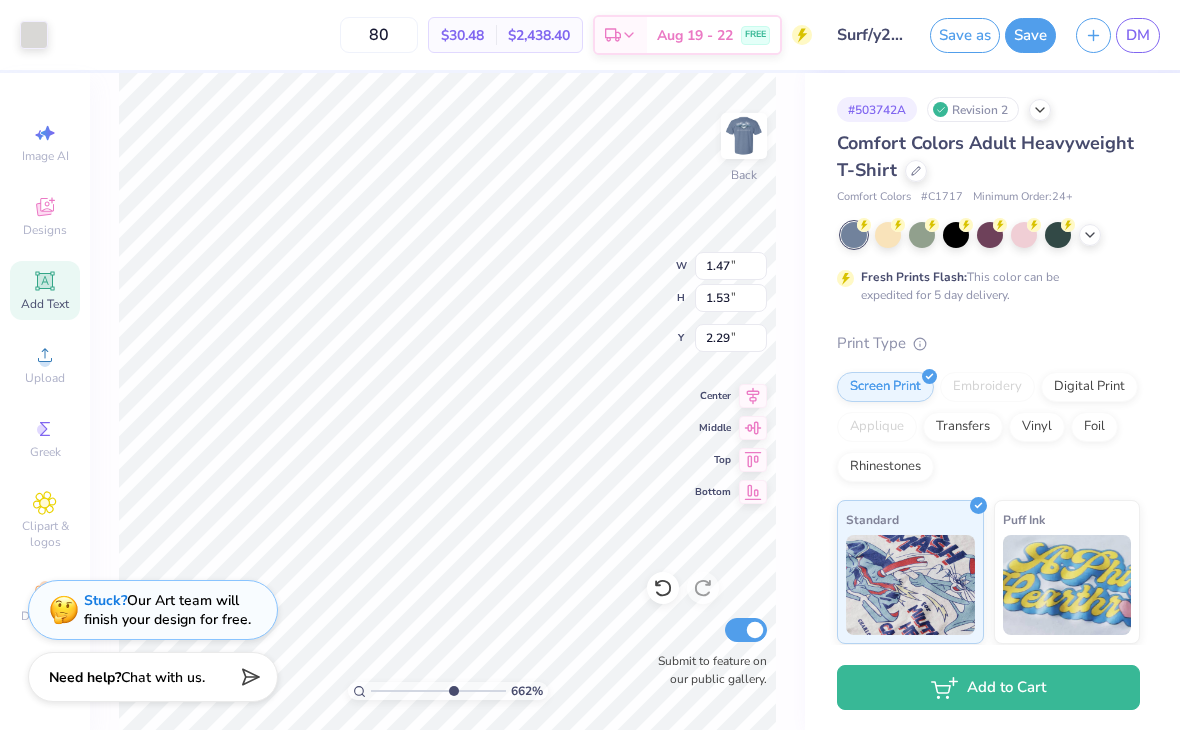 type on "6.61695998081345" 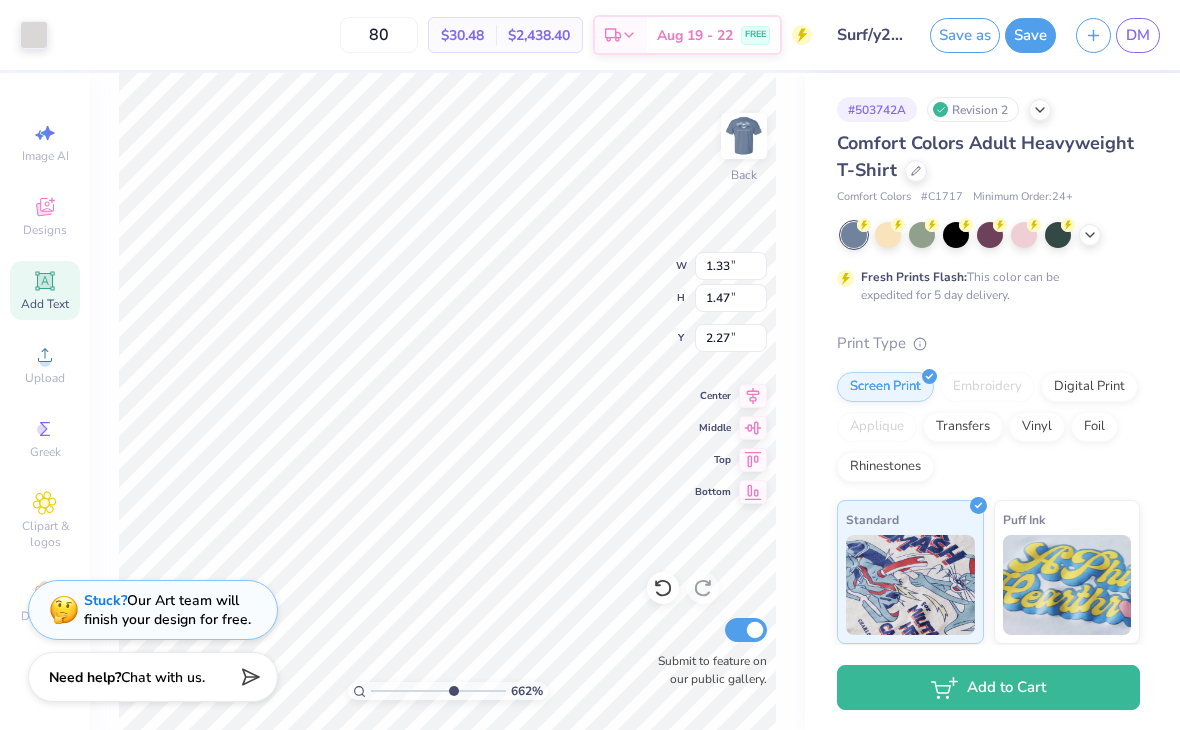 scroll, scrollTop: 0, scrollLeft: 1, axis: horizontal 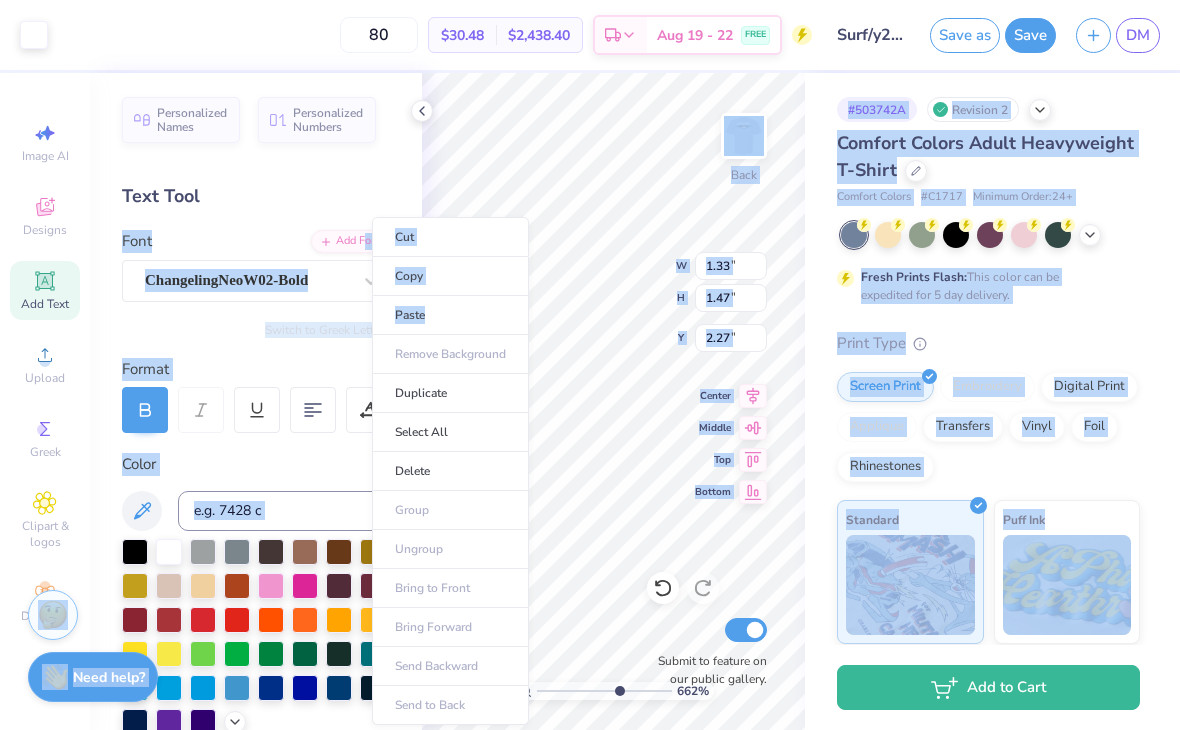 type on "6.61695998081345" 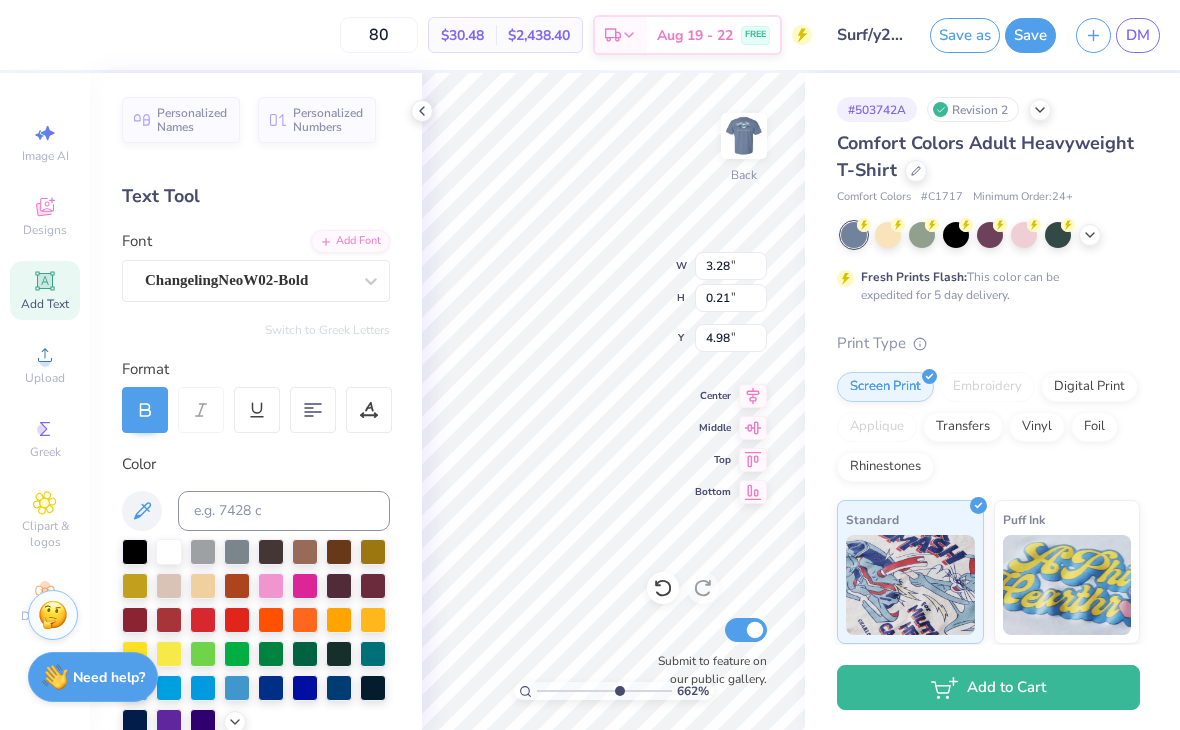 scroll, scrollTop: 0, scrollLeft: 0, axis: both 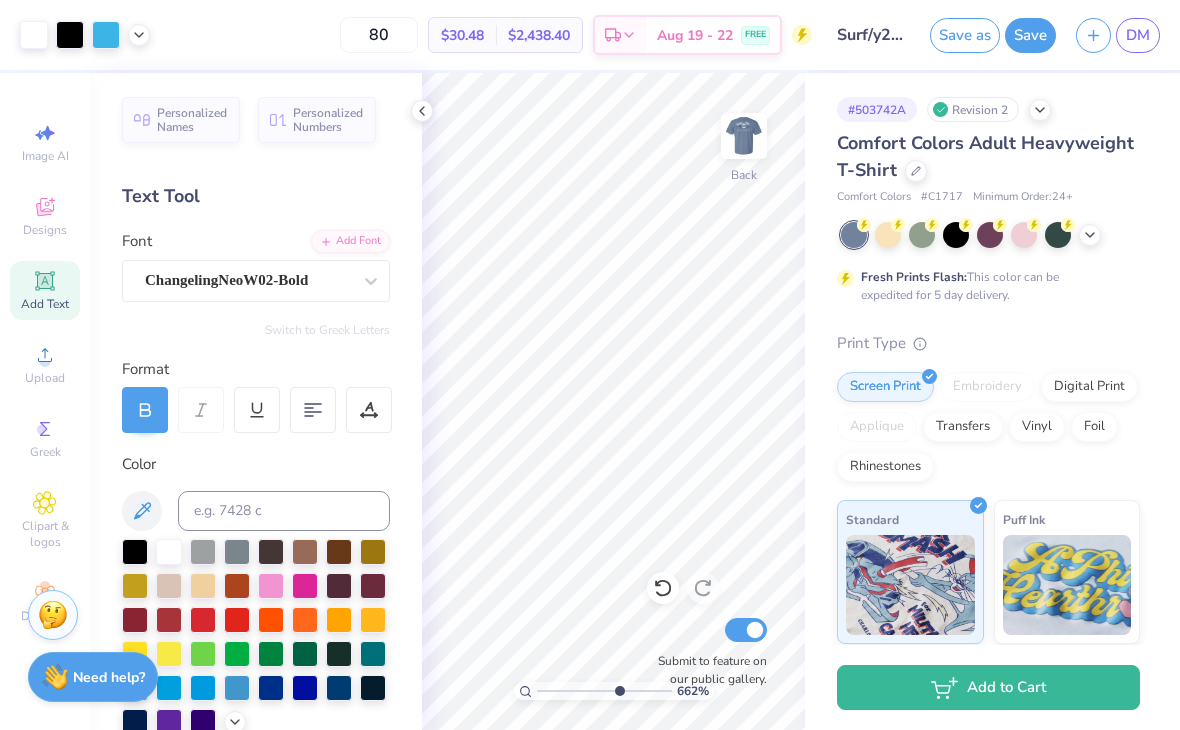 click 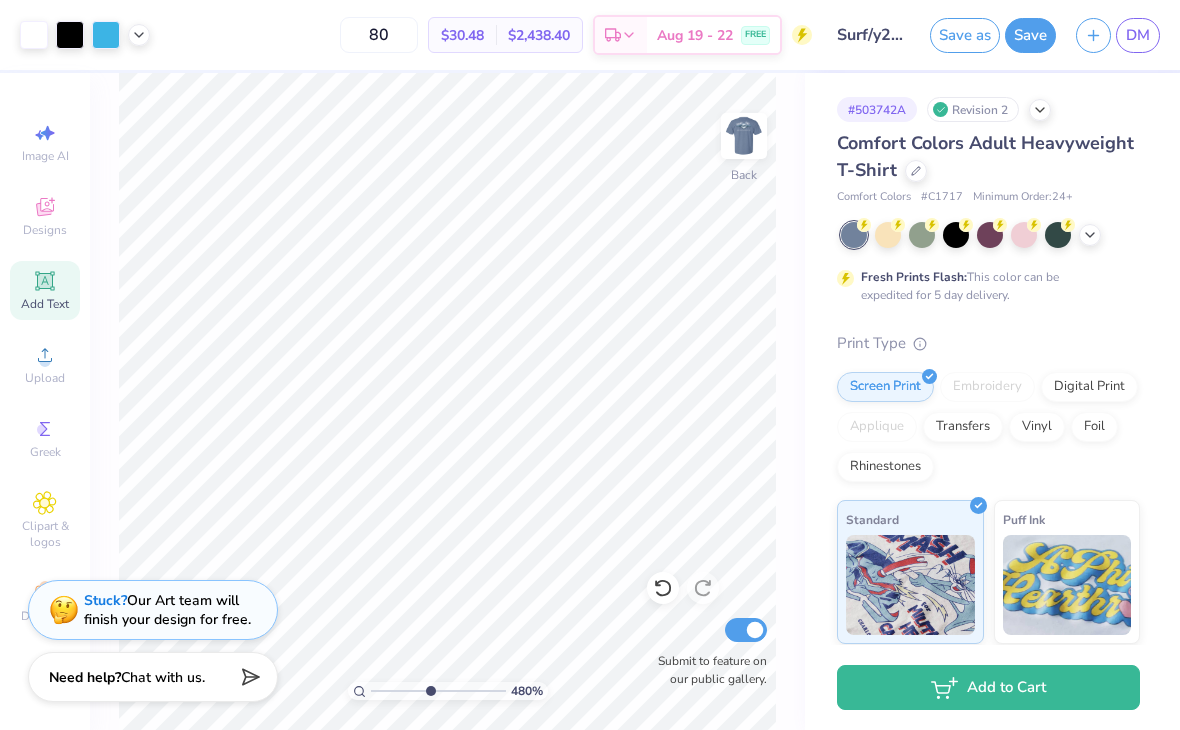 type on "5.04640737638628" 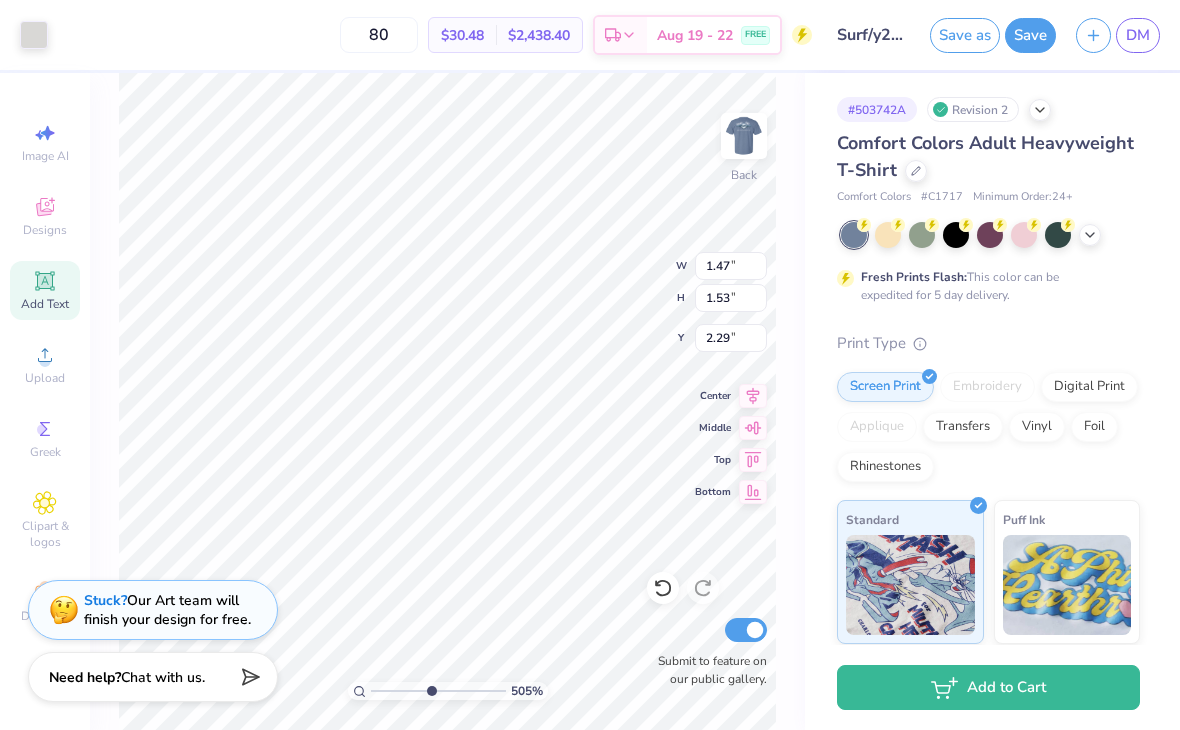 type on "2.23" 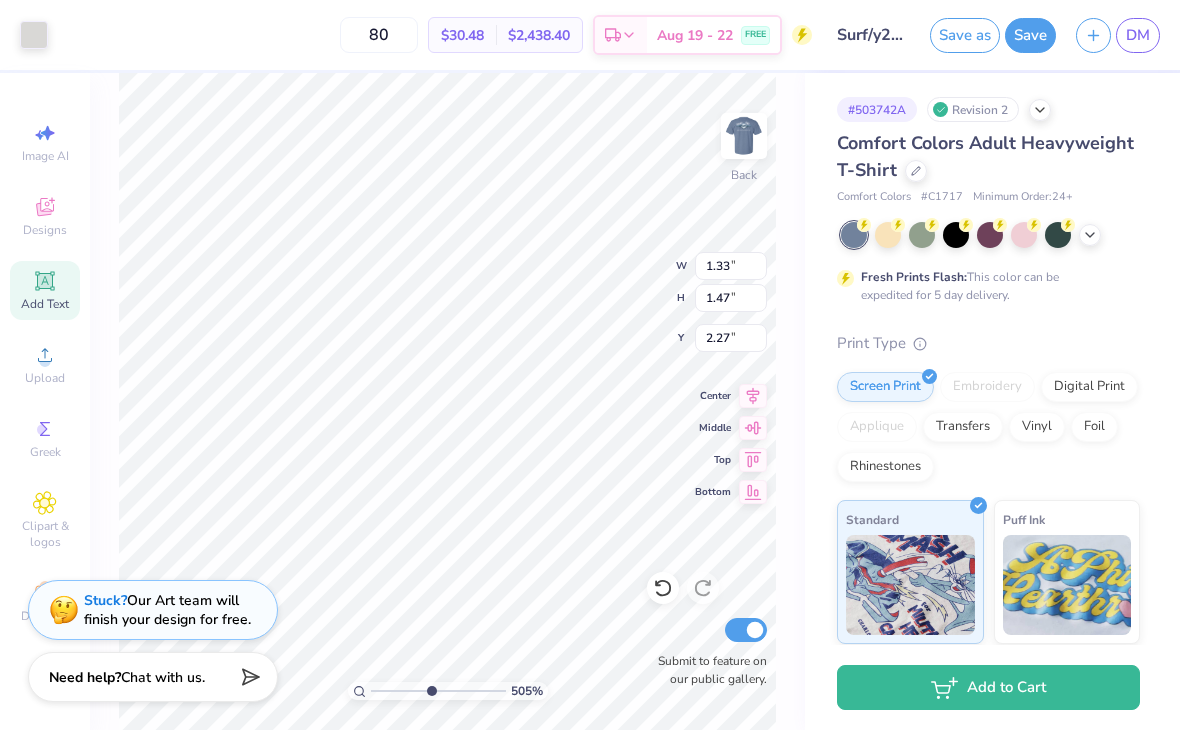 scroll, scrollTop: 0, scrollLeft: 1, axis: horizontal 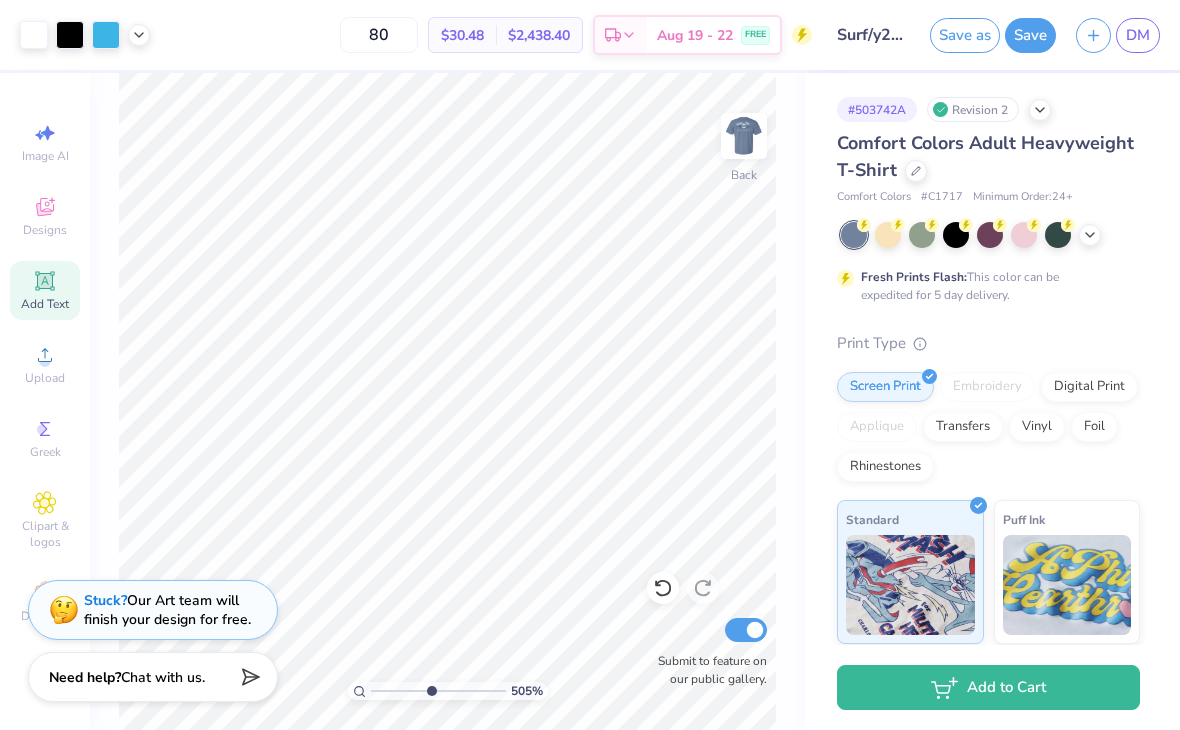 click on "80 $30.48 Per Item $2,438.40 Total Est.  Delivery Aug 19 - 22 FREE" at bounding box center [486, 35] 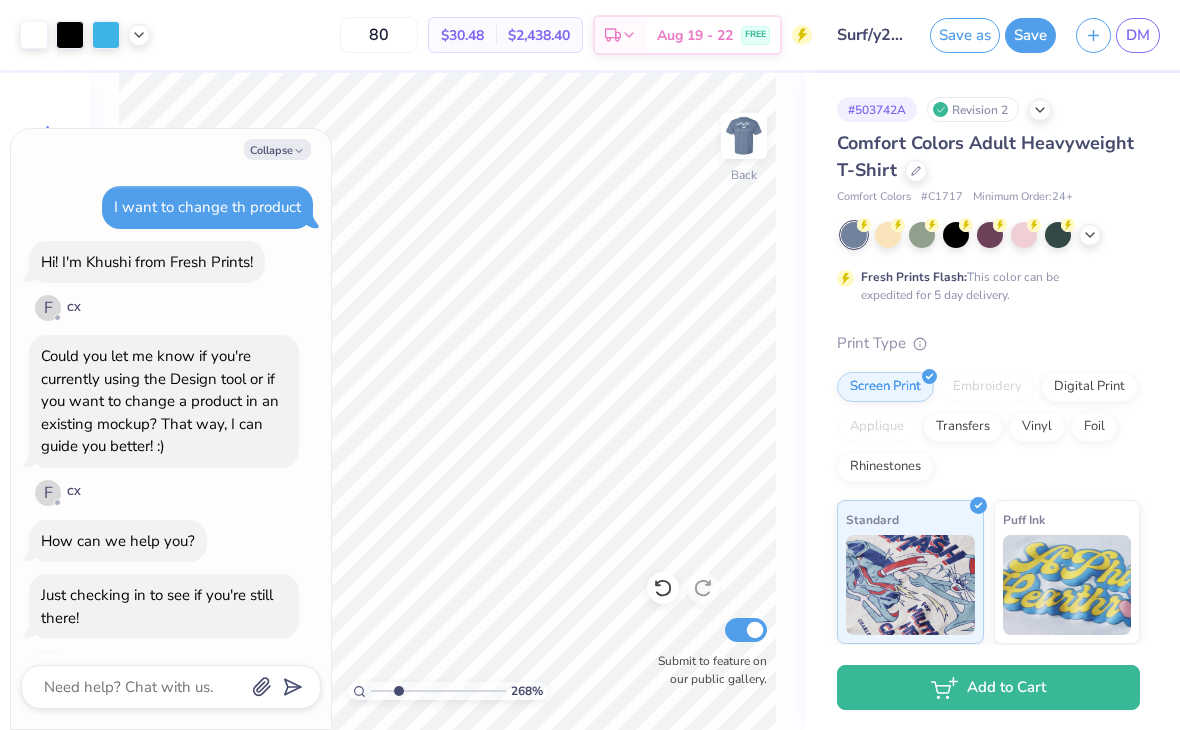 type on "2.6929060106098" 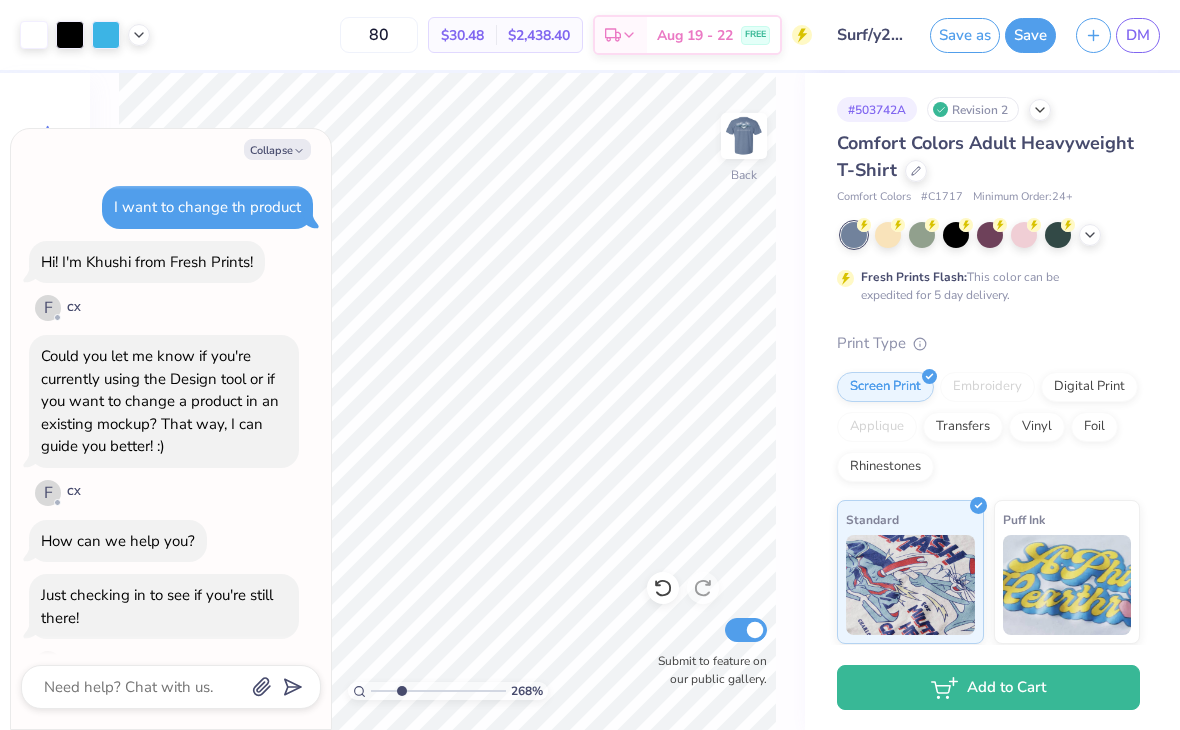 scroll, scrollTop: 35, scrollLeft: 0, axis: vertical 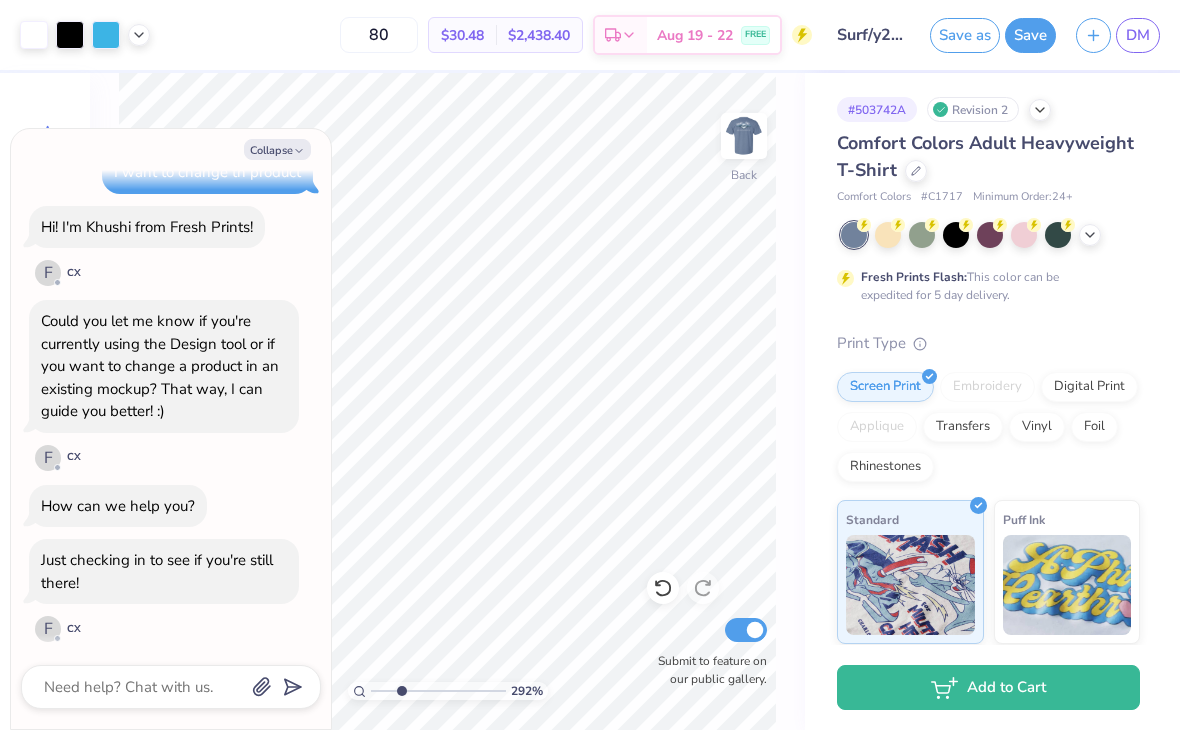 type on "2.94100057054199" 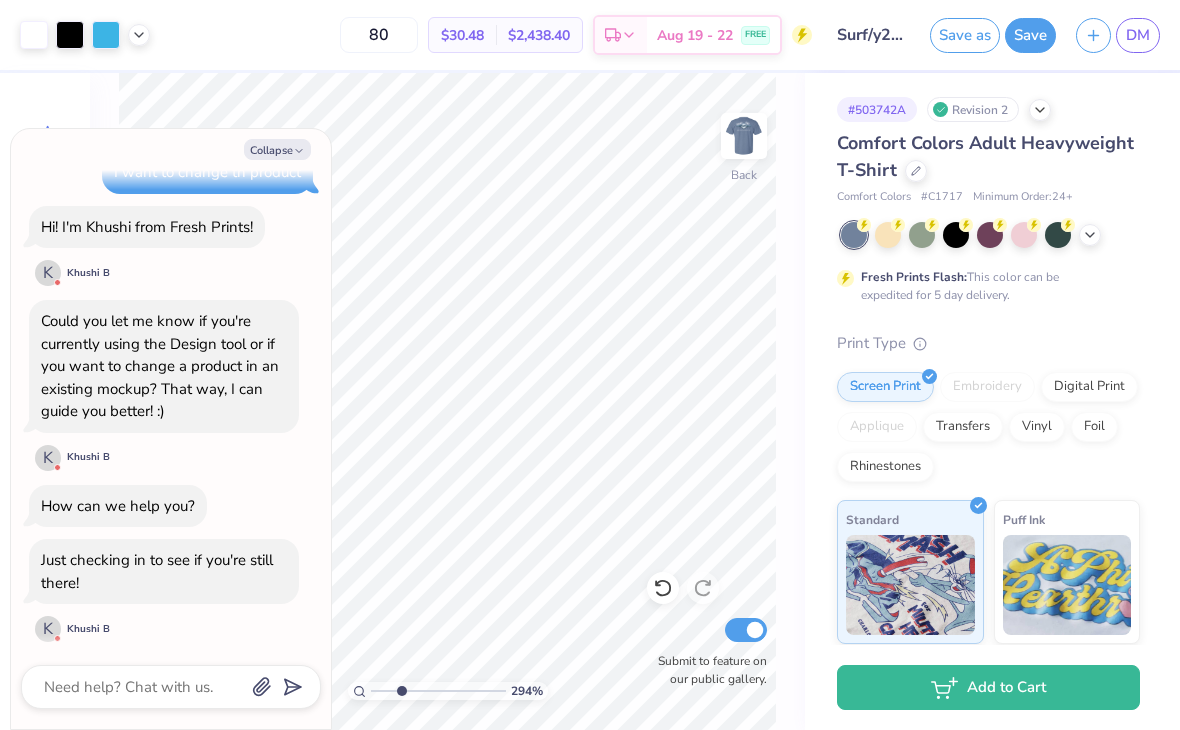 click on "80 $30.48 Per Item $2,438.40 Total Est.  Delivery Aug 19 - 22 FREE" at bounding box center [486, 35] 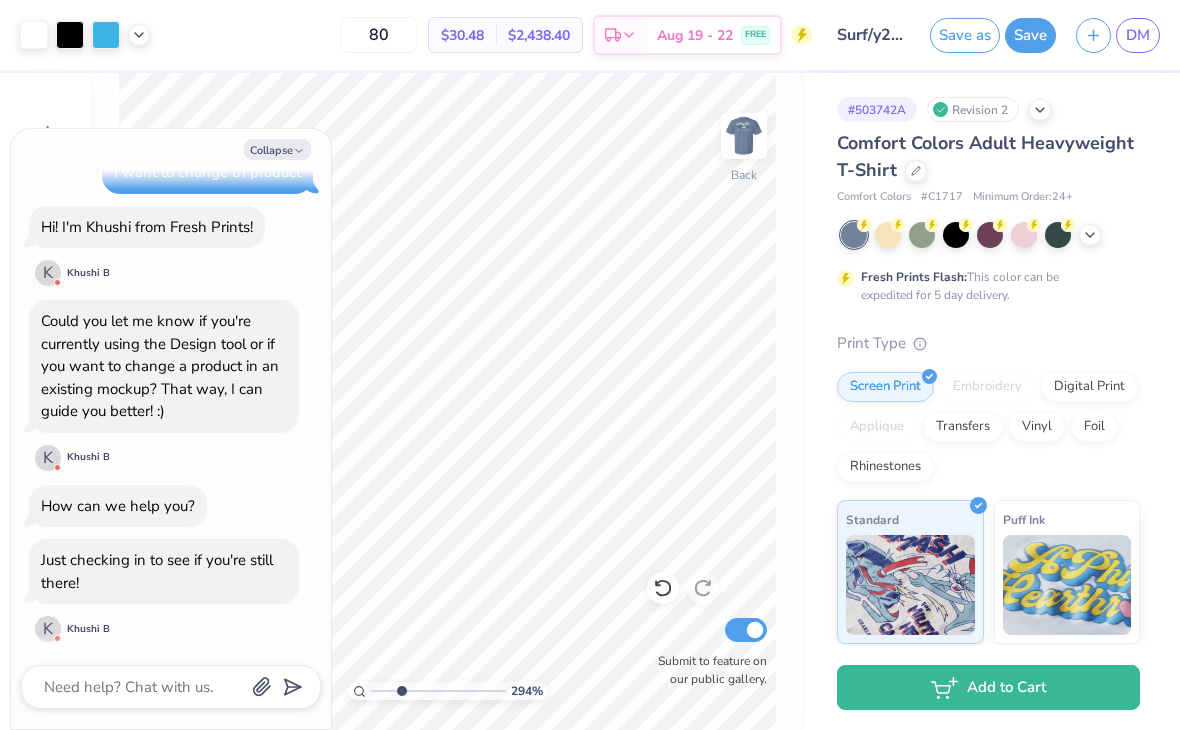 click 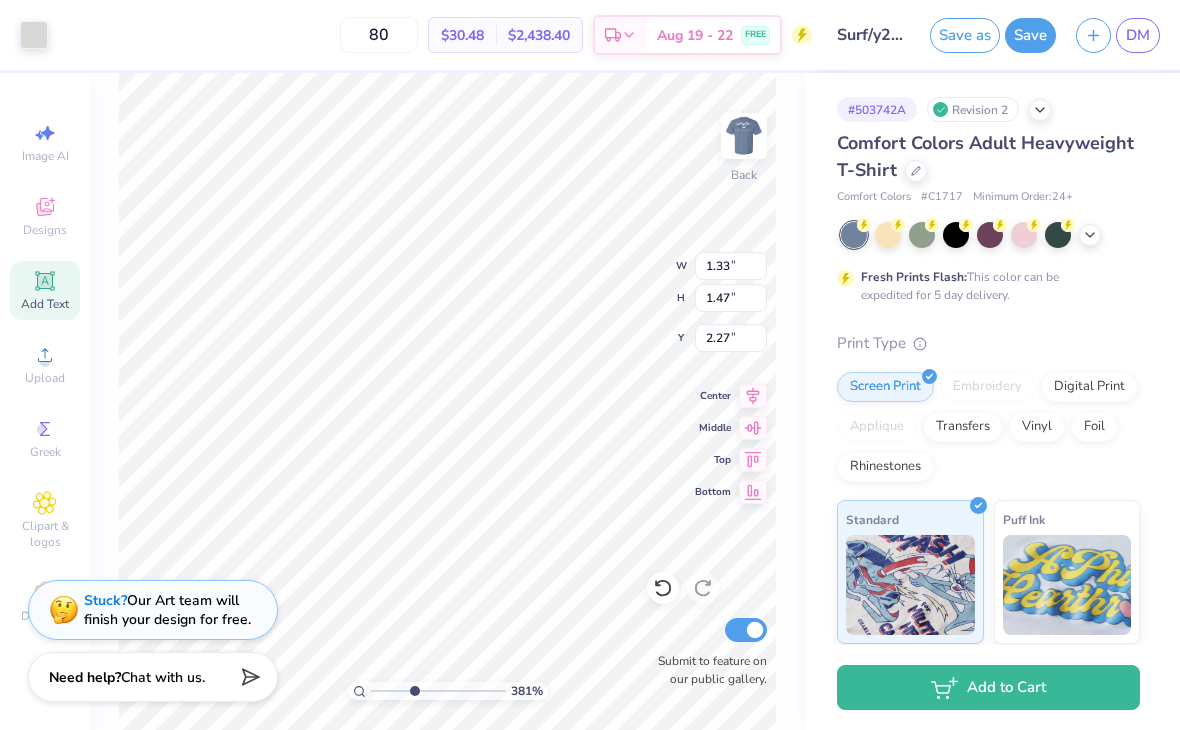 type on "3.80990111875013" 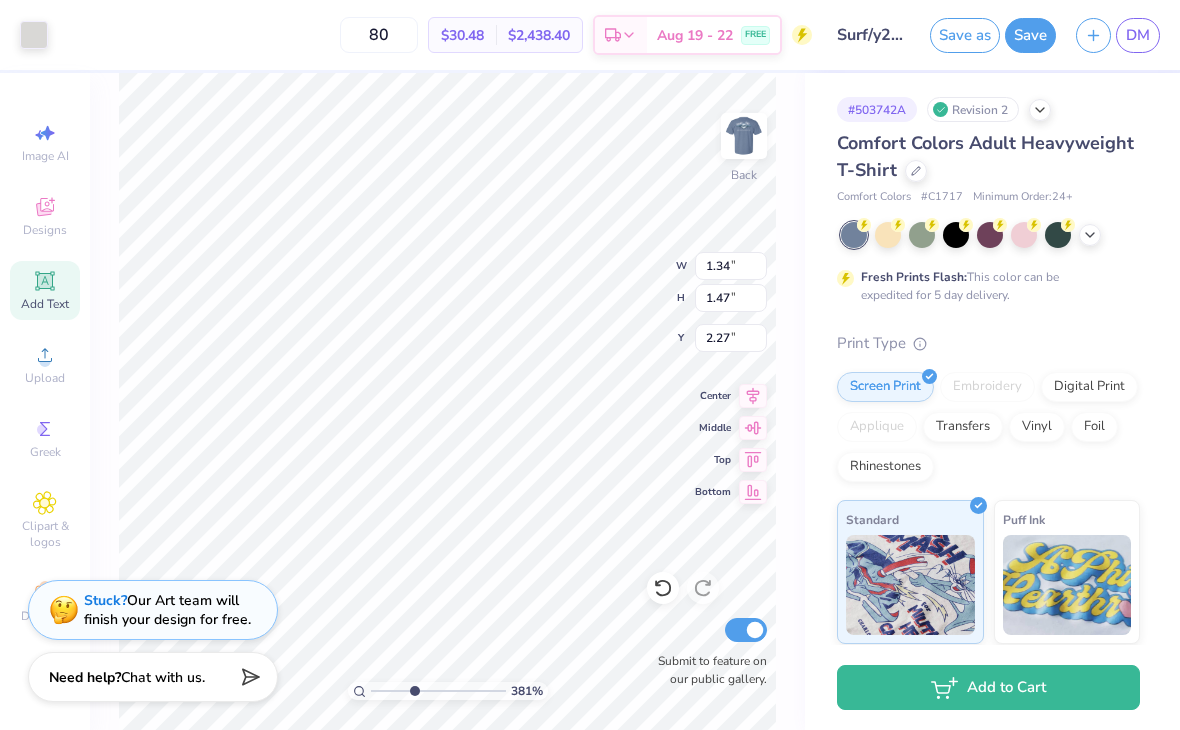 click on "381  % Back W 1.34 1.34 " H 1.47 1.47 " Y 2.27 2.27 " Center Middle Top Bottom Submit to feature on our public gallery." at bounding box center [447, 401] 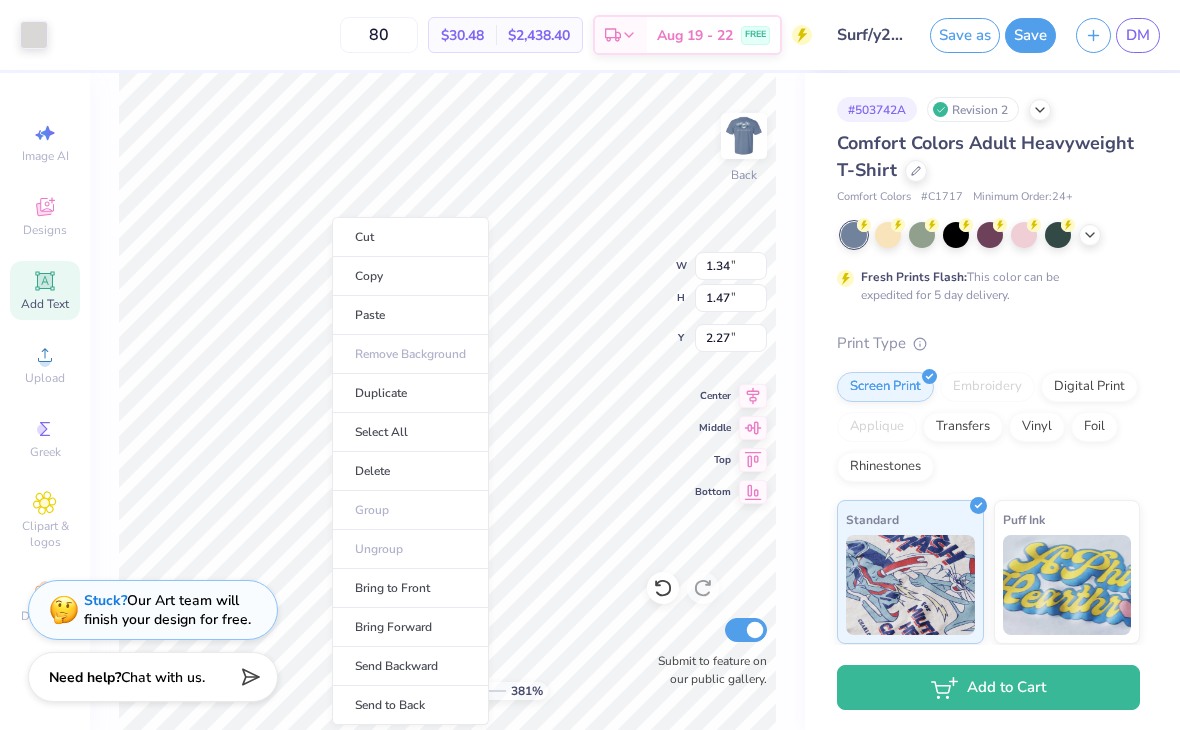 type on "3.80990111875013" 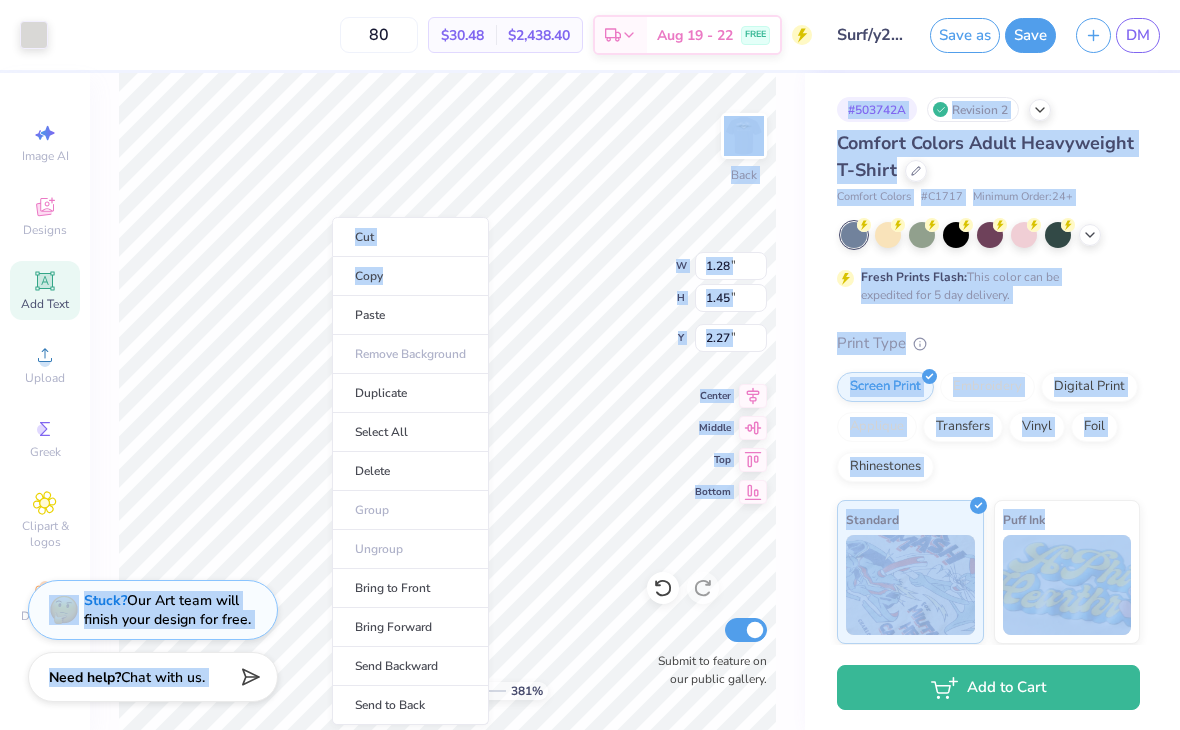 click on "80 $30.48 Per Item $2,438.40 Total Est.  Delivery Aug 19 - 22 FREE" at bounding box center (435, 35) 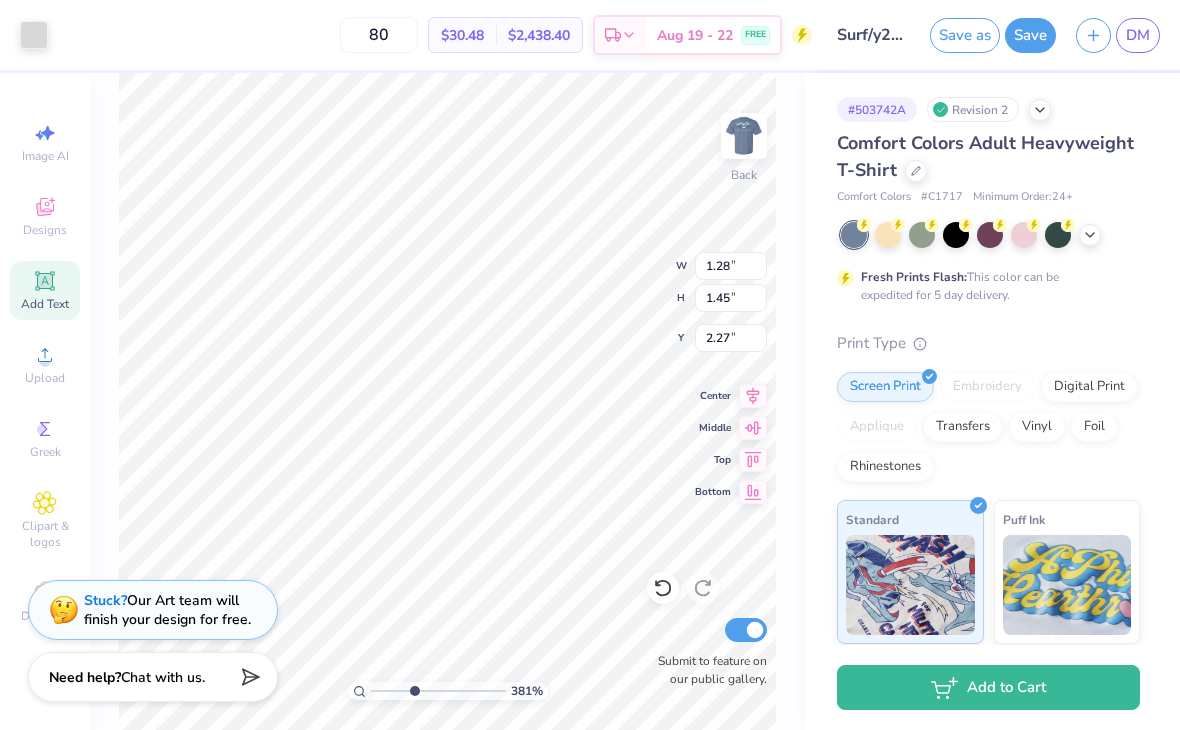 click on "# 503742A Revision 2 Comfort Colors Adult Heavyweight T-Shirt Comfort Colors # C1717 Minimum Order:  24 +   Fresh Prints Flash:  This color can be expedited for 5 day delivery. Print Type Screen Print Embroidery Digital Print Applique Transfers Vinyl Foil Rhinestones Standard Puff Ink Neon Ink Metallic & Glitter Ink Glow in the Dark Ink Water based Ink" at bounding box center [992, 512] 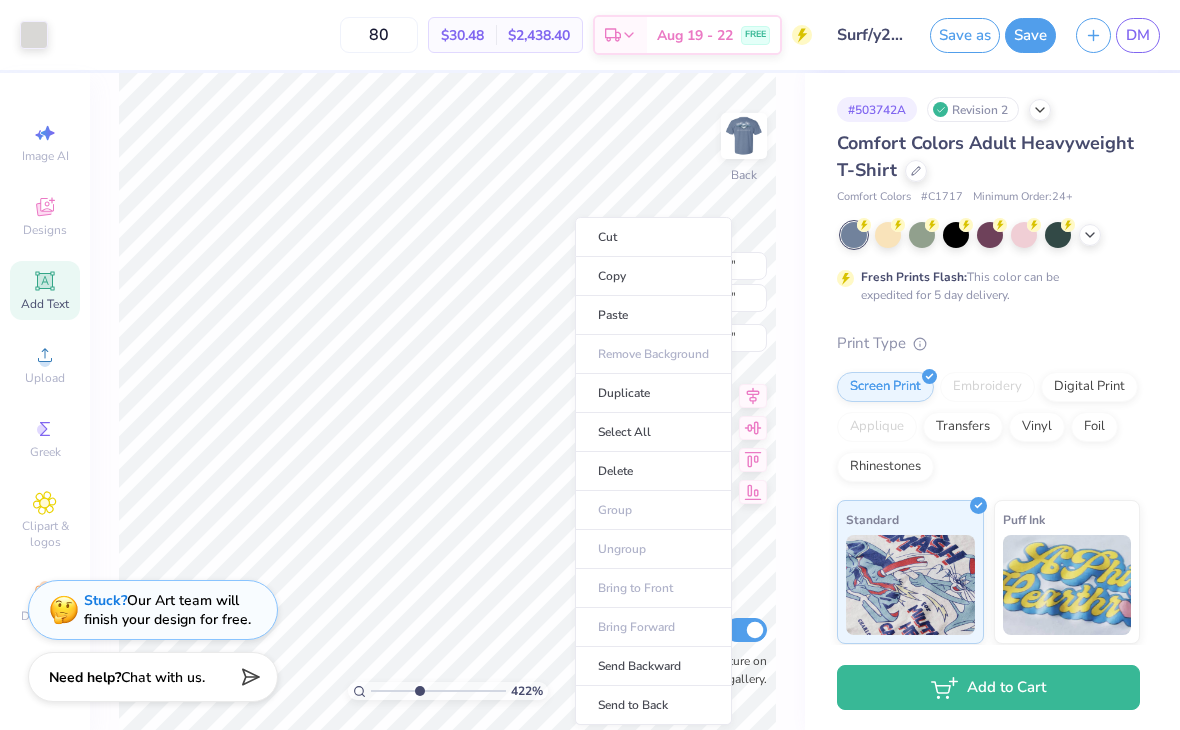 type on "4.22266464850465" 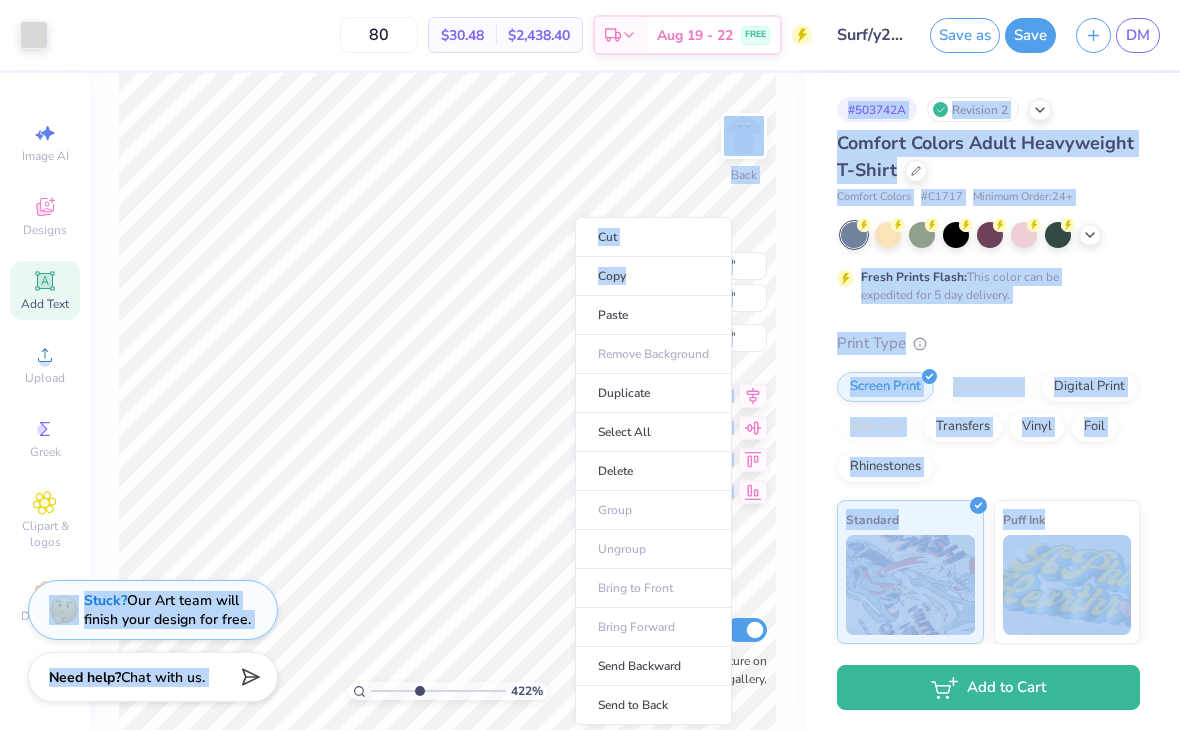 click on "80 $30.48 Per Item $2,438.40 Total Est.  Delivery Aug 19 - 22 FREE" at bounding box center (435, 35) 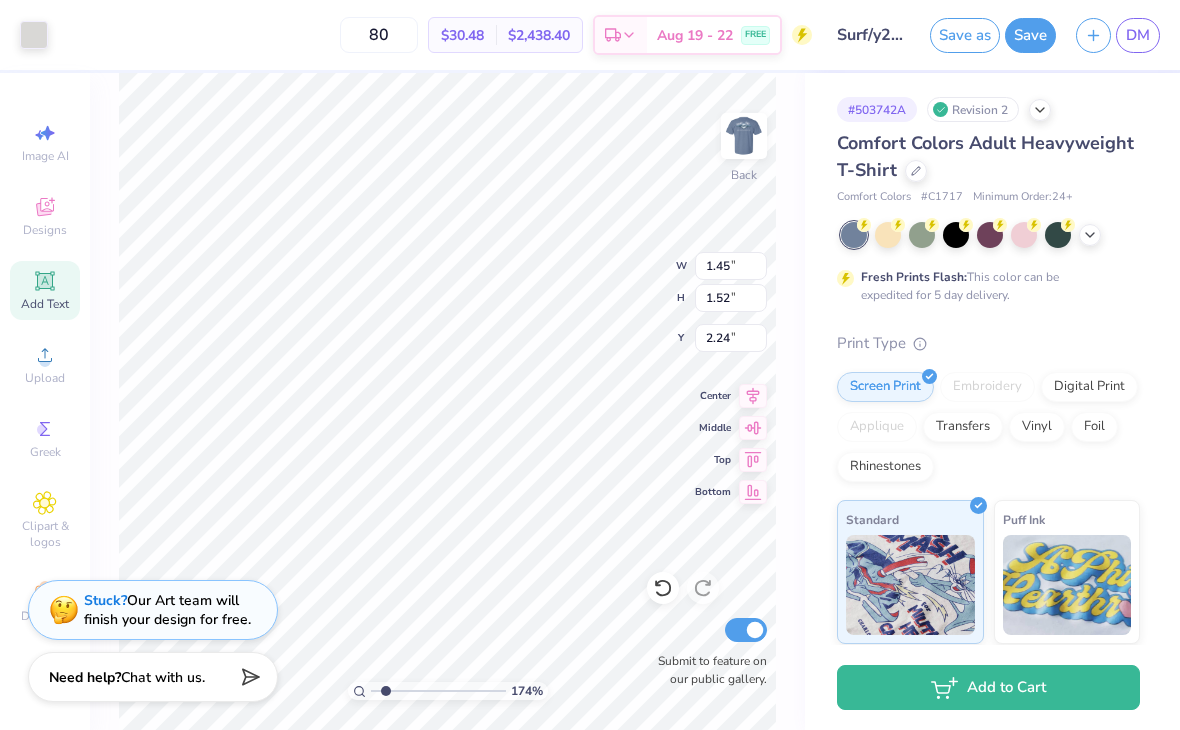 click on "80 $30.48 Per Item $2,438.40 Total Est.  Delivery Aug 19 - 22 FREE" at bounding box center (435, 35) 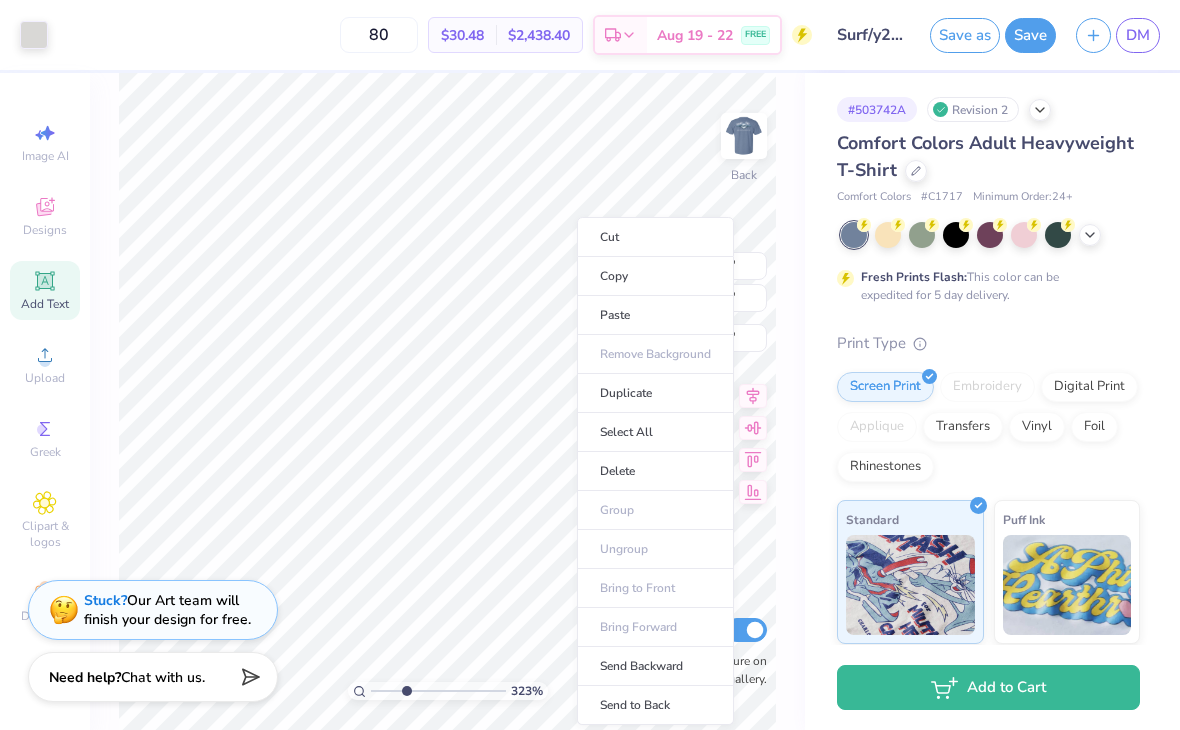 click on "80 $30.48 Per Item $2,438.40 Total Est.  Delivery Aug 19 - 22 FREE" at bounding box center [435, 35] 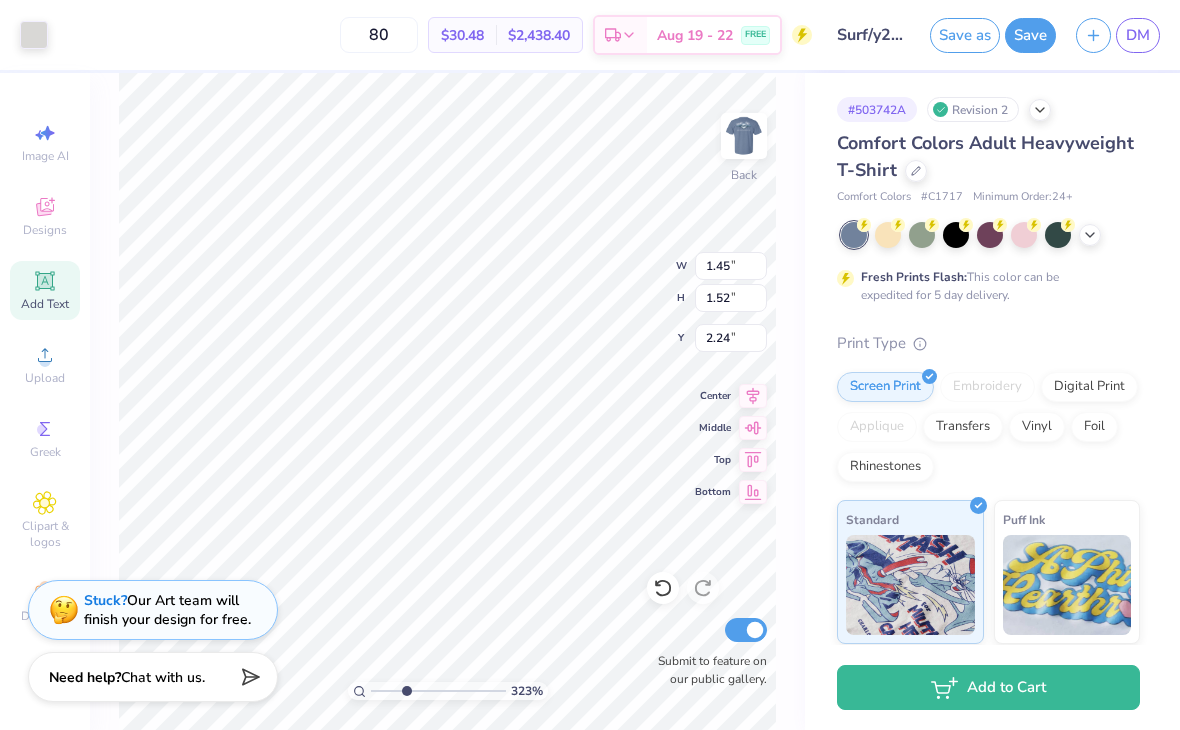 click on "80 $30.48 Per Item $2,438.40 Total Est.  Delivery Aug 19 - 22 FREE" at bounding box center (435, 35) 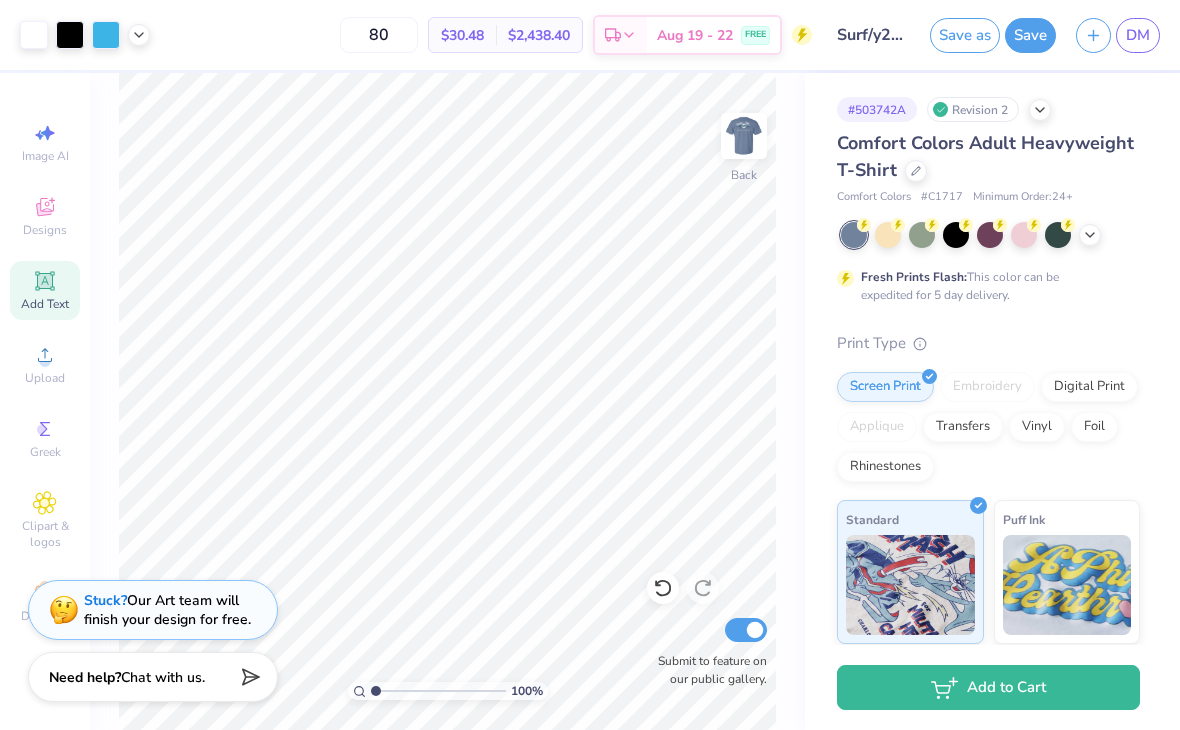 click at bounding box center (744, 136) 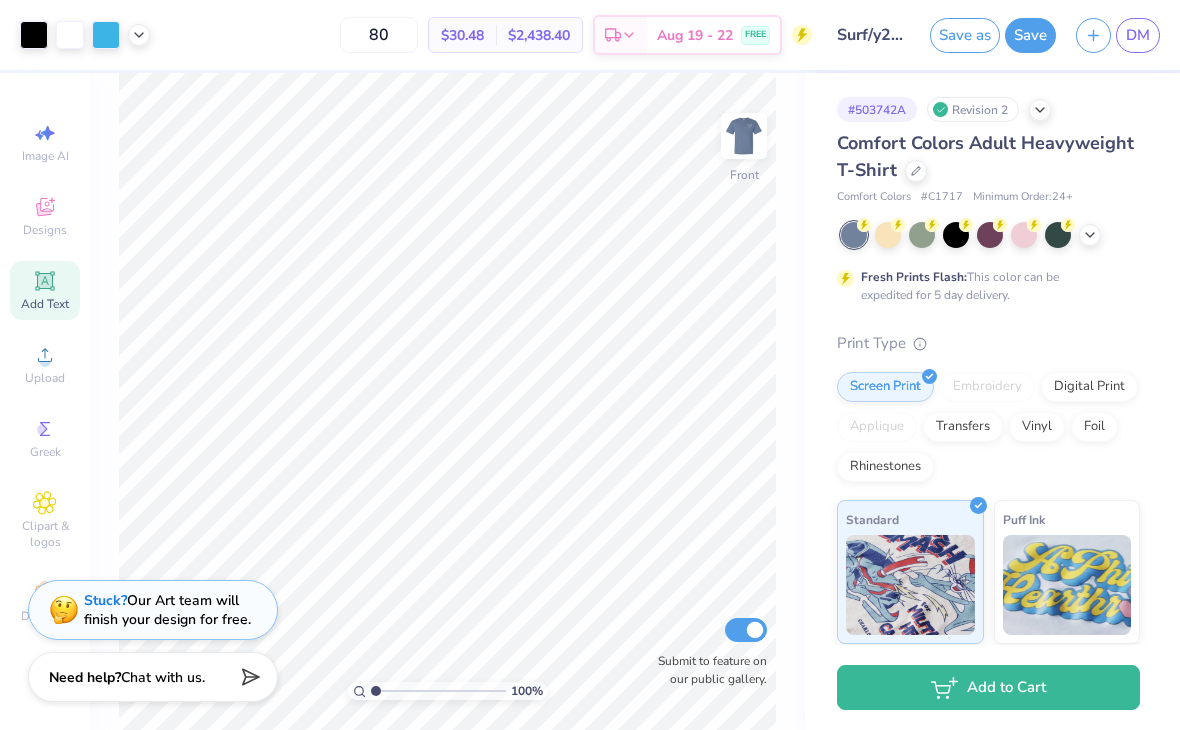 click at bounding box center (744, 136) 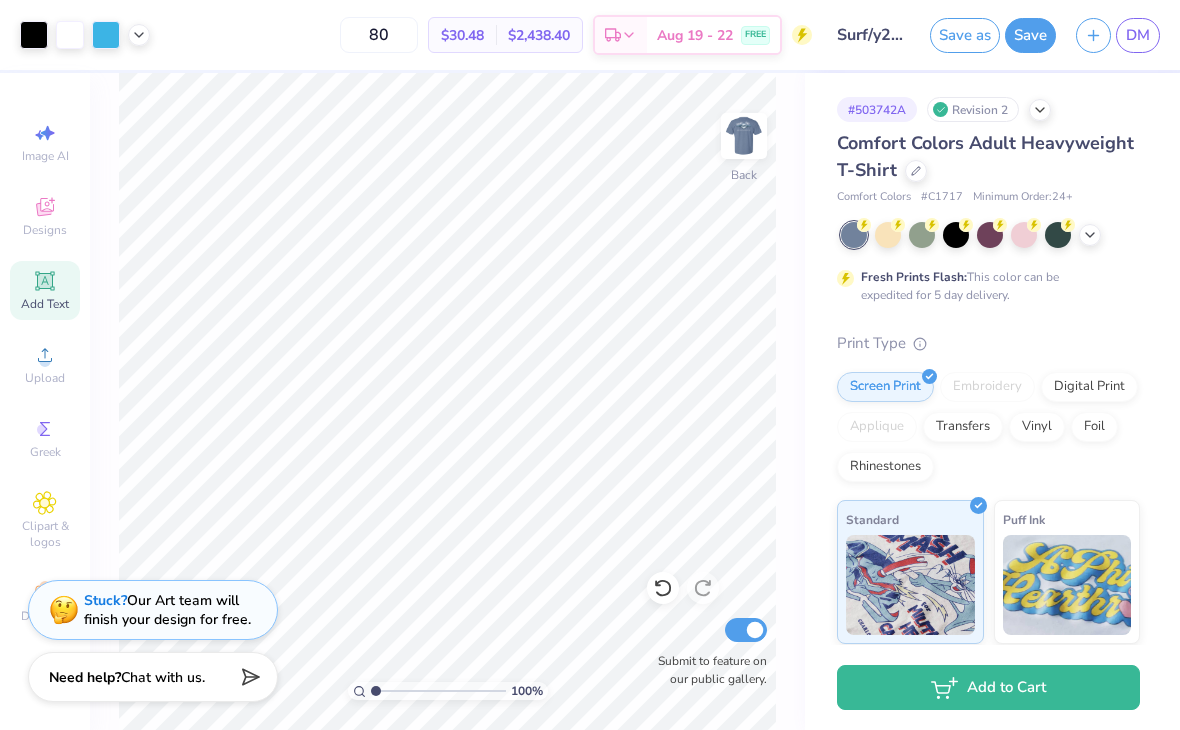 click at bounding box center (744, 136) 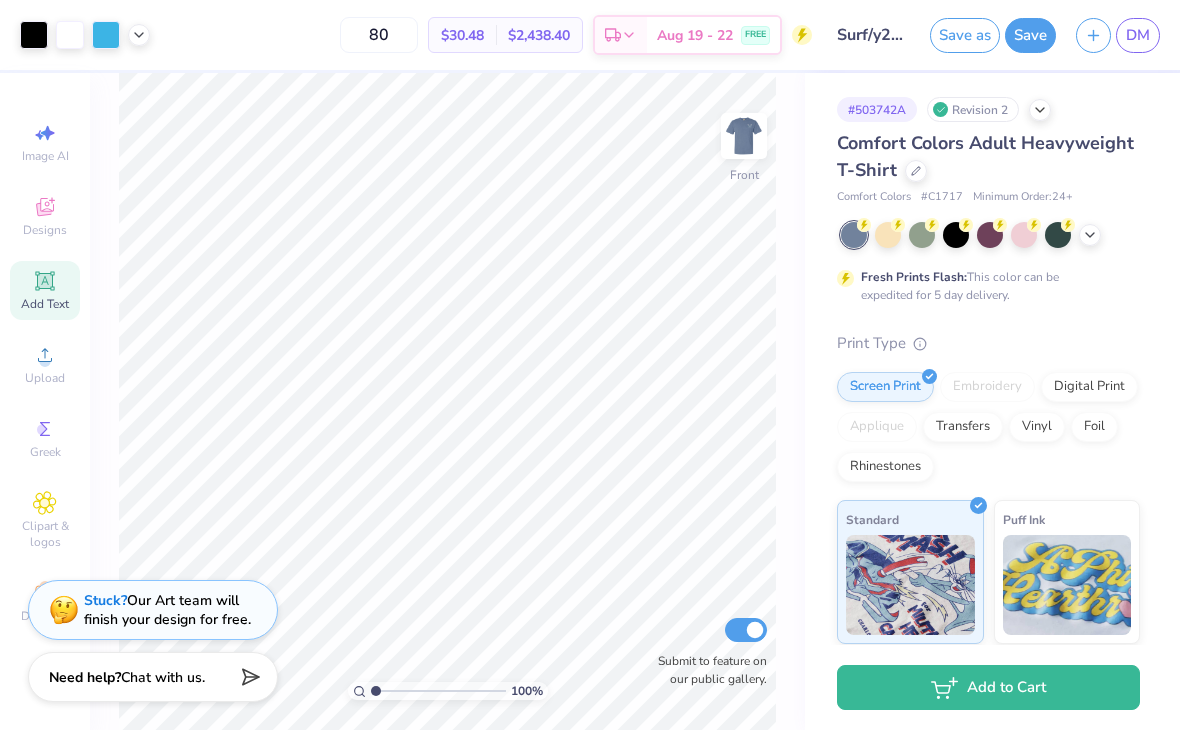 click at bounding box center [744, 136] 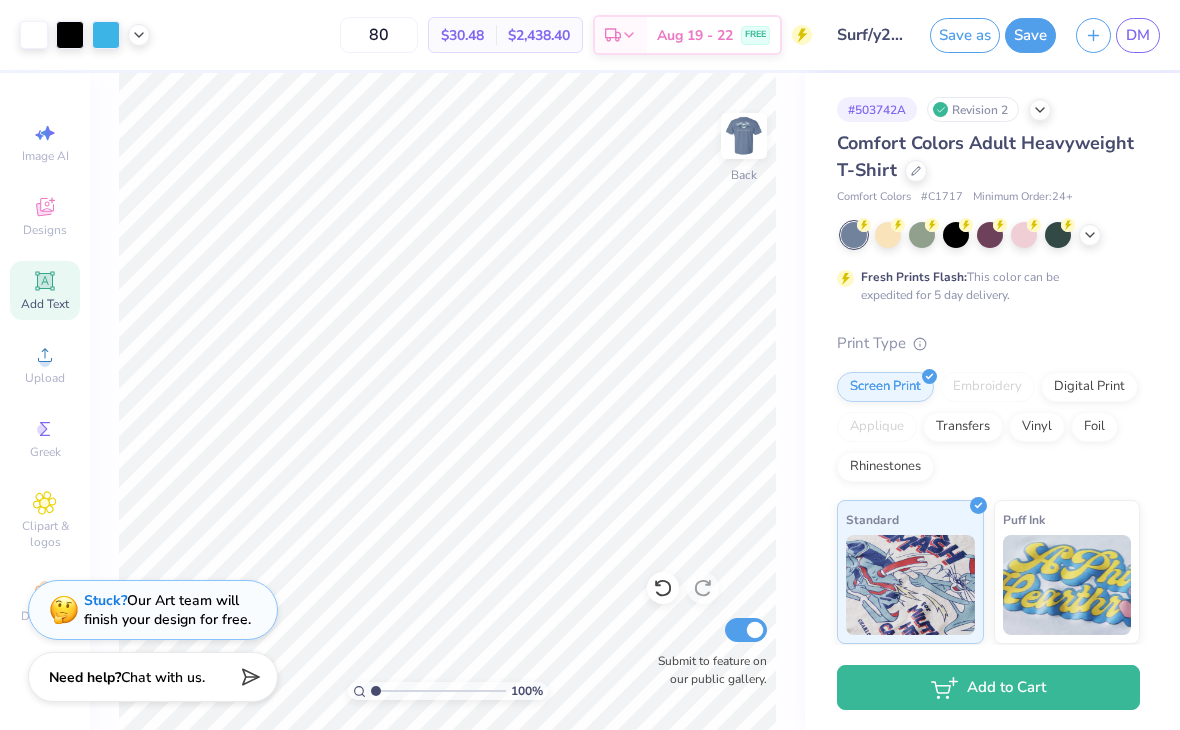 click at bounding box center [744, 136] 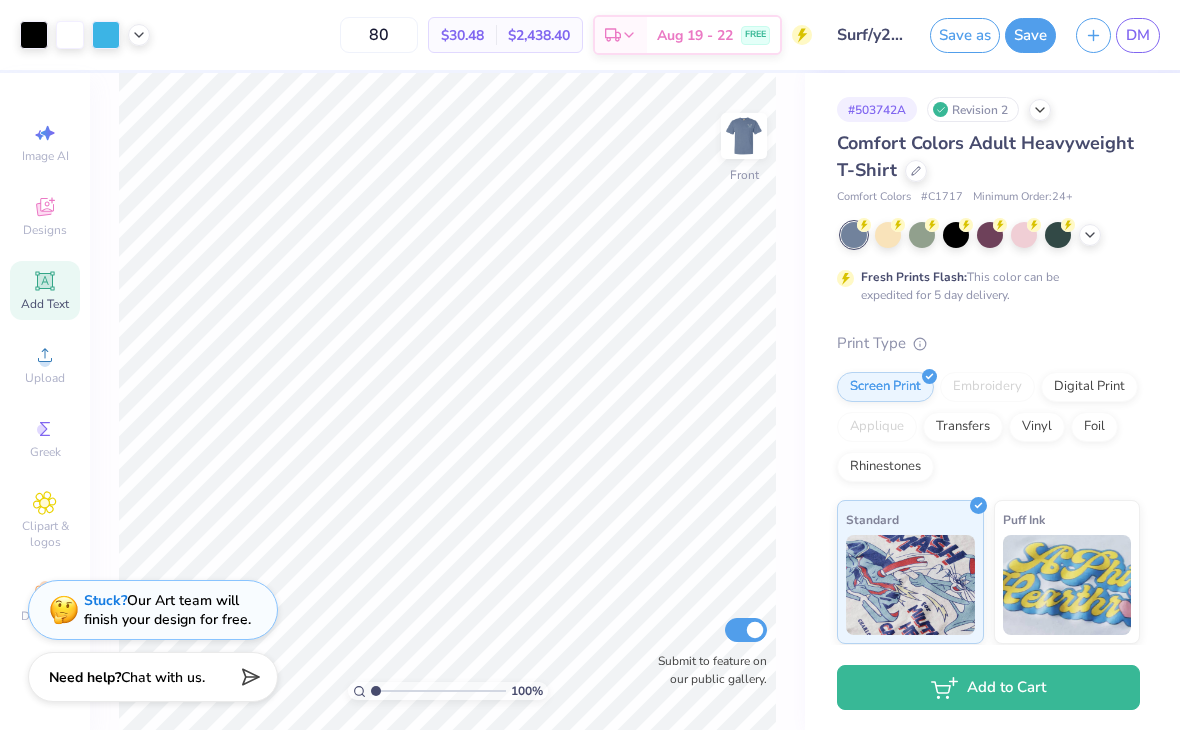 click at bounding box center (744, 136) 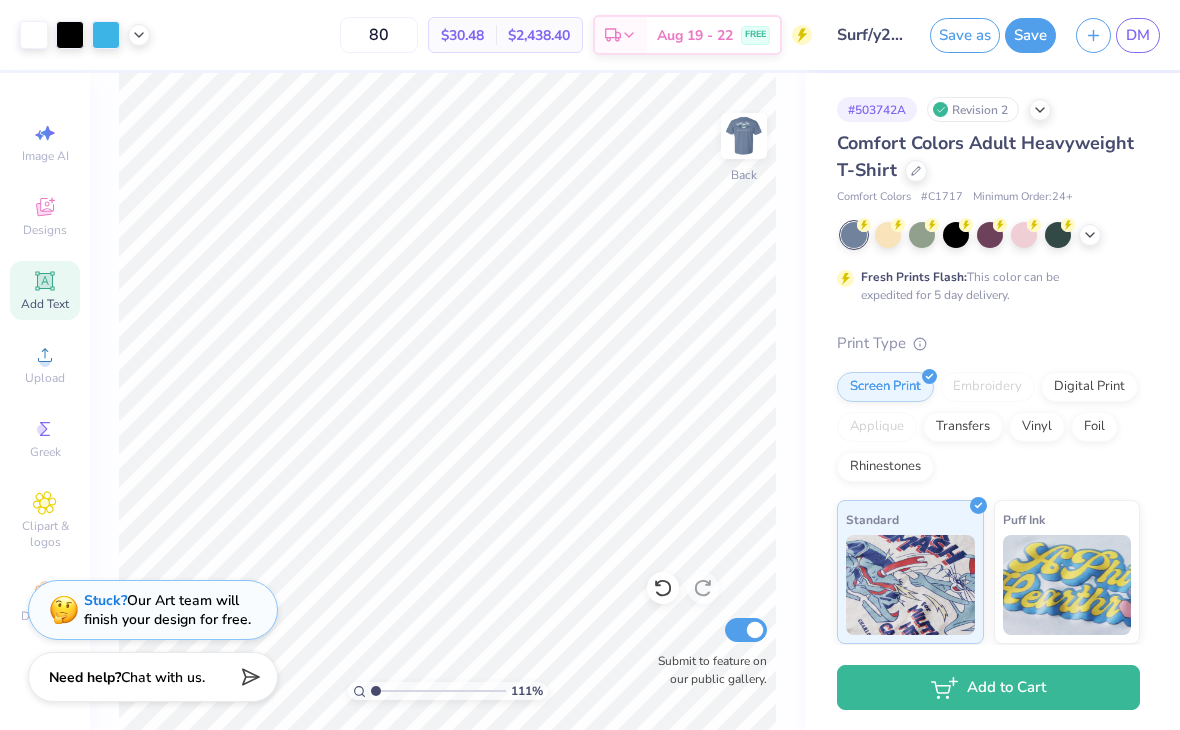 type on "1" 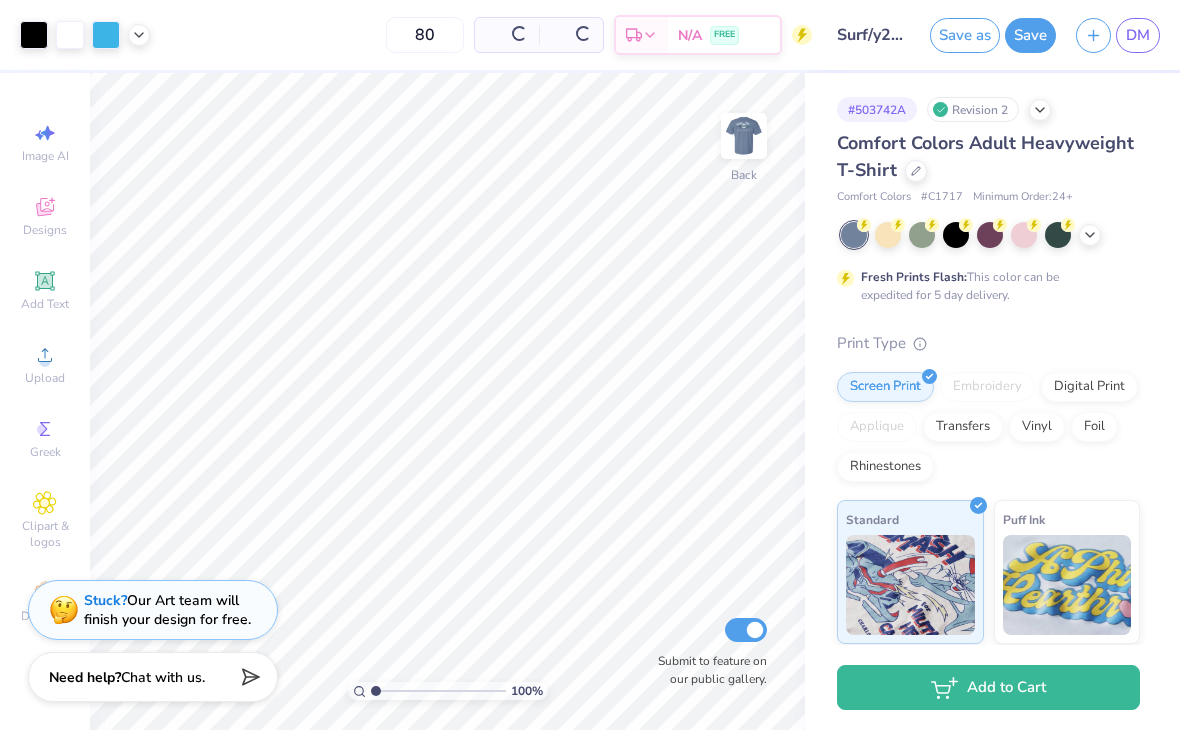 scroll, scrollTop: 0, scrollLeft: 0, axis: both 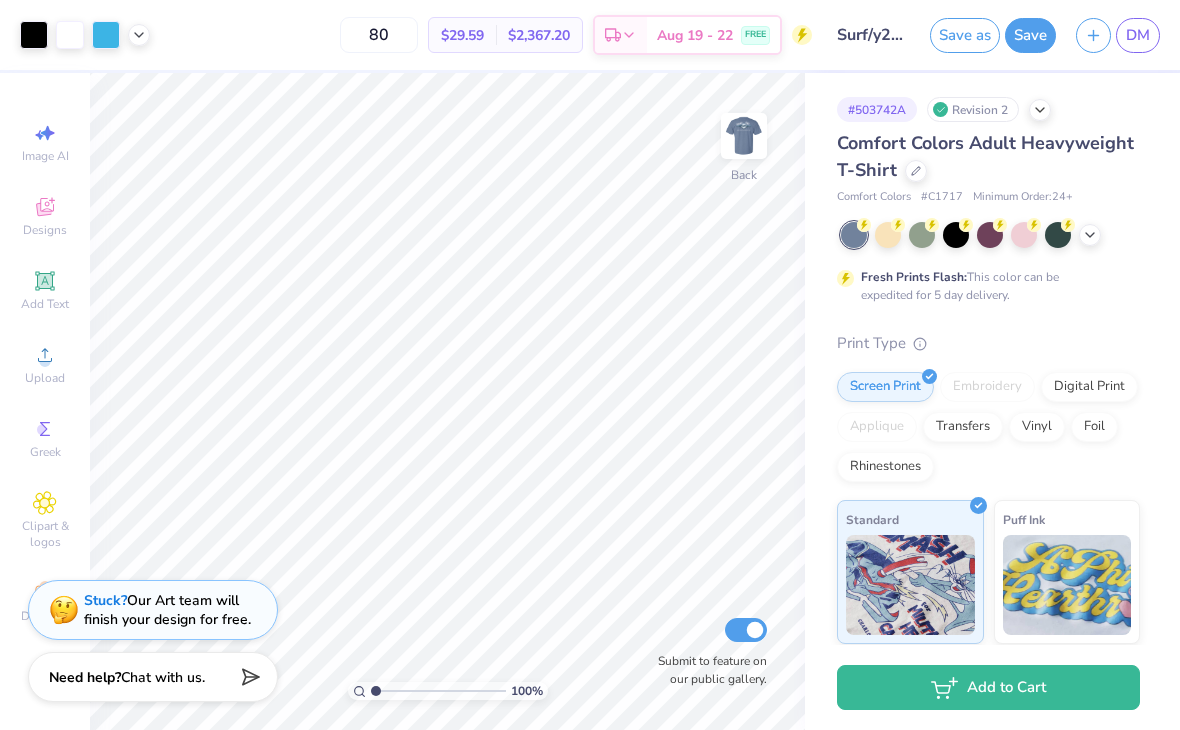 click at bounding box center (744, 136) 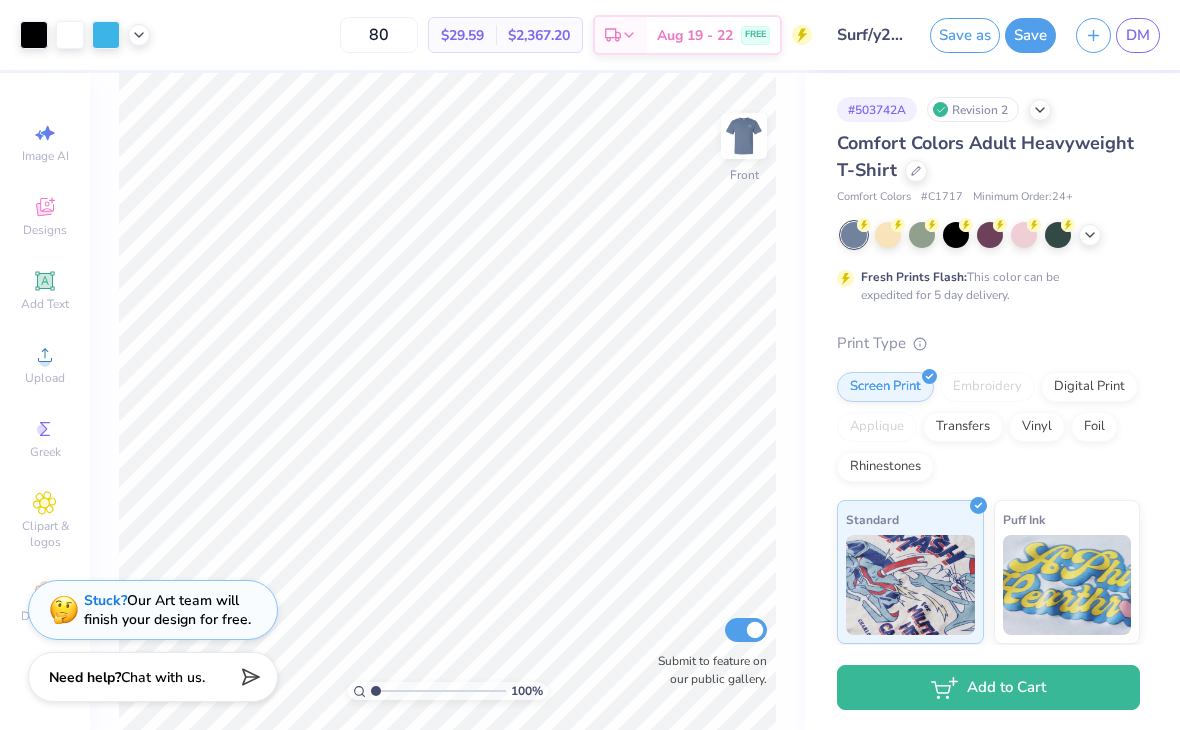 click at bounding box center (744, 136) 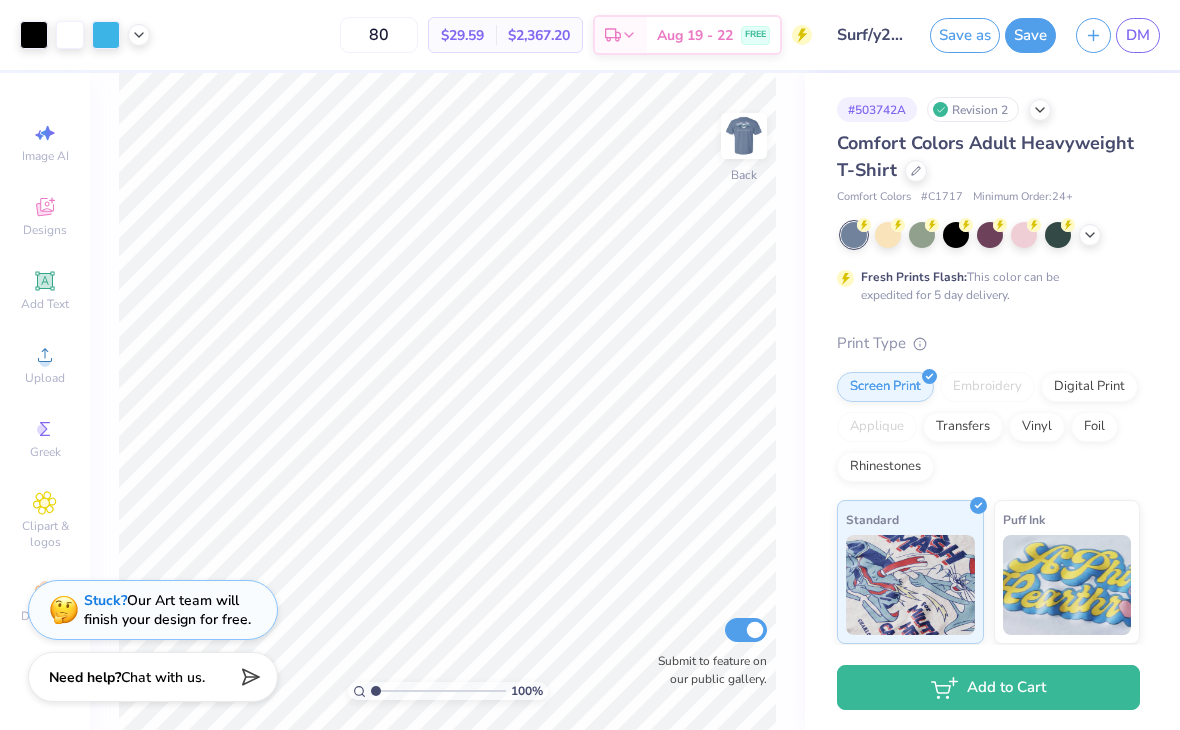 click at bounding box center (744, 136) 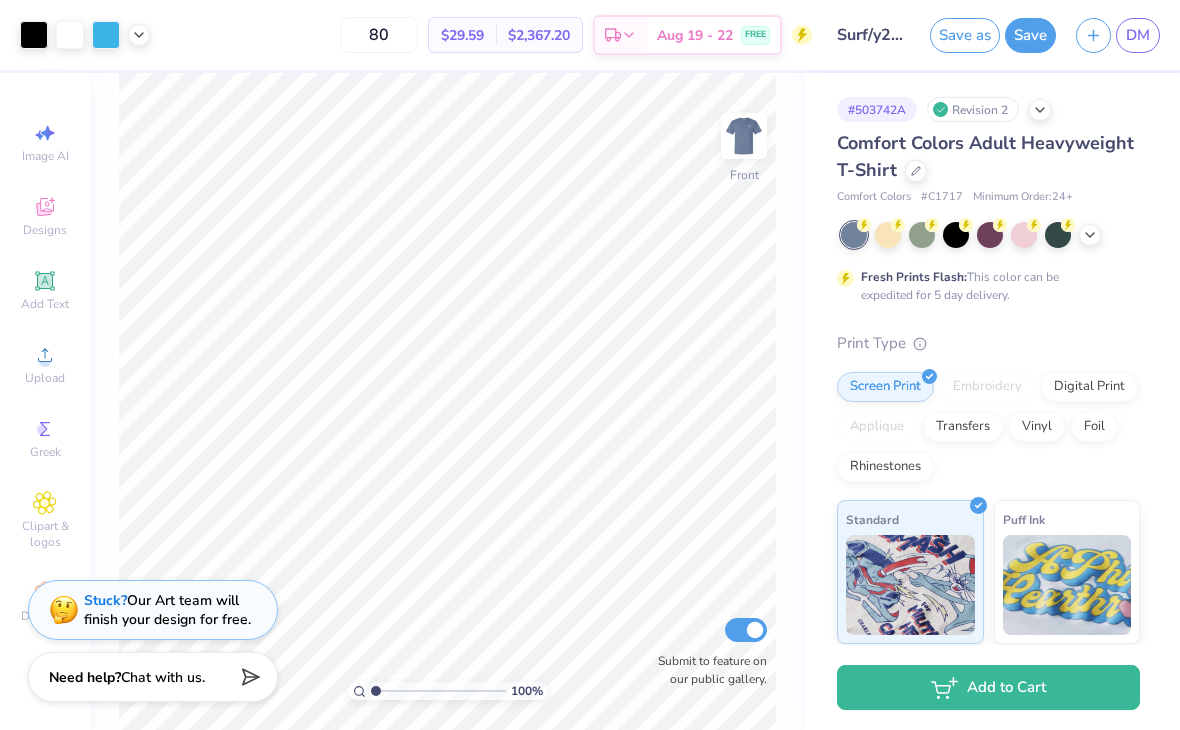 click on "Save" at bounding box center (1030, 35) 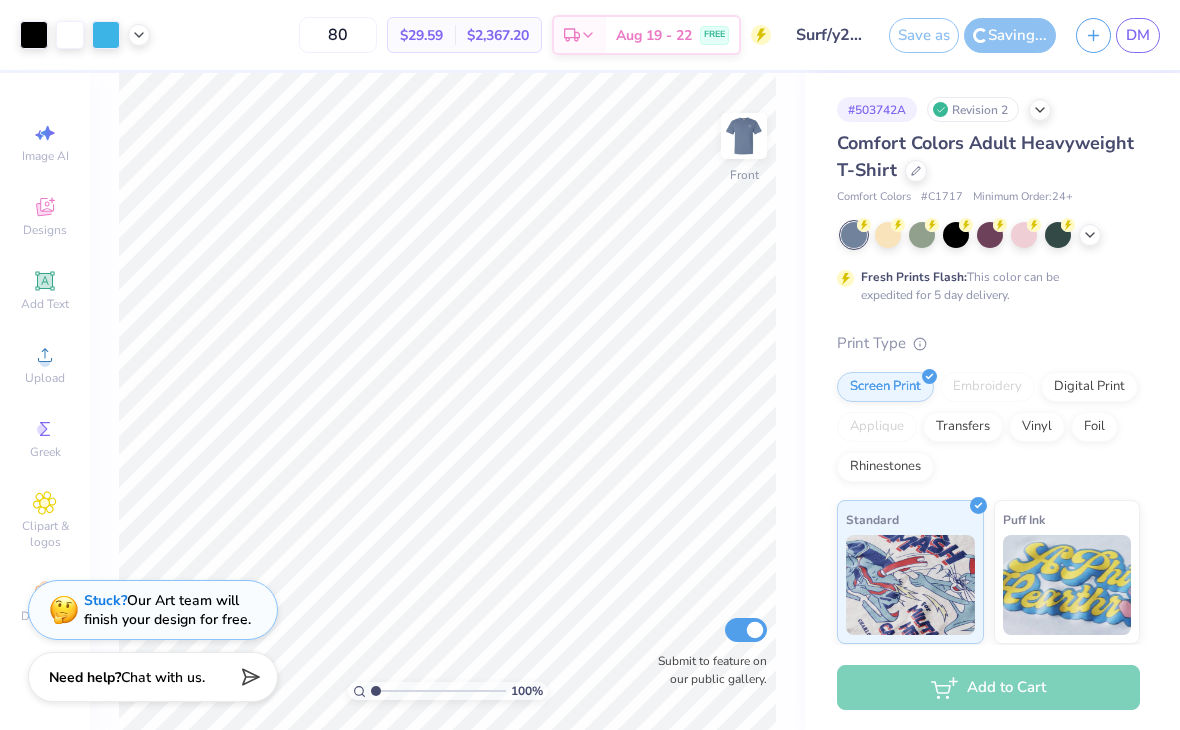 click at bounding box center (744, 136) 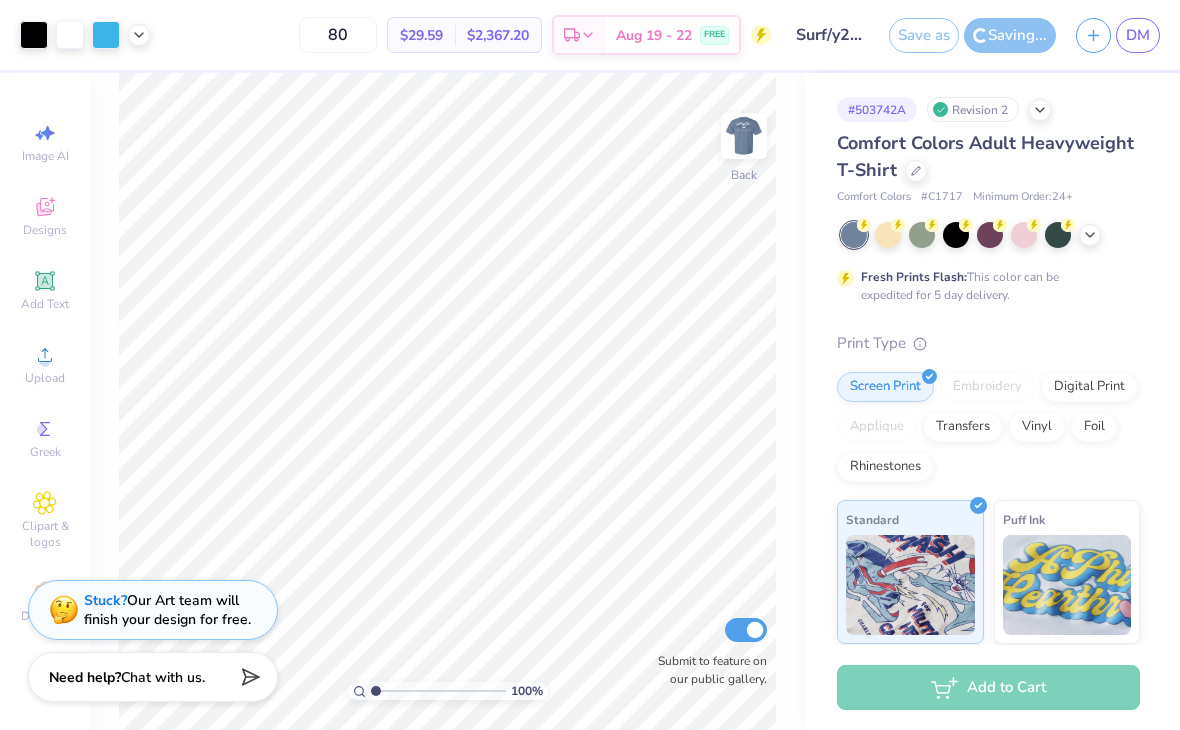 click at bounding box center (744, 136) 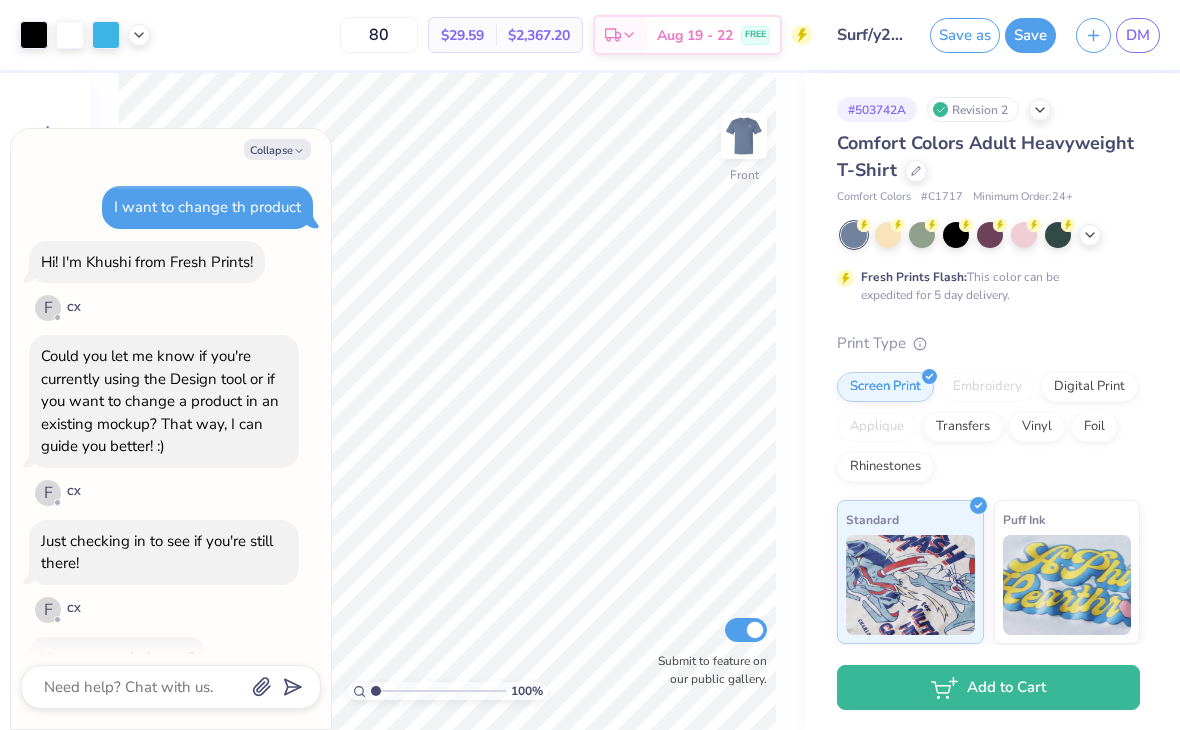 type on "x" 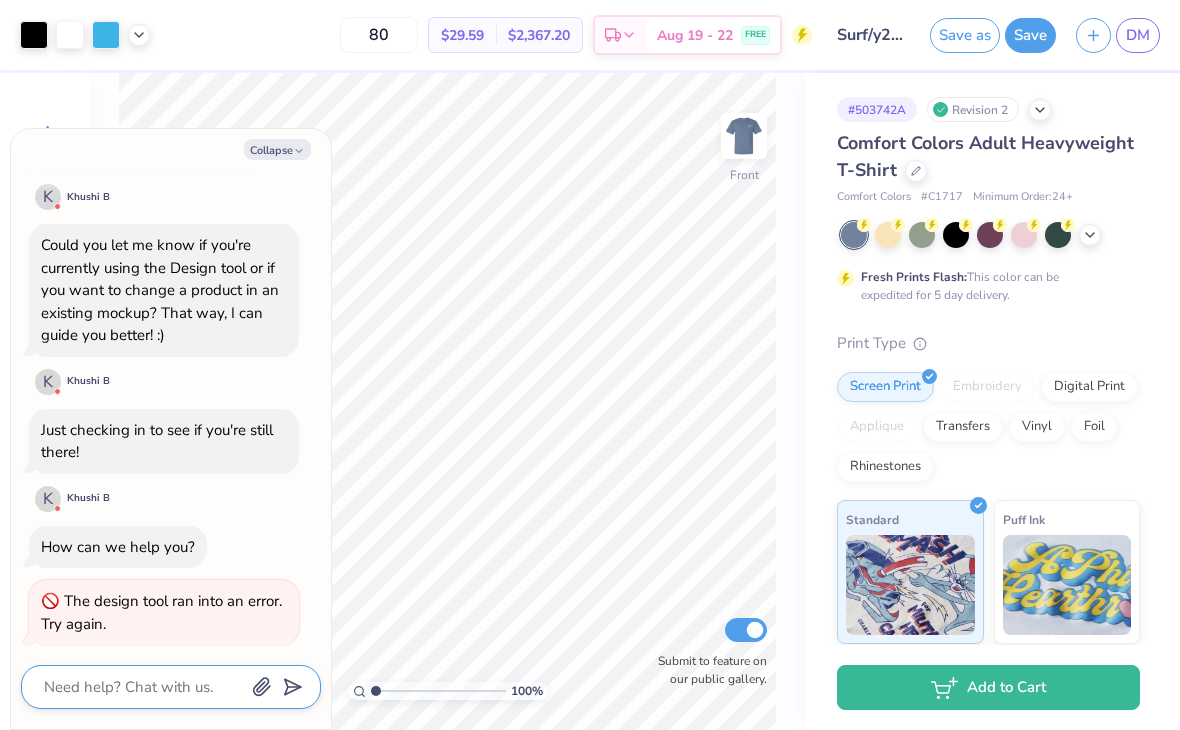 click at bounding box center [143, 687] 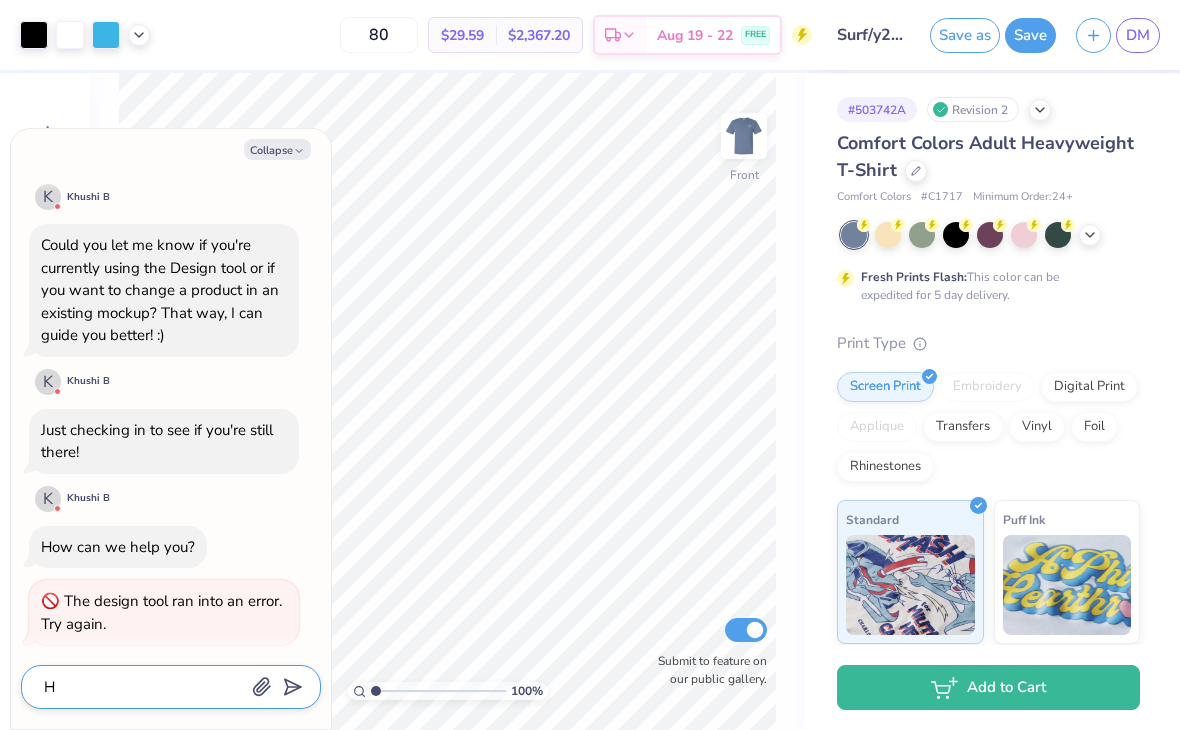 type on "Hi" 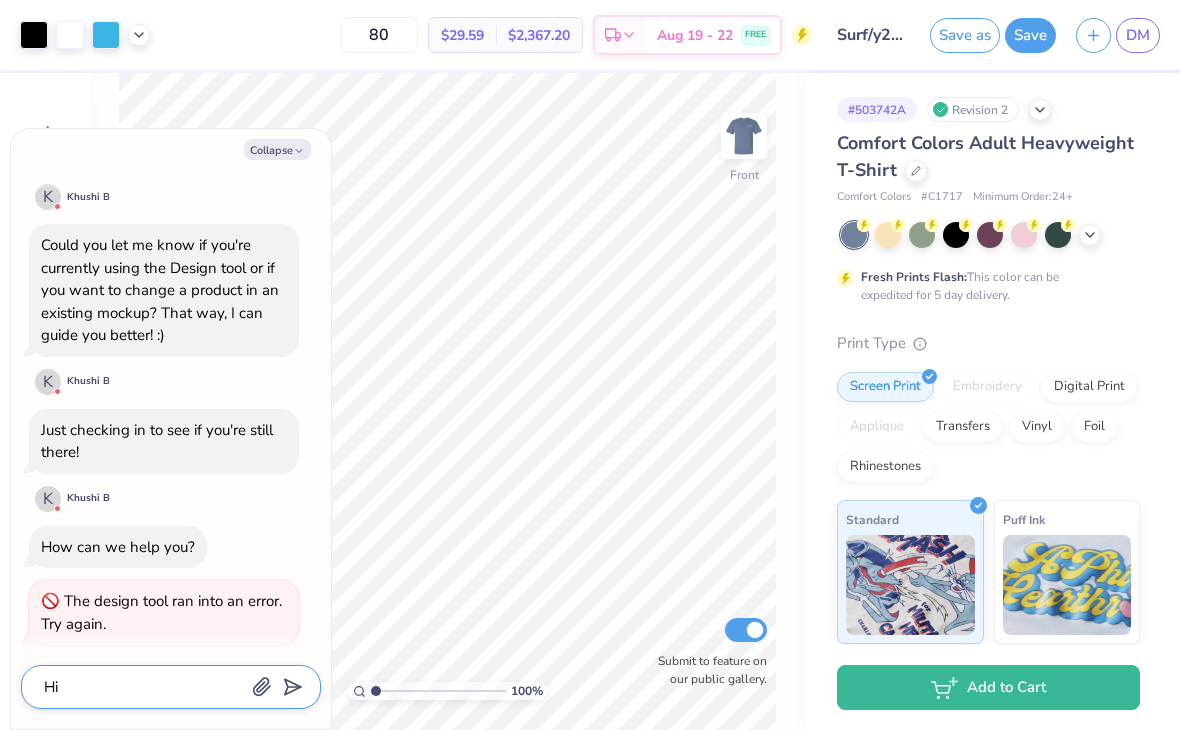 type on "Hi" 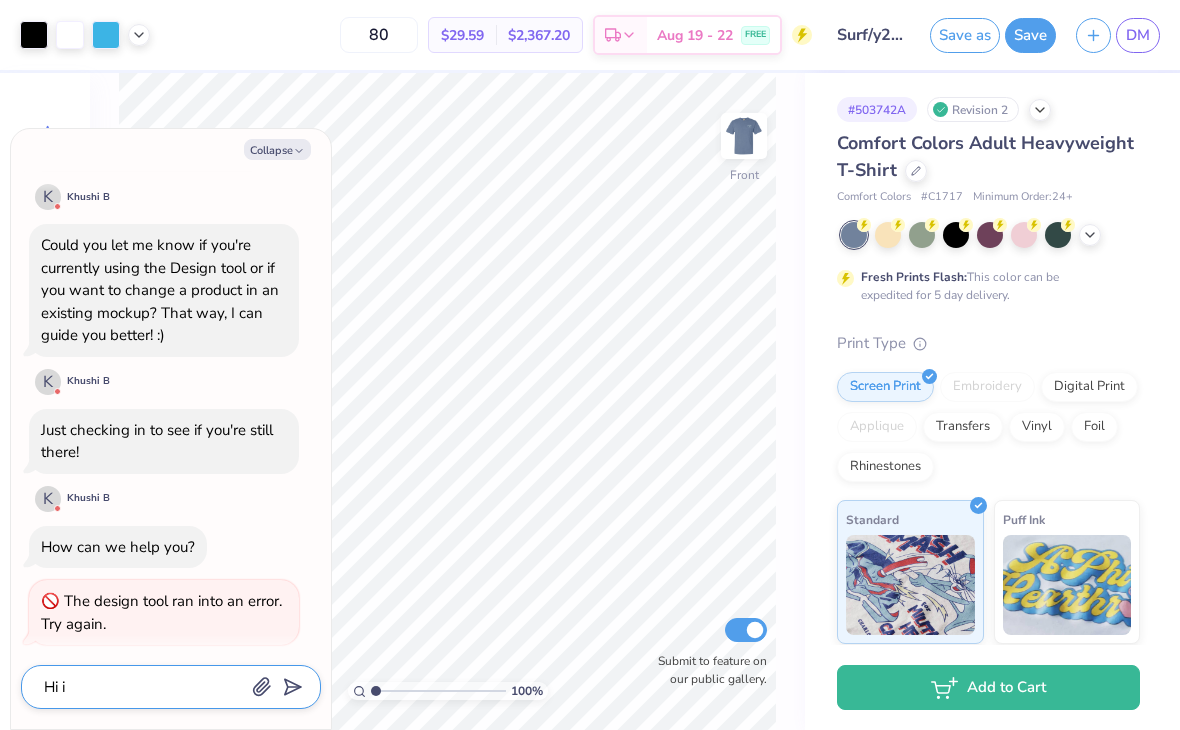 type on "x" 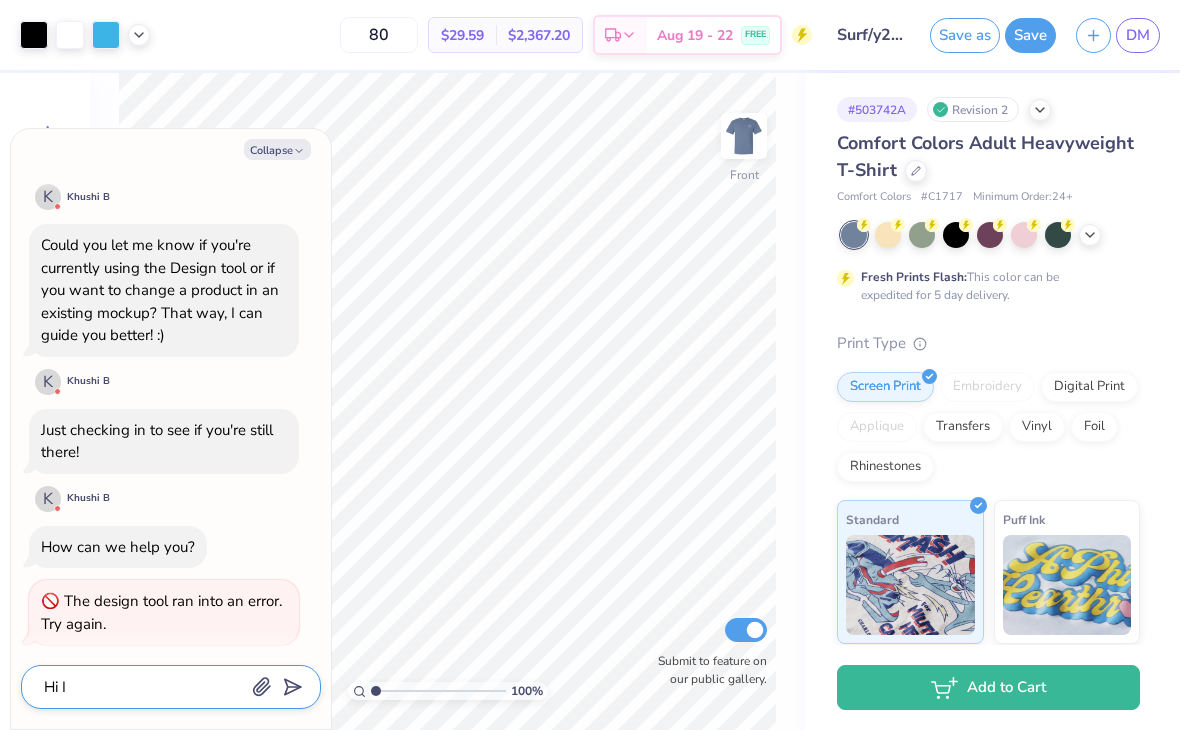 type on "Hi I" 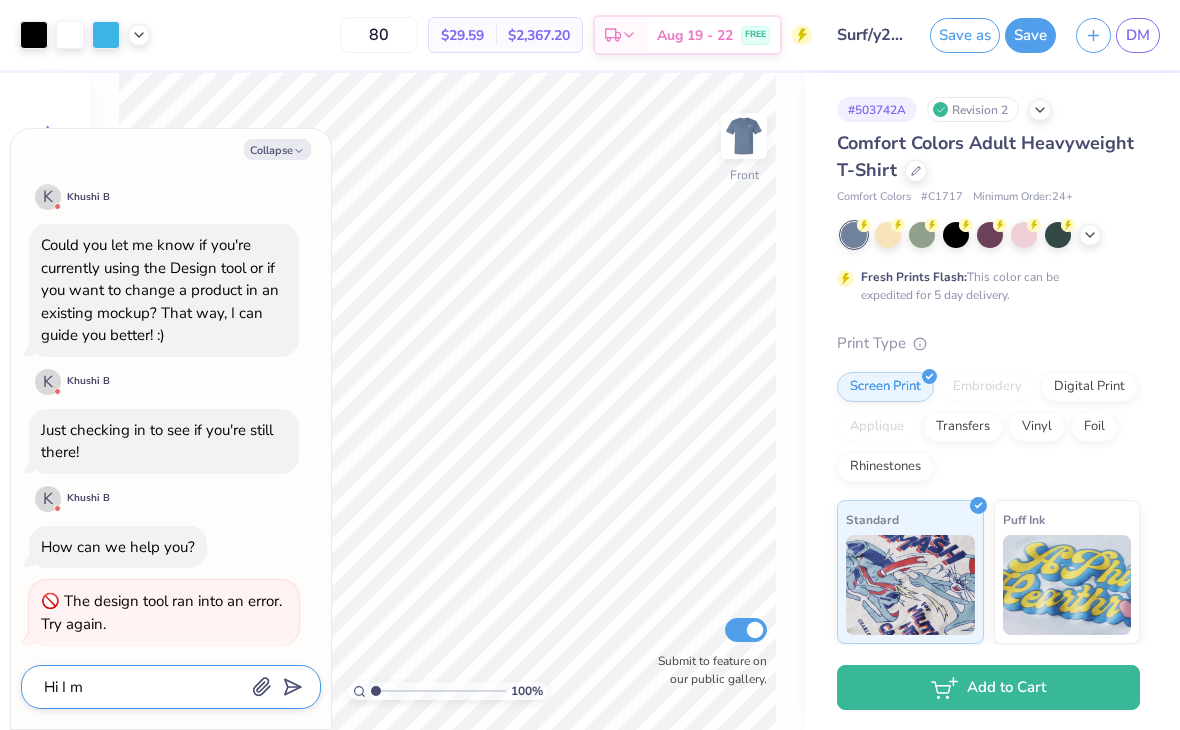 type on "x" 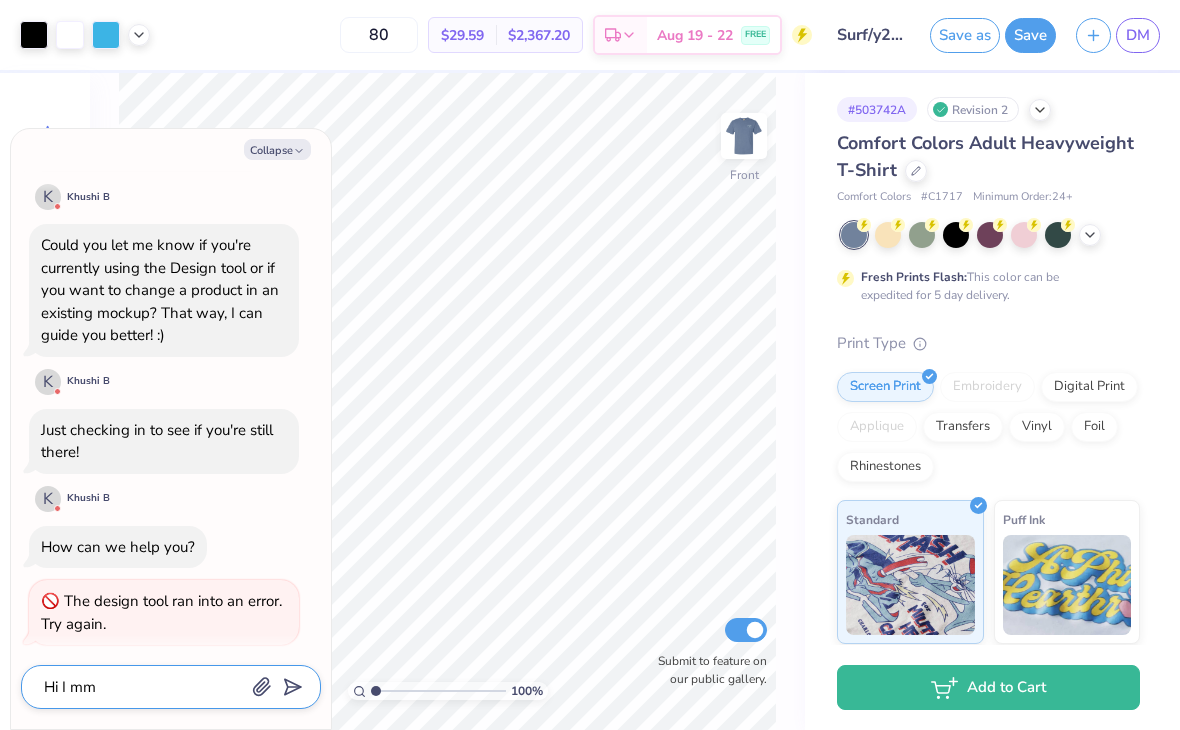 type on "x" 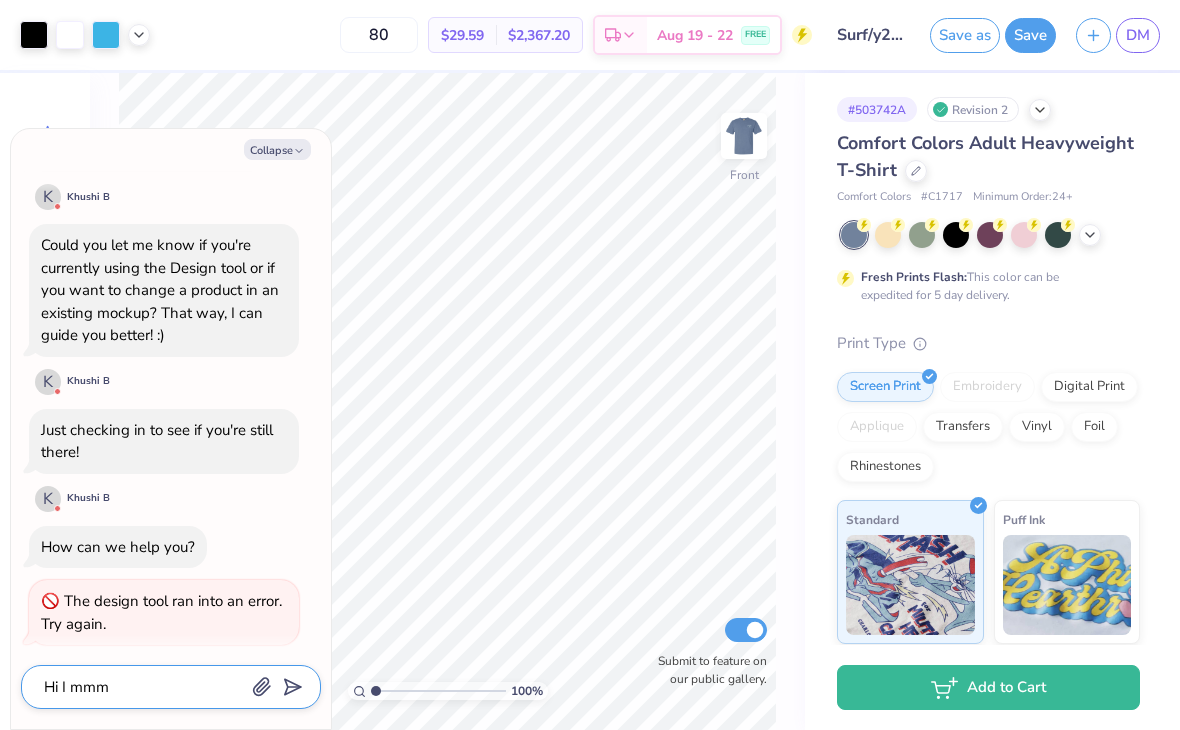 type on "x" 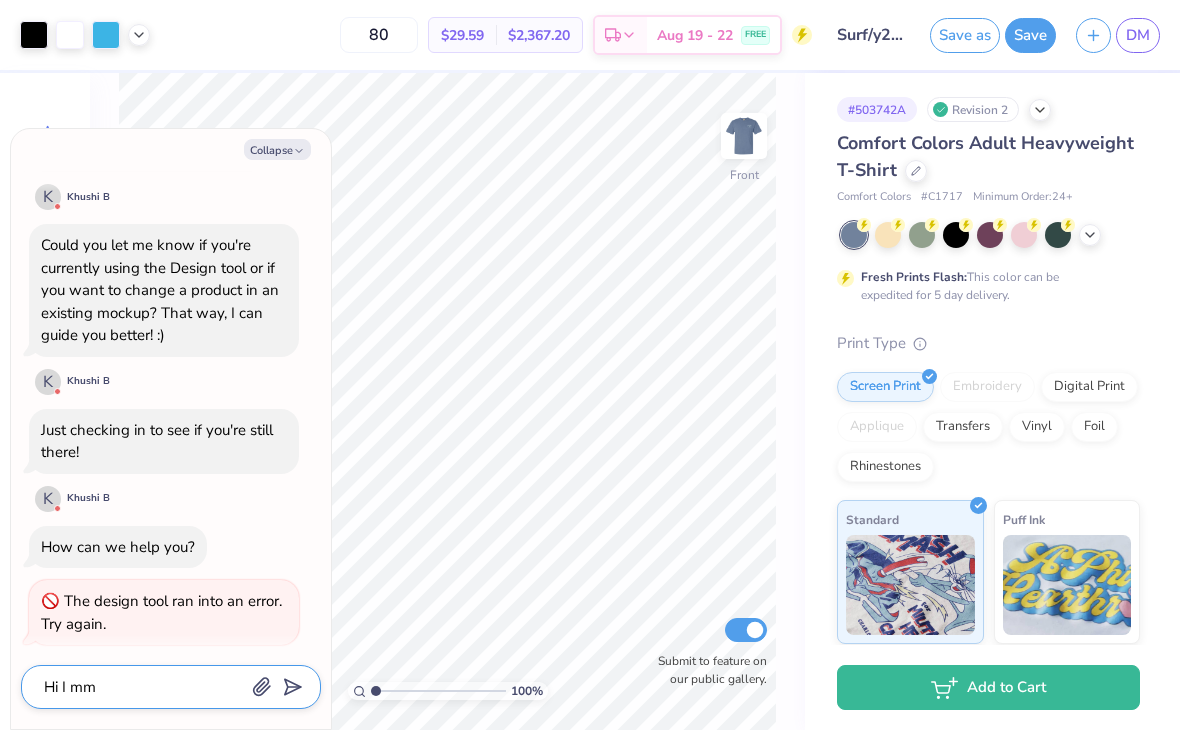 type on "Hi I m" 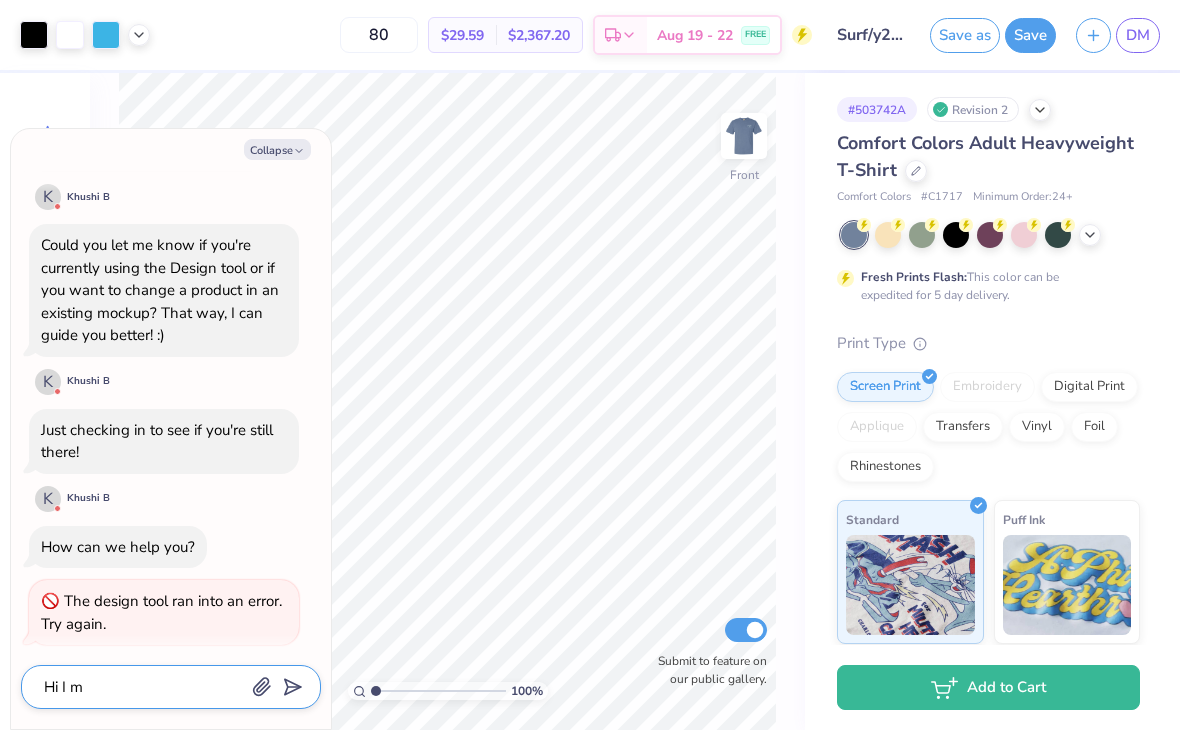 type on "x" 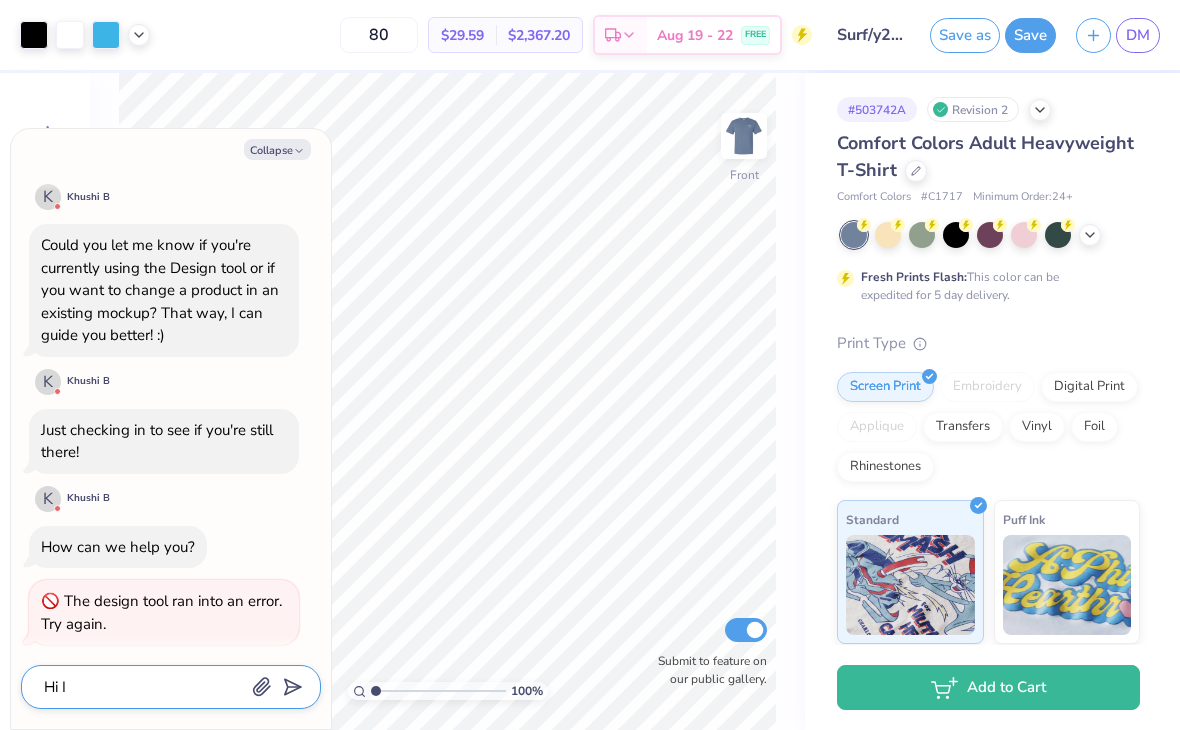 type on "Hi I" 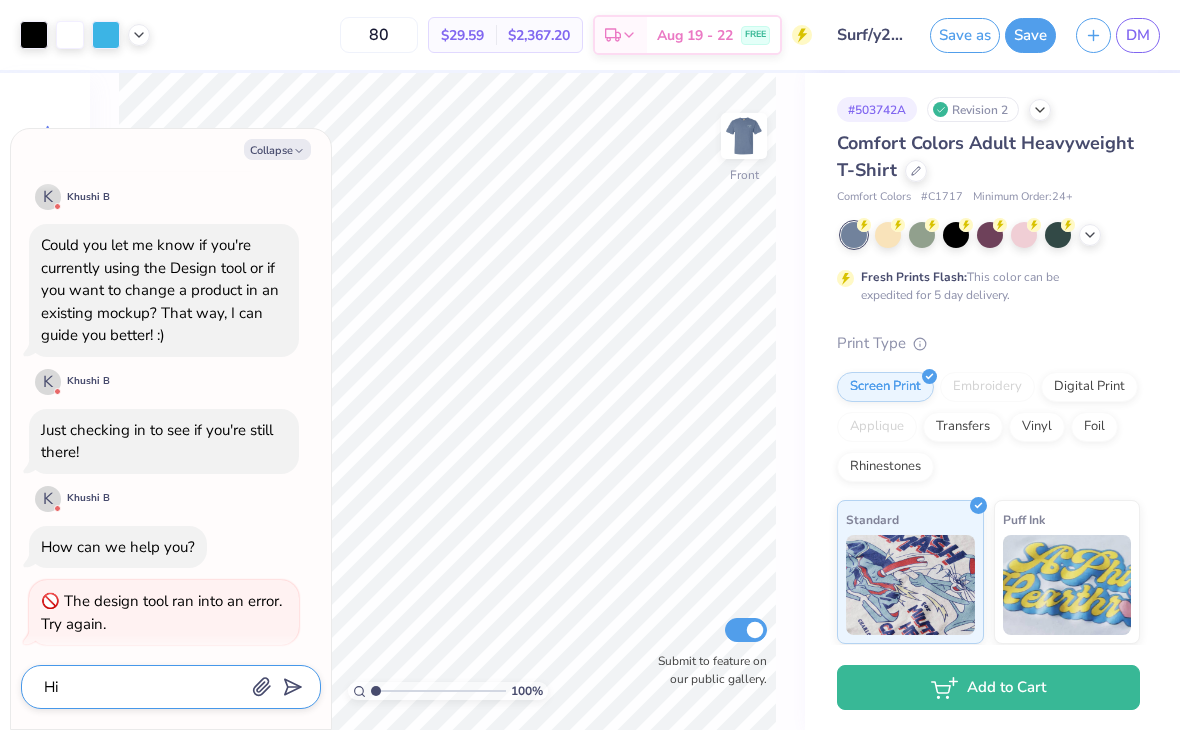 type on "x" 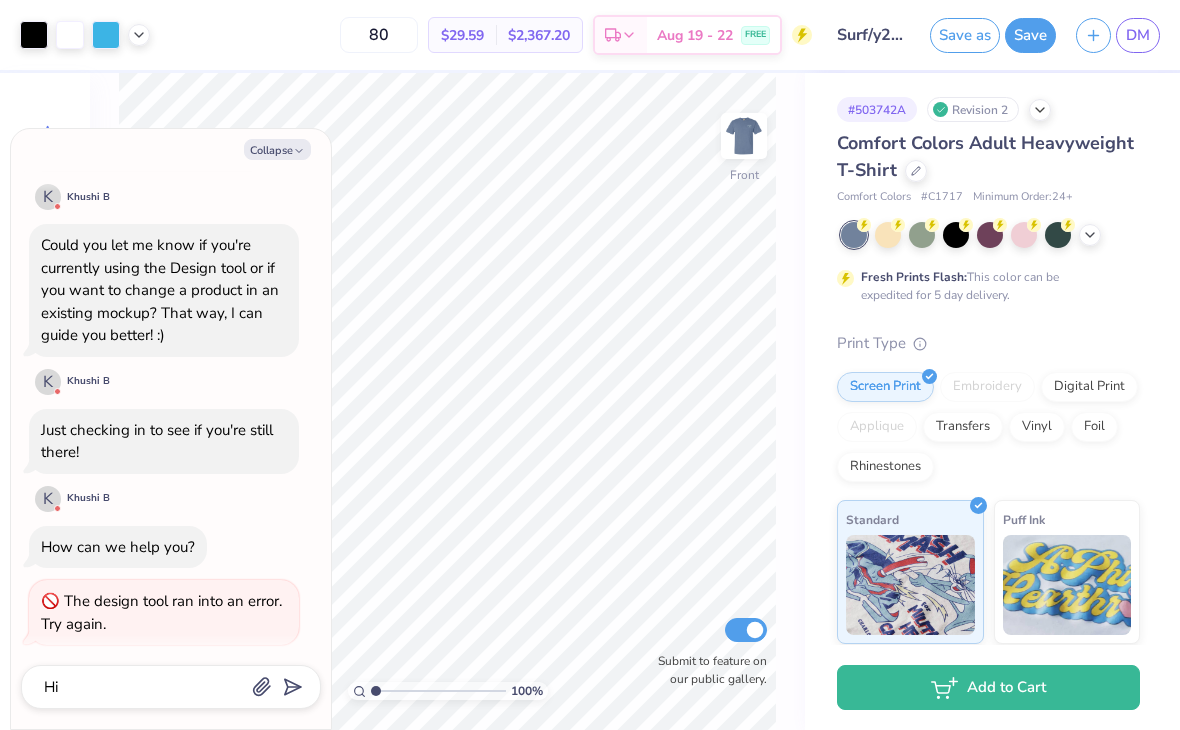 click on "The design tool ran into an error. Try again." at bounding box center (161, 612) 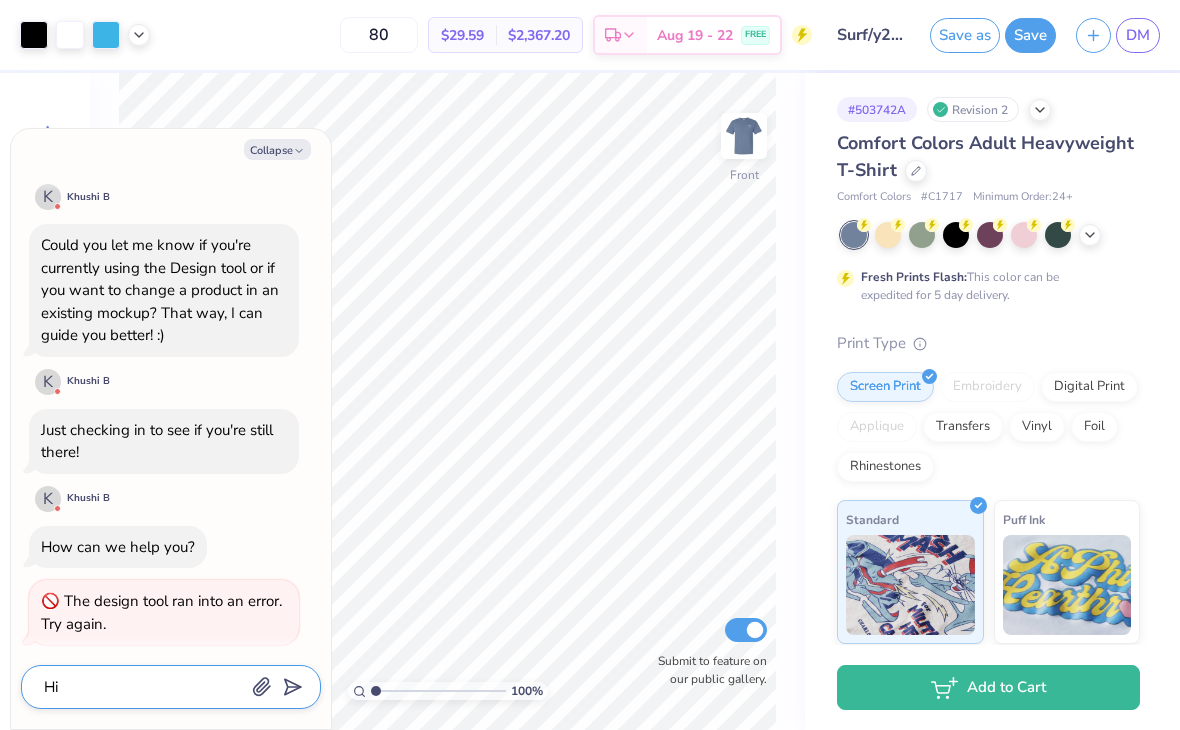 click on "Hi" at bounding box center (143, 687) 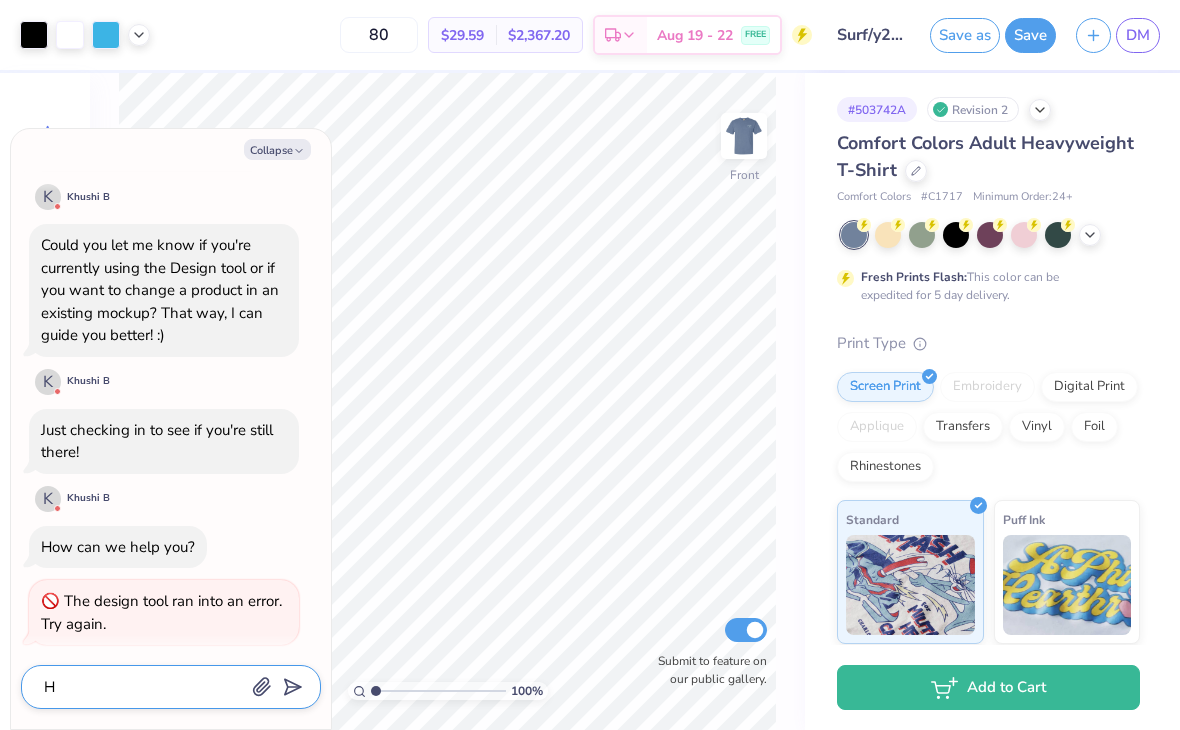 type 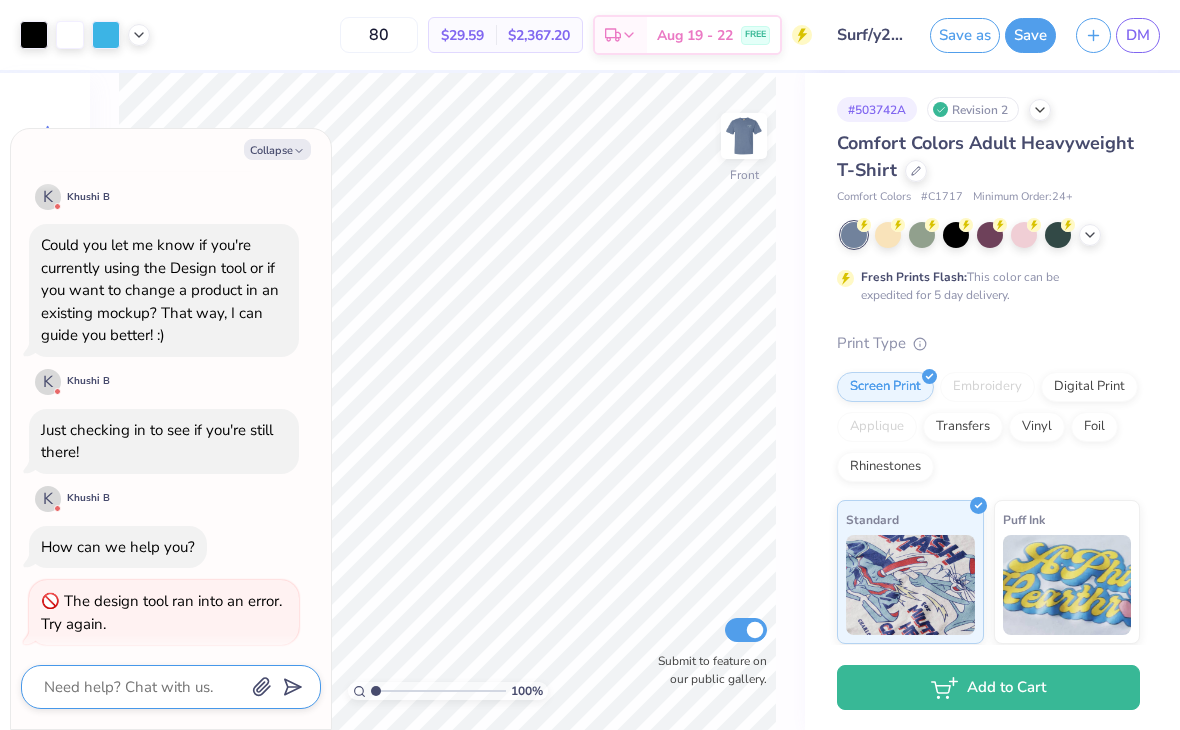 type 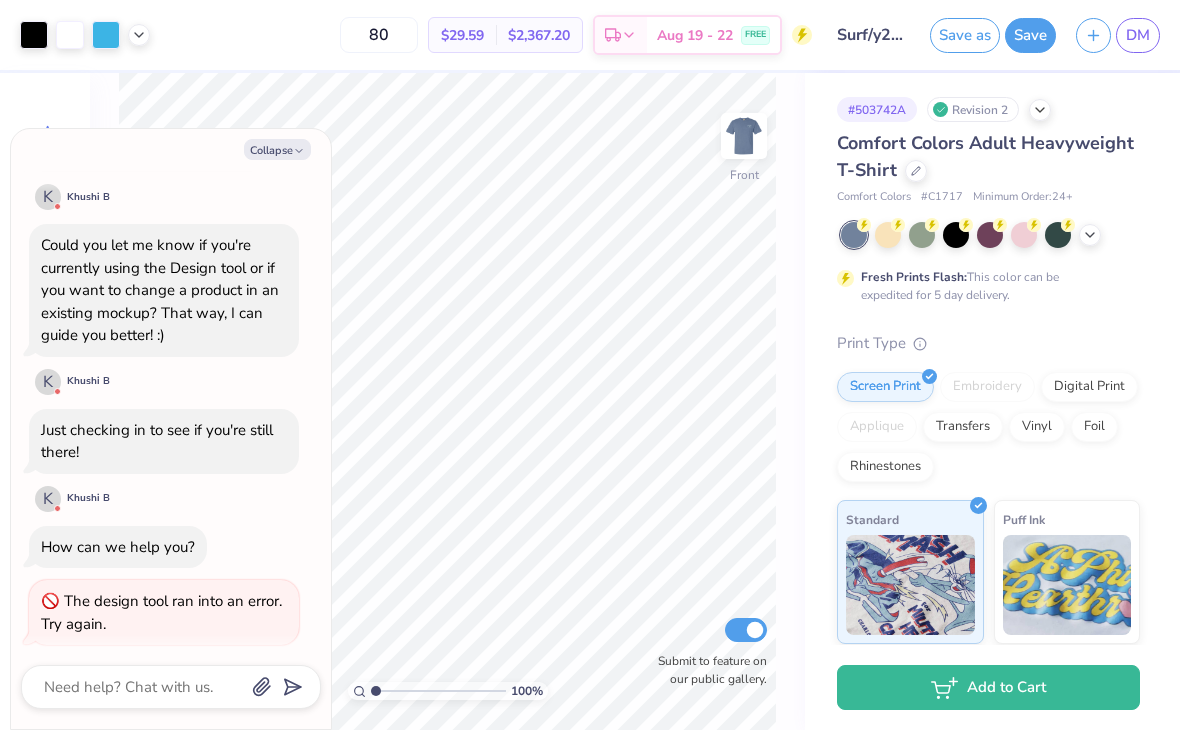 click on "Collapse I want to change th product Hi! I'm Khushi from Fresh Prints! K Khushi  B Could you let me know if you're currently using the Design tool or if you want to change a product in an existing mockup? That way, I can guide you better! :) K Khushi  B Just checking in to see if you're still there! K Khushi  B How can we help you? The design tool ran into an error. Try again." at bounding box center [171, 429] 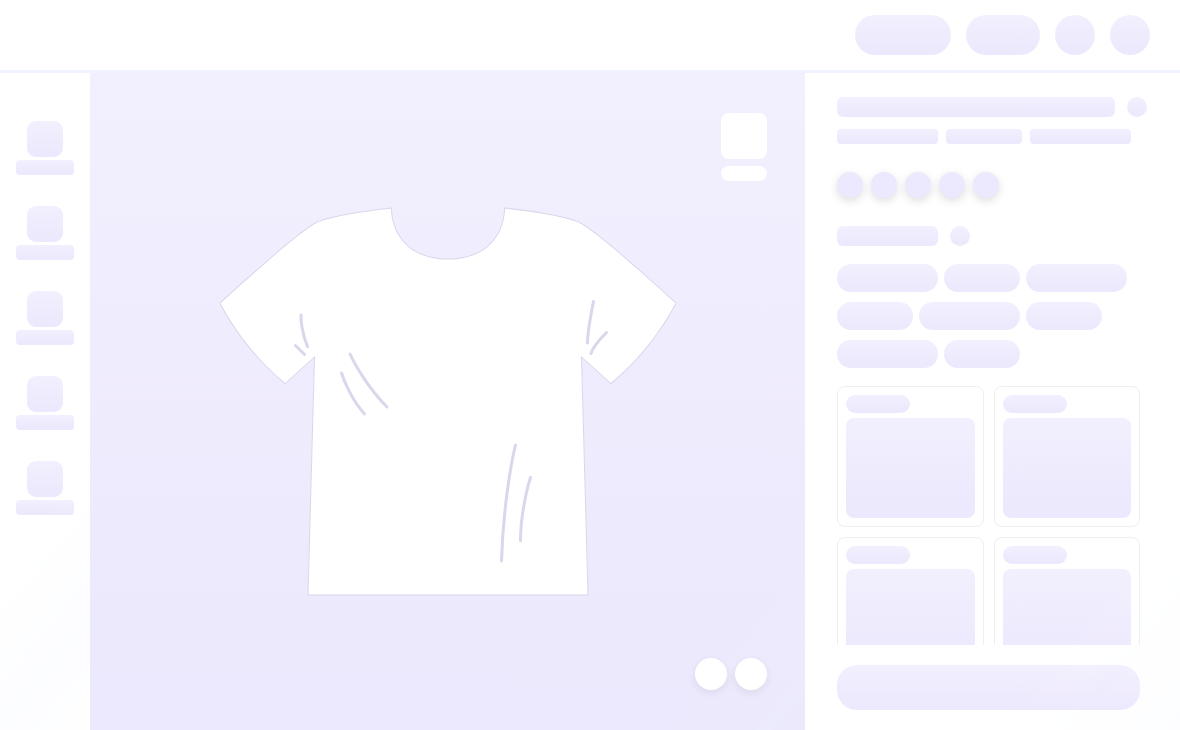 scroll, scrollTop: 0, scrollLeft: 0, axis: both 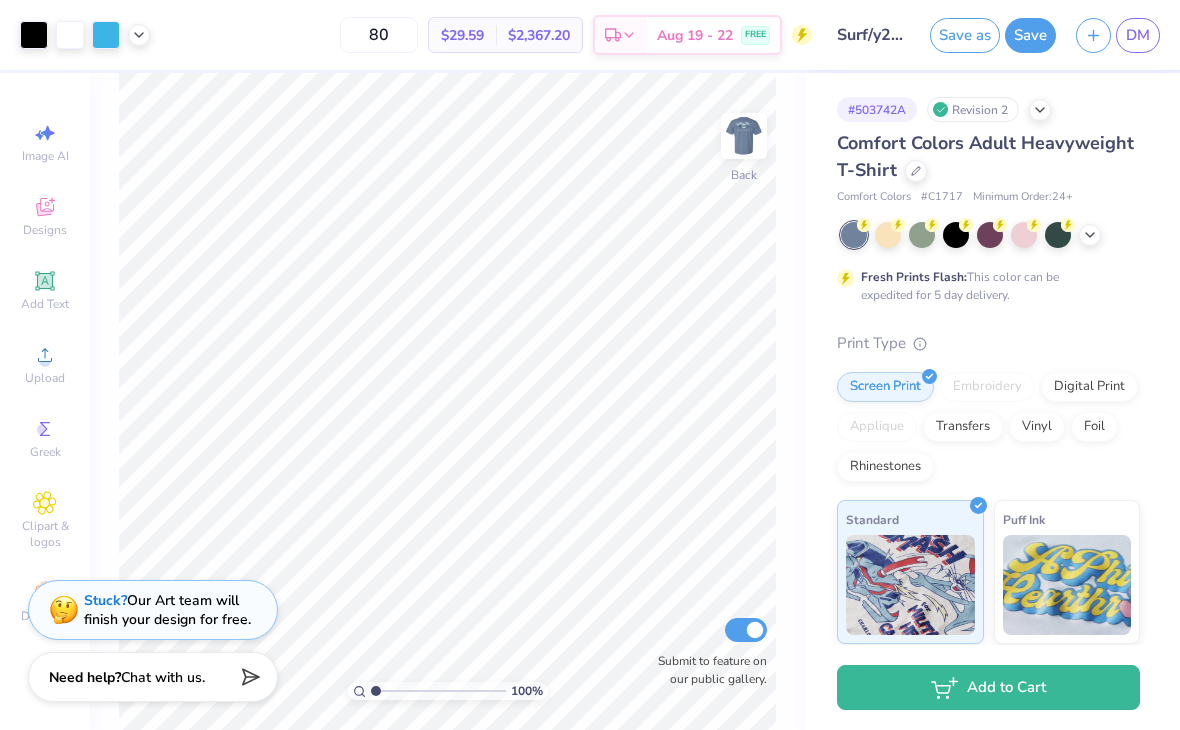click on "Chat with us." at bounding box center (163, 677) 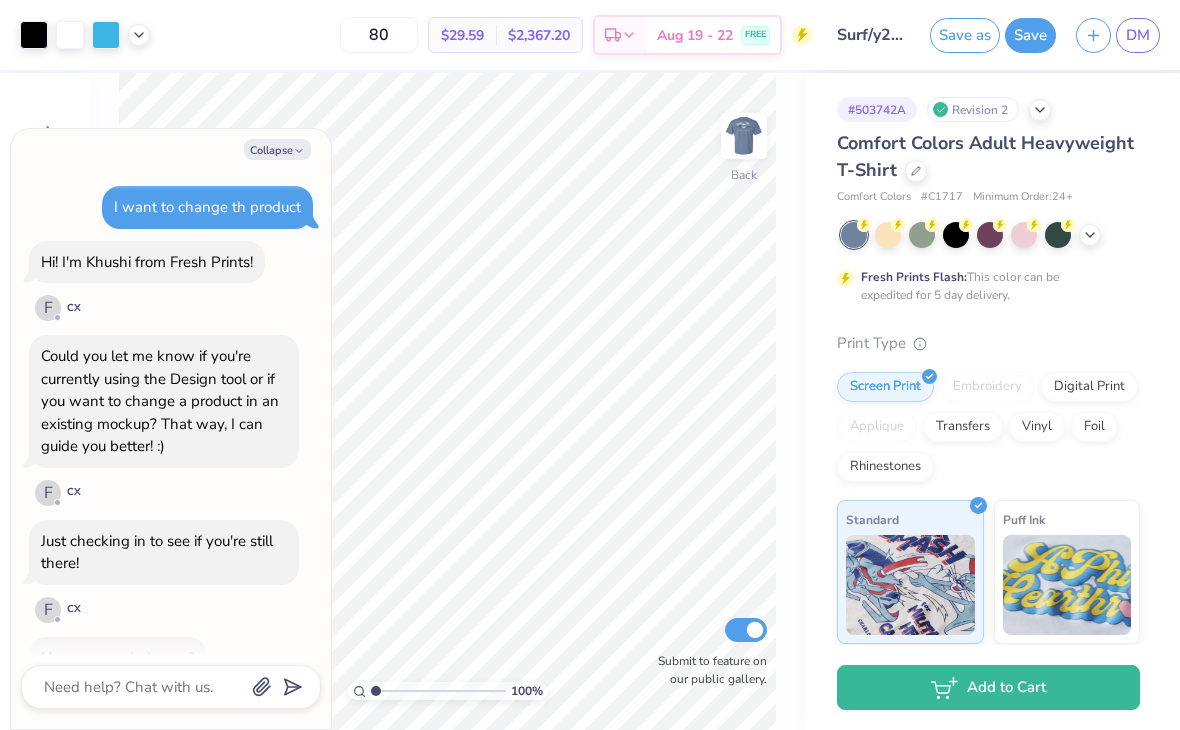 scroll, scrollTop: 35, scrollLeft: 0, axis: vertical 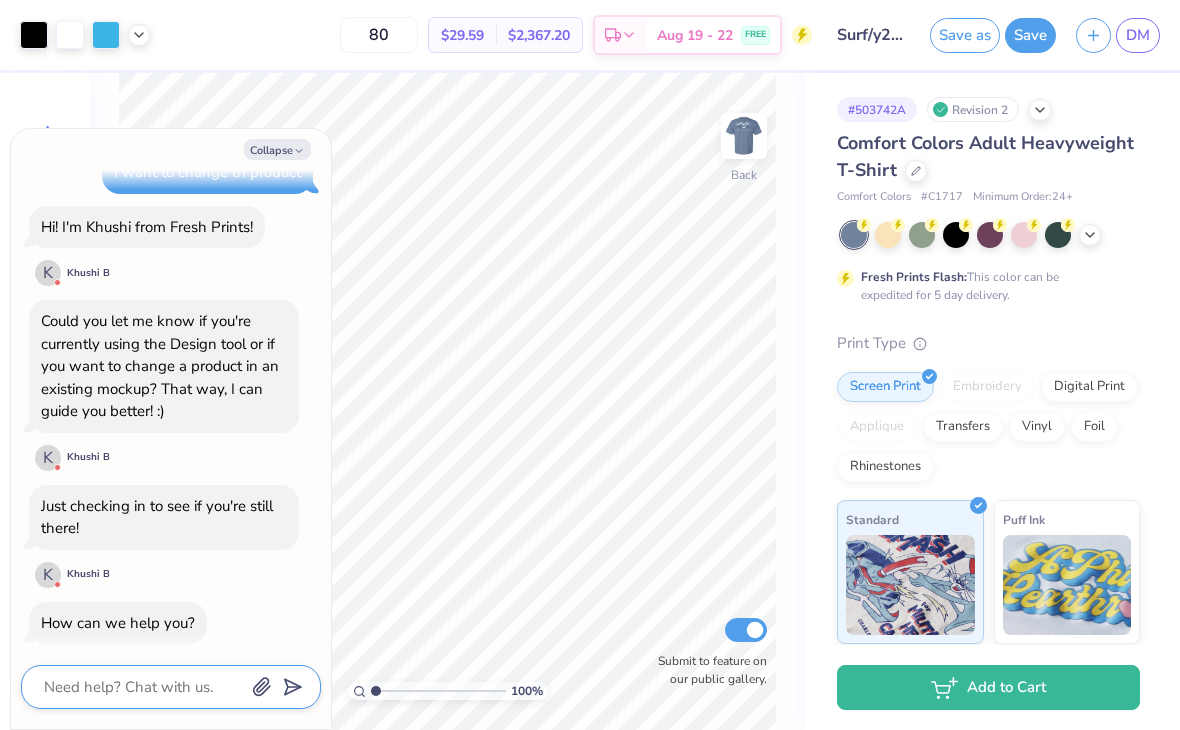 click at bounding box center (143, 687) 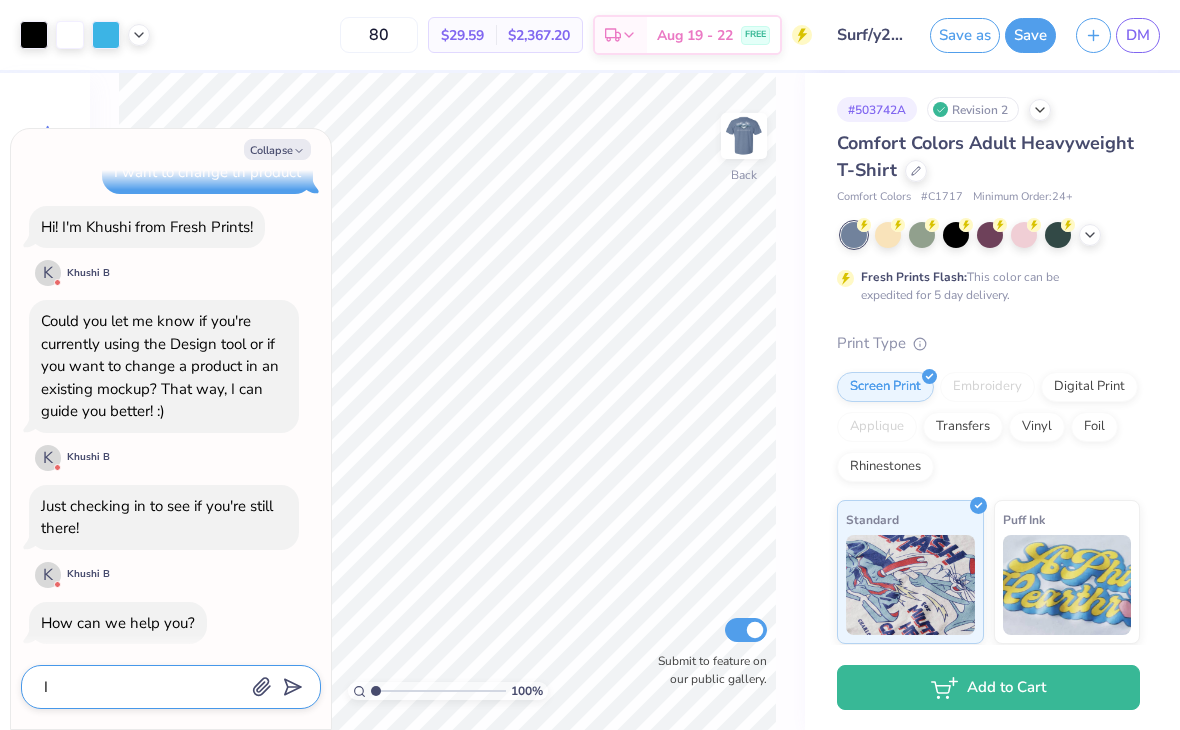 type on "I" 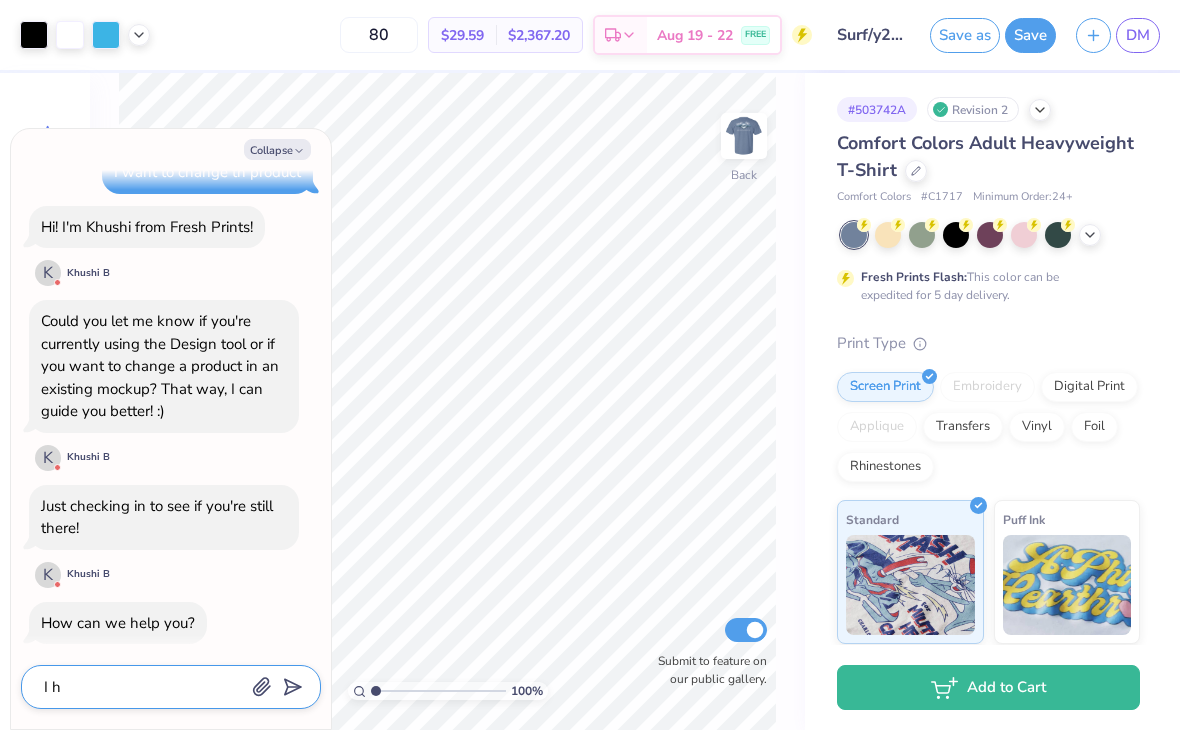 type on "x" 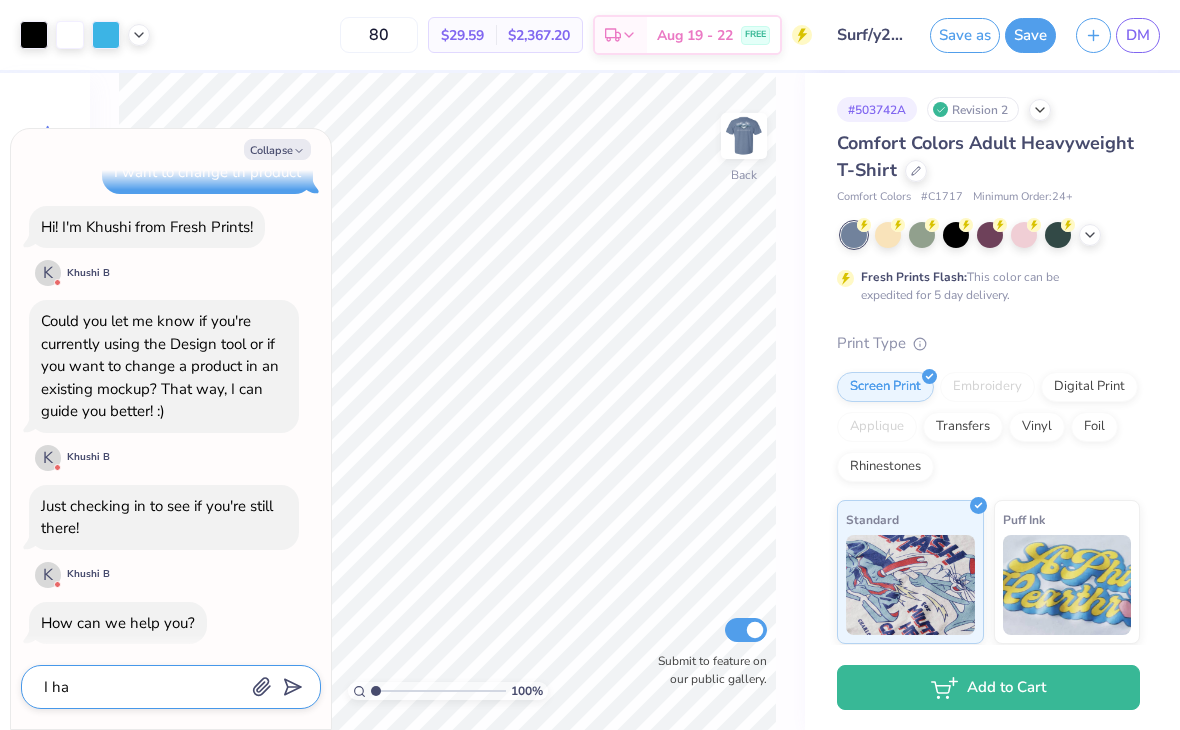 type on "I had" 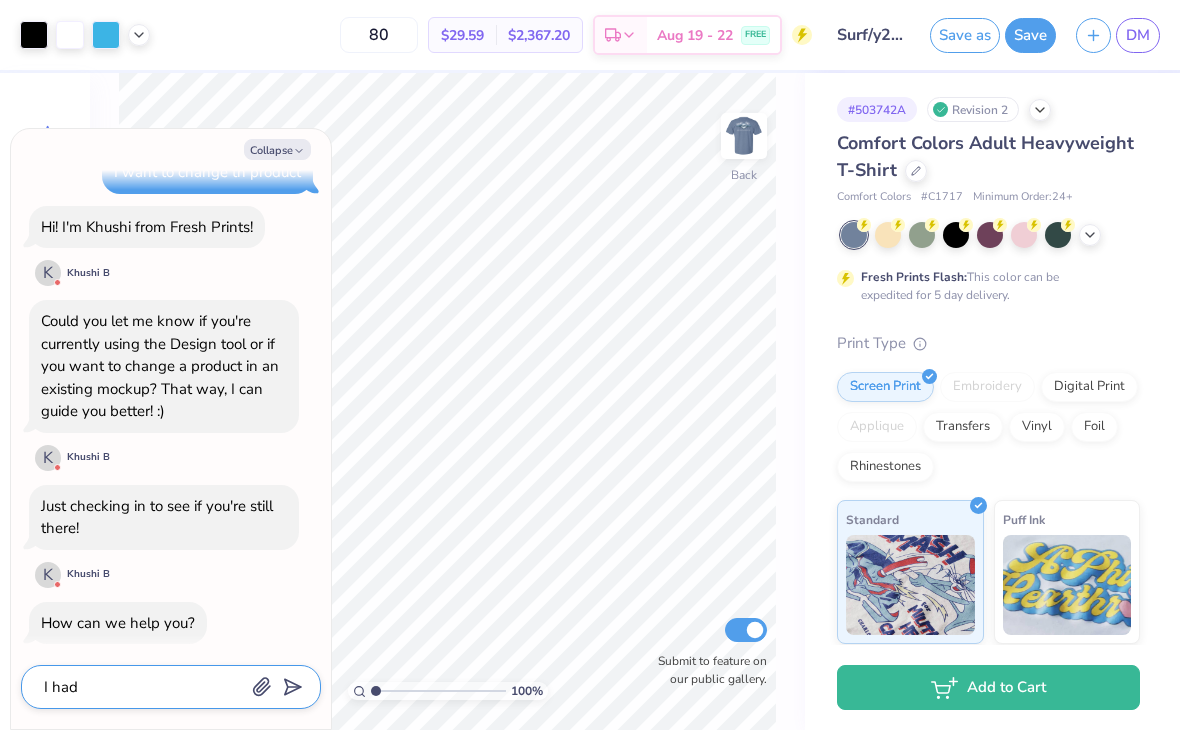 type on "x" 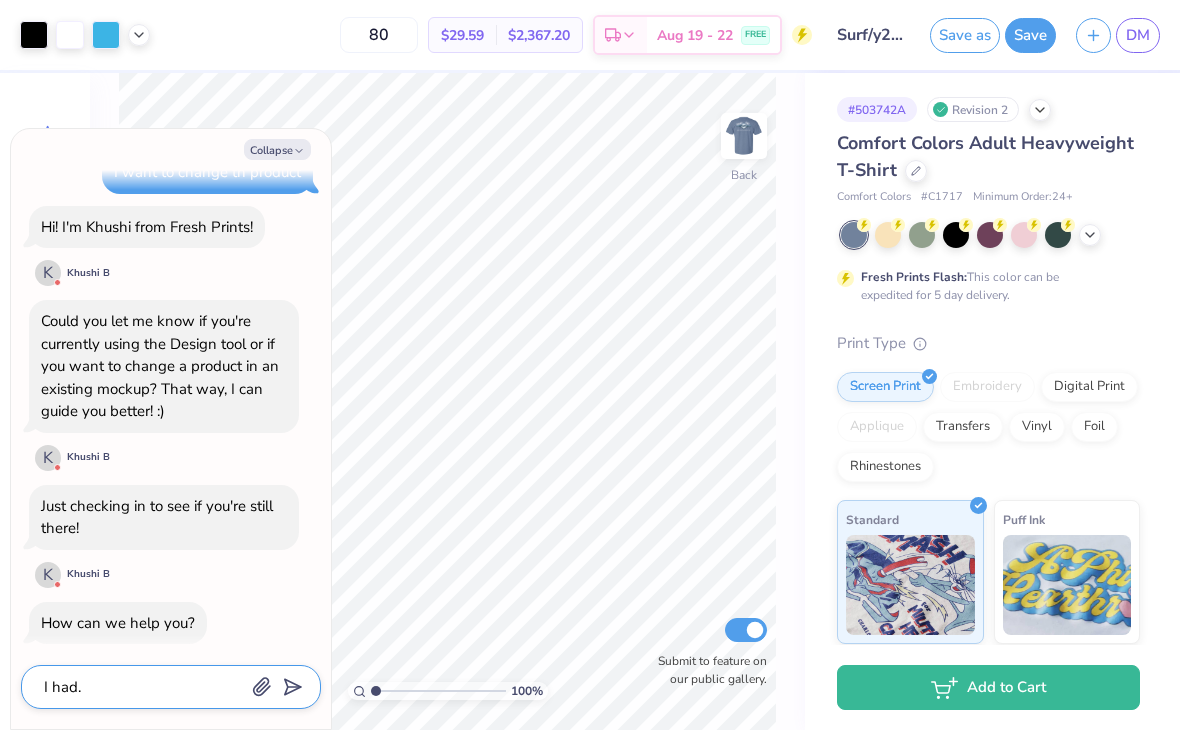 type on "I had." 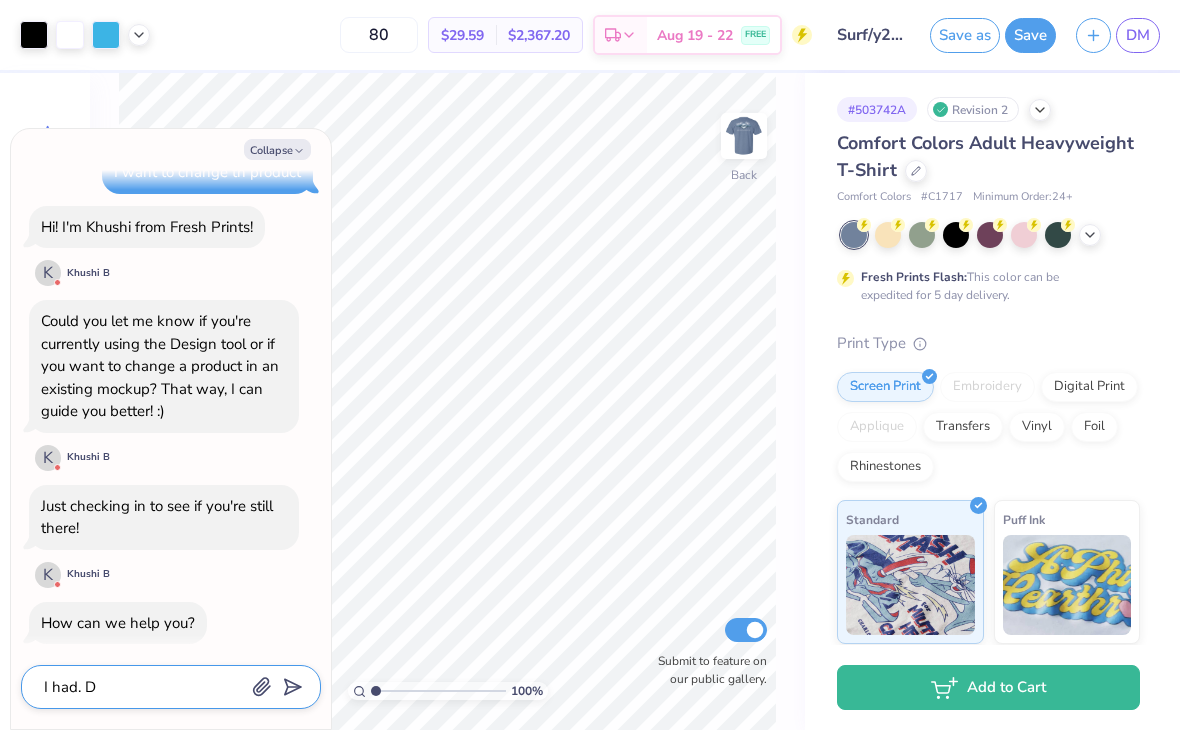 type on "x" 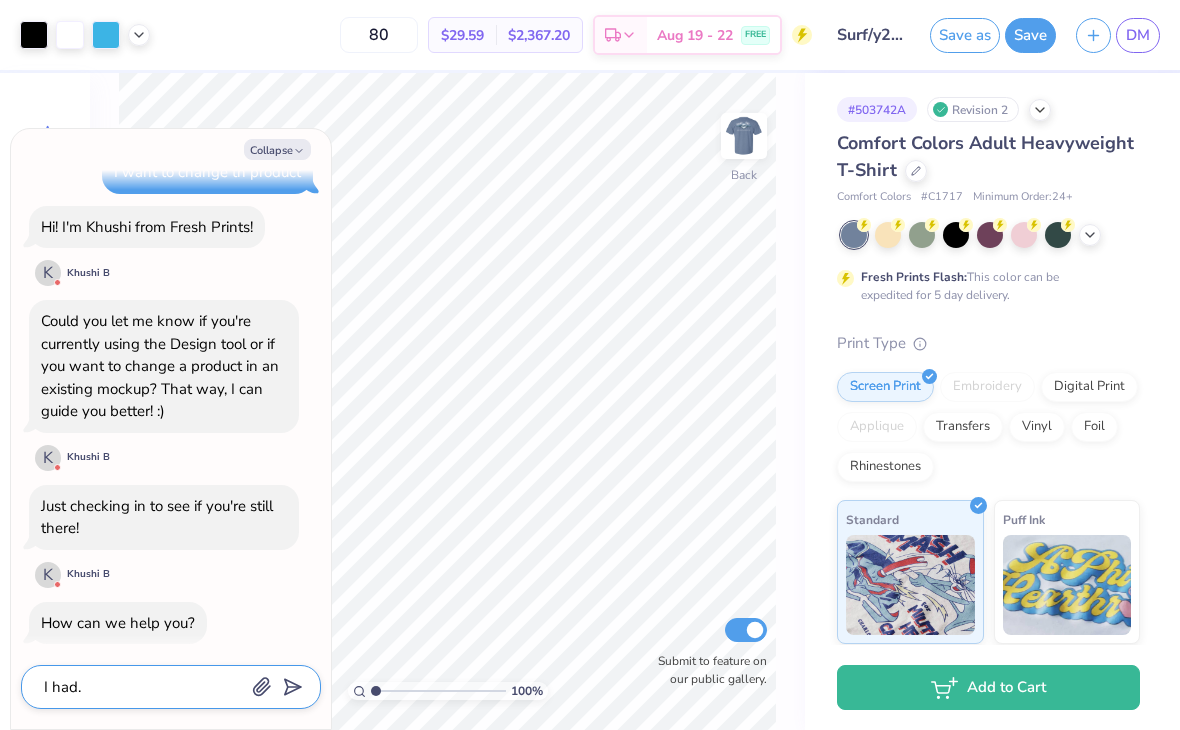 type on "x" 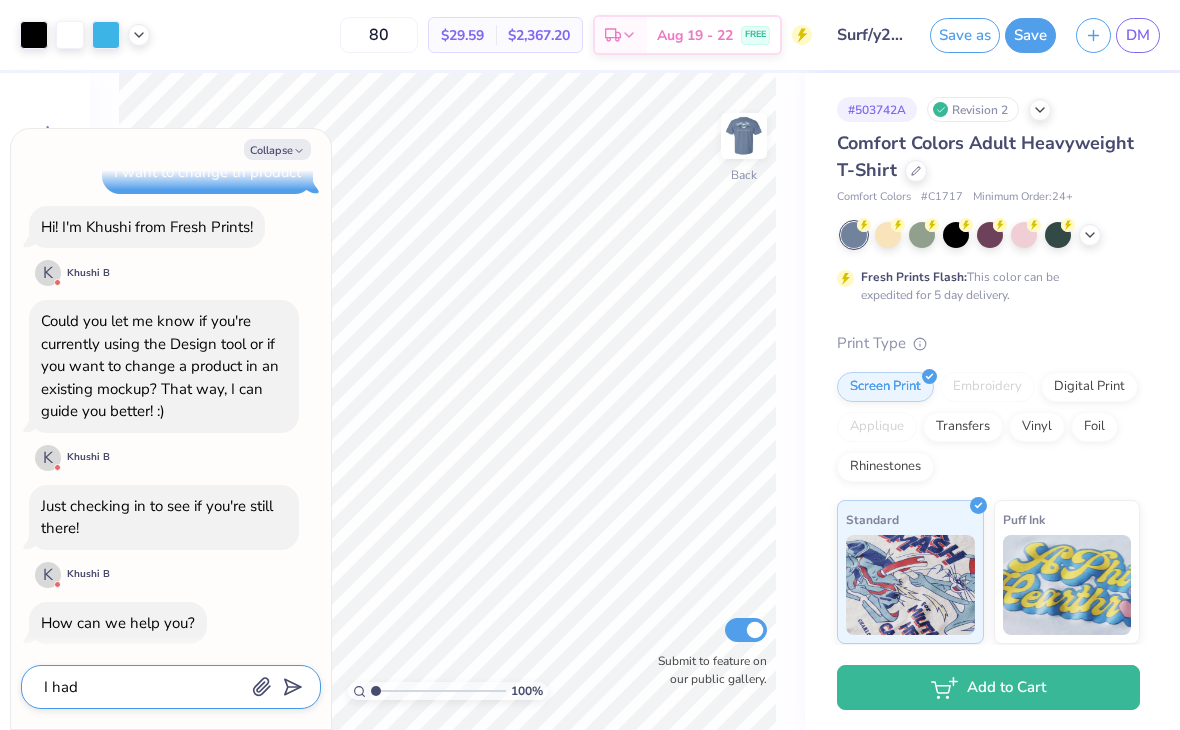 type on "I had" 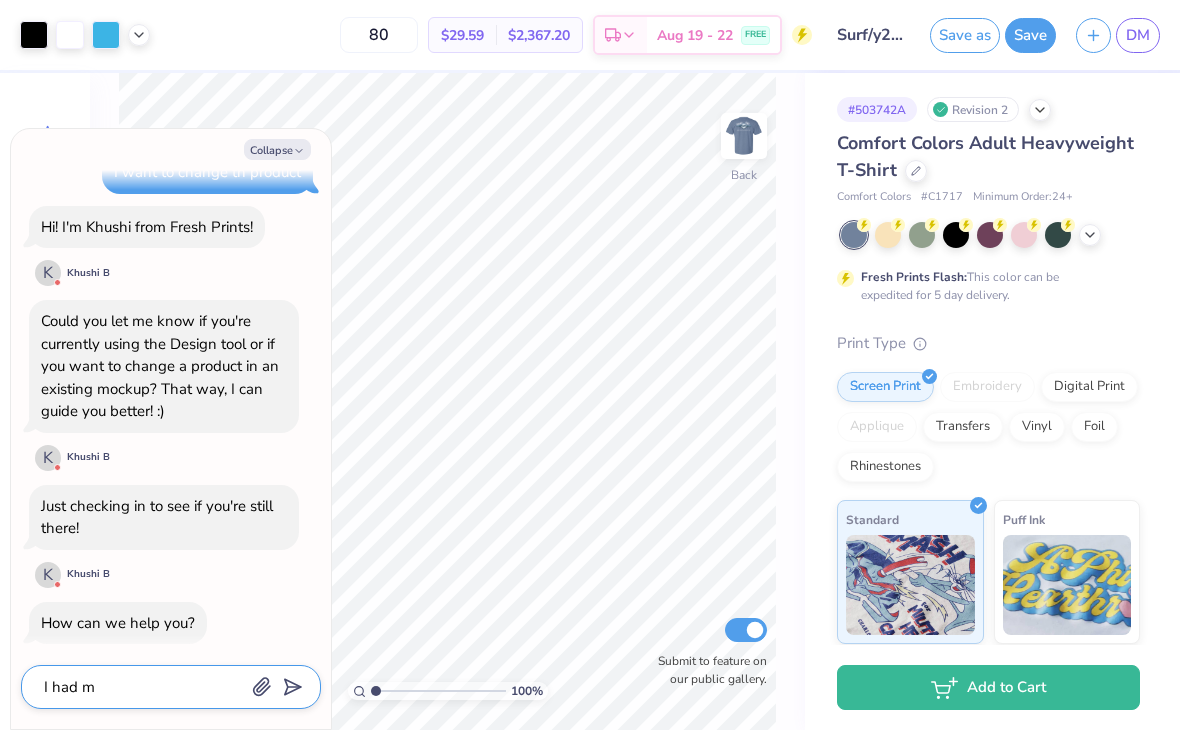 type on "x" 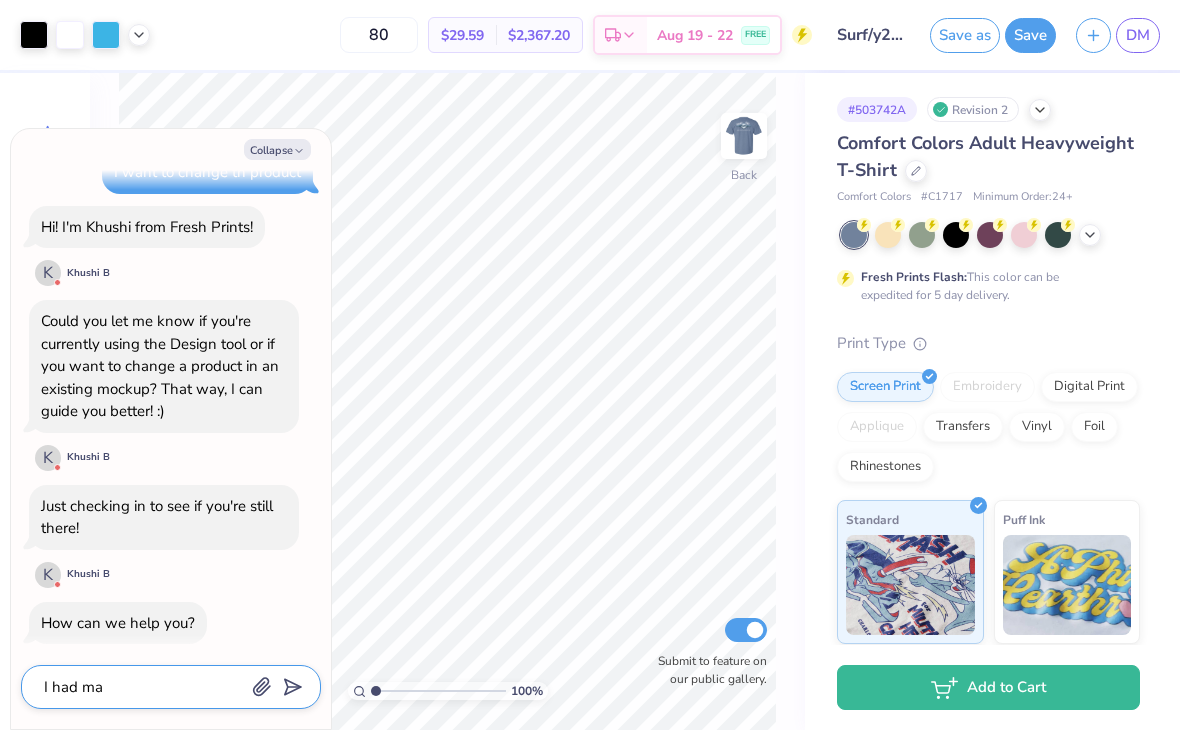 type on "x" 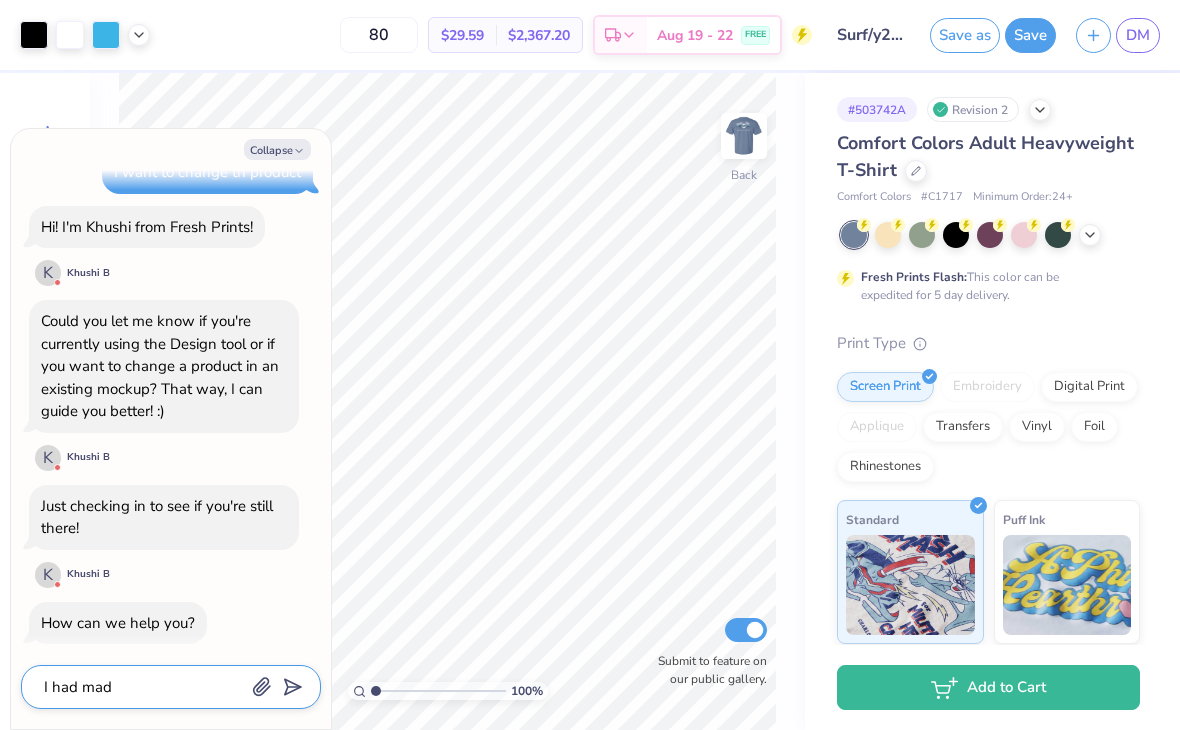type on "x" 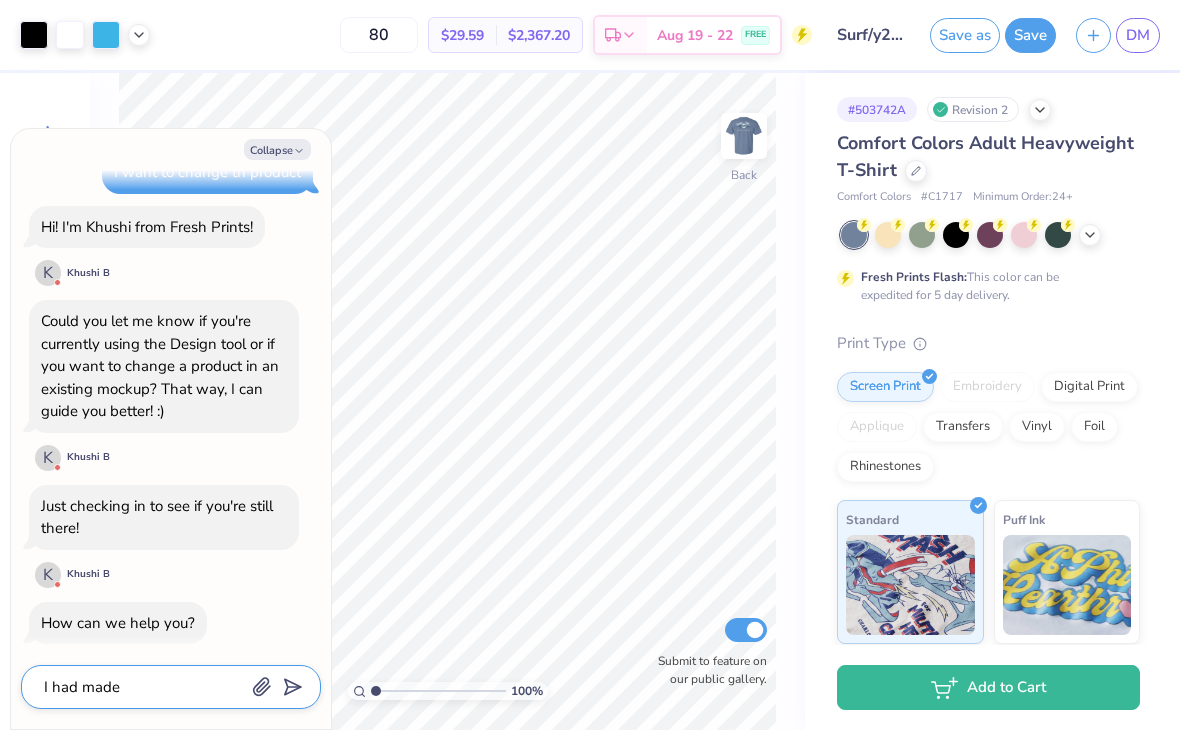 type on "x" 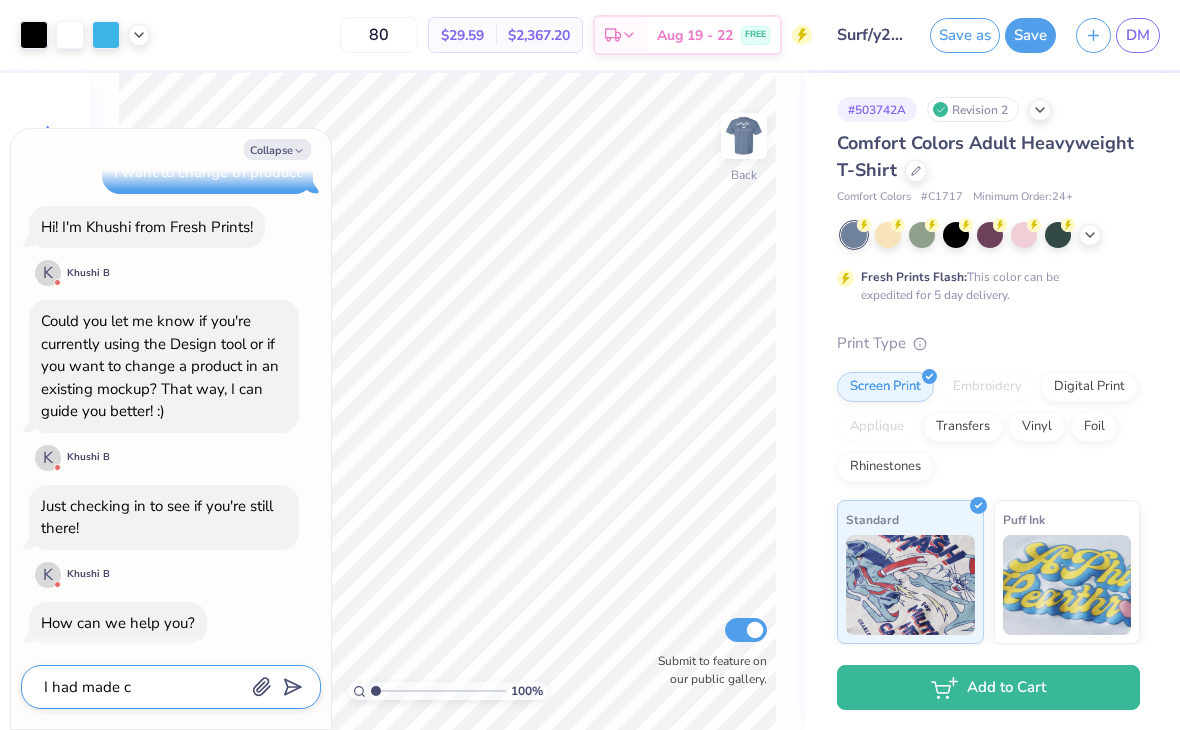 type on "I had made ch" 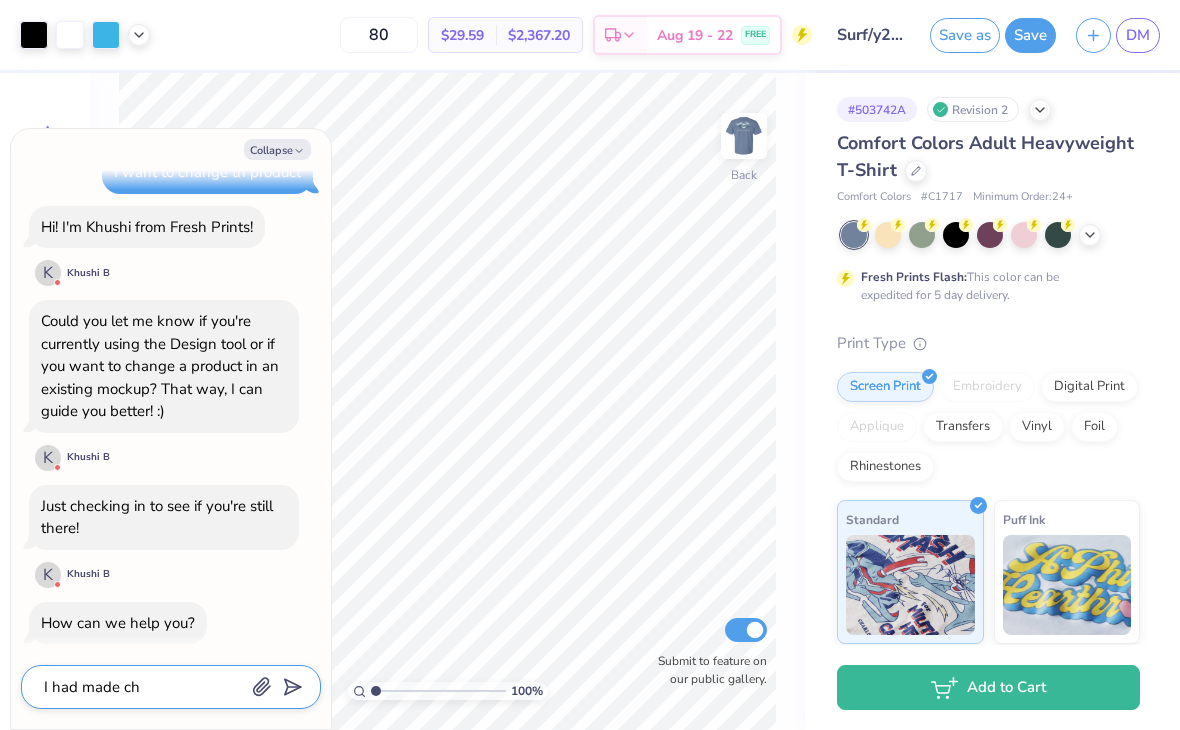type on "I had made cha" 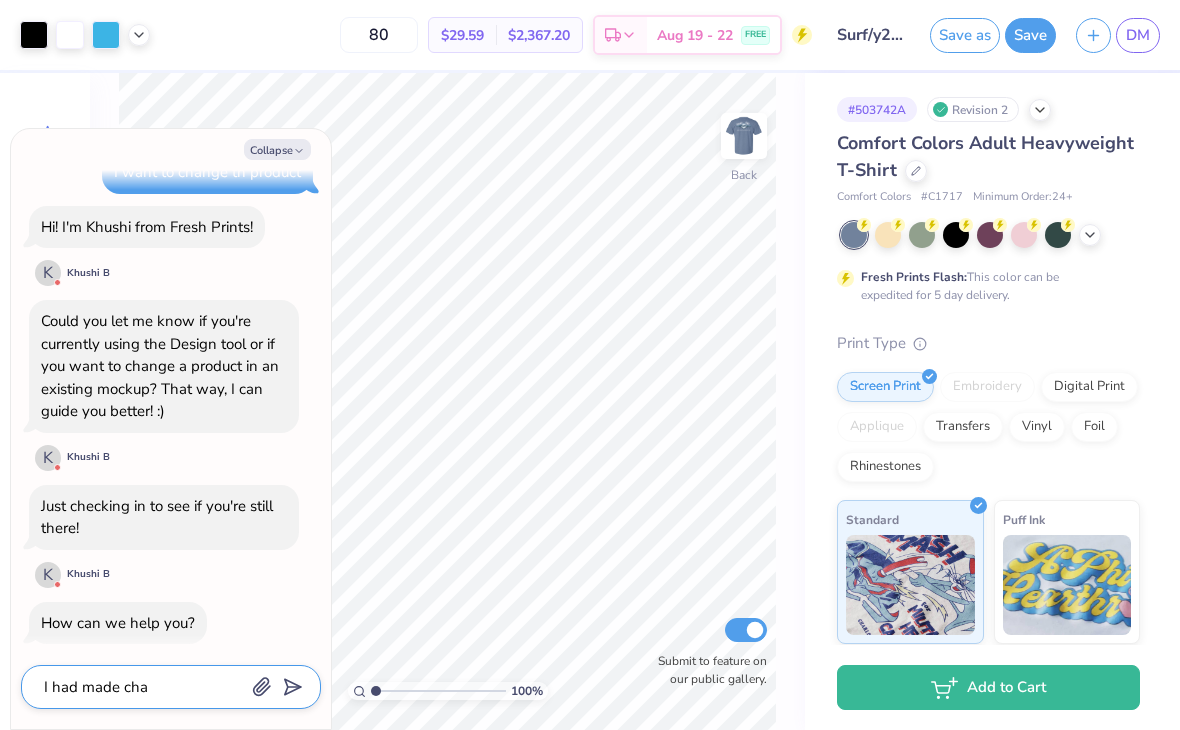 type on "I had made chan" 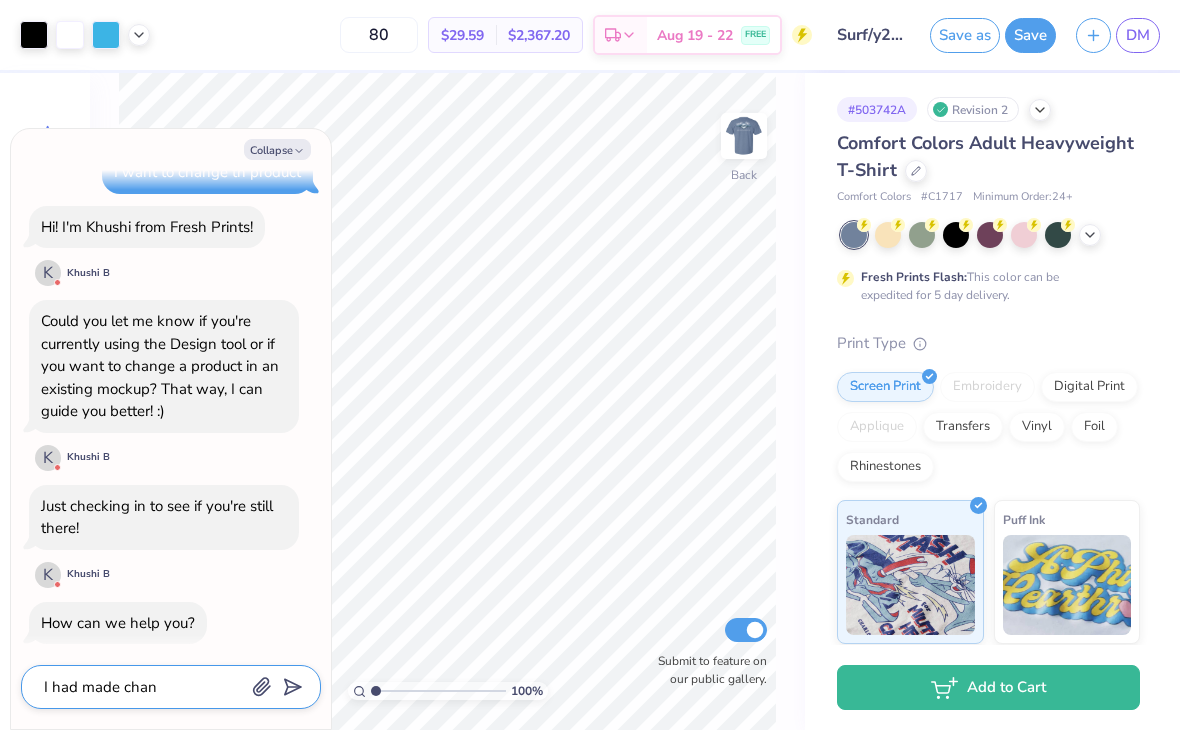 type on "I had made chang" 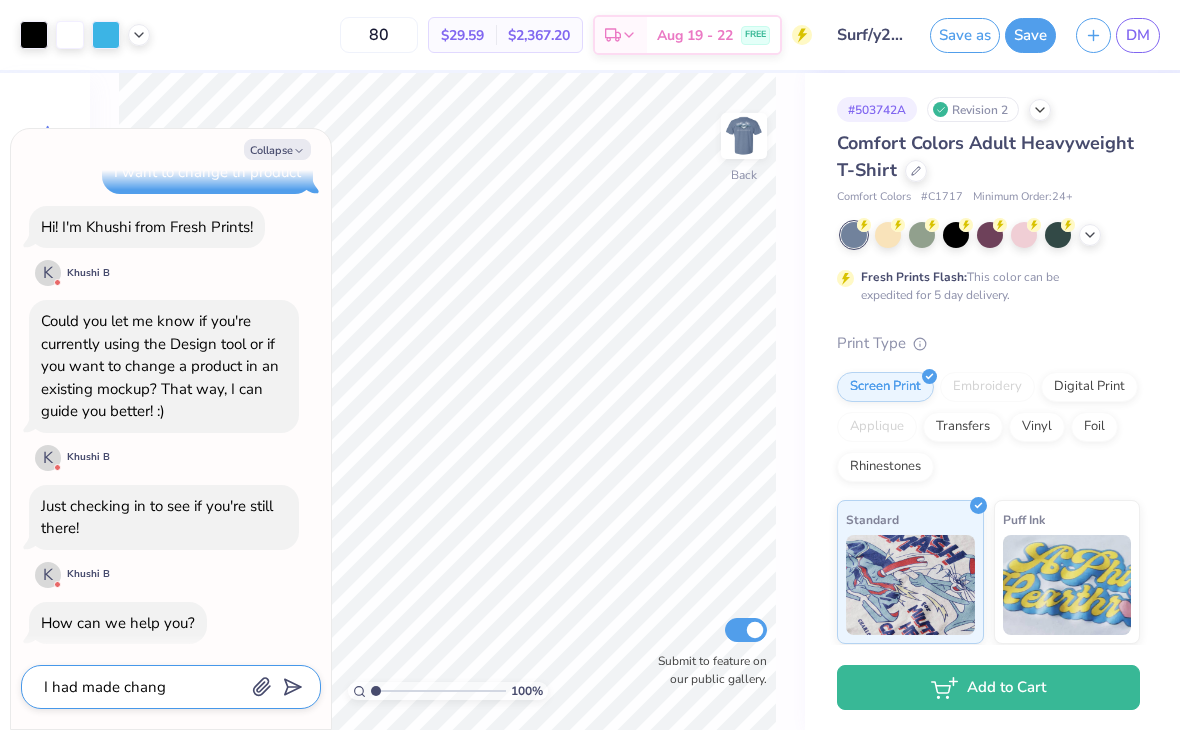 type on "I had made change" 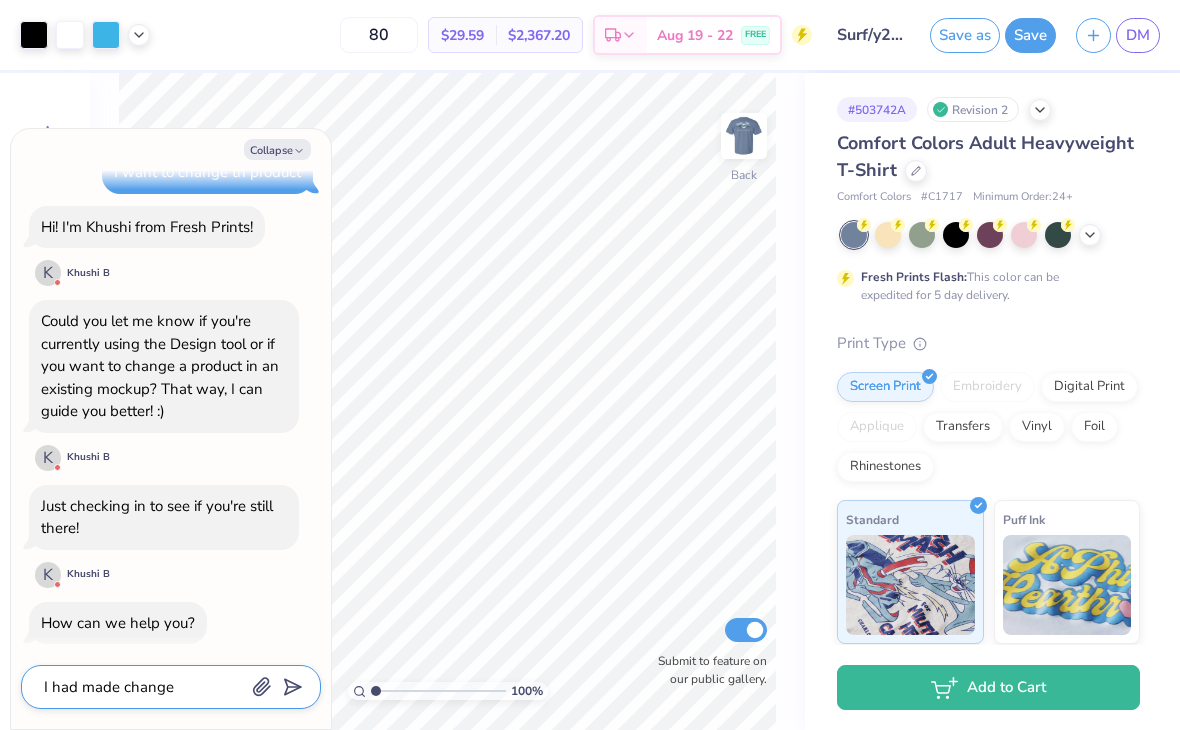 type on "x" 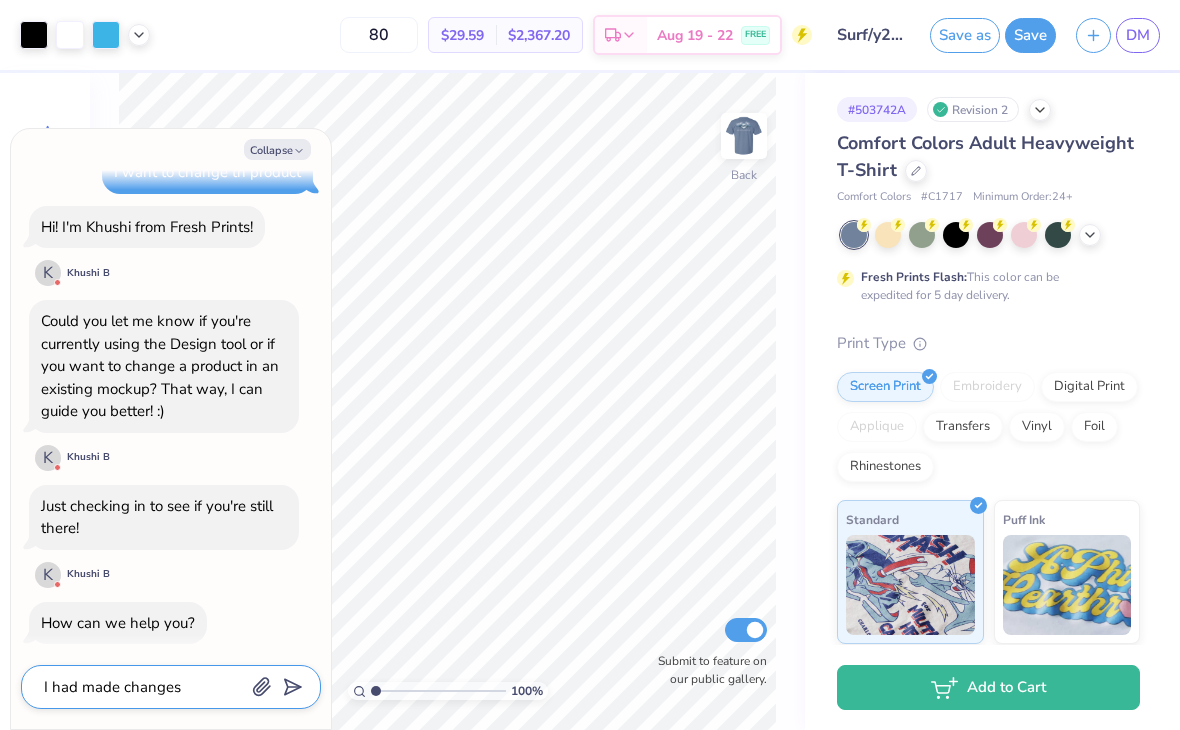 type on "I had made changes" 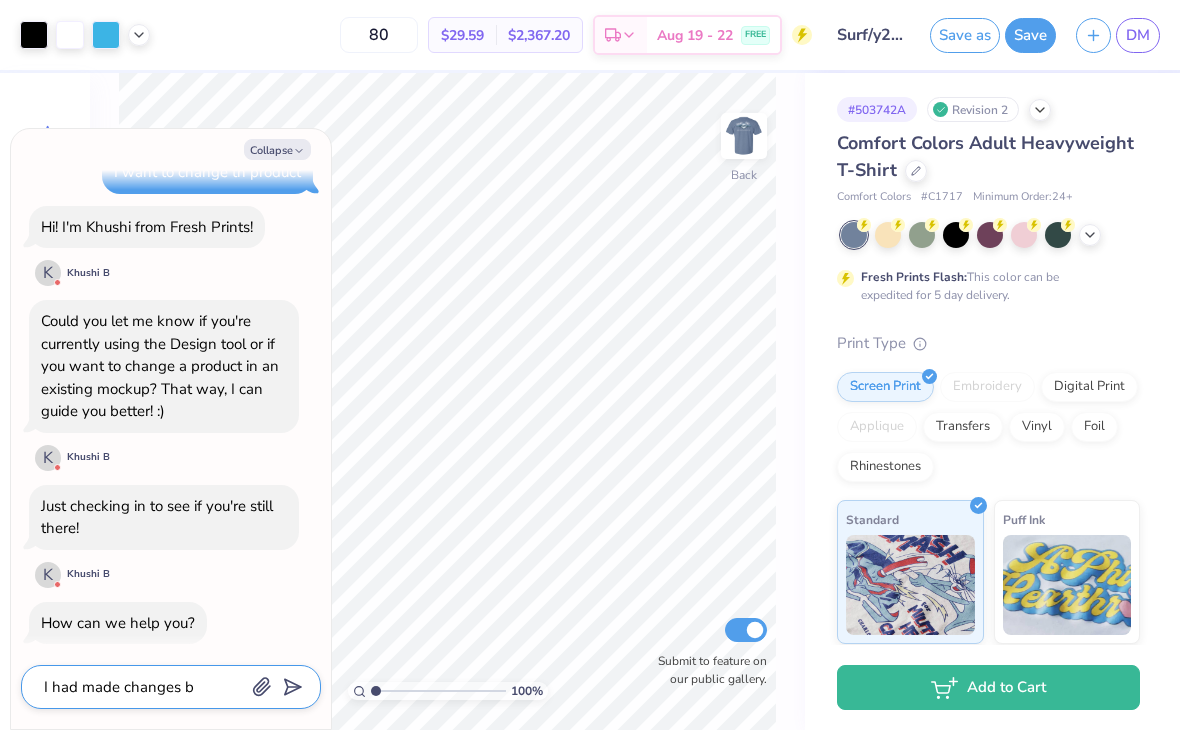 type on "I had made changes bu" 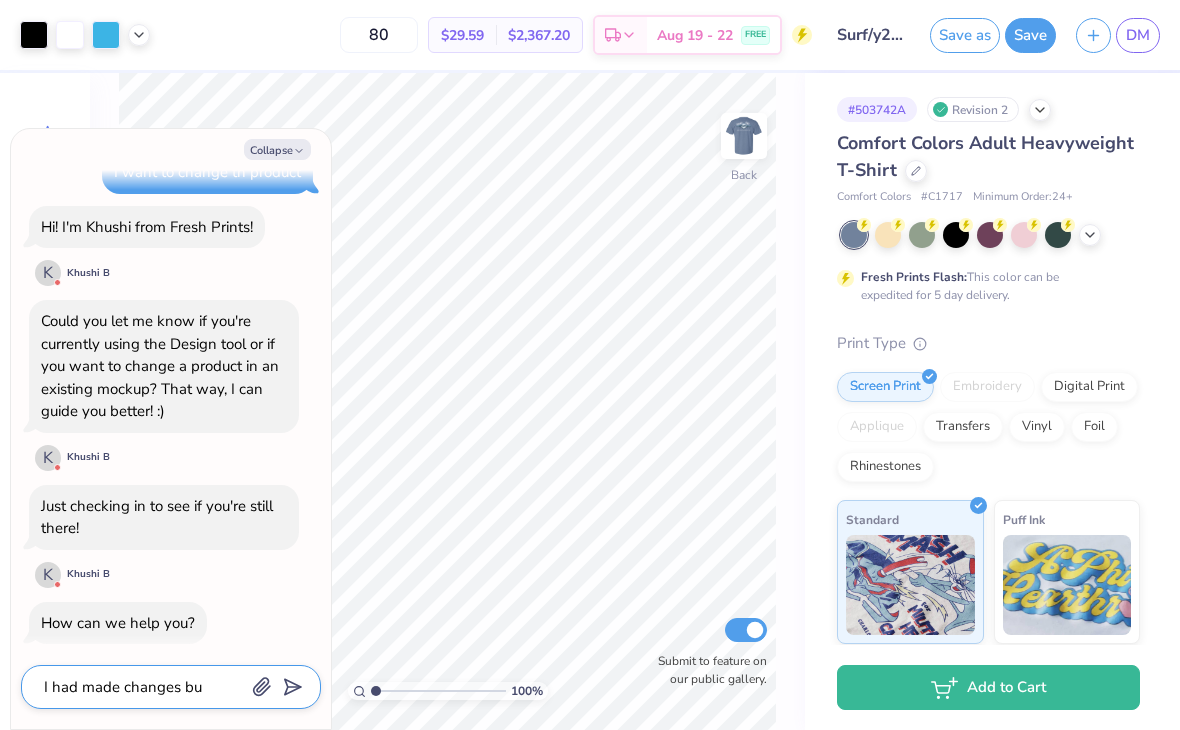type on "x" 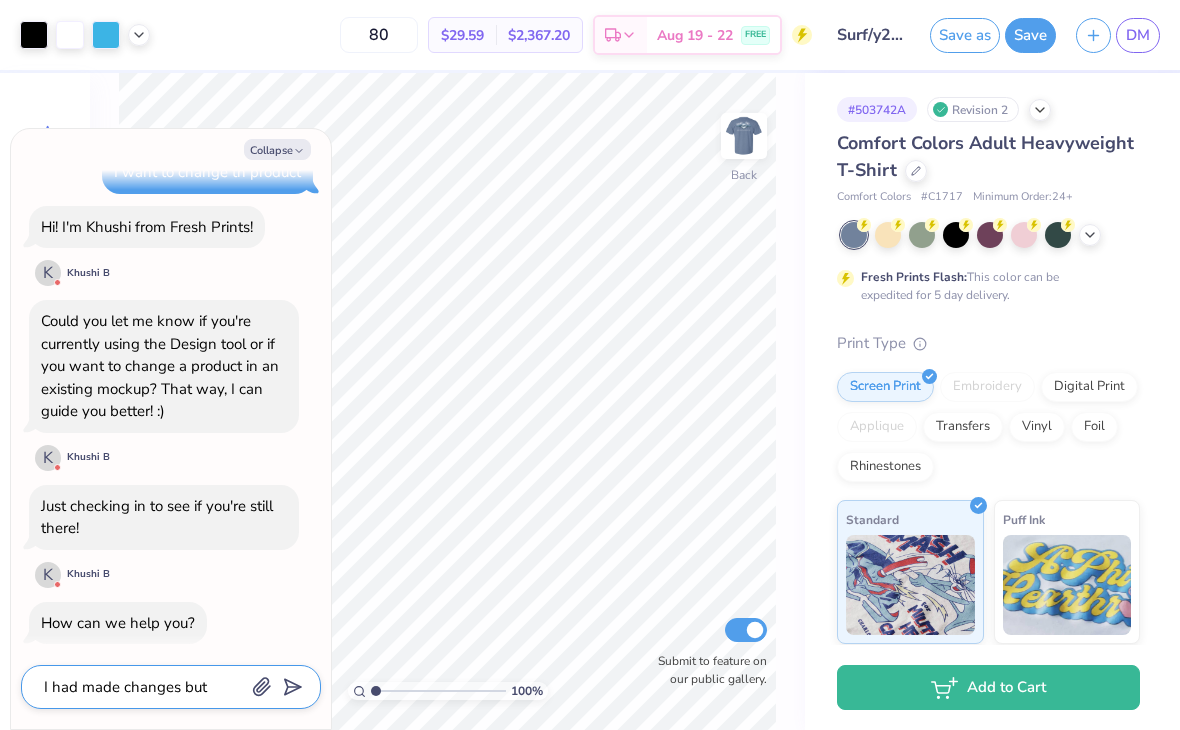 type on "x" 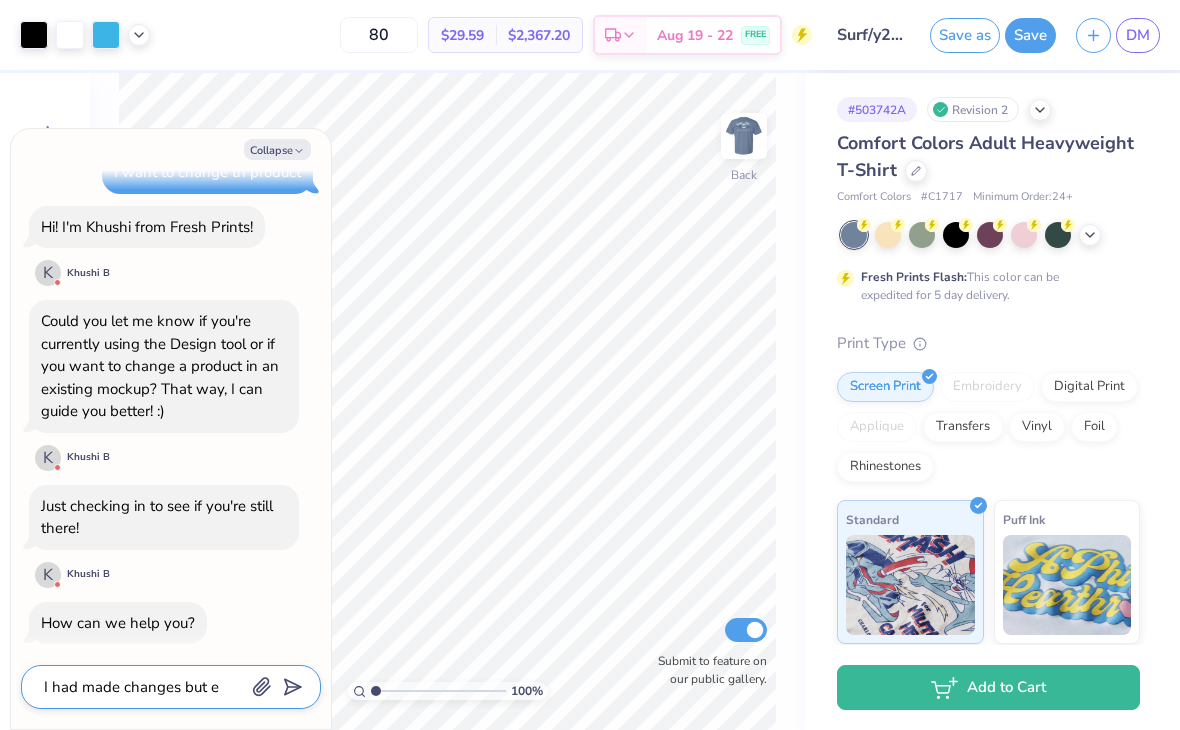 type on "I had made changes but ev" 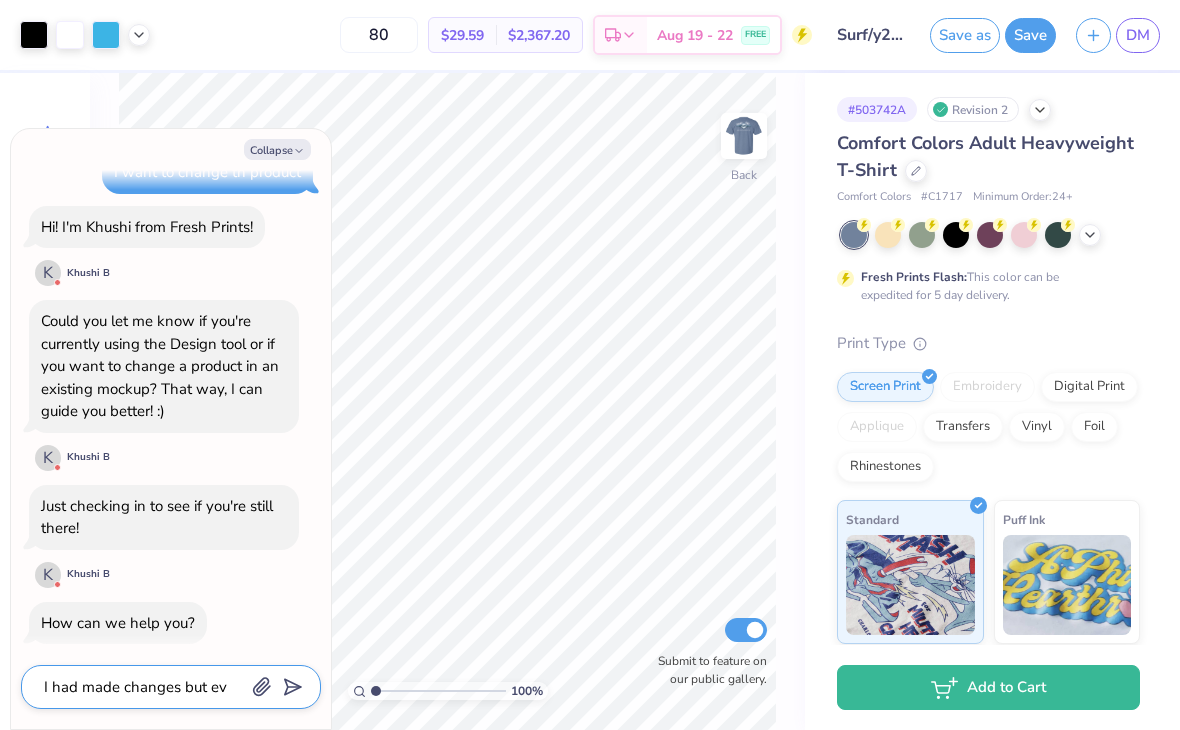 type on "I had made changes but eve" 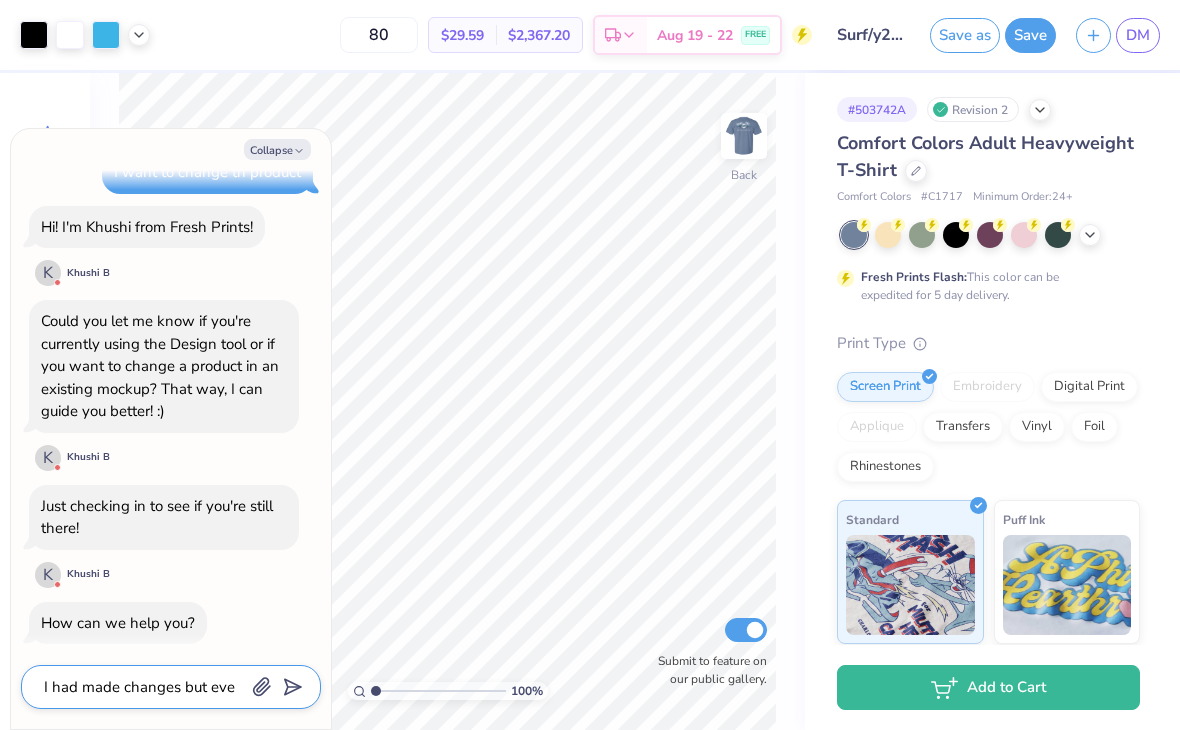 type on "I had made changes but ever" 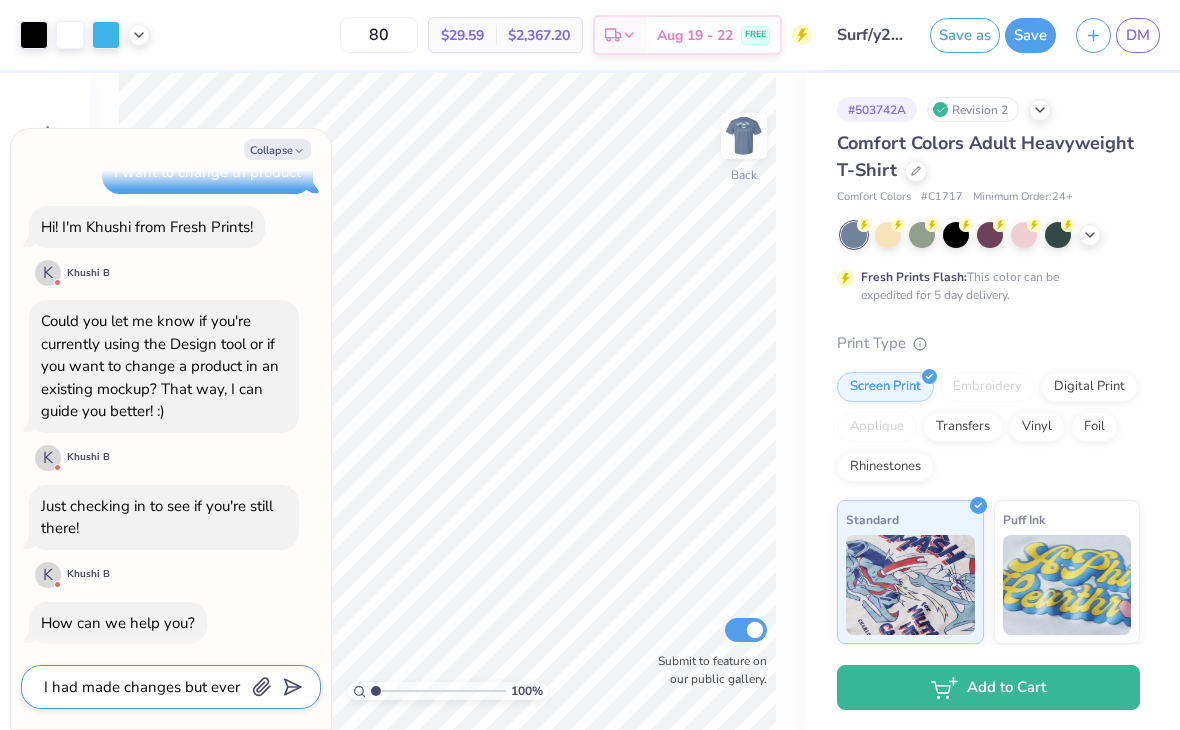 type on "x" 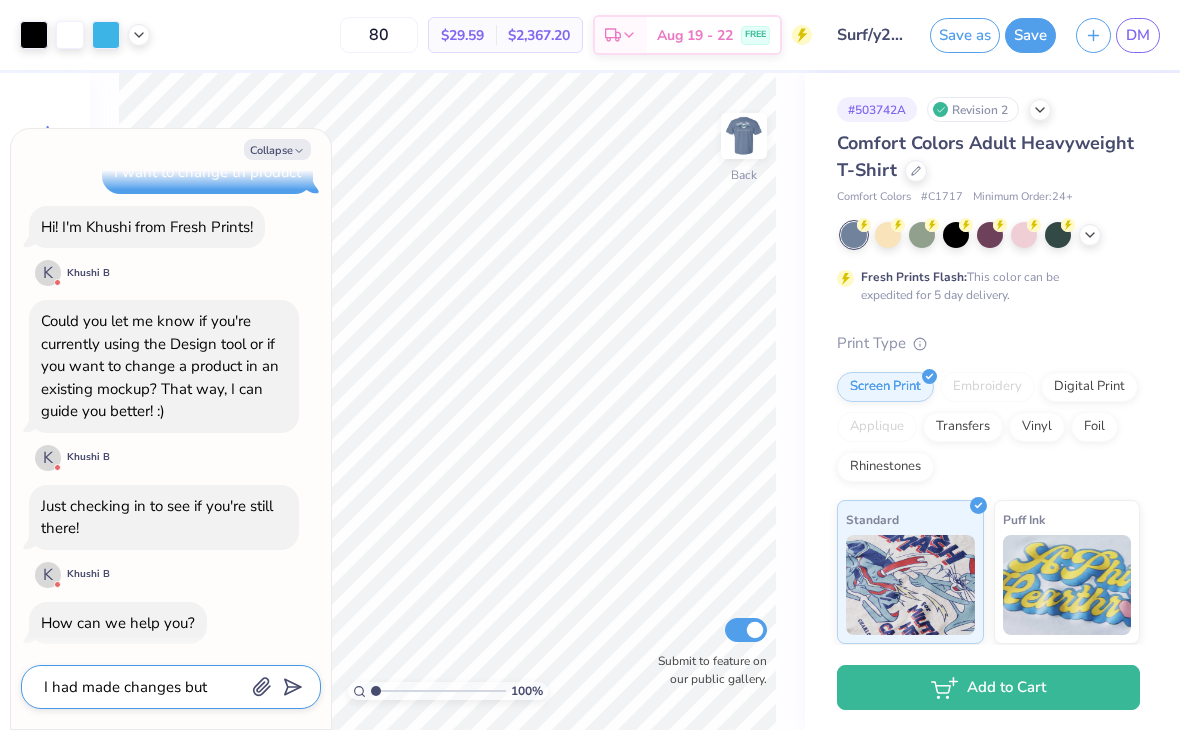 type on "x" 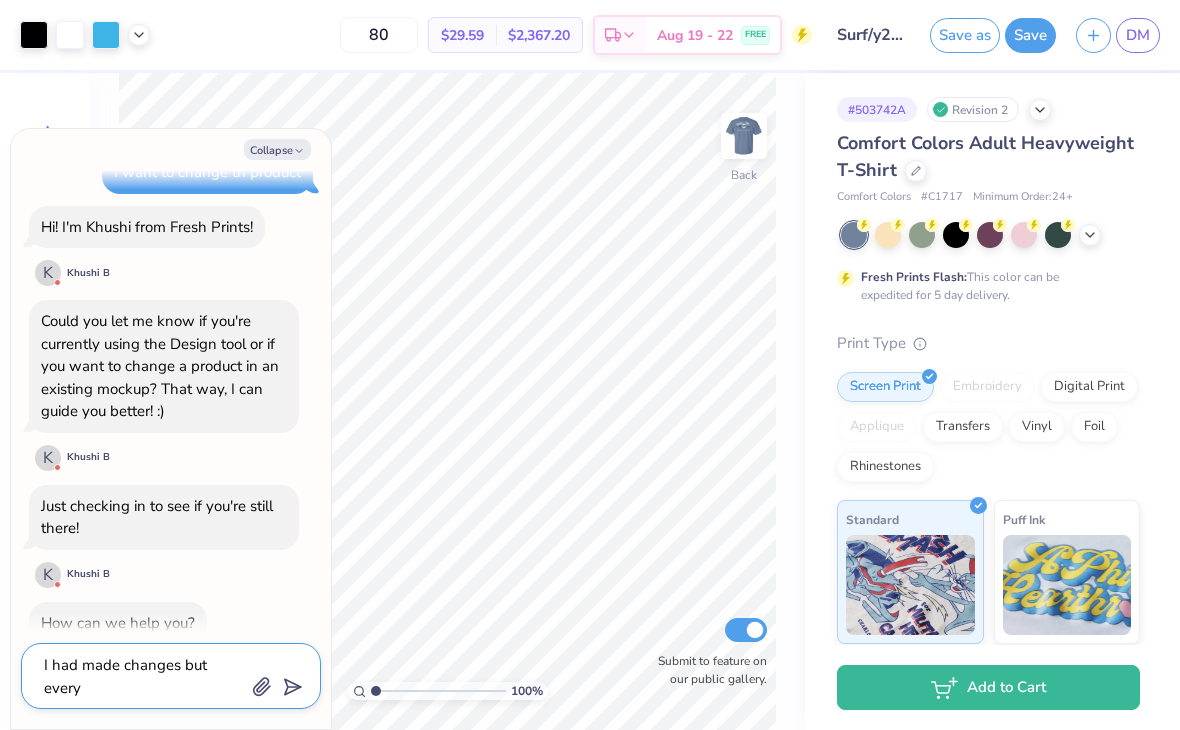 type on "I had made changes but everyt" 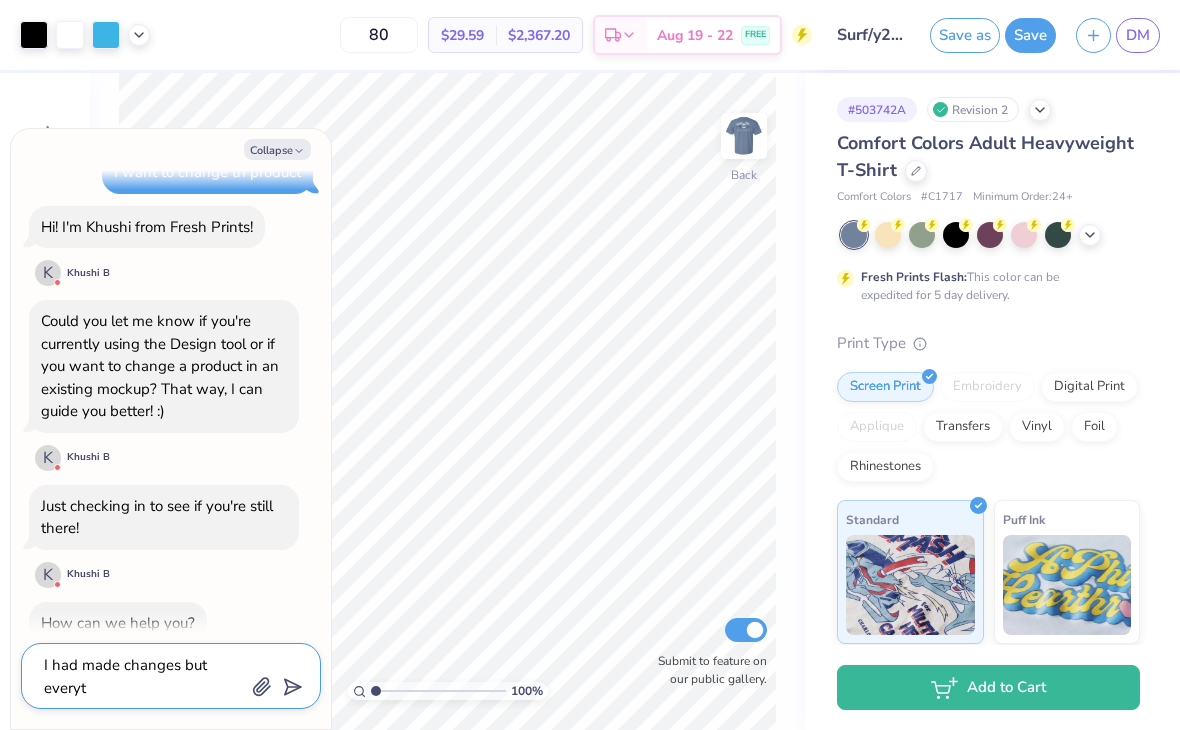 type on "x" 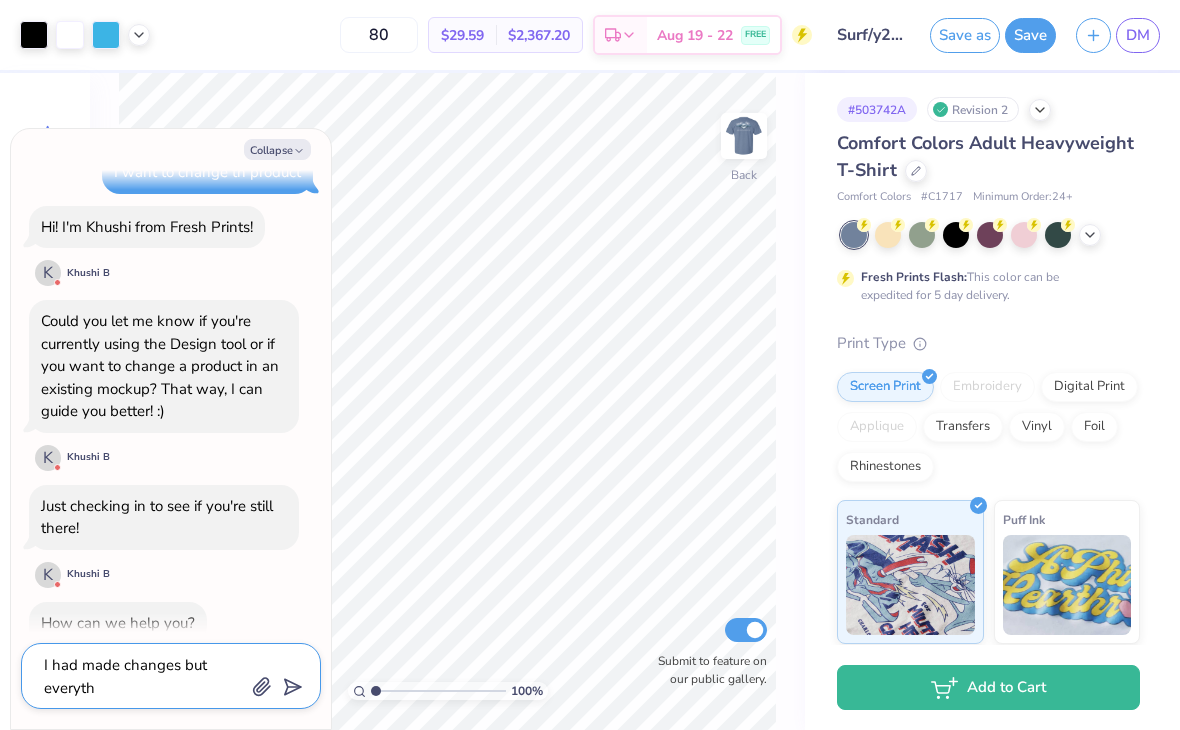type on "I had made changes but everythi" 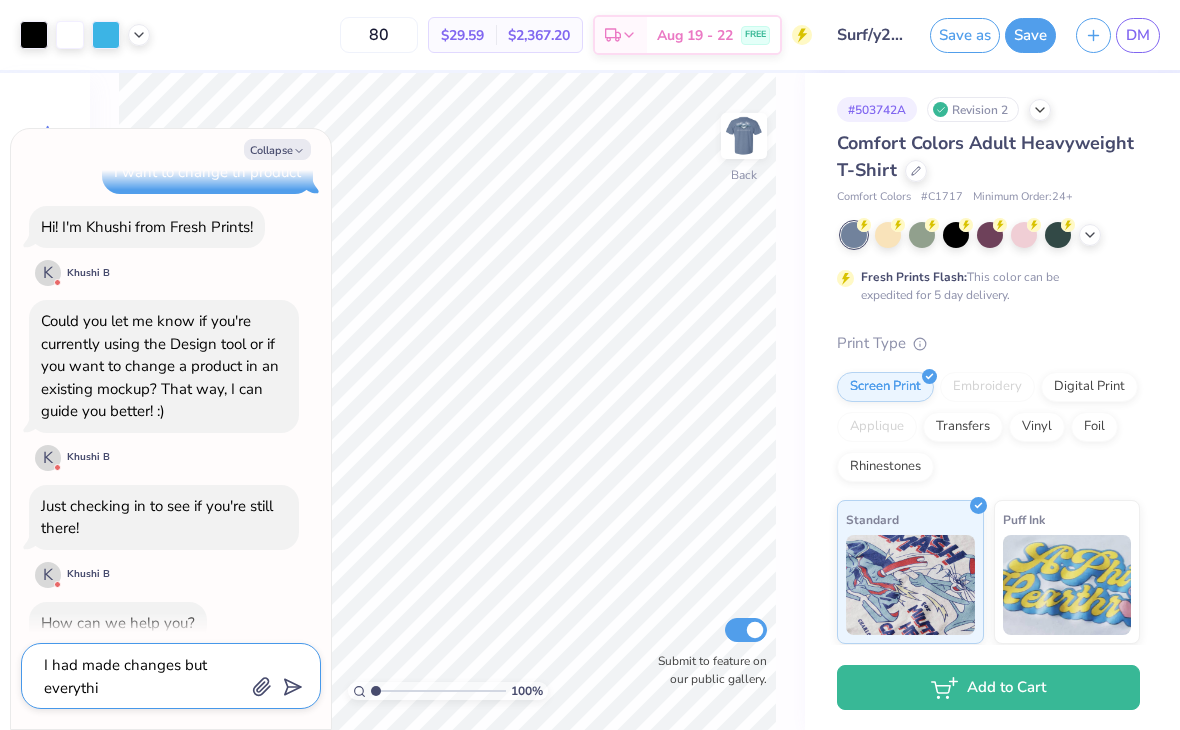 type on "x" 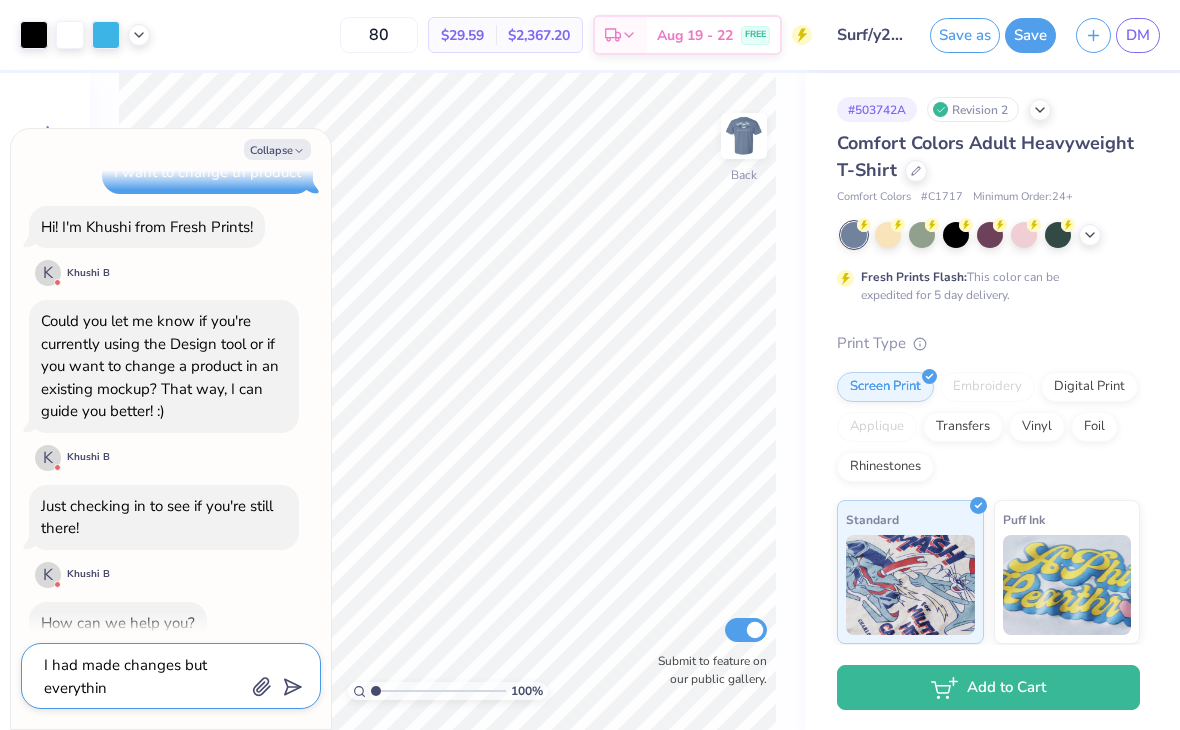 type on "x" 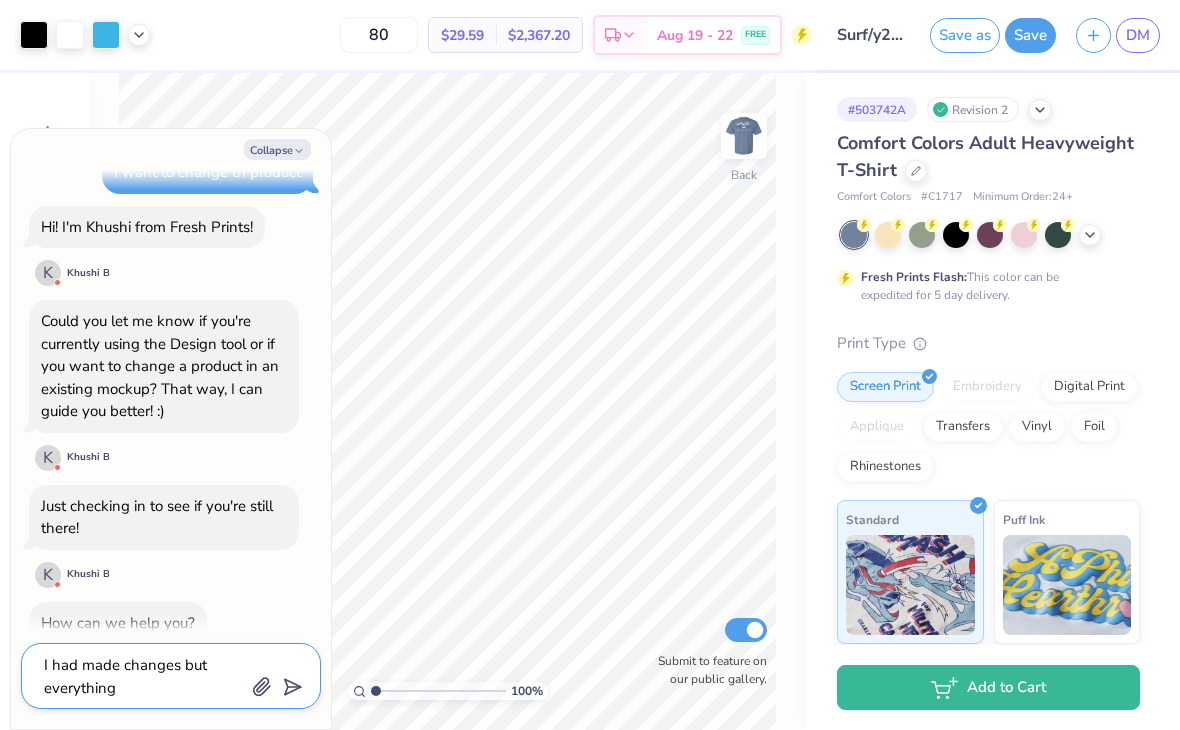 type on "I had made changes but everything" 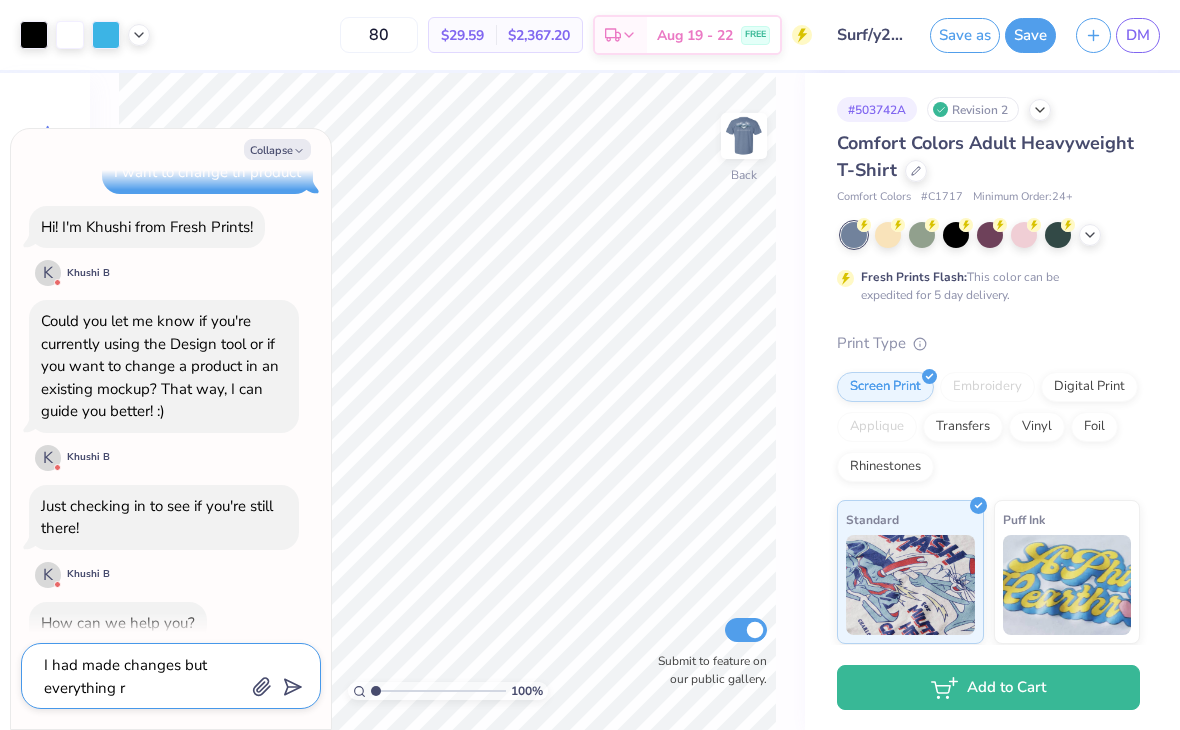 type on "x" 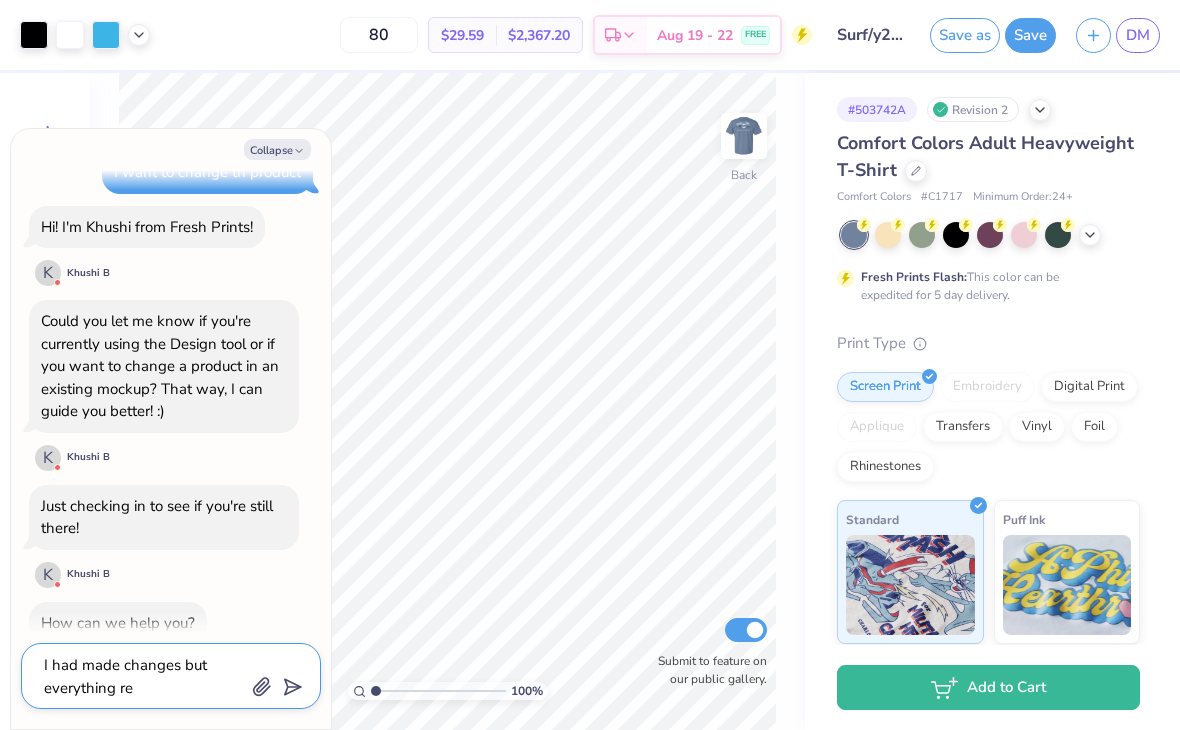 type on "x" 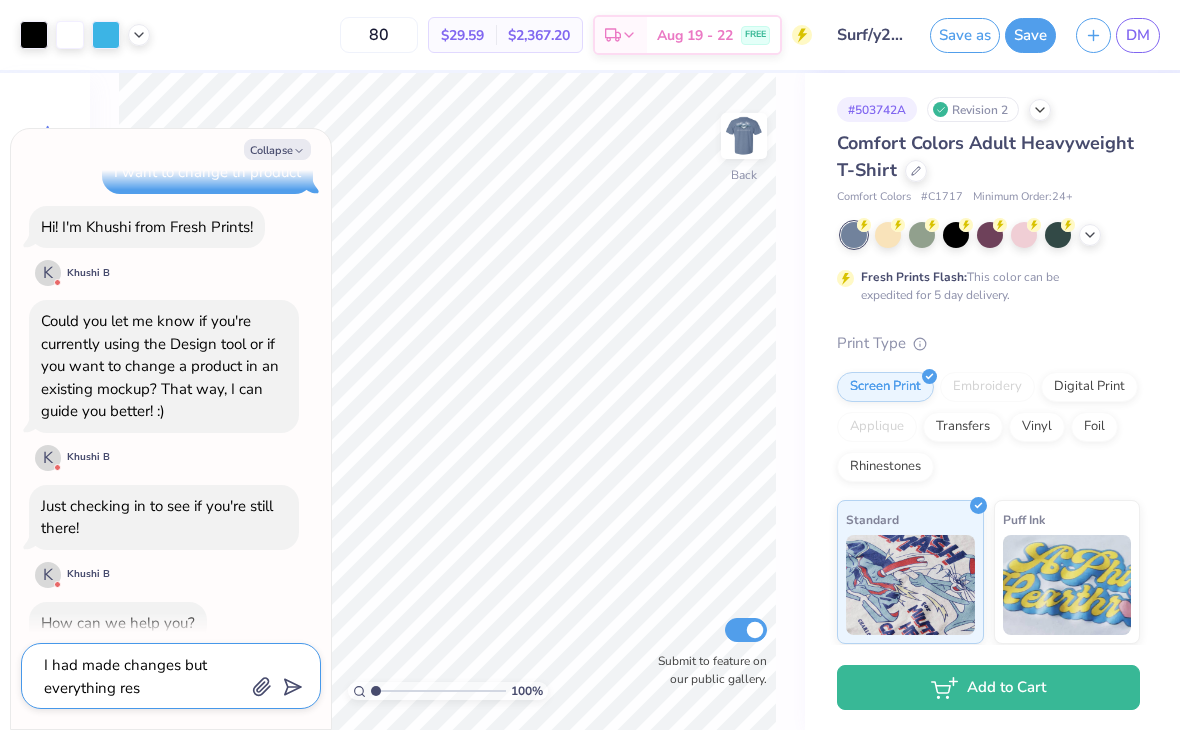 type on "x" 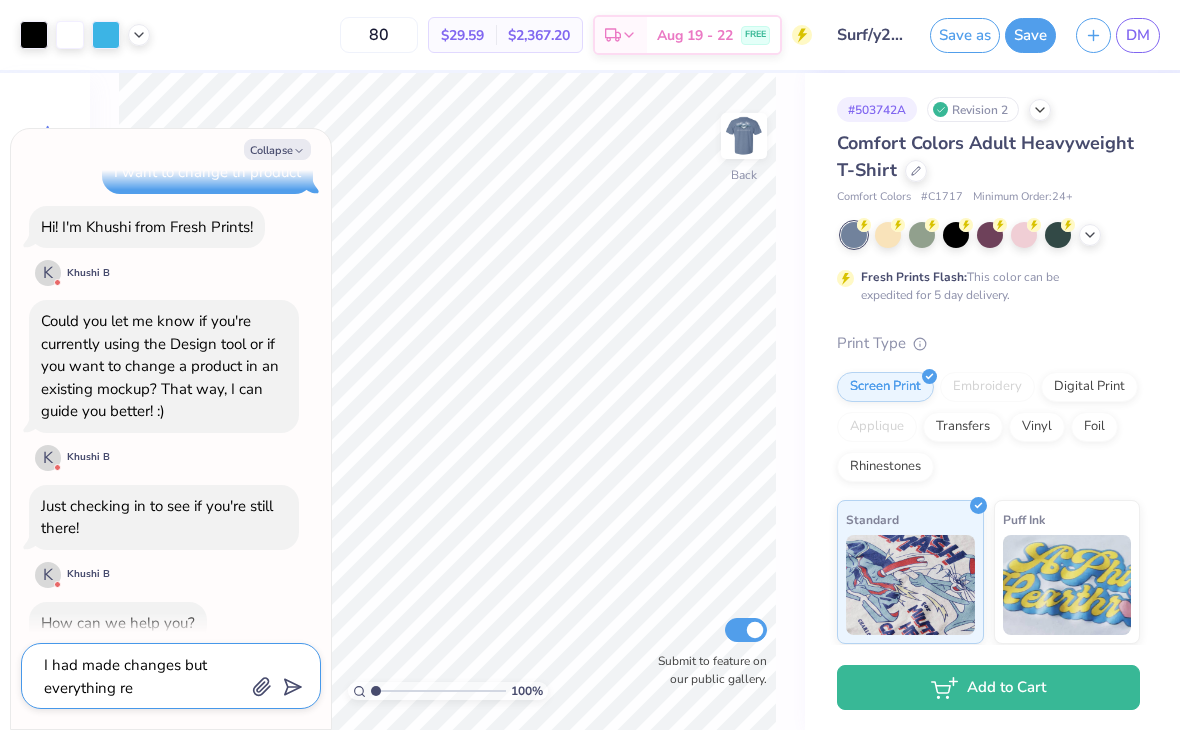 type on "x" 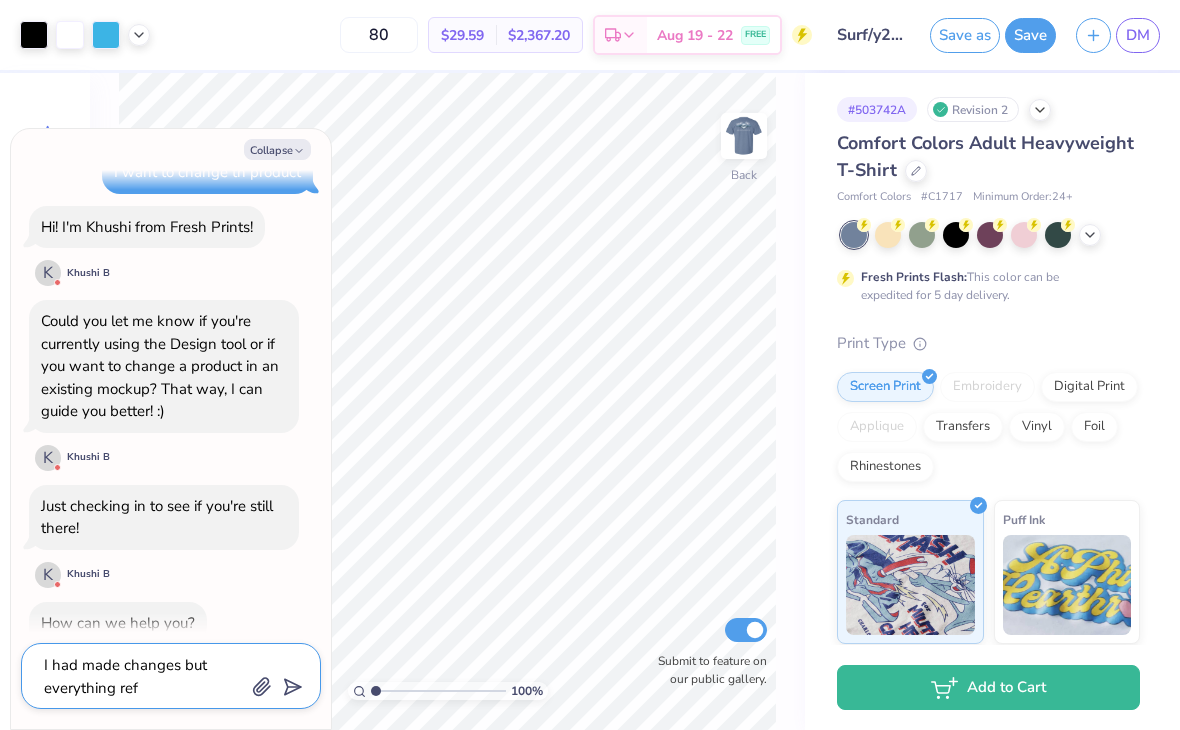 type on "x" 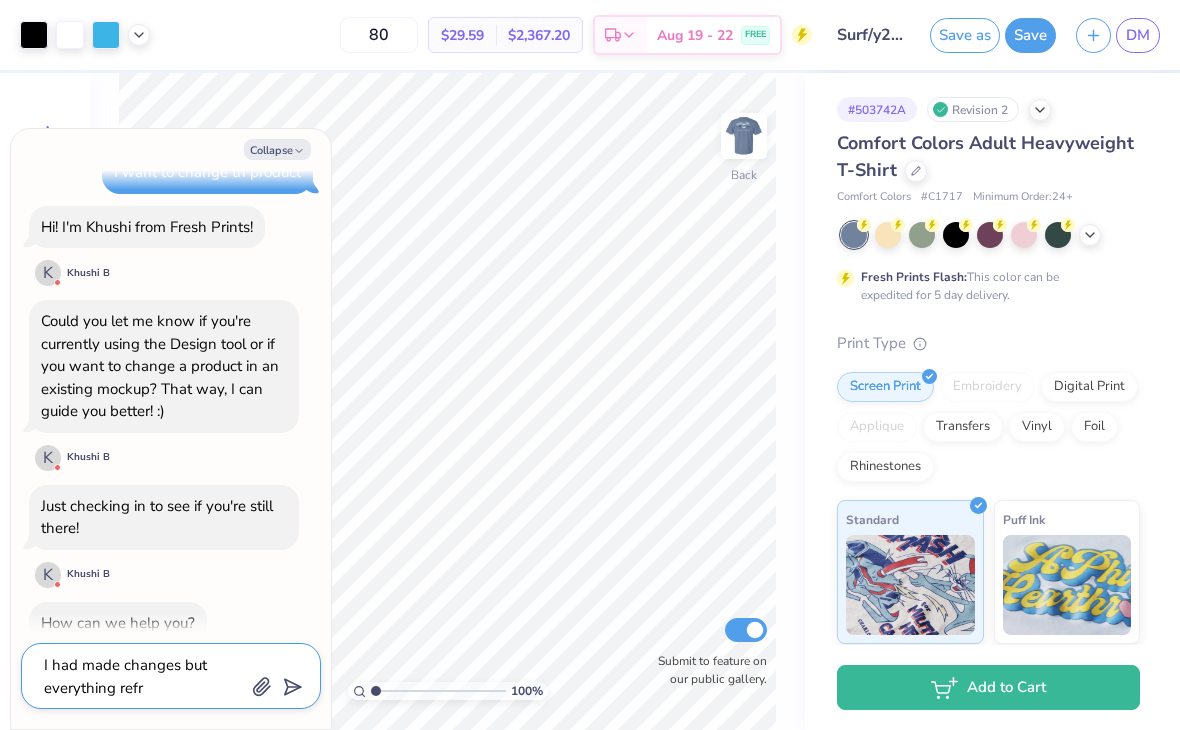type on "I had made changes but everything refre" 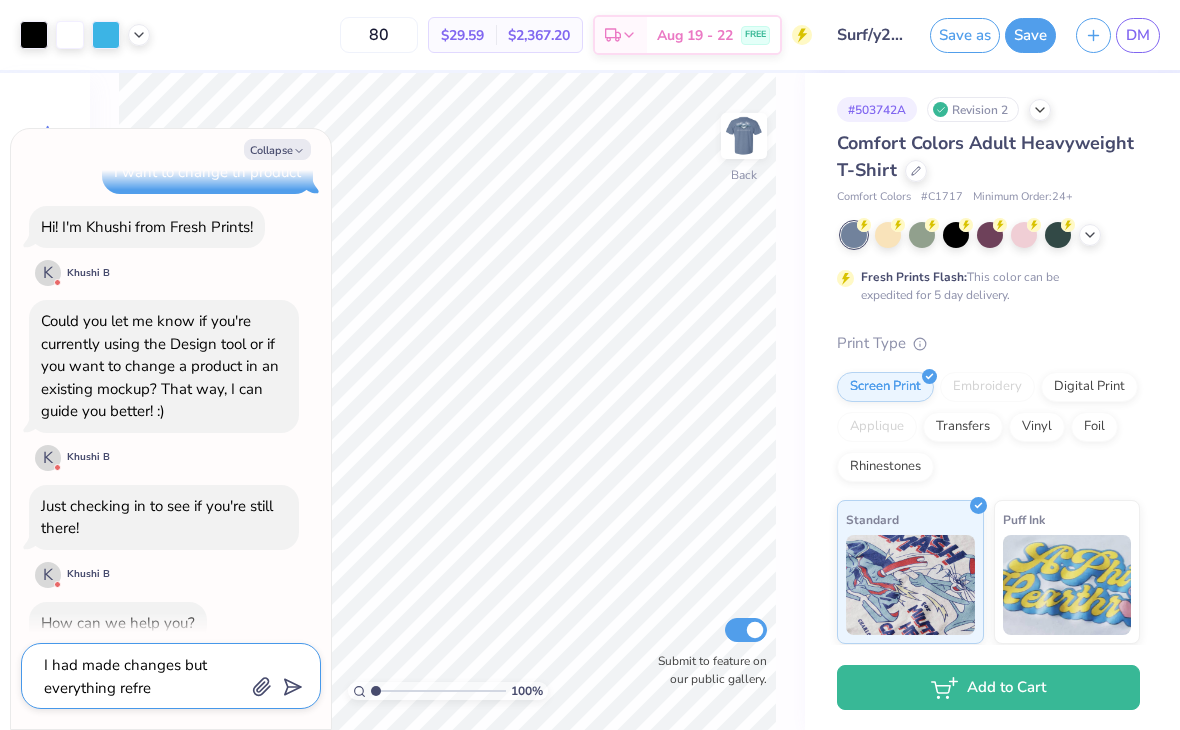 type on "x" 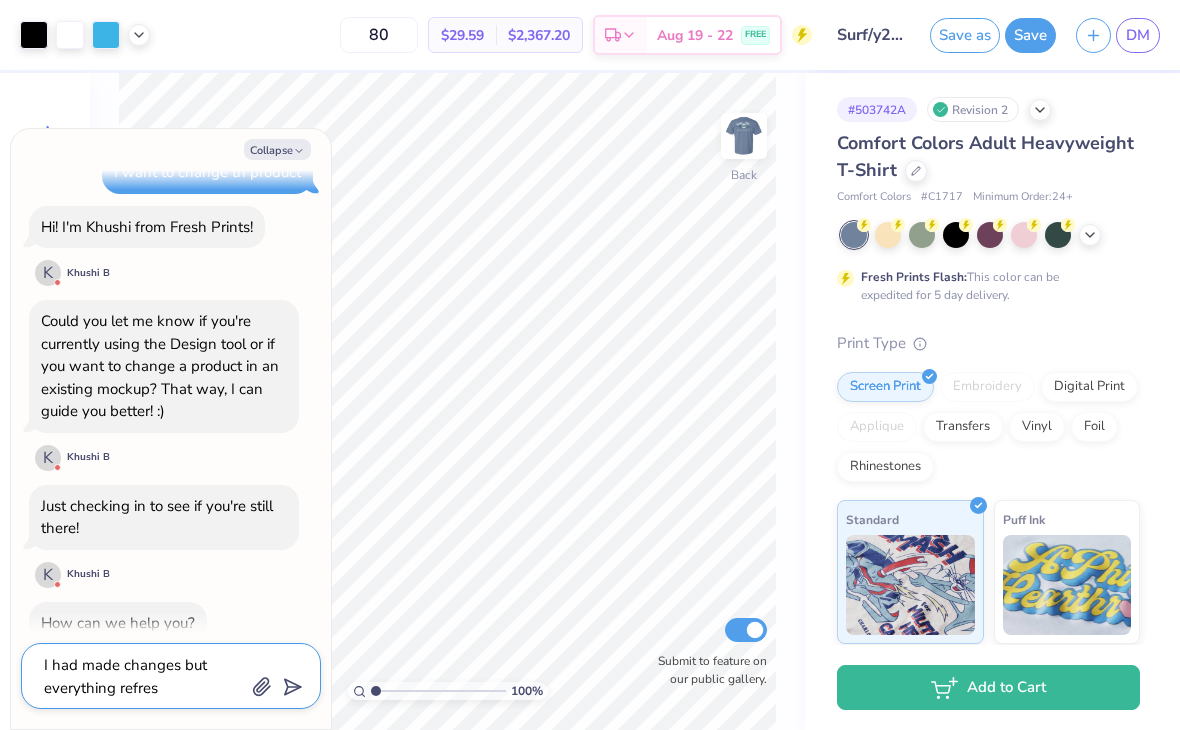 type on "x" 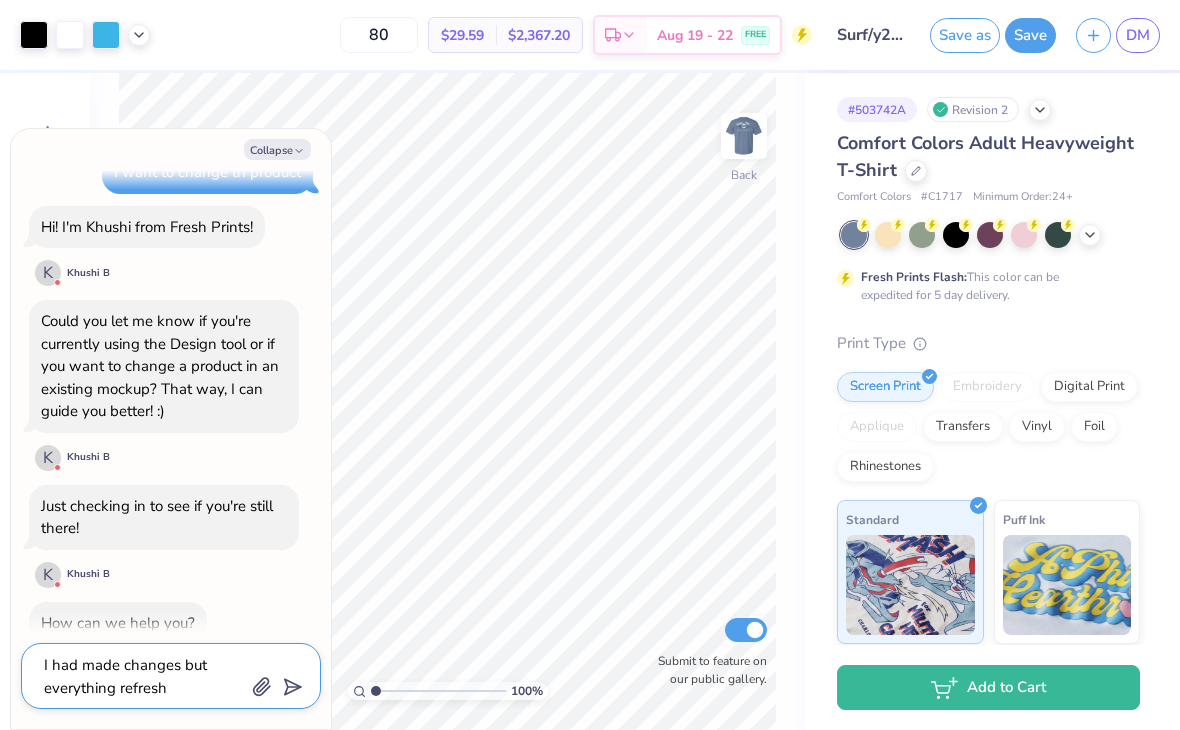 type on "x" 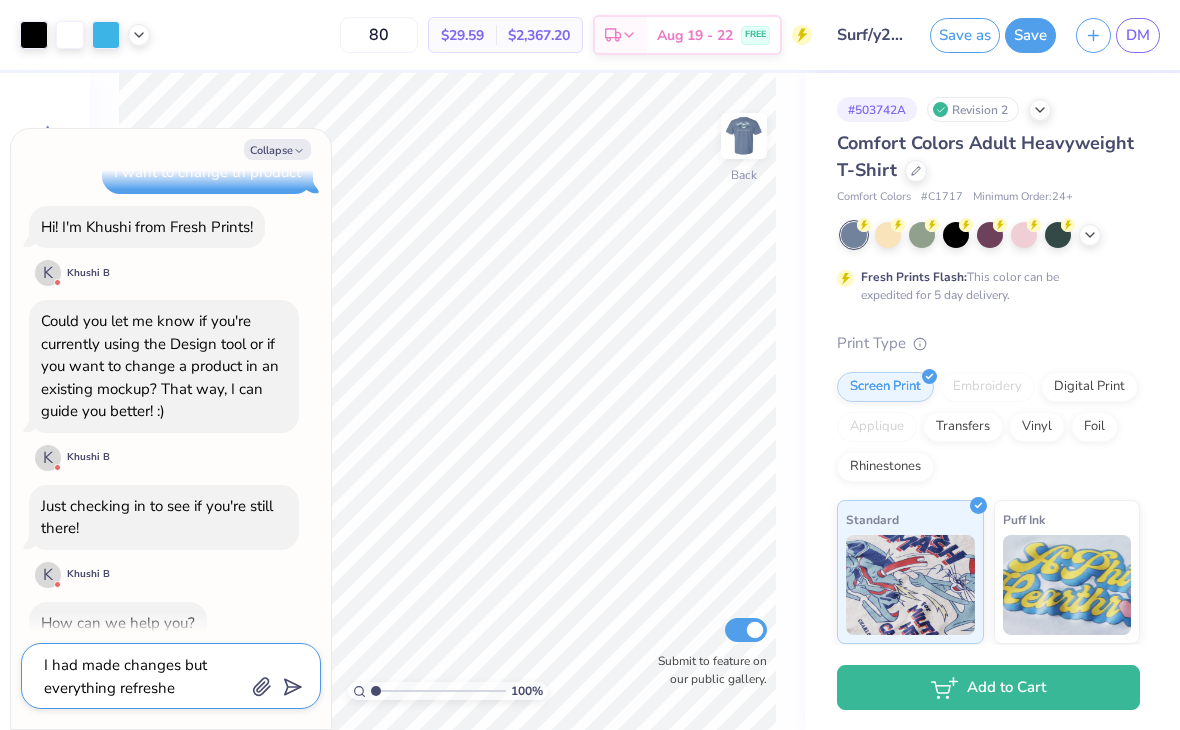 type on "x" 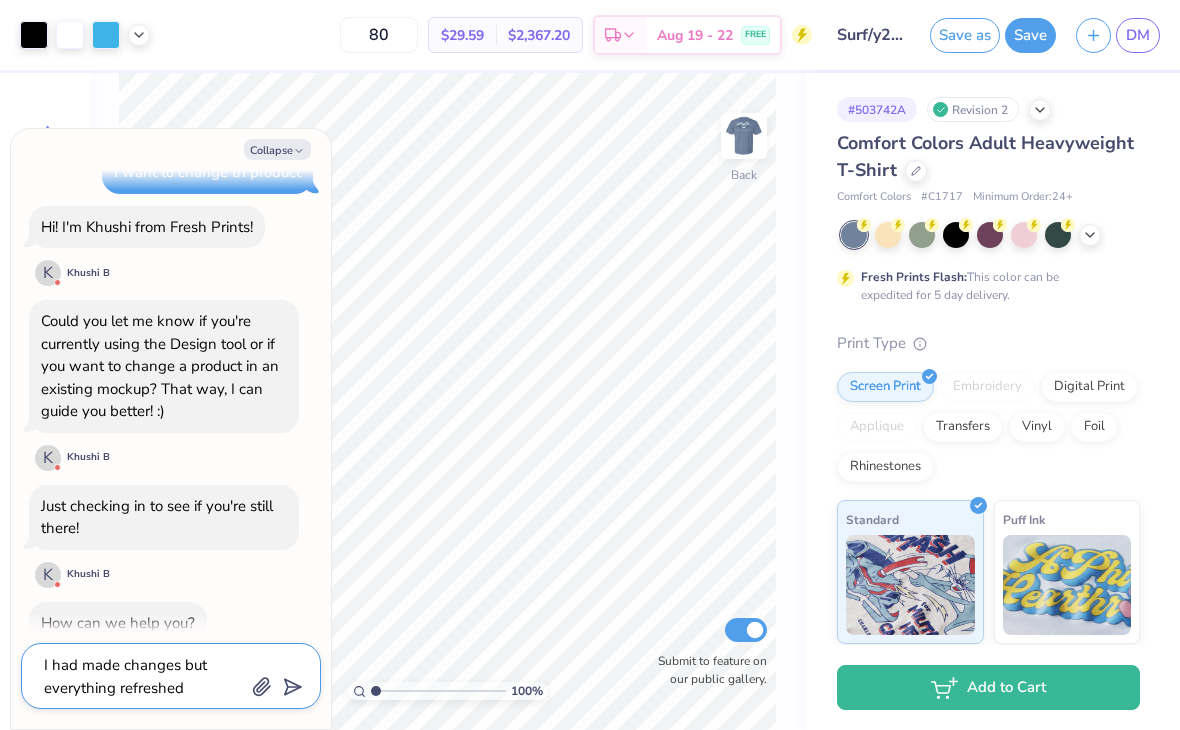 type on "x" 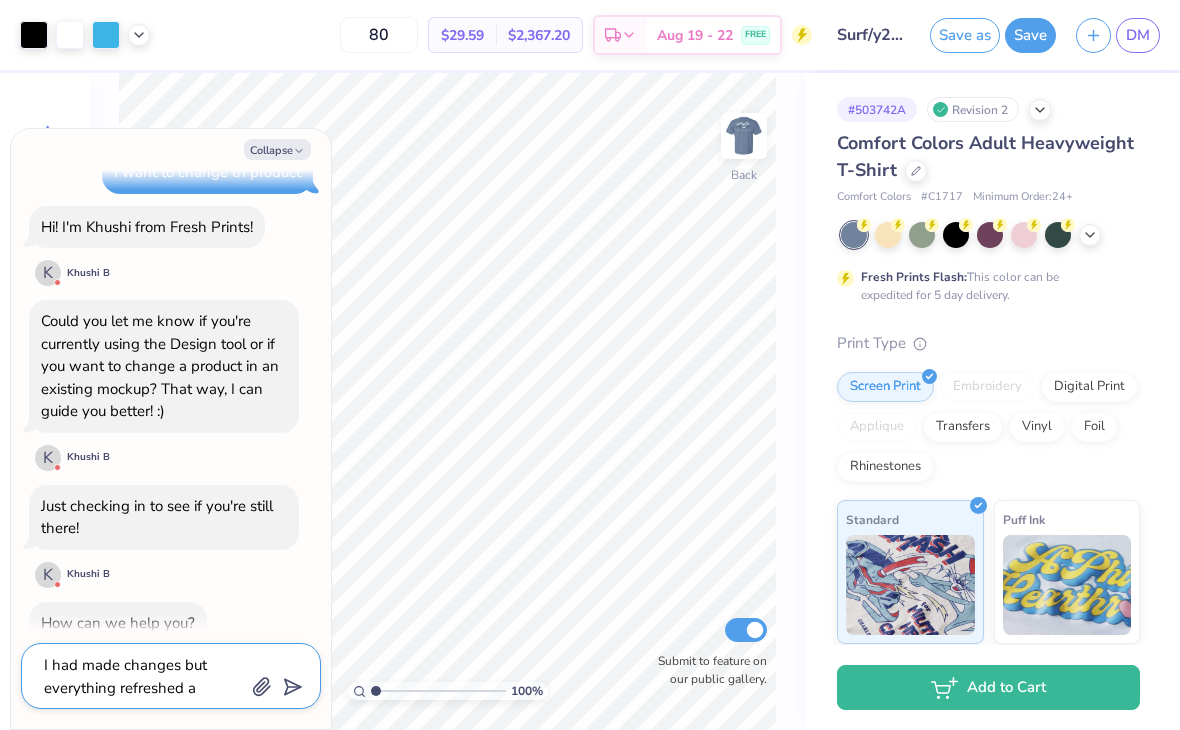 type on "I had made changes but everything refreshed an" 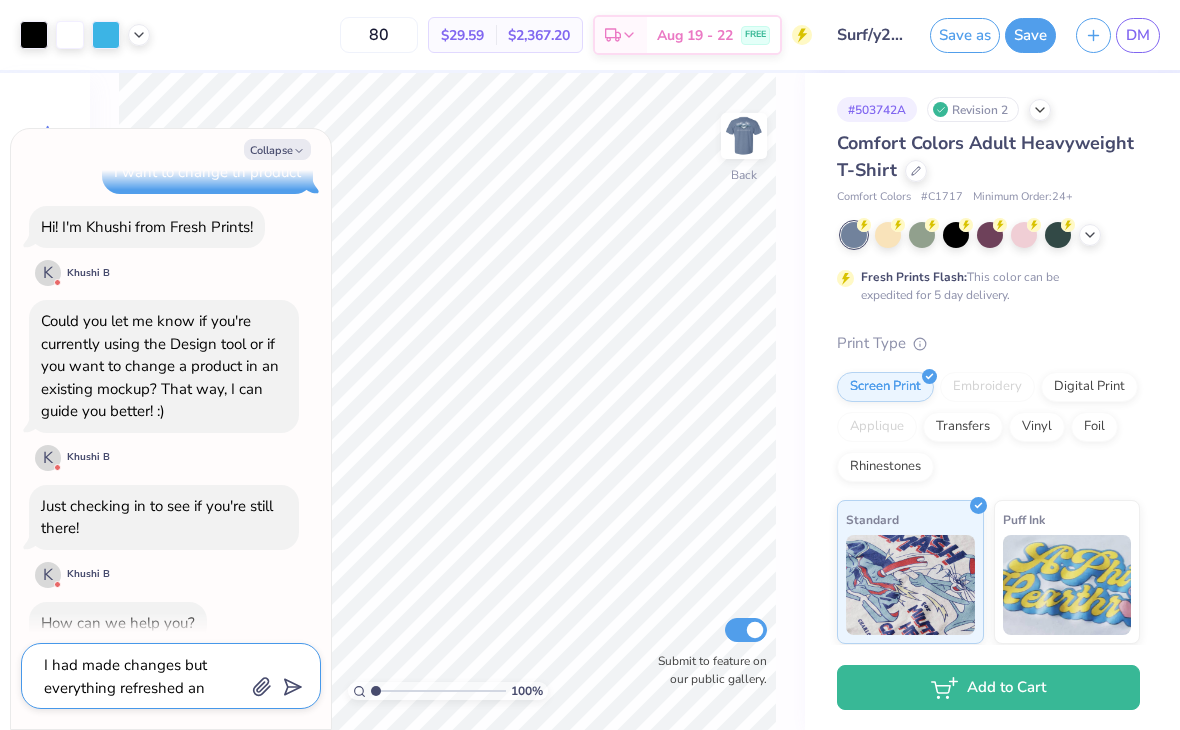 type on "x" 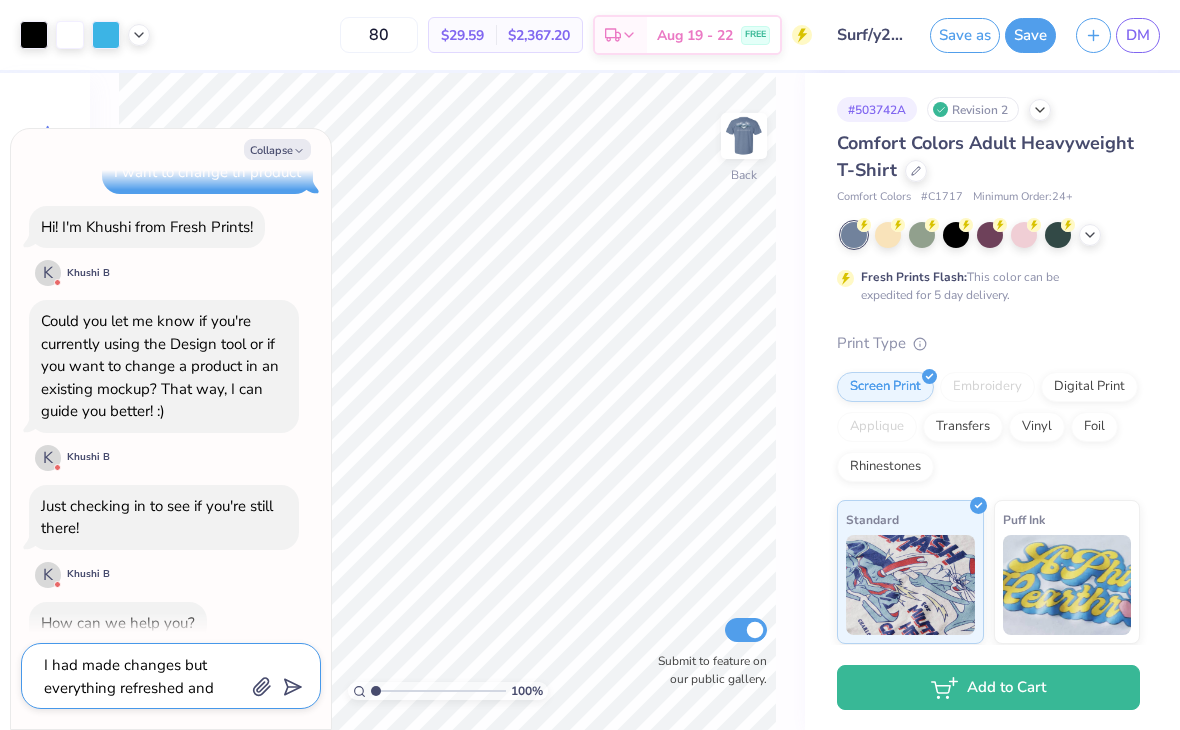 type on "I had made changes but everything refreshed and" 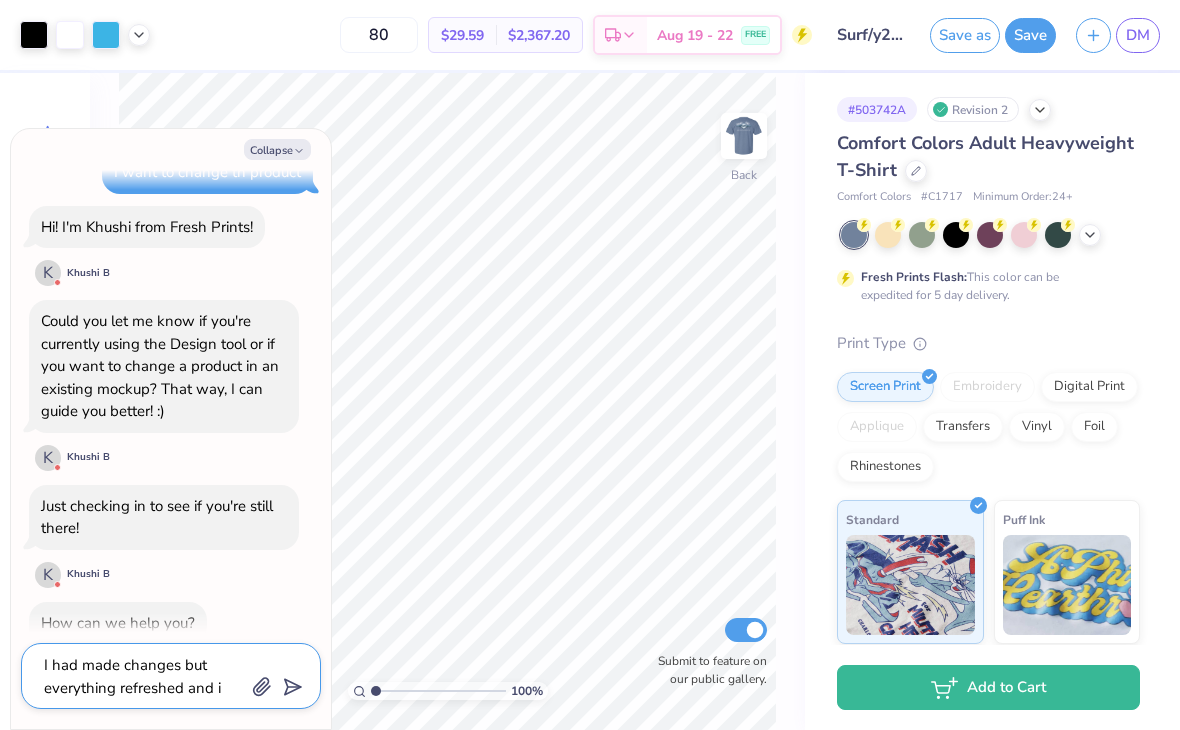 type on "x" 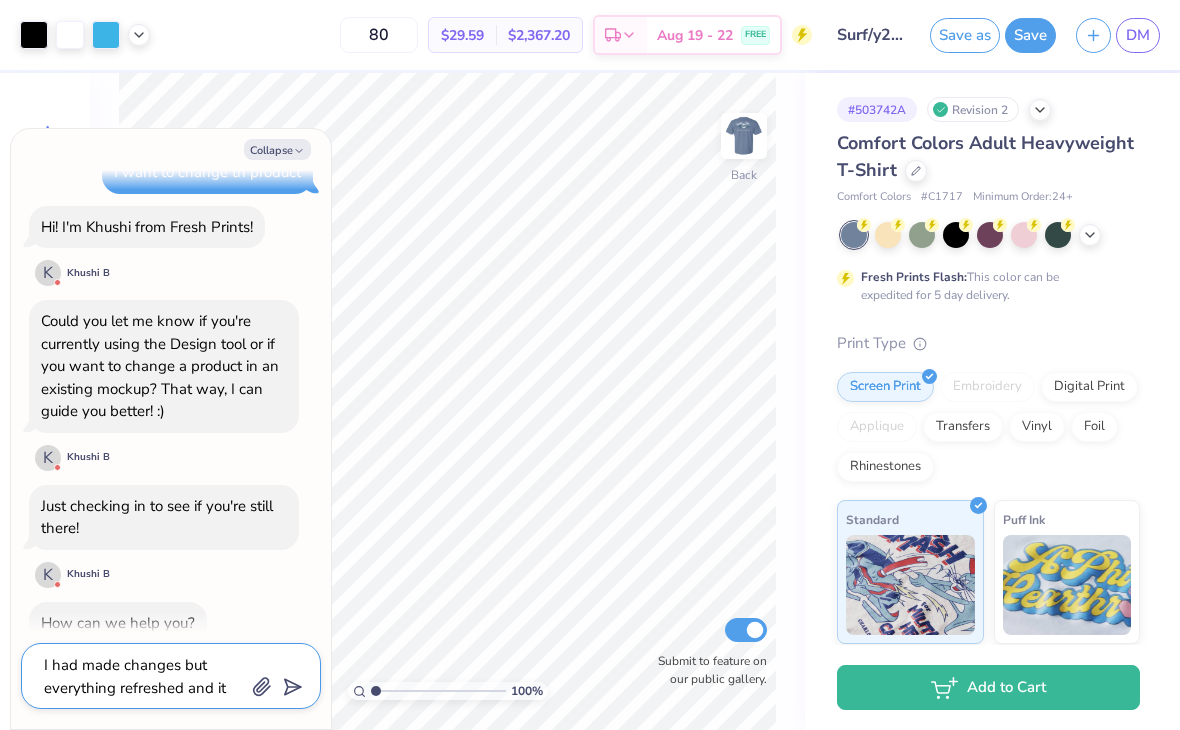 type on "x" 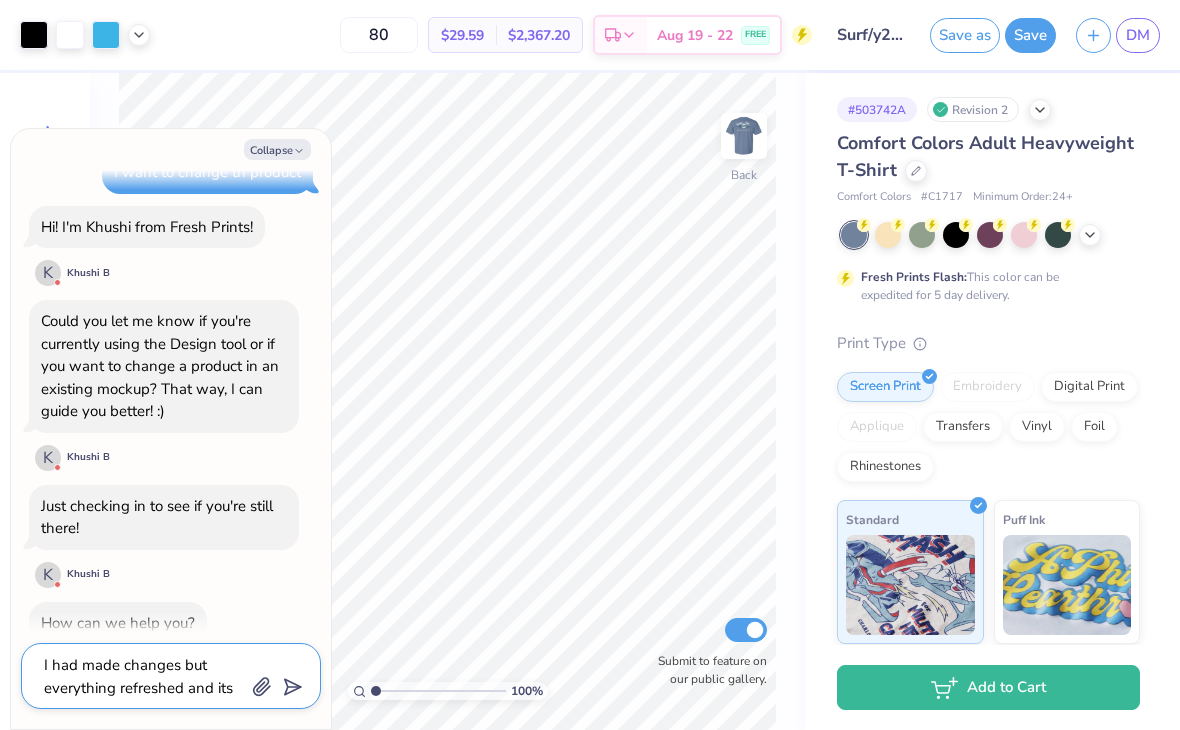 type on "I had made changes but everything refreshed and it’s" 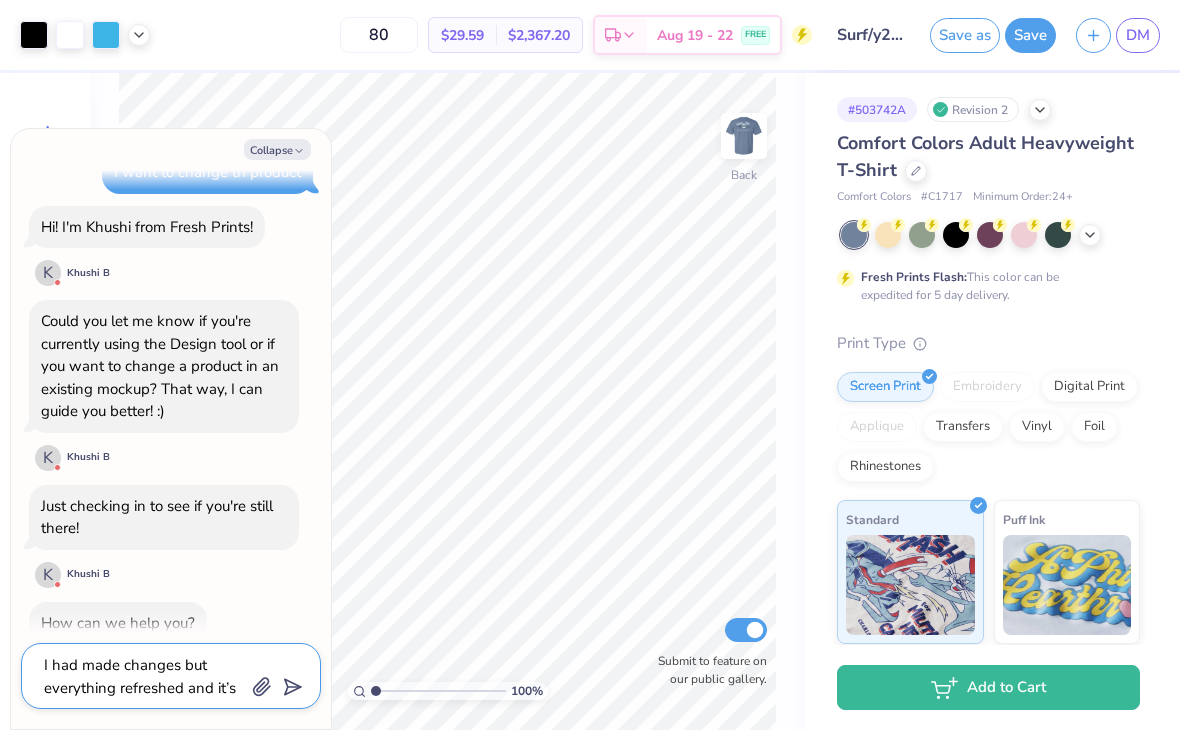 type on "I had made changes but everything refreshed and it’s" 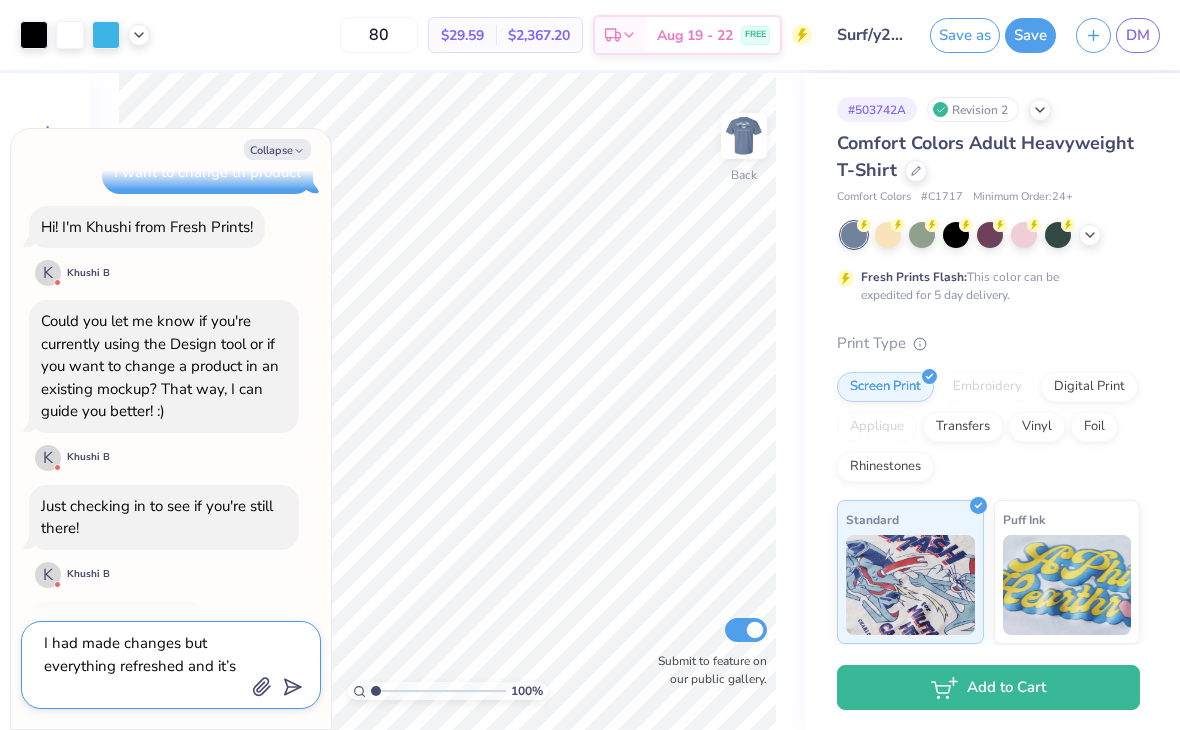 type on "I had made changes but everything refreshed and it’s n" 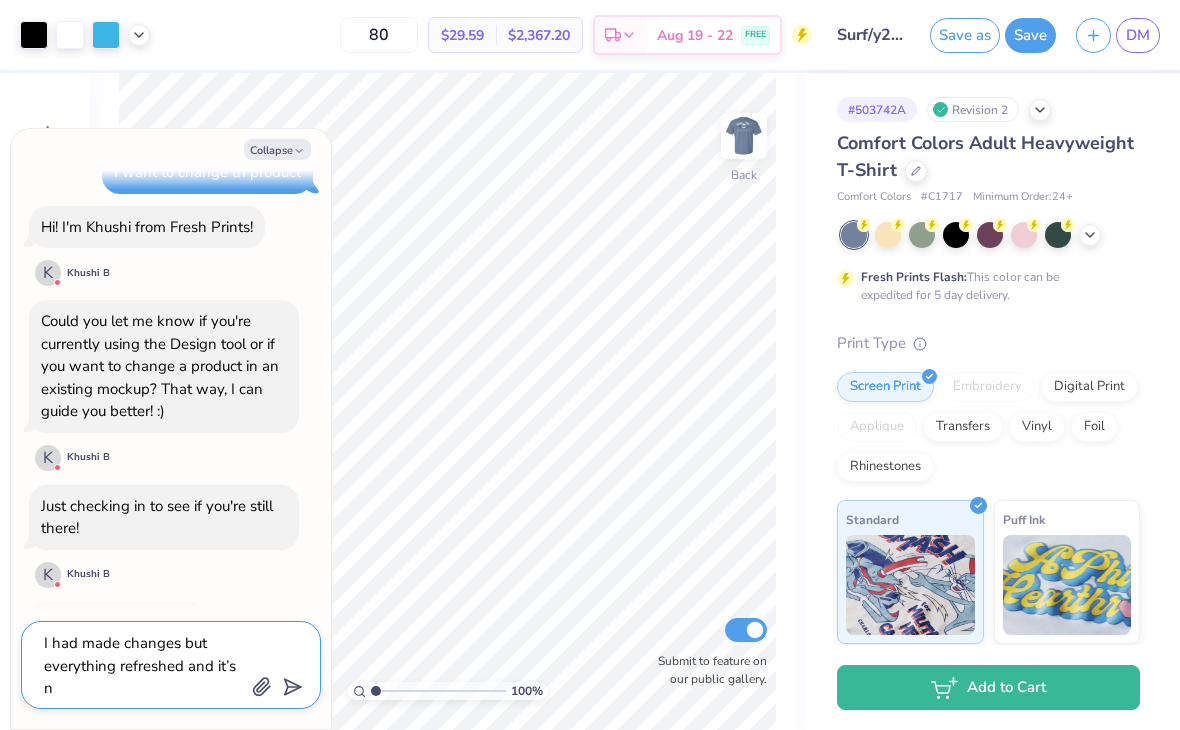 type on "I had made changes but everything refreshed and it’s no" 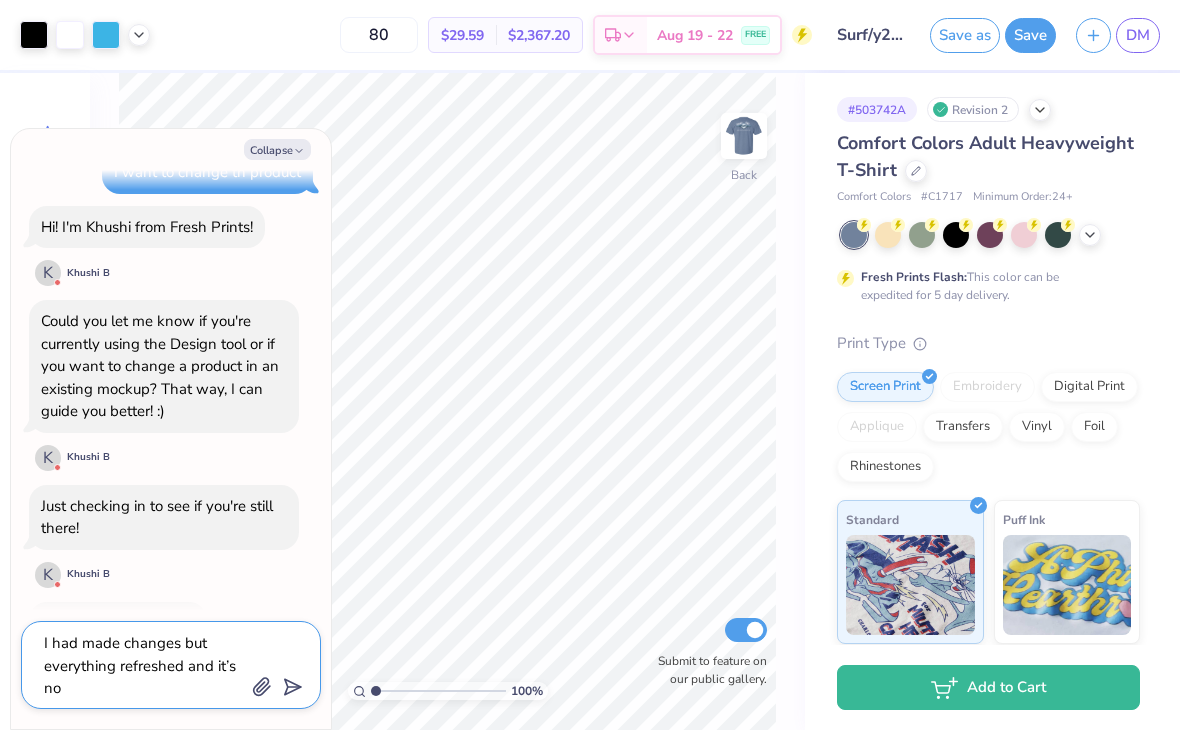 type on "I had made changes but everything refreshed and it’s not" 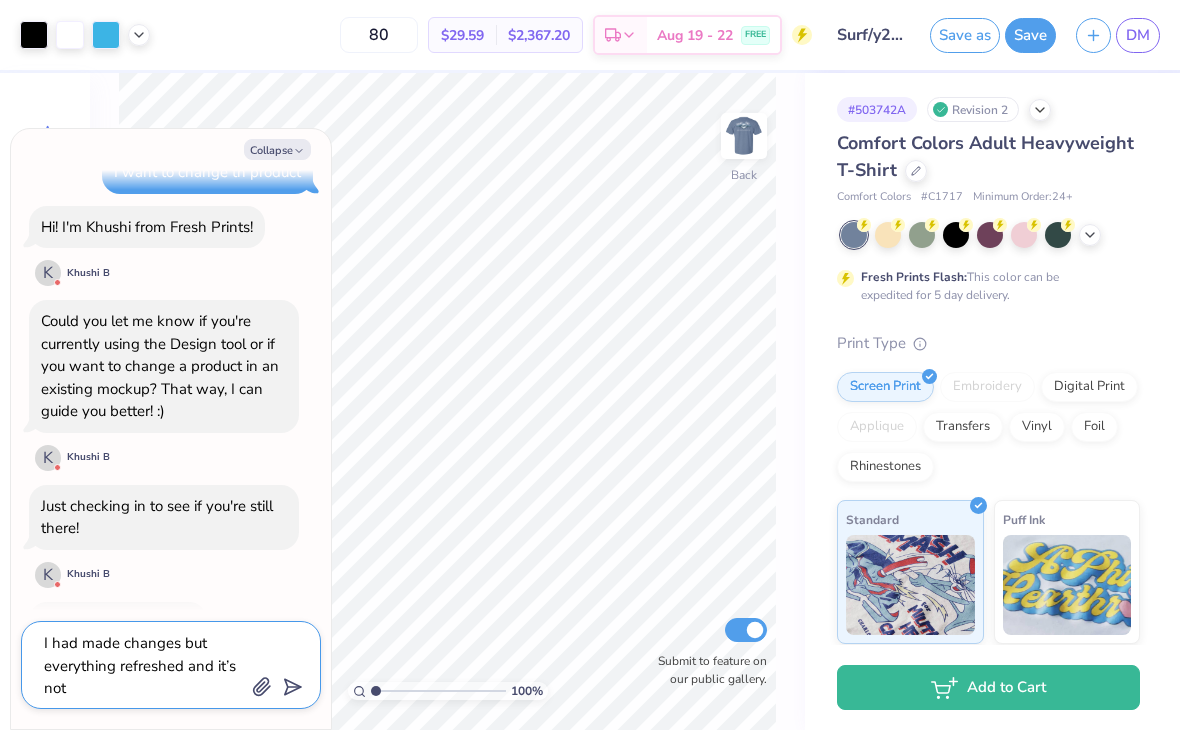 type on "I had made changes but everything refreshed and it’s not" 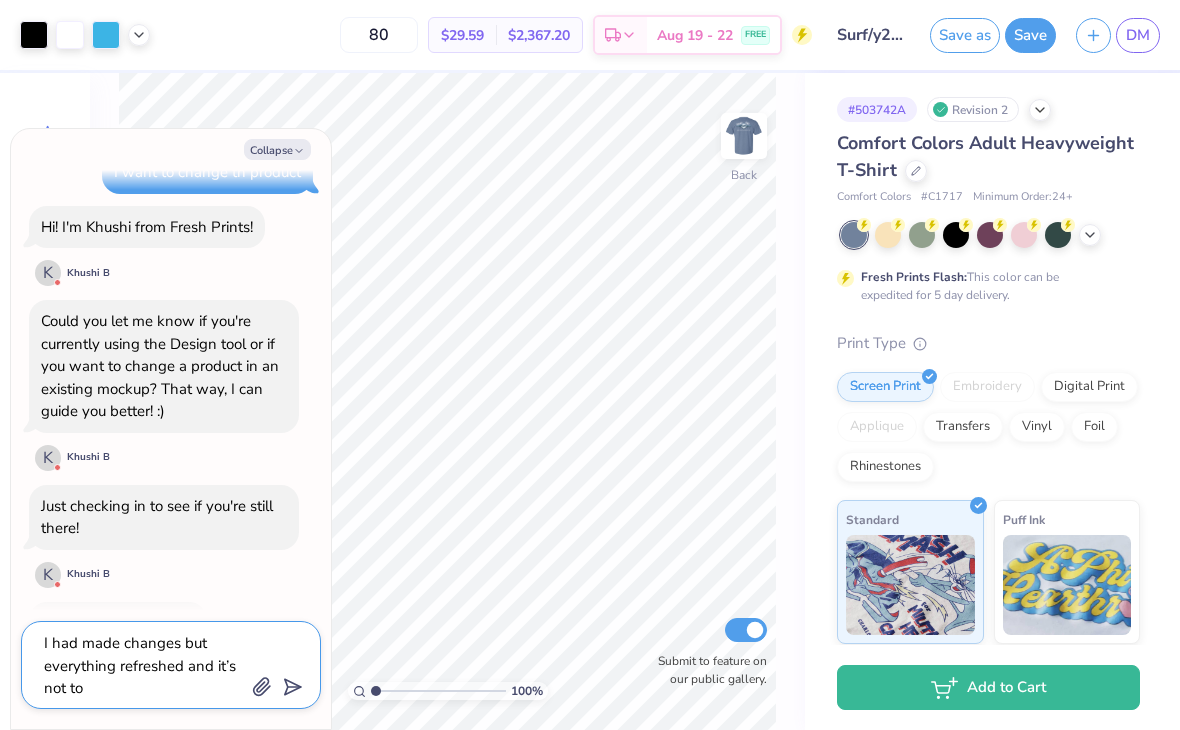 type on "I had made changes but everything refreshed and it’s not to e" 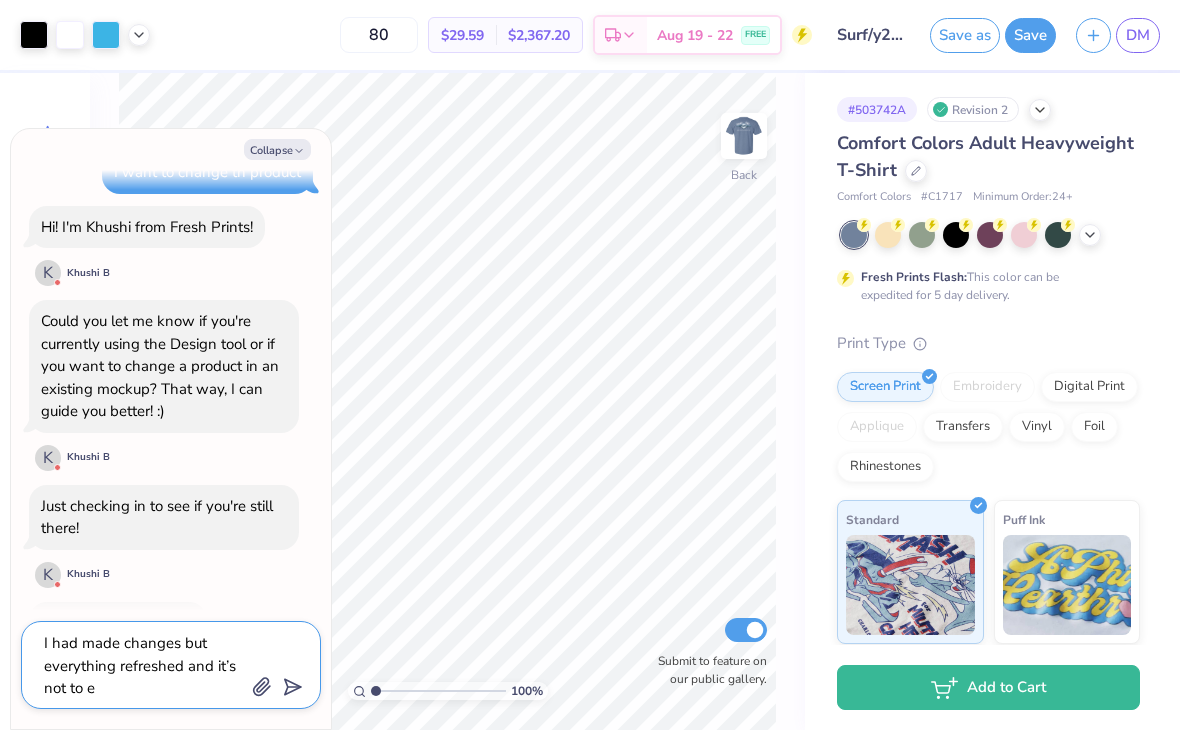 type on "x" 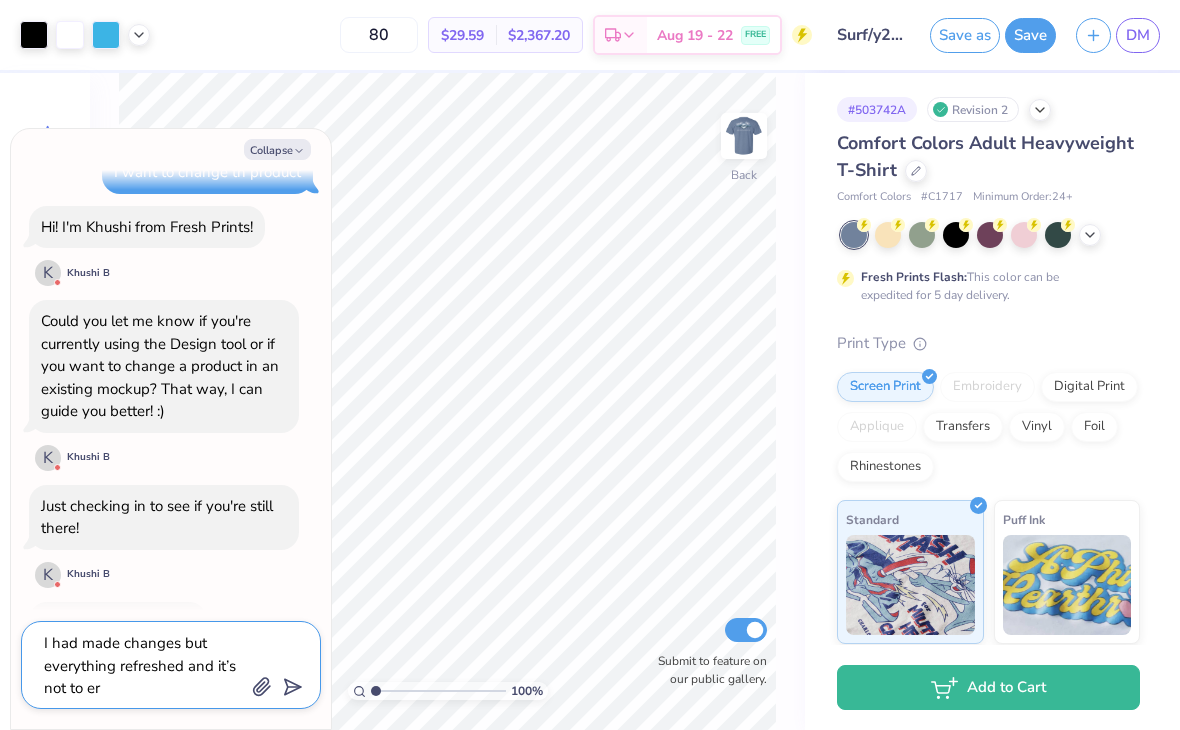 type on "I had made changes but everything refreshed and it’s not to ere" 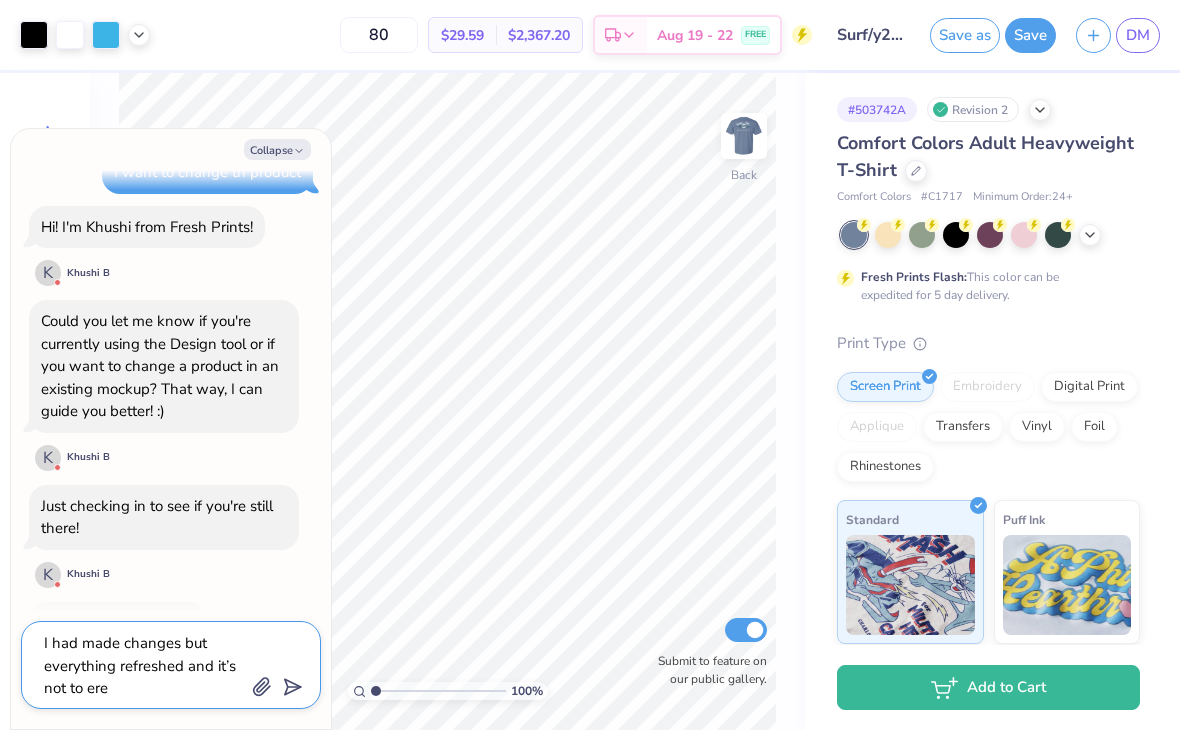 type on "I had made changes but everything refreshed and it’s not to ere" 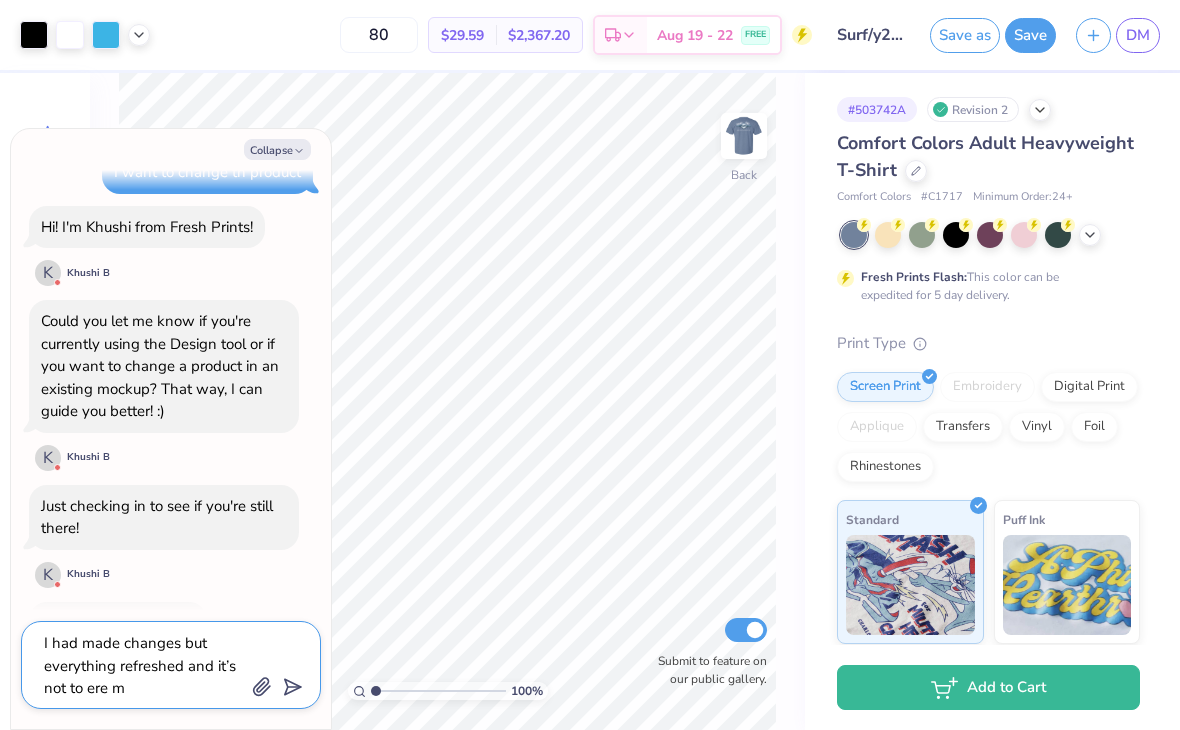 type on "x" 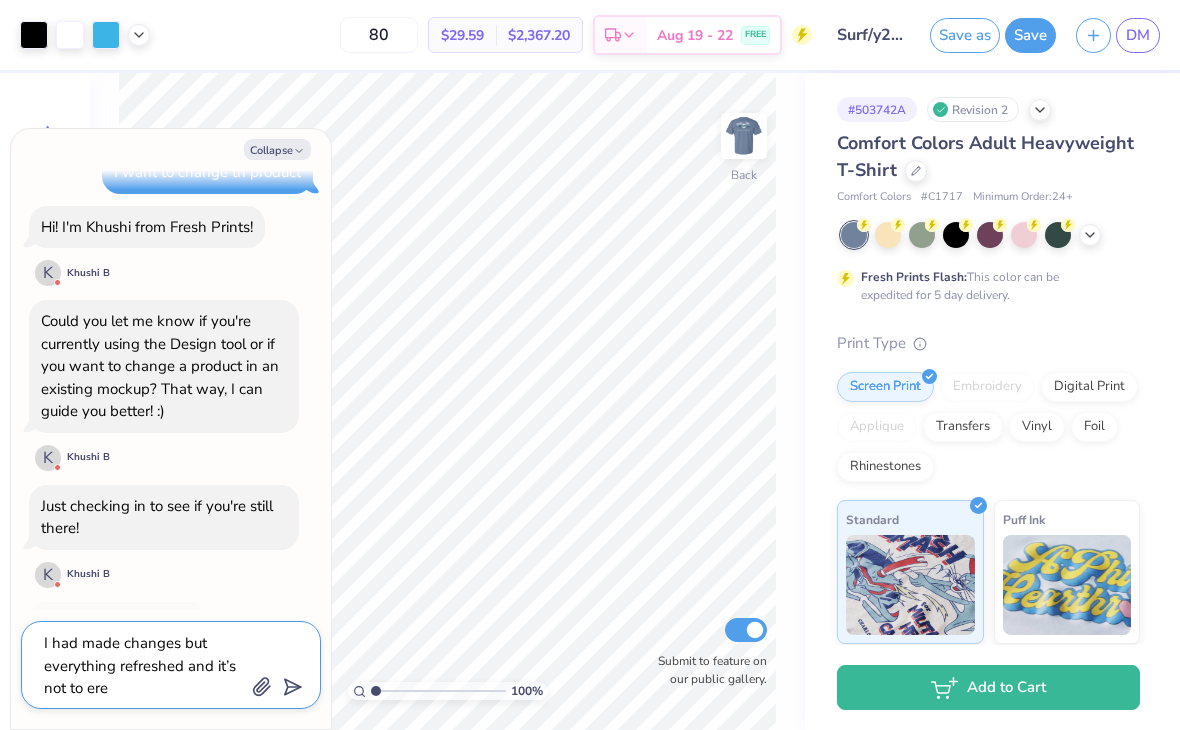 type on "x" 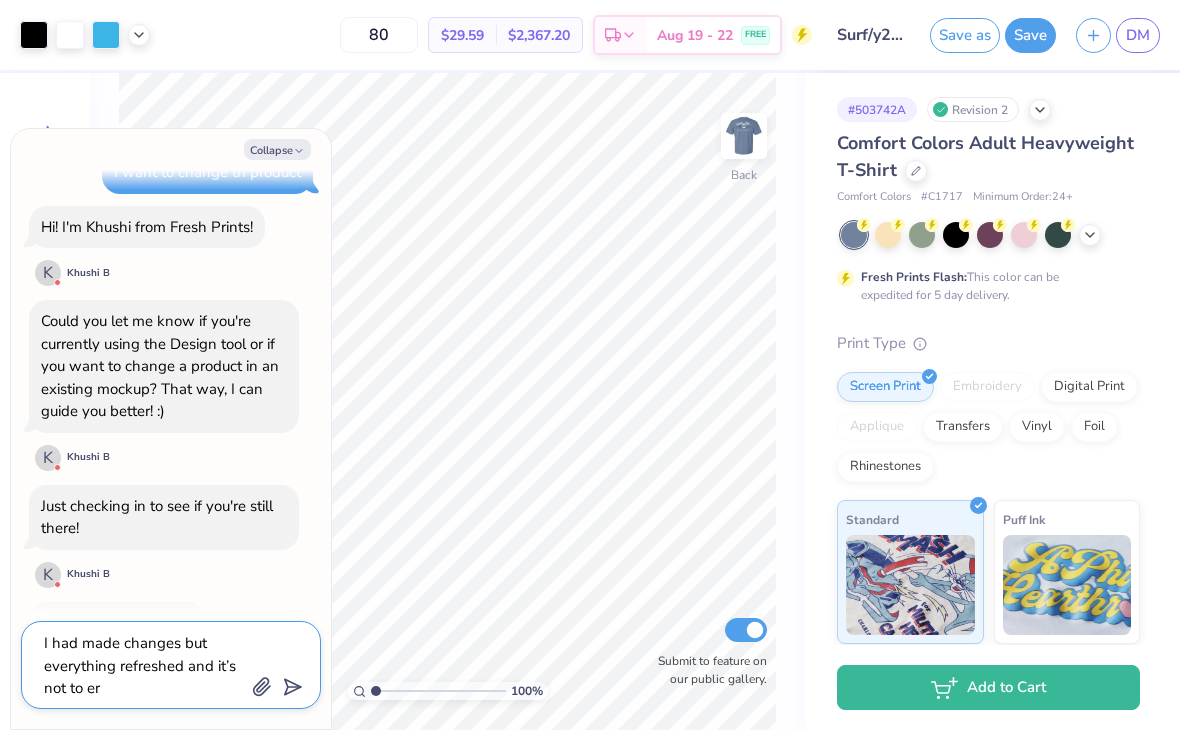 type on "I had made changes but everything refreshed and it’s not to e" 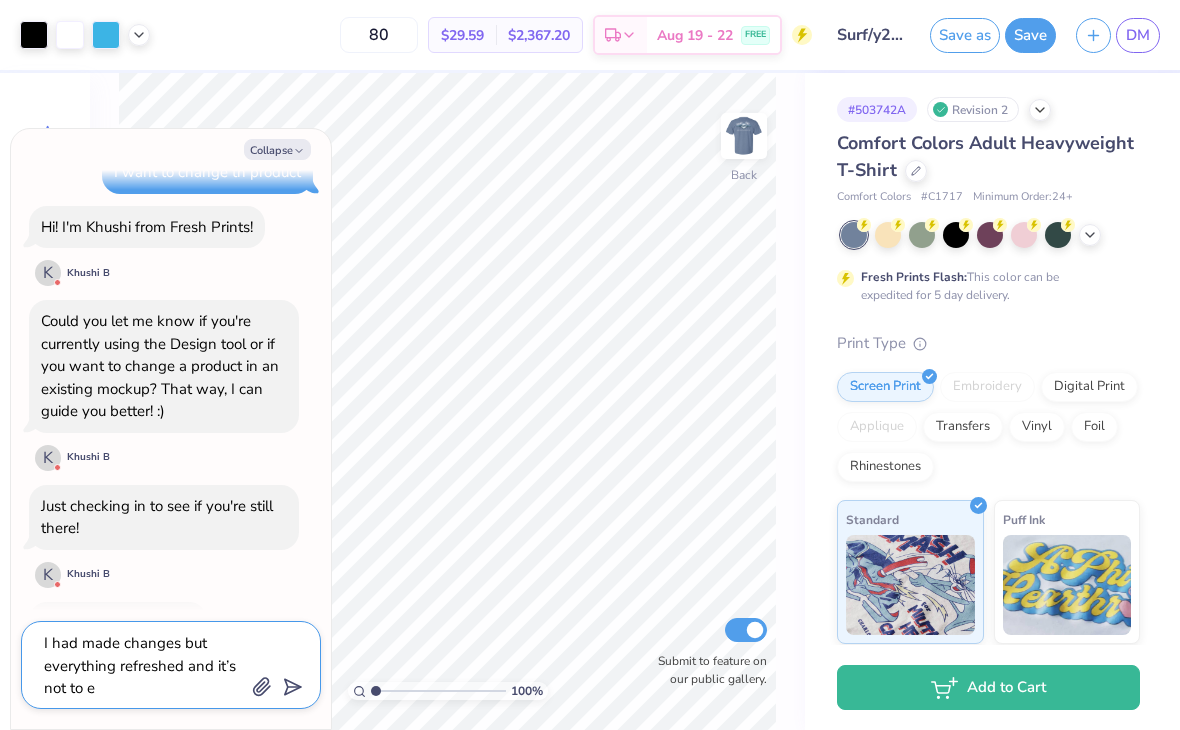 type on "I had made changes but everything refreshed and it’s not to" 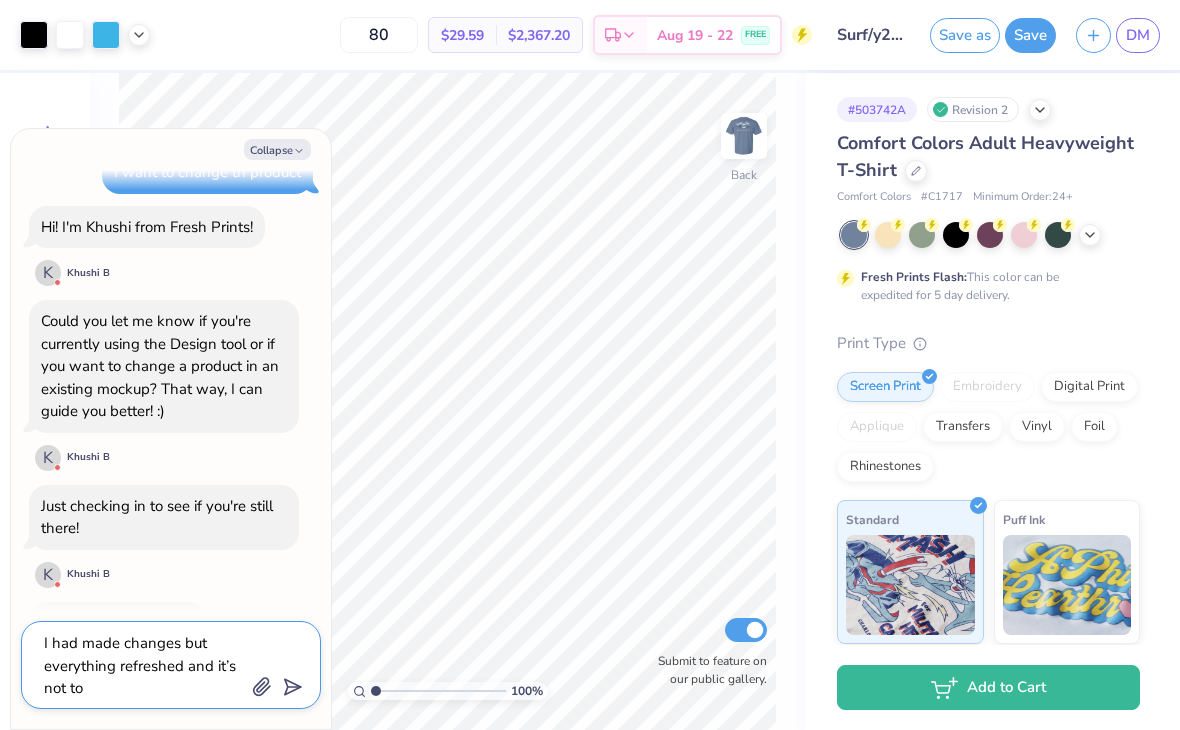 type on "I had made changes but everything refreshed and it’s not to" 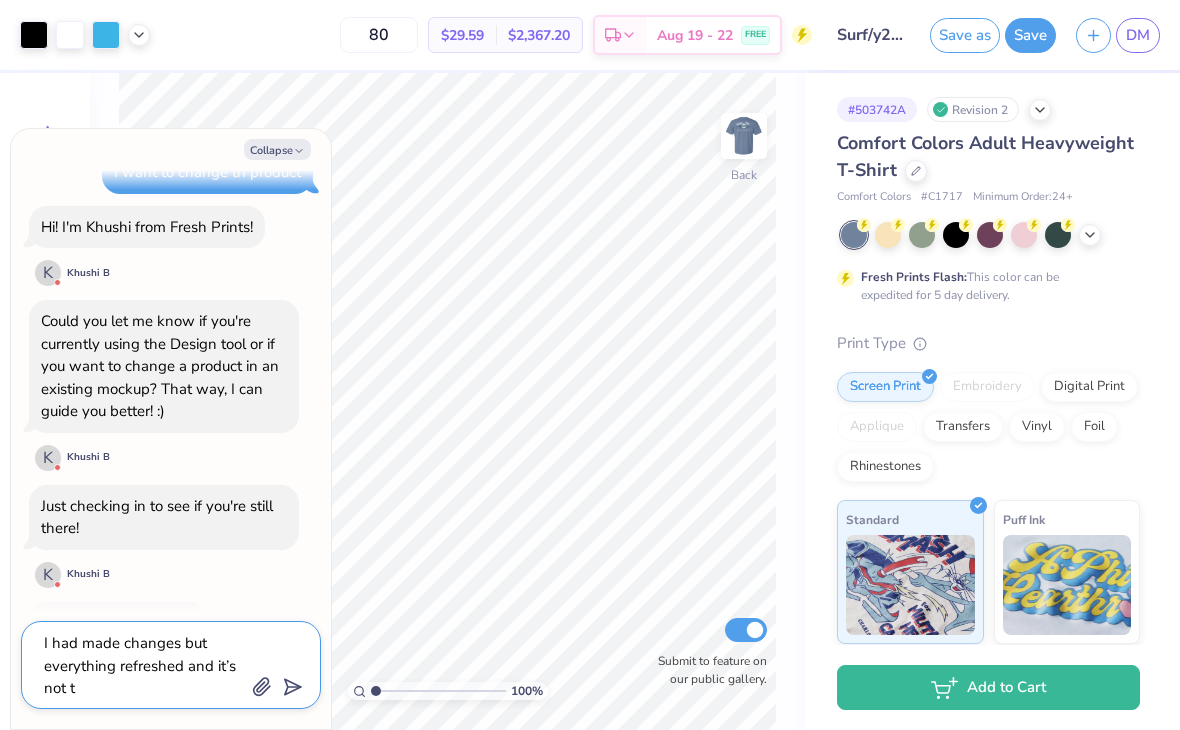 type on "I had made changes but everything refreshed and it’s not" 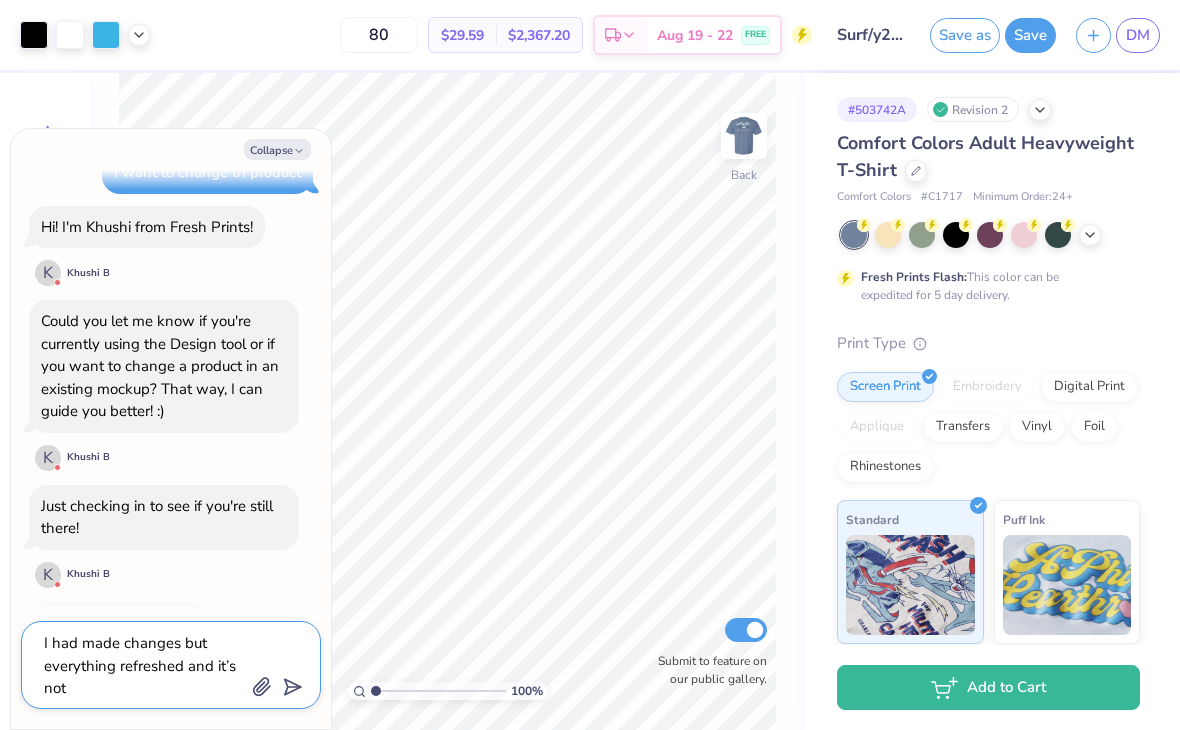 type on "x" 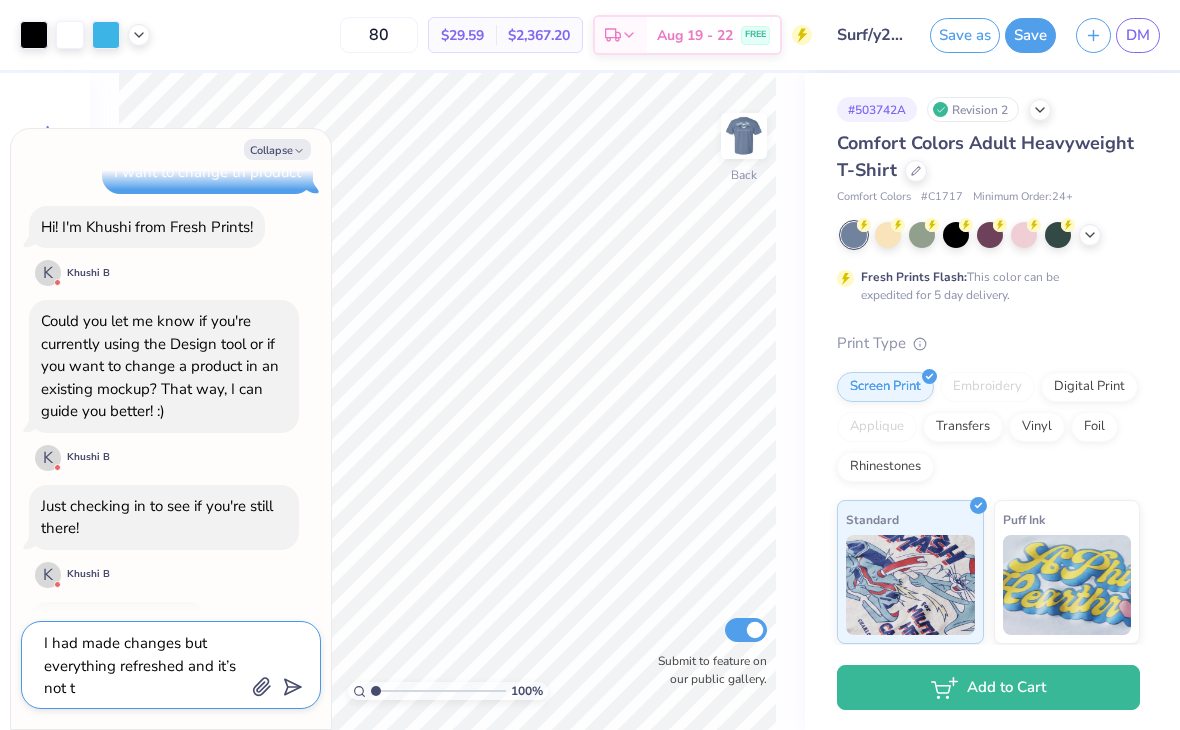 type on "x" 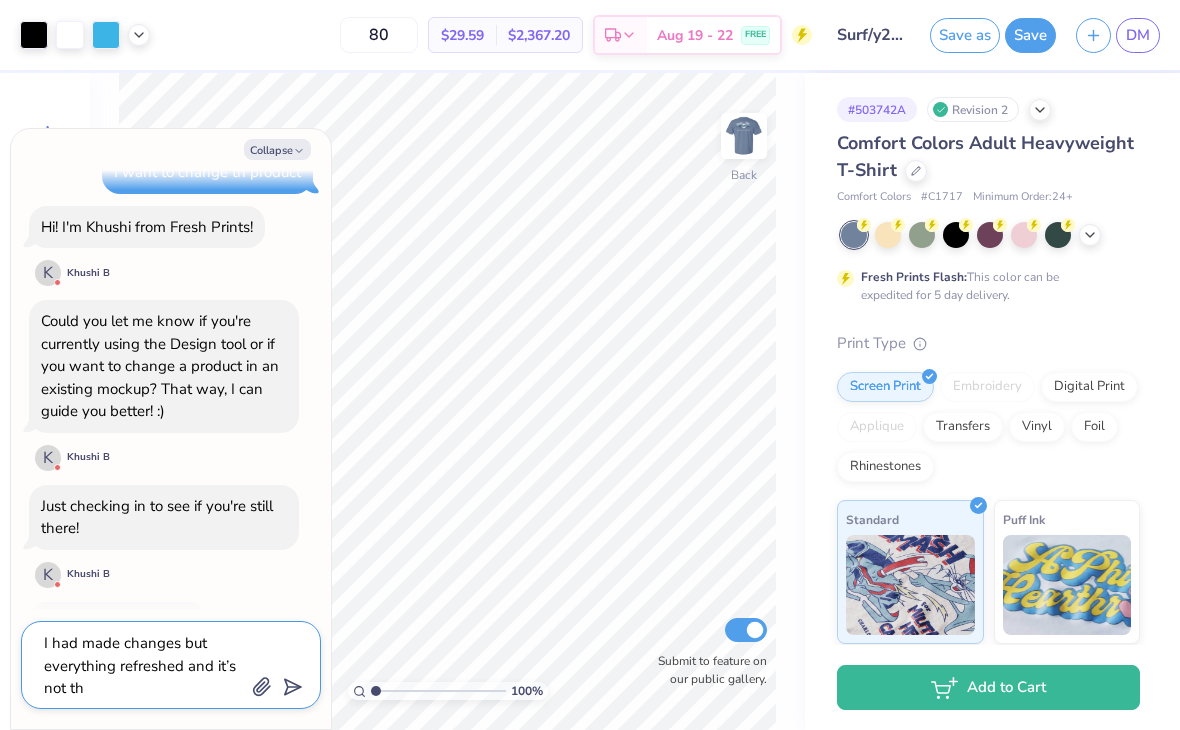 type on "I had made changes but everything refreshed and it’s not the" 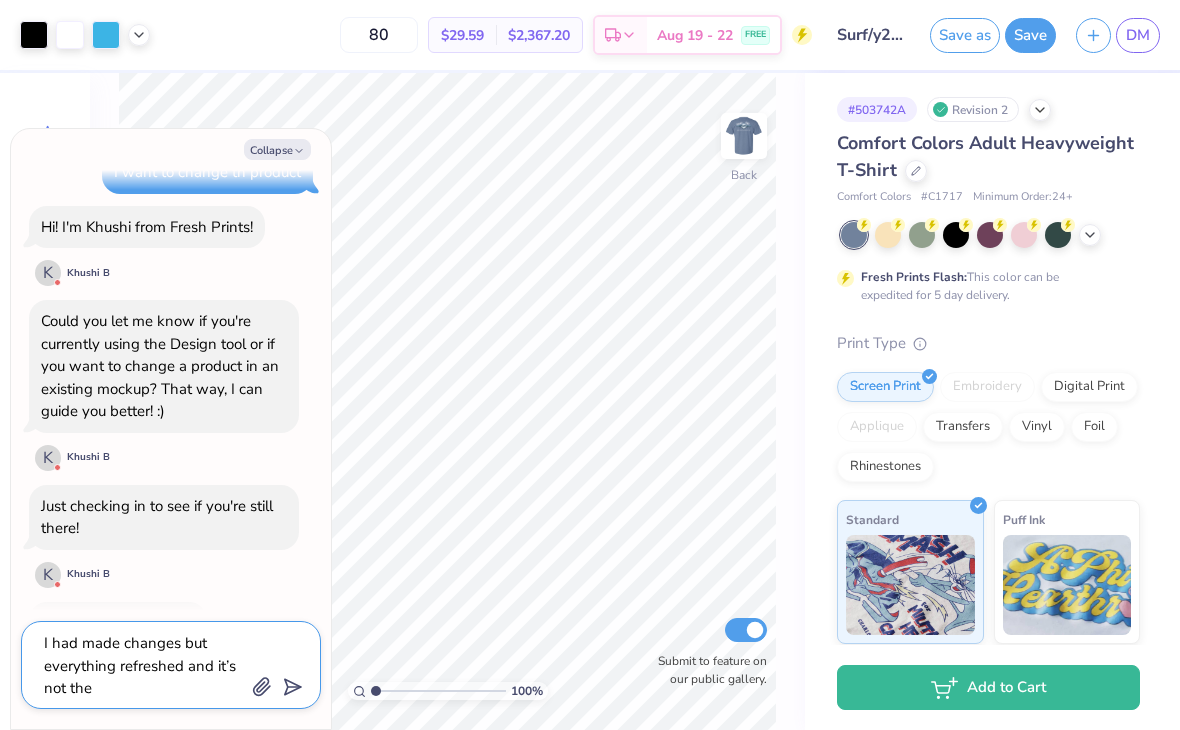 type on "I had made changes but everything refreshed and it’s not ther" 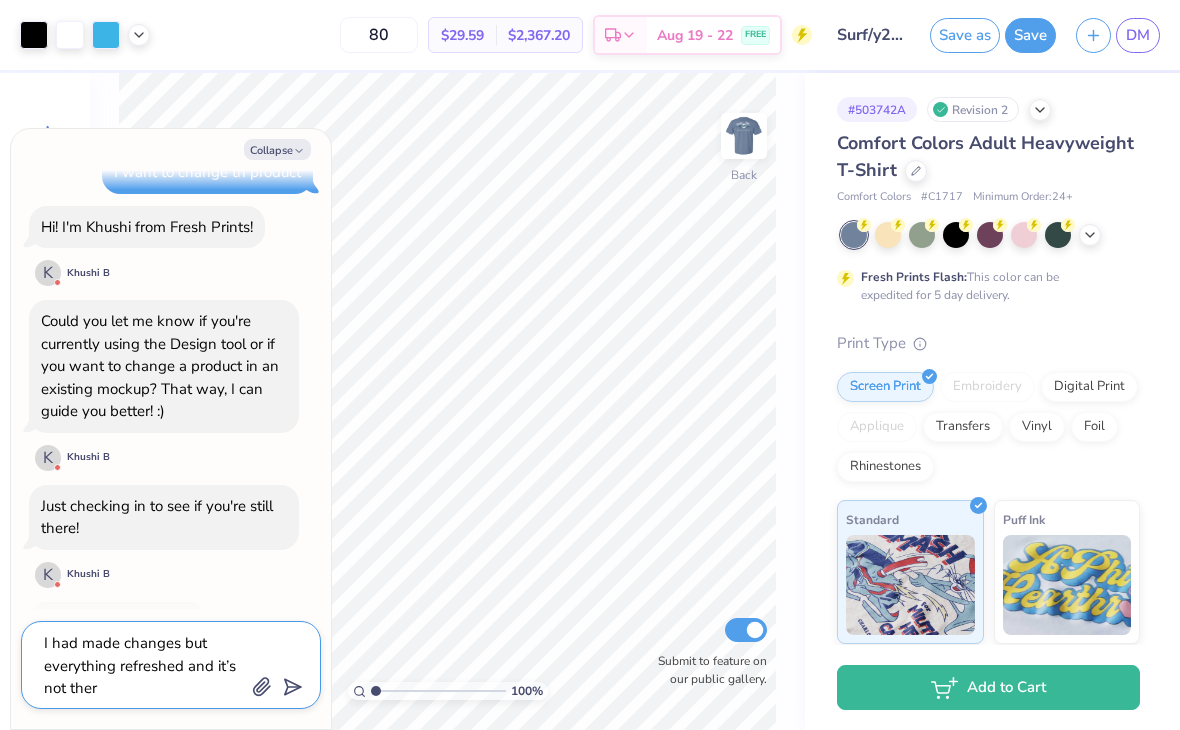 type on "x" 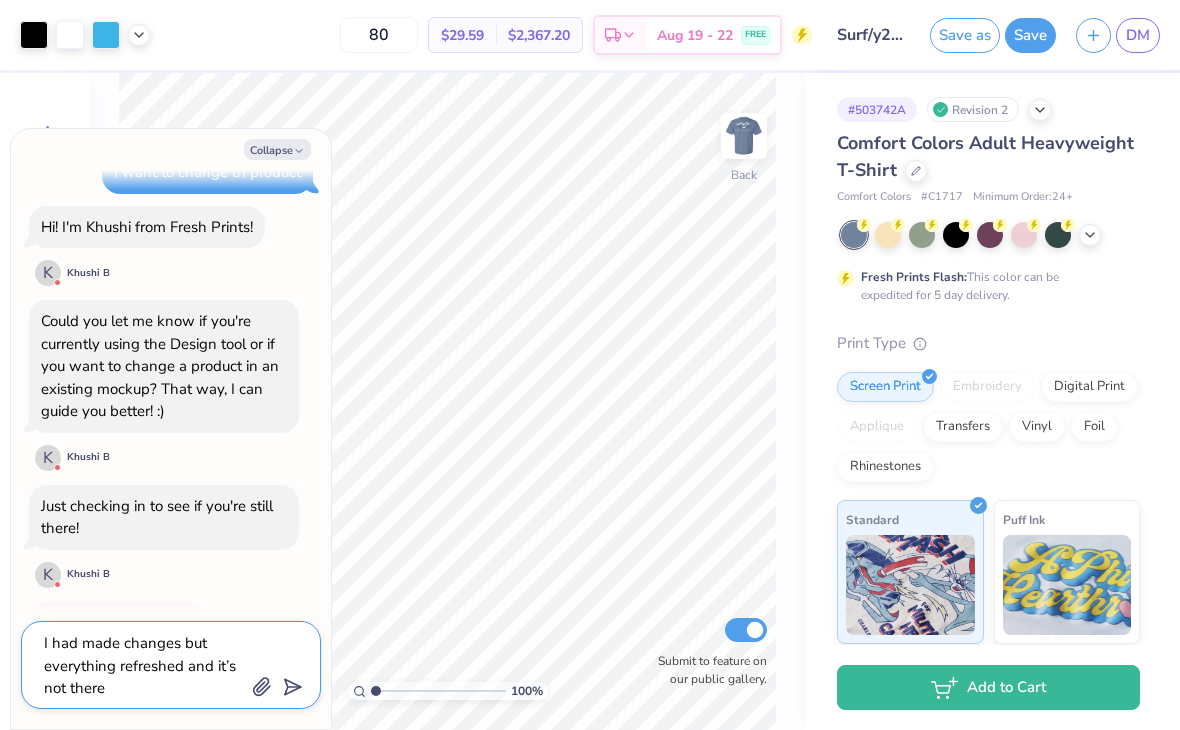 type on "x" 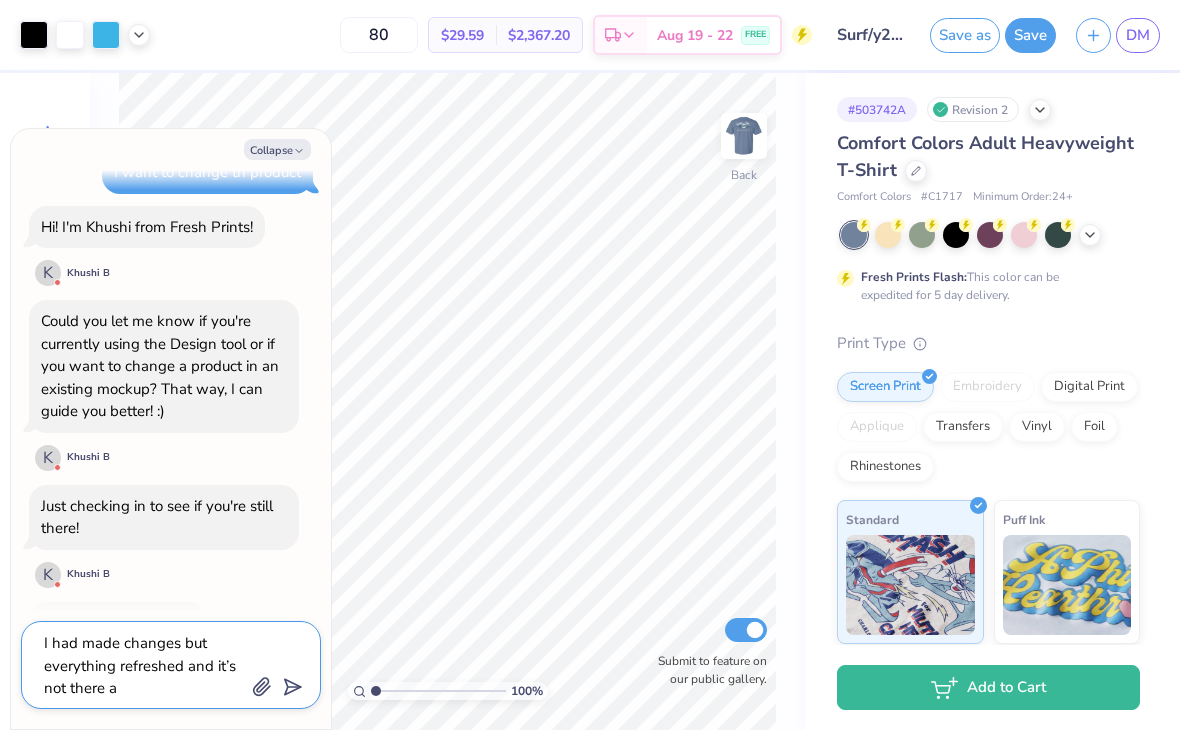 type on "I had made changes but everything refreshed and it’s not there an" 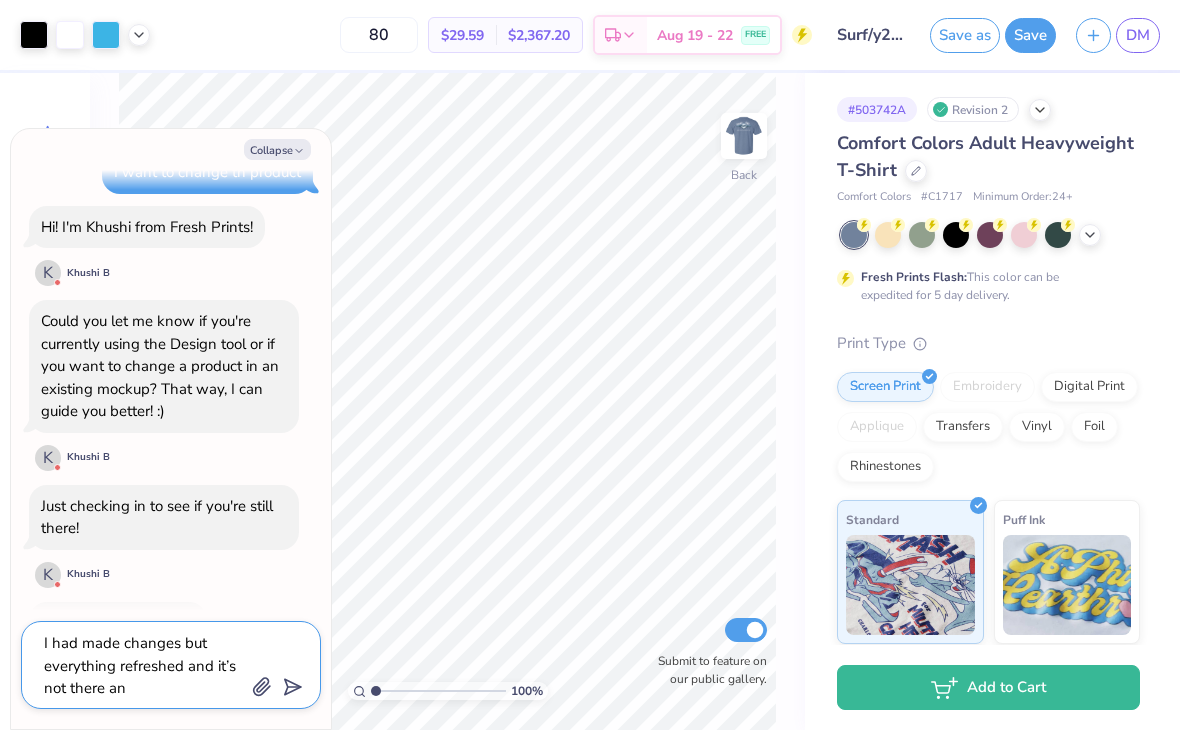 type on "I had made changes but everything refreshed and it’s not there any" 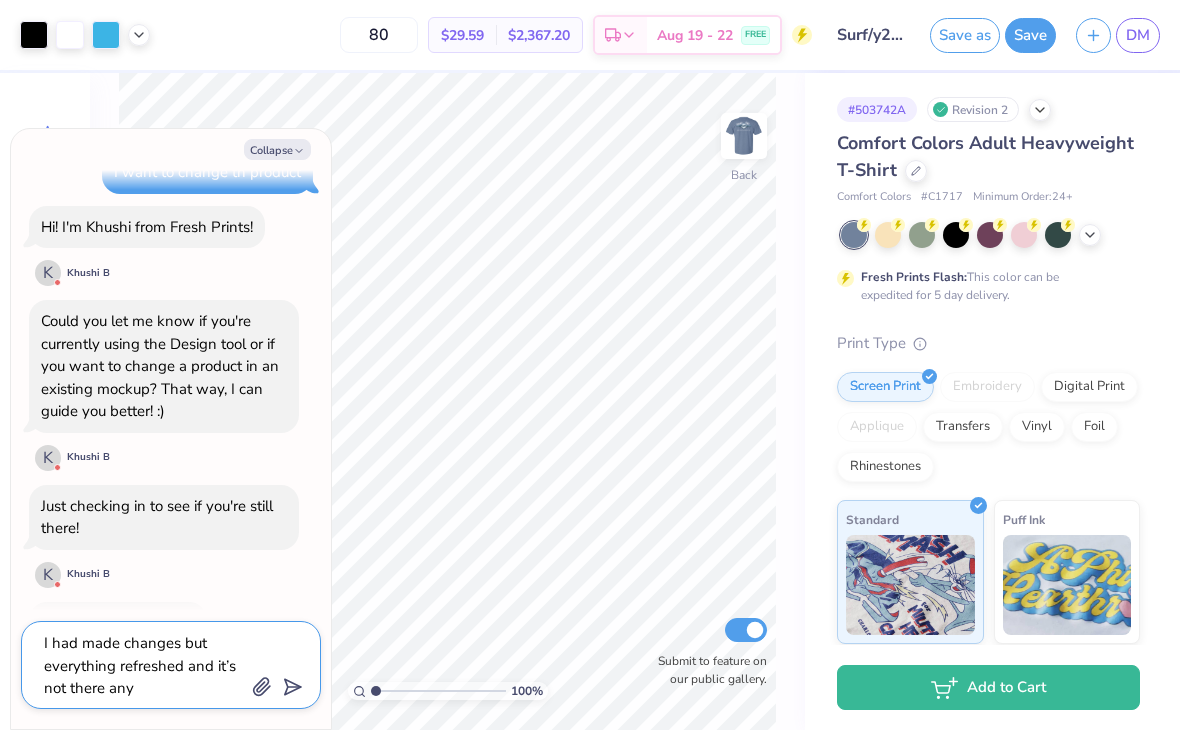 type on "x" 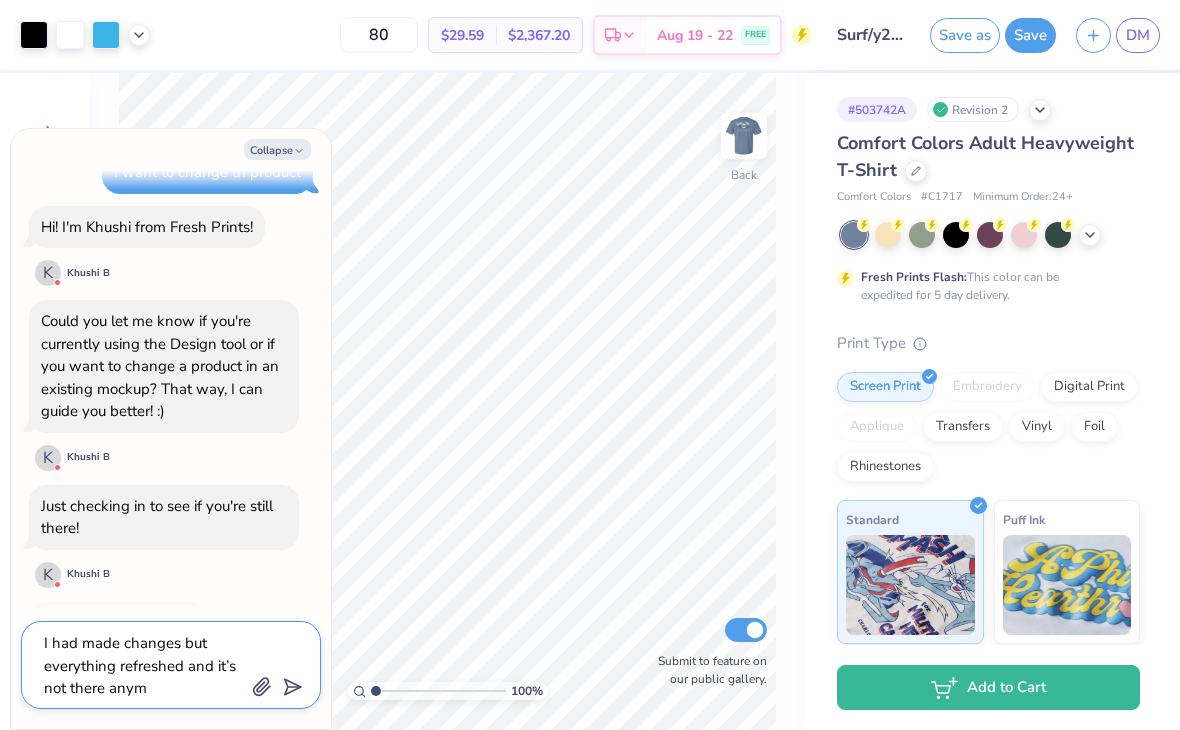type on "x" 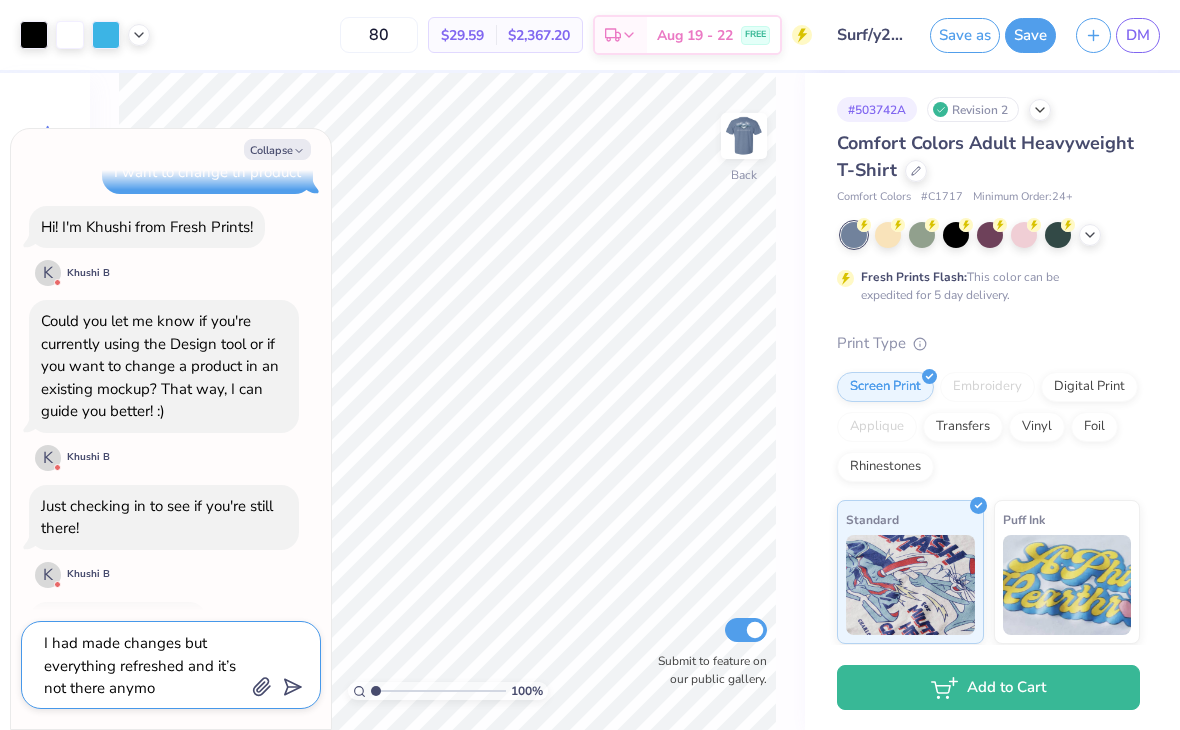type on "I had made changes but everything refreshed and it’s not there anymor" 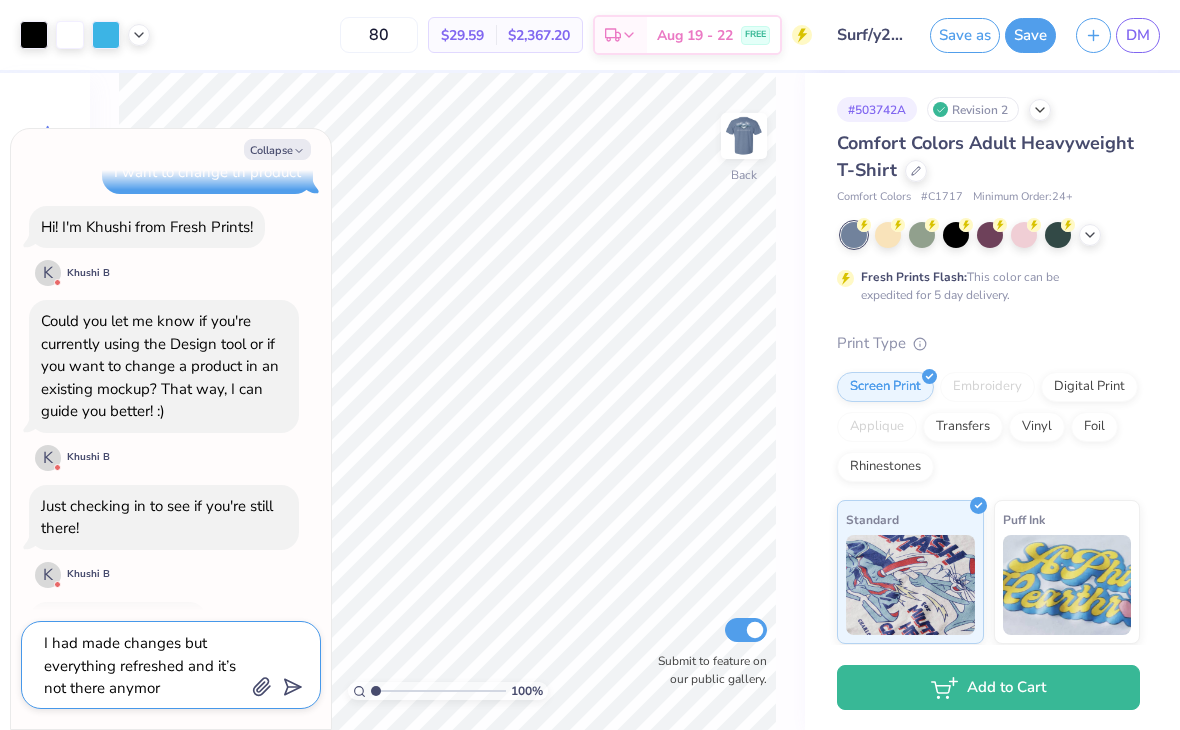 type on "x" 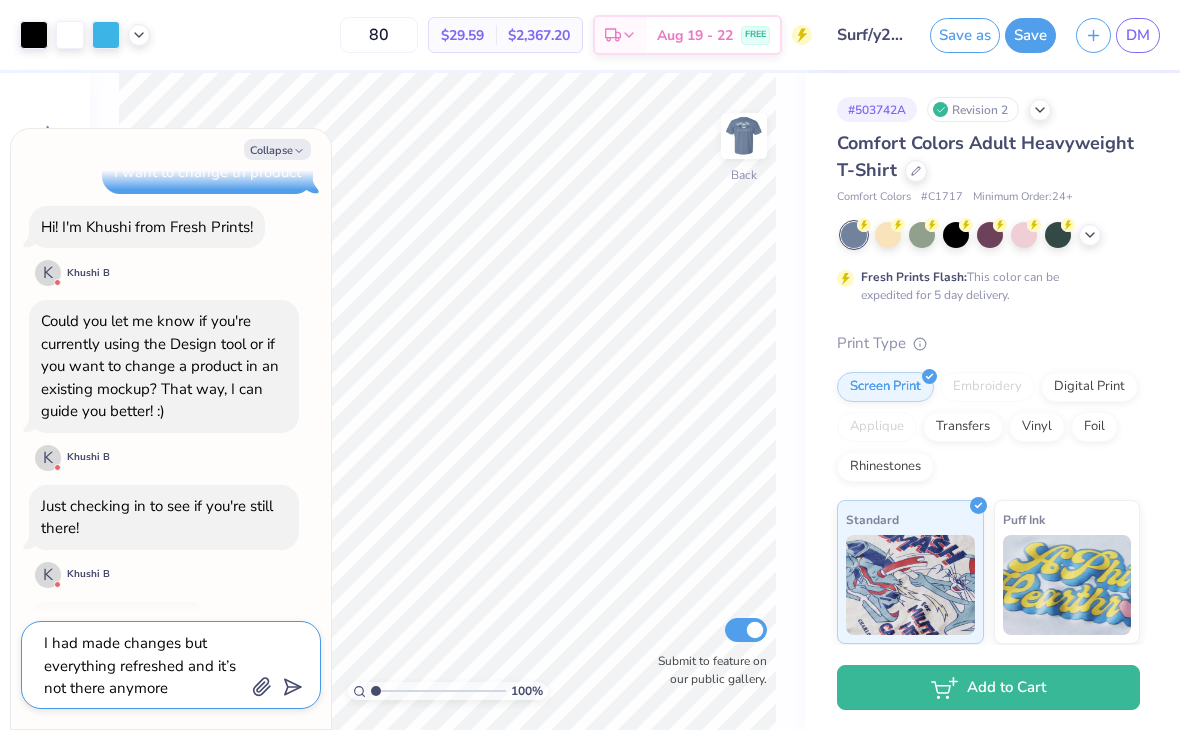 type on "I had made changes but everything refreshed and it’s not there anymore" 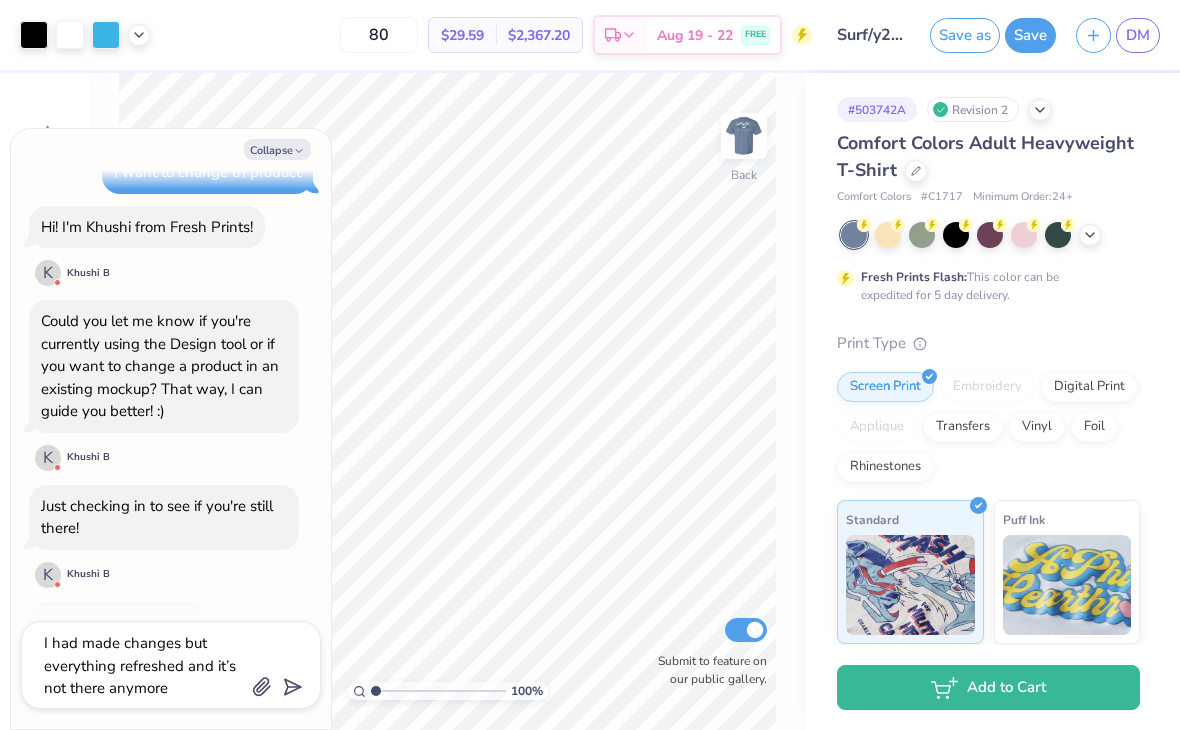 click 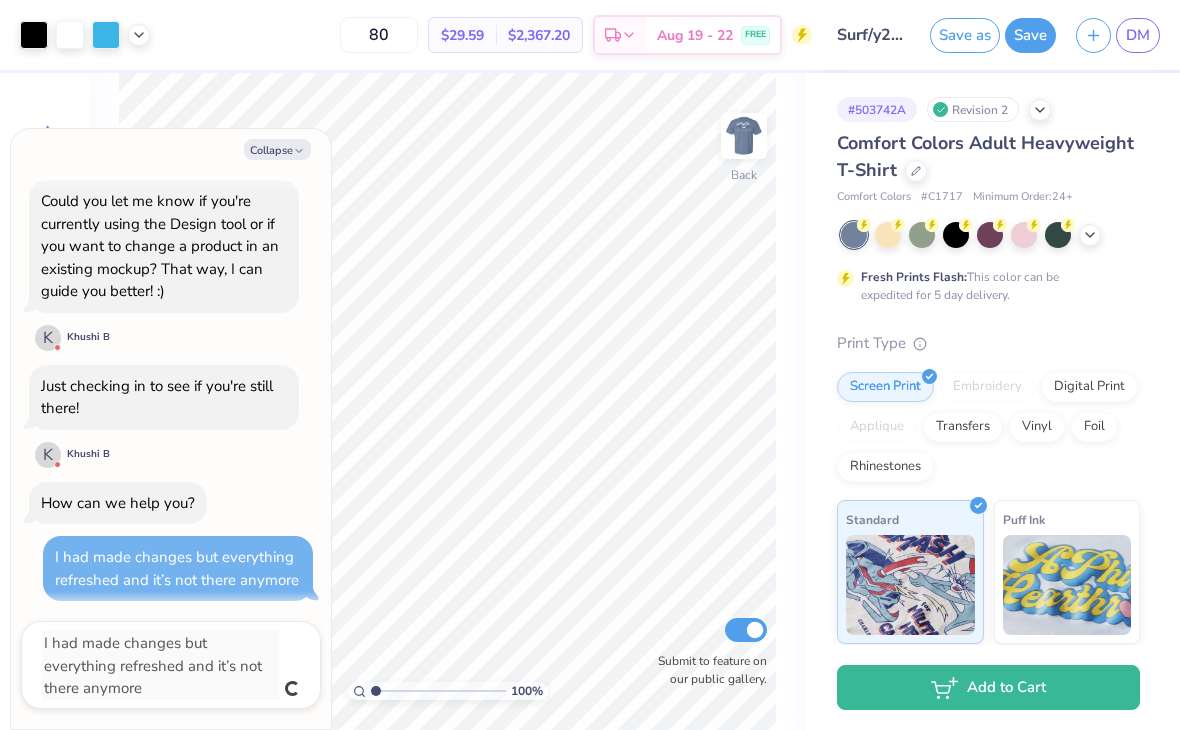 type 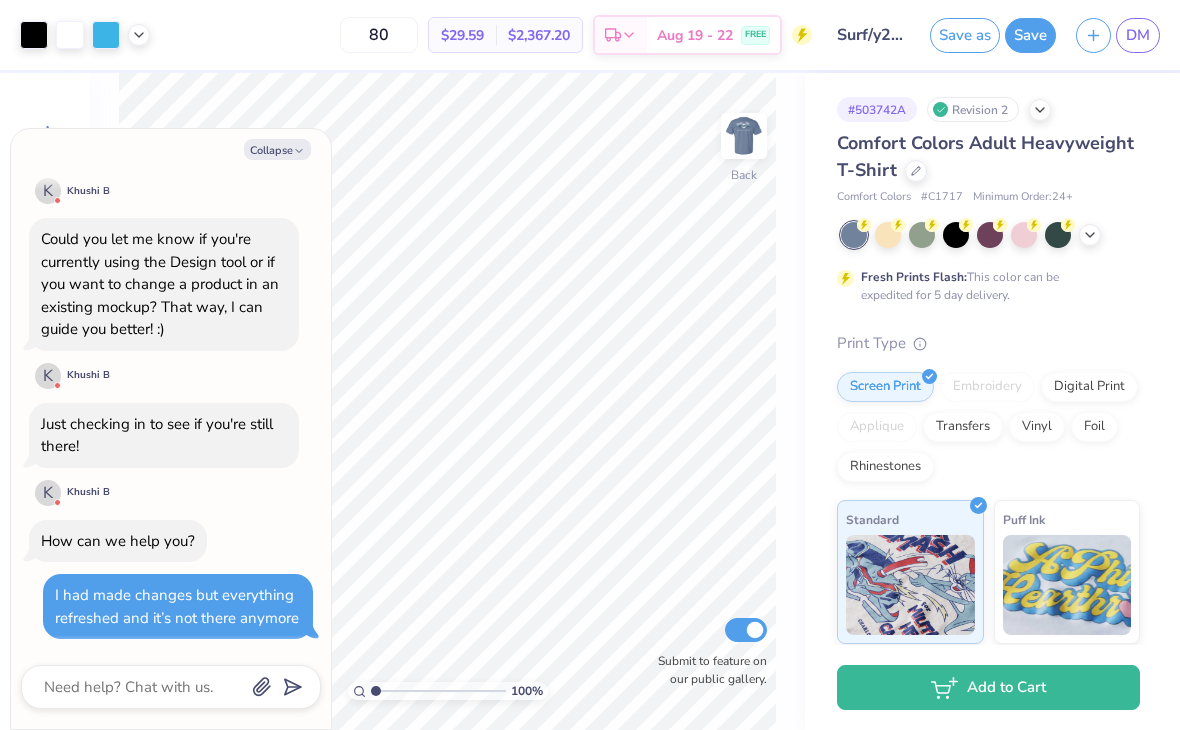 scroll, scrollTop: 111, scrollLeft: 0, axis: vertical 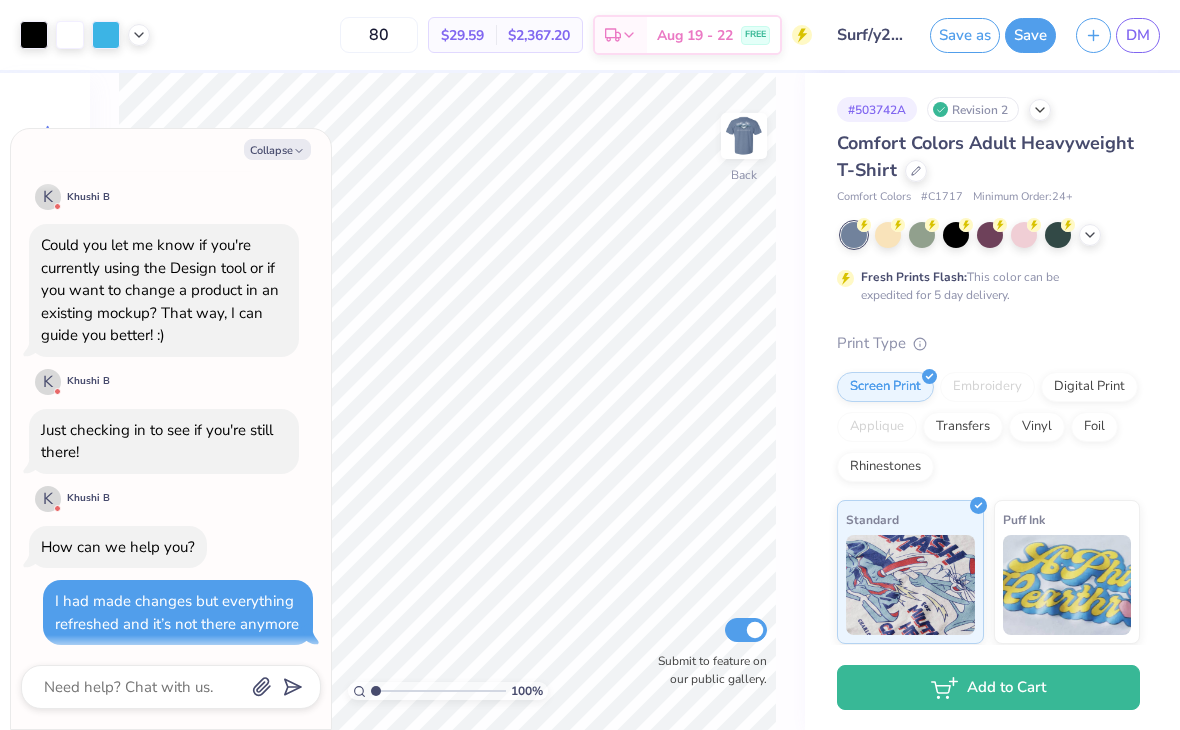 type on "x" 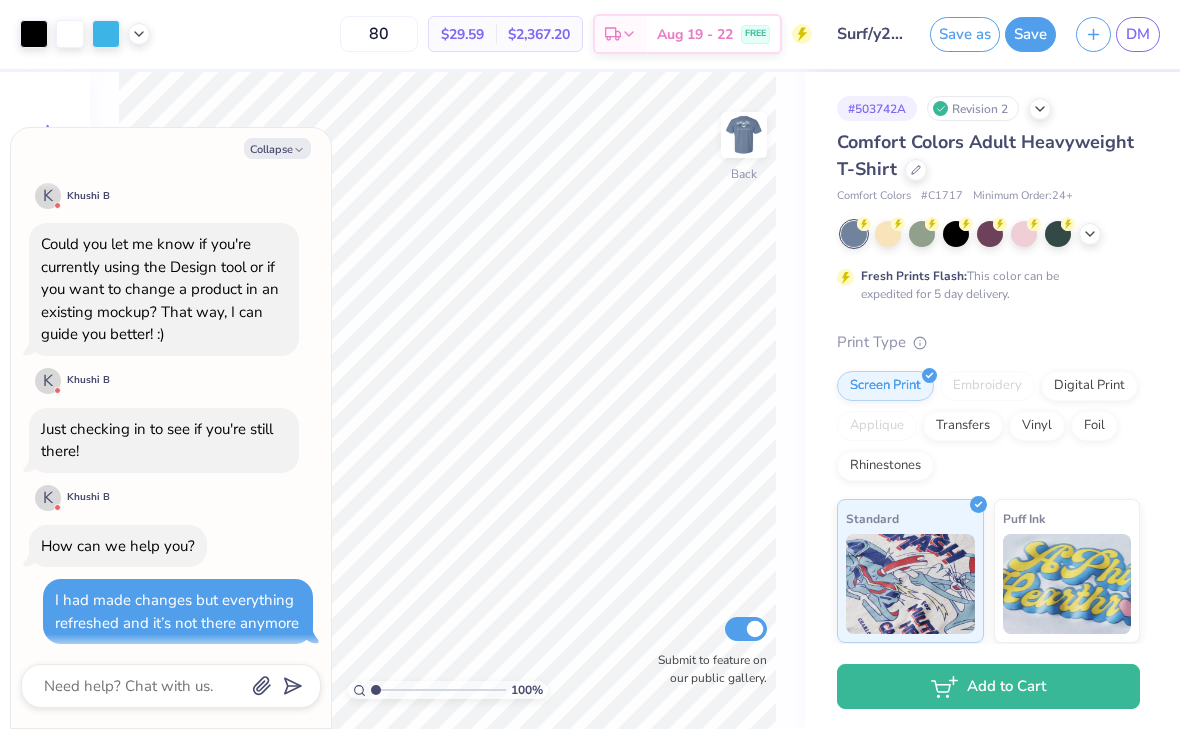 click at bounding box center [171, 687] 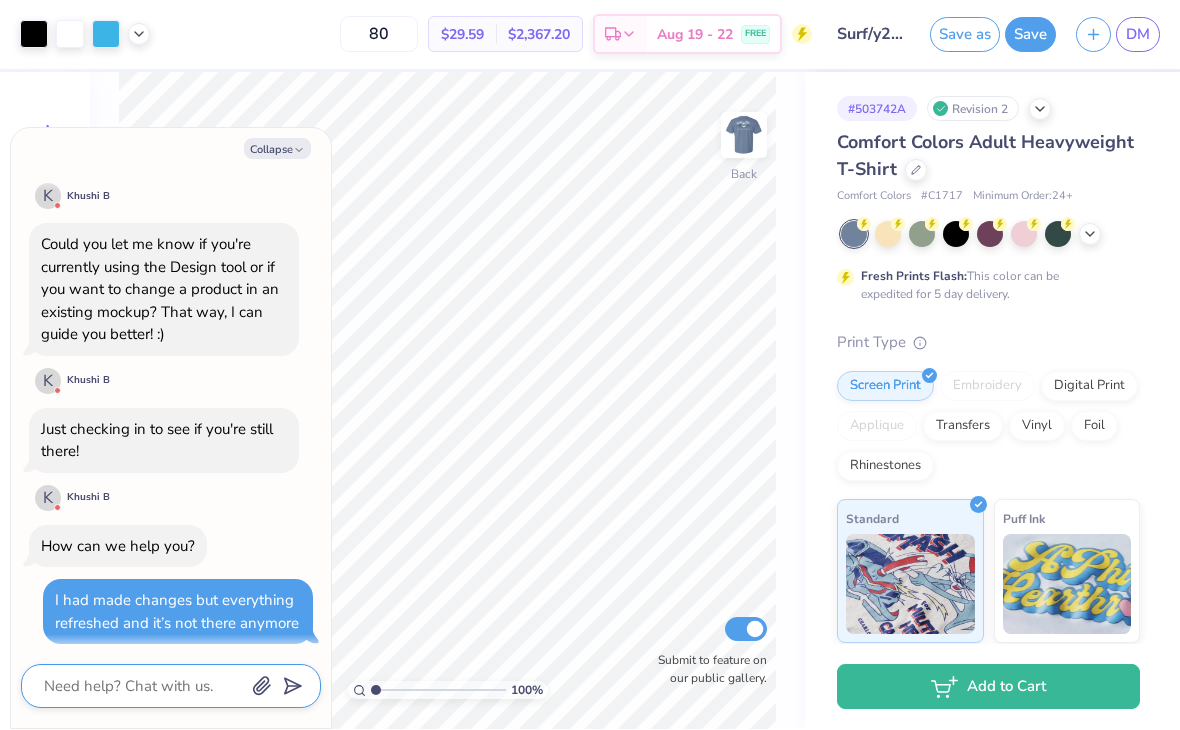 click at bounding box center (143, 687) 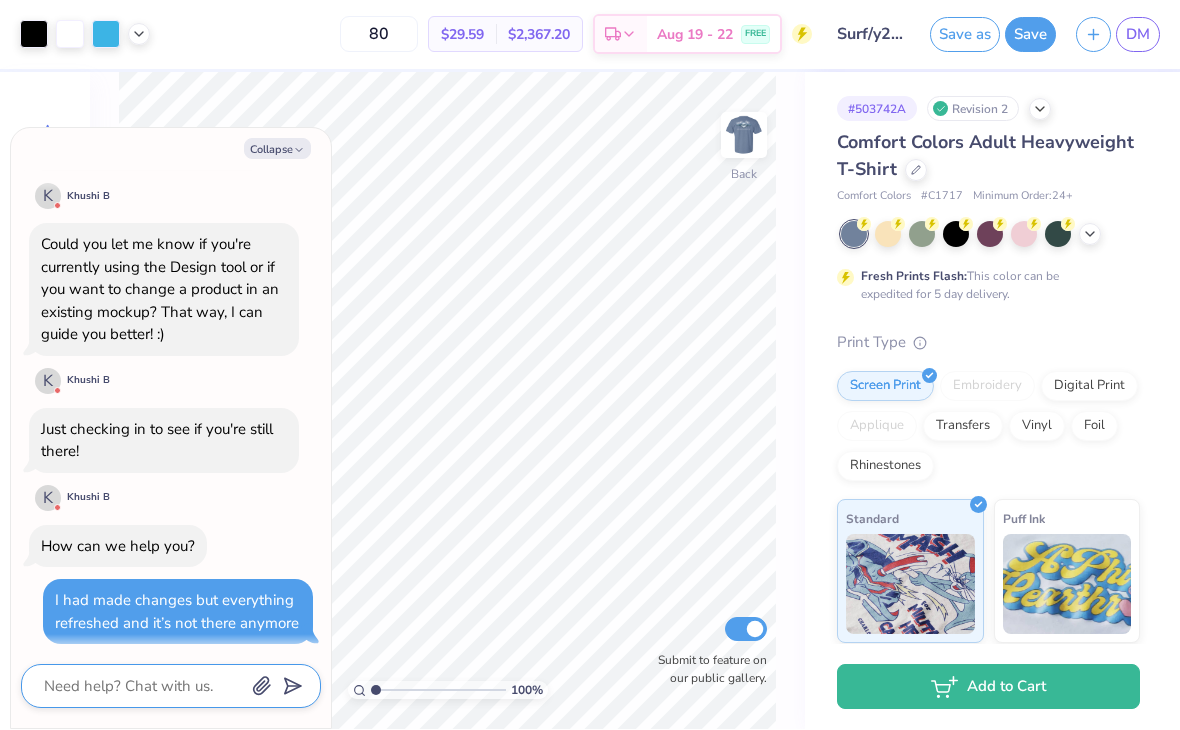 type on "H" 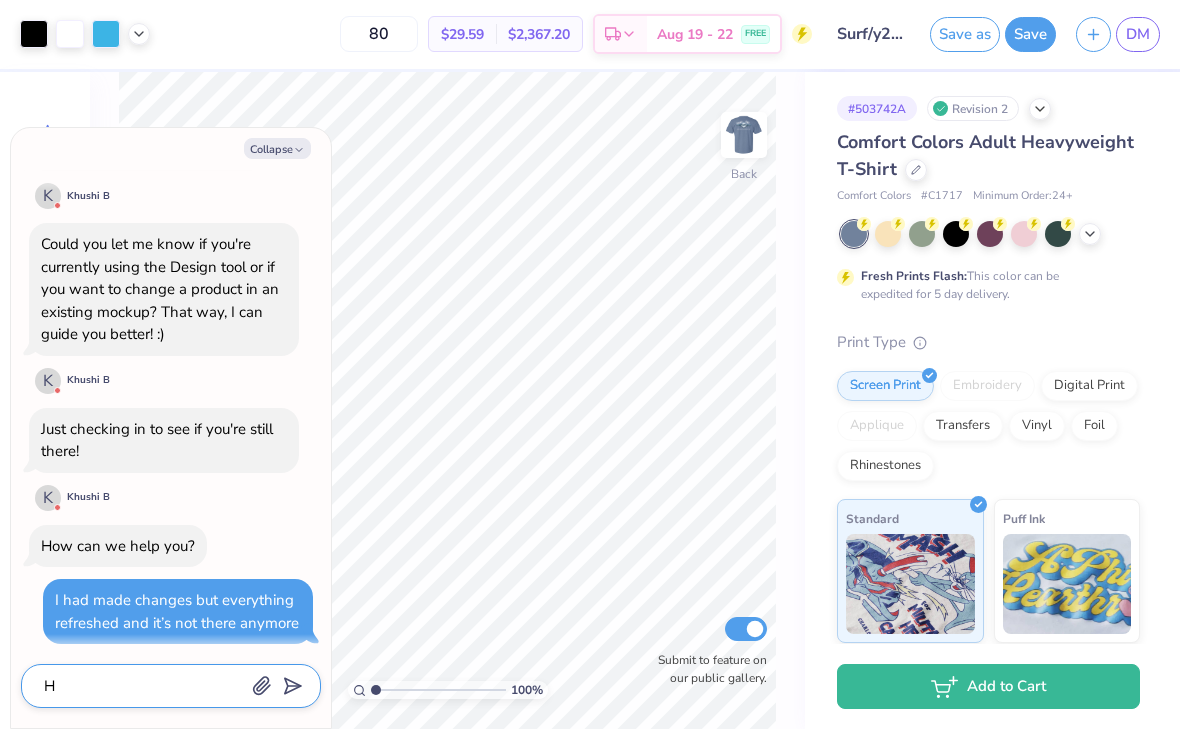 type on "Ho" 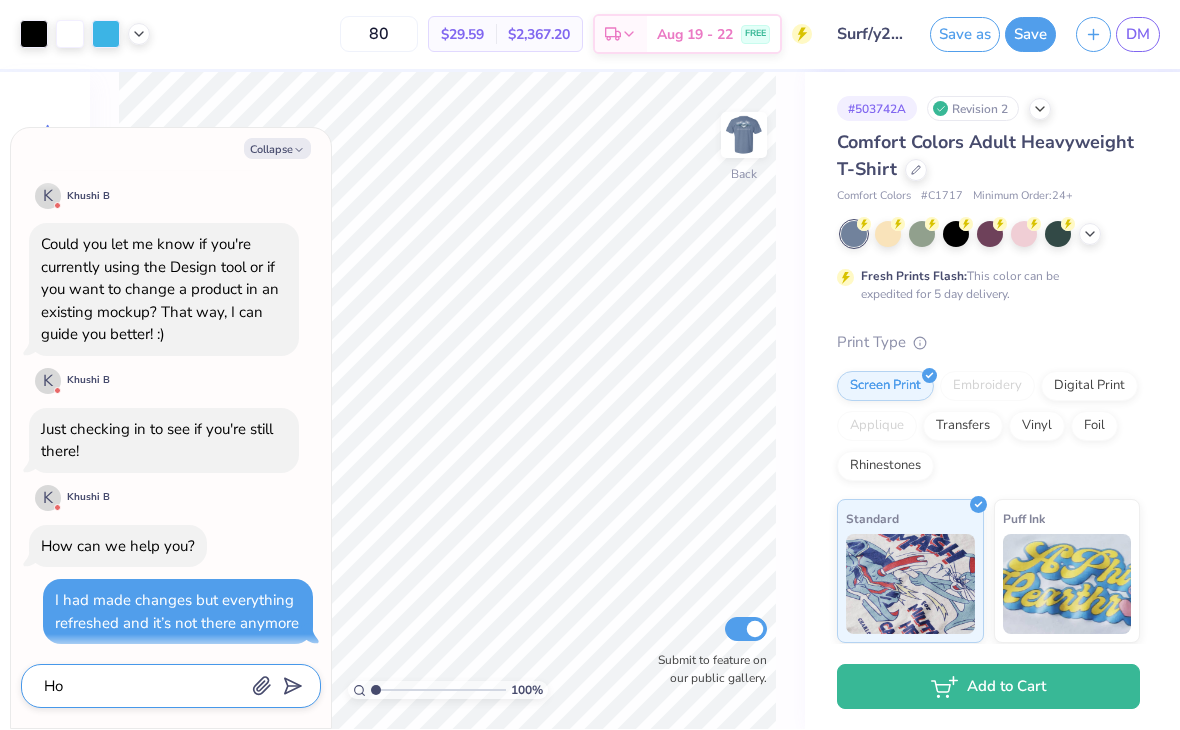 type on "x" 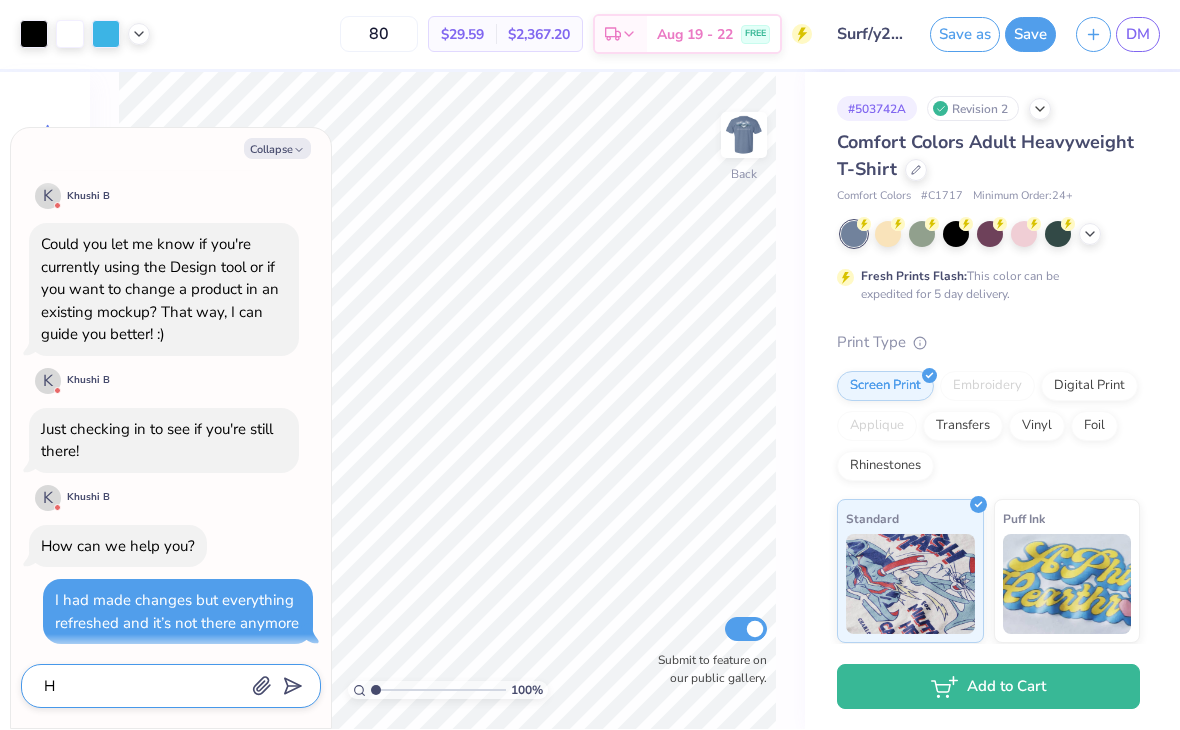 type 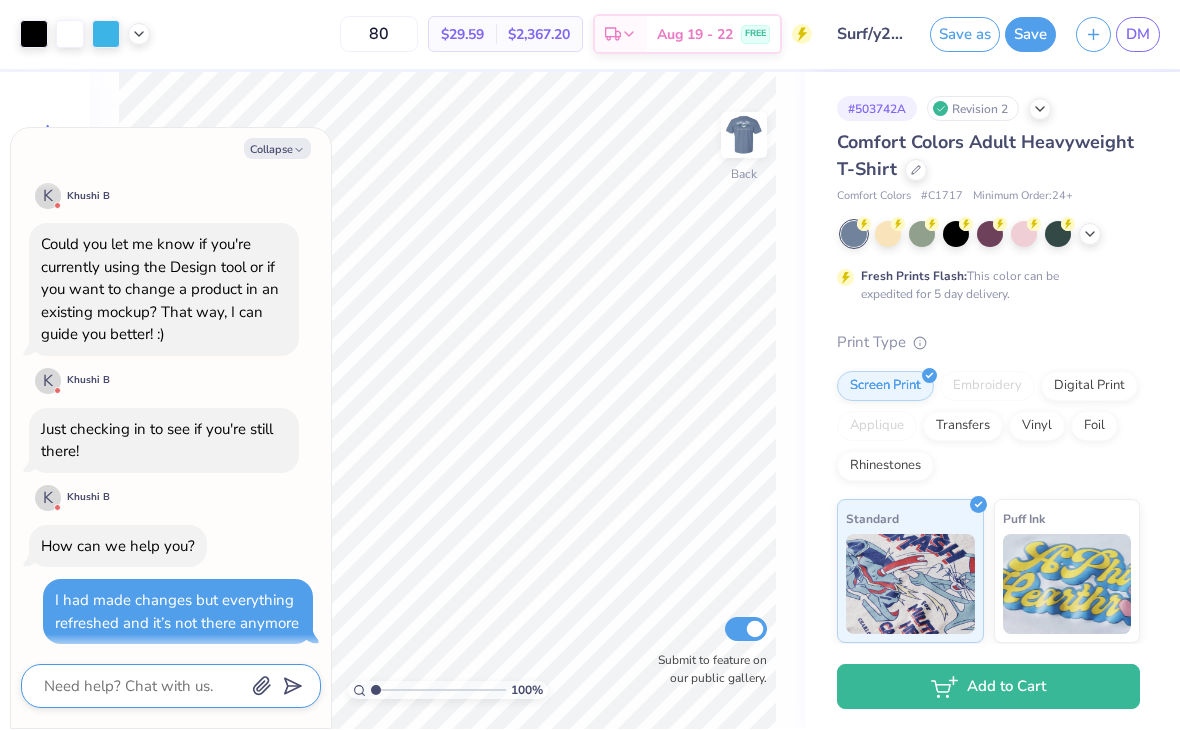 type on "?" 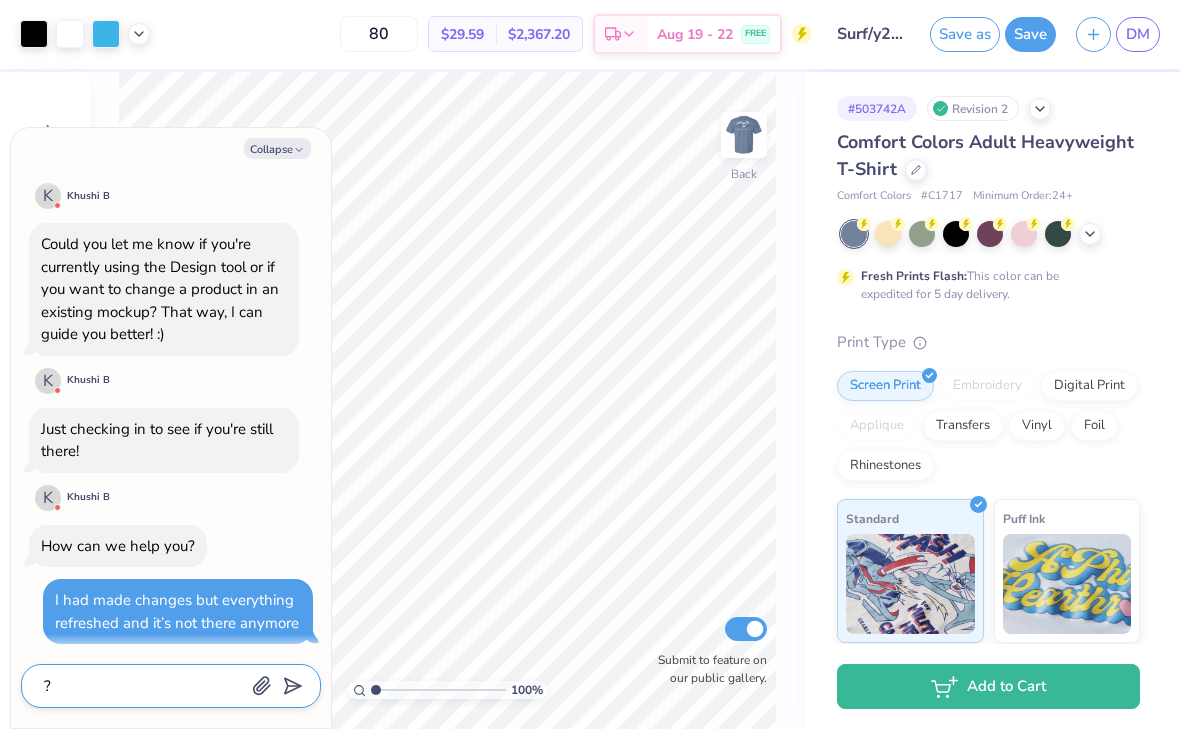 type 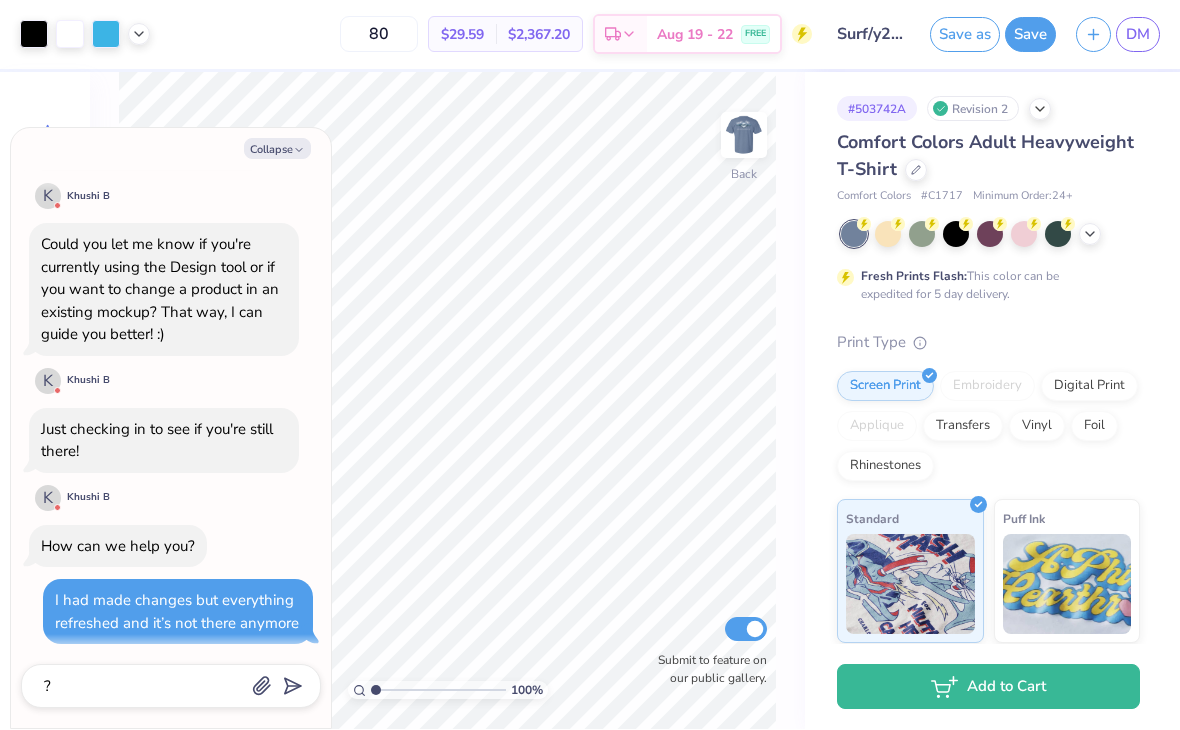 click at bounding box center (289, 685) 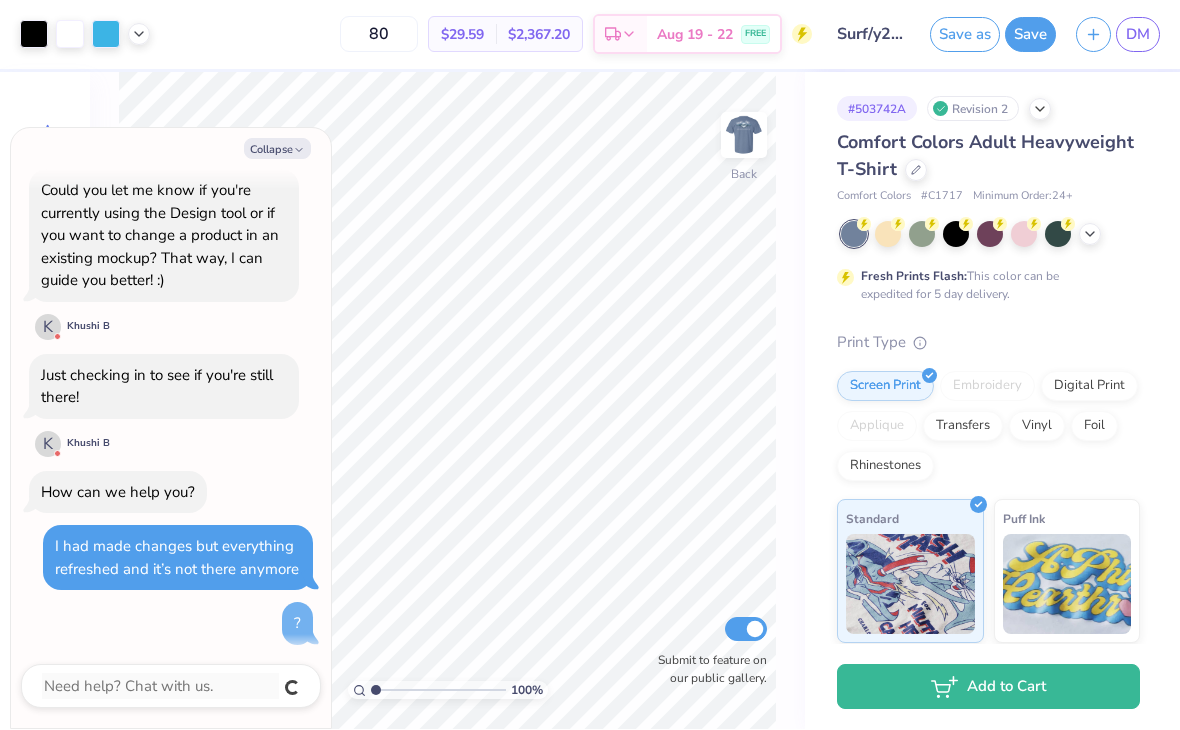 scroll, scrollTop: 325, scrollLeft: 0, axis: vertical 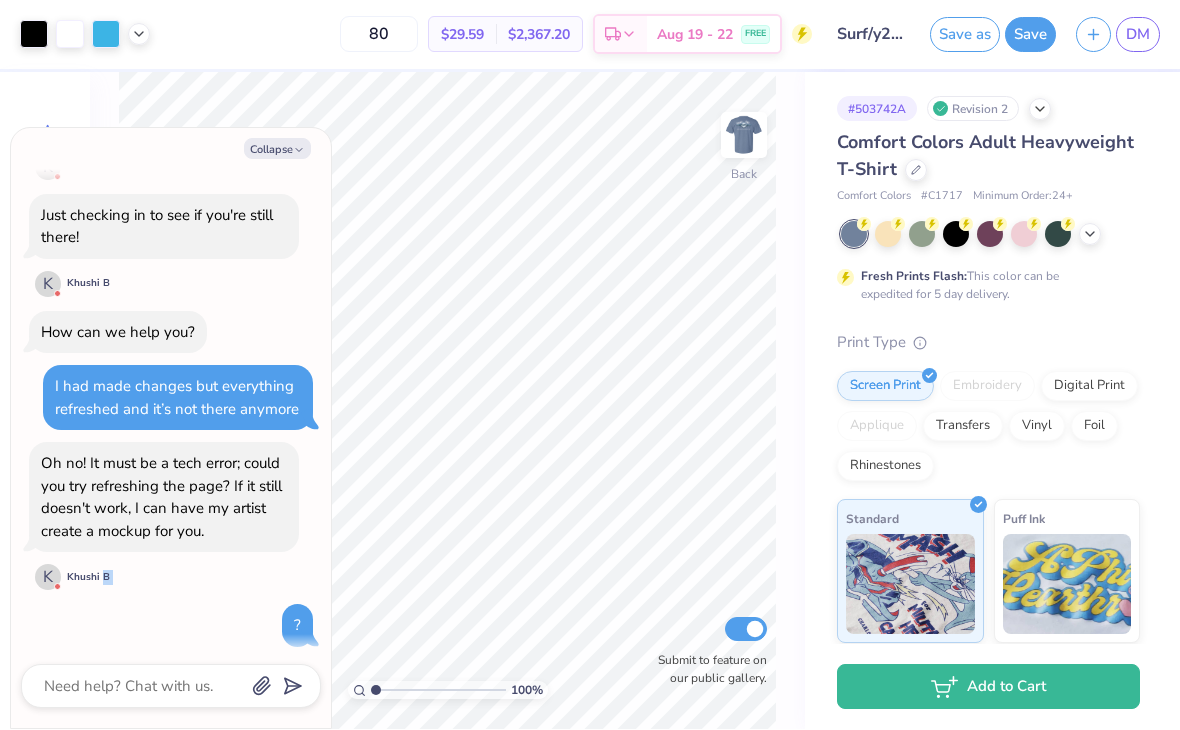 click on "I want to change th product Hi! I'm Khushi from Fresh Prints! K Khushi  B Could you let me know if you're currently using the Design tool or if you want to change a product in an existing mockup? That way, I can guide you better! :) K Khushi  B Just checking in to see if you're still there! K Khushi  B How can we help you? I had made changes but everything refreshed and it’s not there anymore Oh no! It must be a tech error; could you try refreshing the page? If it still doesn't work, I can have my artist create a mockup for you. K Khushi  B ?" at bounding box center [171, 254] 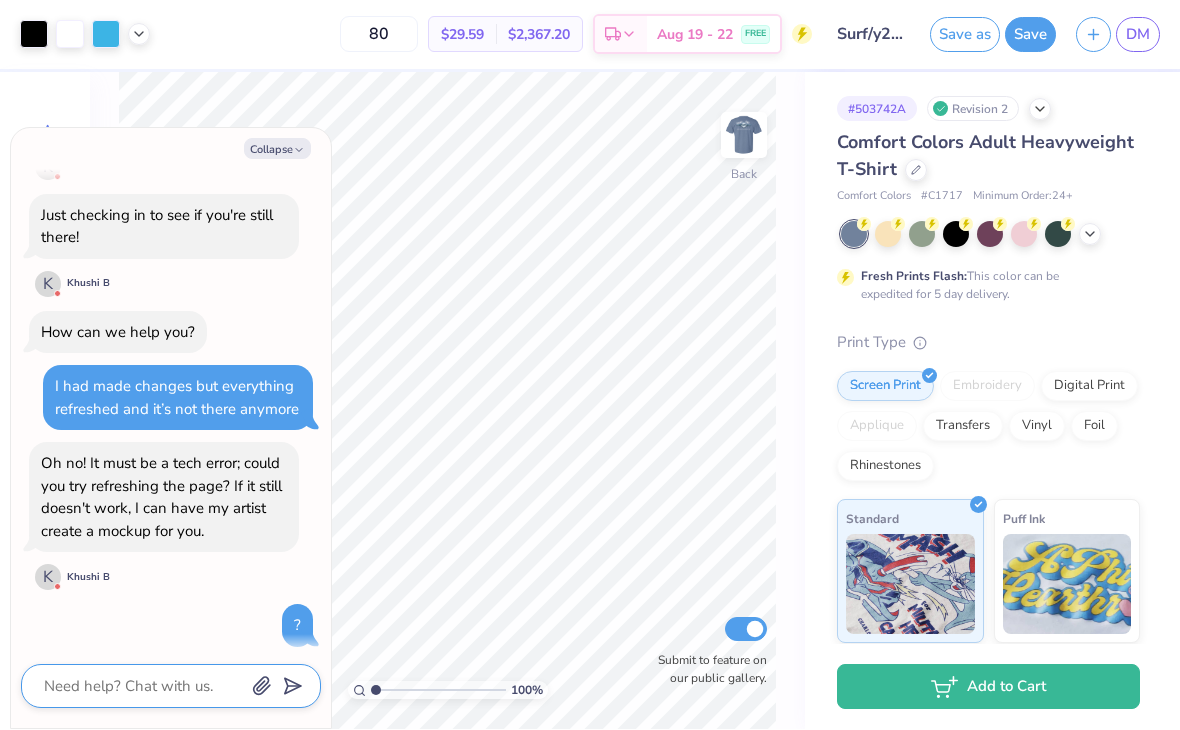 click at bounding box center (143, 687) 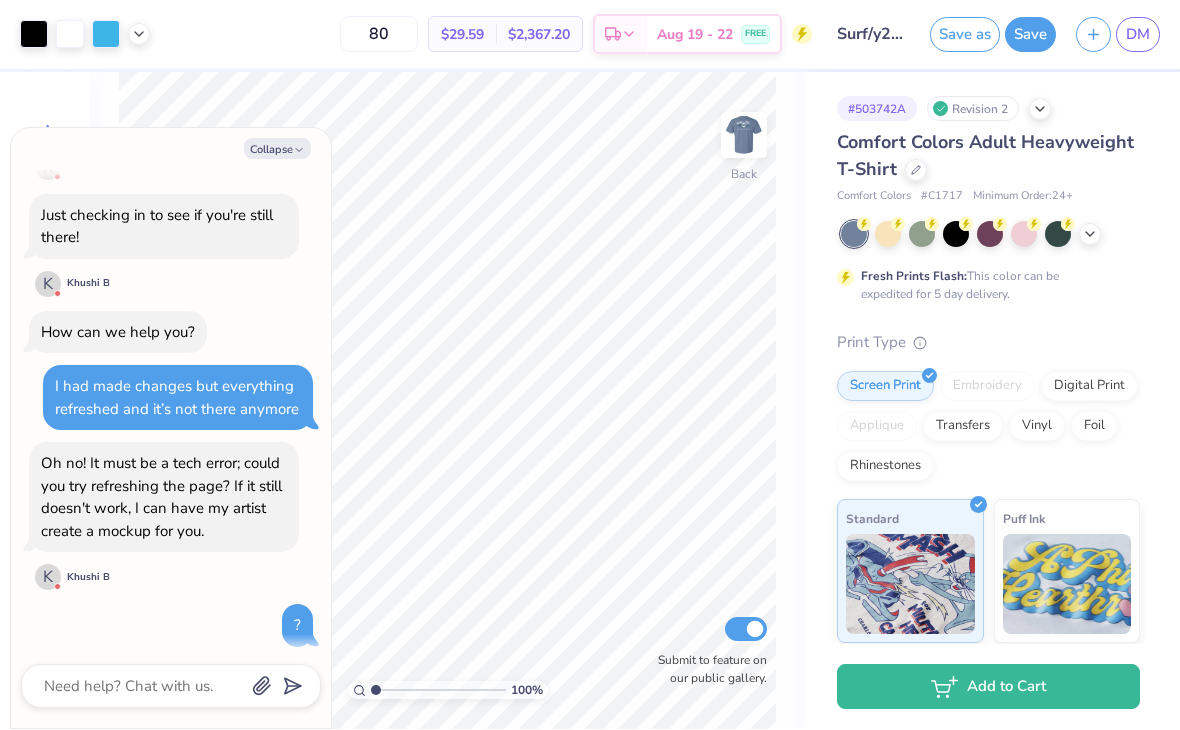 click on "Collapse" at bounding box center [277, 149] 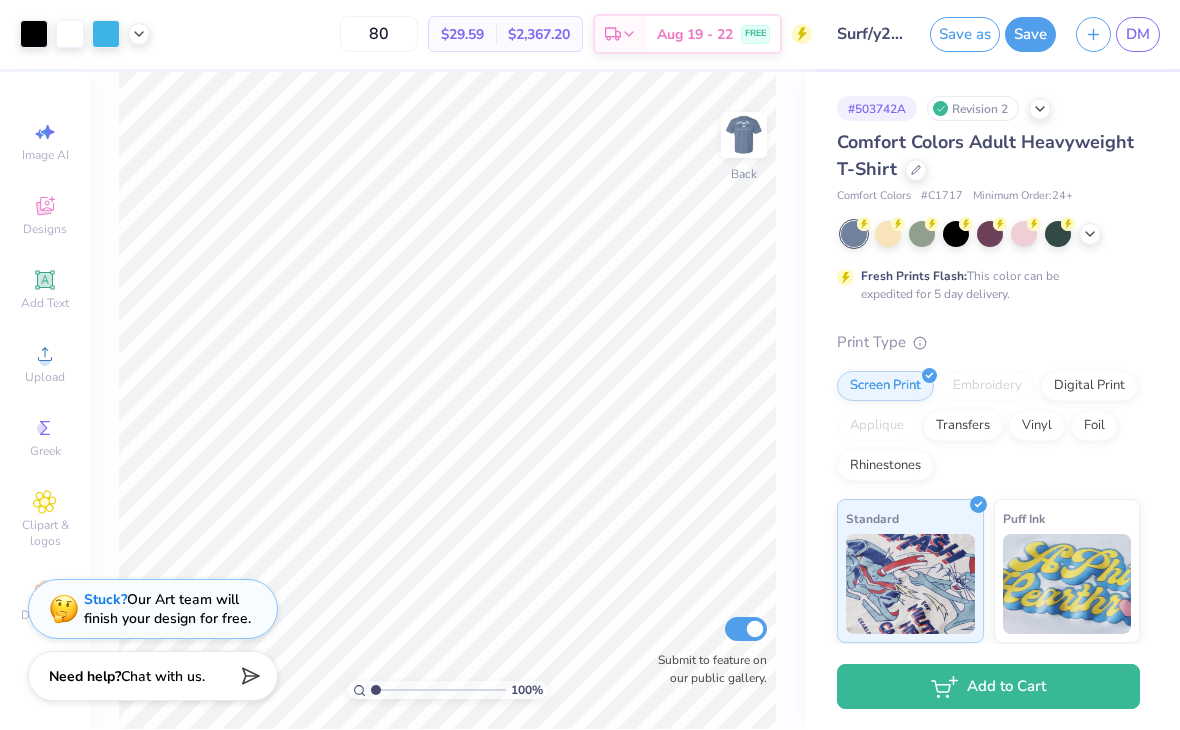 click 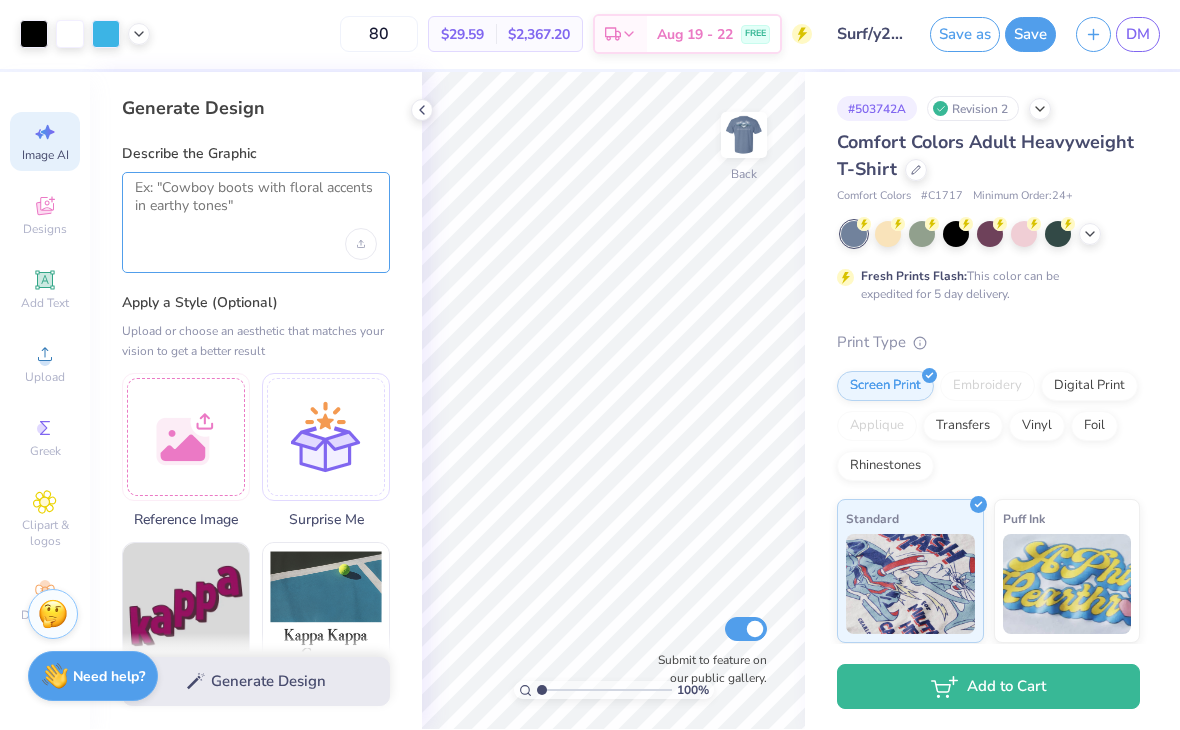 click at bounding box center (256, 205) 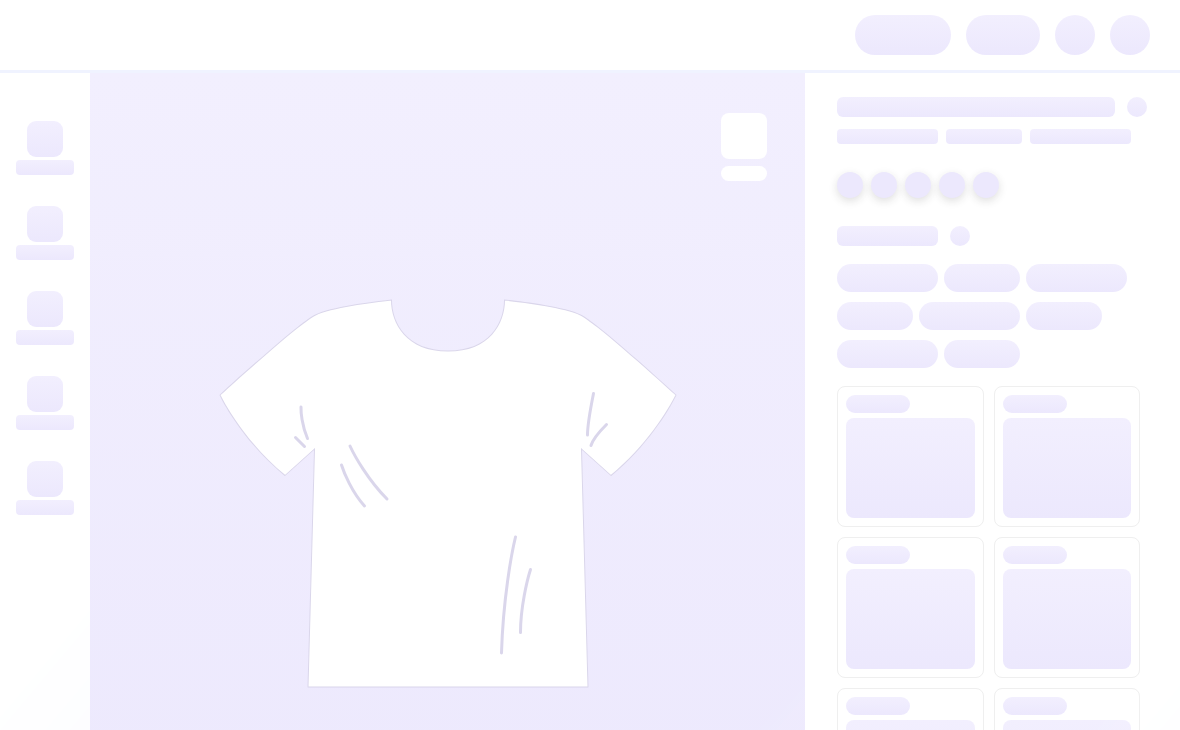 scroll, scrollTop: 0, scrollLeft: 0, axis: both 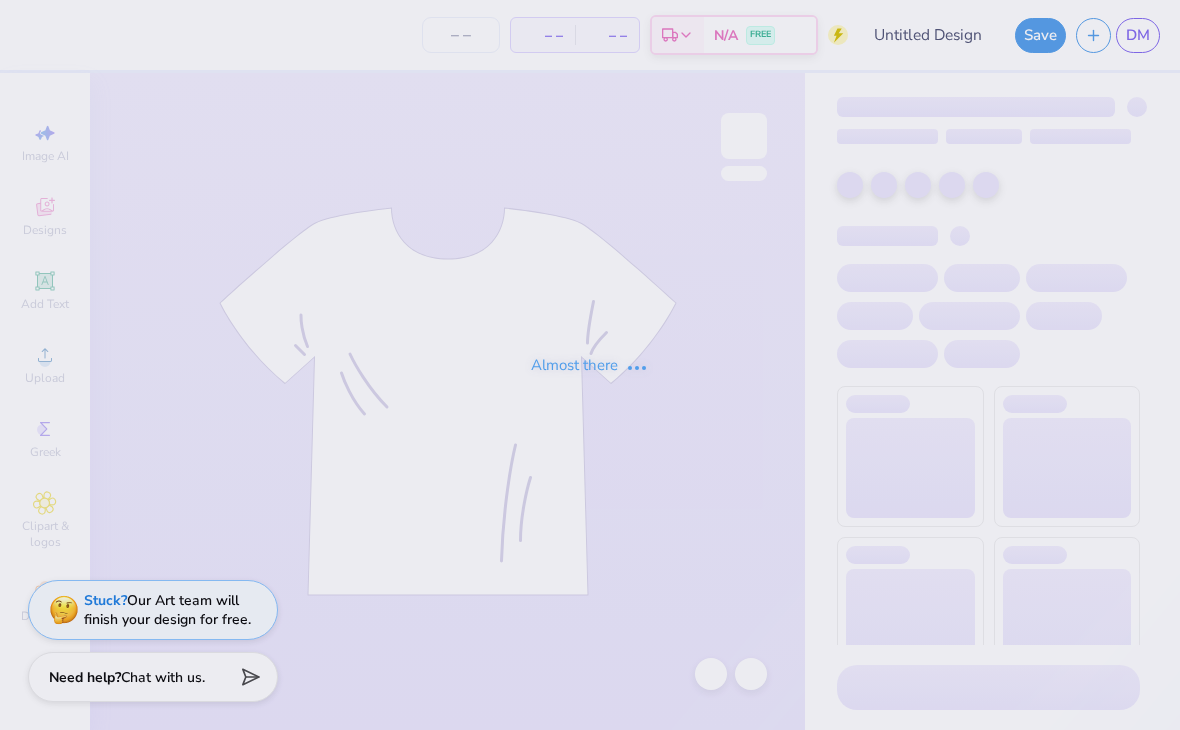 type on "Surf/y2k fall rush" 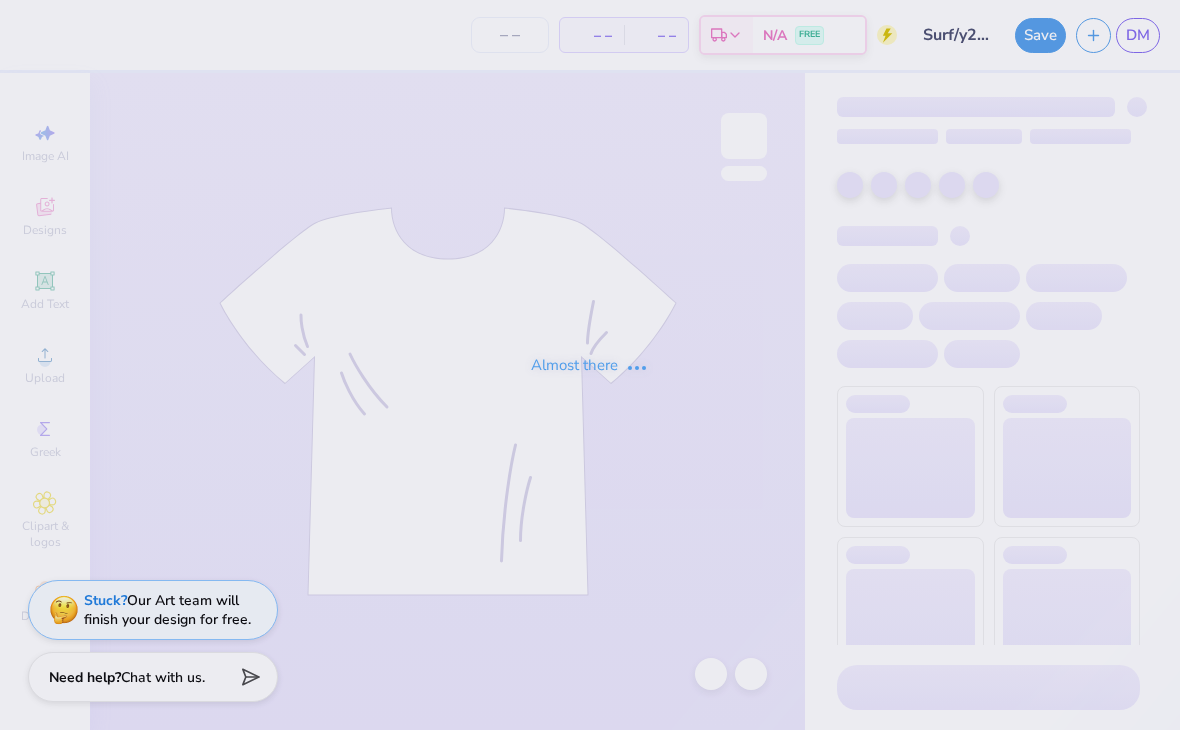 type on "80" 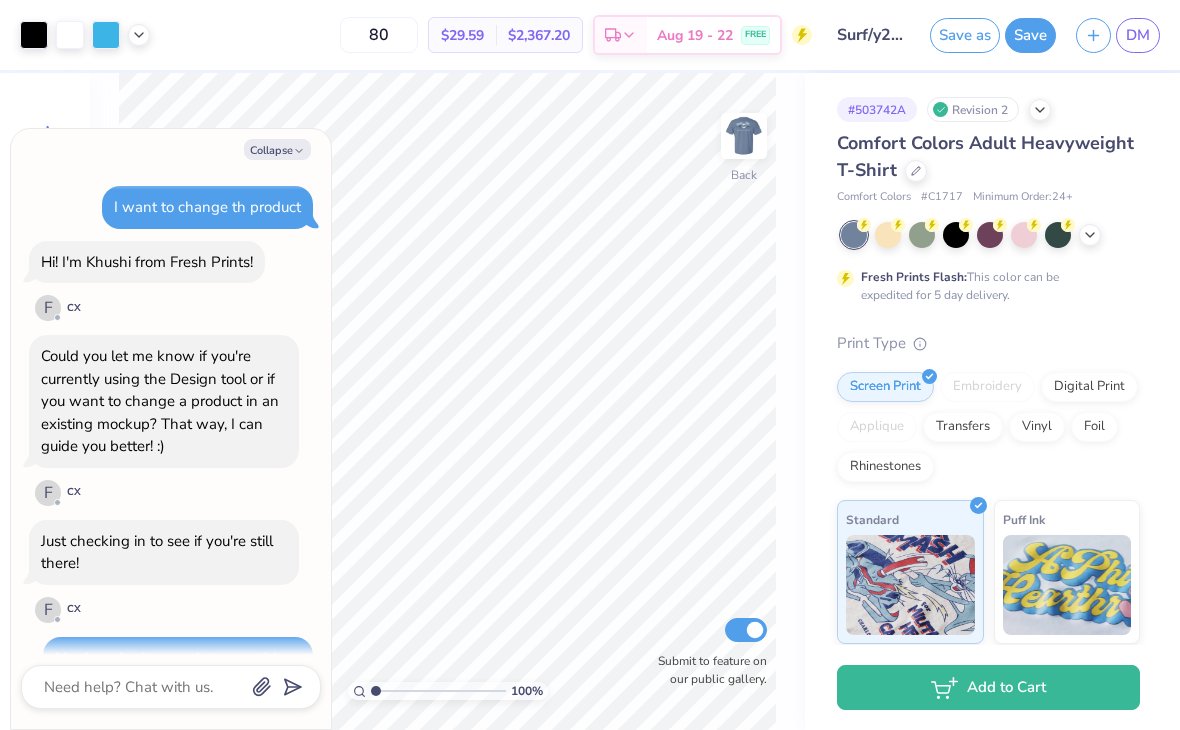 scroll, scrollTop: 419, scrollLeft: 0, axis: vertical 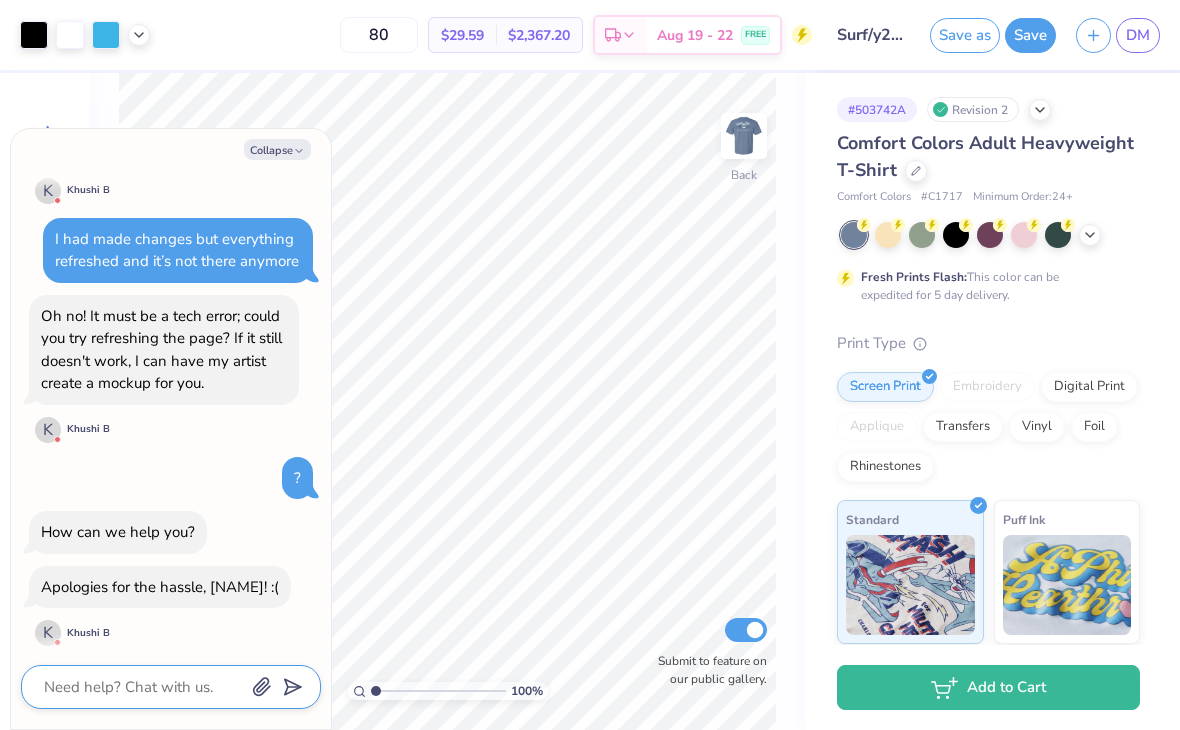 click at bounding box center (143, 687) 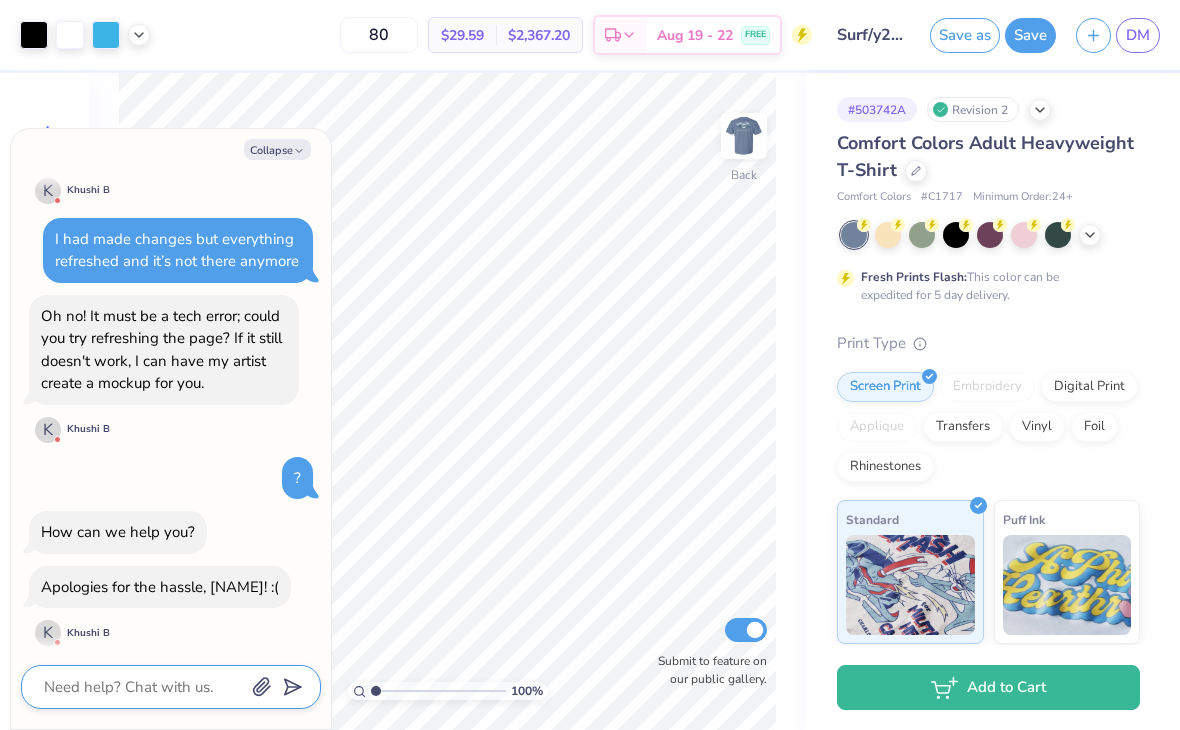type on "S" 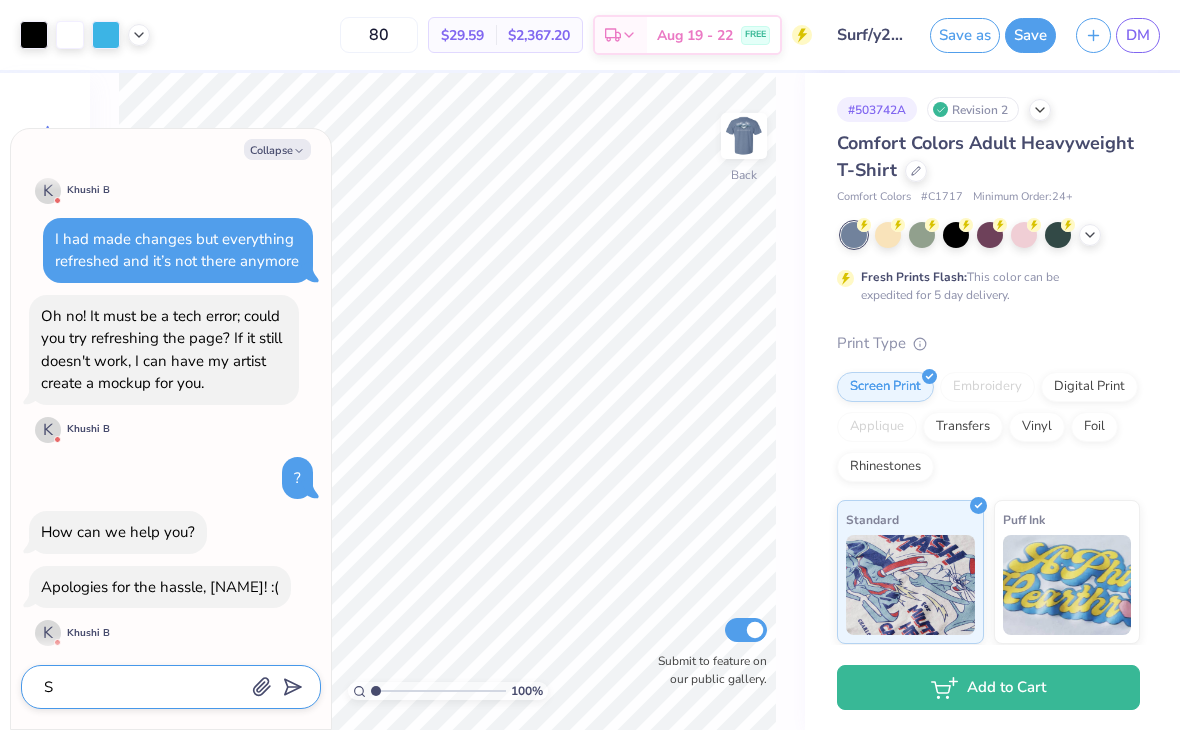 type on "So" 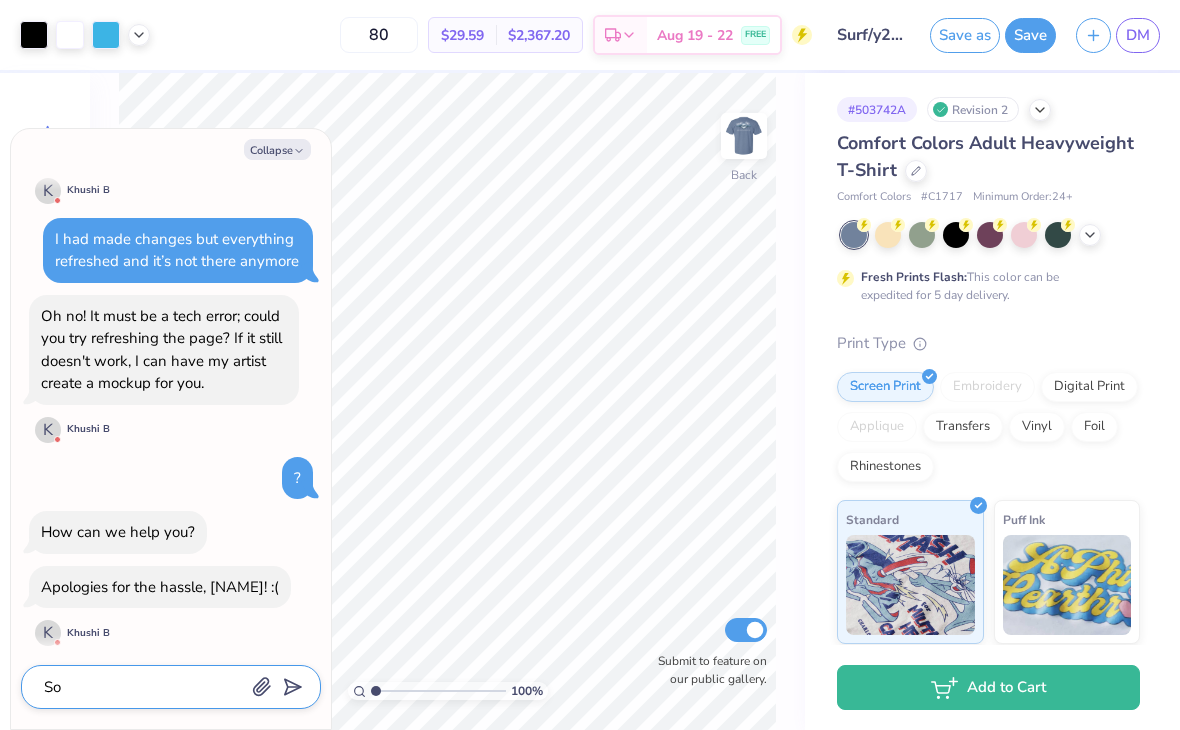 type on "x" 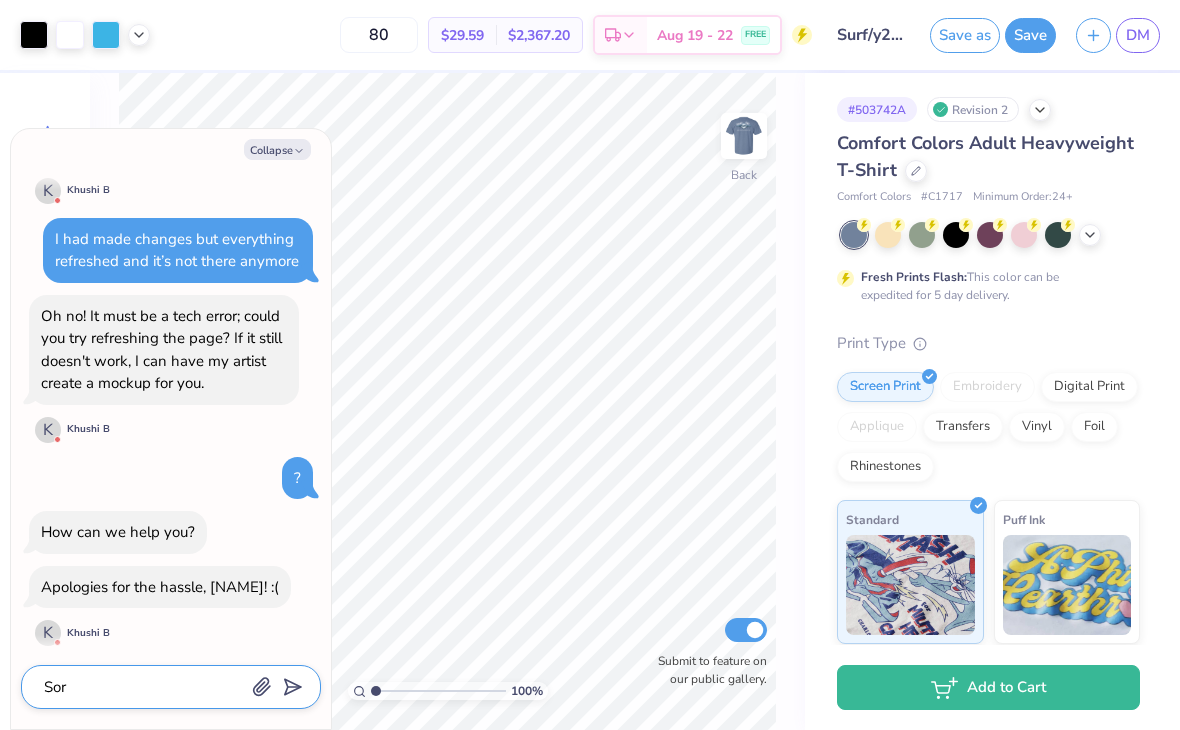 type on "Sorr" 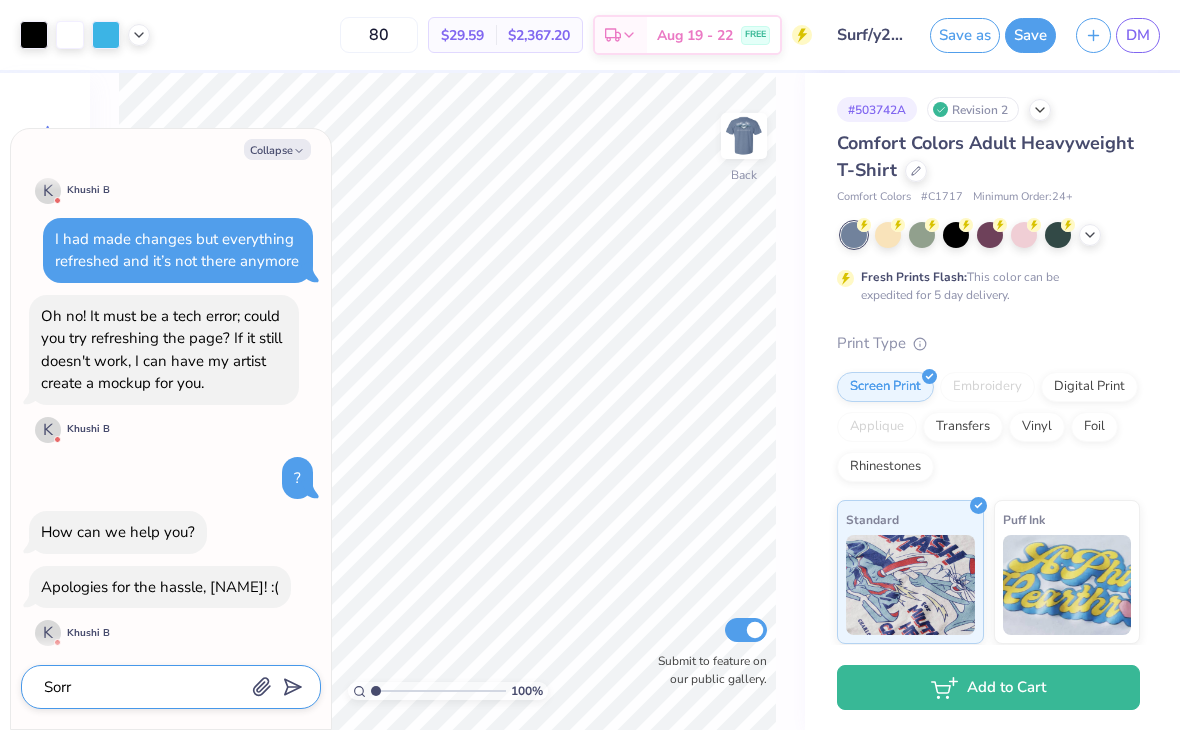 type on "x" 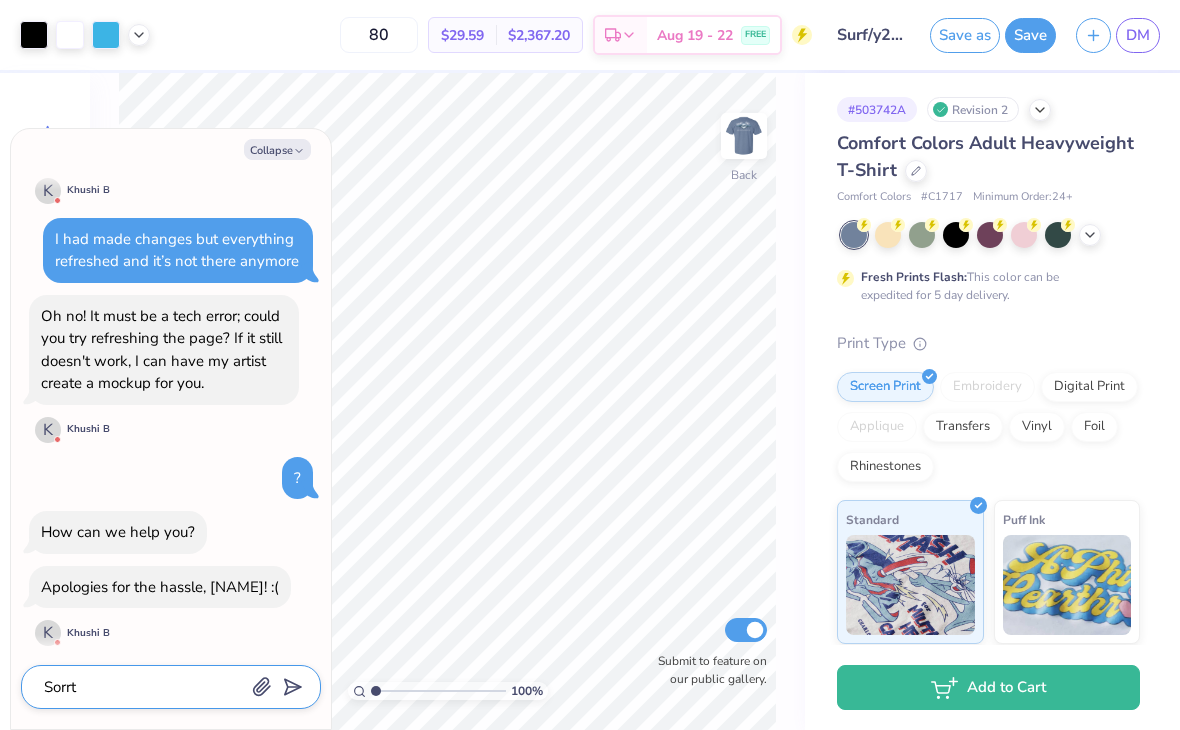 type on "Sorr" 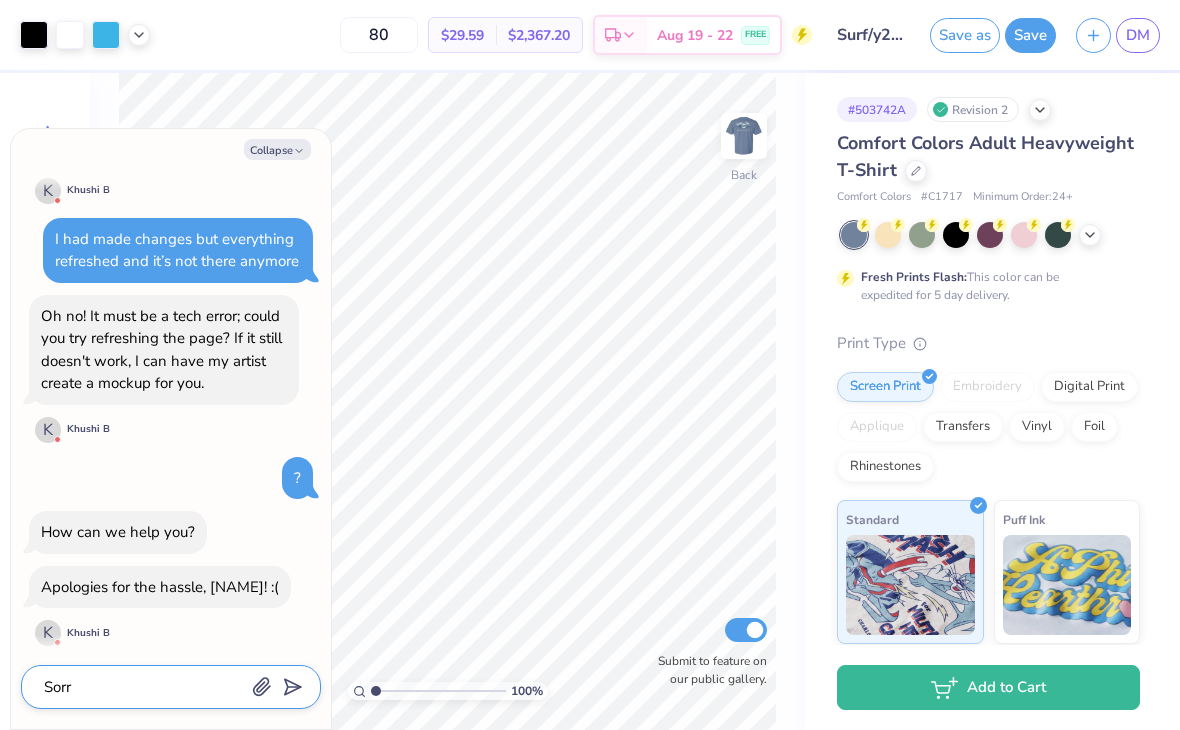 type on "x" 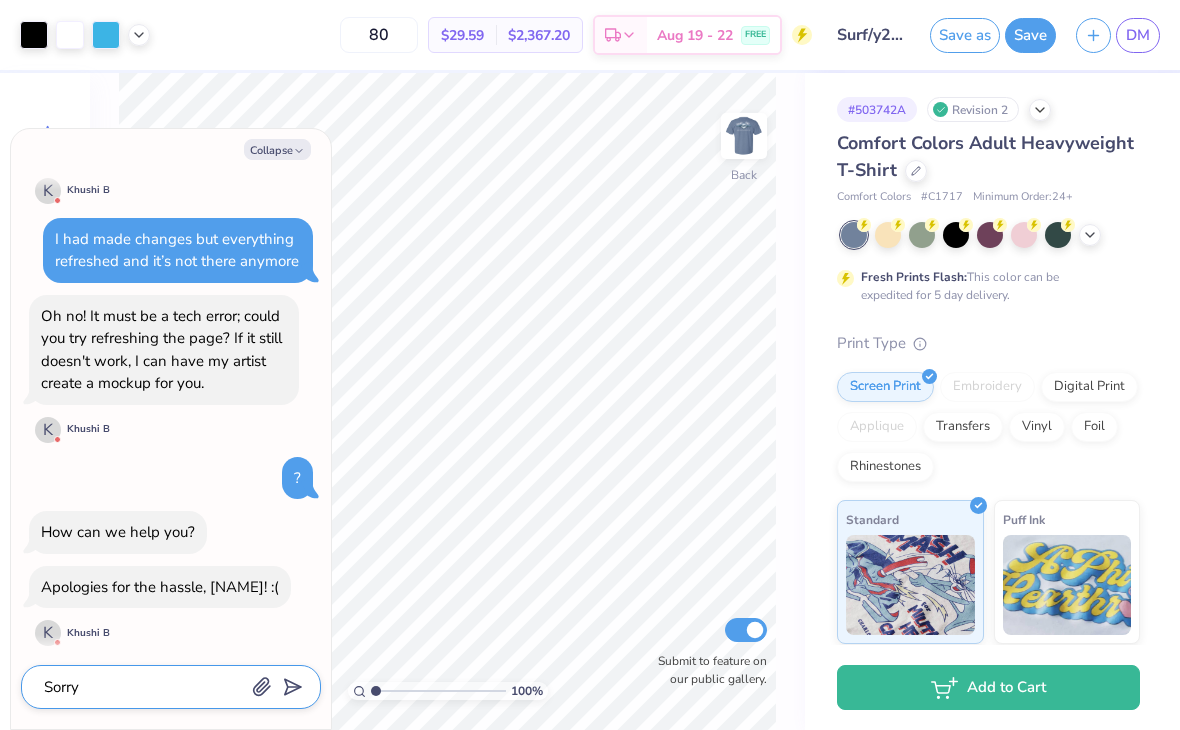 type on "x" 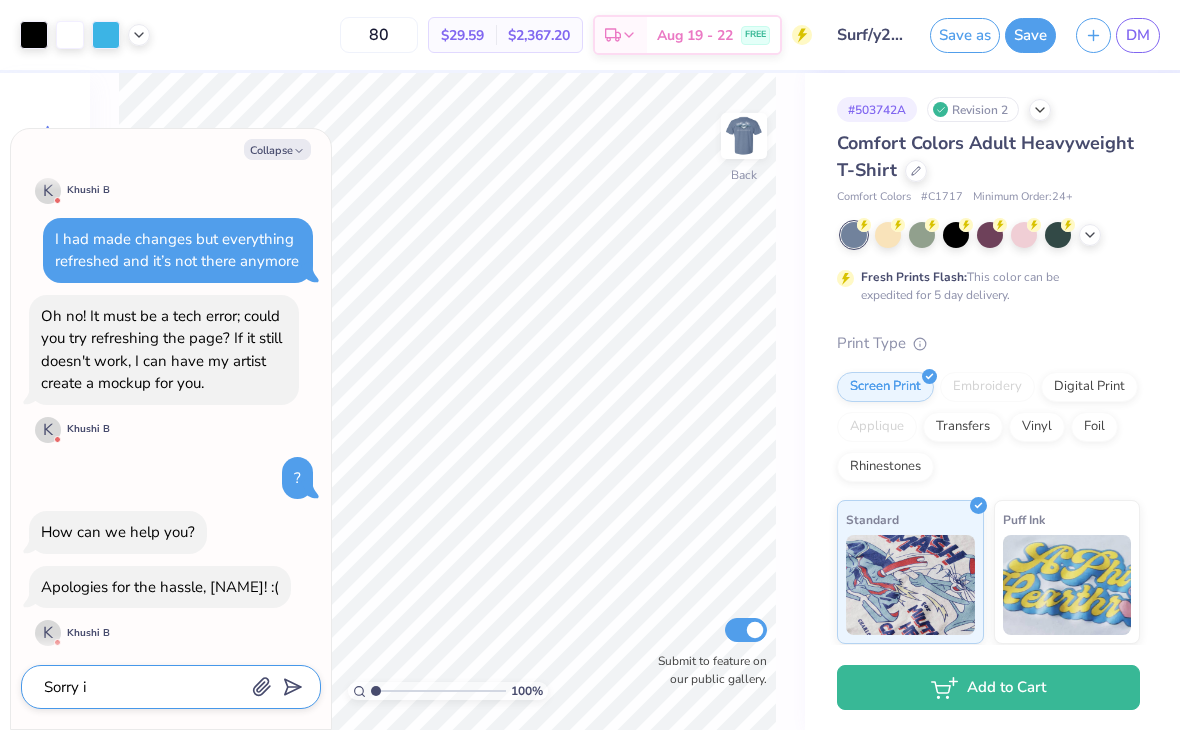 type on "x" 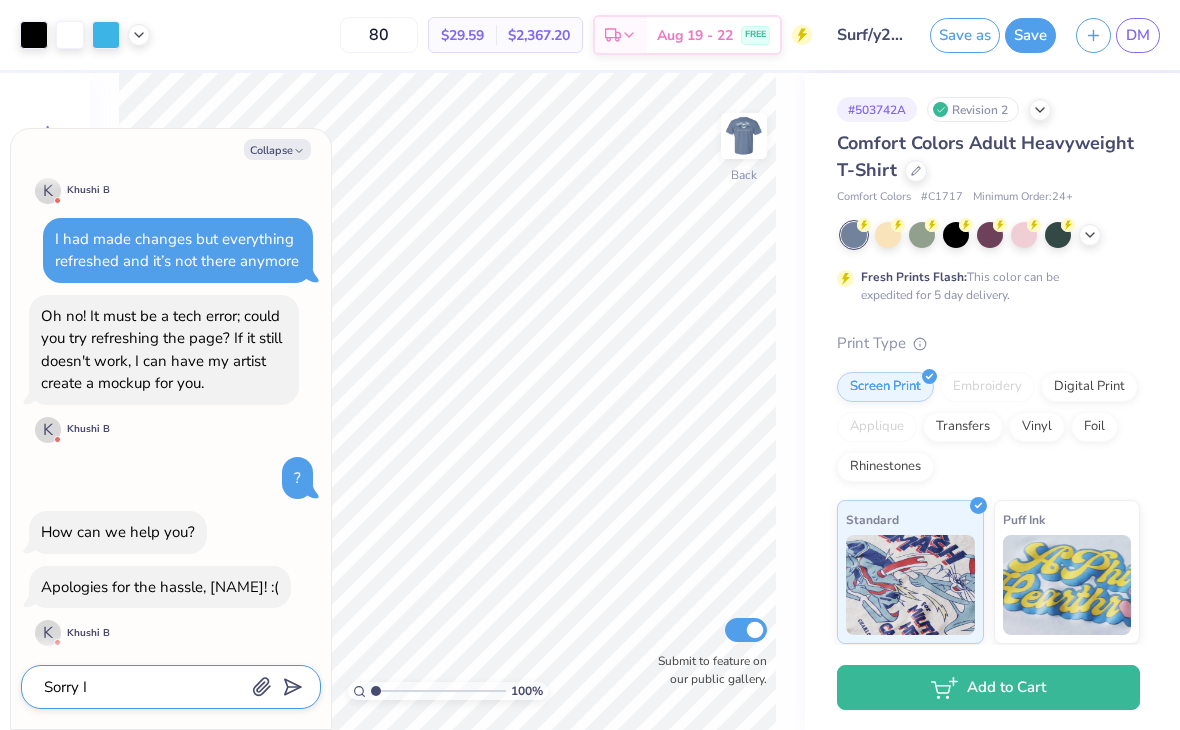 type on "Sorry I" 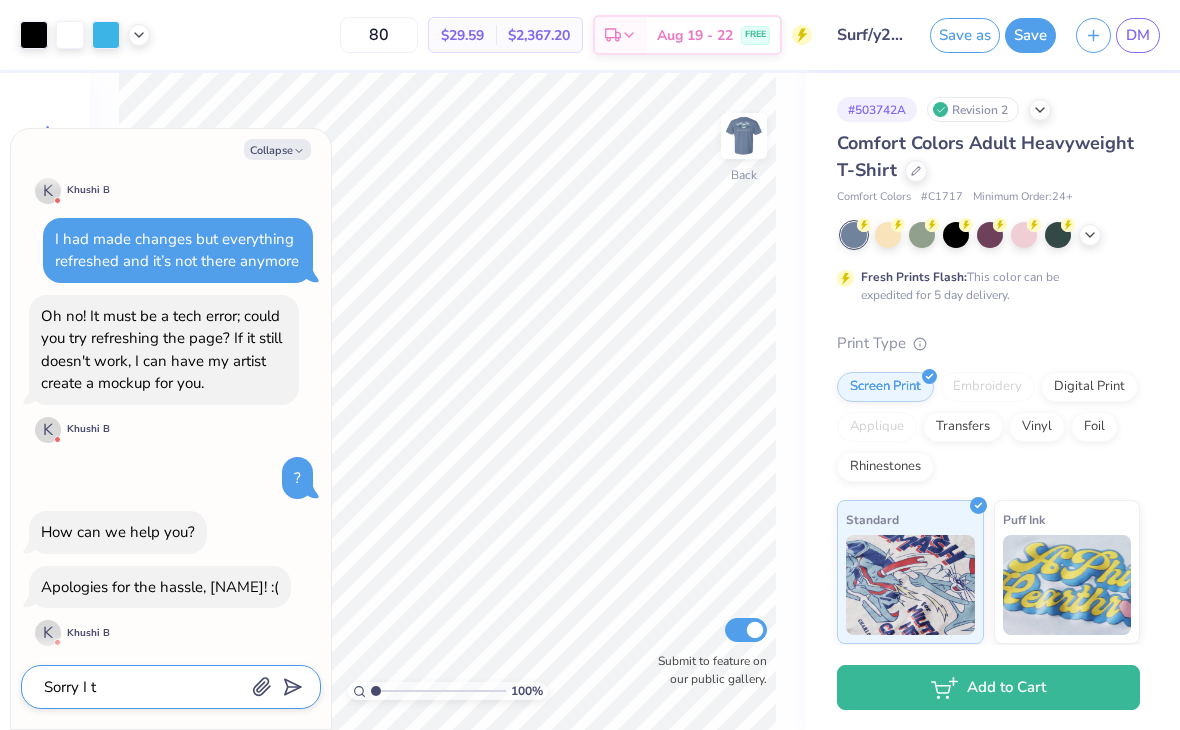 type on "x" 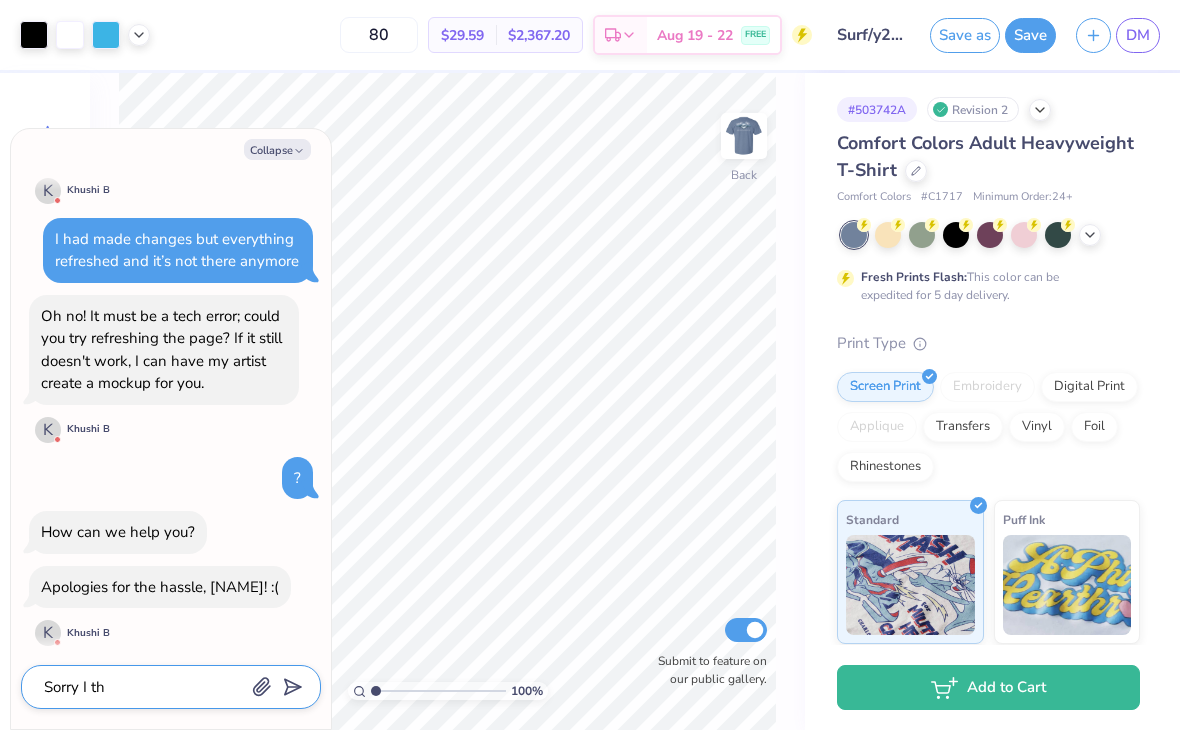 type on "x" 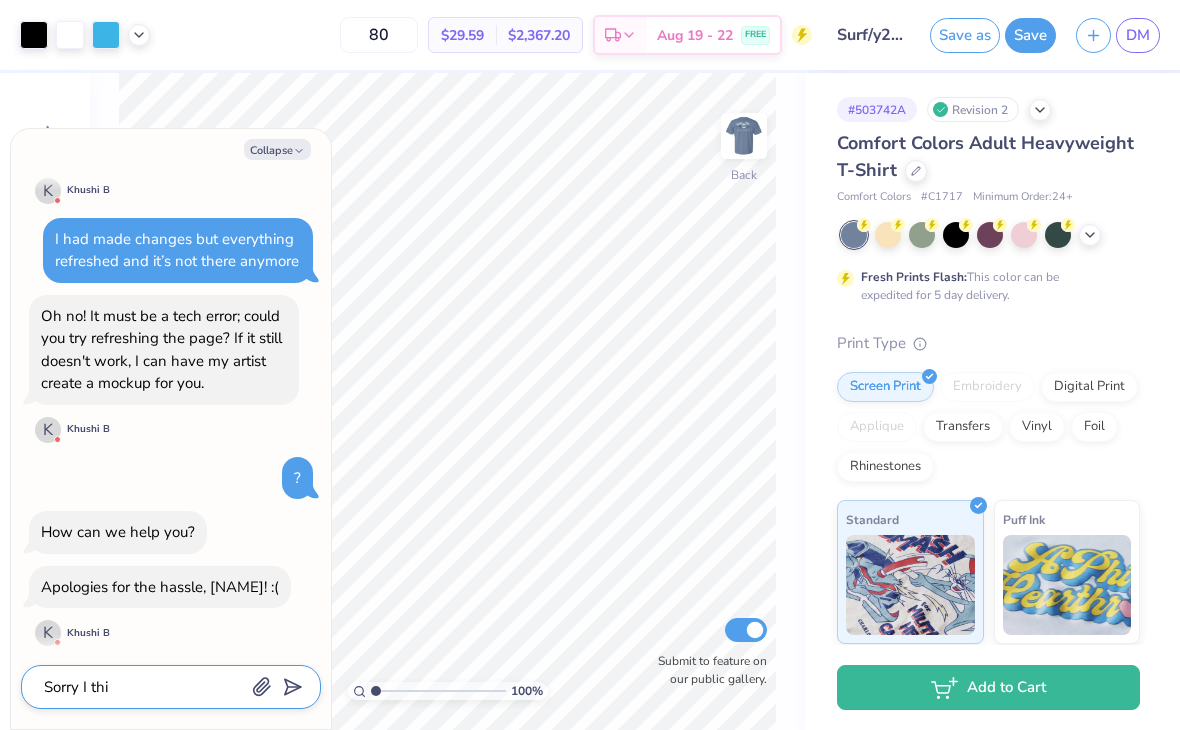 type on "x" 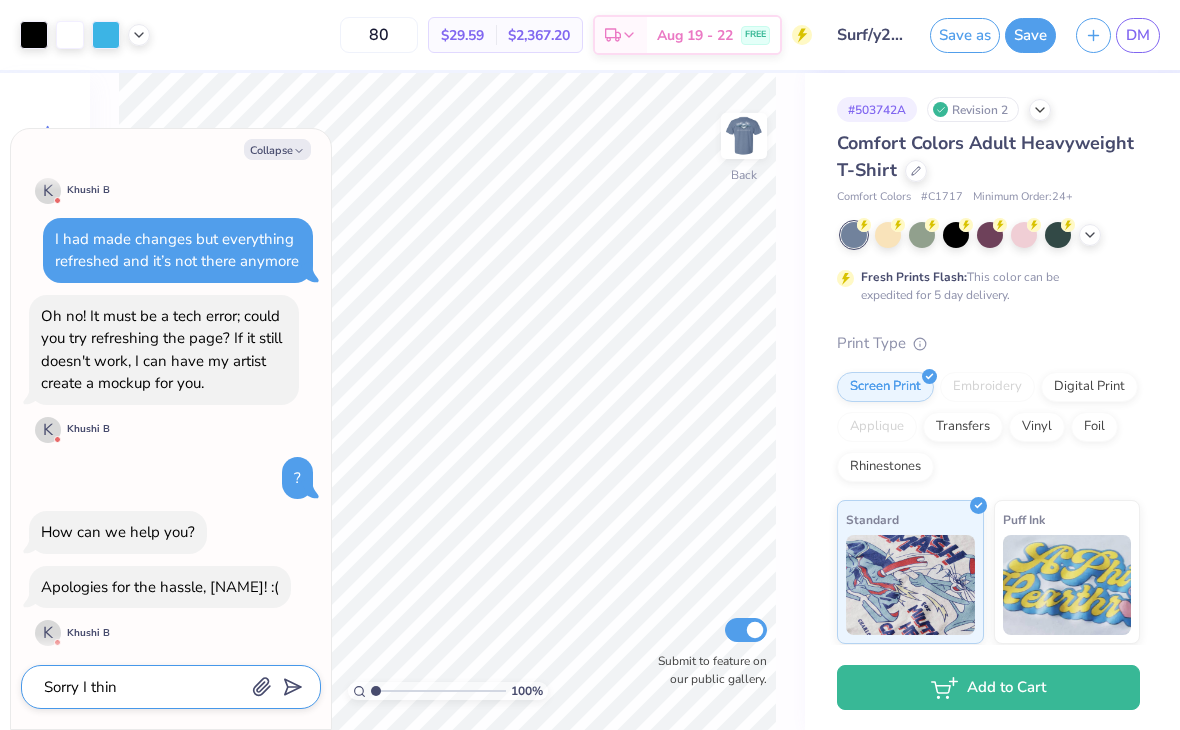 type on "Sorry I think" 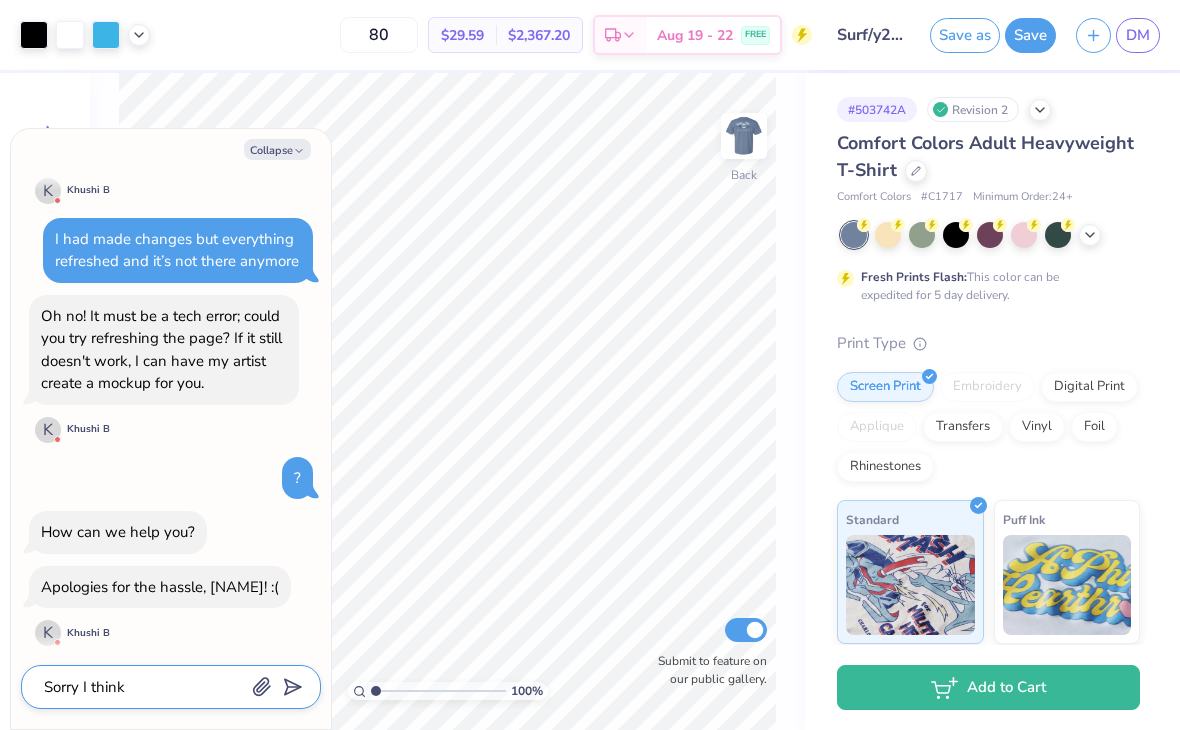 type on "x" 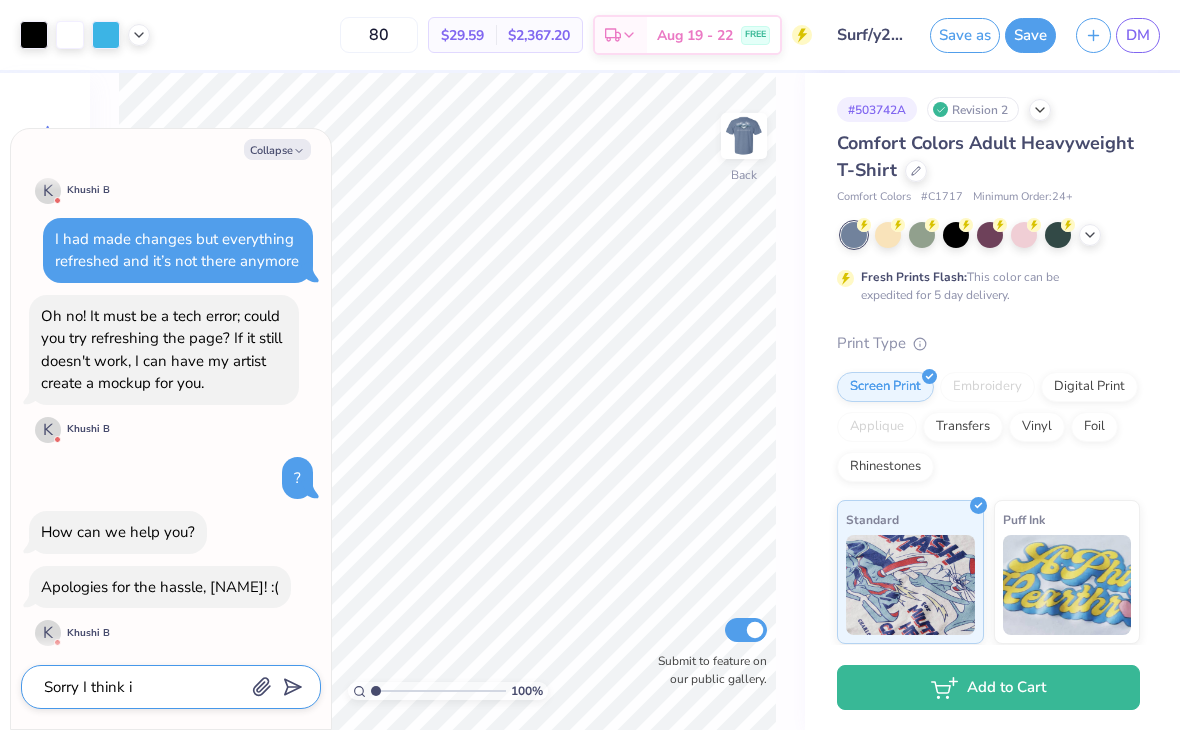 type on "x" 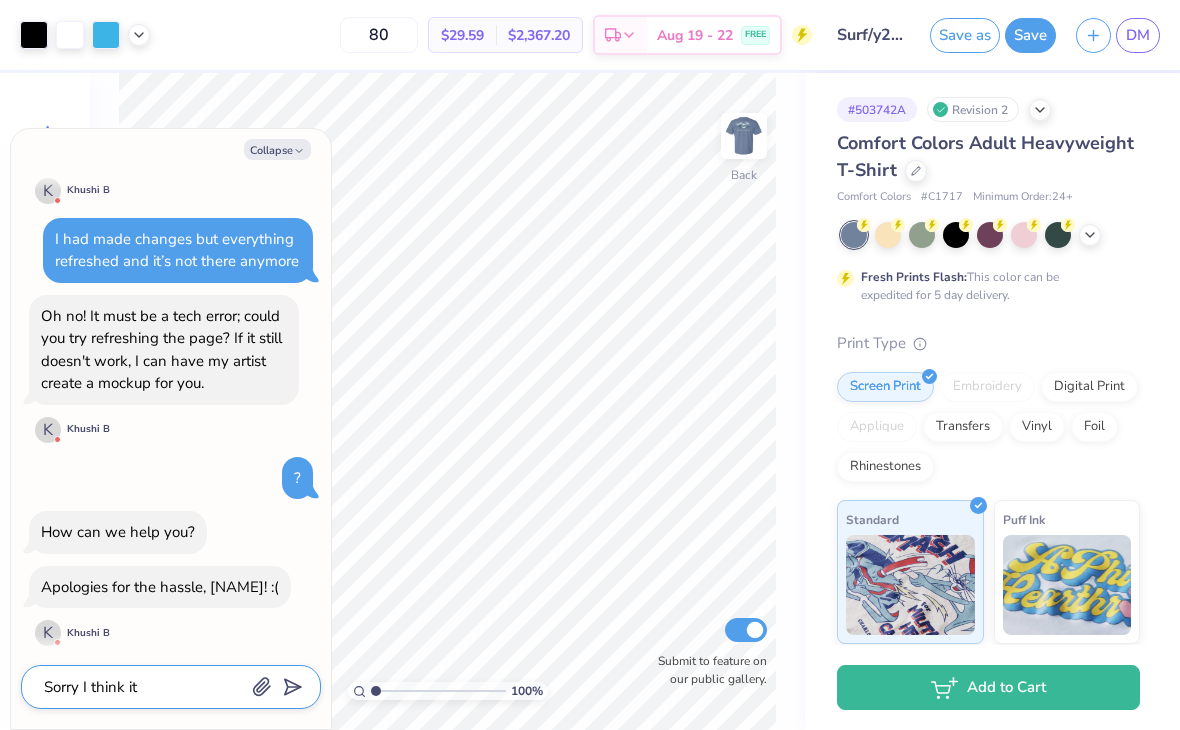type on "x" 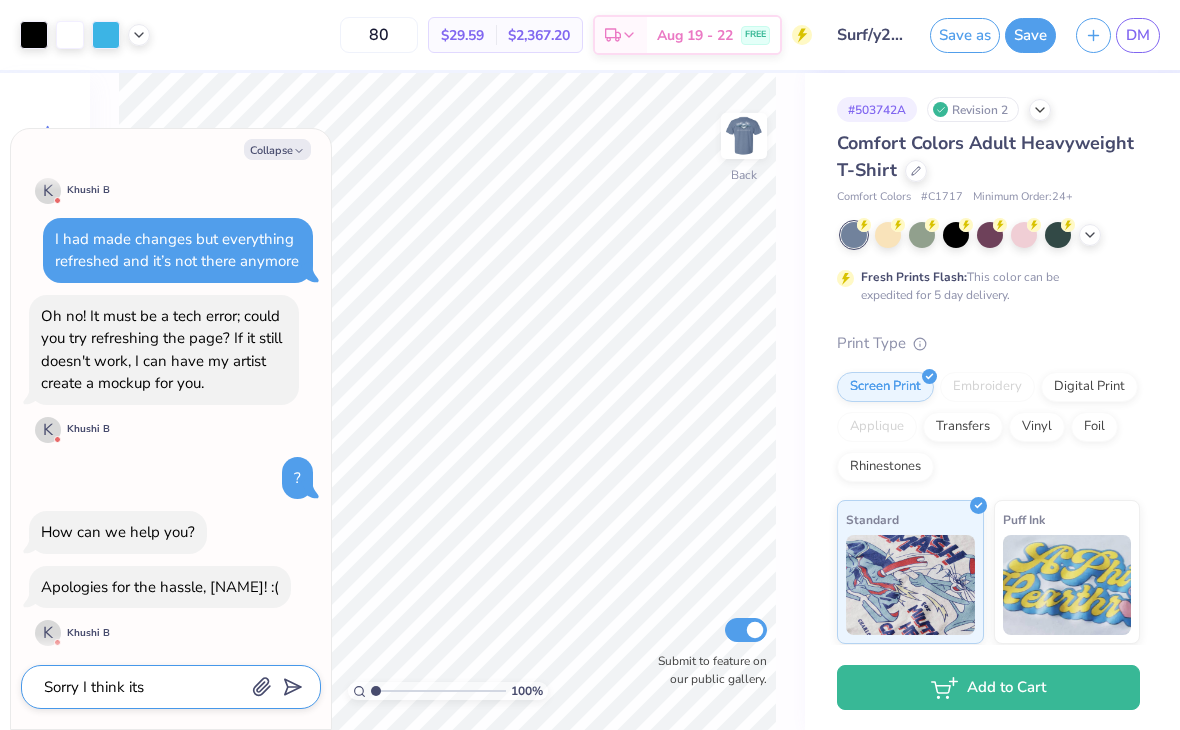 type on "x" 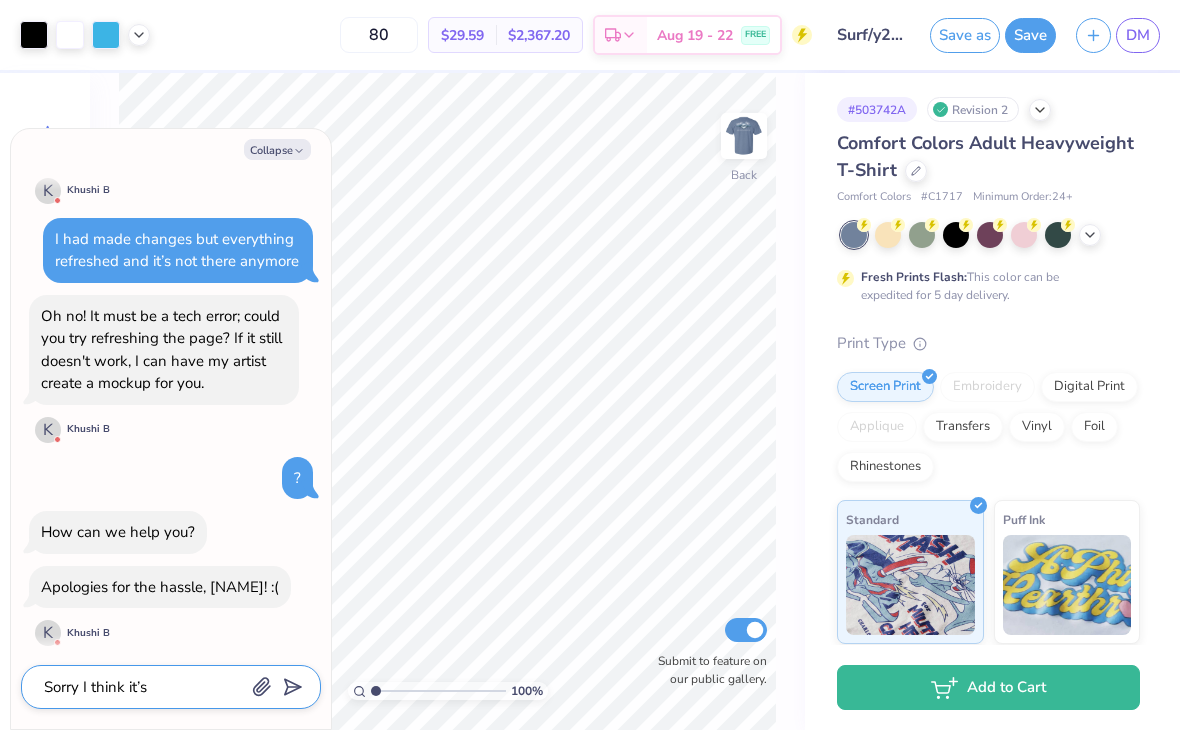 type on "Sorry I think it’s" 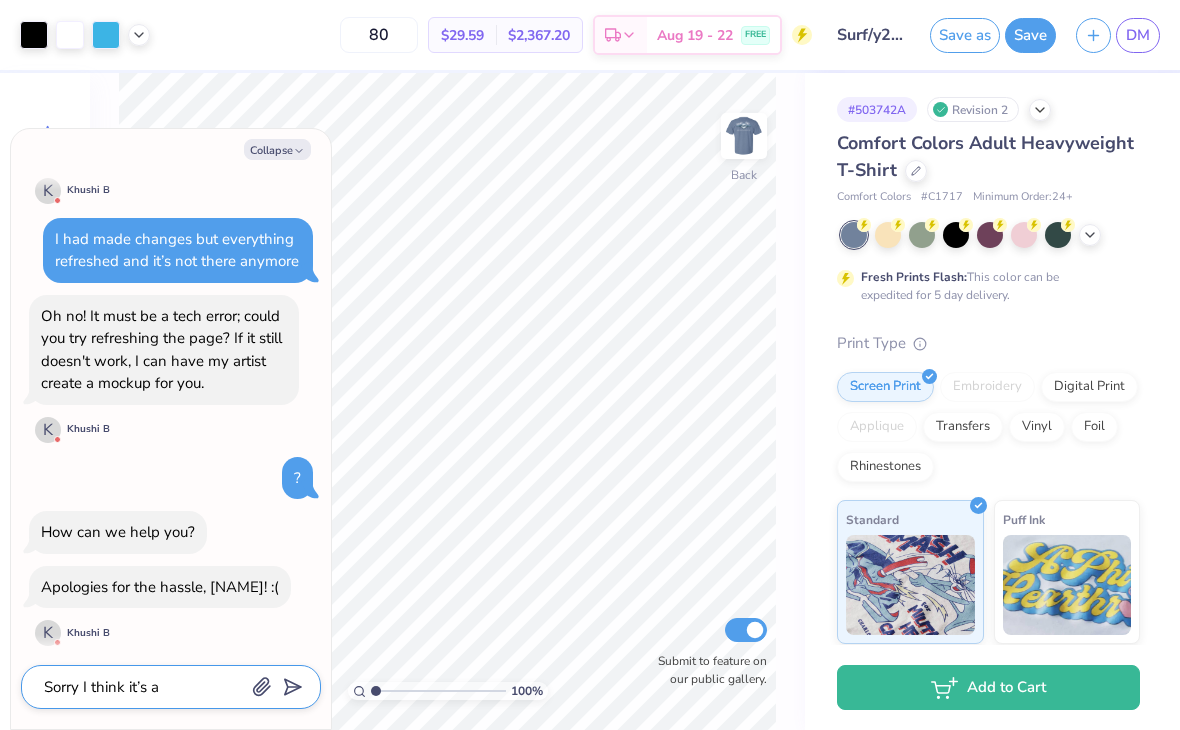 type on "x" 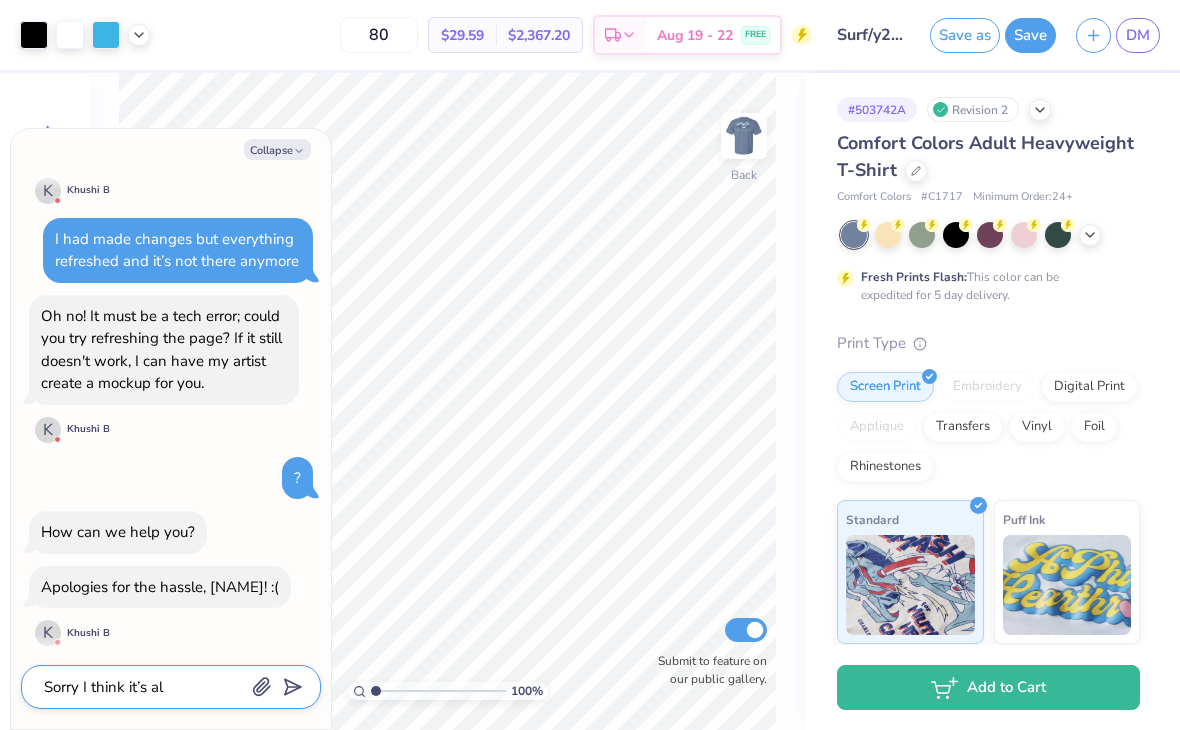 type on "x" 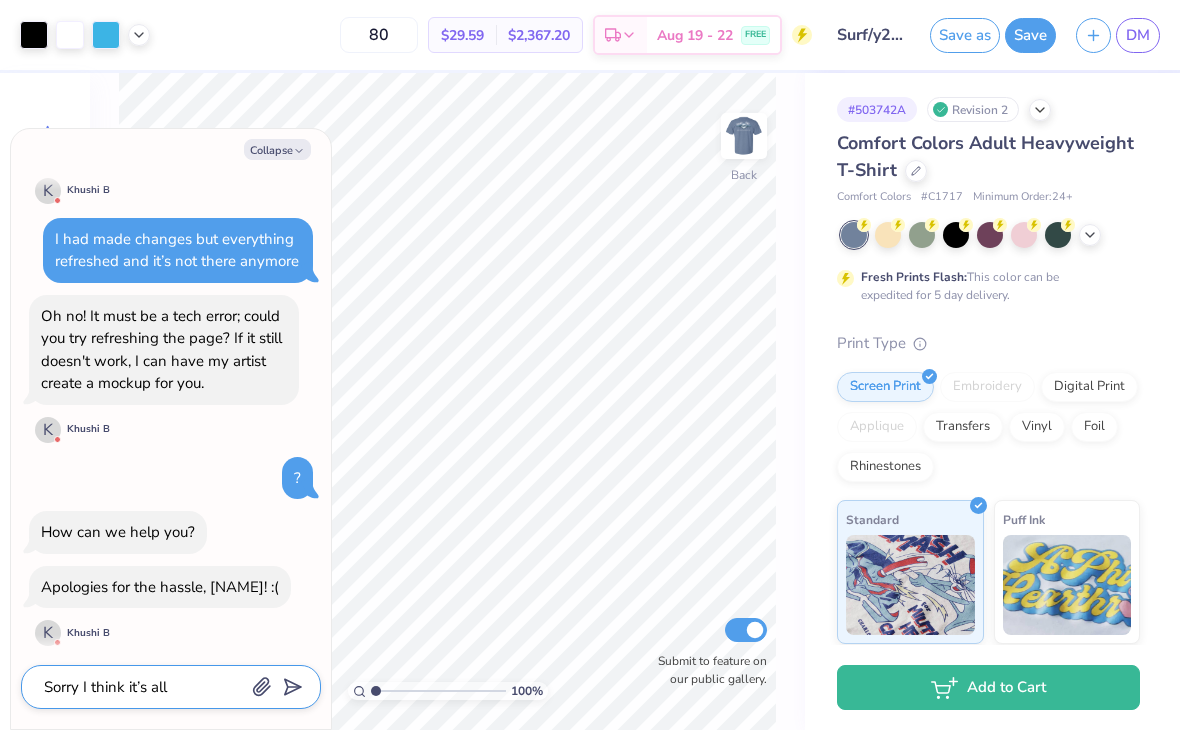 type on "Sorry I think it’s all" 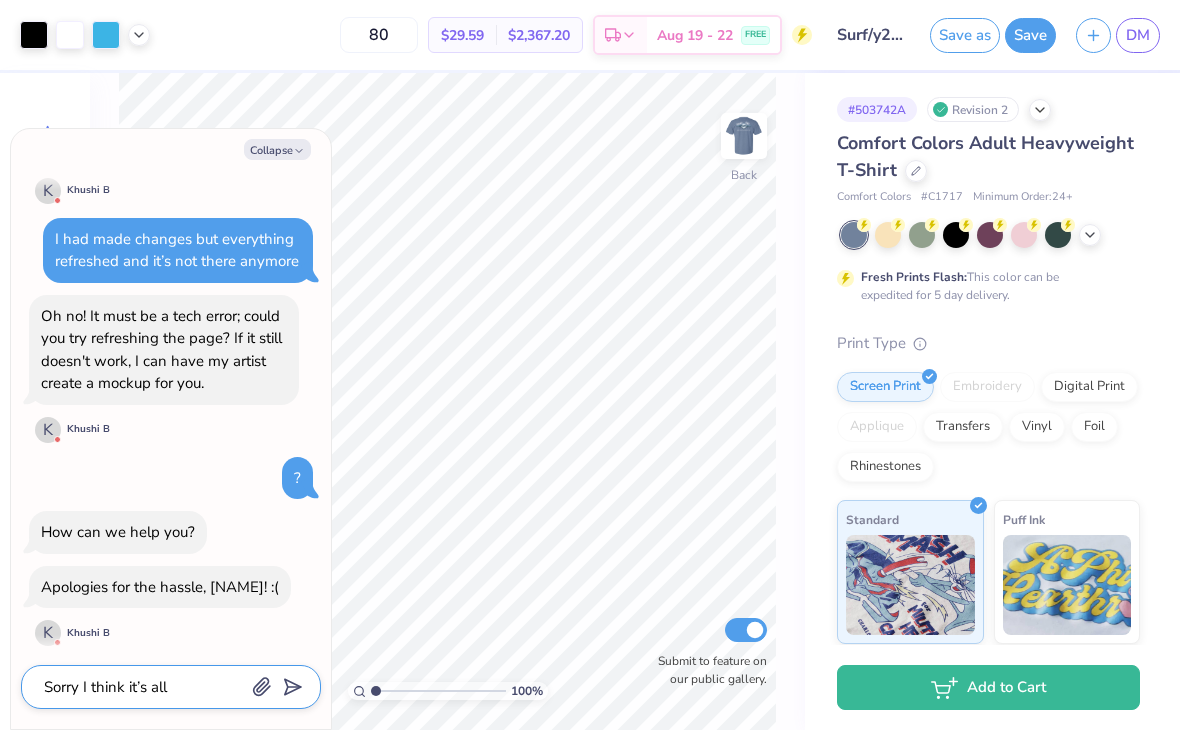 type on "Sorry I think it’s all n" 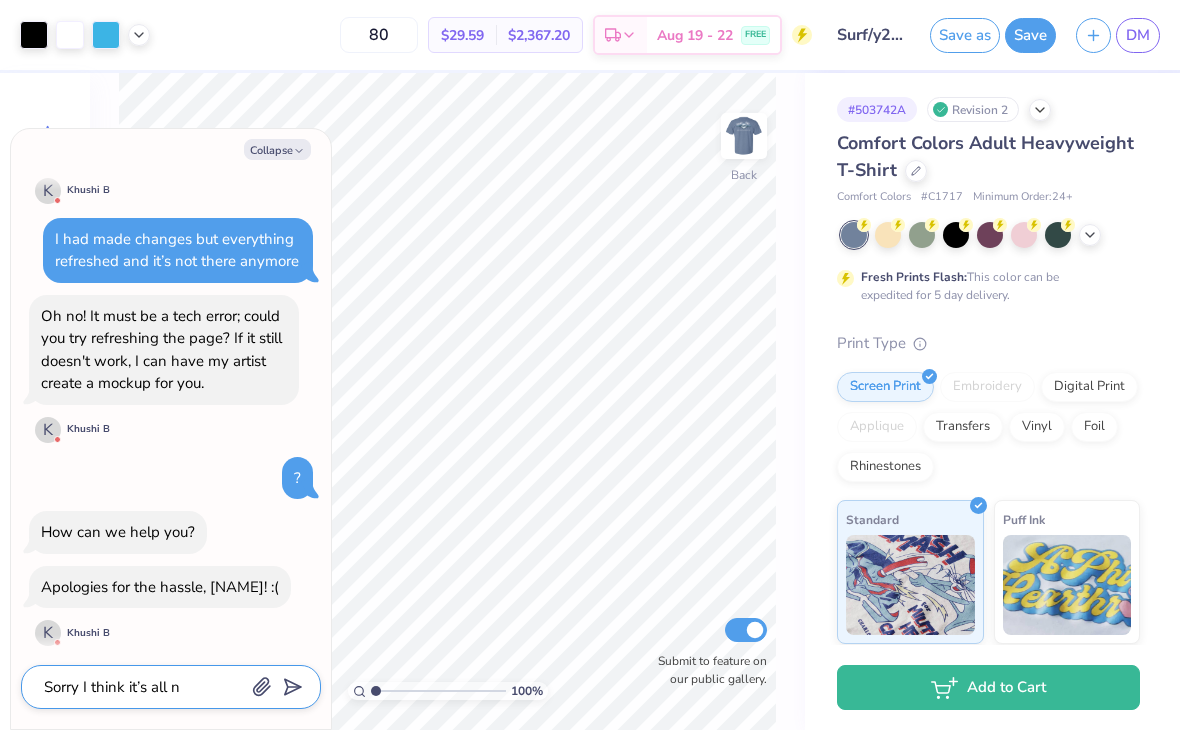 type on "x" 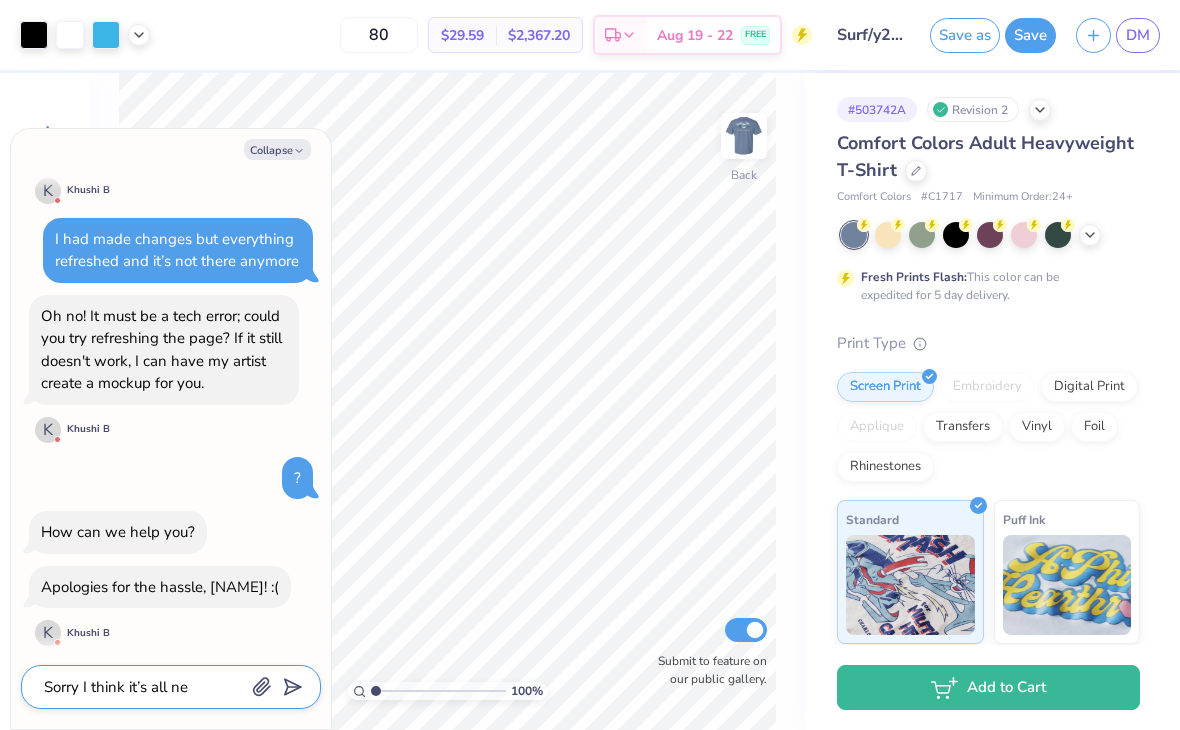type on "Sorry I think it’s all net" 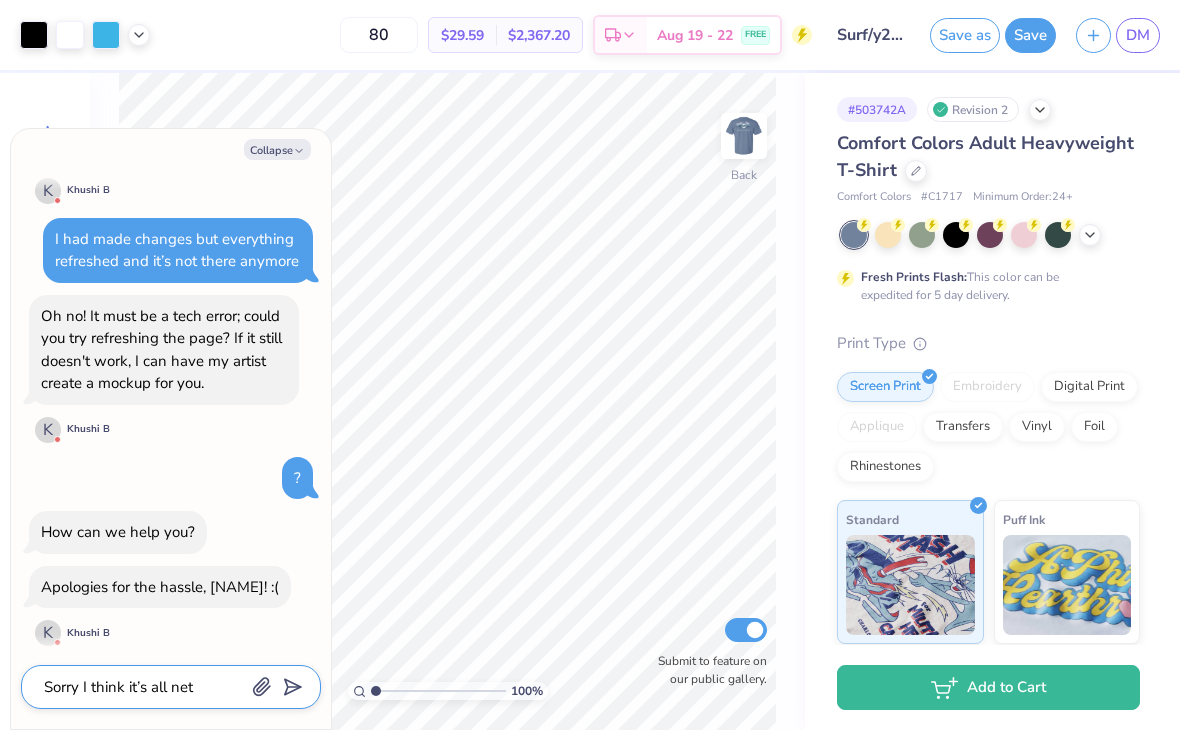 type on "x" 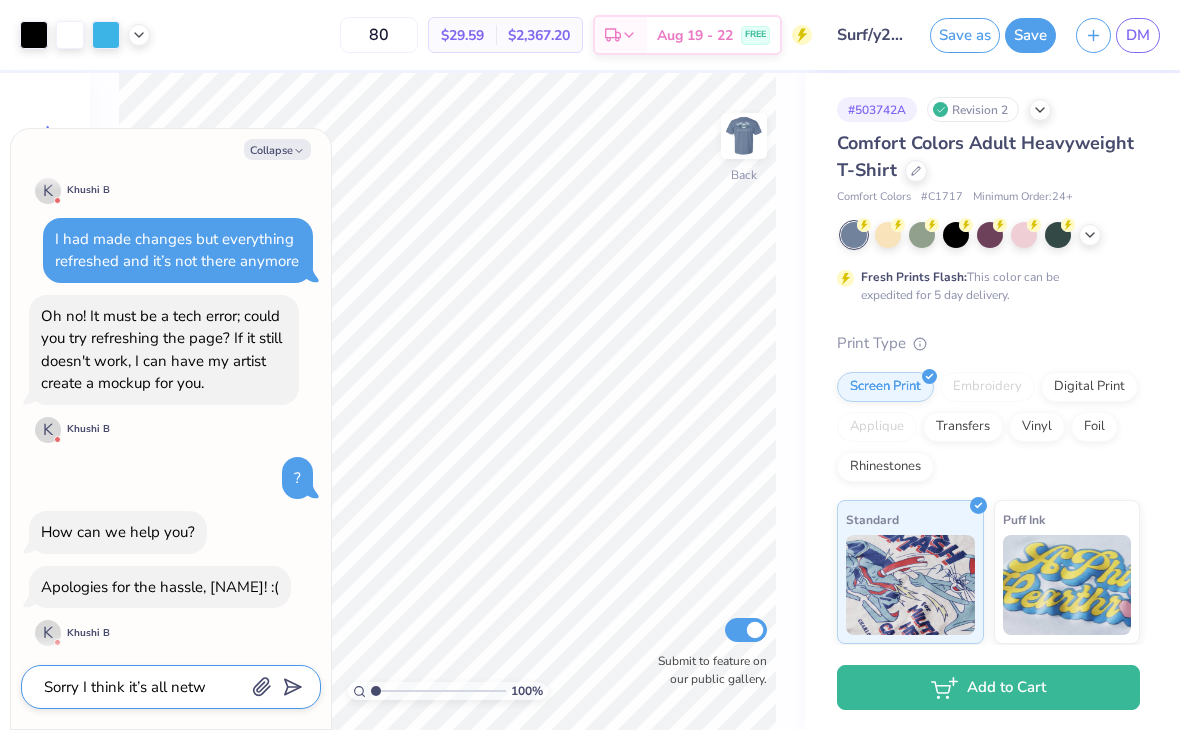 type on "x" 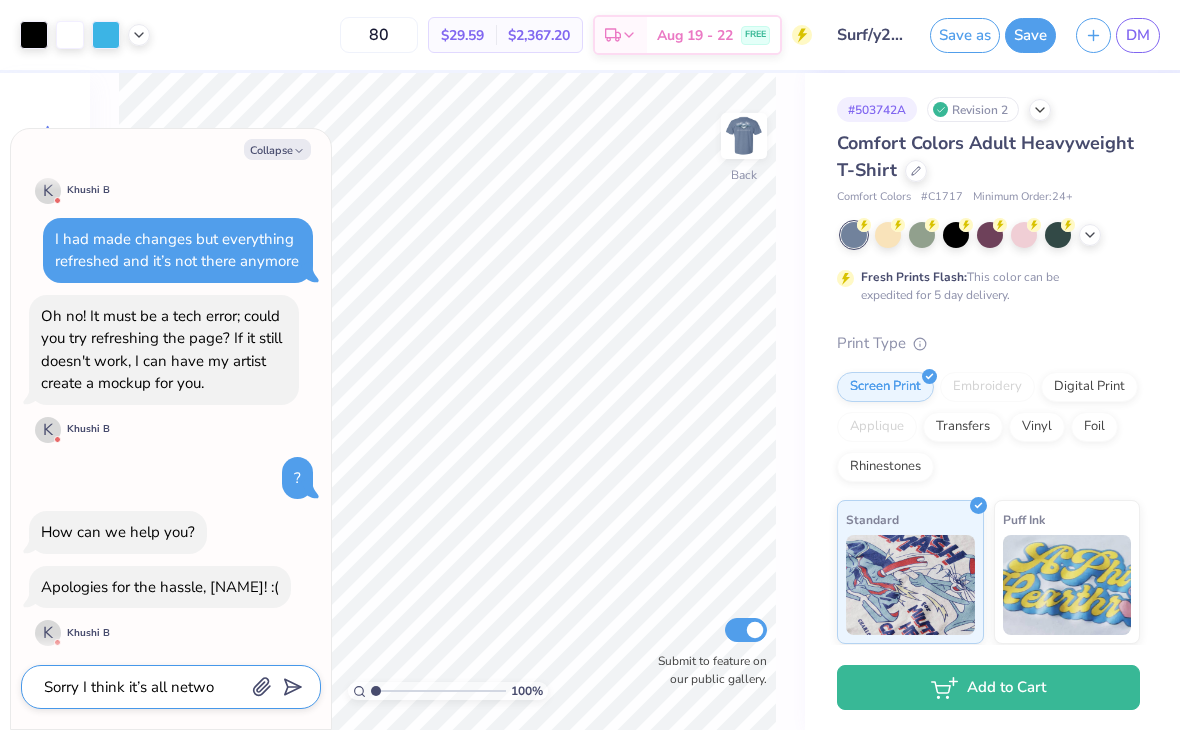 type on "Sorry I think it’s all networ" 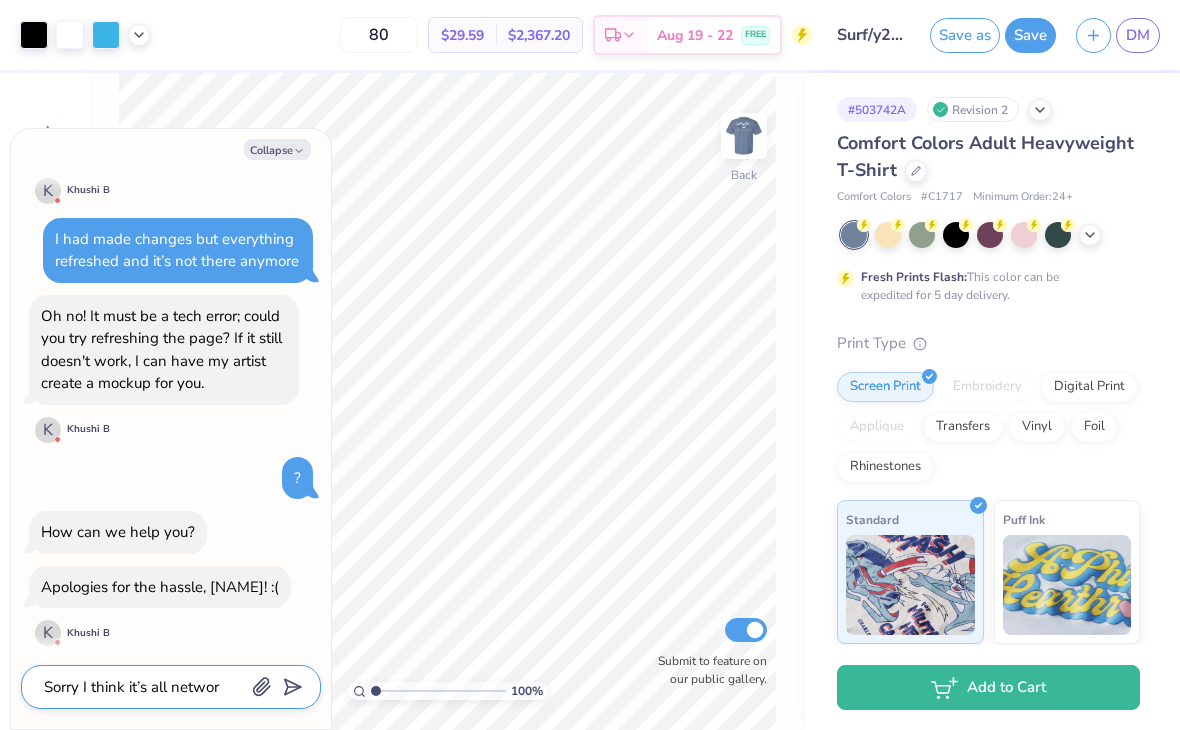 type on "Sorry I think it’s all network" 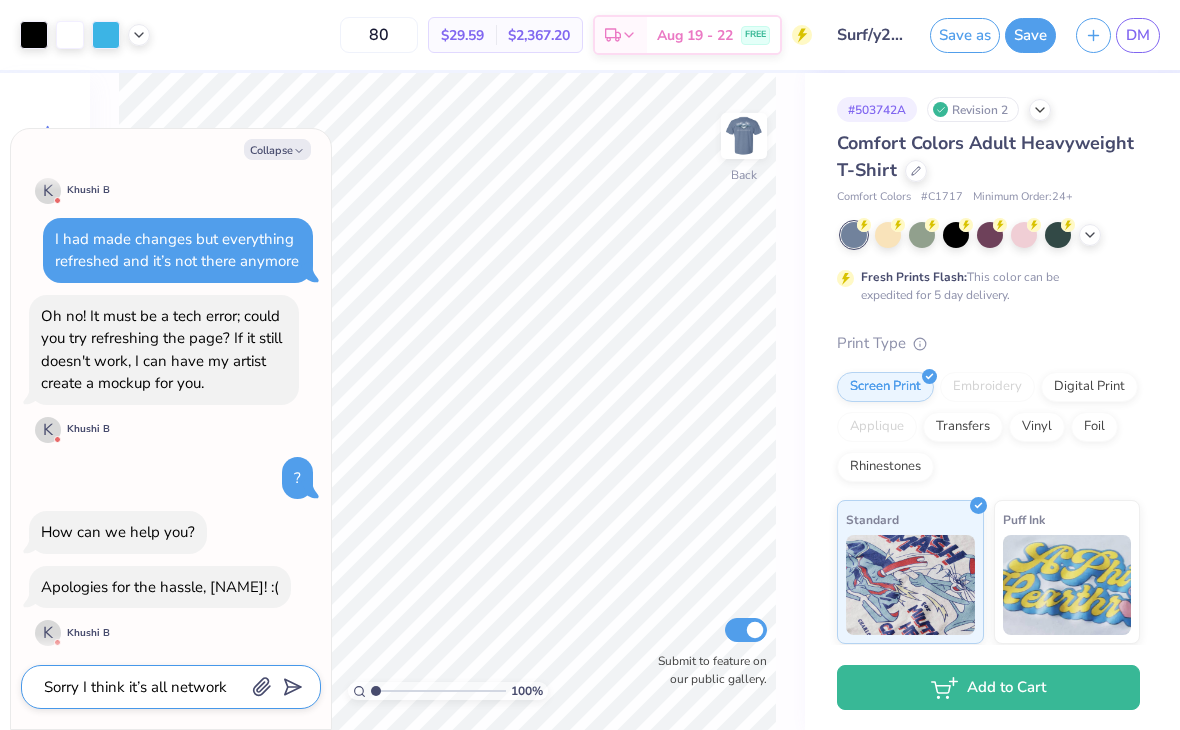 type on "x" 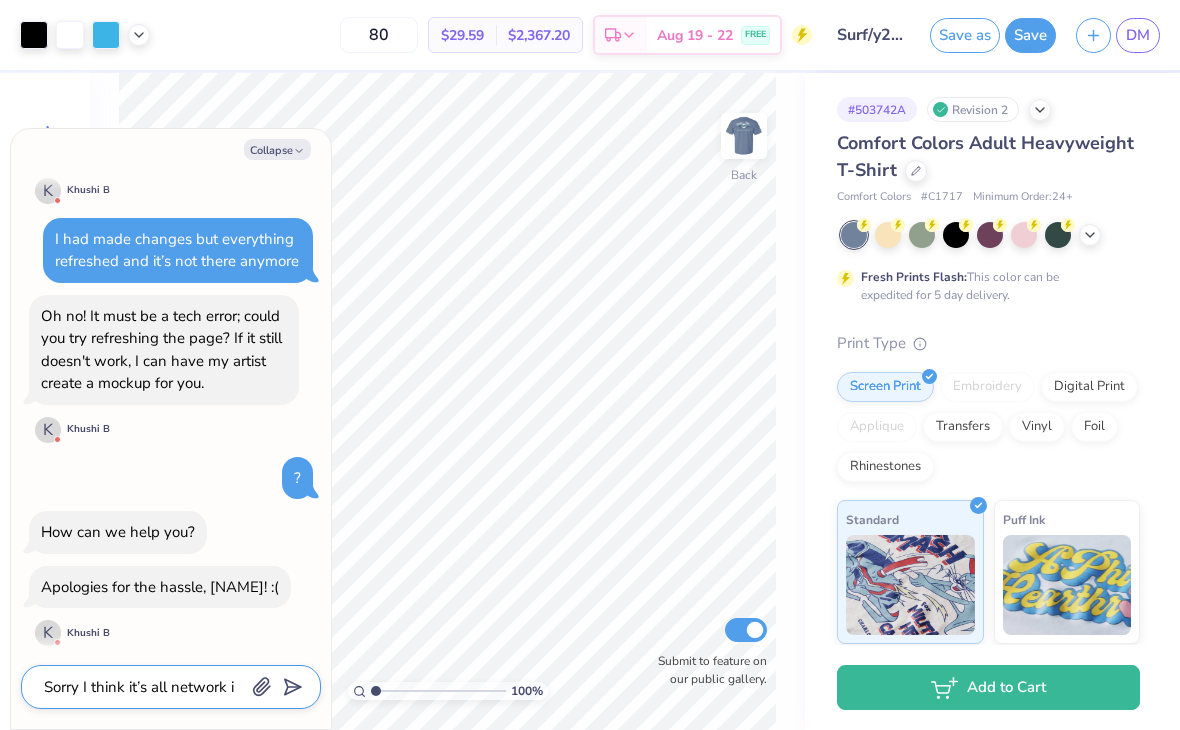 type on "Sorry I think it’s all network is" 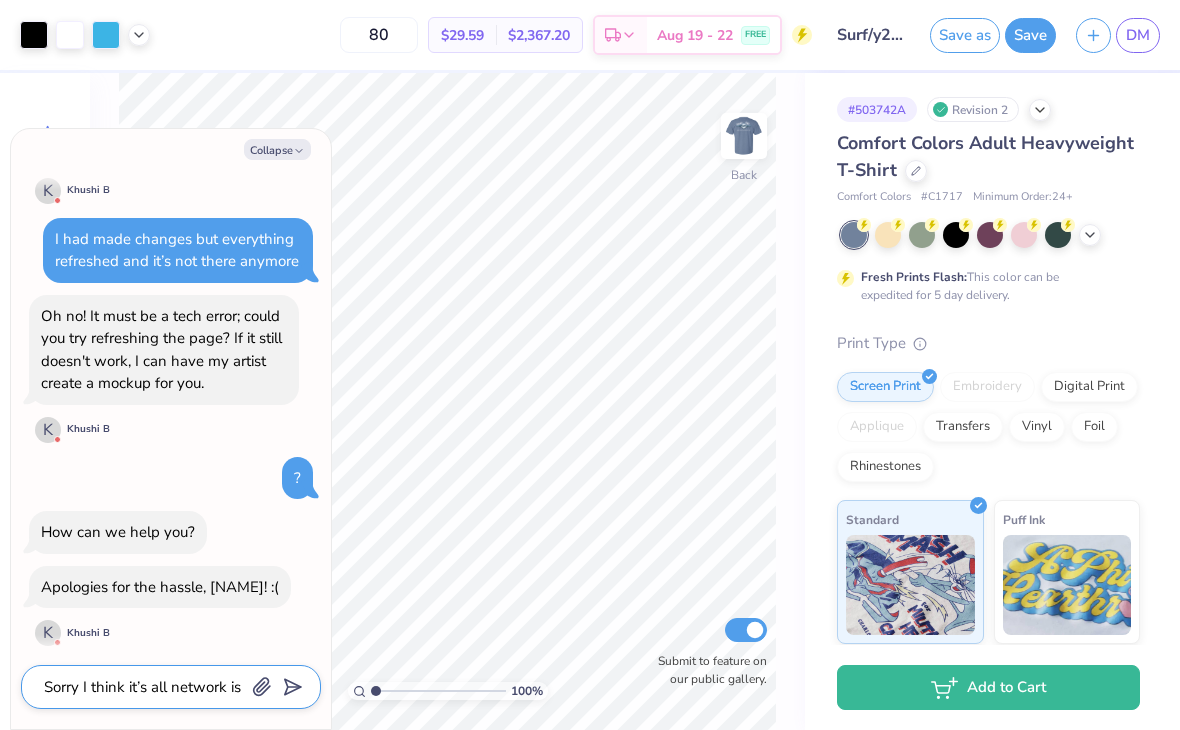 type on "x" 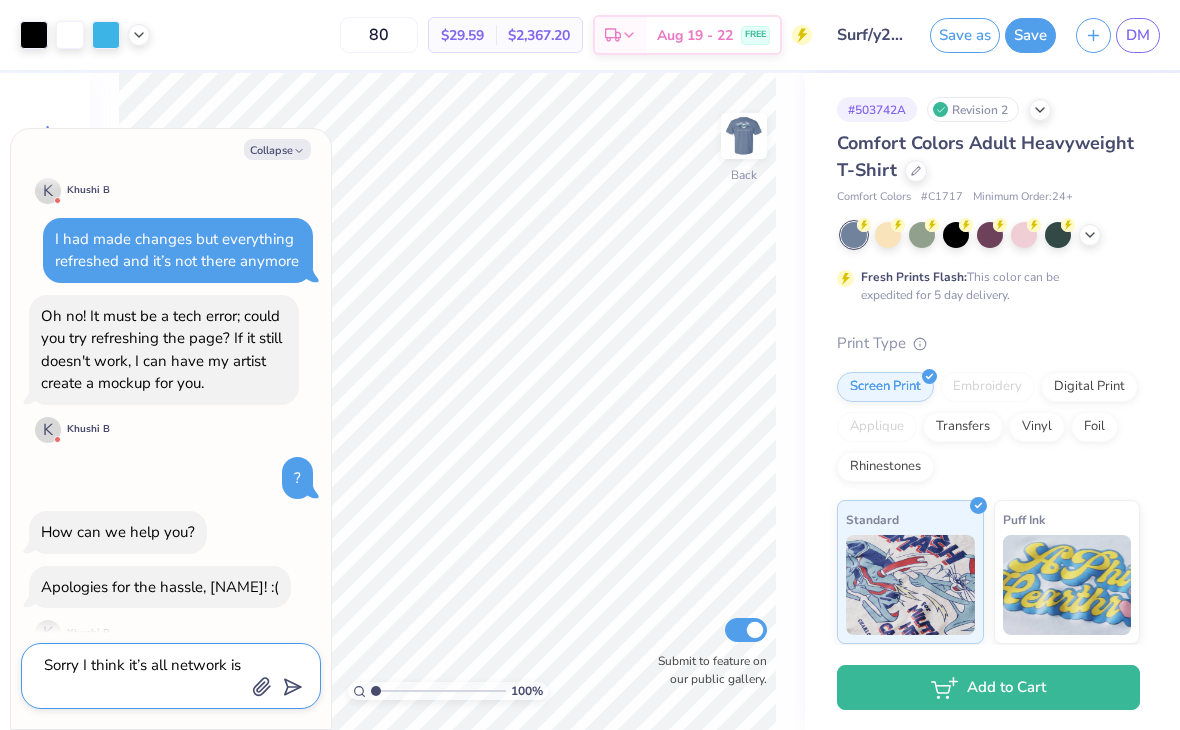 type on "Sorry I think it’s all network iss" 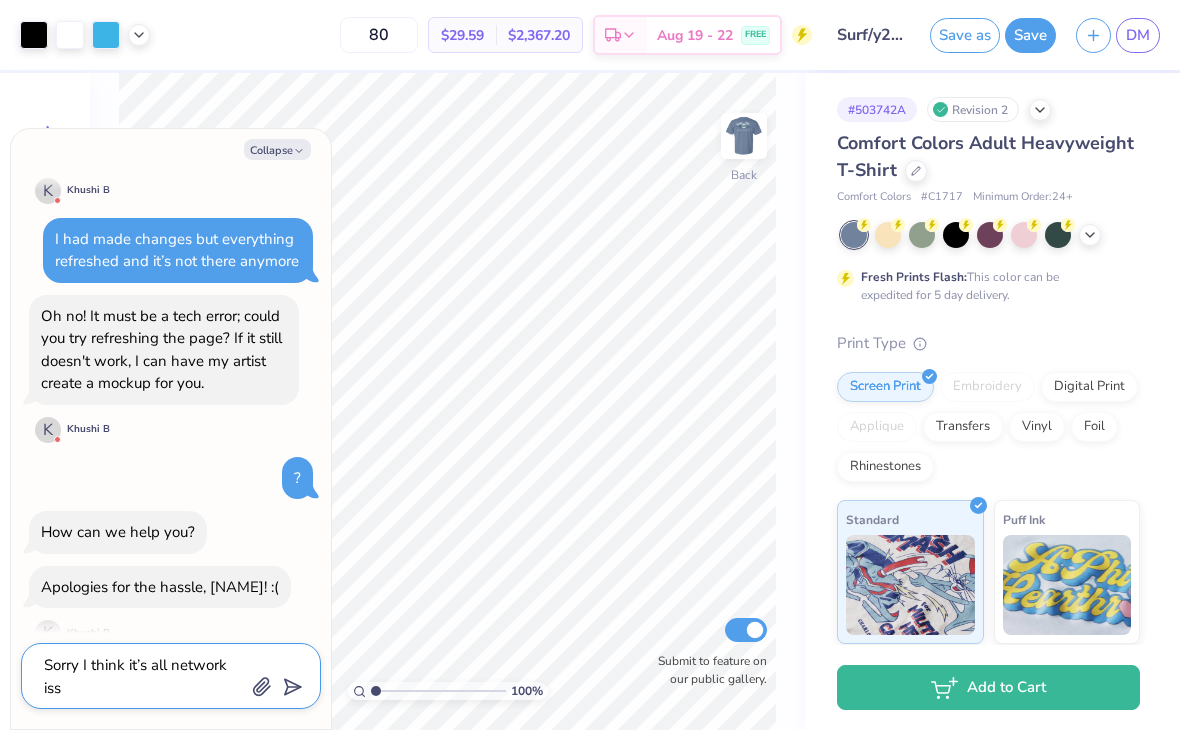 type on "x" 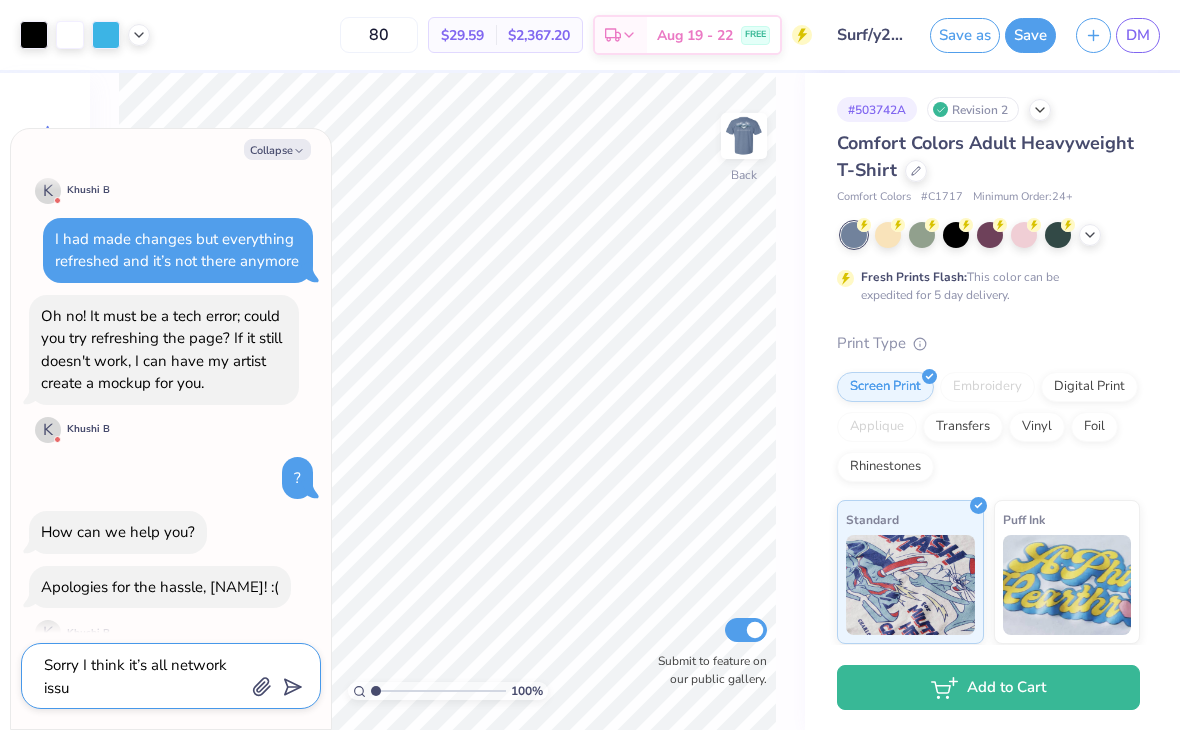 type on "x" 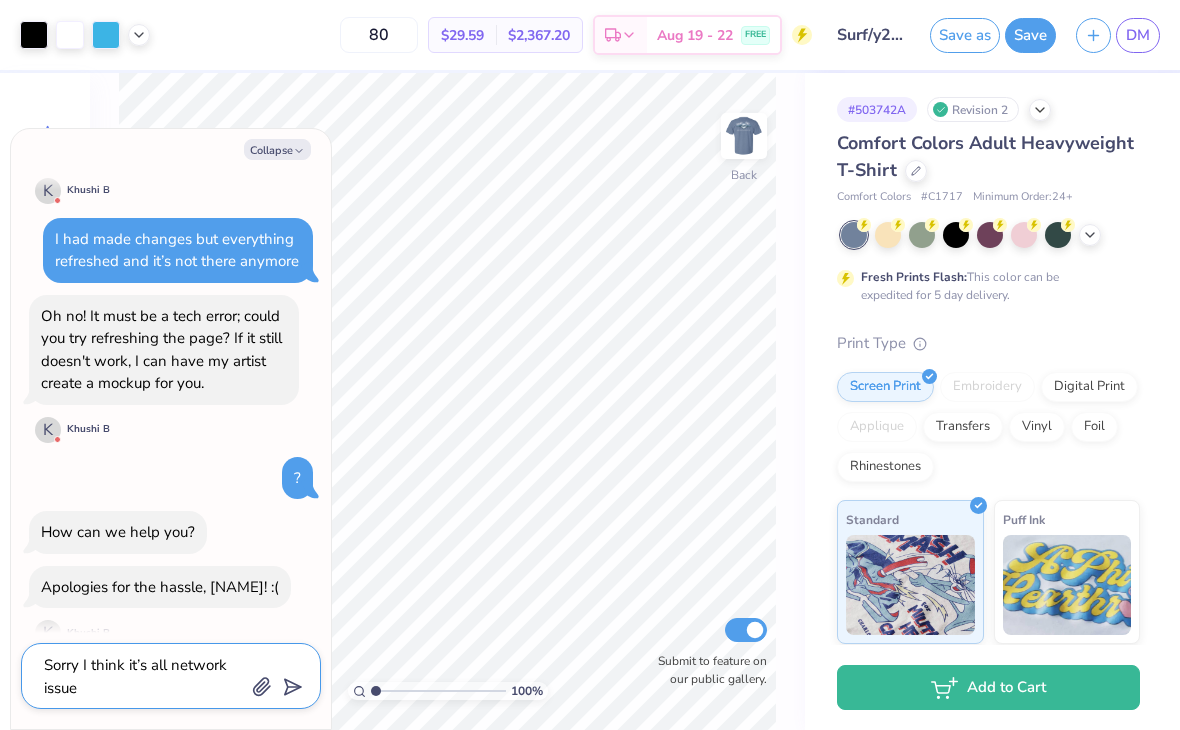 type on "Sorry I think it’s all network issues" 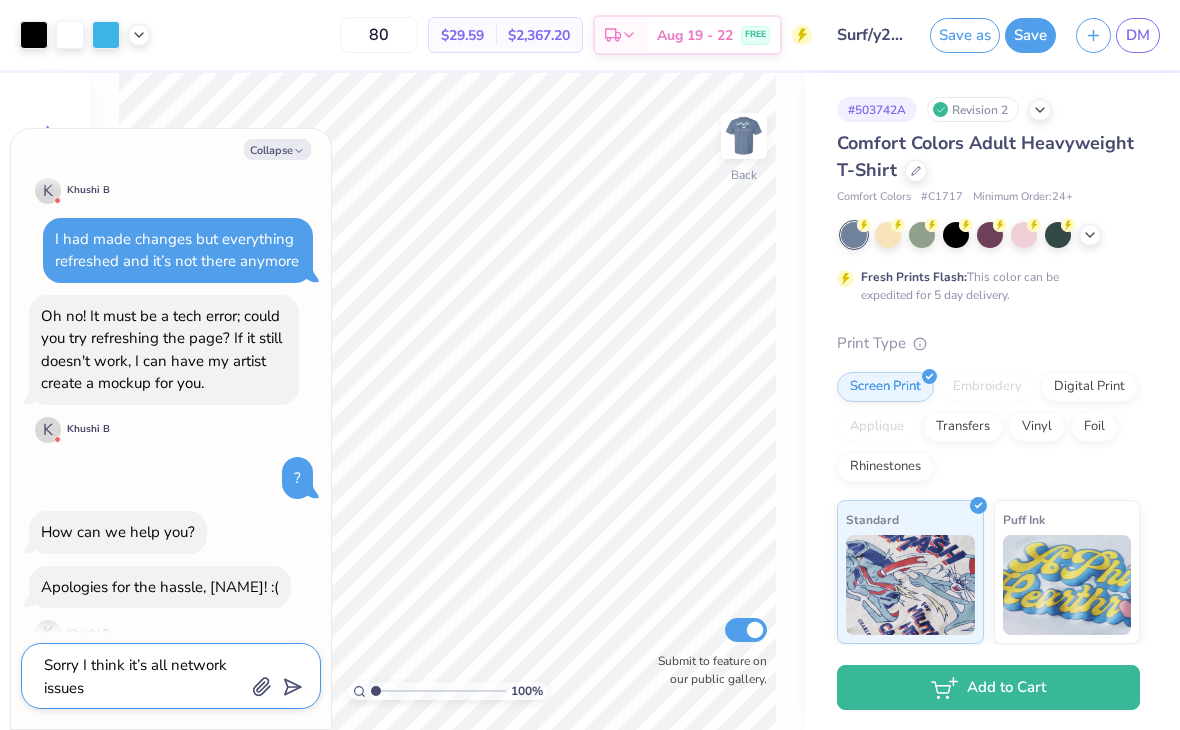 type on "x" 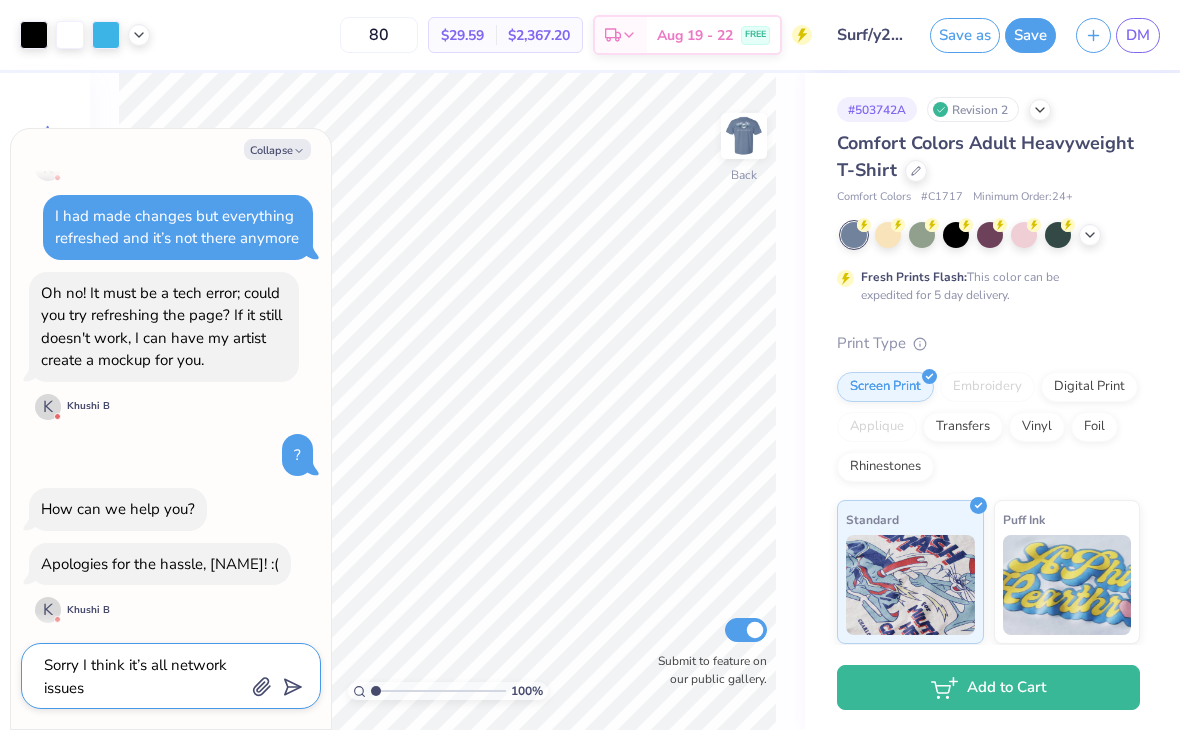 type on "Sorry I think it’s all network issues" 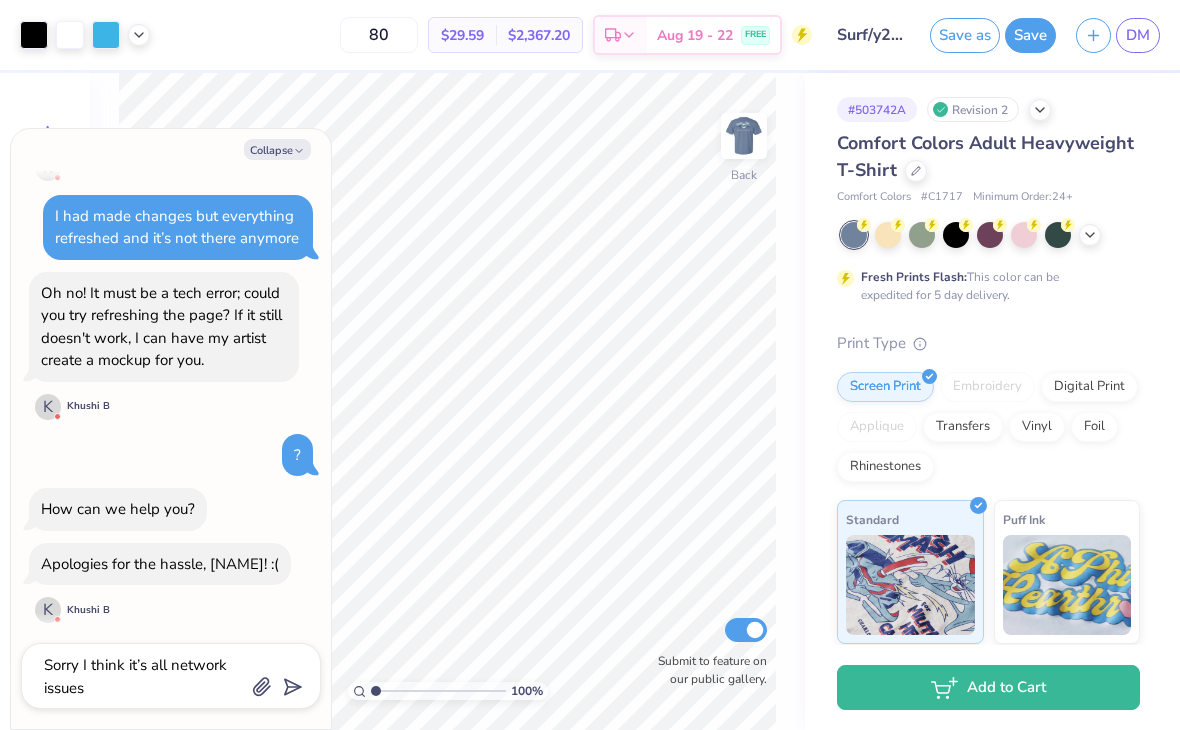 click on "Sorry I think it’s all network issues" at bounding box center [171, 676] 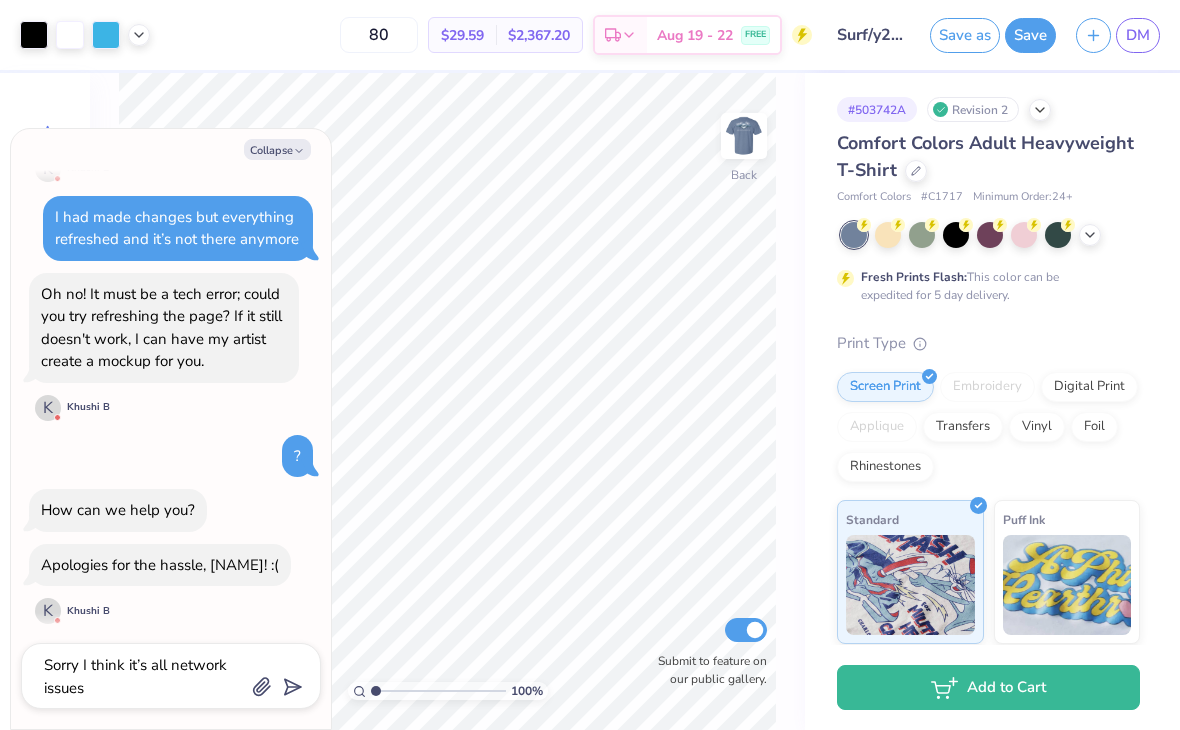 click on "Sorry I think it’s all network issues" at bounding box center (171, 676) 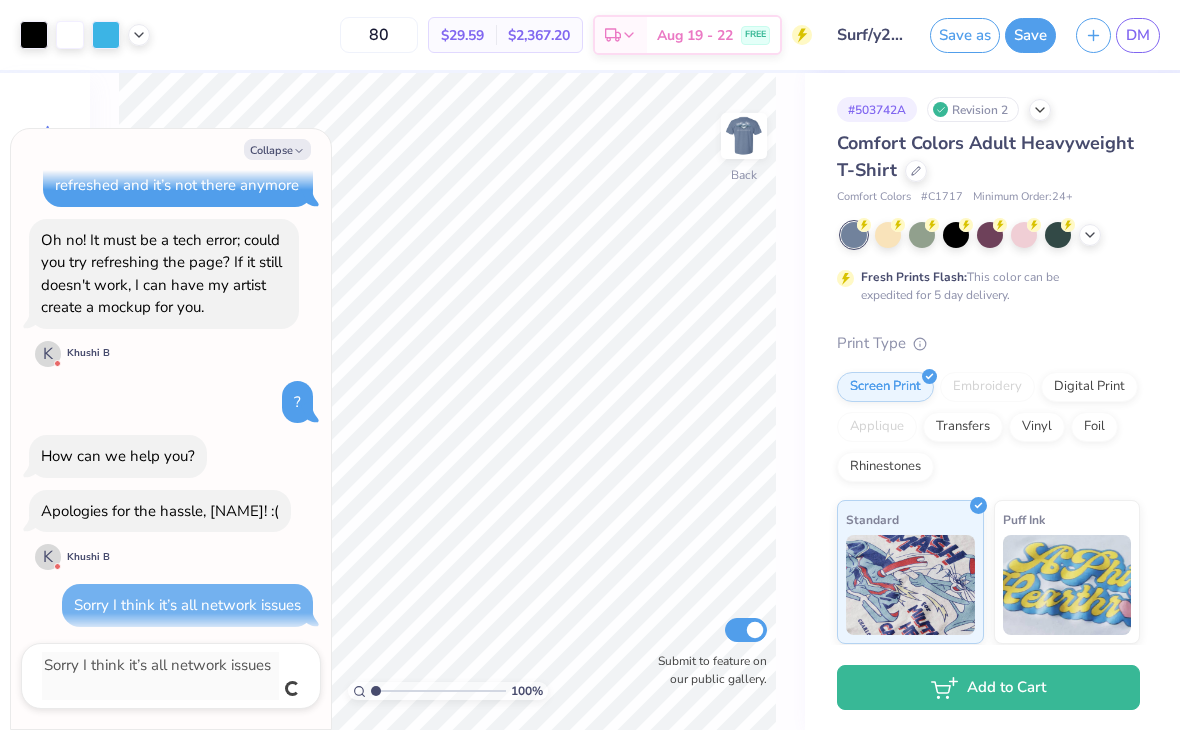 click on "Collapse" at bounding box center [277, 149] 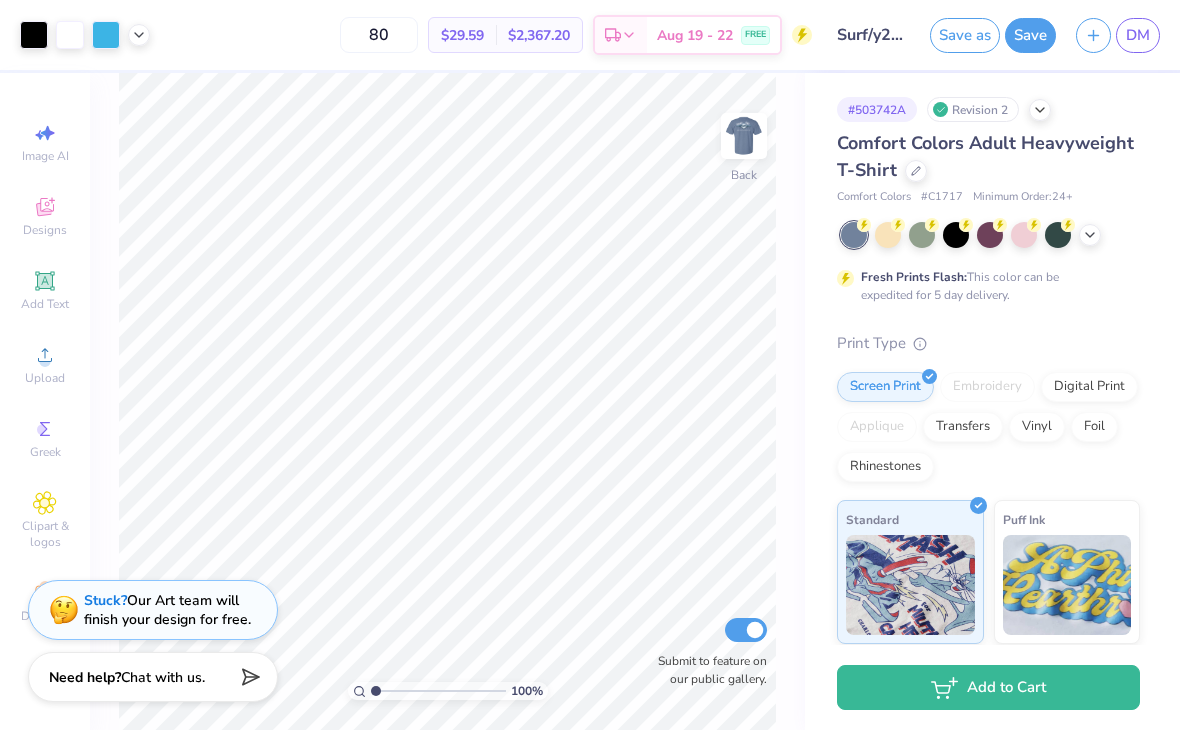 click 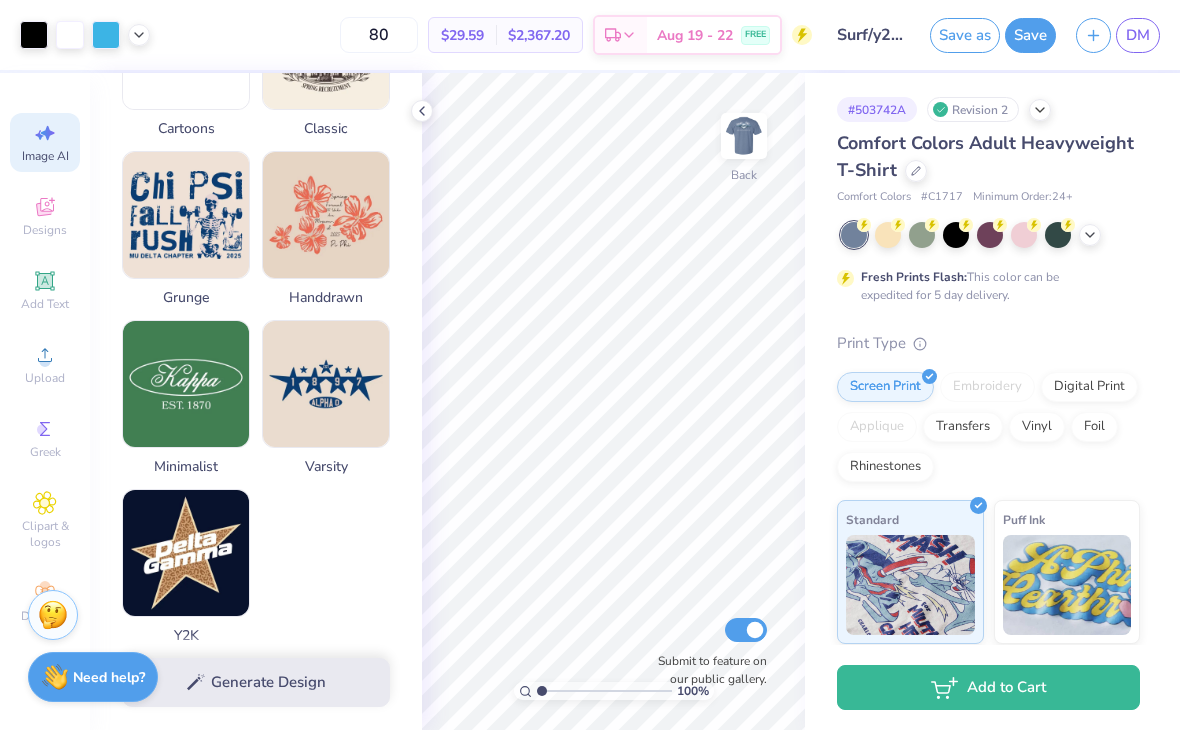 scroll, scrollTop: 897, scrollLeft: 0, axis: vertical 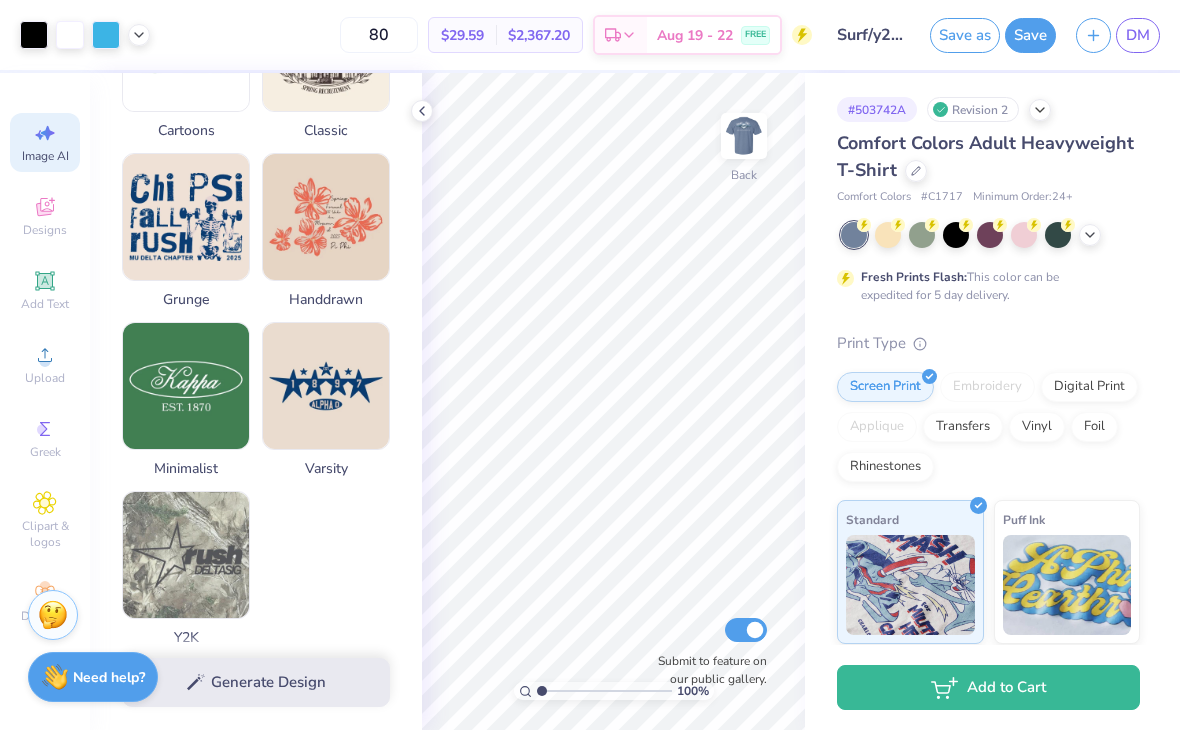 click at bounding box center (186, 555) 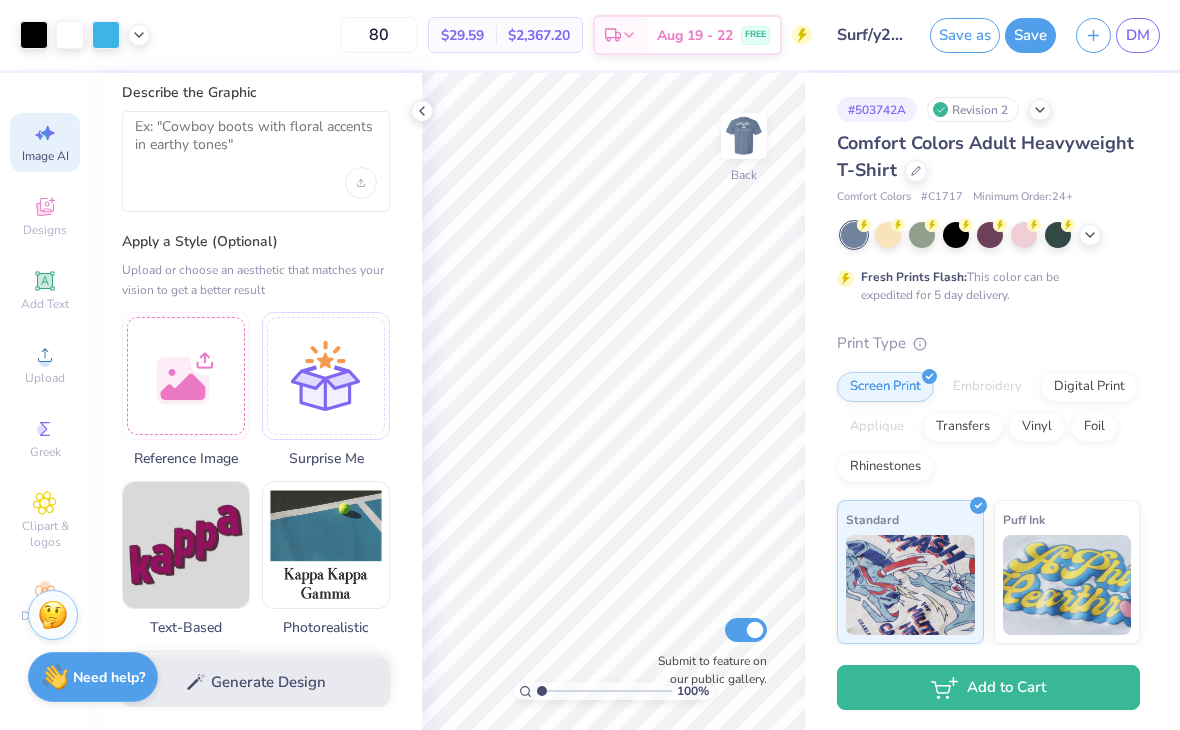 scroll, scrollTop: 66, scrollLeft: 0, axis: vertical 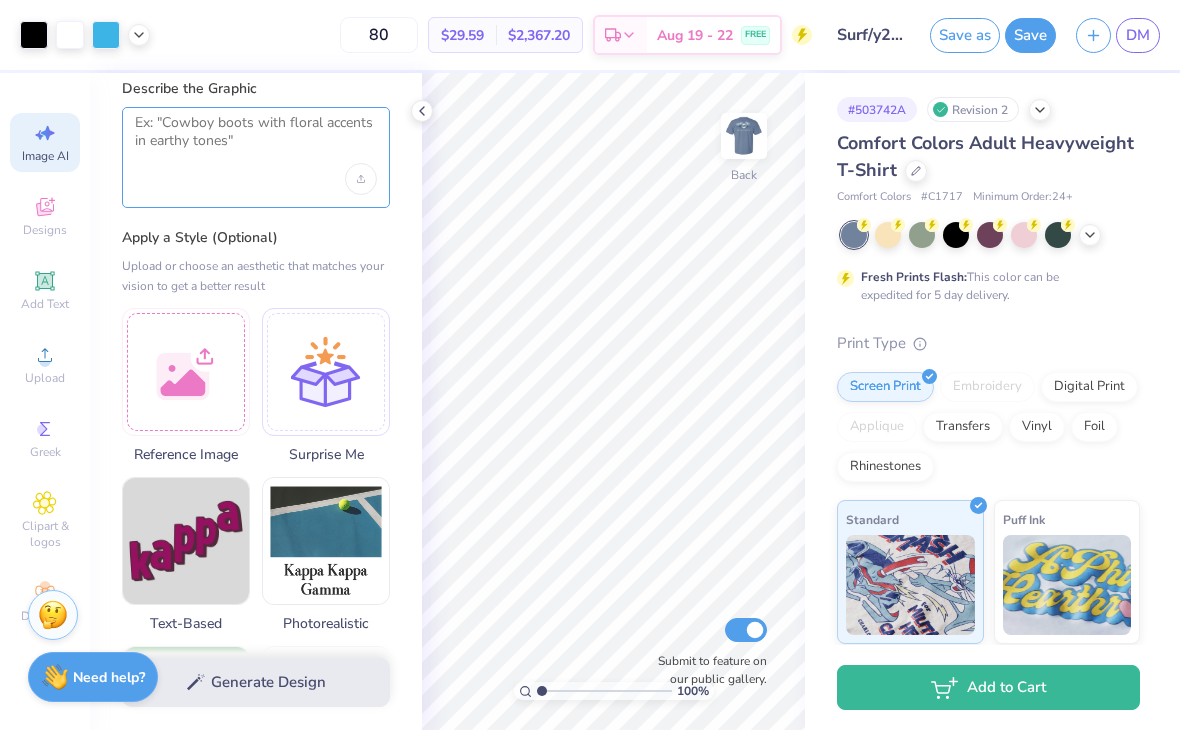click at bounding box center [256, 139] 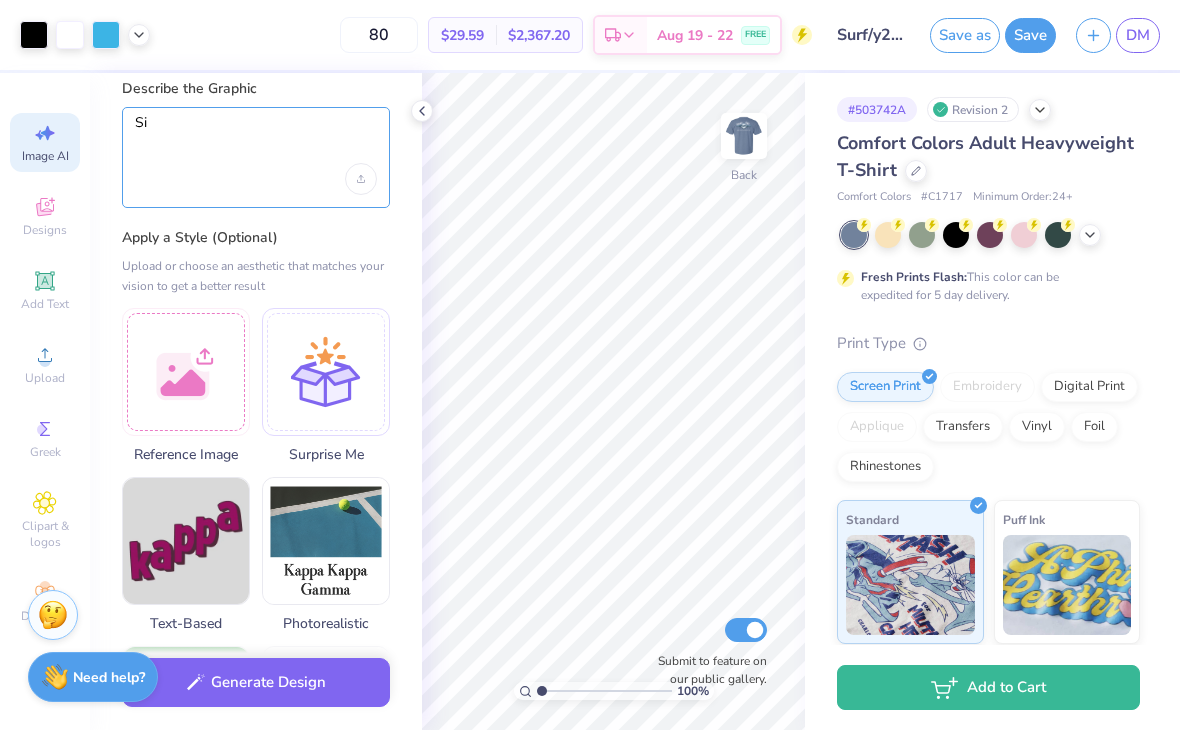 type on "S" 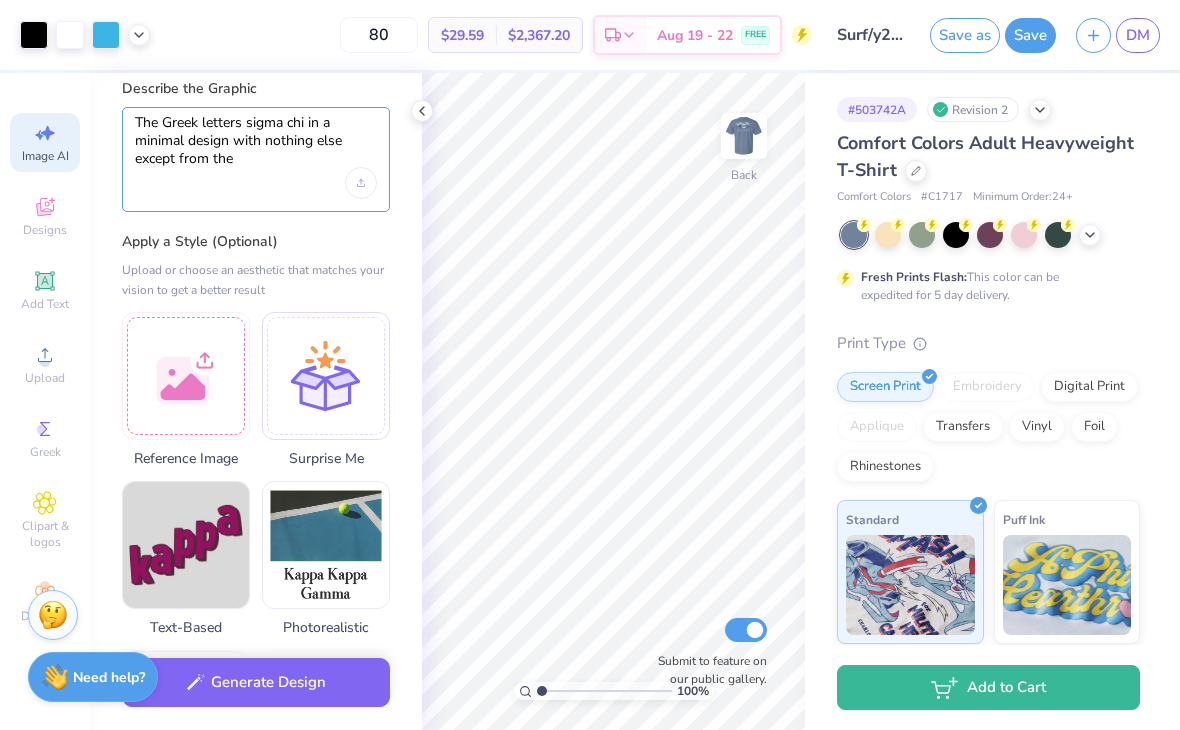 scroll, scrollTop: 0, scrollLeft: 0, axis: both 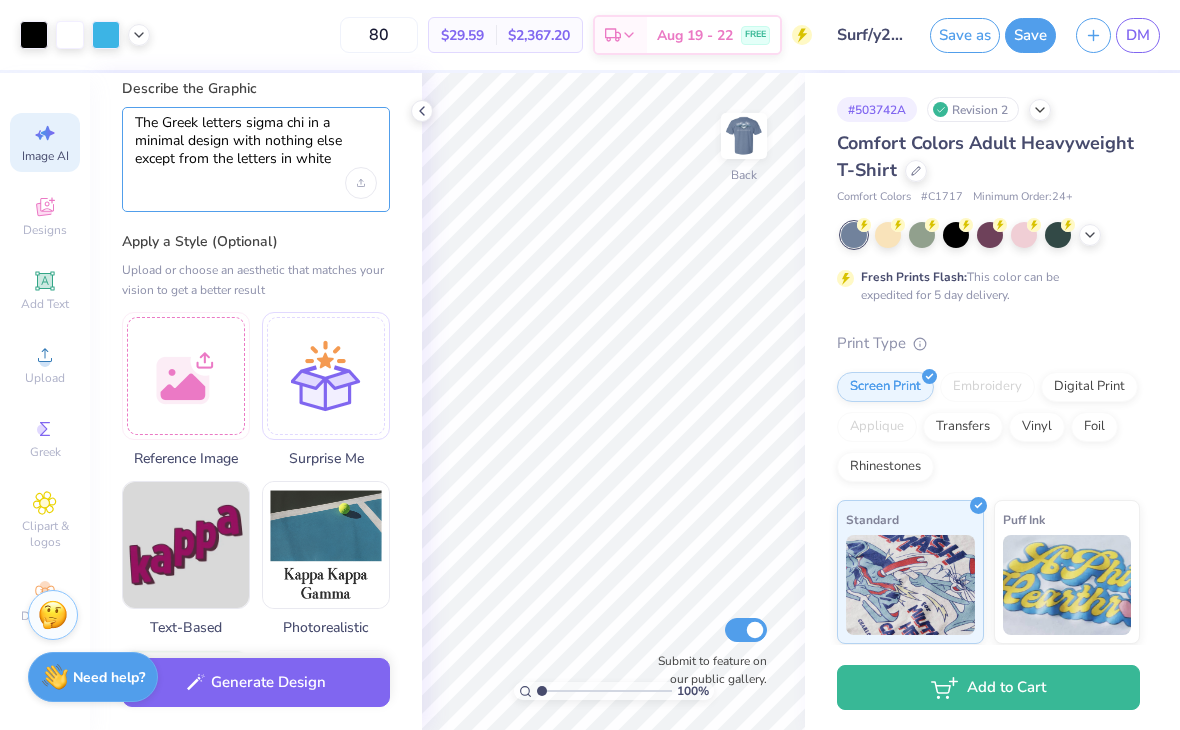 type on "The Greek letters sigma chi in a minimal design with nothing else except from the letters in white" 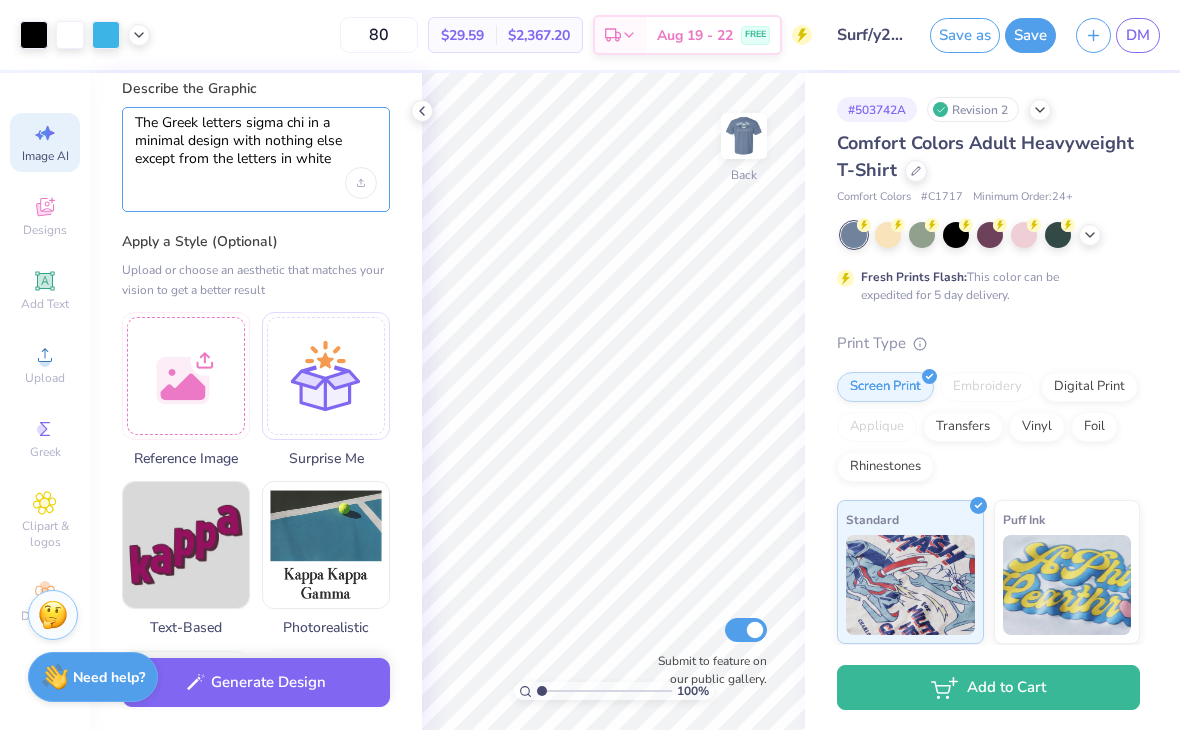 scroll, scrollTop: 0, scrollLeft: 0, axis: both 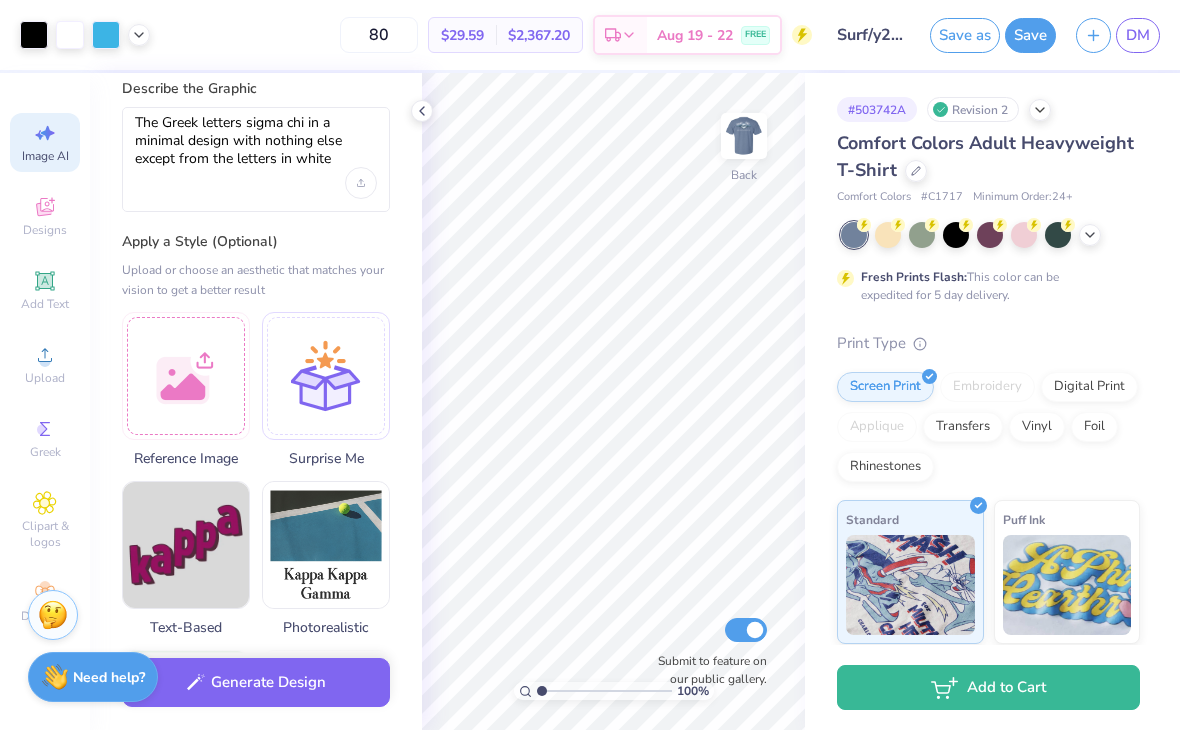 click on "Generate Design" at bounding box center (256, 682) 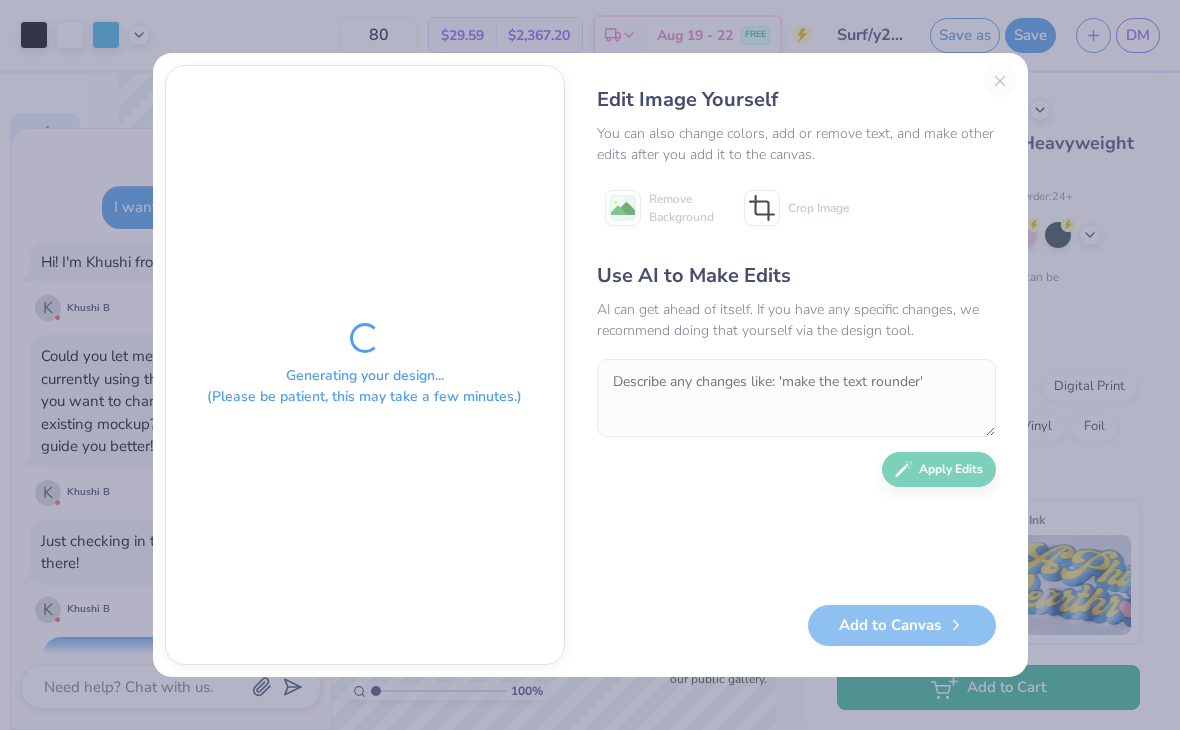 scroll, scrollTop: 677, scrollLeft: 0, axis: vertical 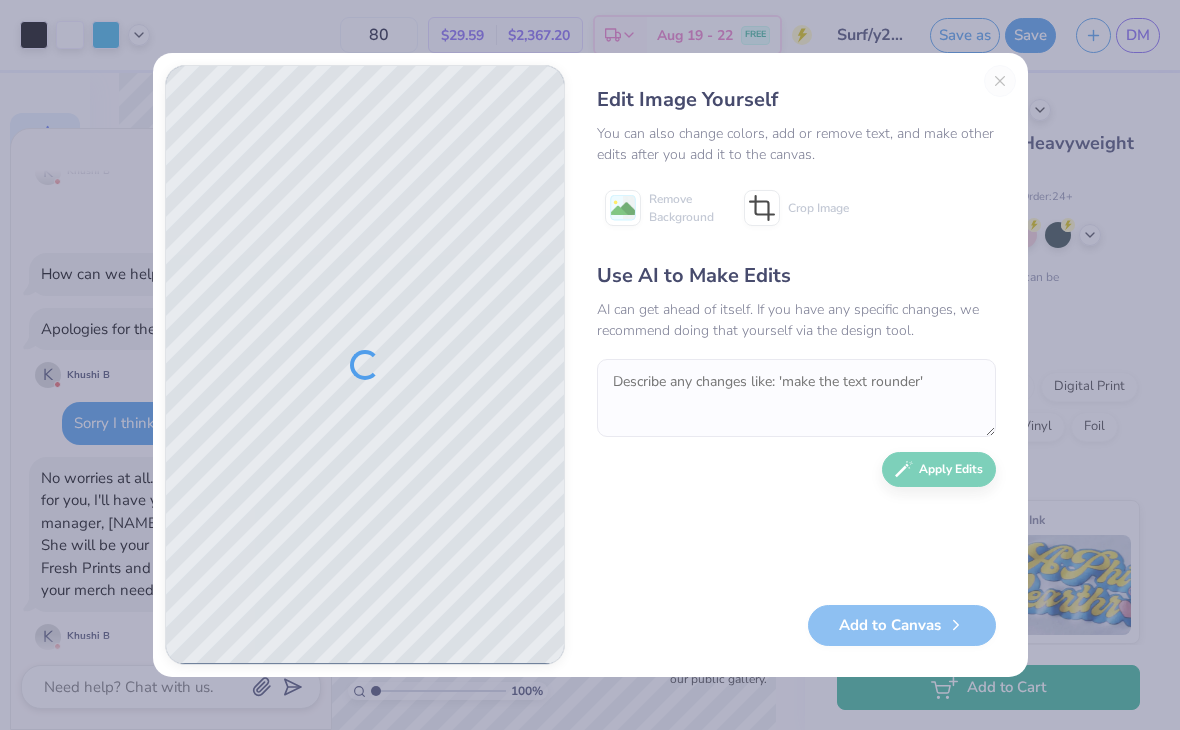 type on "x" 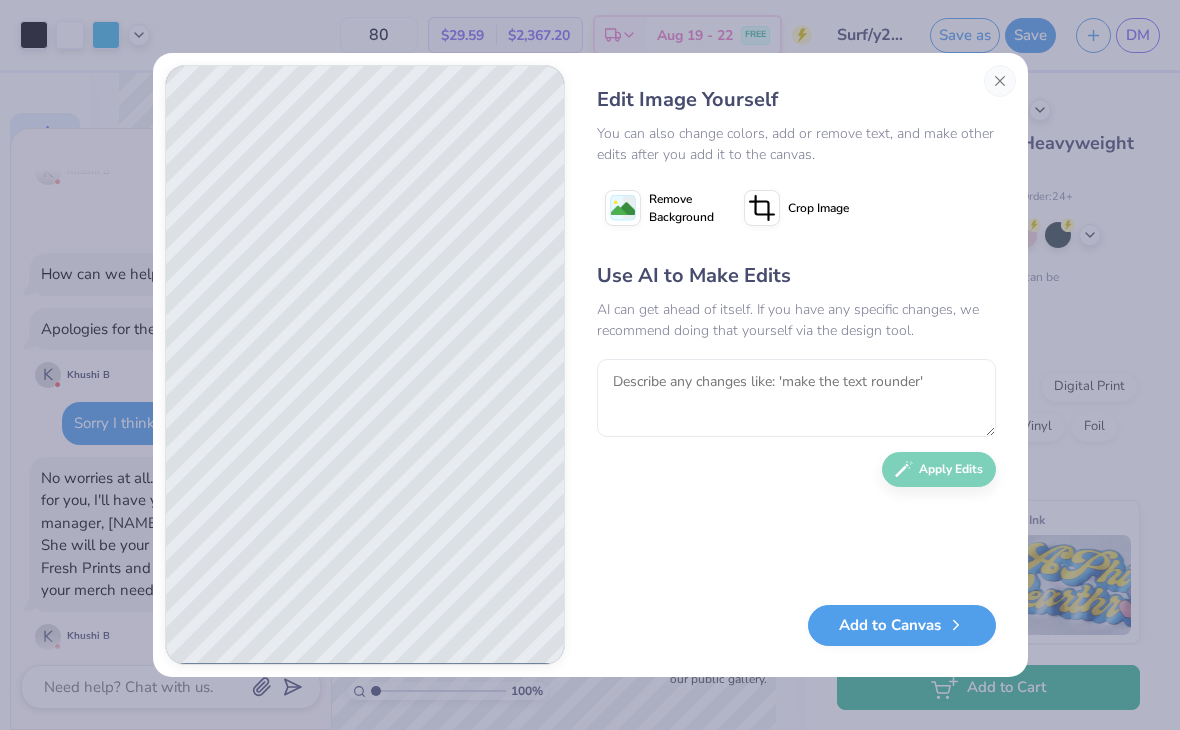 click on "Edit Image Yourself You can also change colors, add or remove text, and make other edits after you add it to the canvas. Remove Background Crop Image Use AI to Make Edits AI can get ahead of itself. If you have any specific changes, we recommend doing that yourself via the design tool. Apply Edits Add to Canvas" at bounding box center (796, 365) 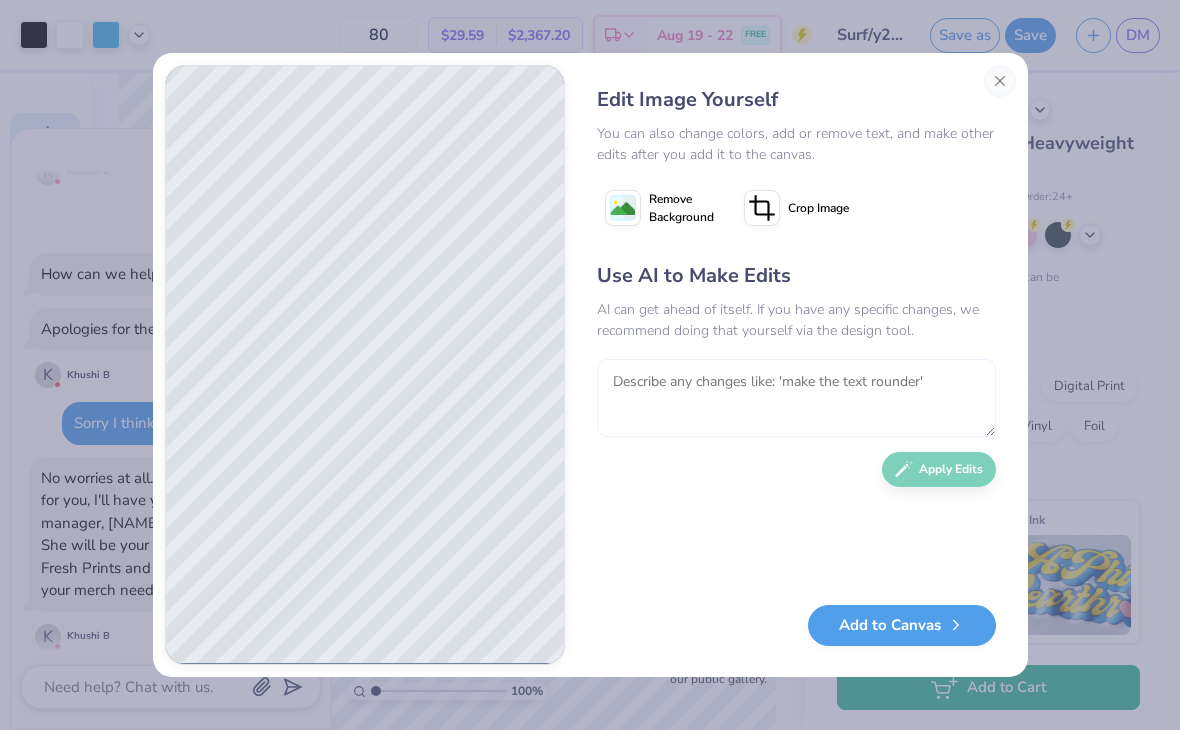 click at bounding box center (796, 398) 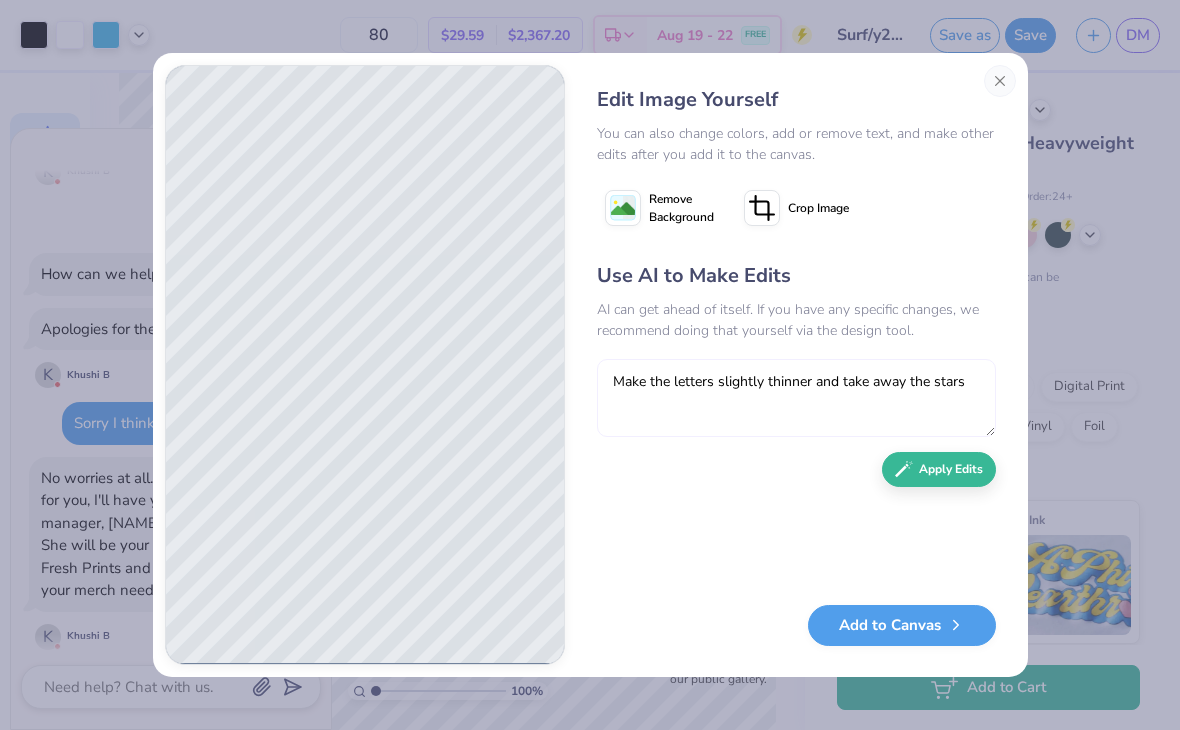type on "Make the letters slightly thinner and take away the stars" 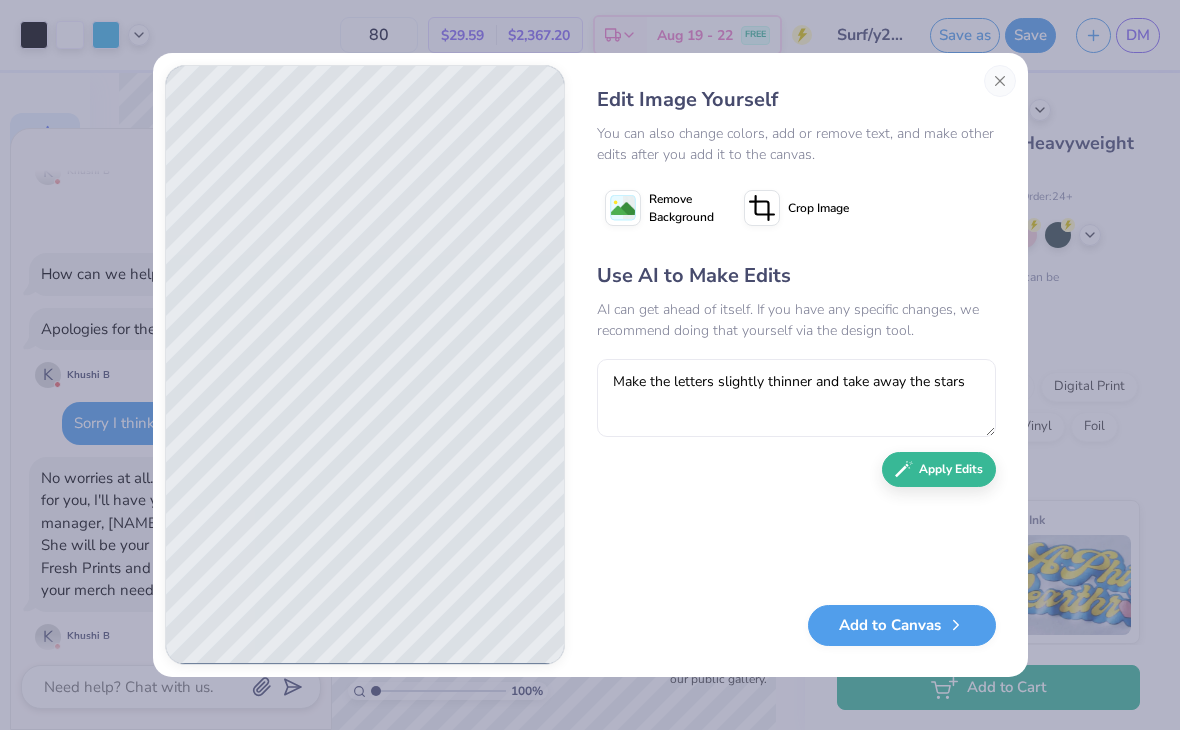 click on "Use AI to Make Edits AI can get ahead of itself. If you have any specific changes, we recommend doing that yourself via the design tool. Make the letters slightly thinner and take away the stars
Apply Edits" at bounding box center (796, 423) 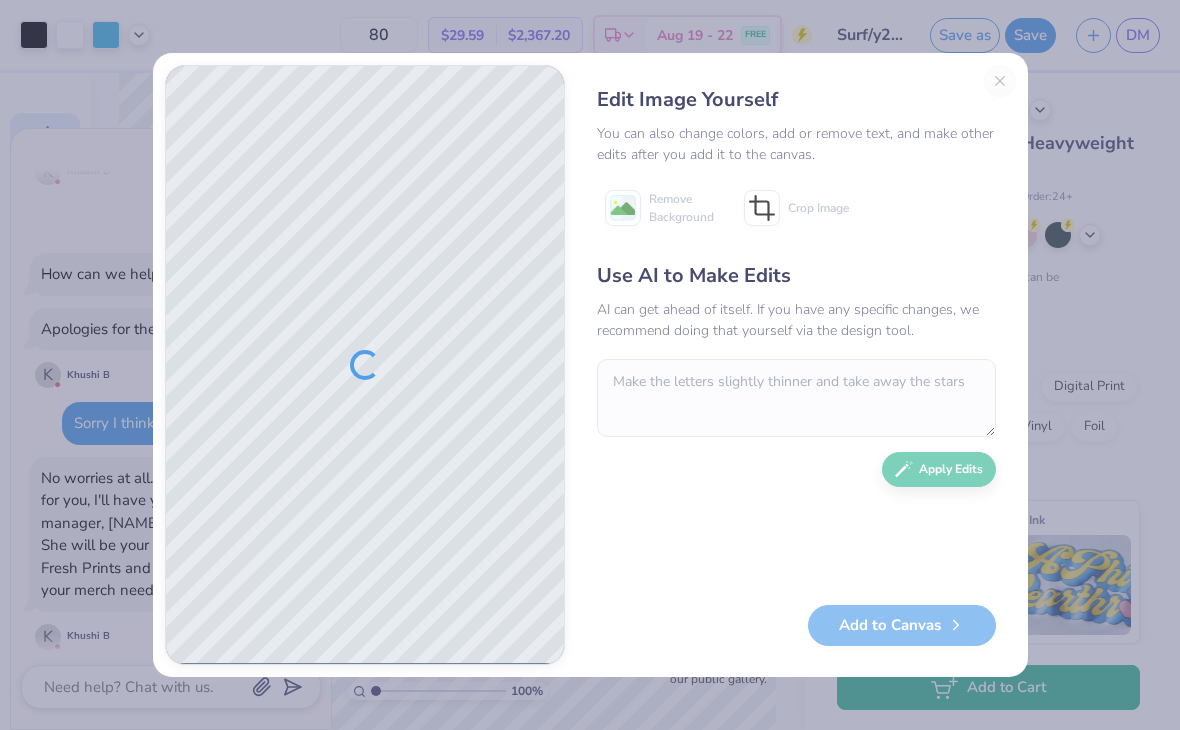 type 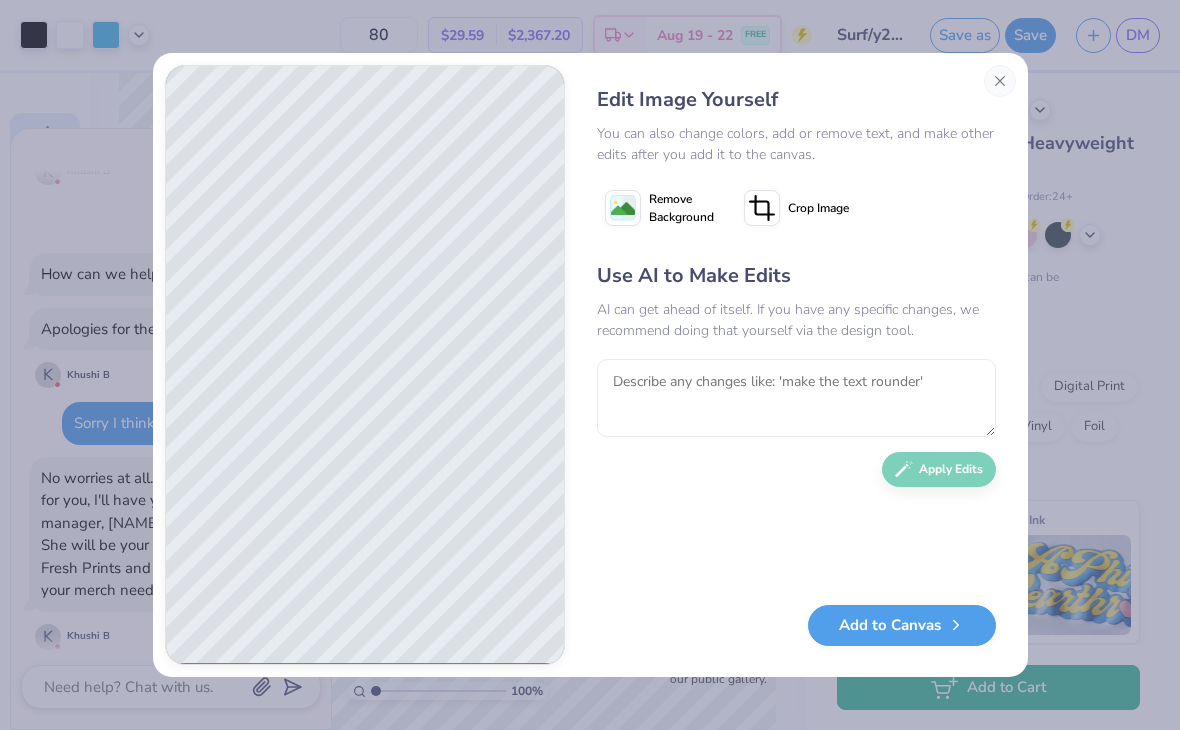 click on "Add to Canvas" at bounding box center (902, 625) 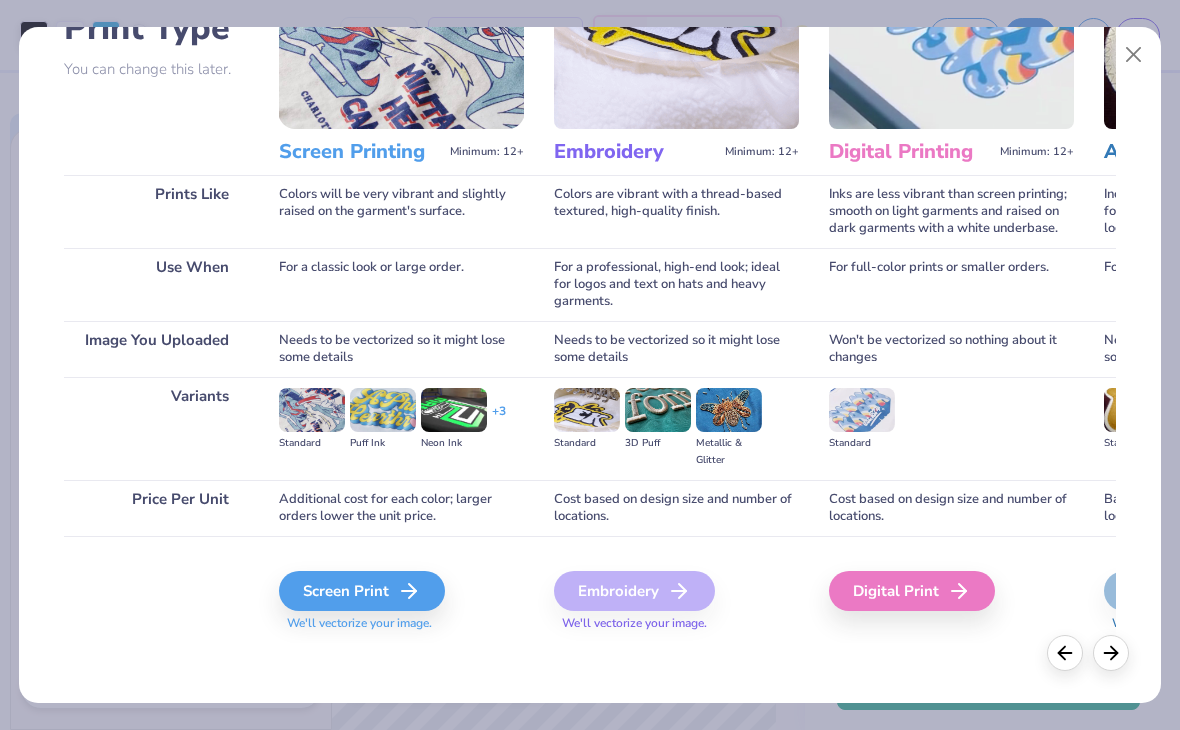 scroll, scrollTop: 167, scrollLeft: 0, axis: vertical 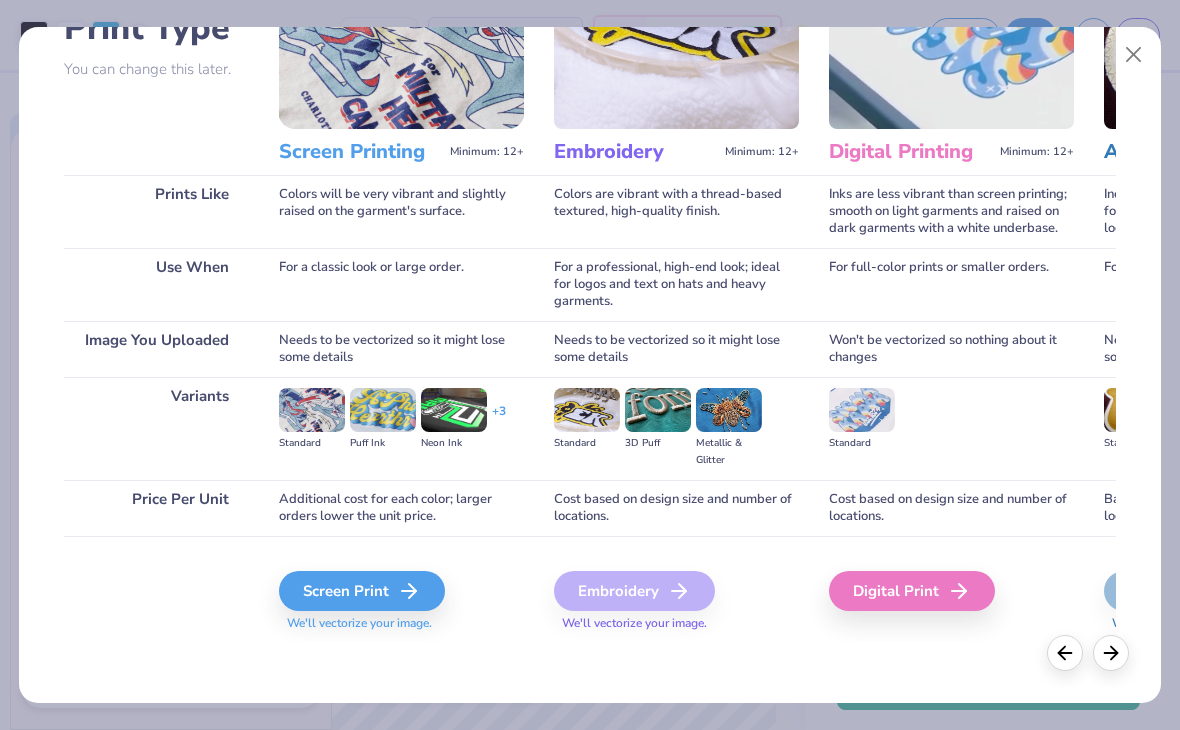 type on "x" 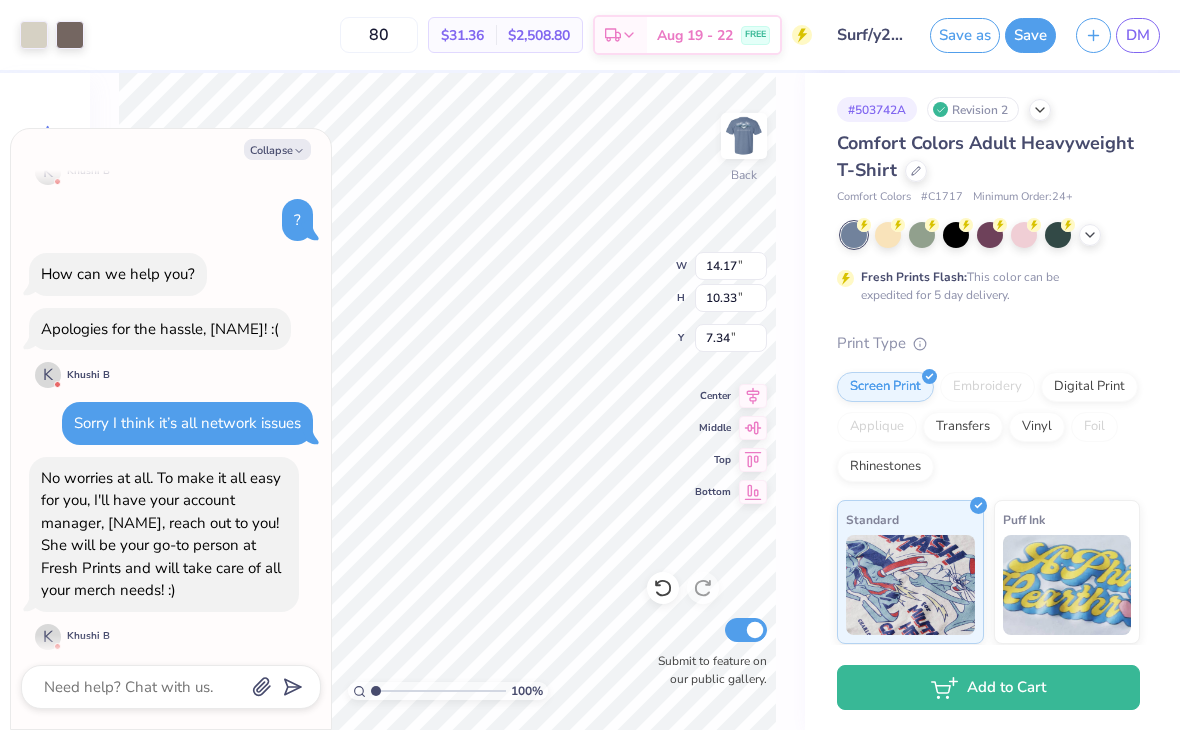 click on "Collapse" at bounding box center (277, 149) 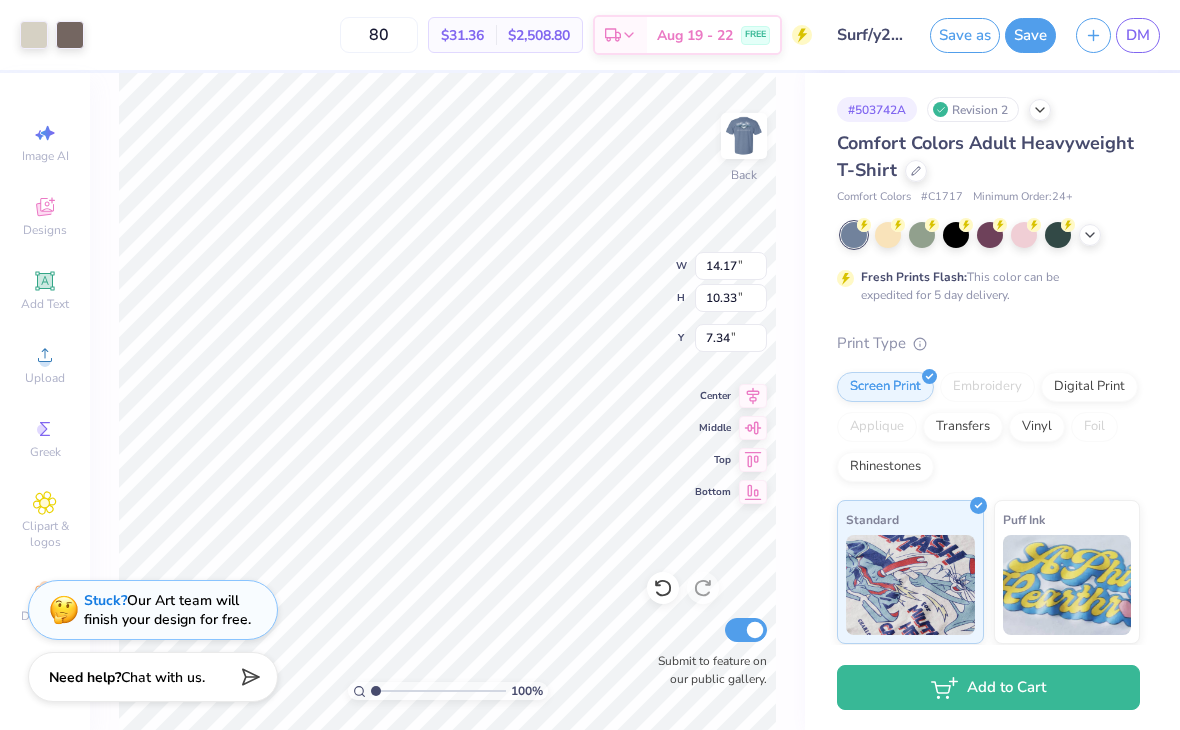 type on "5.38" 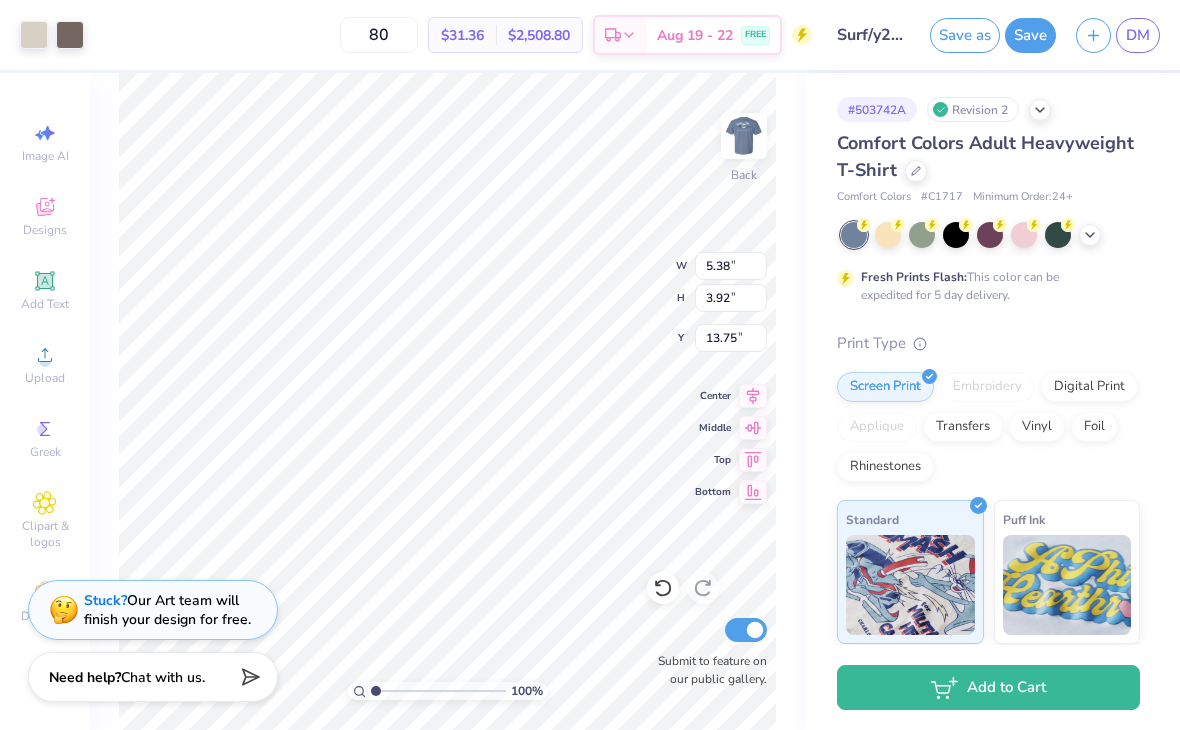 type on "7.87" 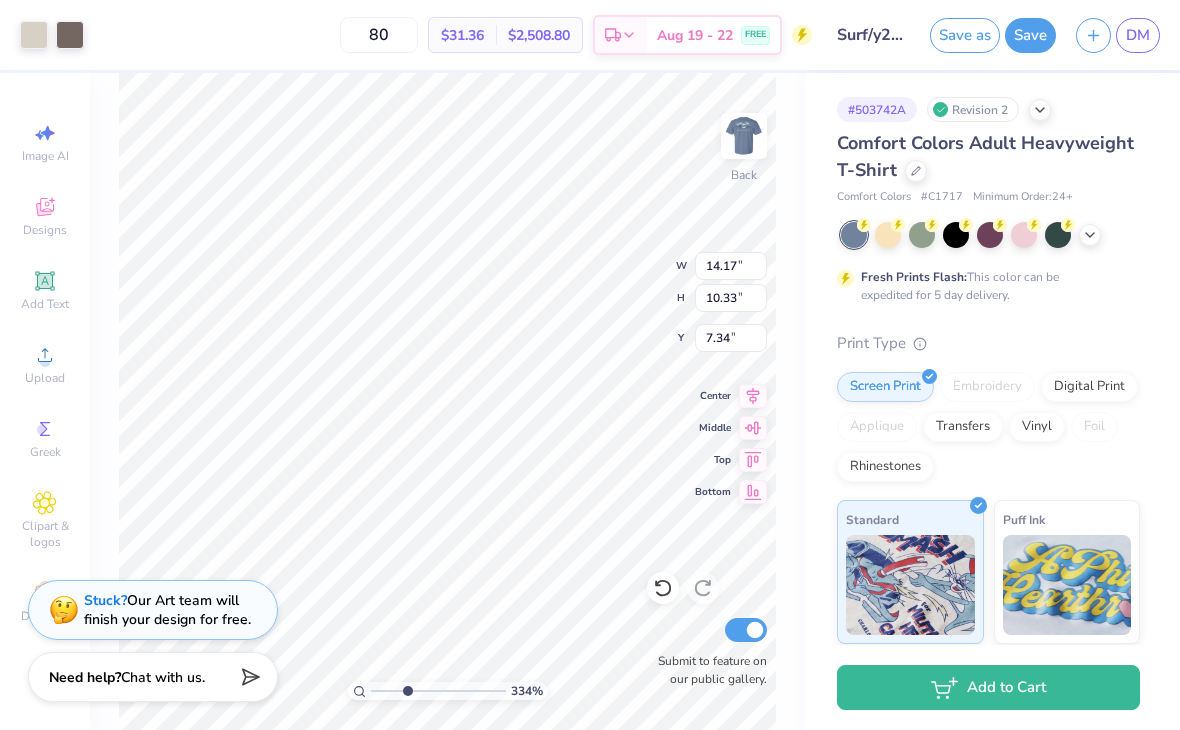 type on "3.34453998517259" 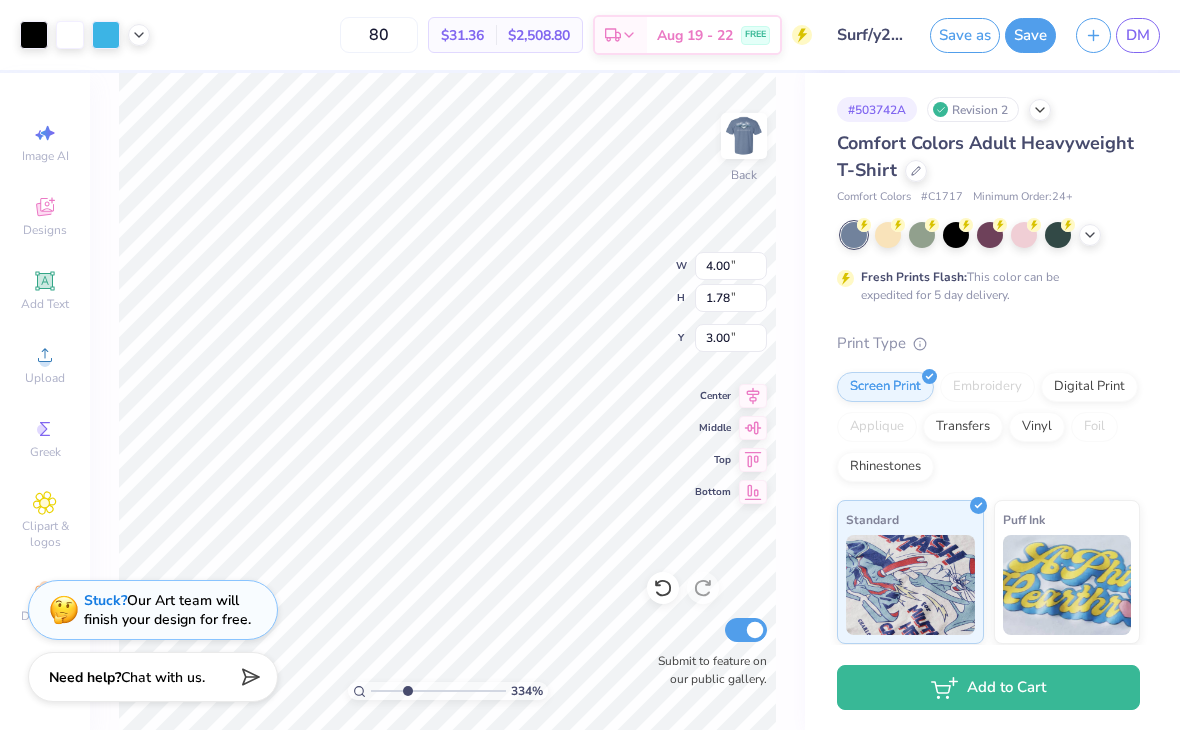 type on "3.34453998517259" 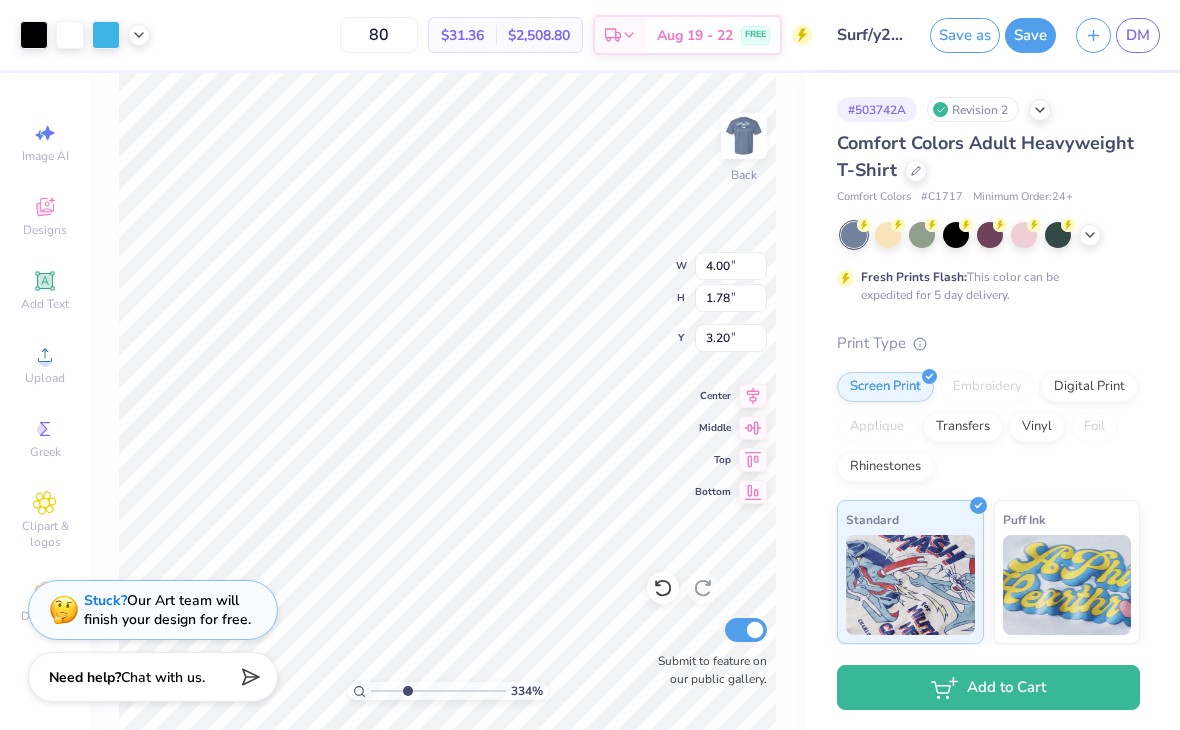click 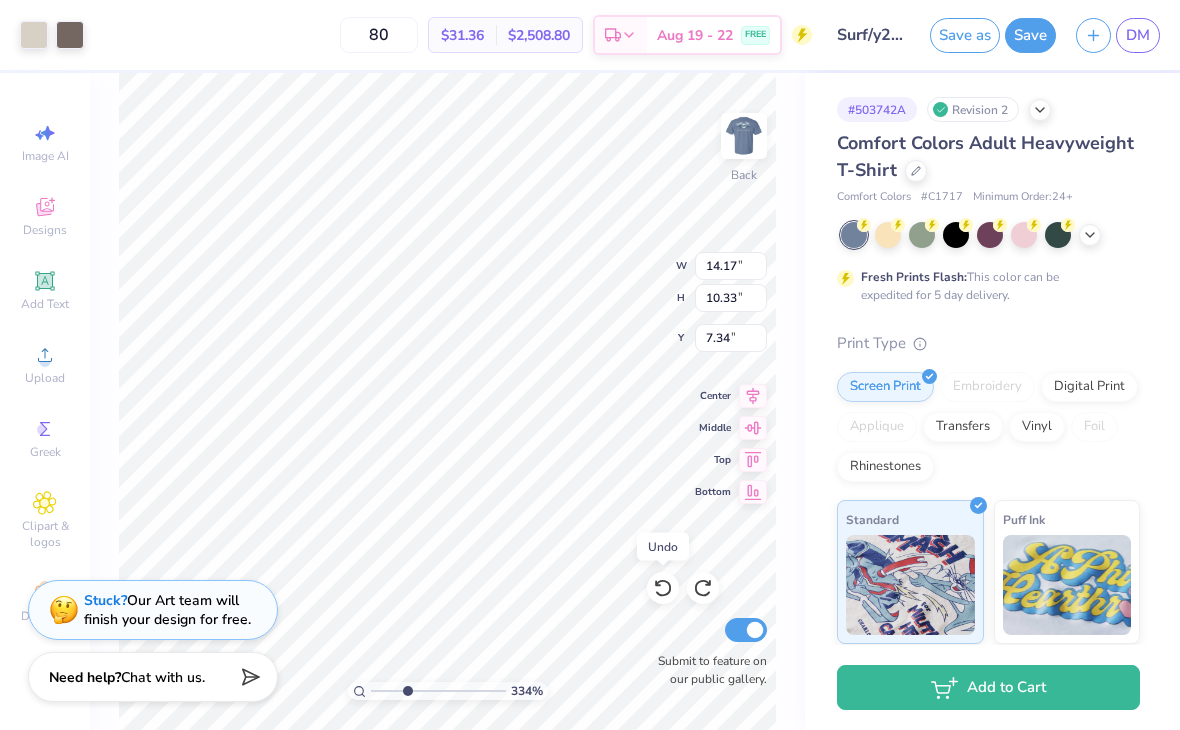 type on "3.34453998517259" 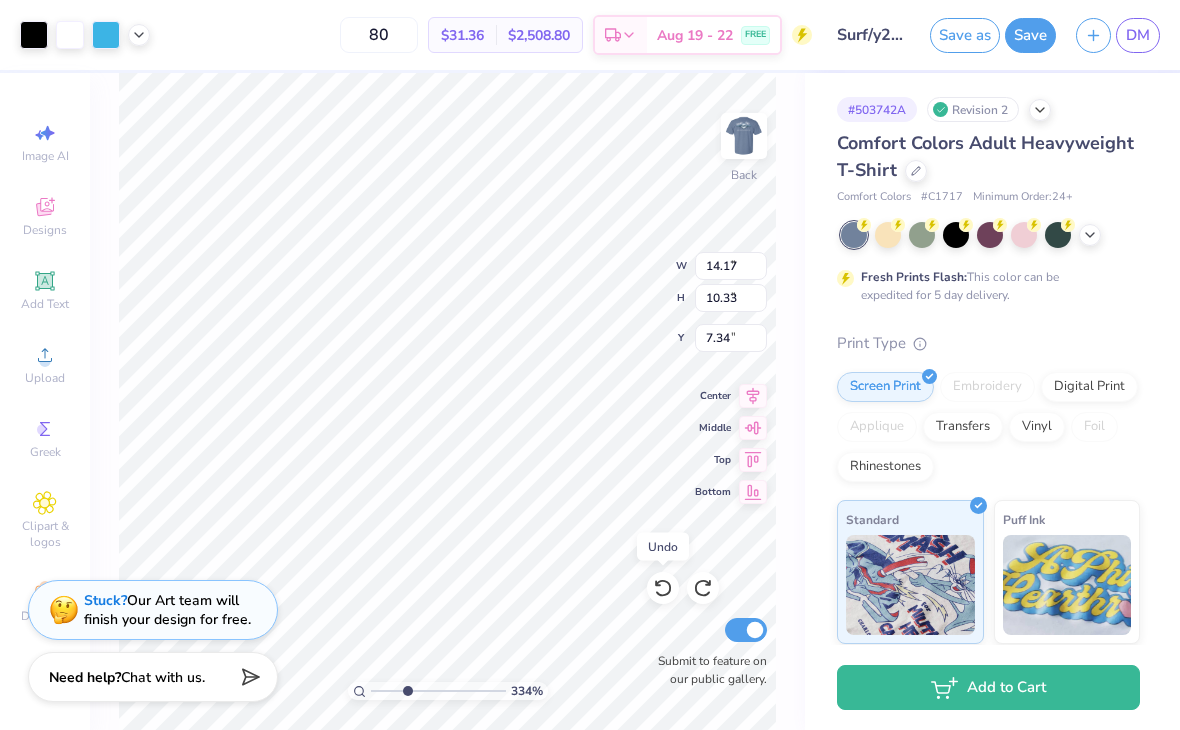 type on "4.00" 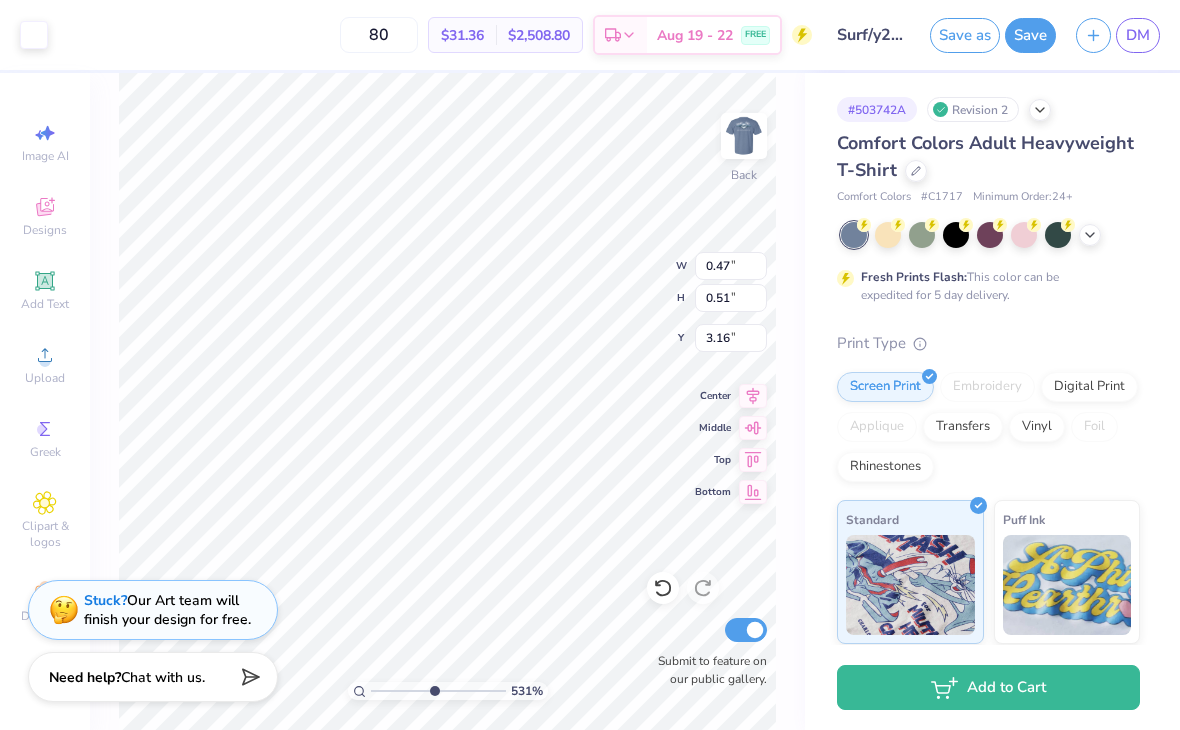 type on "5.31085413926403" 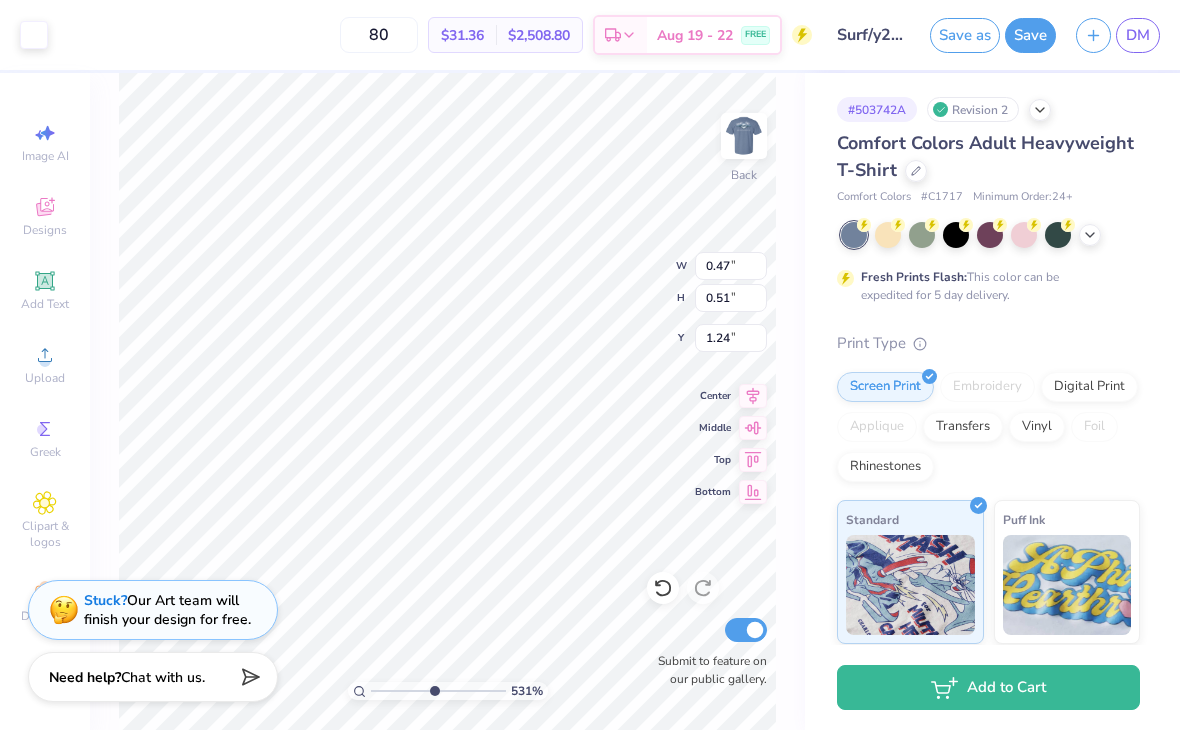 type on "5.31085413926403" 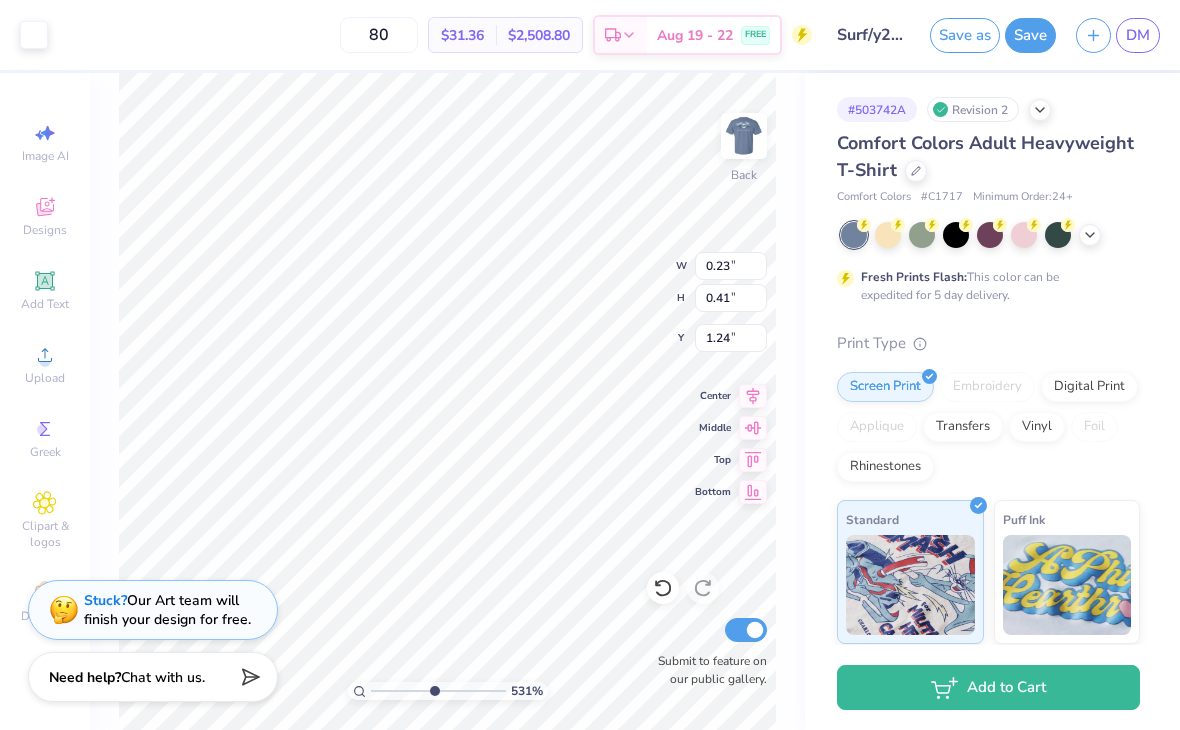 type on "0.23" 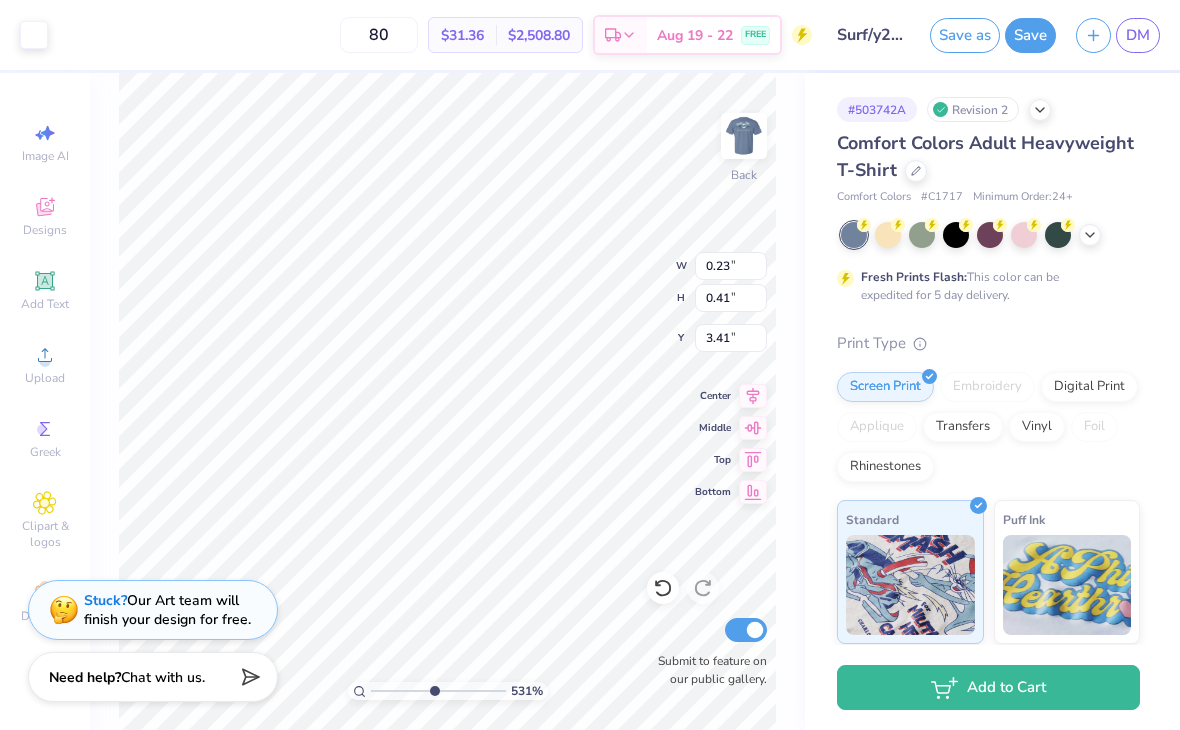 type on "5.31085413926403" 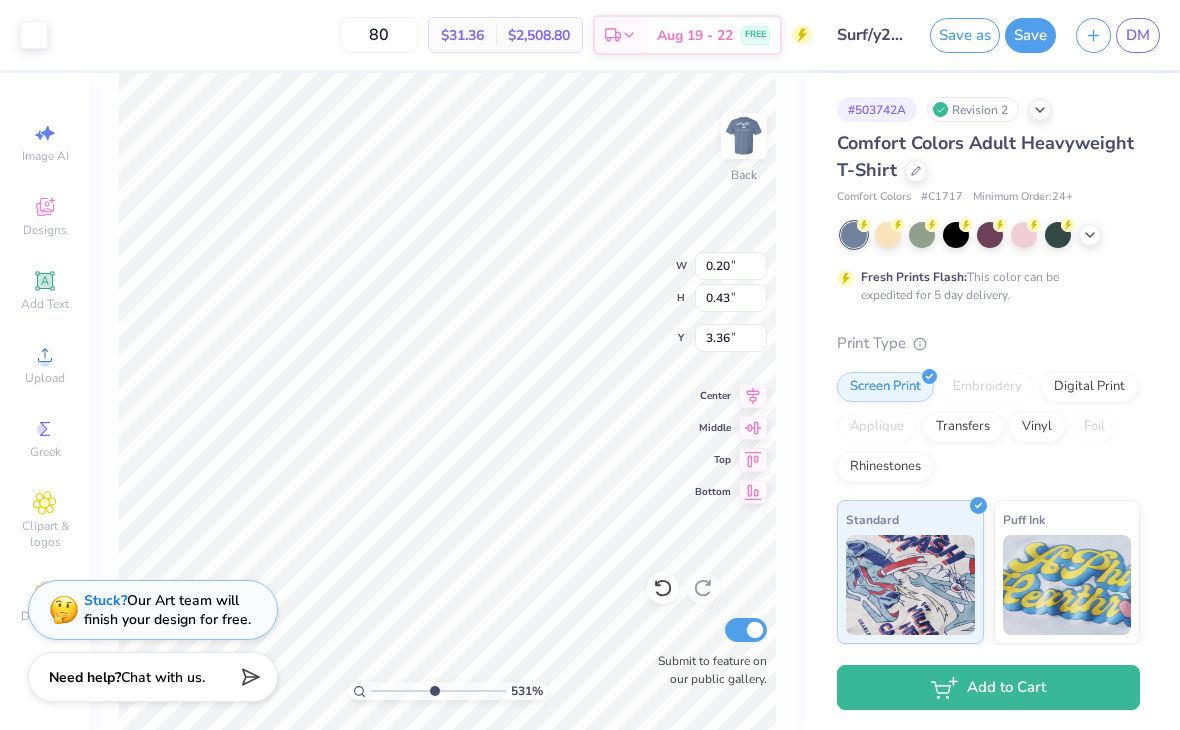 type on "5.31085413926403" 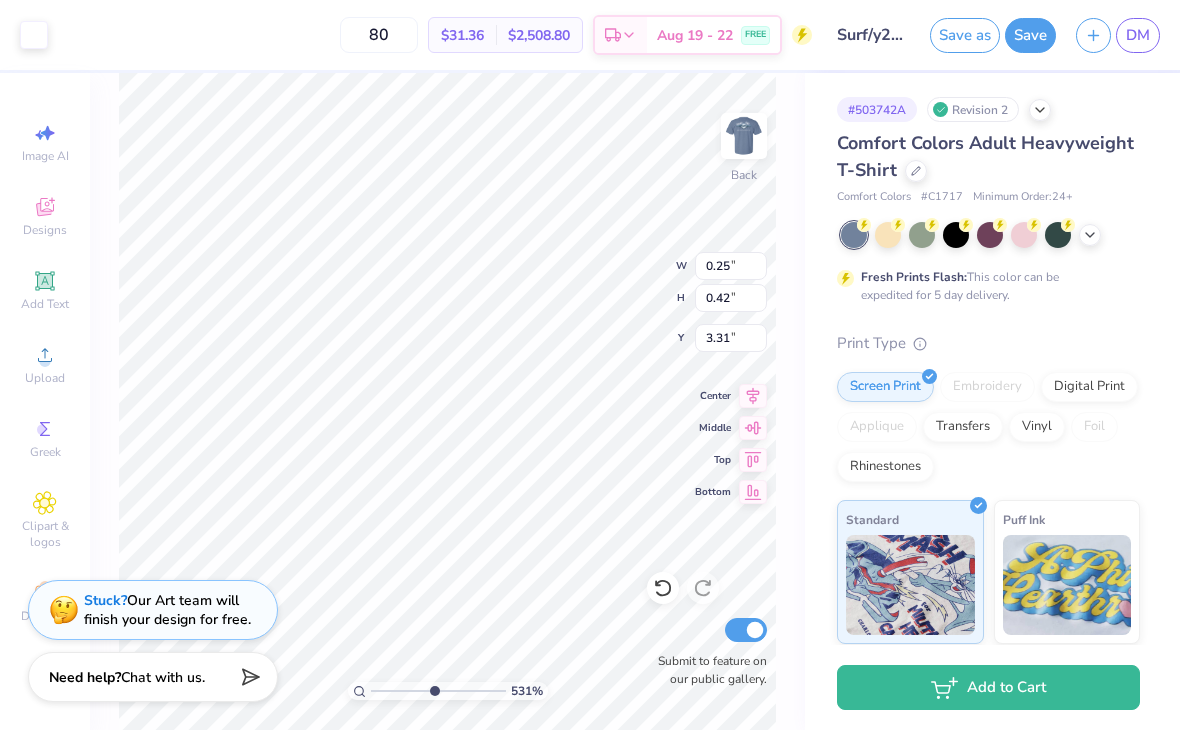 type on "5.31085413926403" 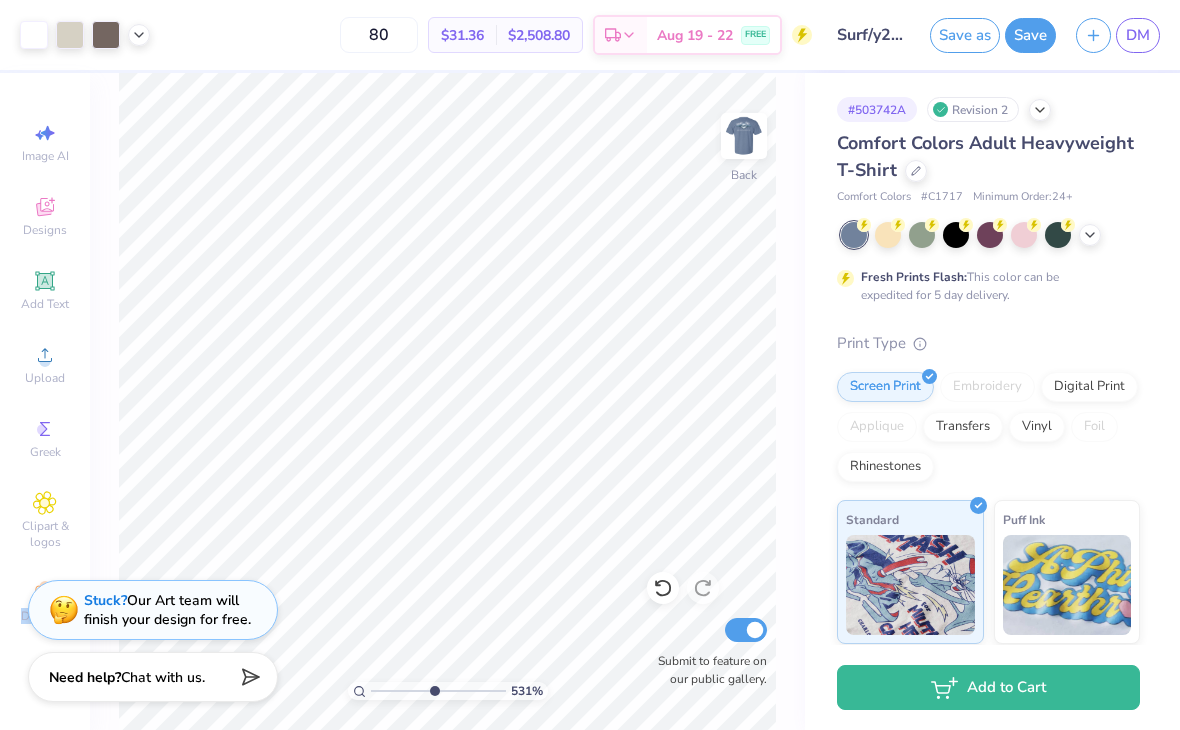 click on "531  % Back Submit to feature on our public gallery." at bounding box center (447, 401) 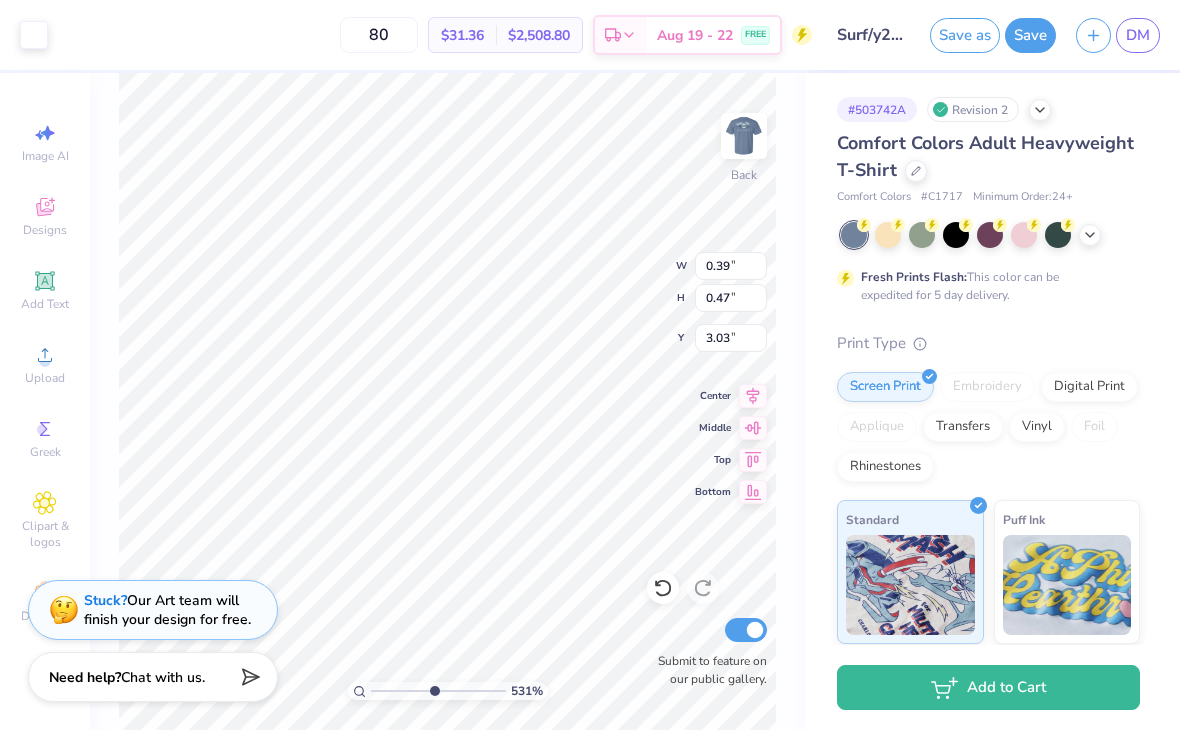 type on "5.31085413926403" 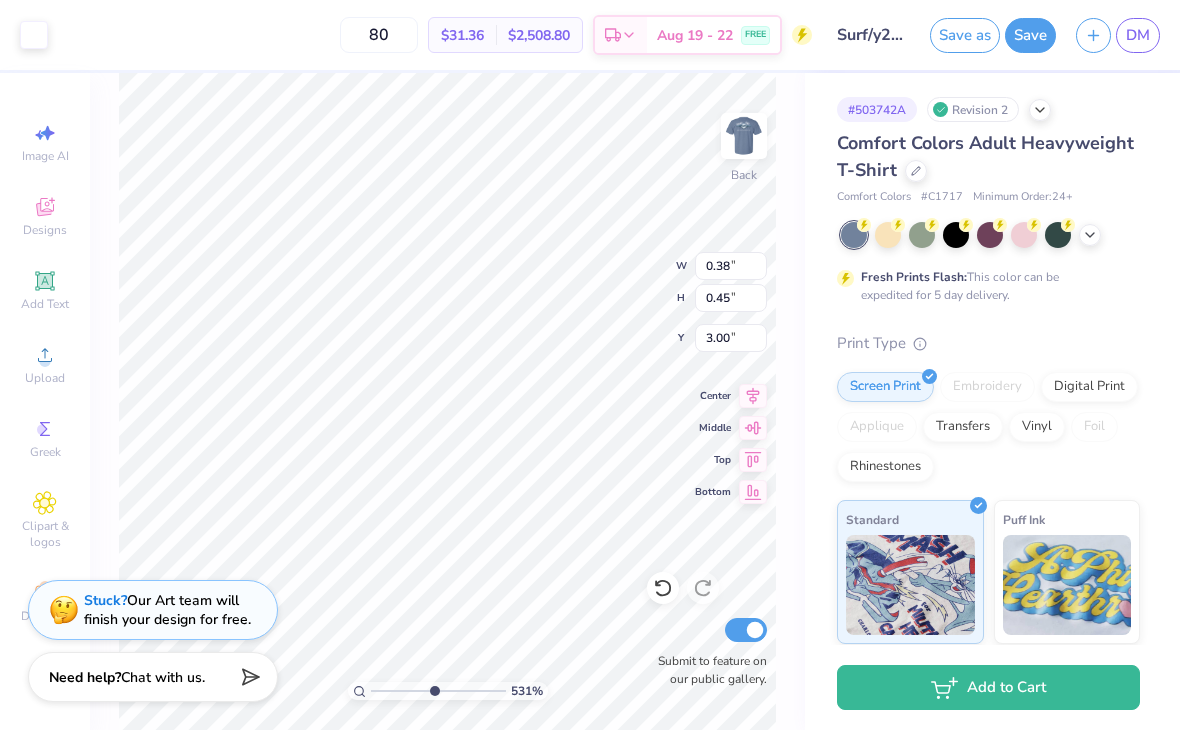 type on "5.31085413926403" 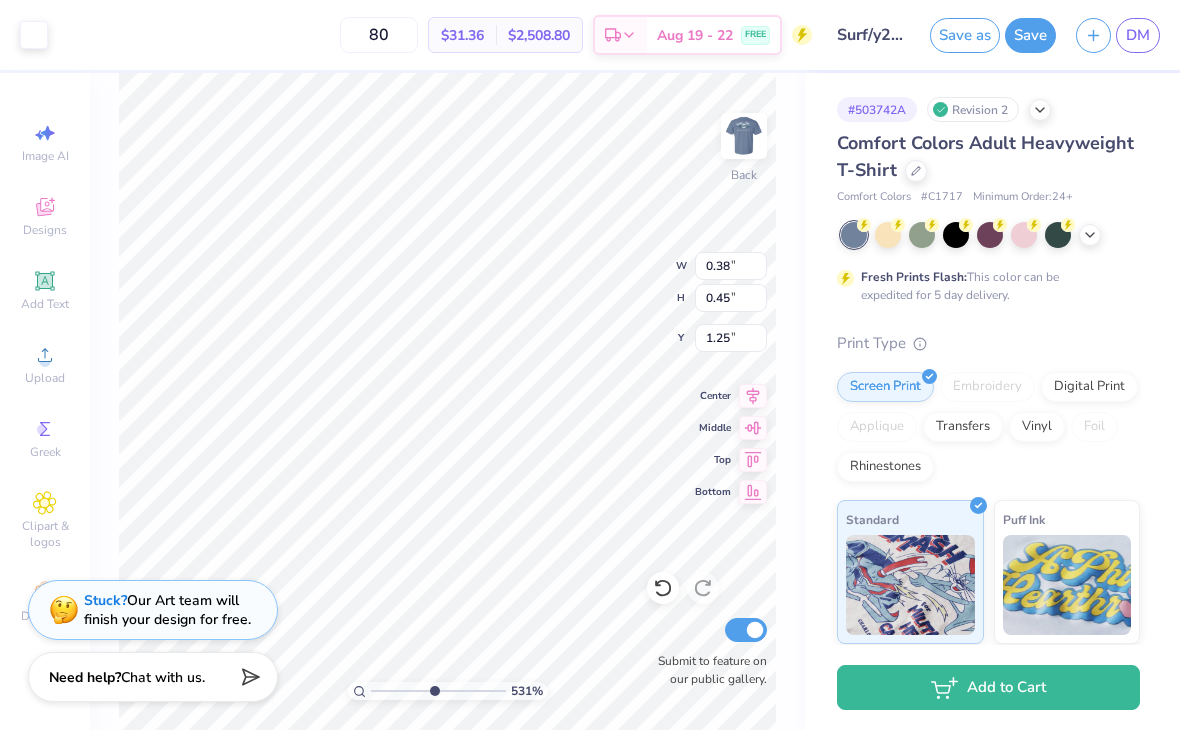 type on "5.31085413926403" 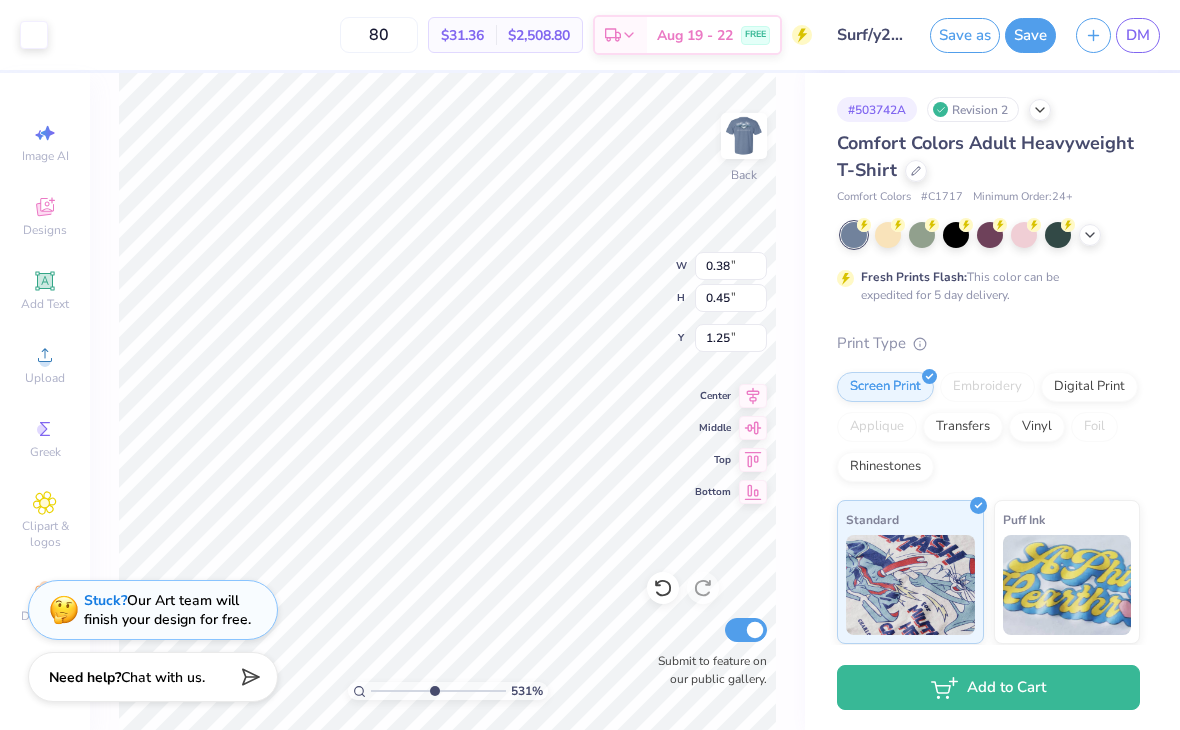 type on "0.46" 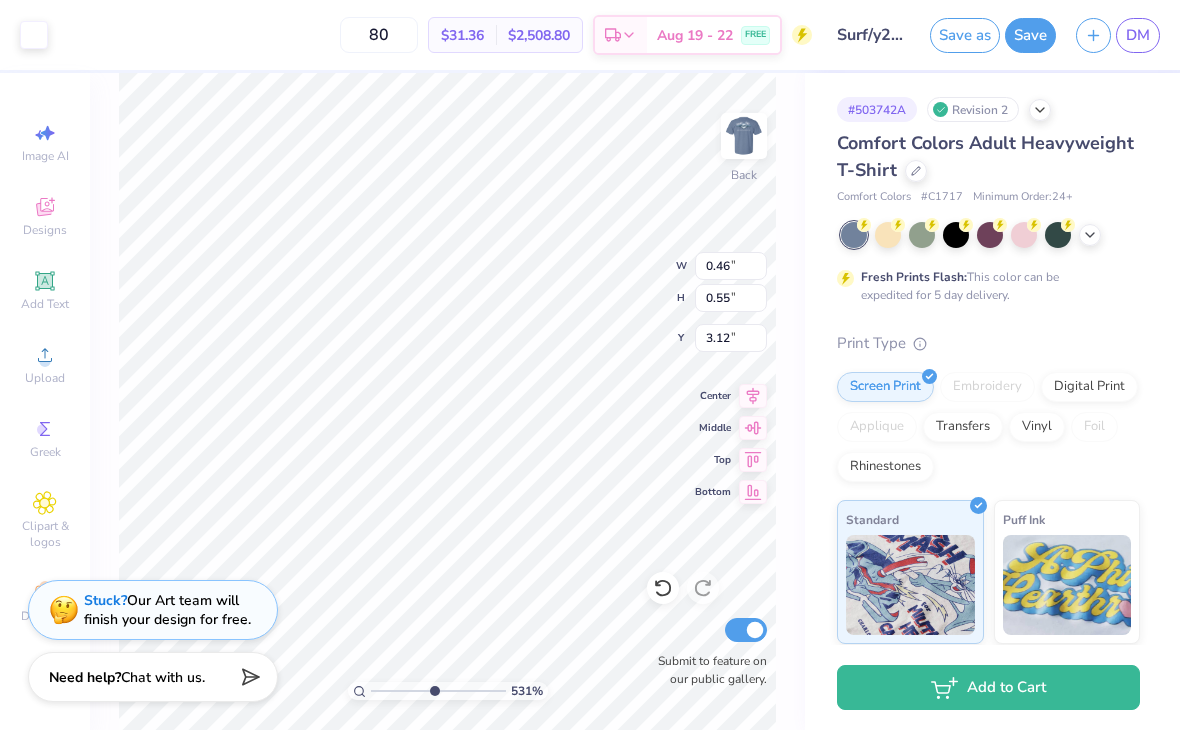 type on "5.31085413926403" 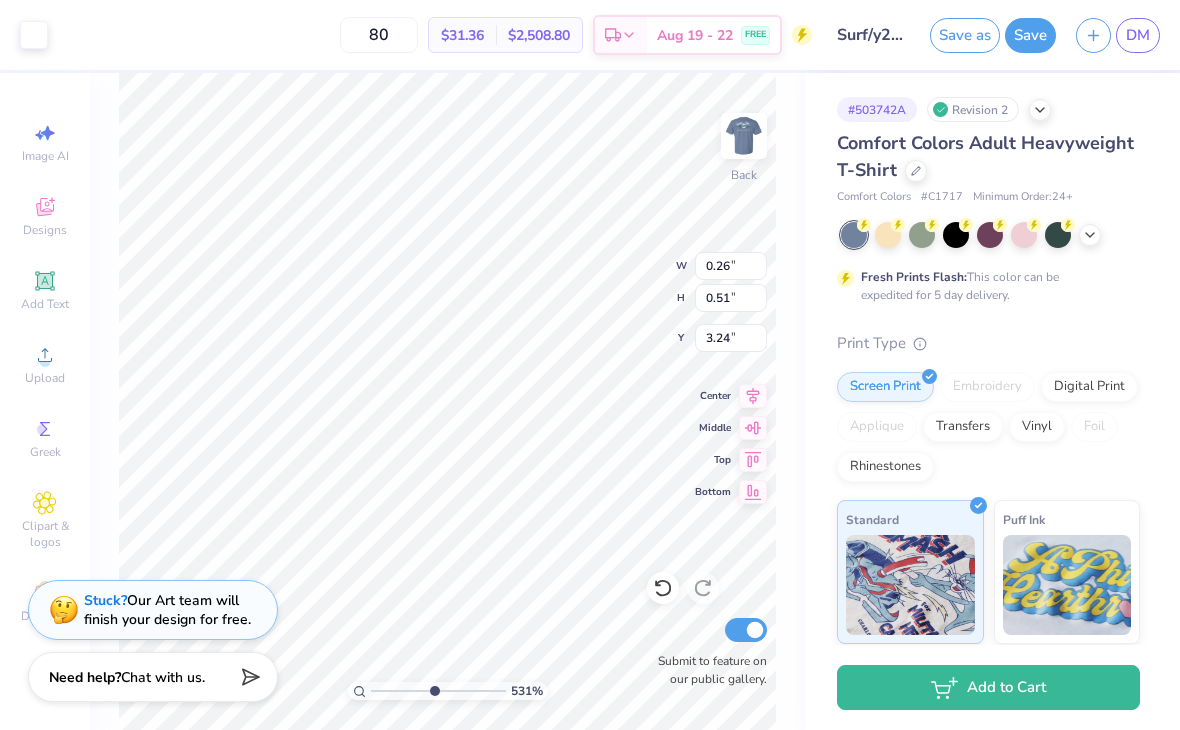 type on "5.31085413926403" 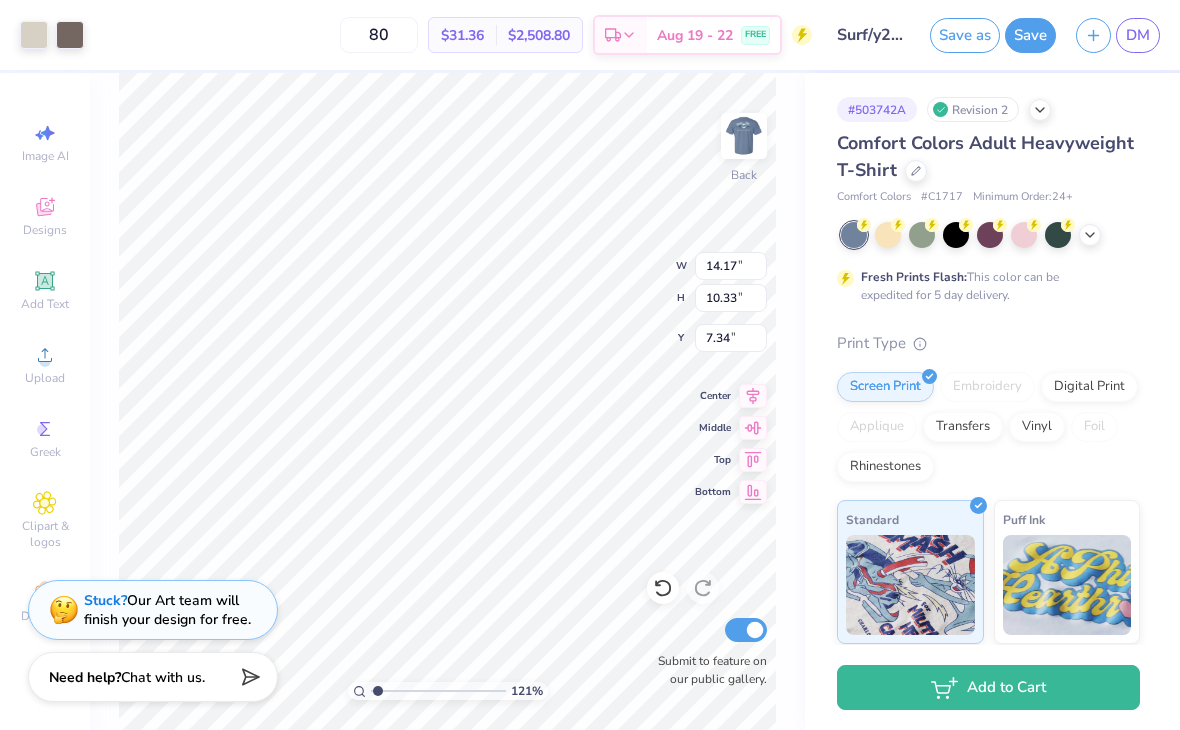 type on "1.2101335327296" 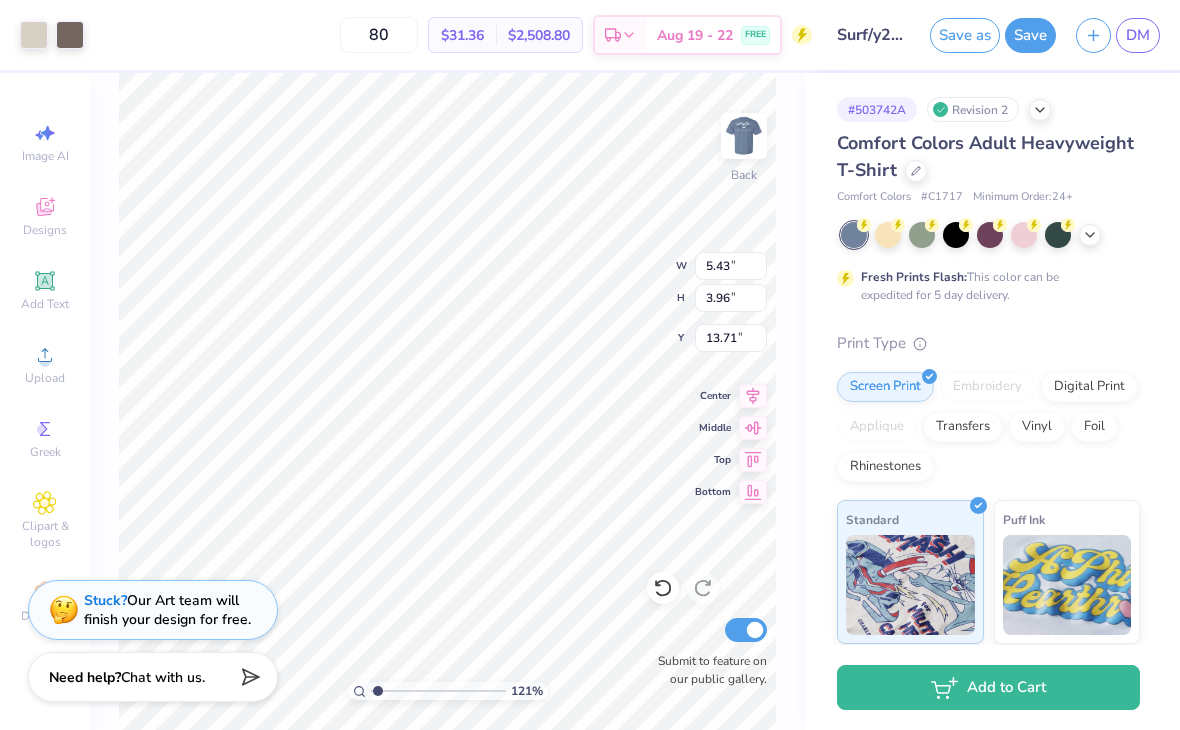 type on "1.2101335327296" 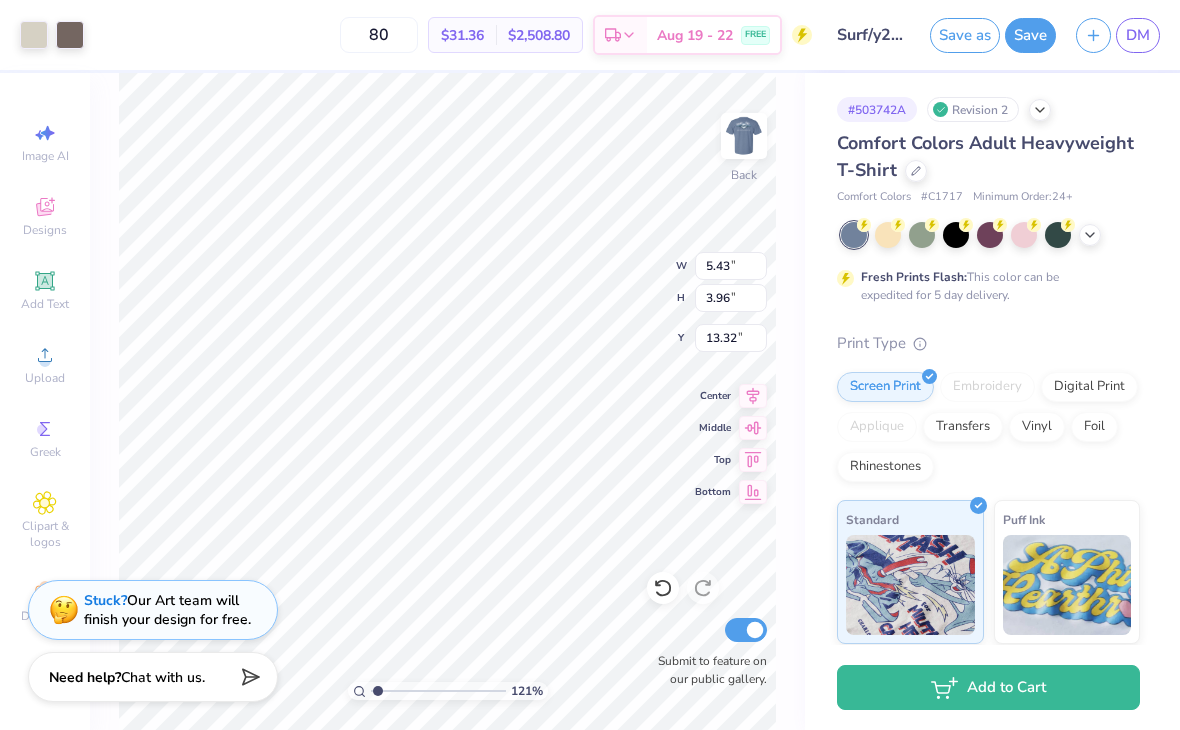 type on "1.2101335327296" 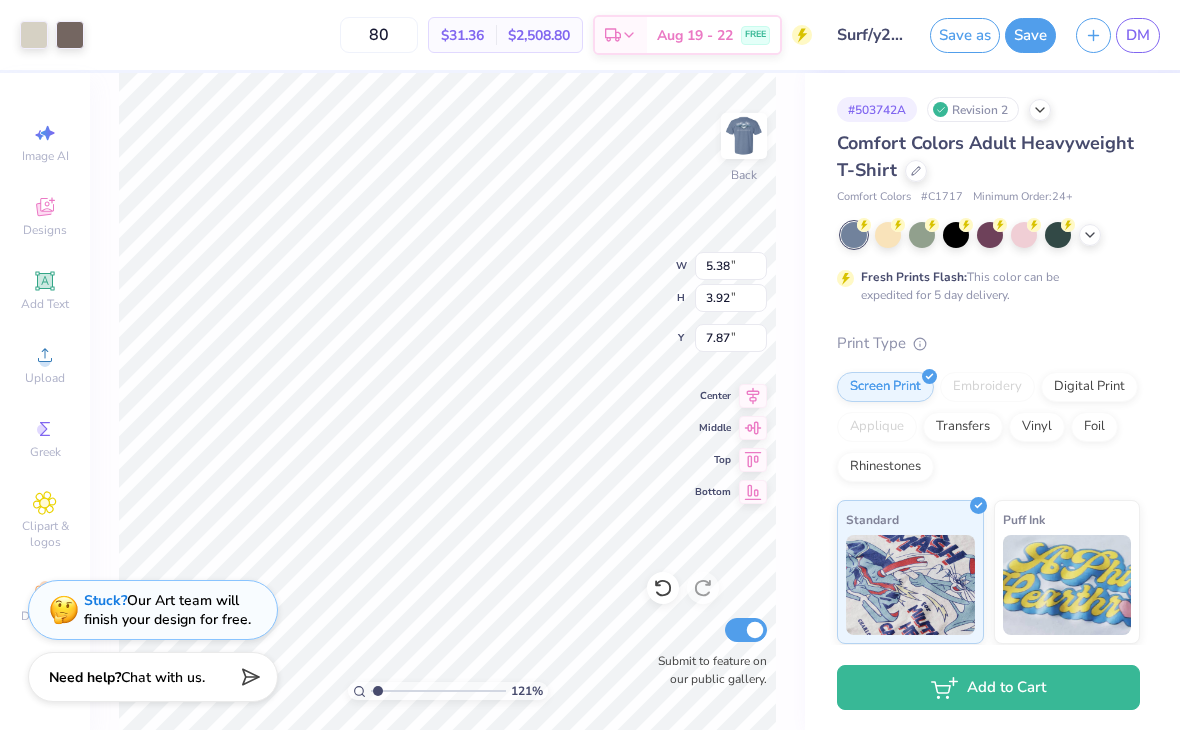 type on "1.2101335327296" 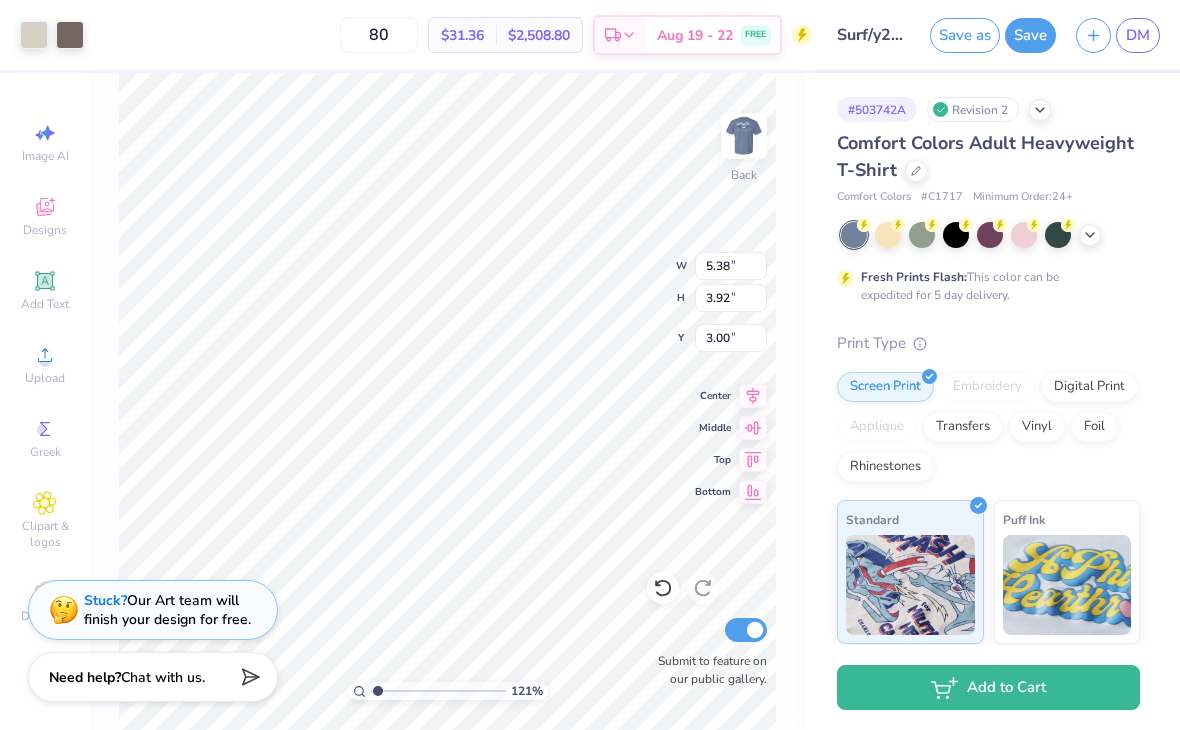 type on "1.2101335327296" 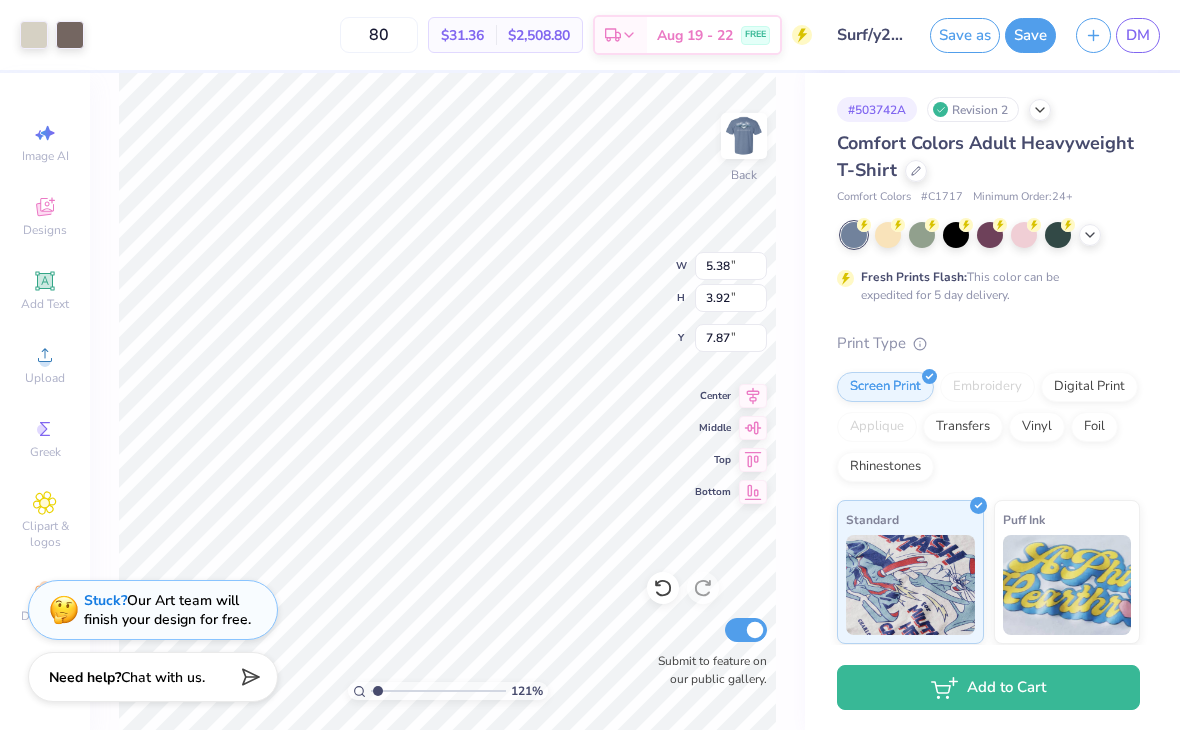 type on "1.2101335327296" 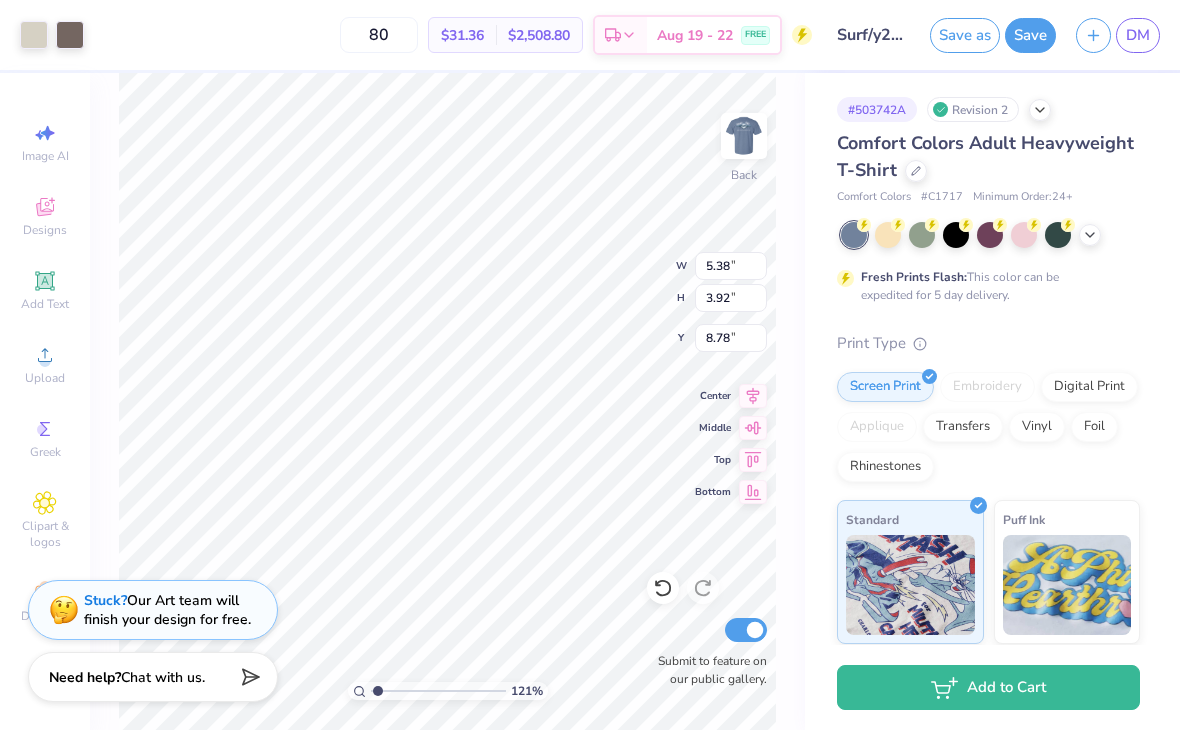 type on "1.2101335327296" 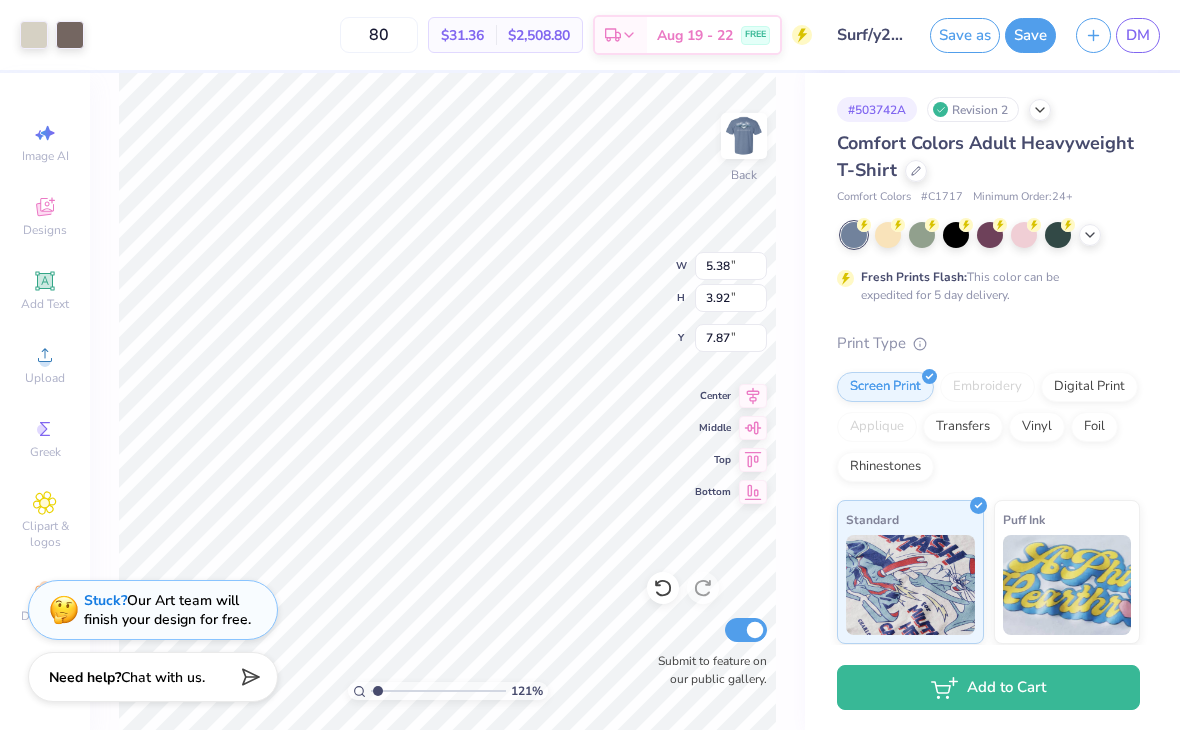 type on "1.2101335327296" 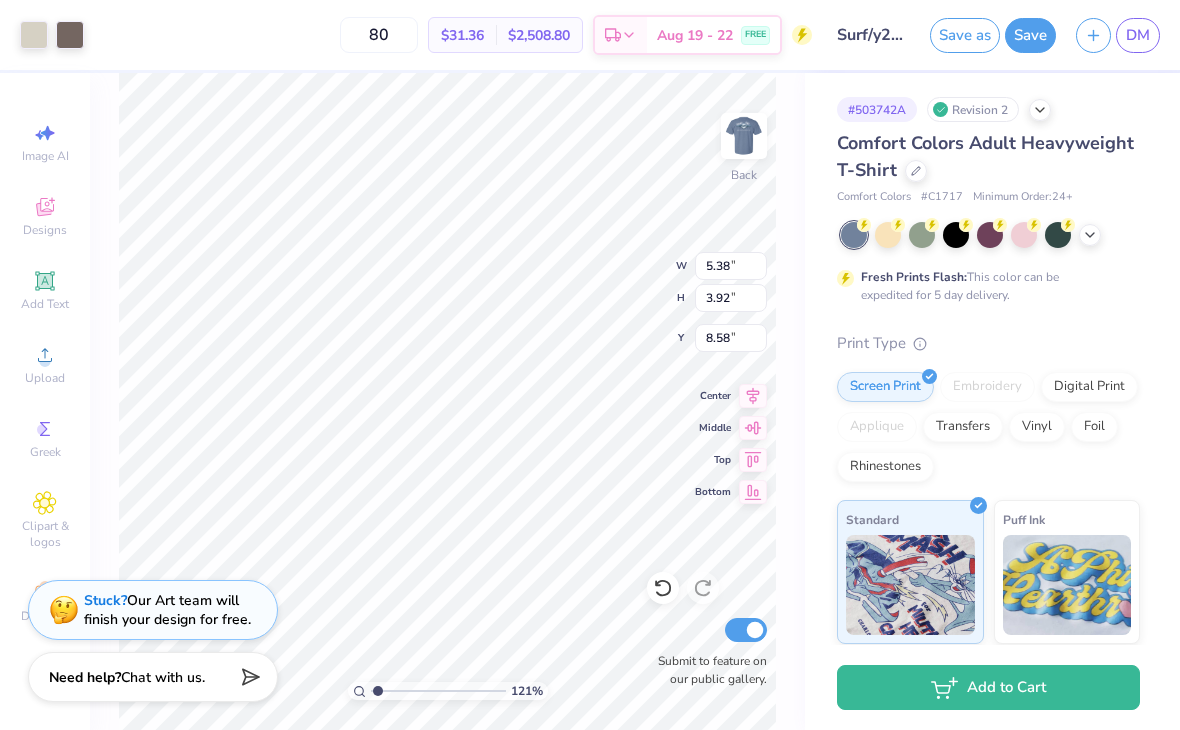 type on "1.2101335327296" 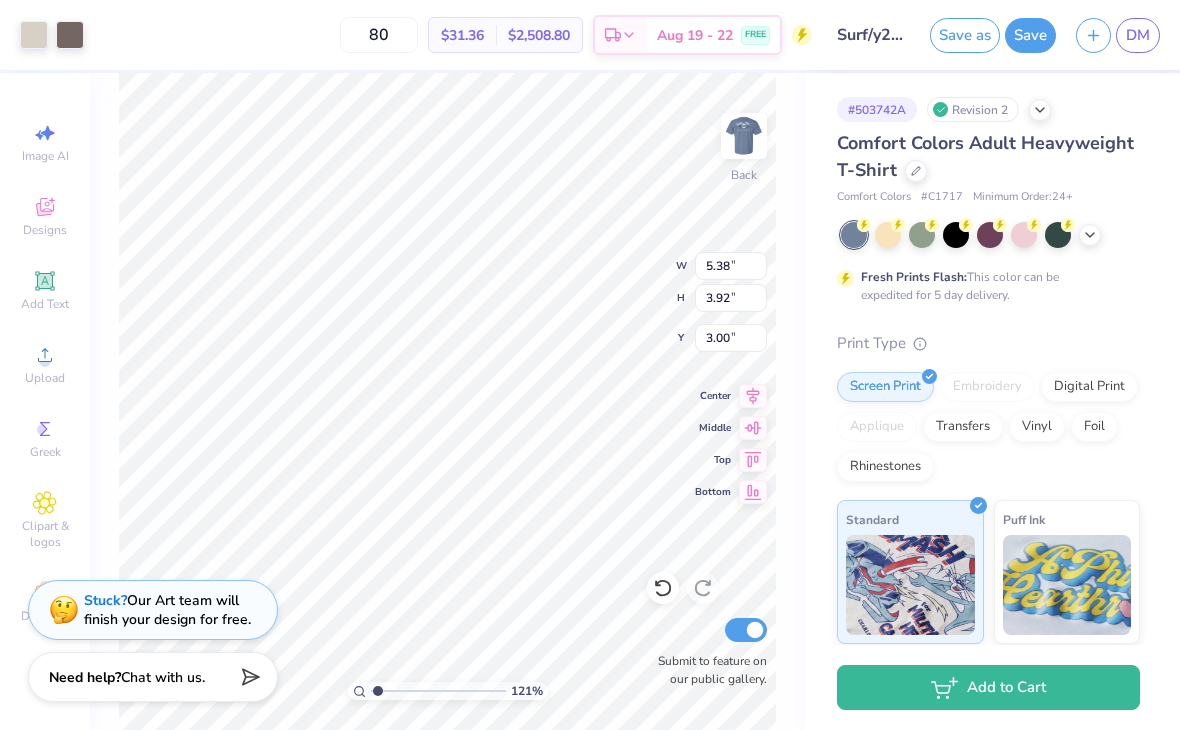 type on "1.2101335327296" 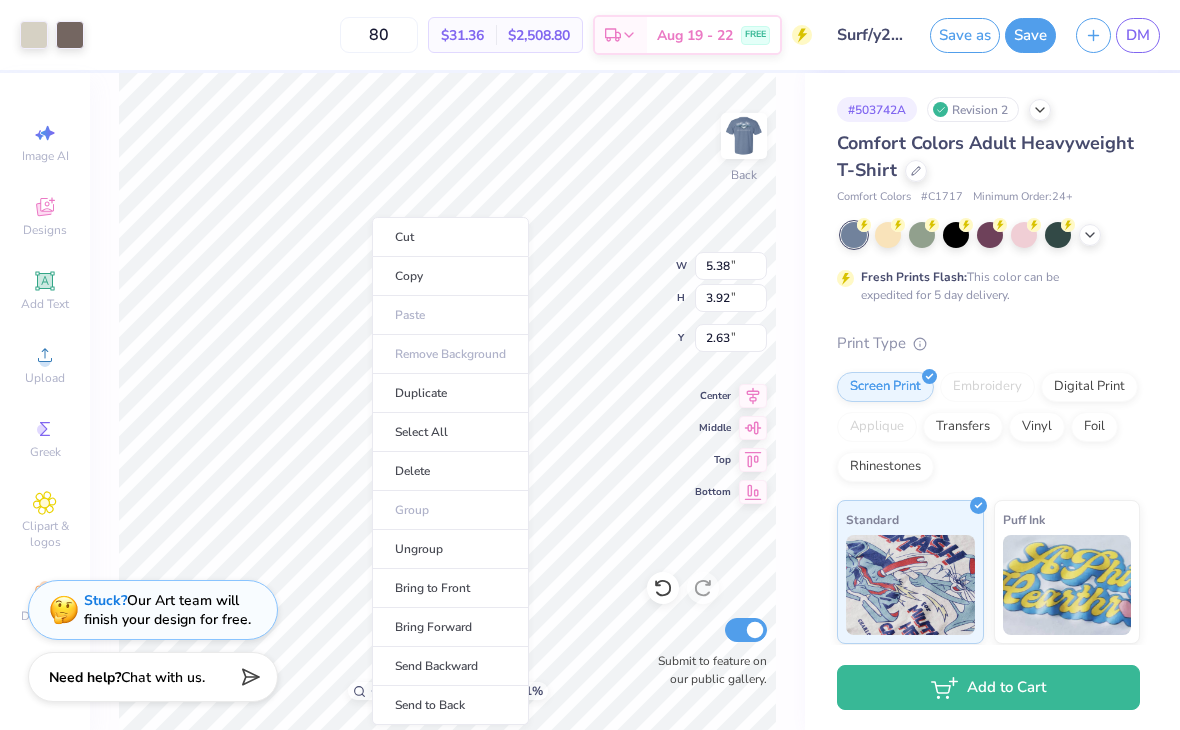 click on "Cut" at bounding box center [450, 237] 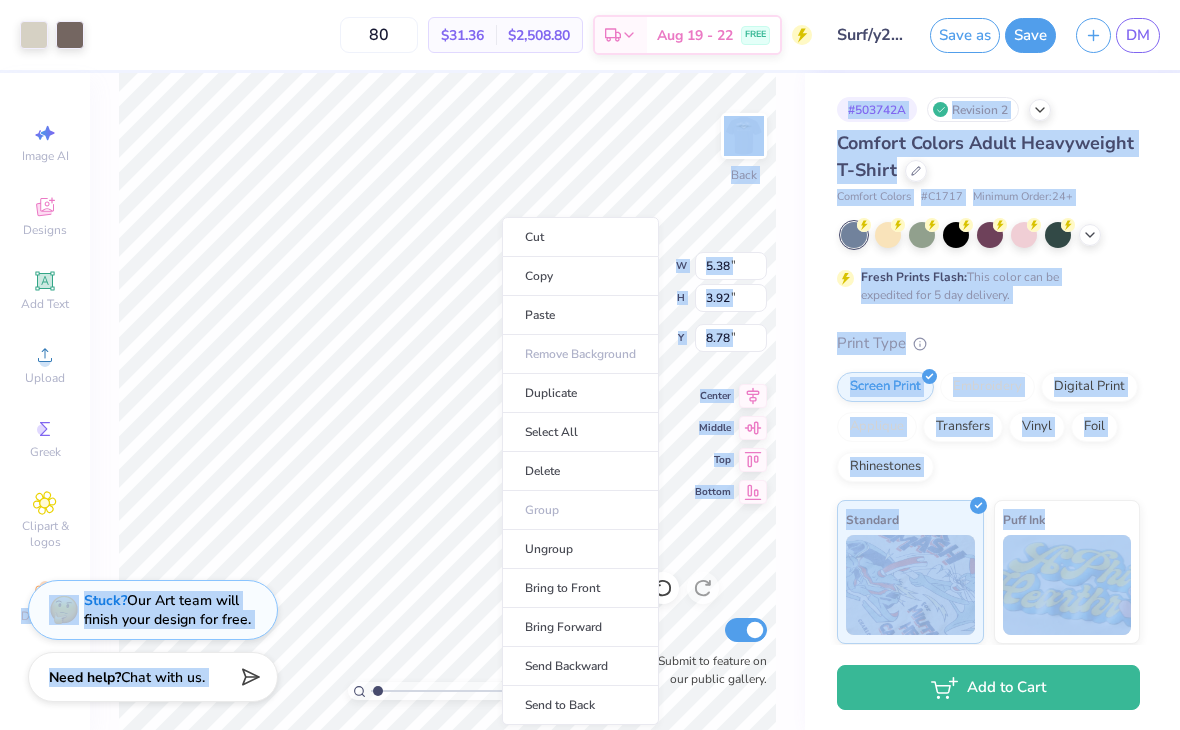 click on "Cut" at bounding box center [580, 237] 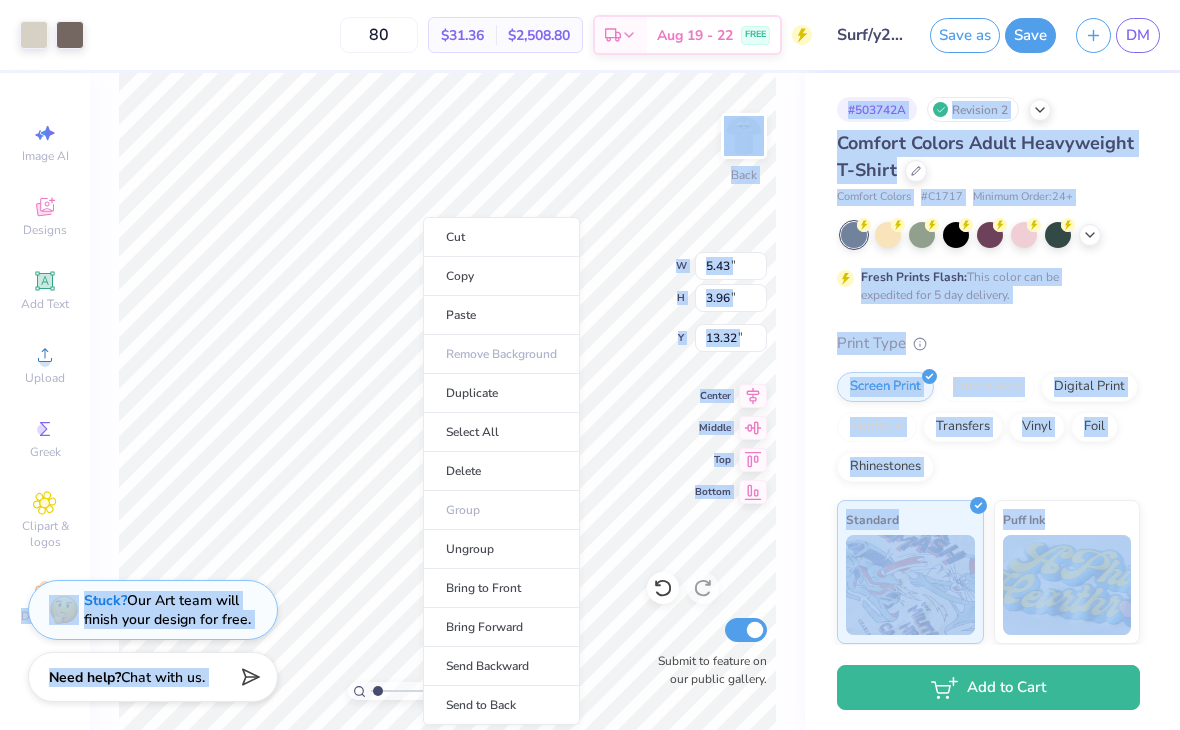 click on "Cut" at bounding box center [501, 237] 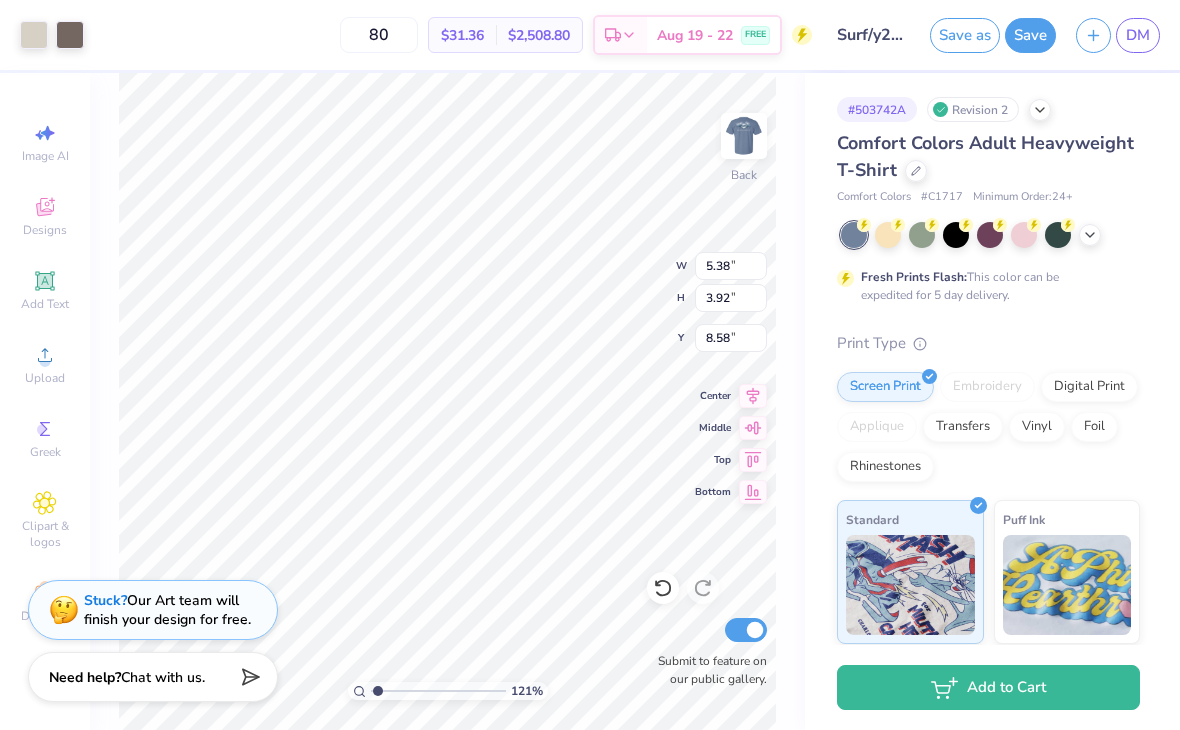 type on "1.2101335327296" 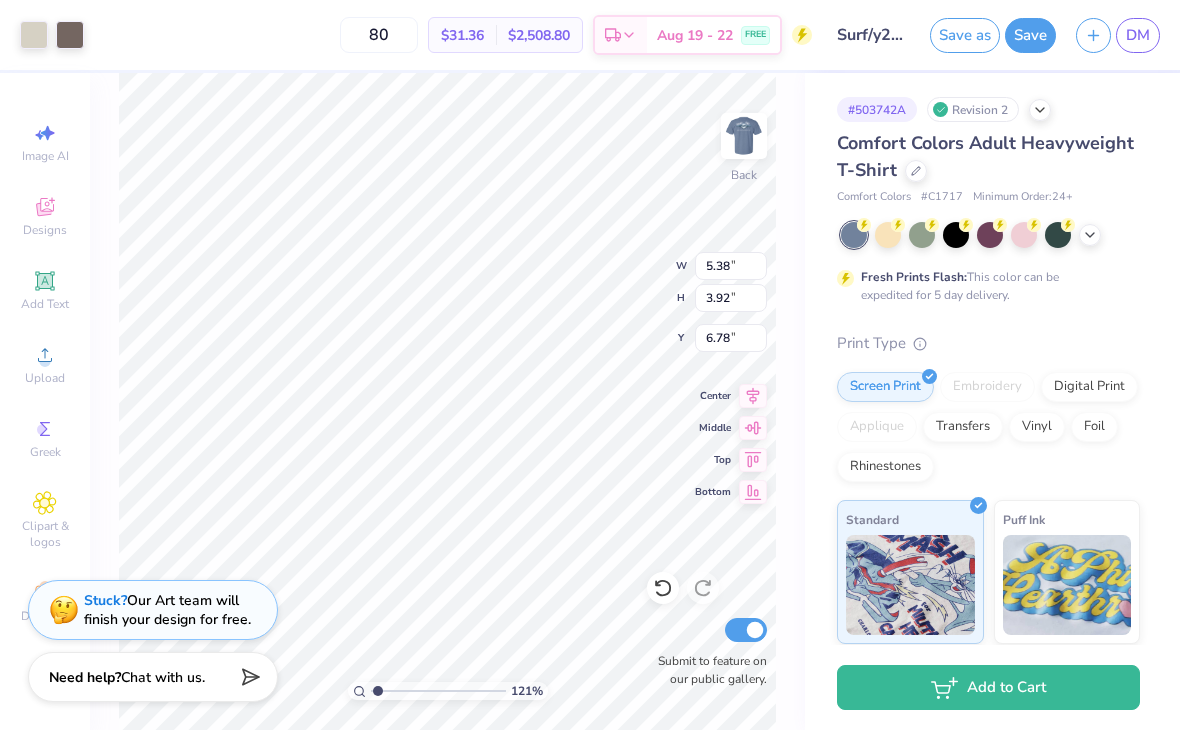 type on "1.2101335327296" 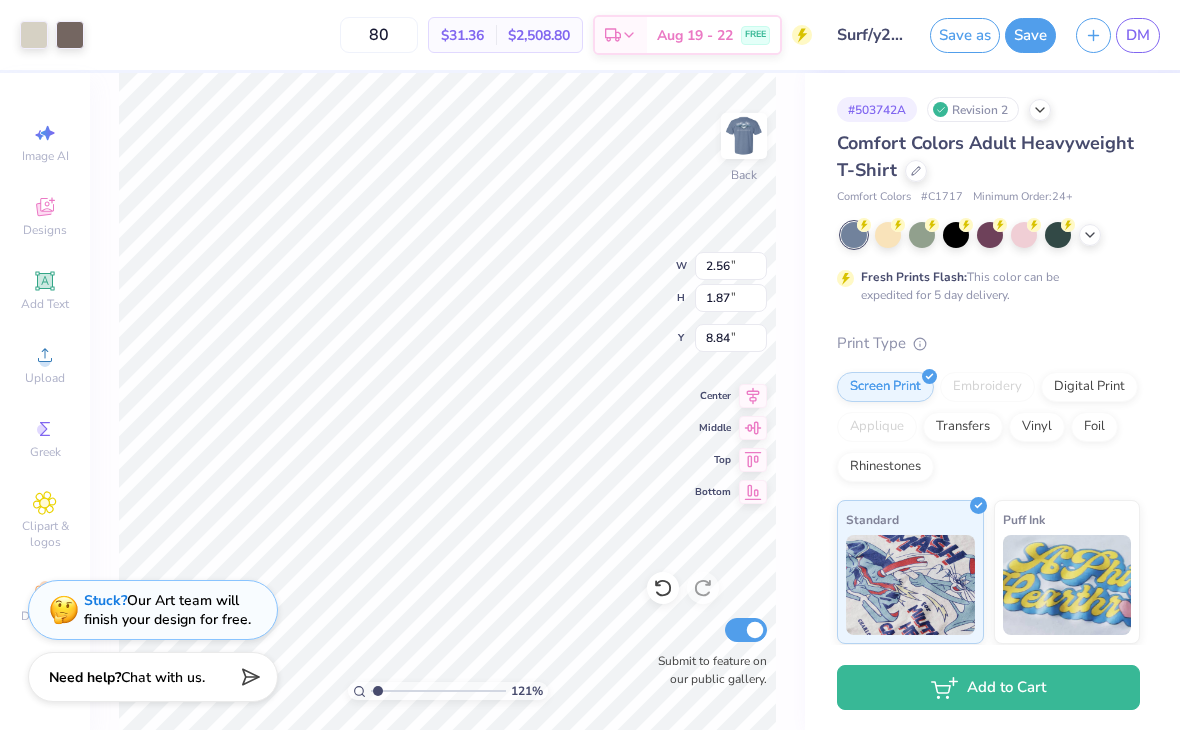 type on "1.2101335327296" 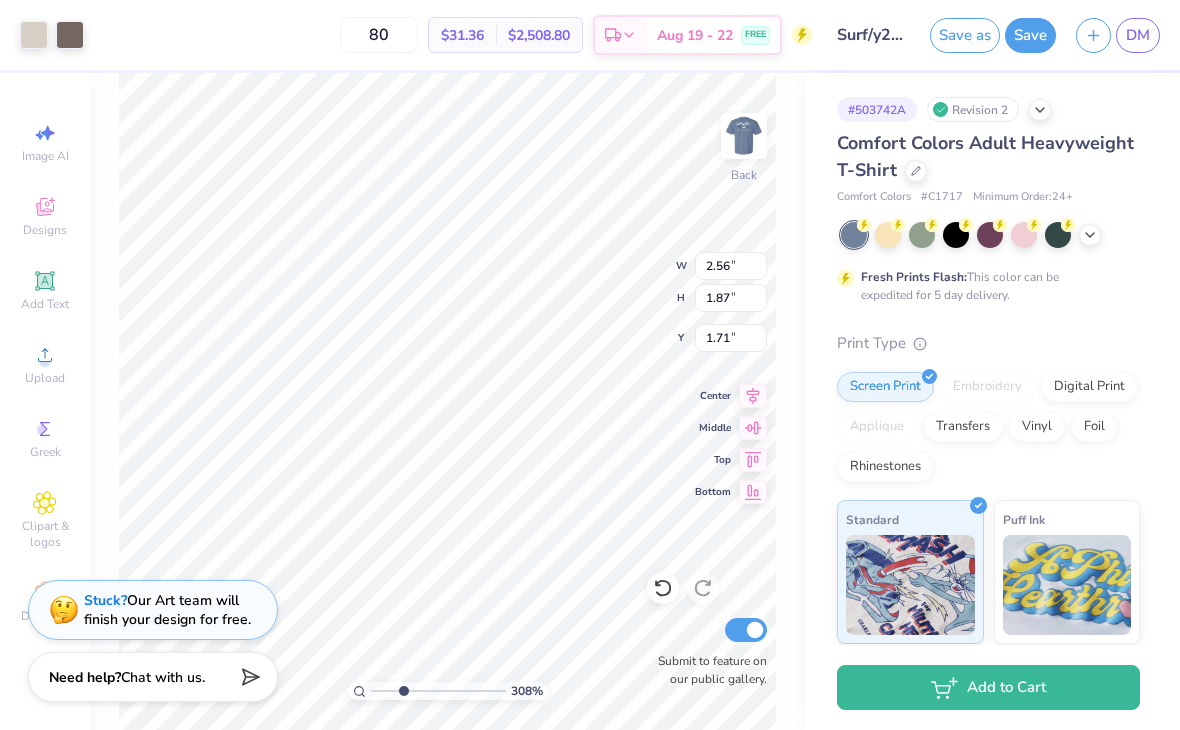 type on "3.07690437636209" 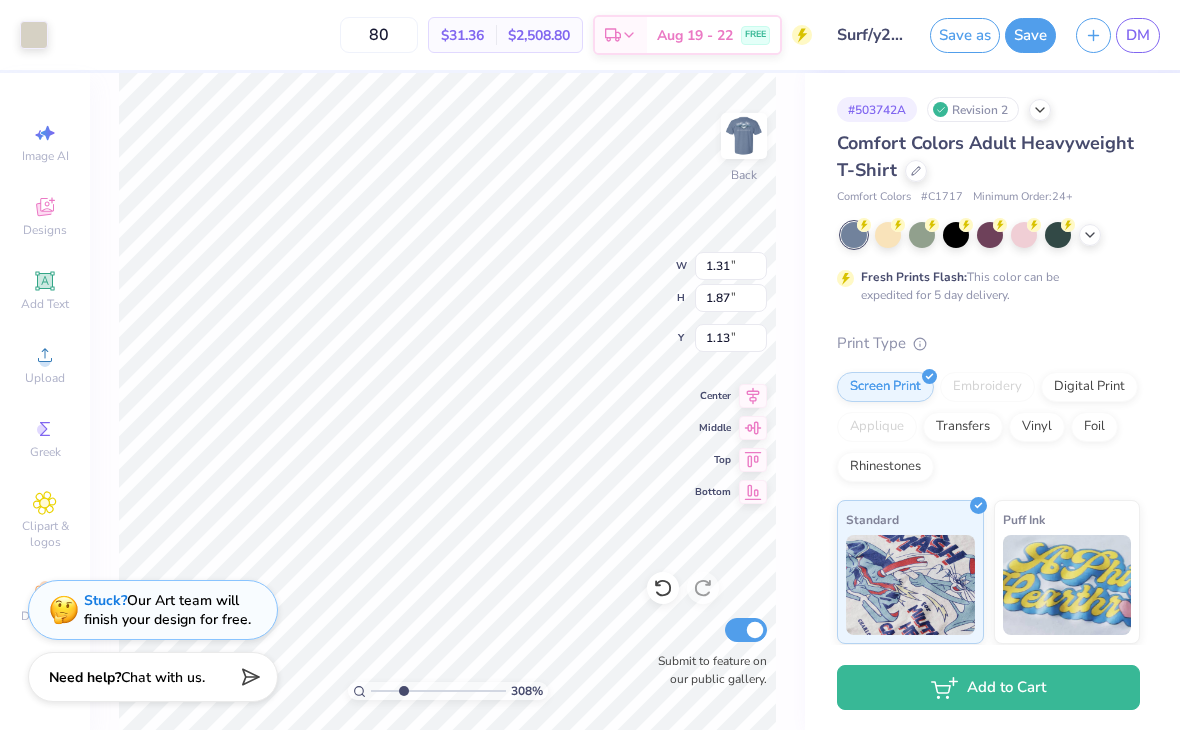 type on "3.07690437636209" 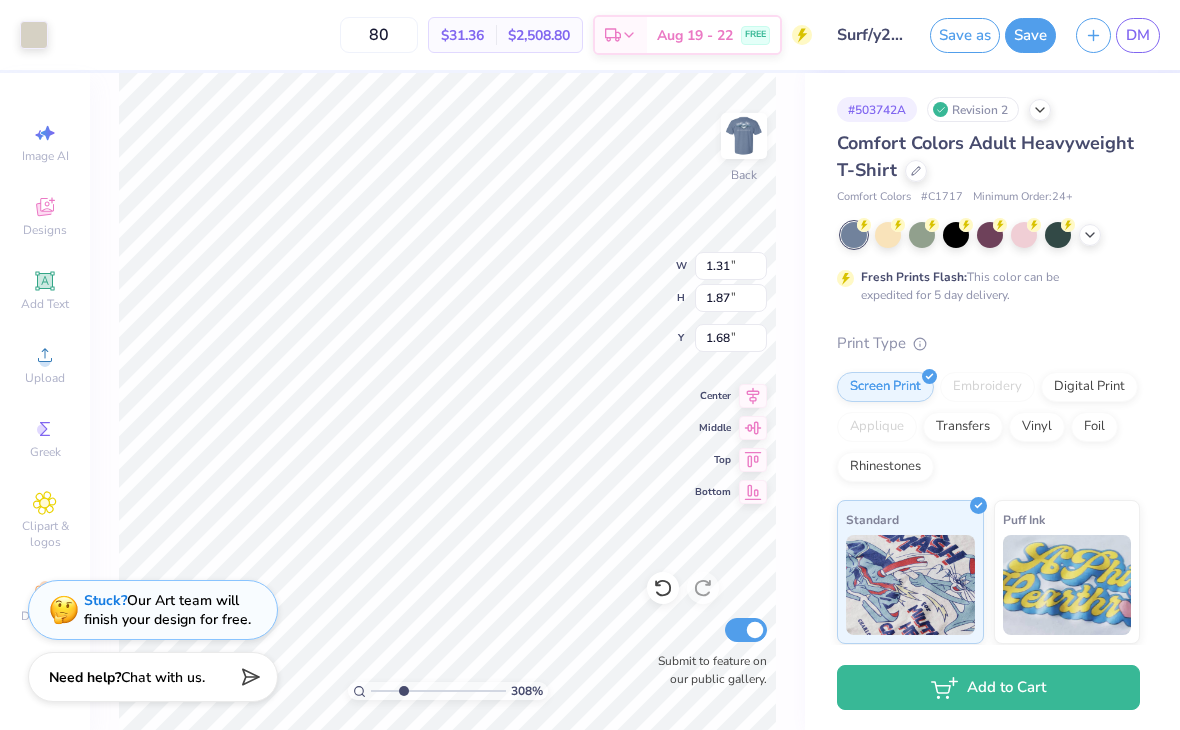 type on "3.07690437636209" 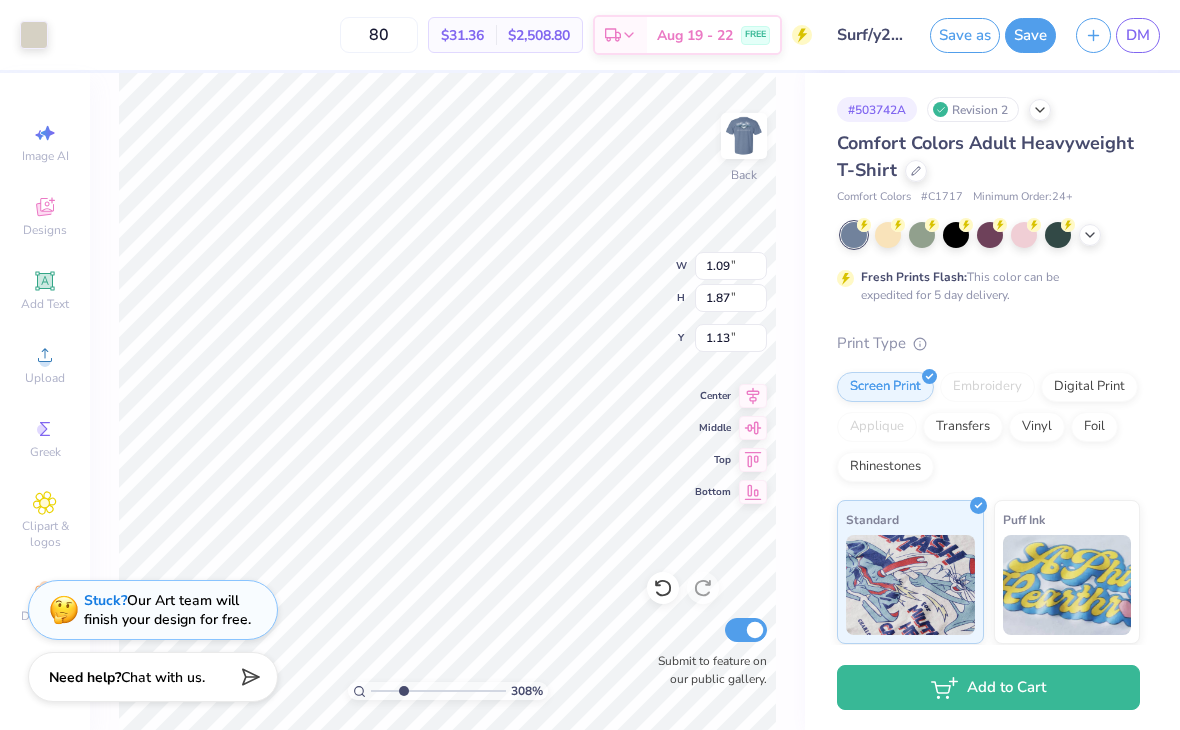 type on "3.07690437636209" 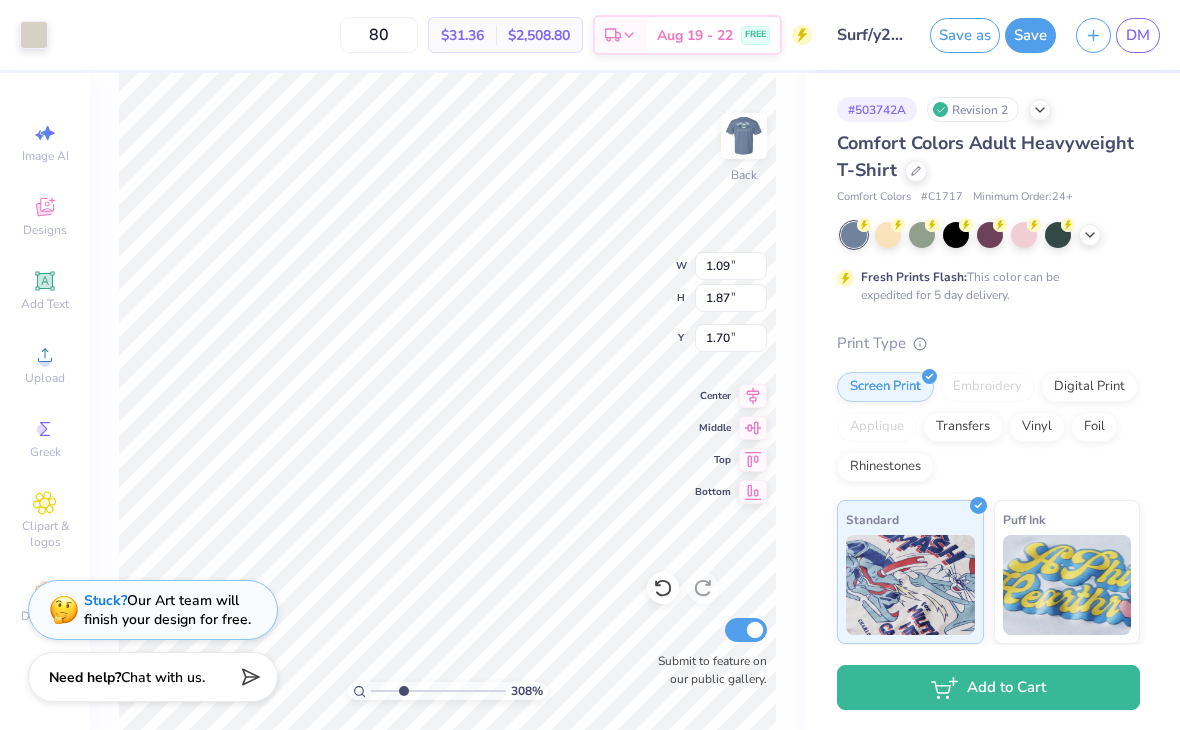 type on "3.07690437636209" 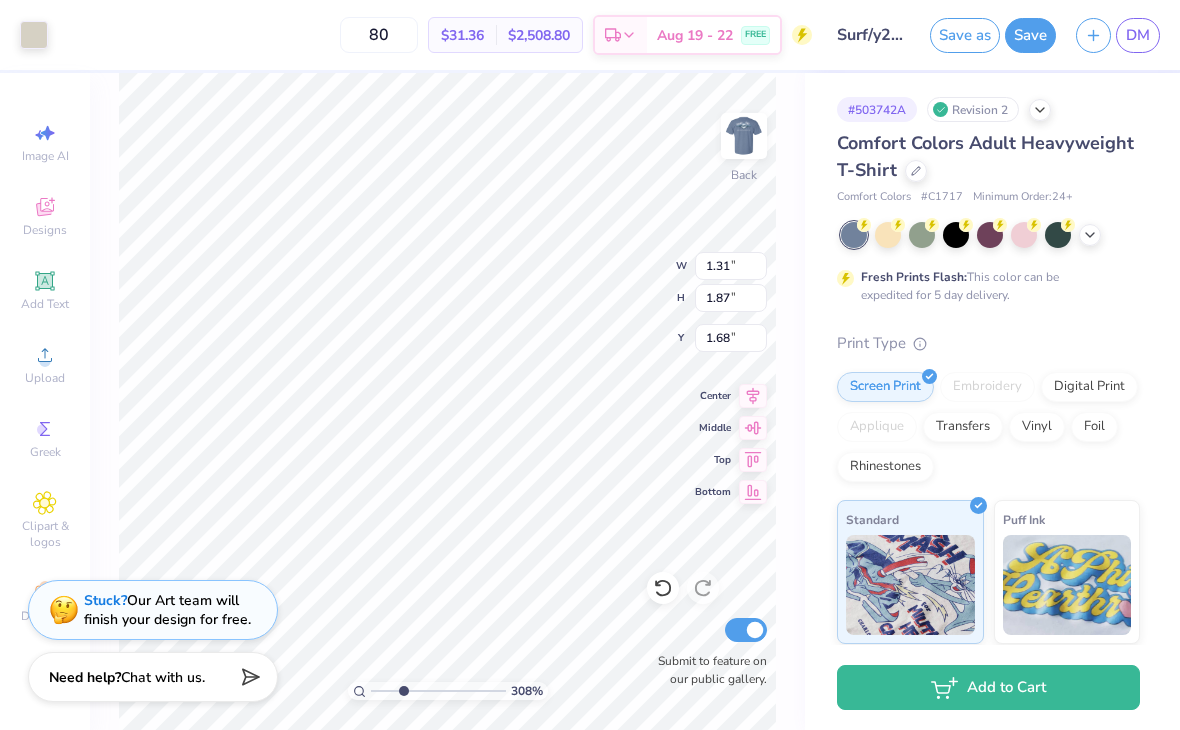 type on "3.07690437636209" 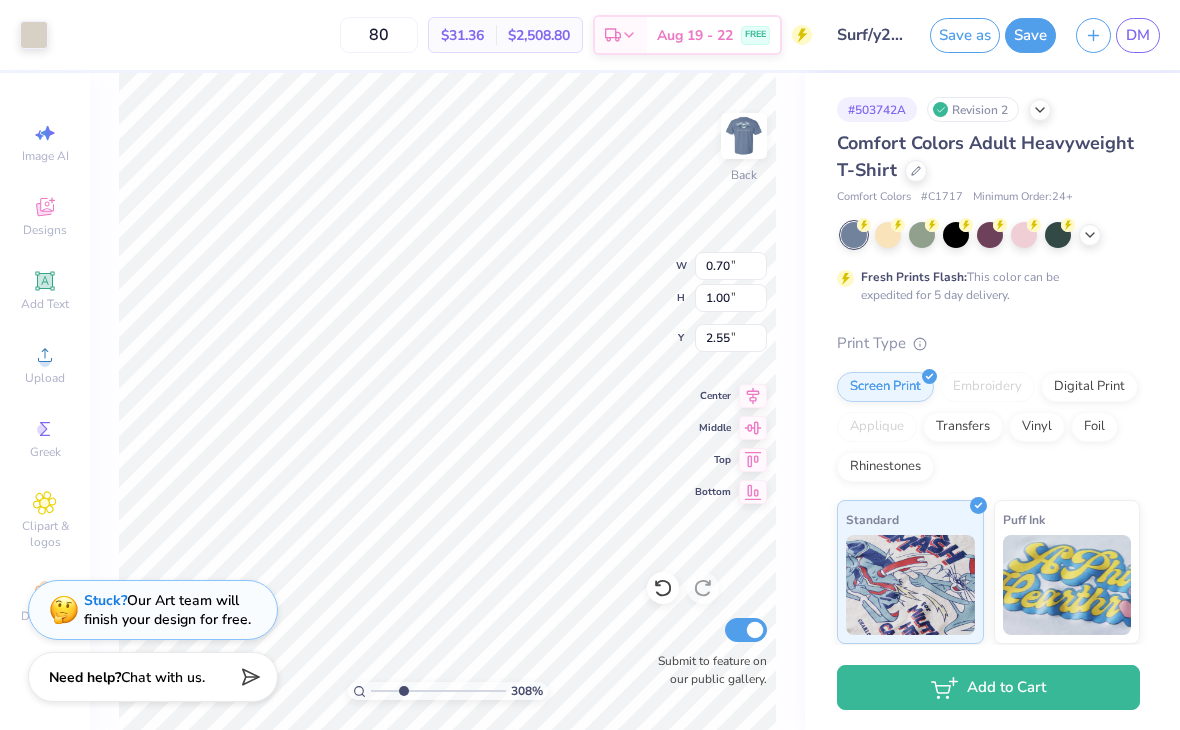type on "3.07690437636209" 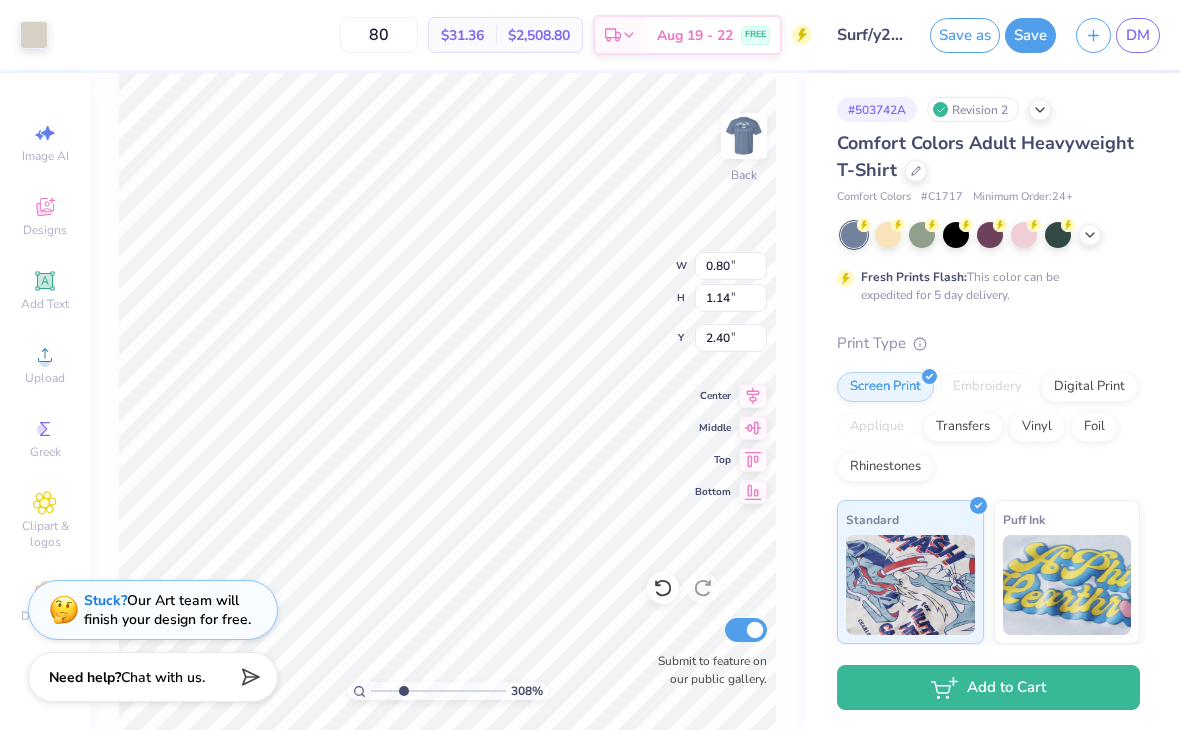 type on "3.07690437636209" 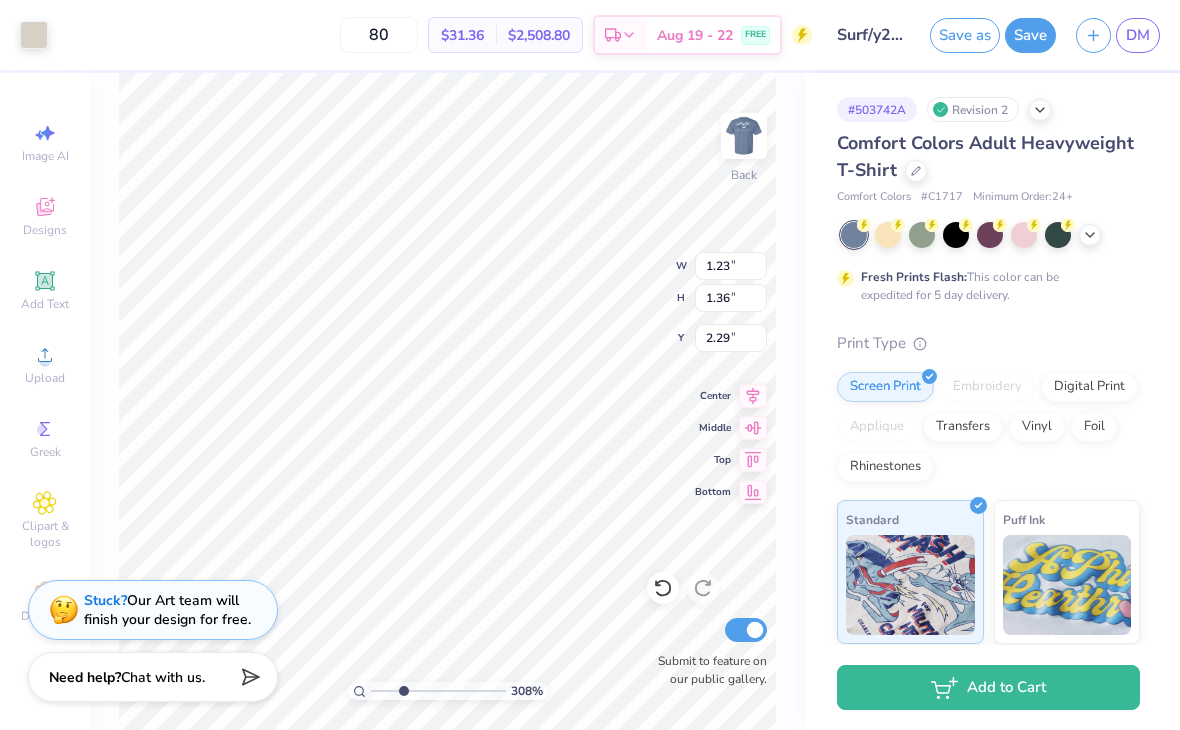 type on "3.07690437636209" 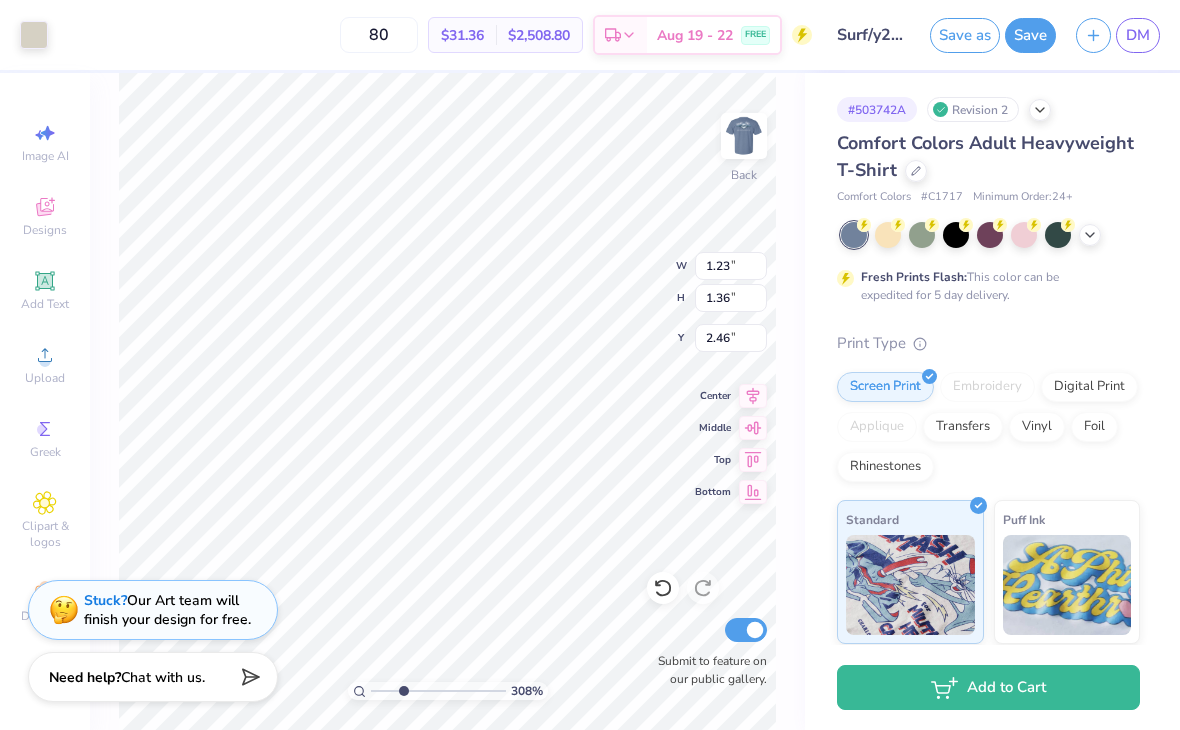 type on "3.07690437636209" 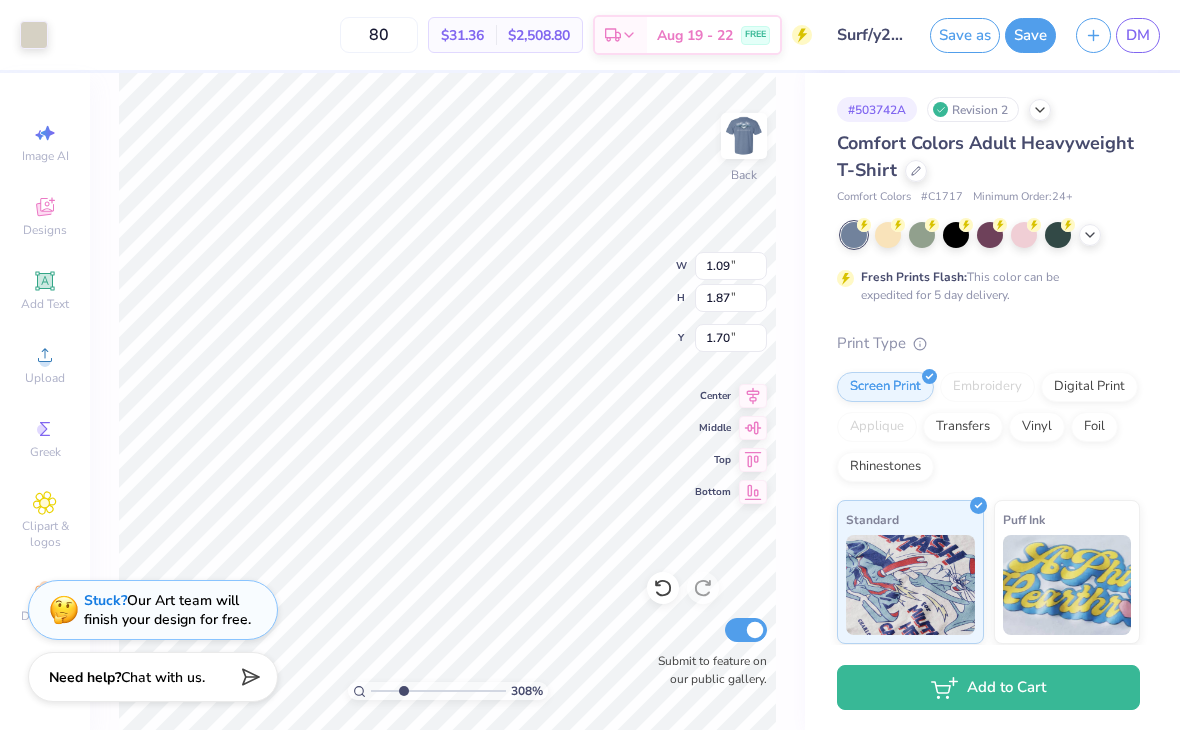 type on "3.07690437636209" 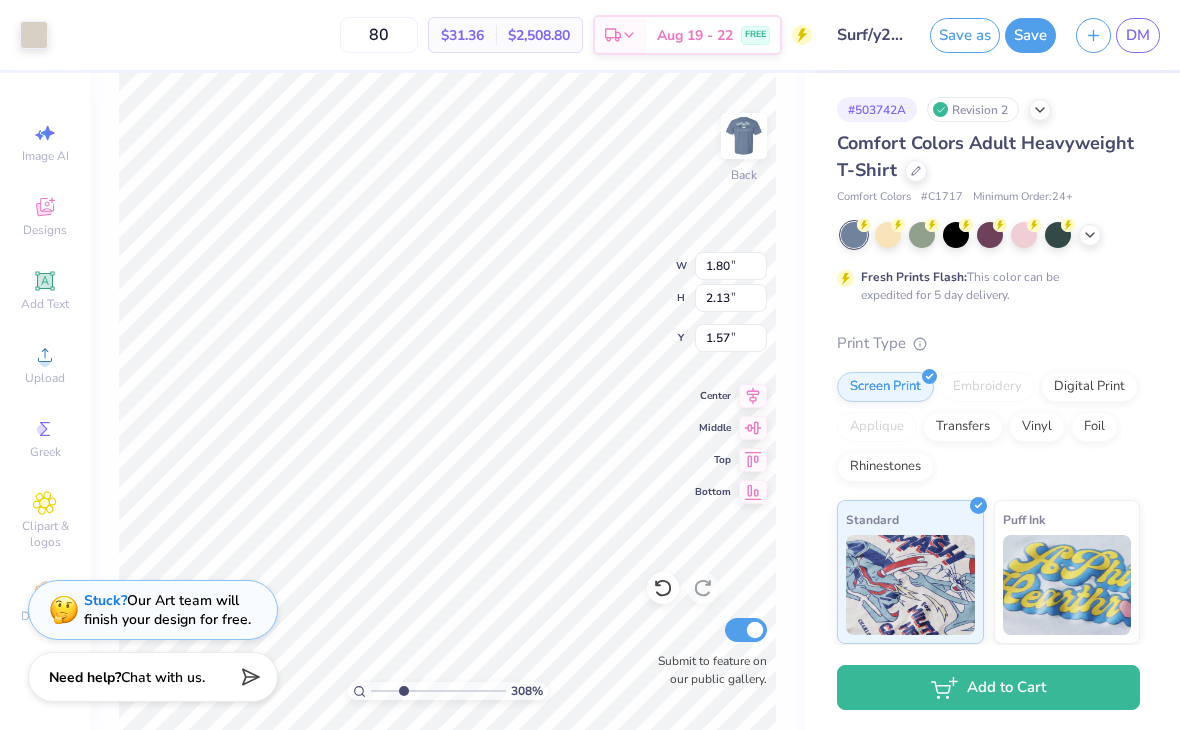 type 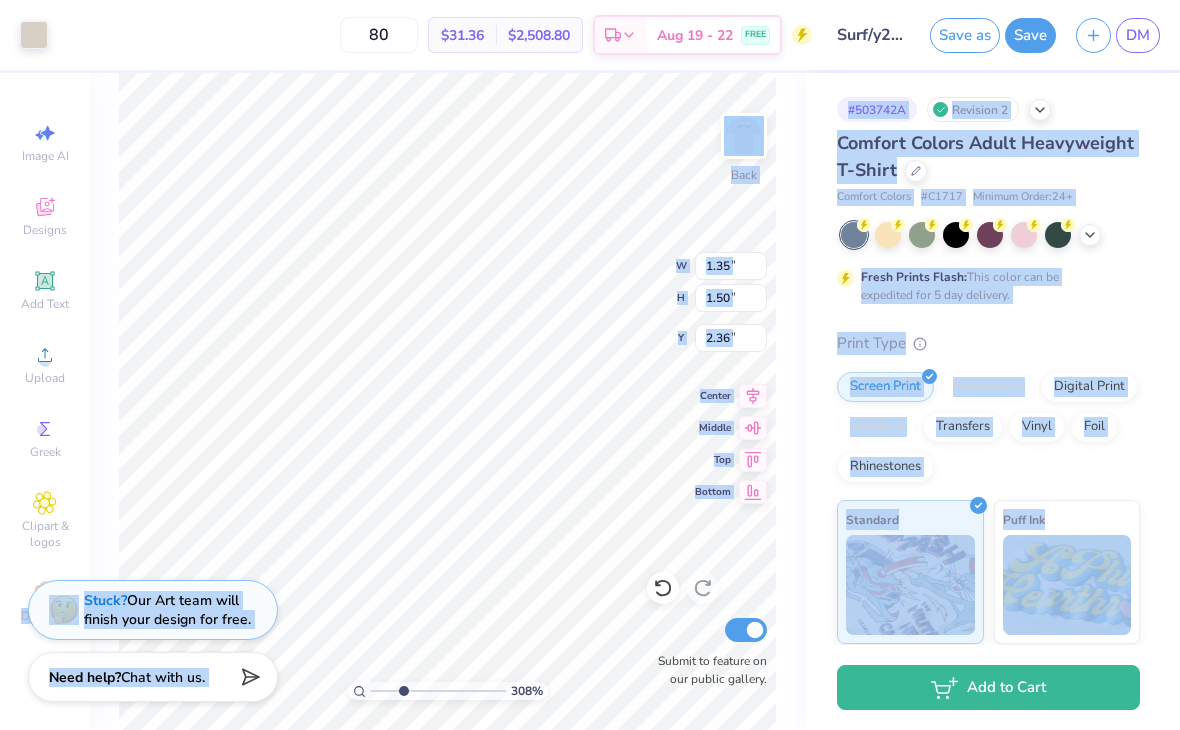click on "Add to Cart" at bounding box center (988, 687) 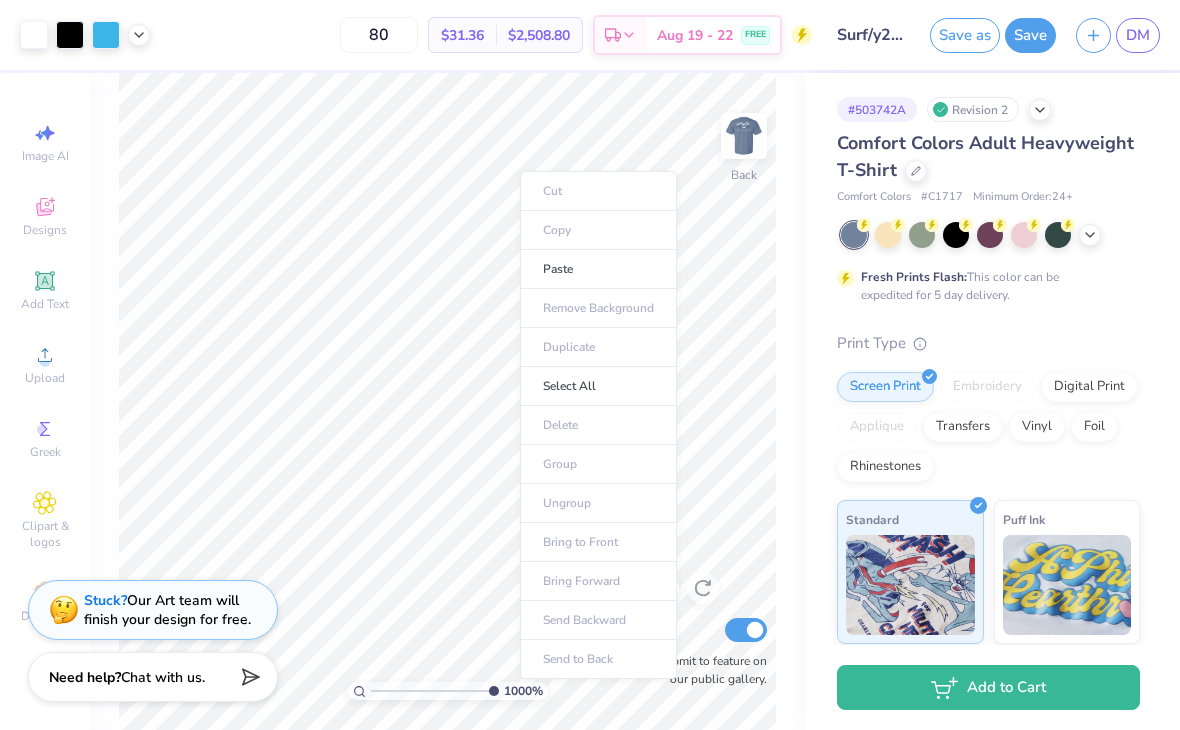 click on "Cut Copy Paste Remove Background Duplicate Select All Delete Group Ungroup Bring to Front Bring Forward Send Backward Send to Back" at bounding box center [598, 425] 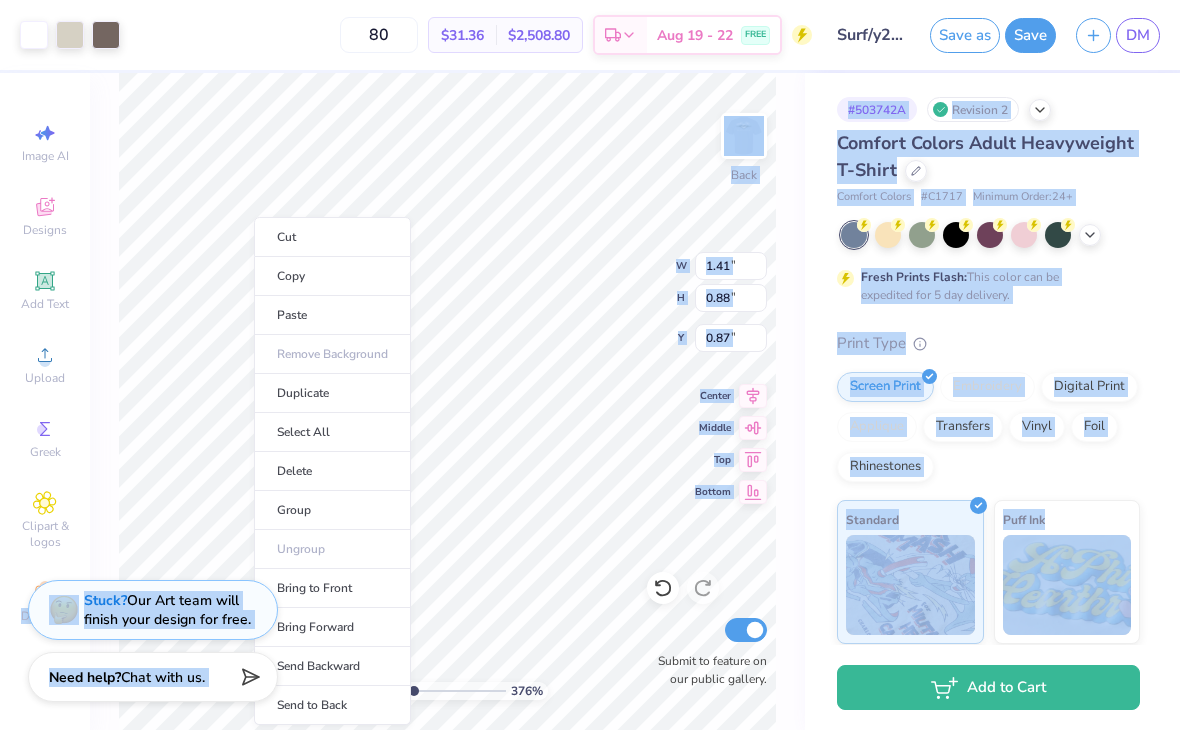 click on "Cut" at bounding box center [332, 237] 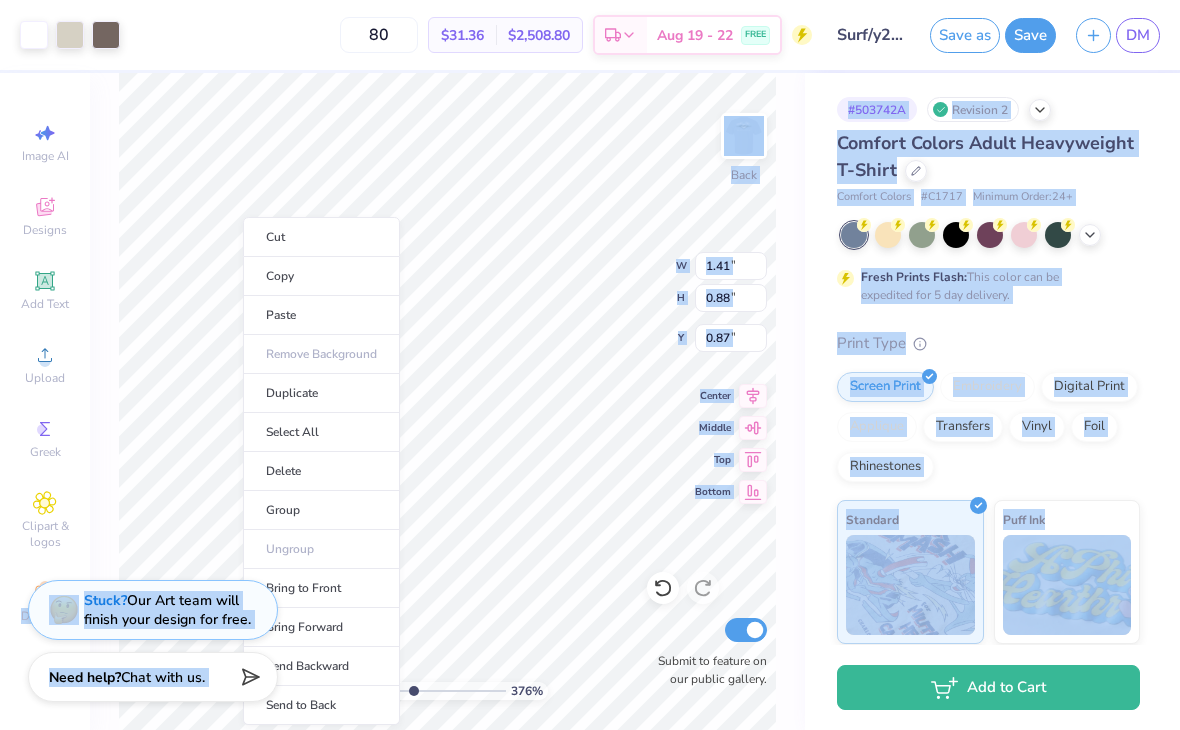 click on "Cut" at bounding box center (321, 237) 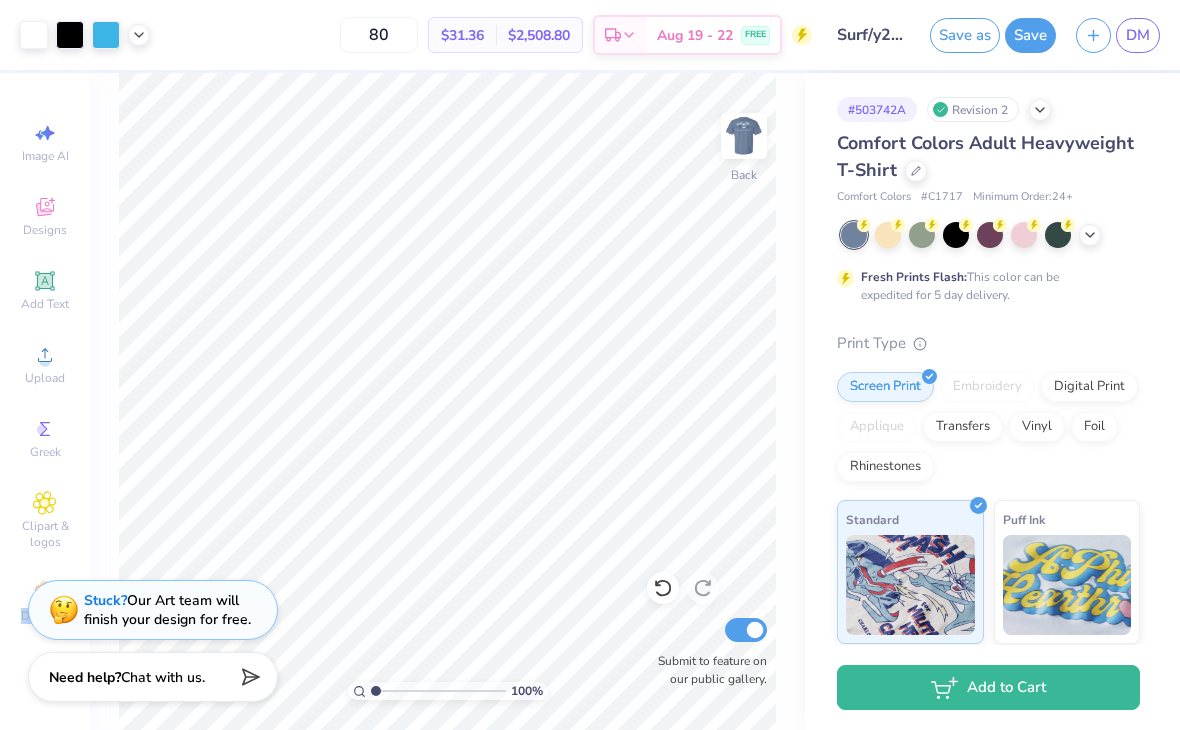 click on "# 503742A Revision 2 Comfort Colors Adult Heavyweight T-Shirt Comfort Colors # C1717 Minimum Order:  24 +   Fresh Prints Flash:  This color can be expedited for 5 day delivery. Print Type Screen Print Embroidery Digital Print Applique Transfers Vinyl Foil Rhinestones Standard Puff Ink Neon Ink Metallic & Glitter Ink Glow in the Dark Ink Water based Ink" at bounding box center (992, 512) 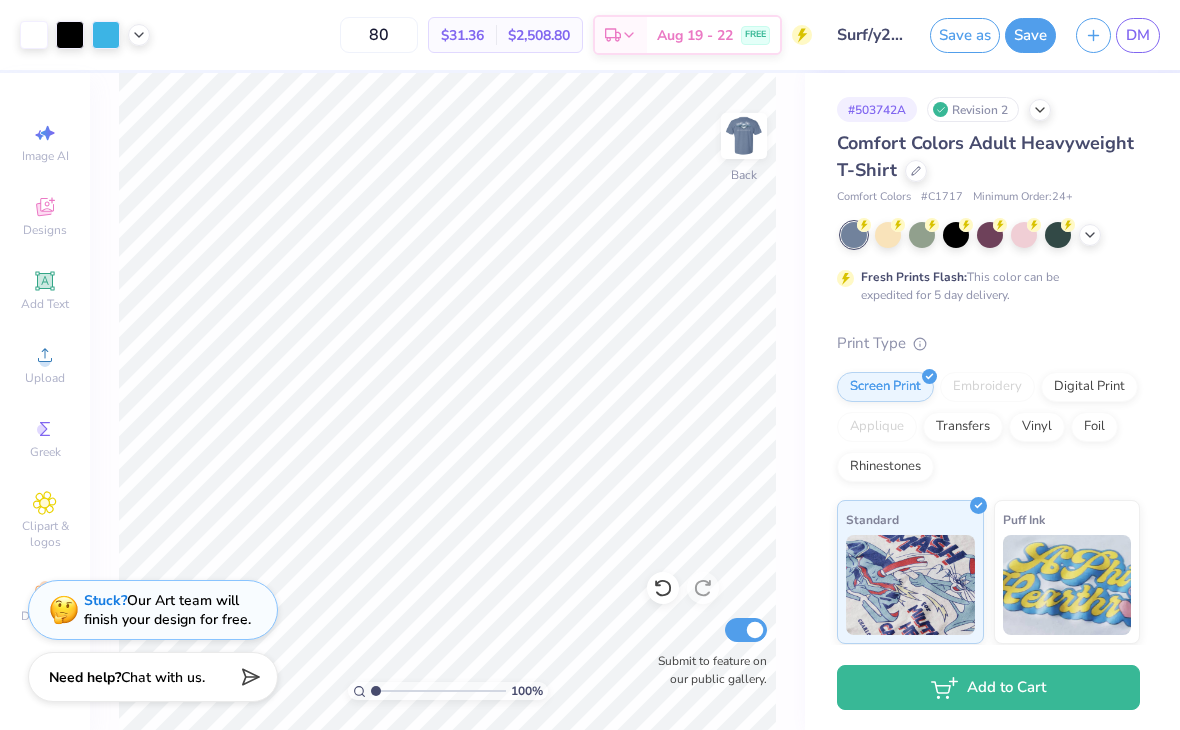 click on "Fresh Prints Flash:  This color can be expedited for 5 day delivery." at bounding box center (988, 263) 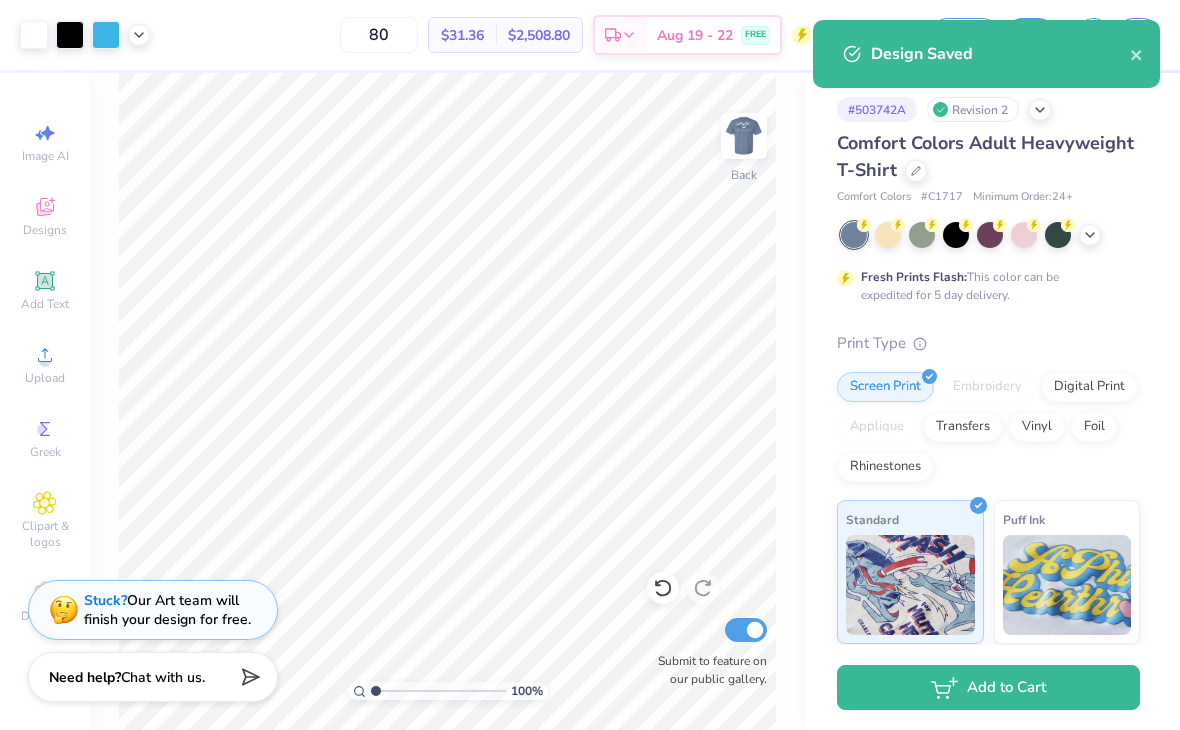 click on "Design Saved" at bounding box center [1000, 54] 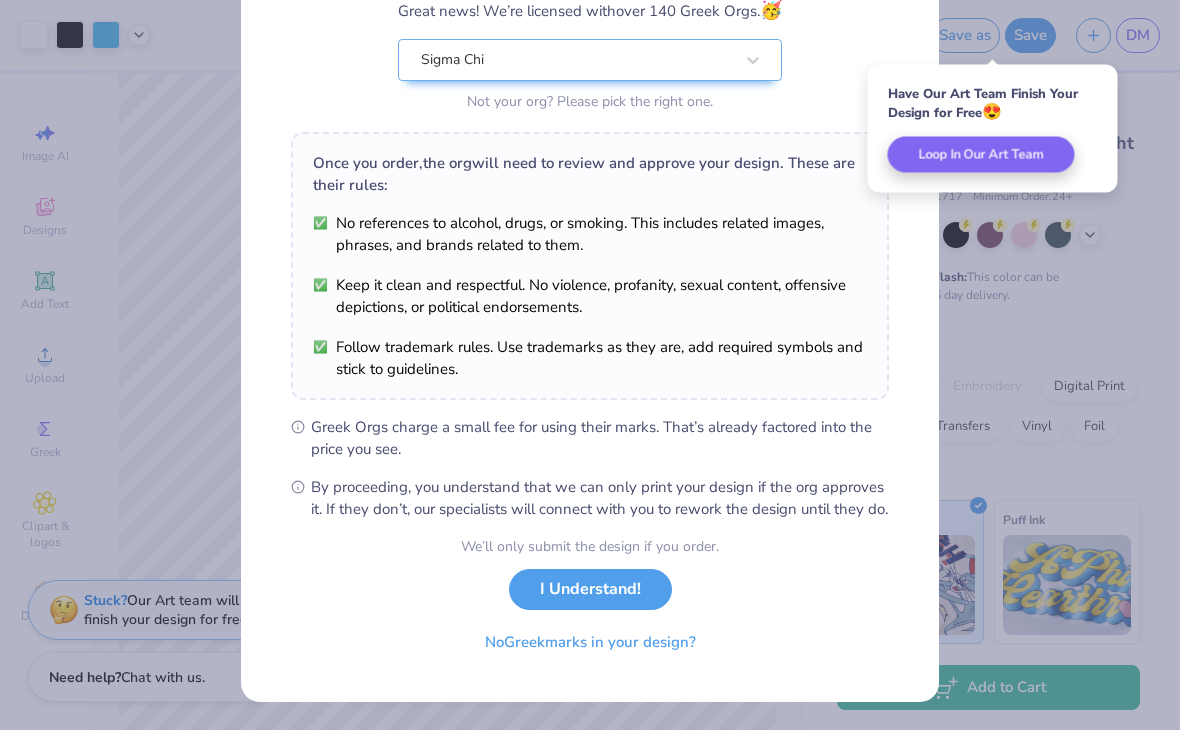 scroll, scrollTop: 206, scrollLeft: 0, axis: vertical 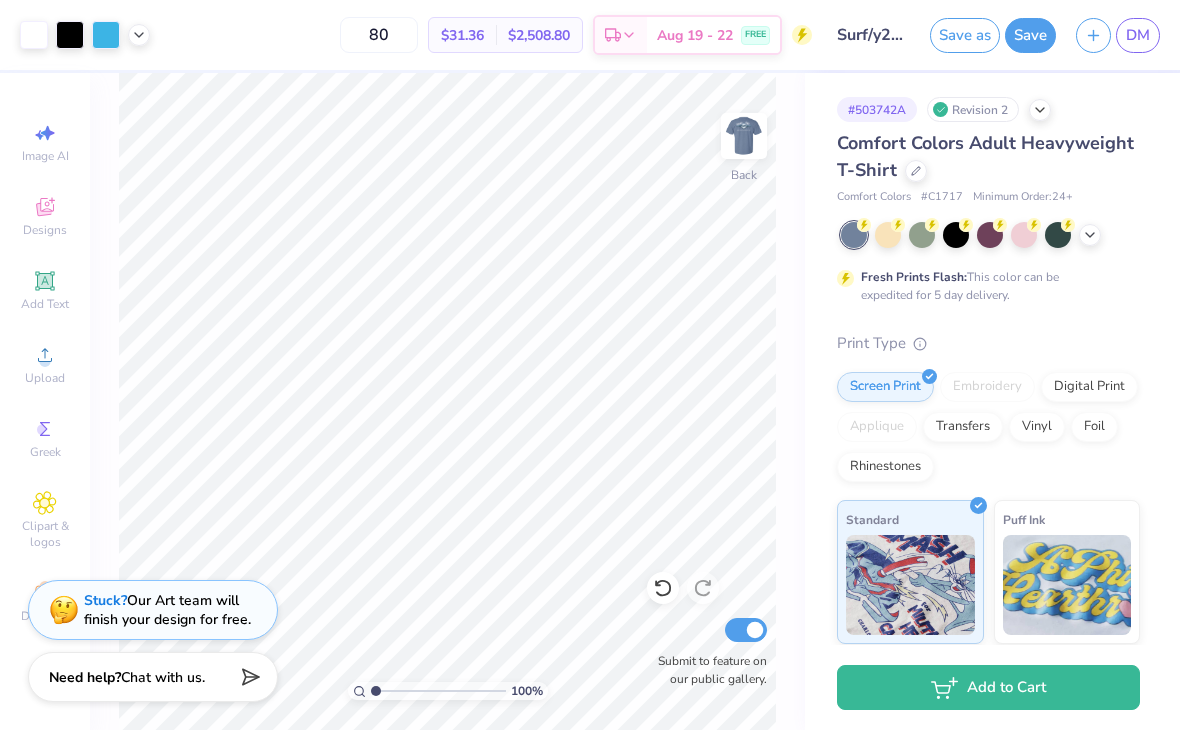 click at bounding box center (744, 136) 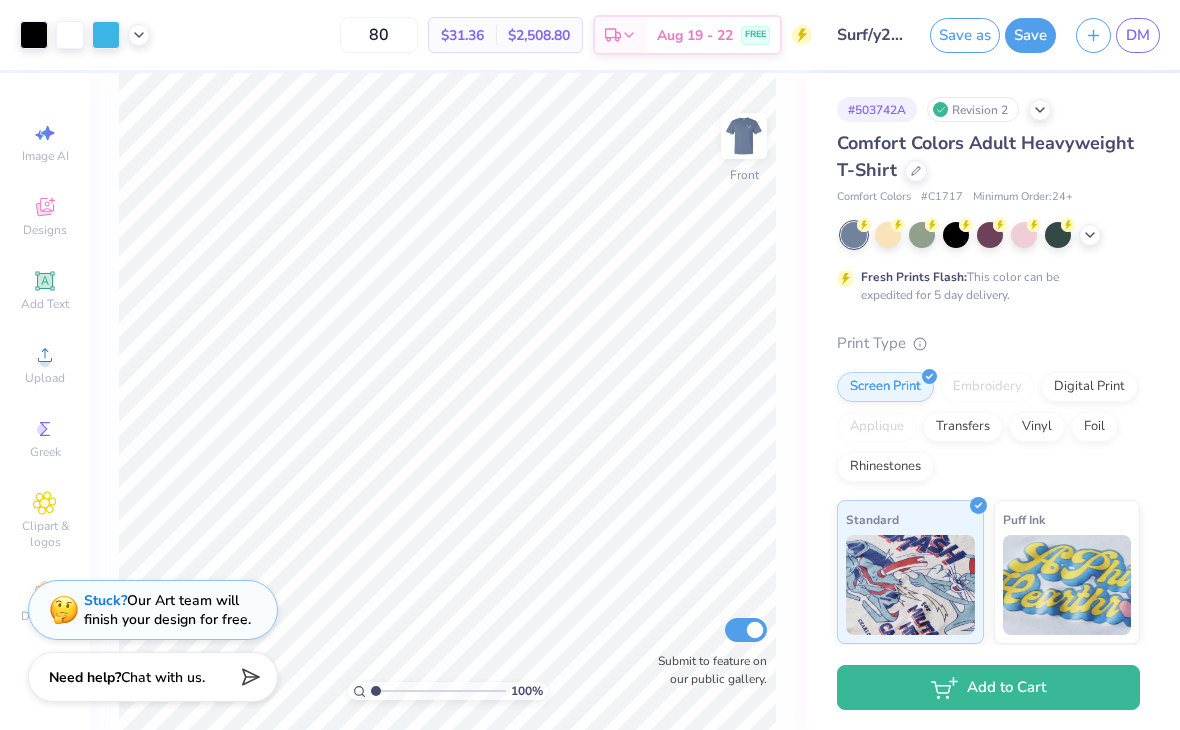 click at bounding box center (744, 136) 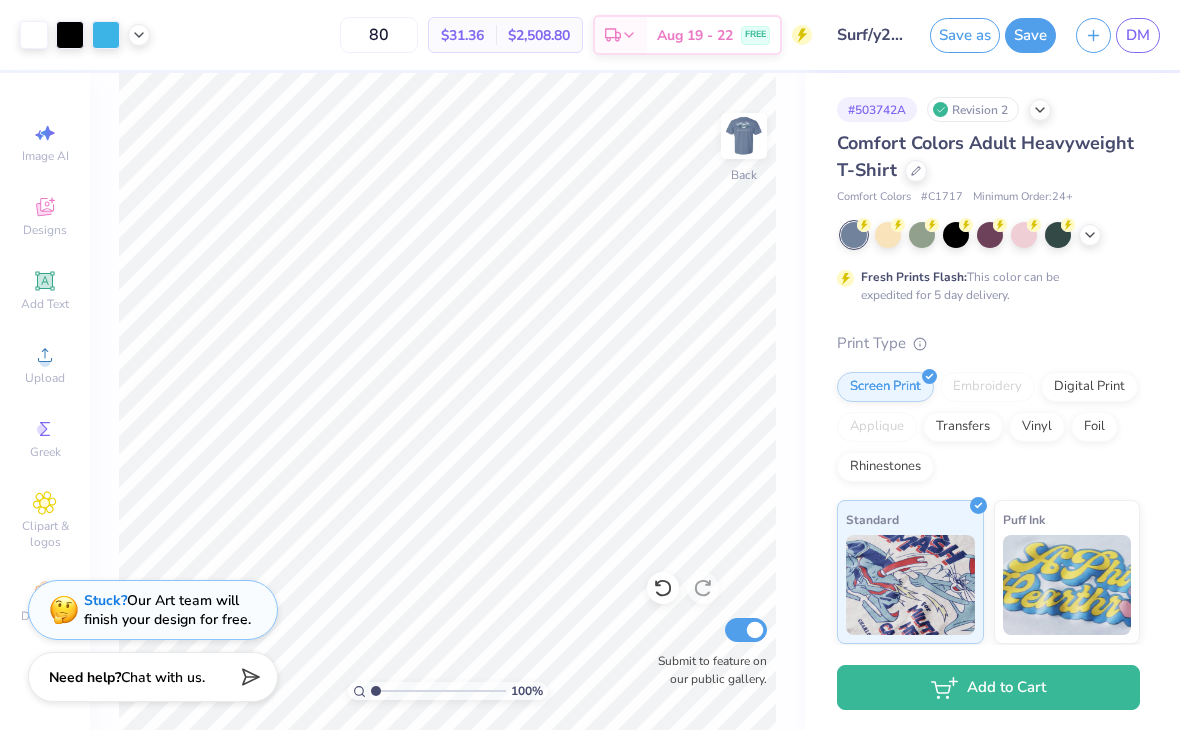 click on "DM" at bounding box center (1138, 35) 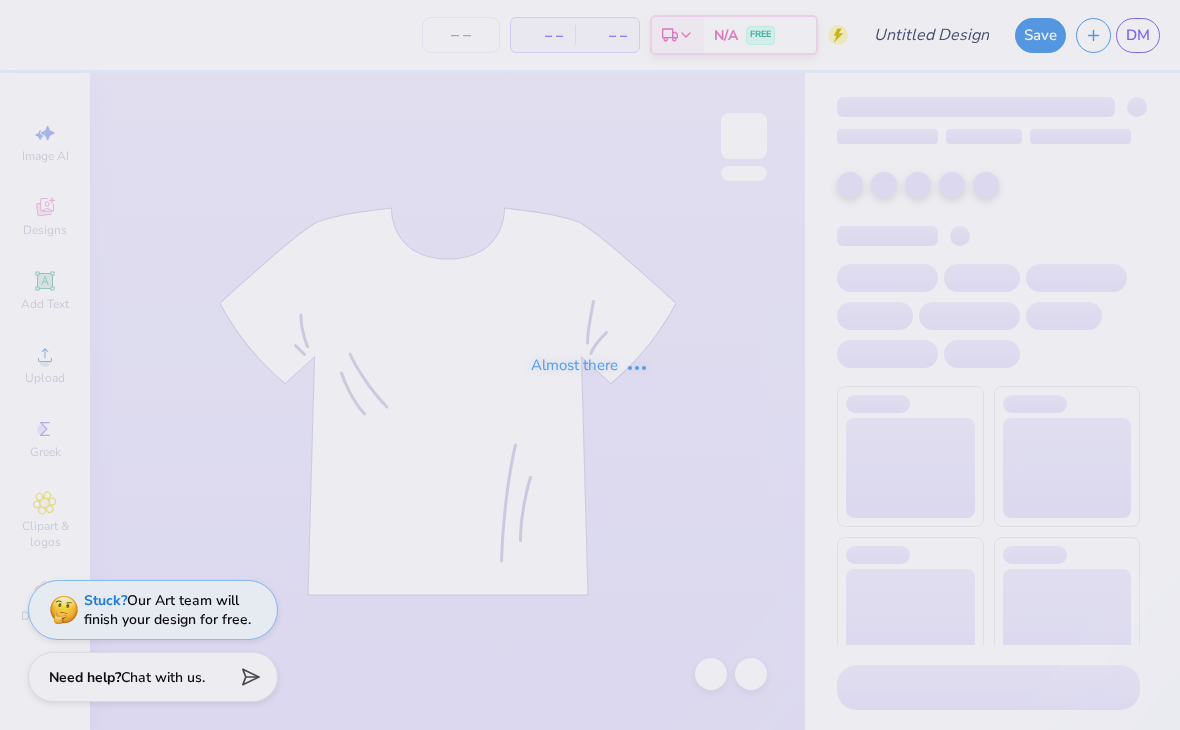 scroll, scrollTop: 0, scrollLeft: 0, axis: both 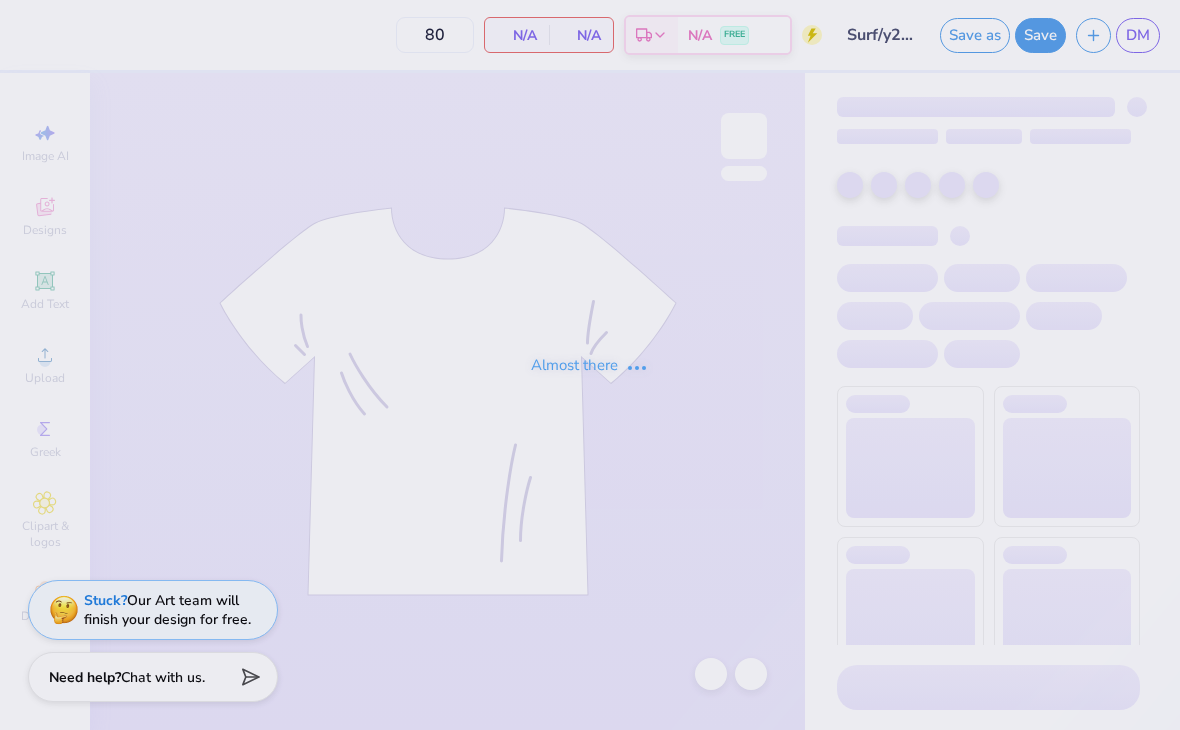 type on "80" 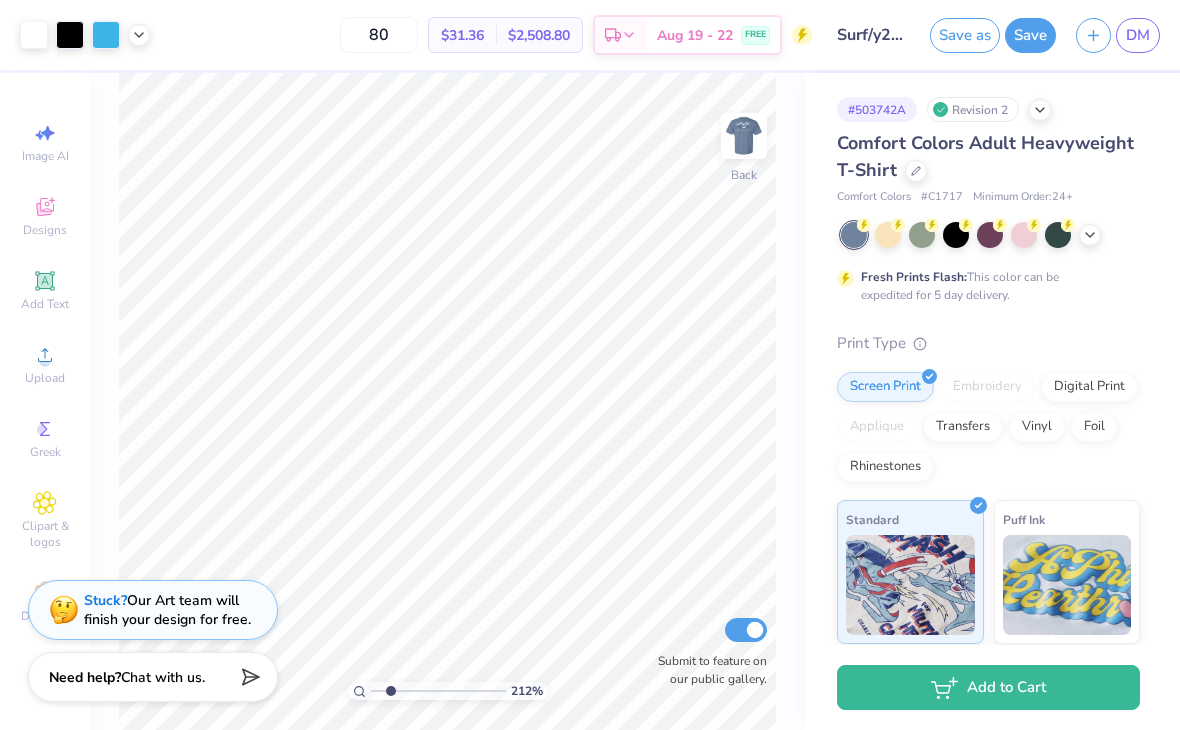 click at bounding box center (744, 136) 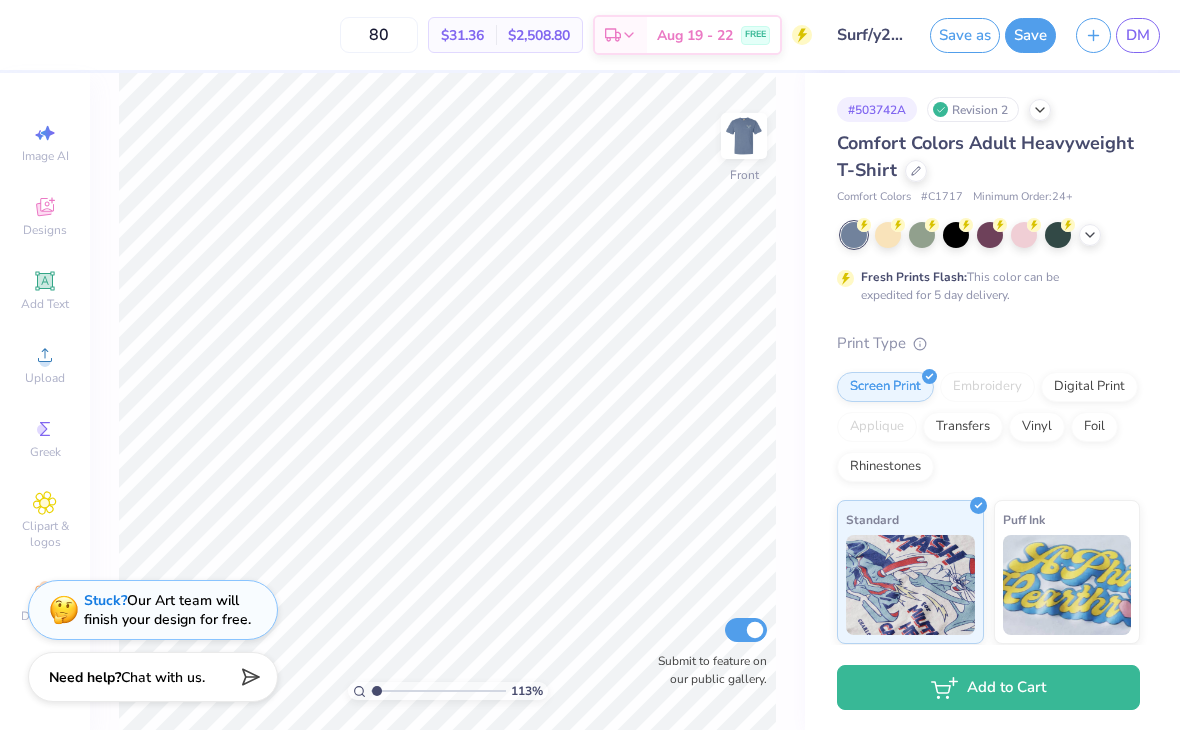 click at bounding box center (744, 136) 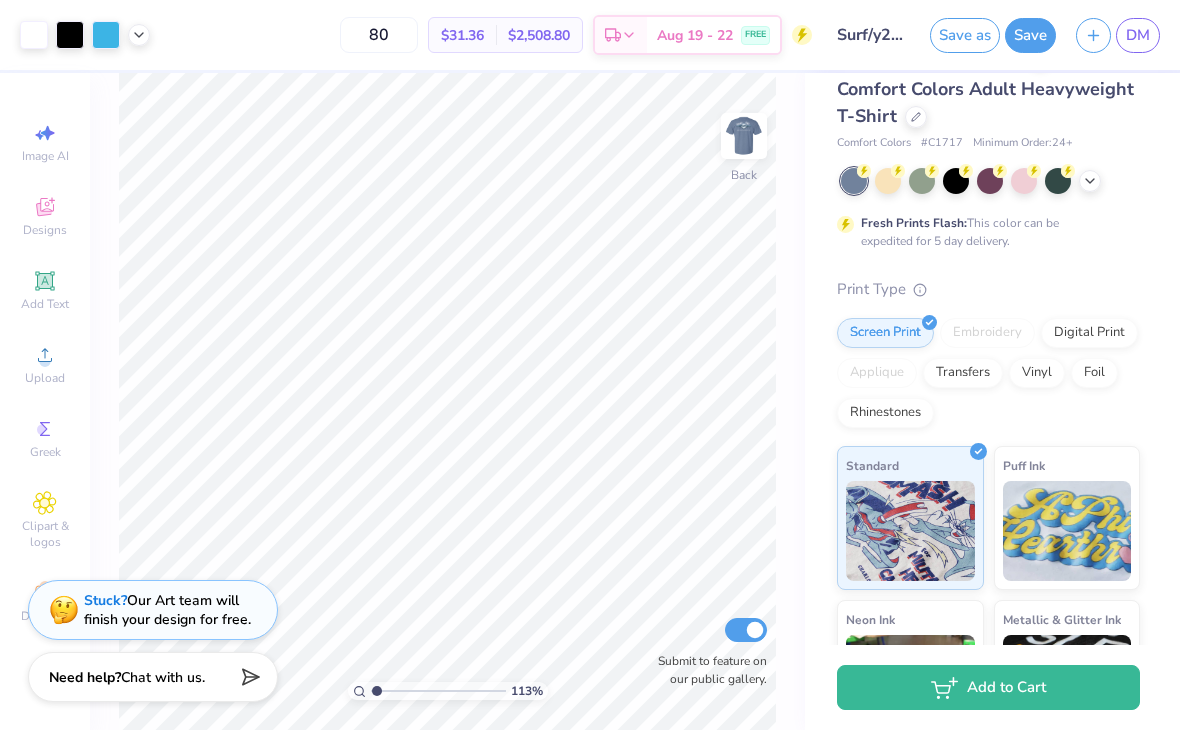 scroll, scrollTop: 55, scrollLeft: 0, axis: vertical 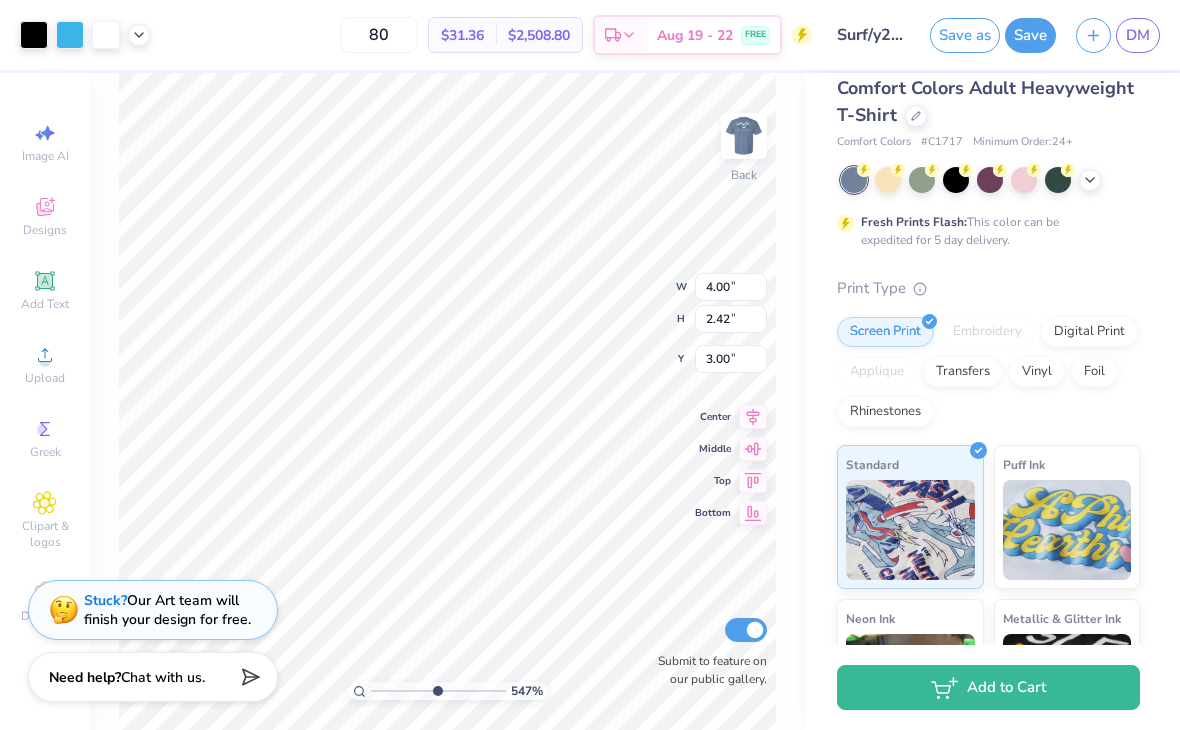 type on "5.47109681279459" 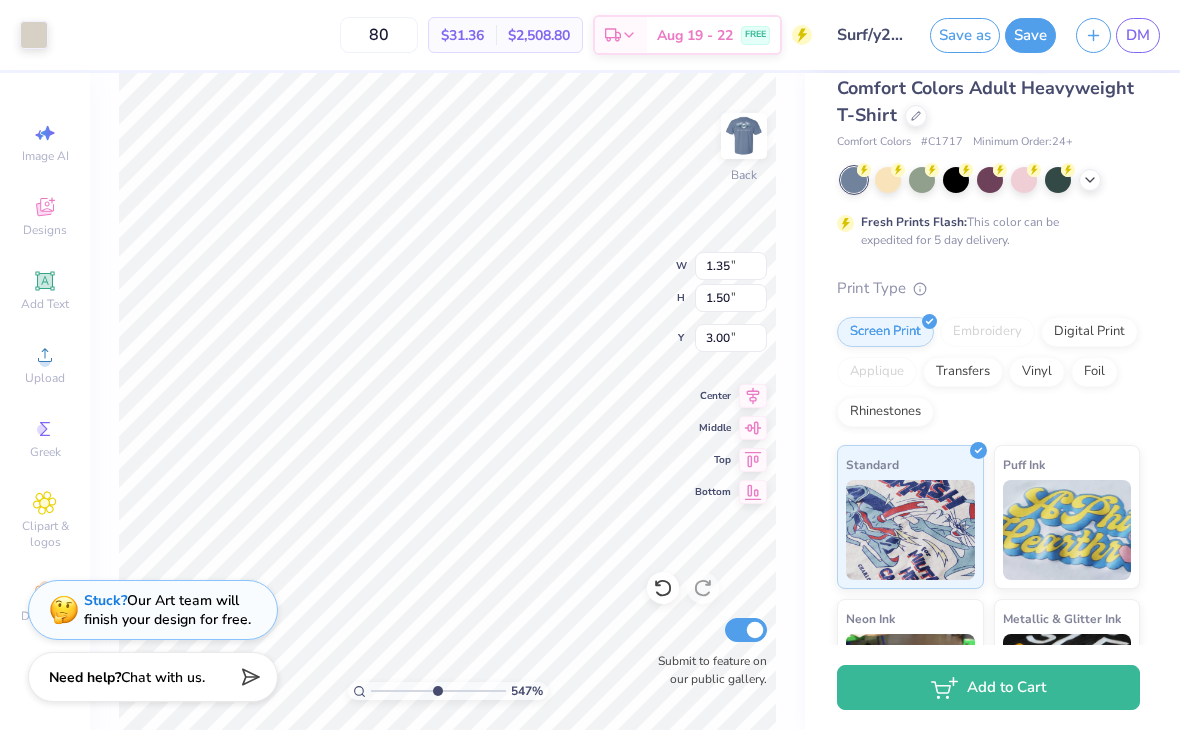type on "5.47109681279459" 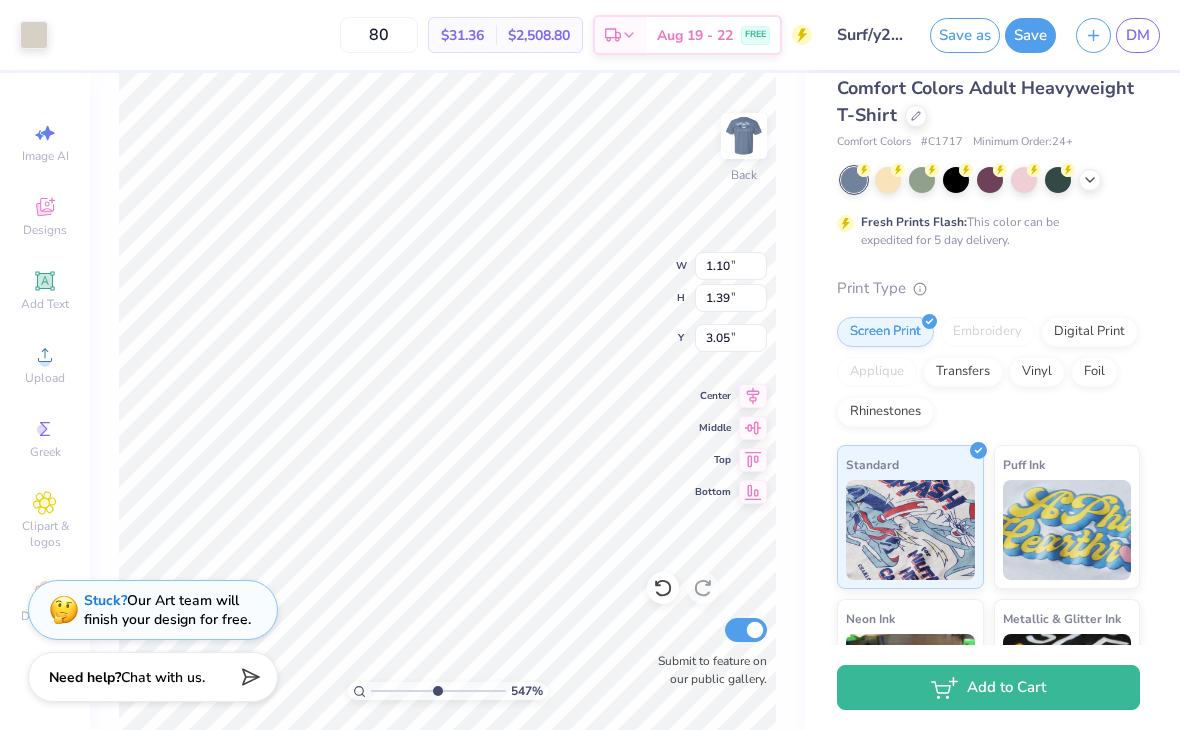 type on "5.47109681279459" 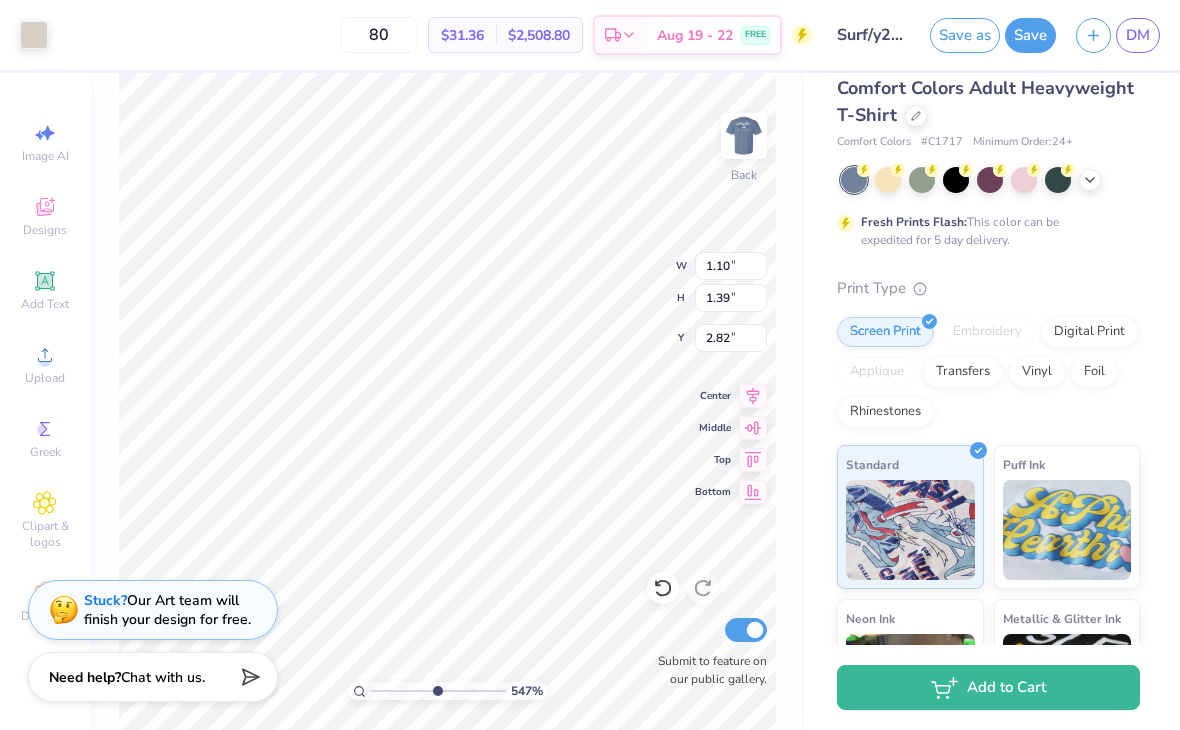 type on "5.47109681279459" 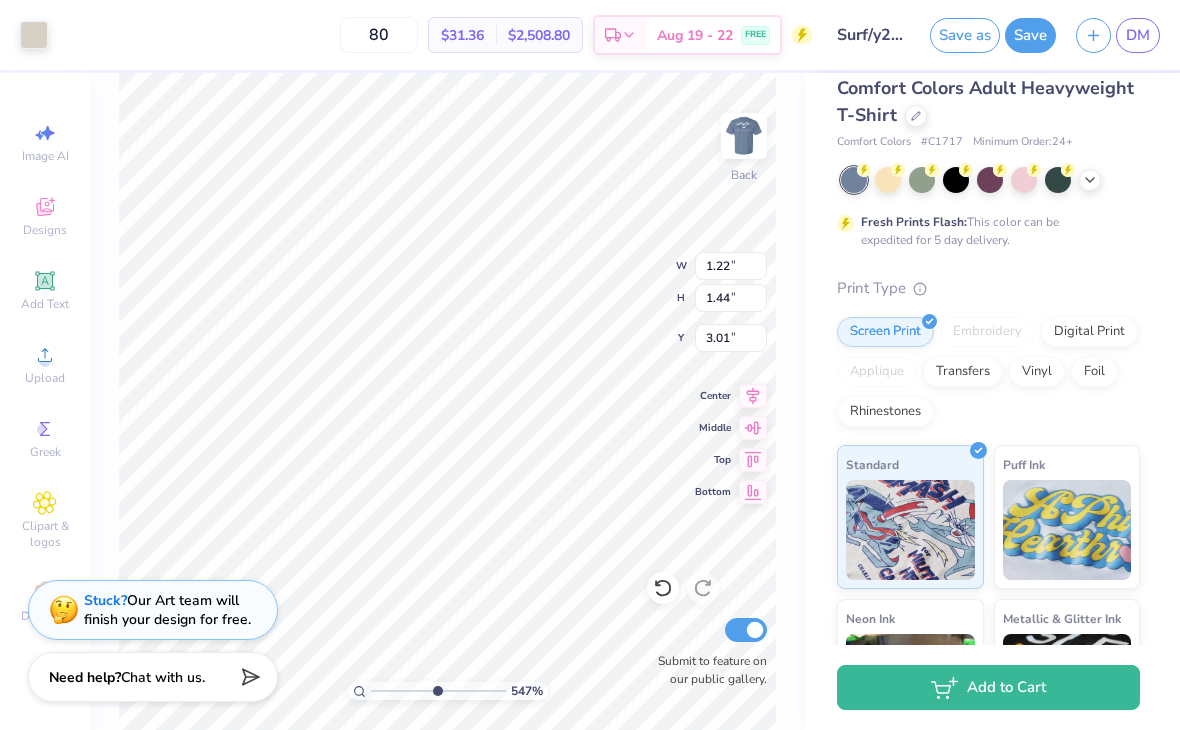 type on "5.47109681279459" 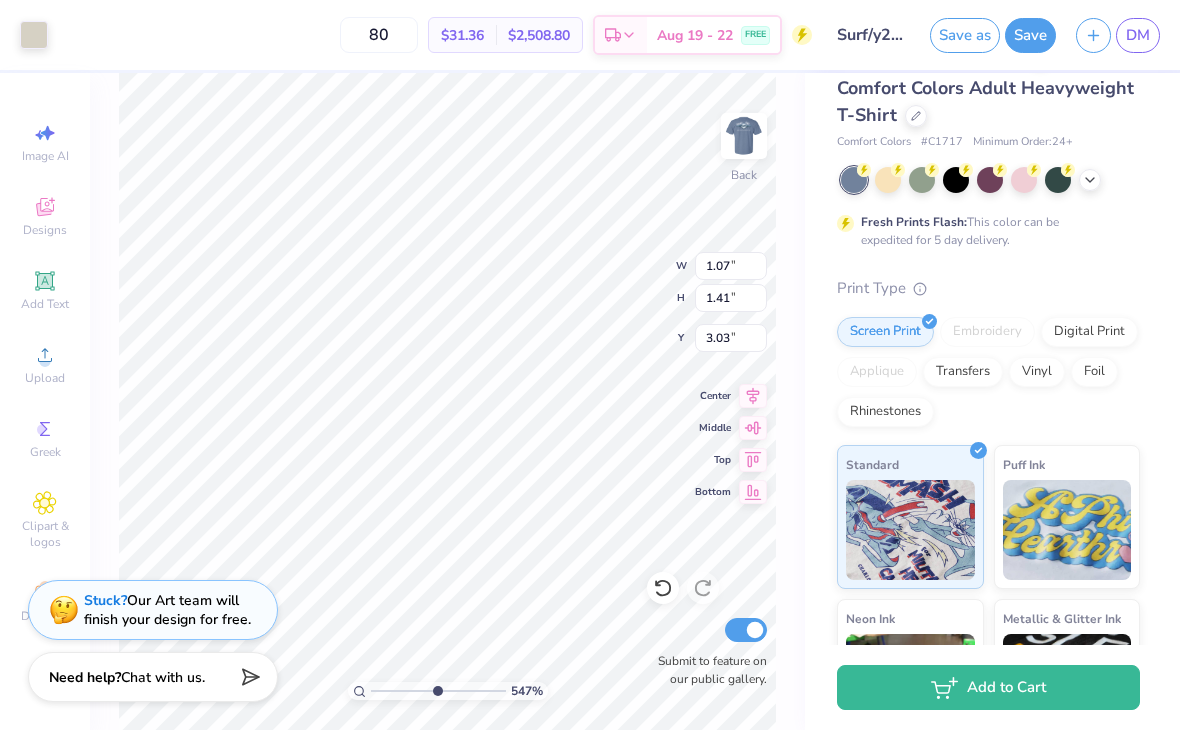 type on "5.47109681279459" 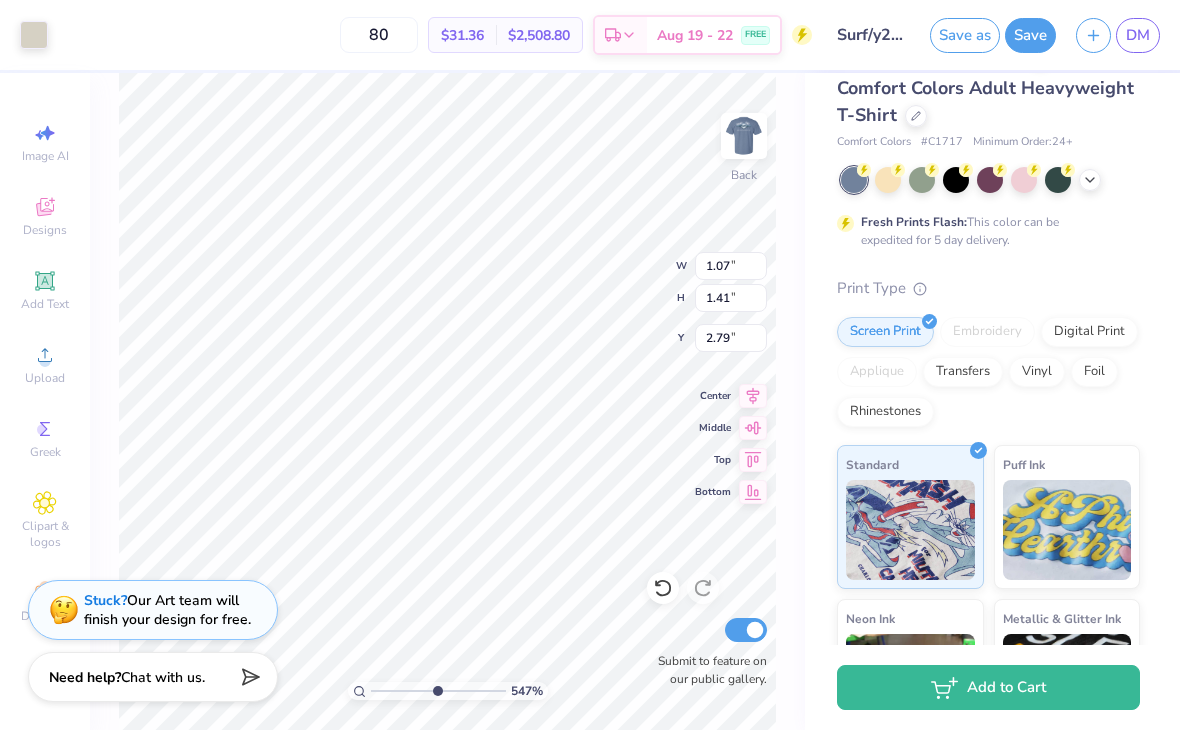 type on "5.47109681279459" 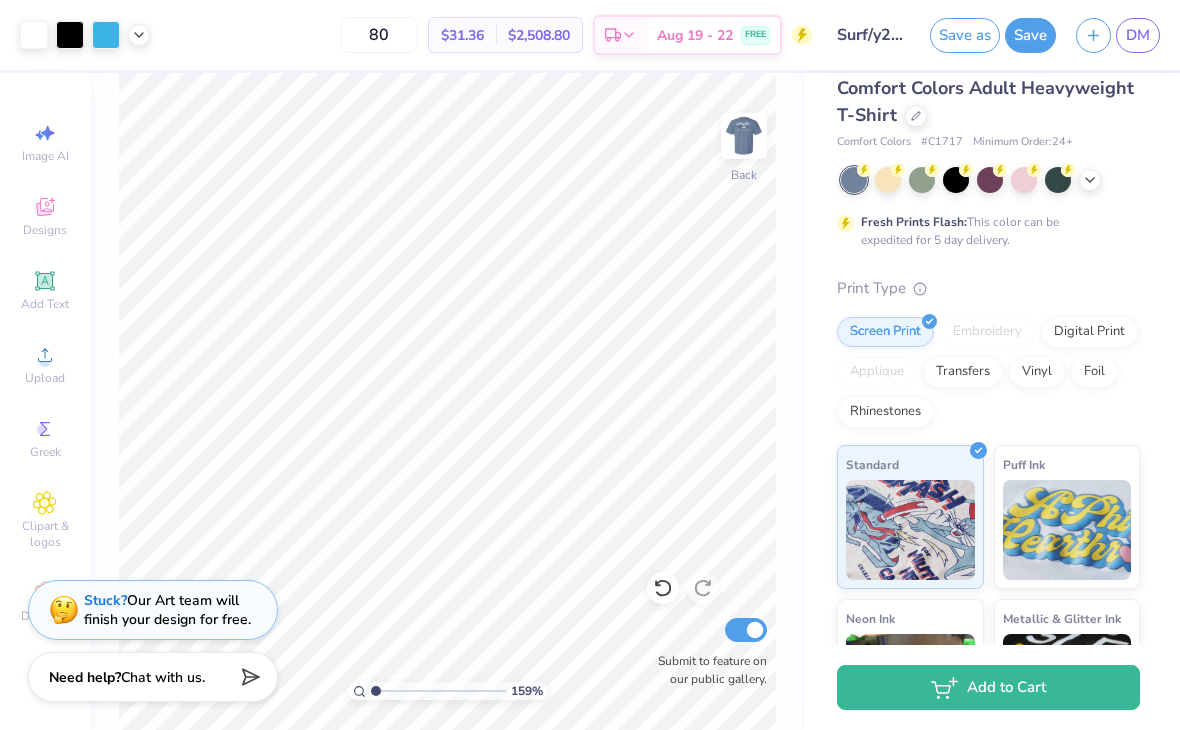 type on "1" 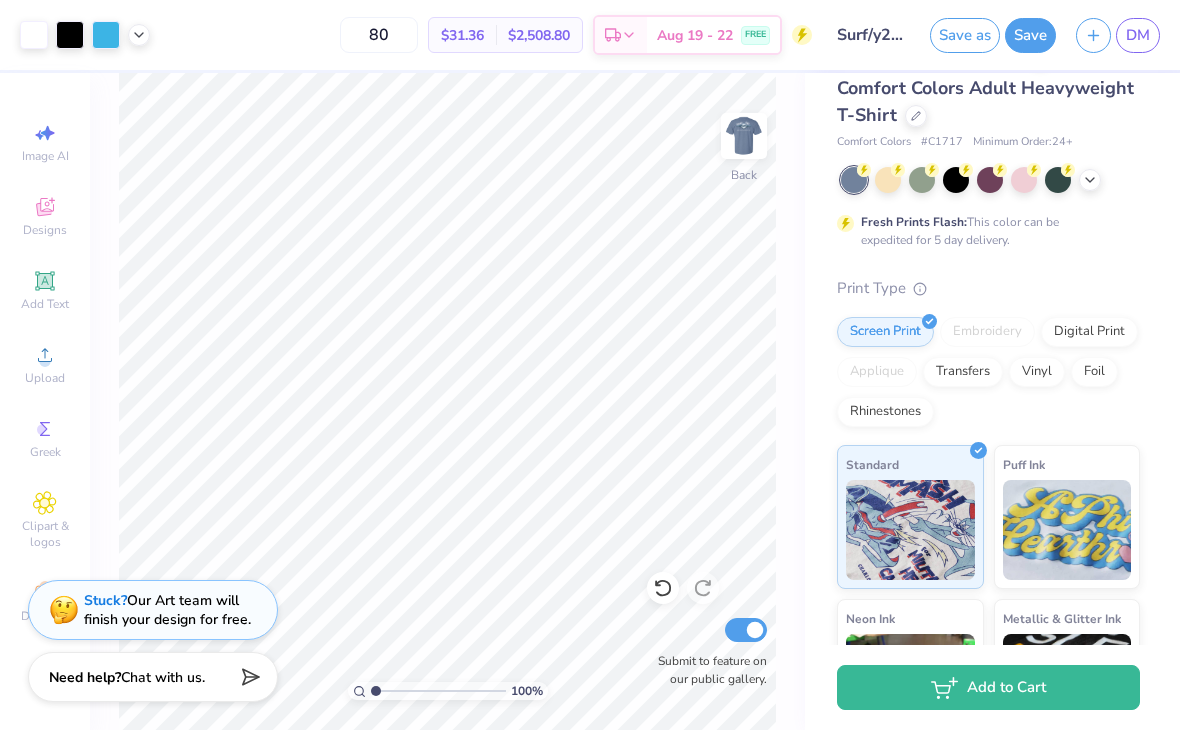 click on "Save" at bounding box center [1030, 35] 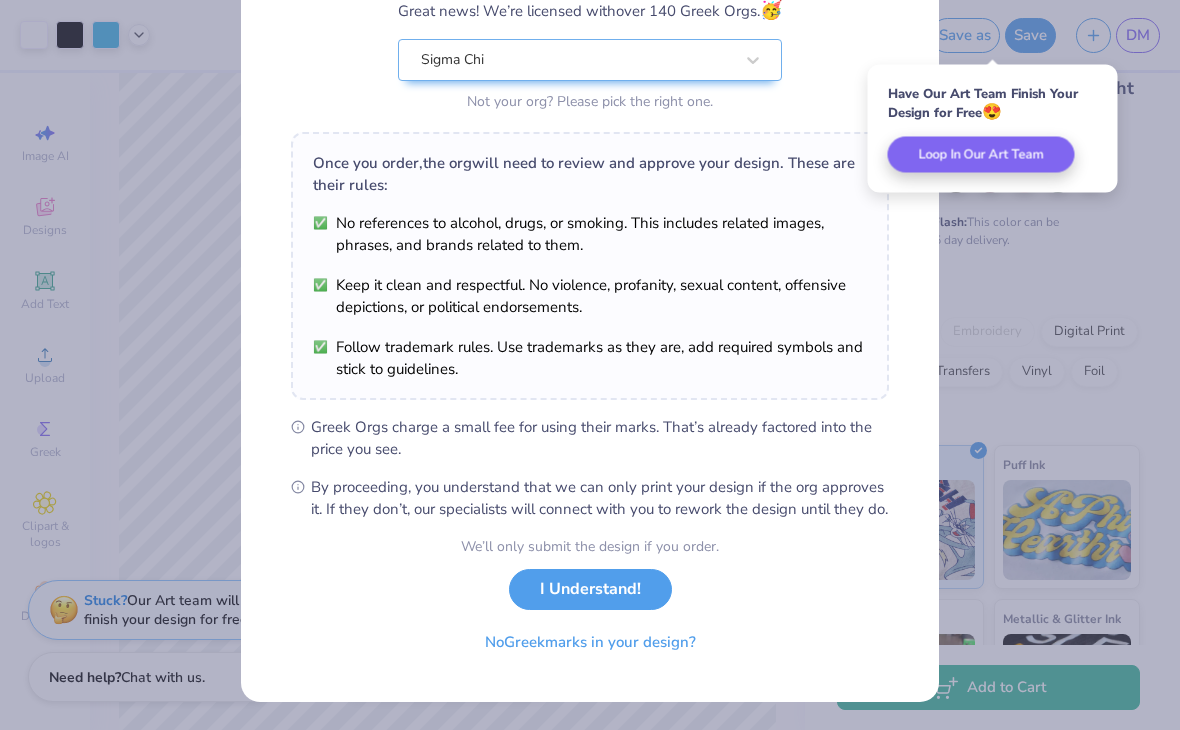 scroll, scrollTop: 206, scrollLeft: 0, axis: vertical 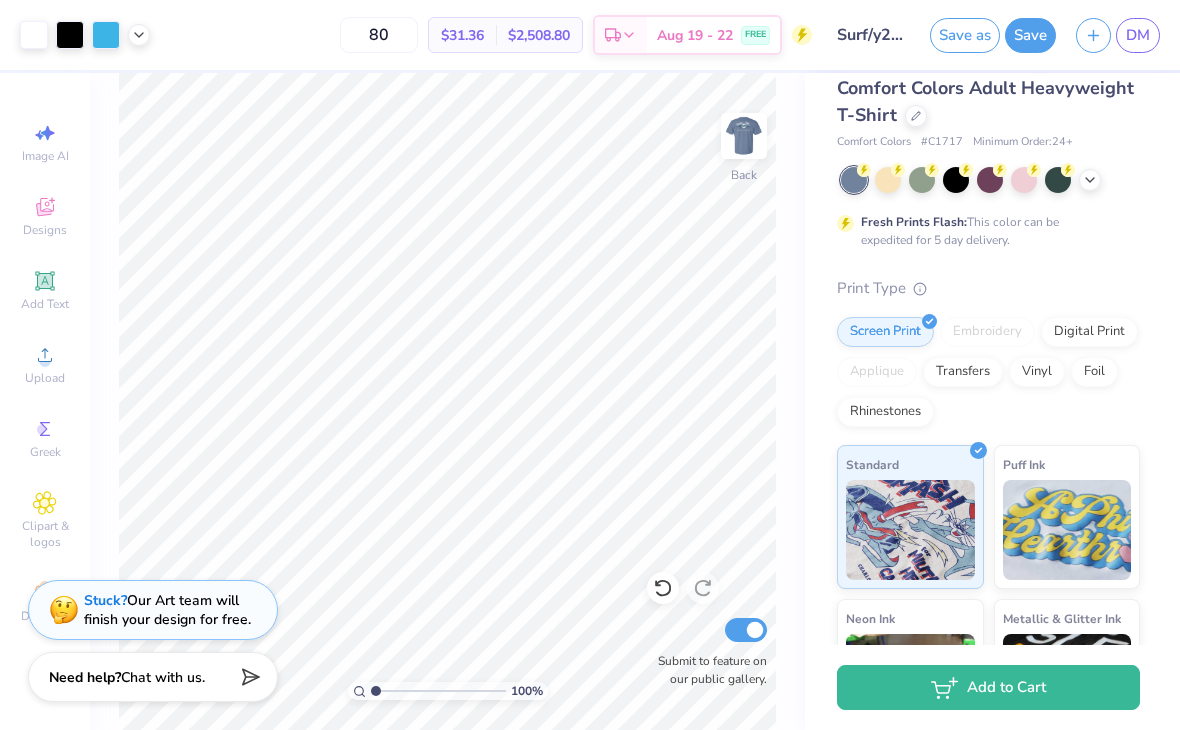 click on "DM" at bounding box center (1138, 35) 